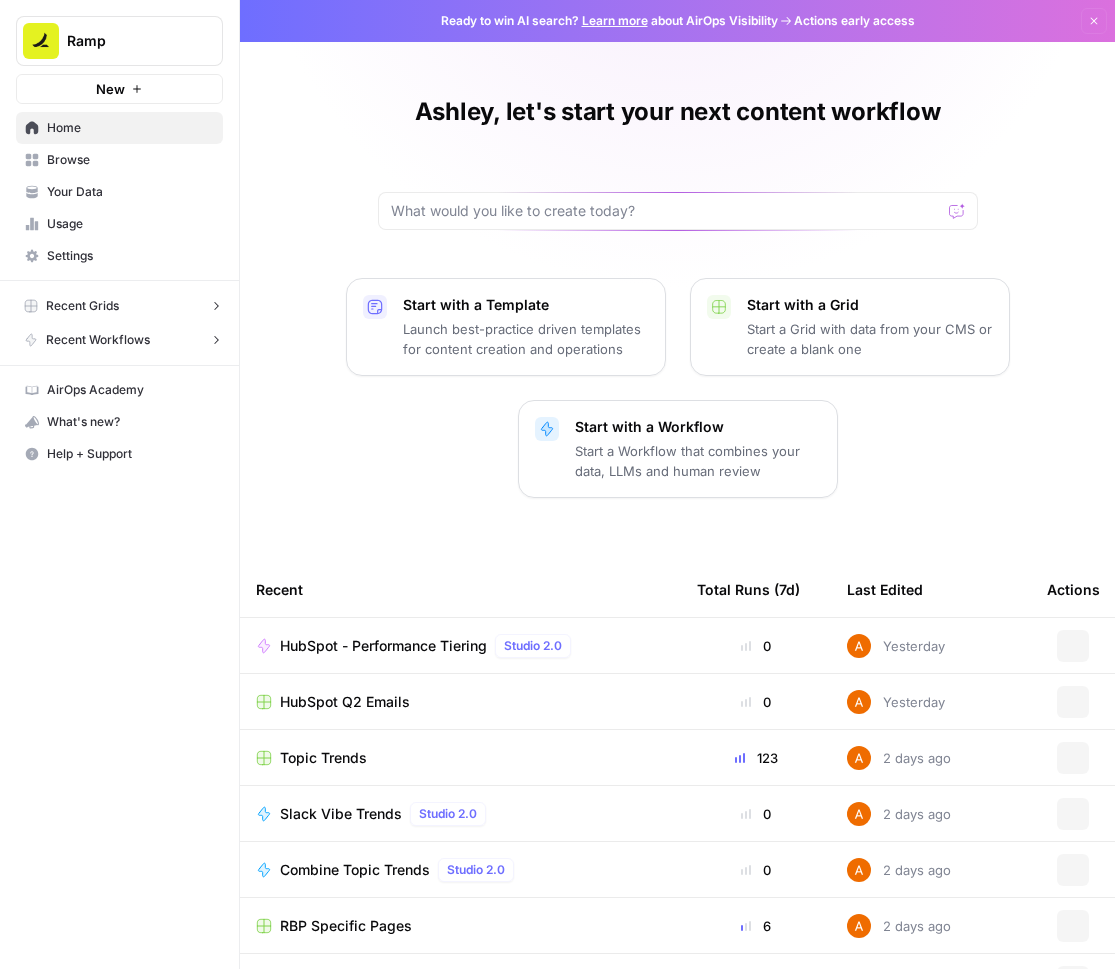 scroll, scrollTop: 0, scrollLeft: 0, axis: both 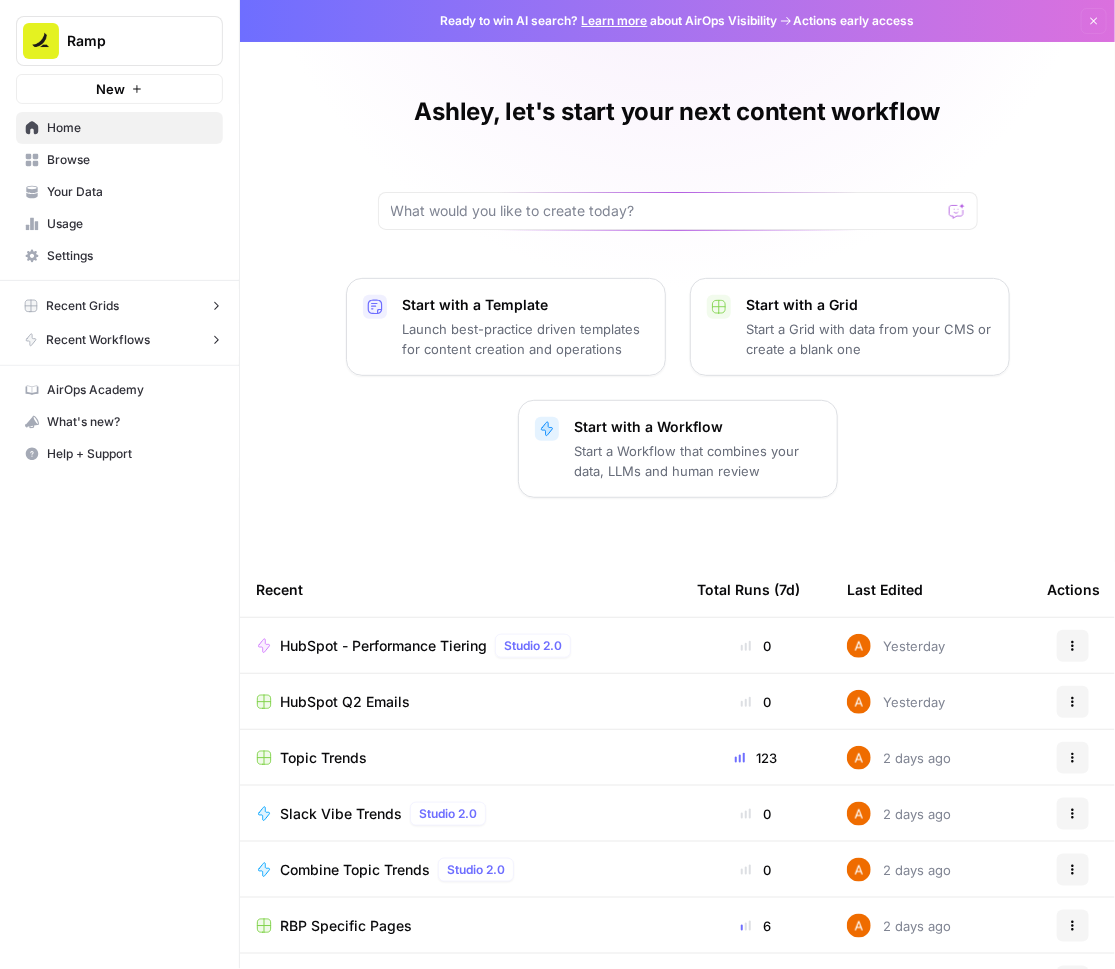 click on "Browse" at bounding box center [130, 160] 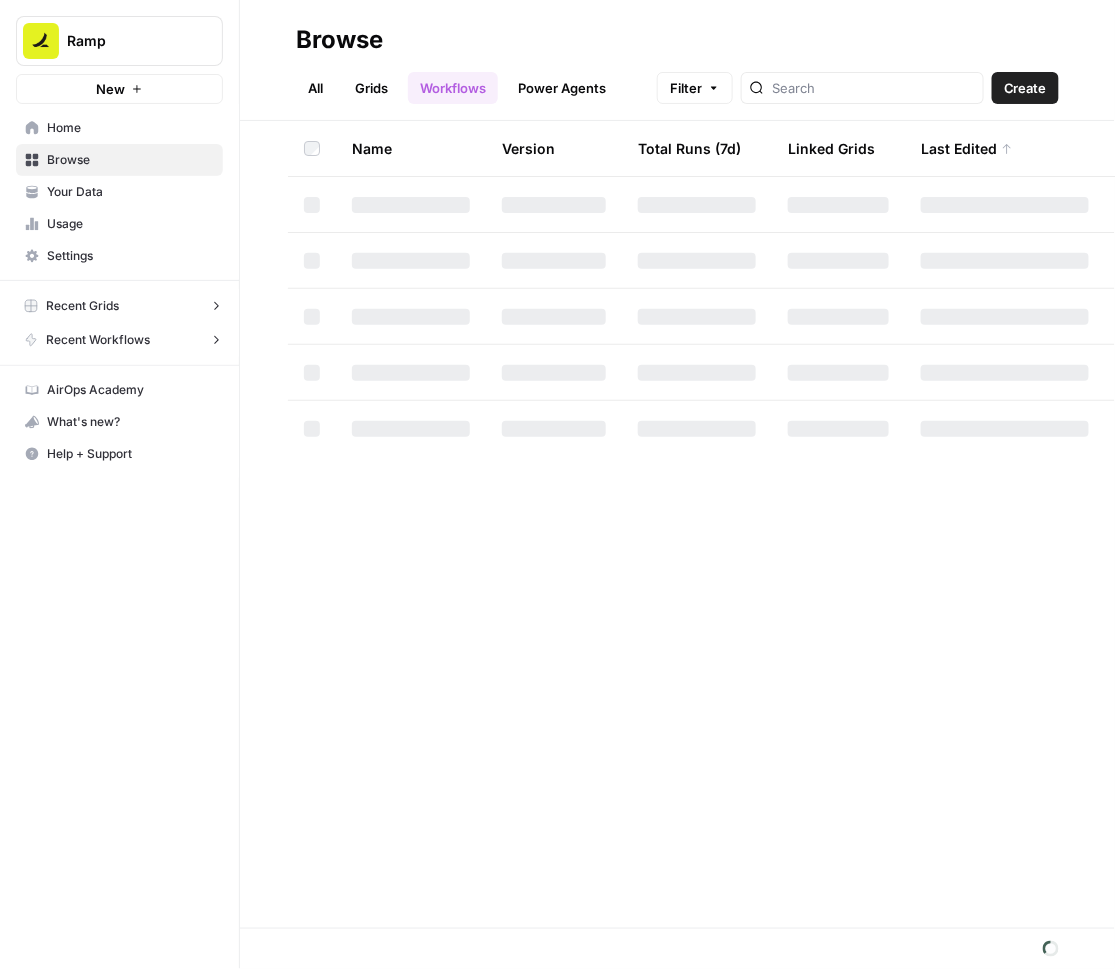 click on "Grids" at bounding box center [371, 88] 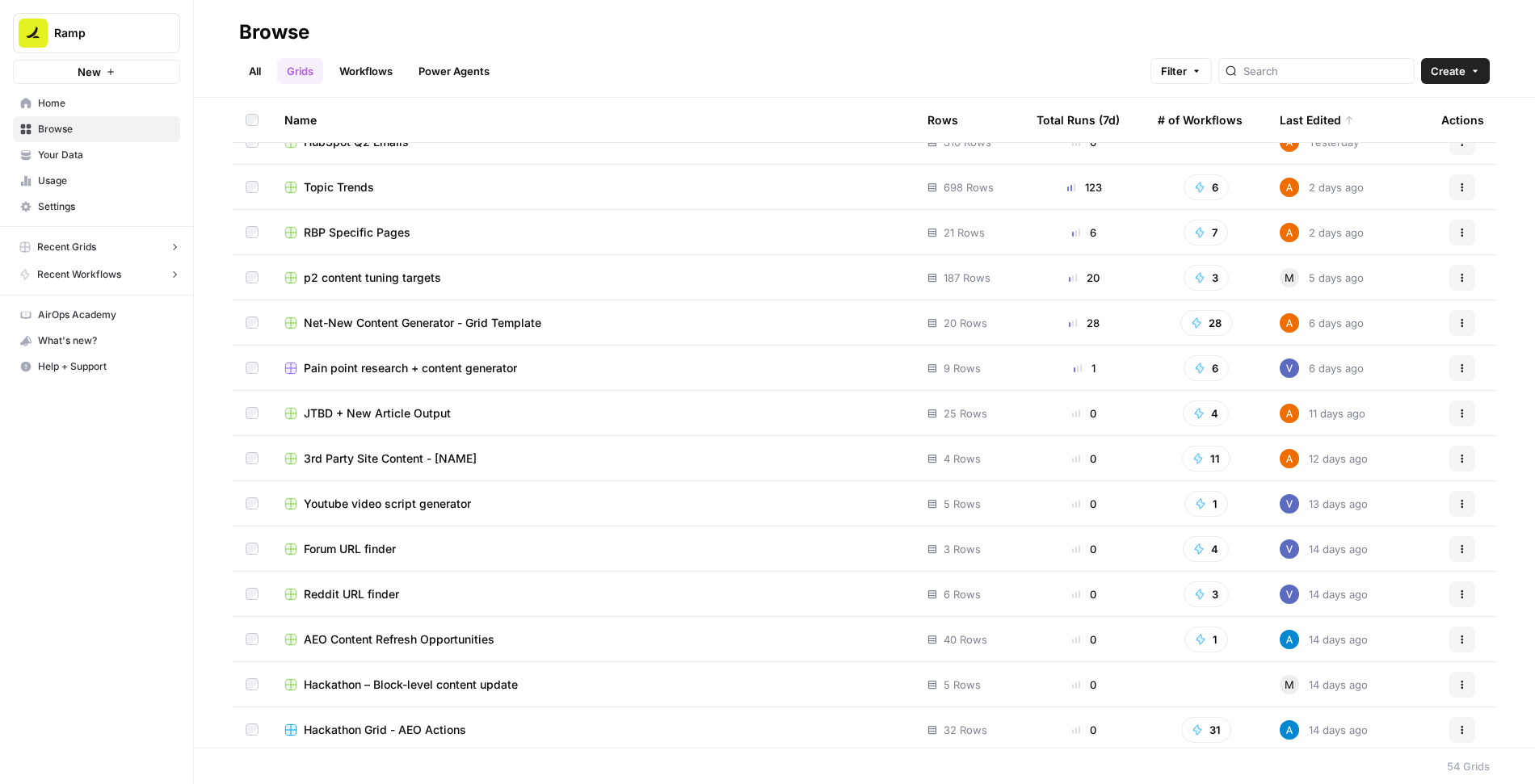 scroll, scrollTop: 65, scrollLeft: 0, axis: vertical 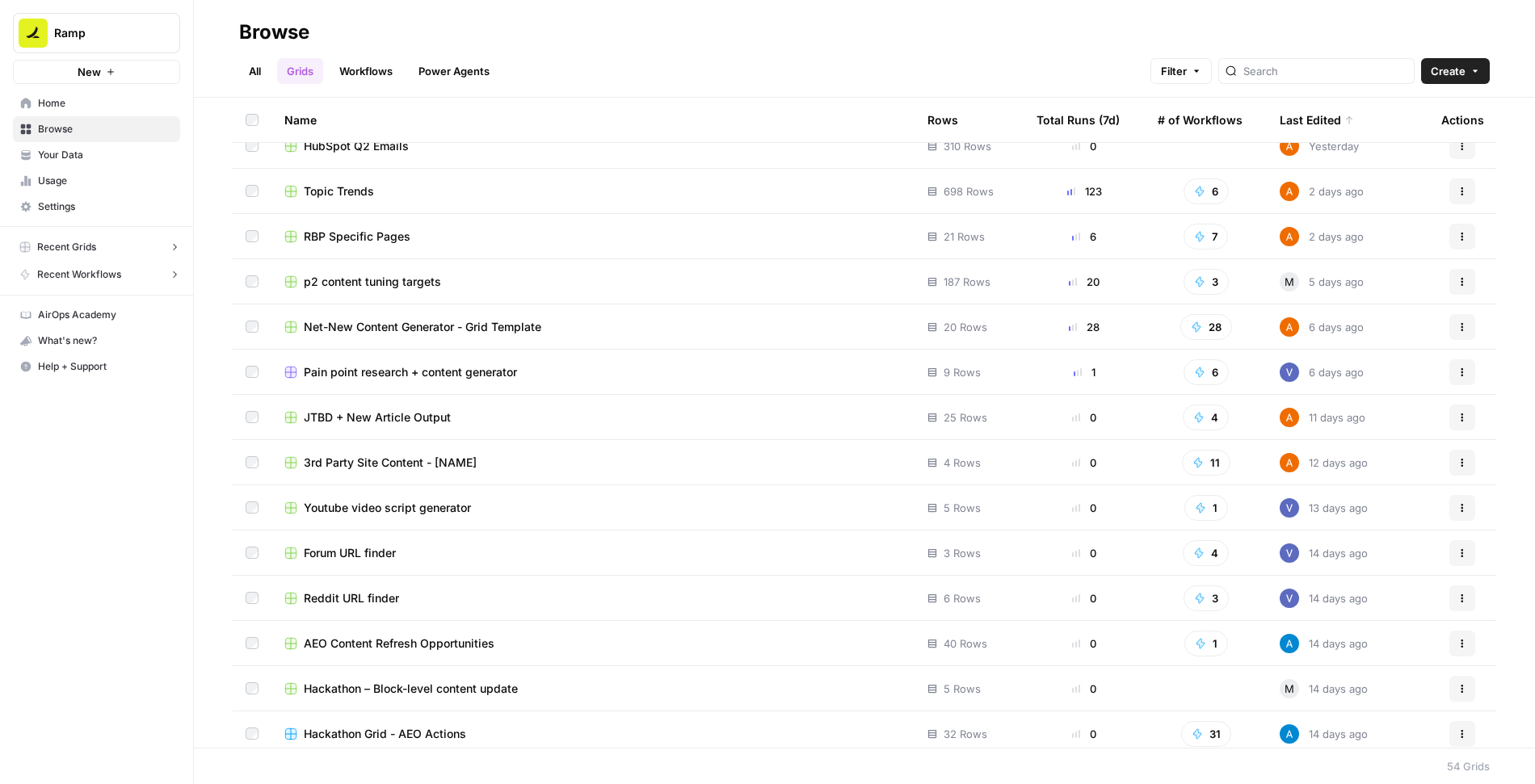 click on "JTBD + New Article Output" at bounding box center (377, 417) 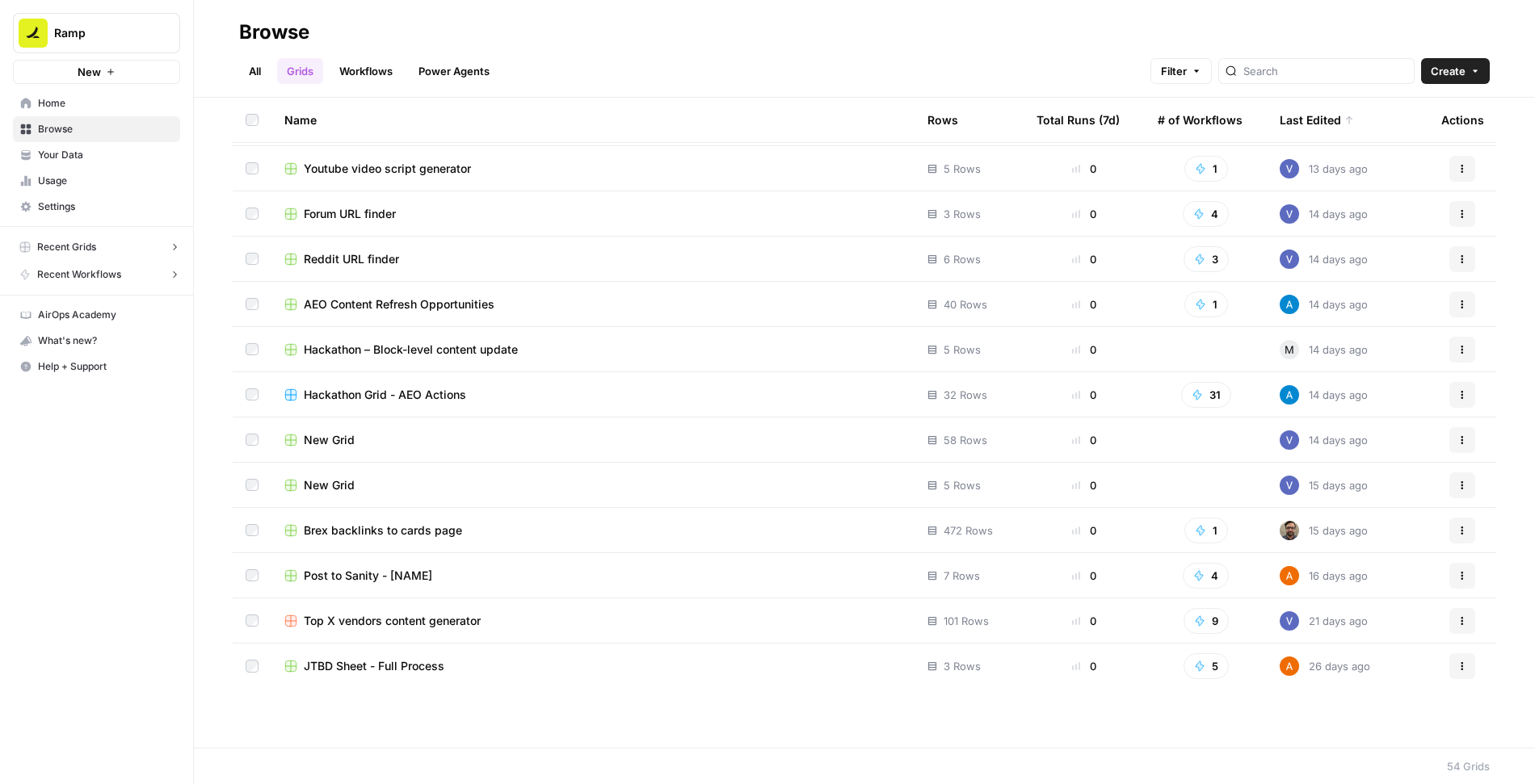 scroll, scrollTop: 0, scrollLeft: 0, axis: both 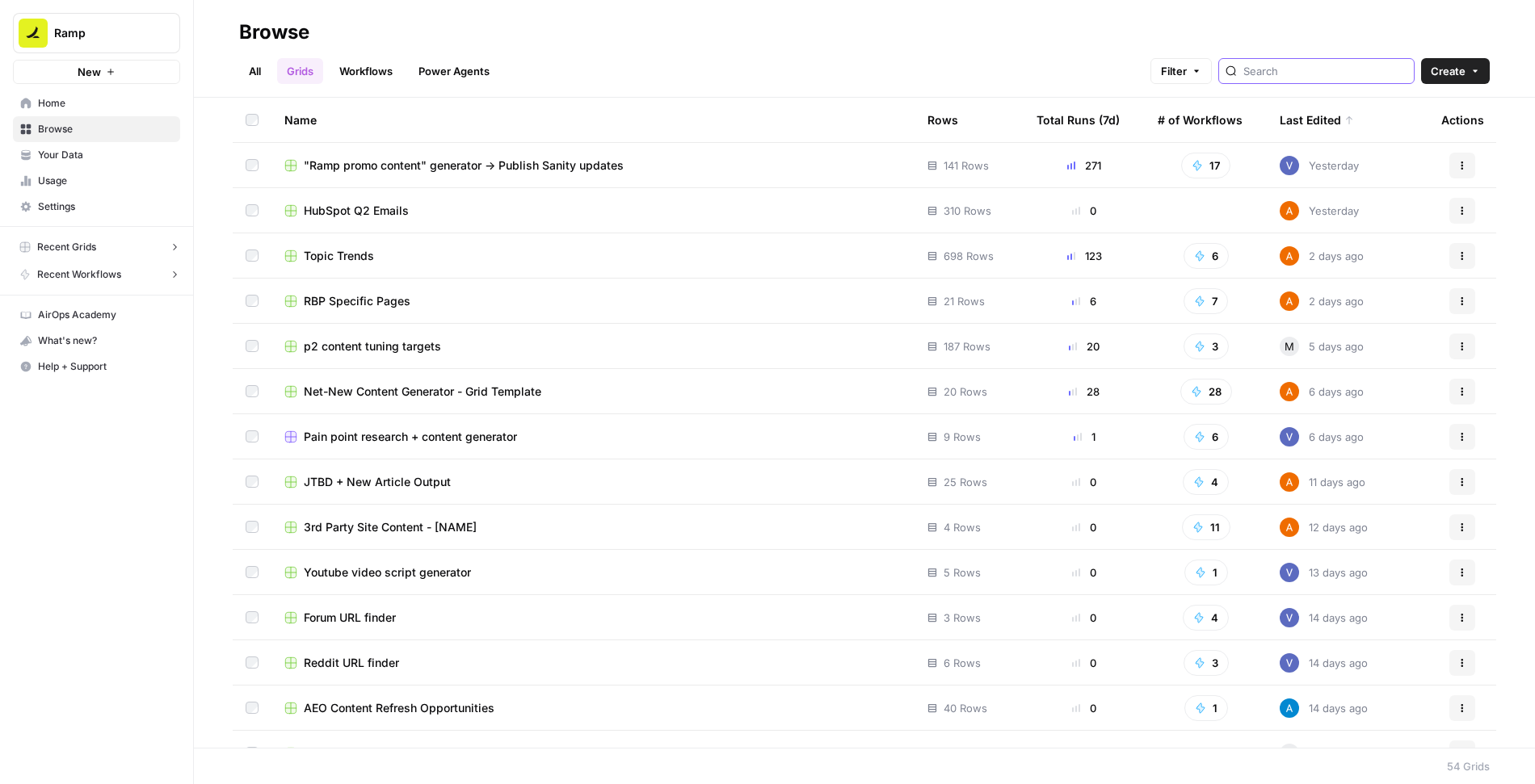 click at bounding box center (1325, 71) 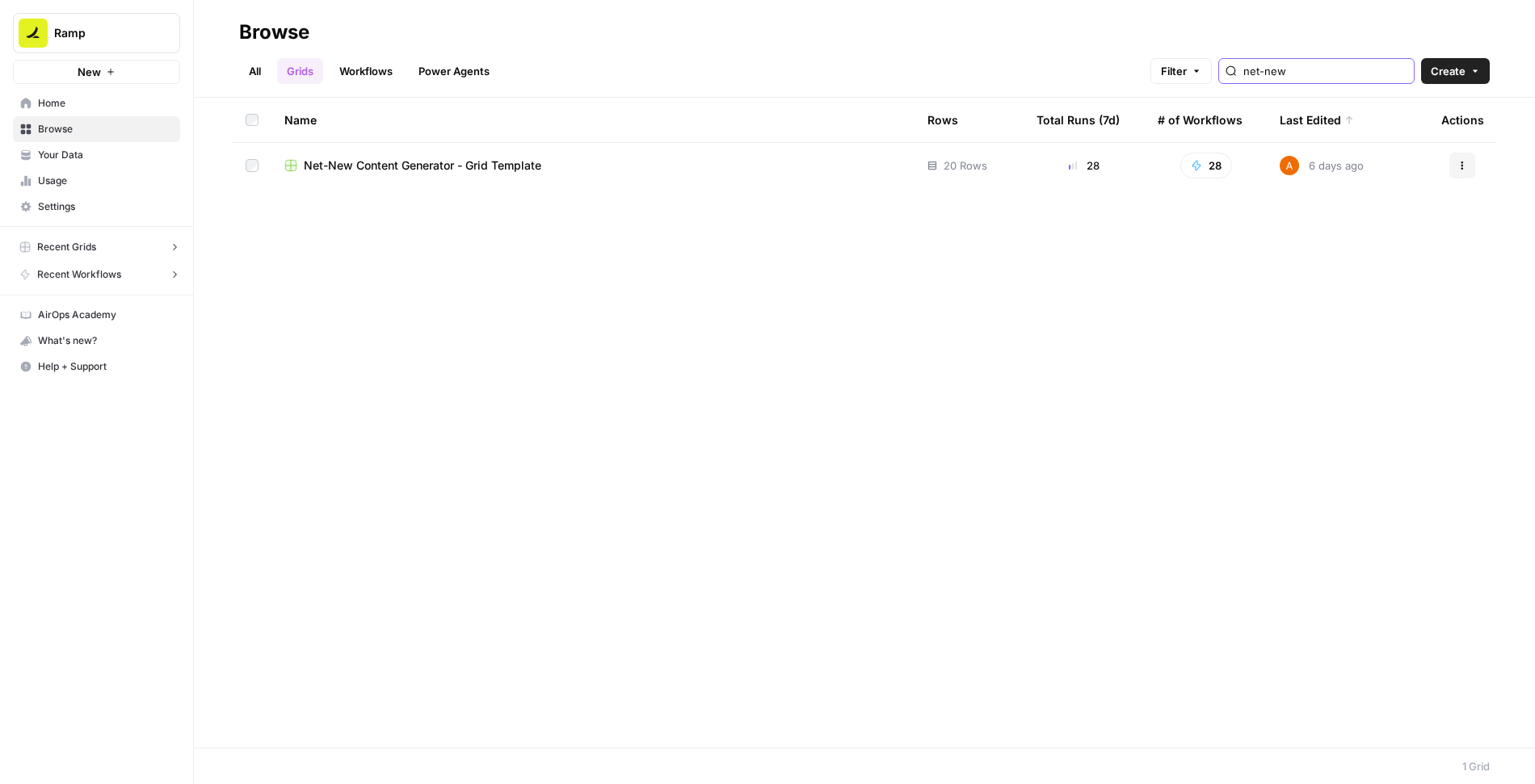type on "net-new" 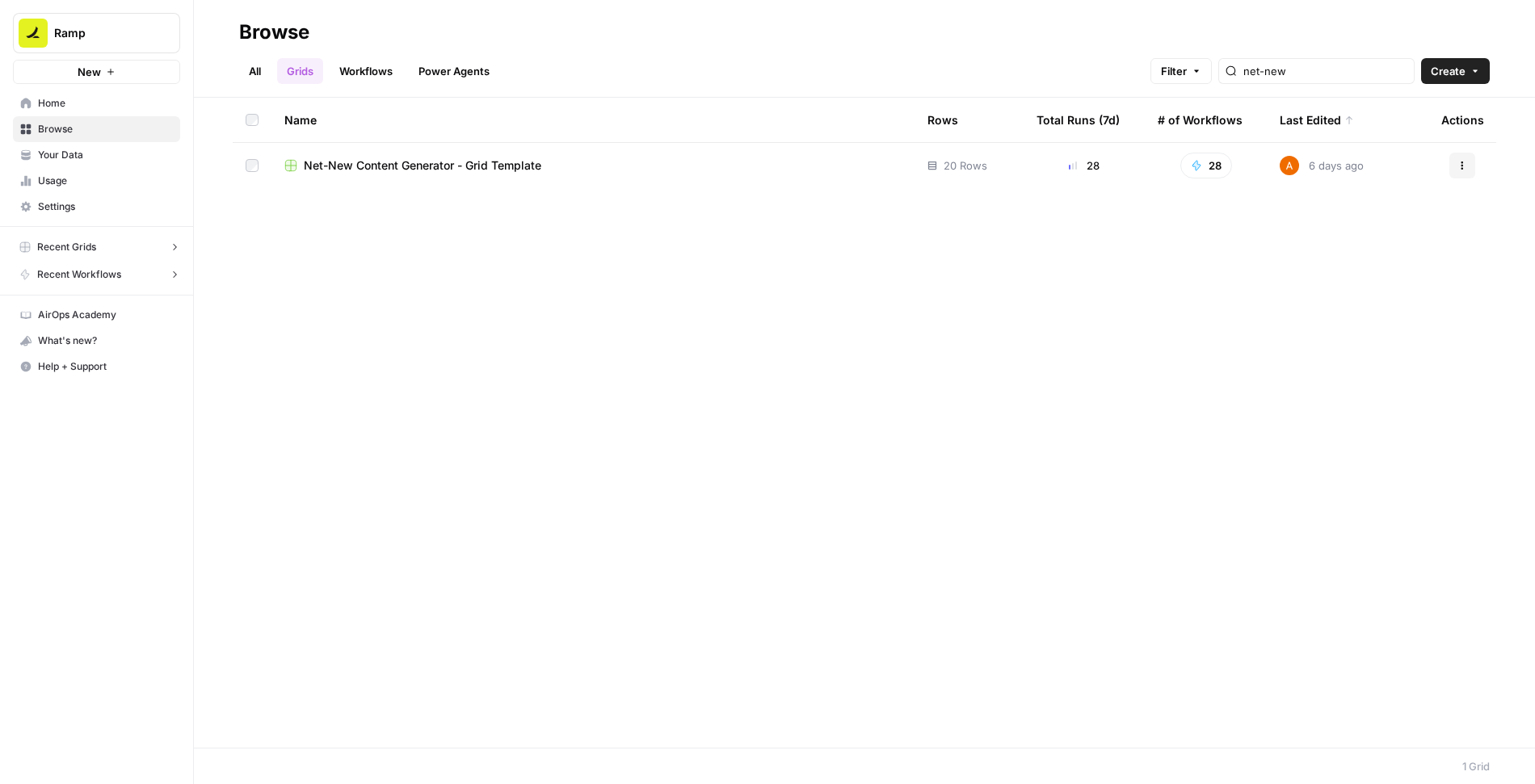 click on "Net-New Content Generator - Grid Template" at bounding box center [423, 166] 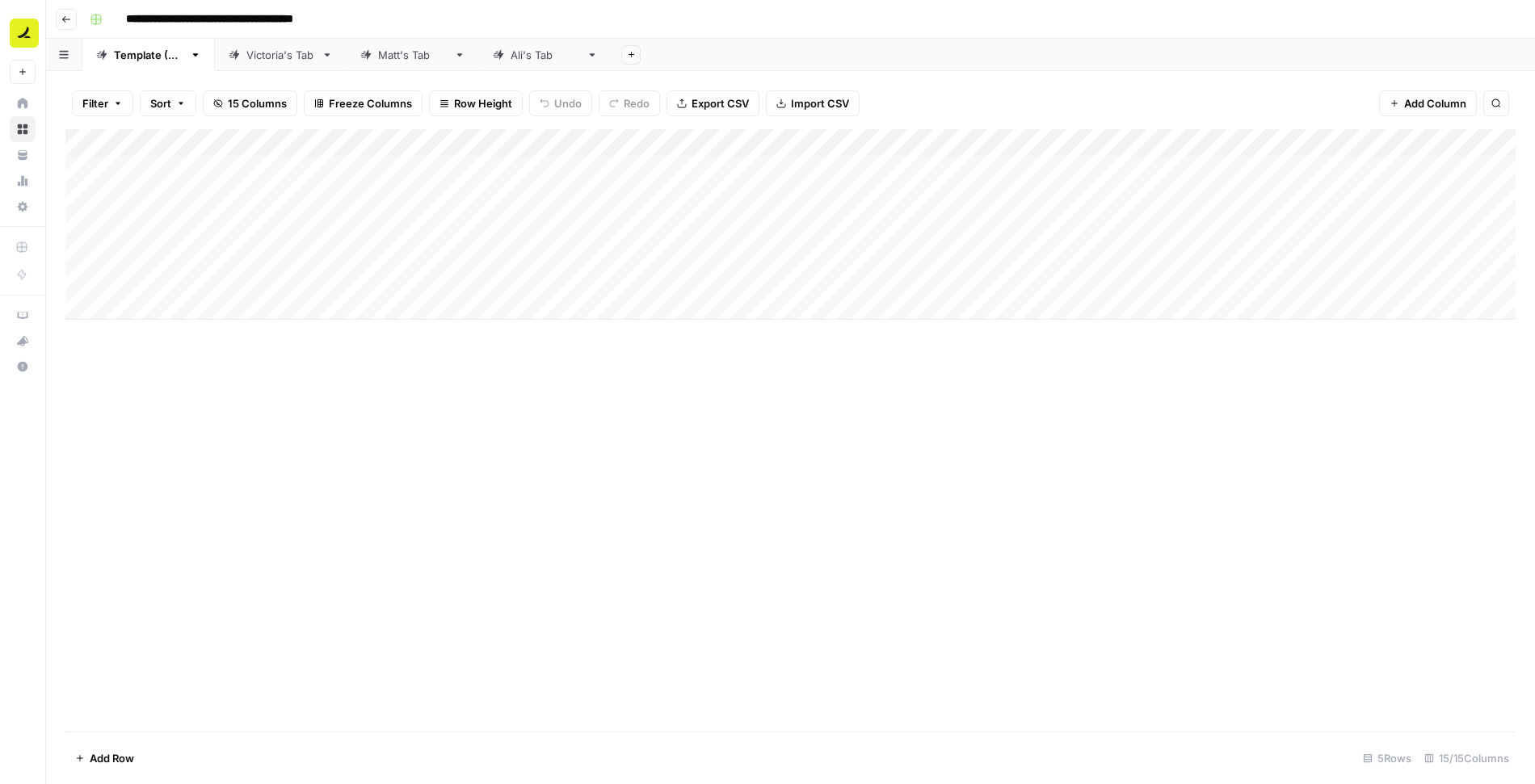 click on "Victoria's Tab" at bounding box center (280, 55) 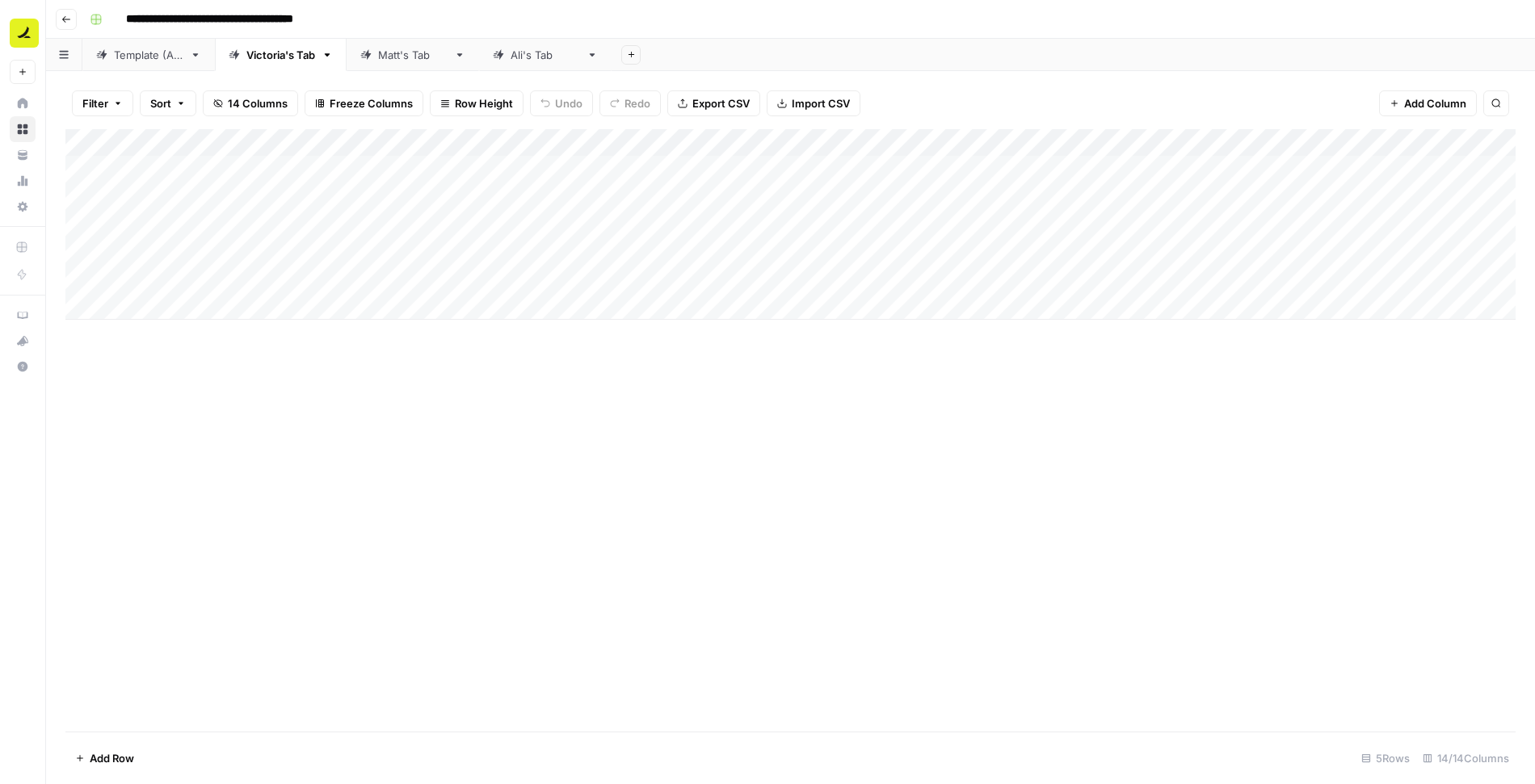 click on "[FIRST]'s Tab" at bounding box center (413, 55) 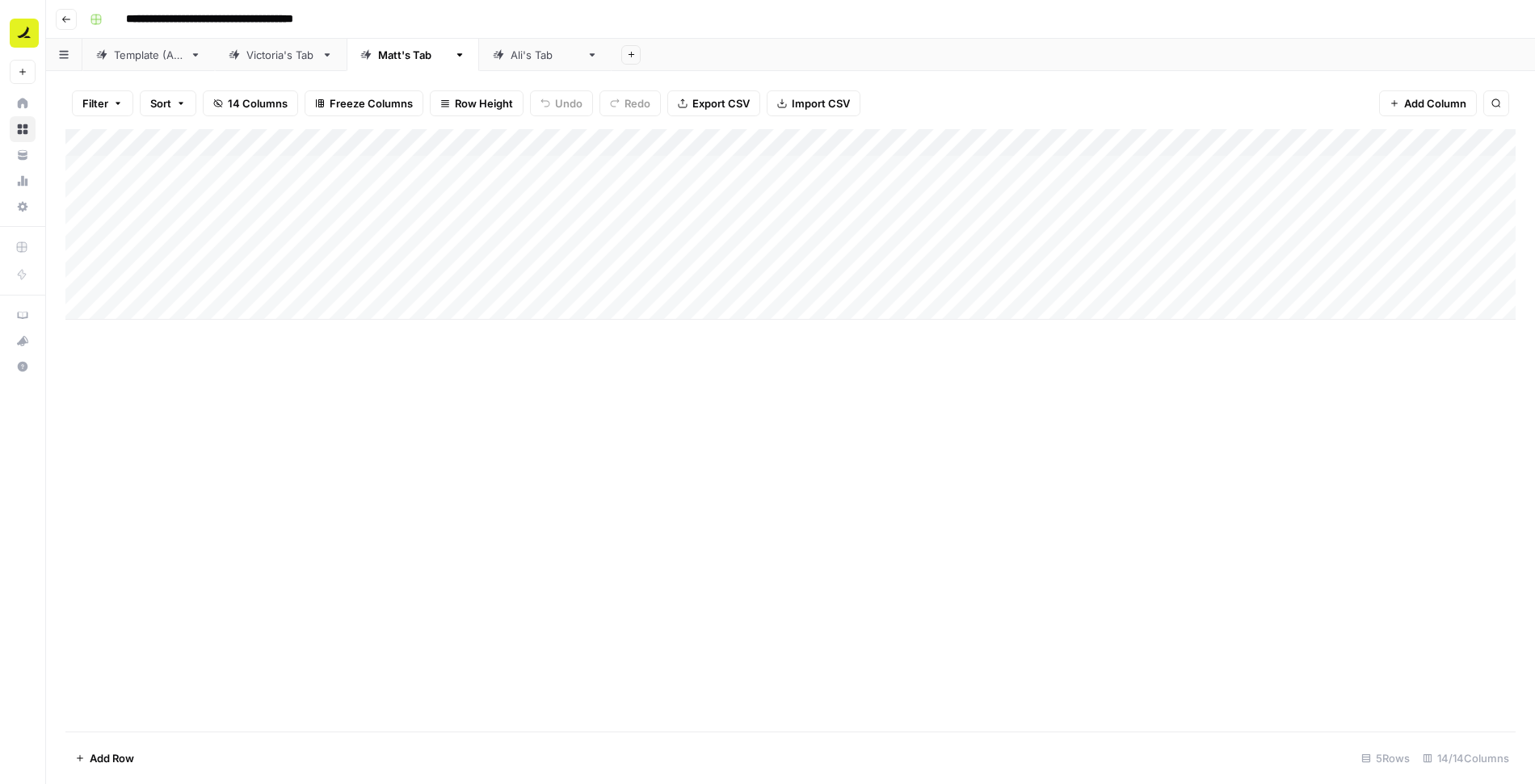 click on "[FIRST]'s Tab" at bounding box center [545, 55] 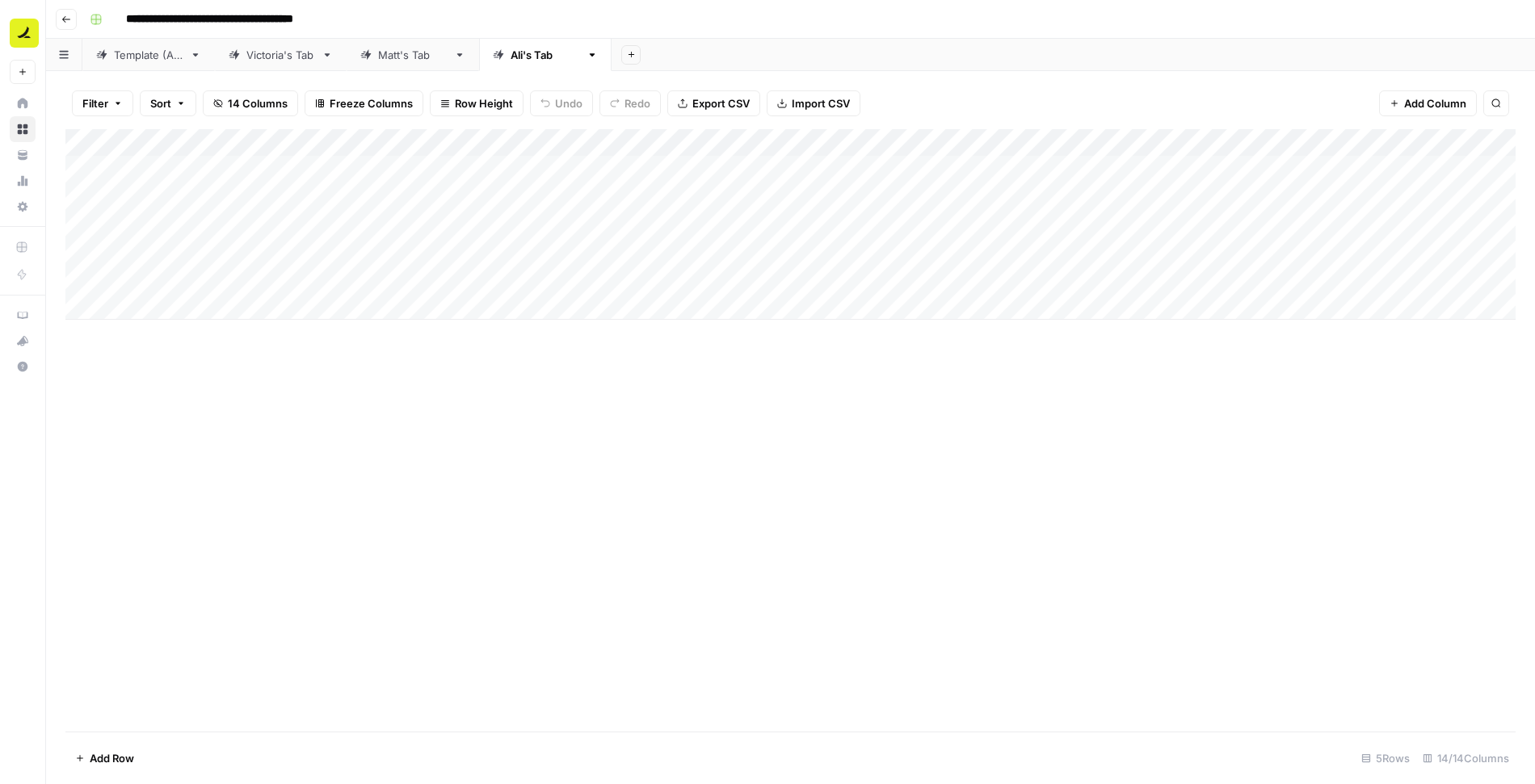 click on "Template ([FIRST]'s Tab)" at bounding box center (149, 55) 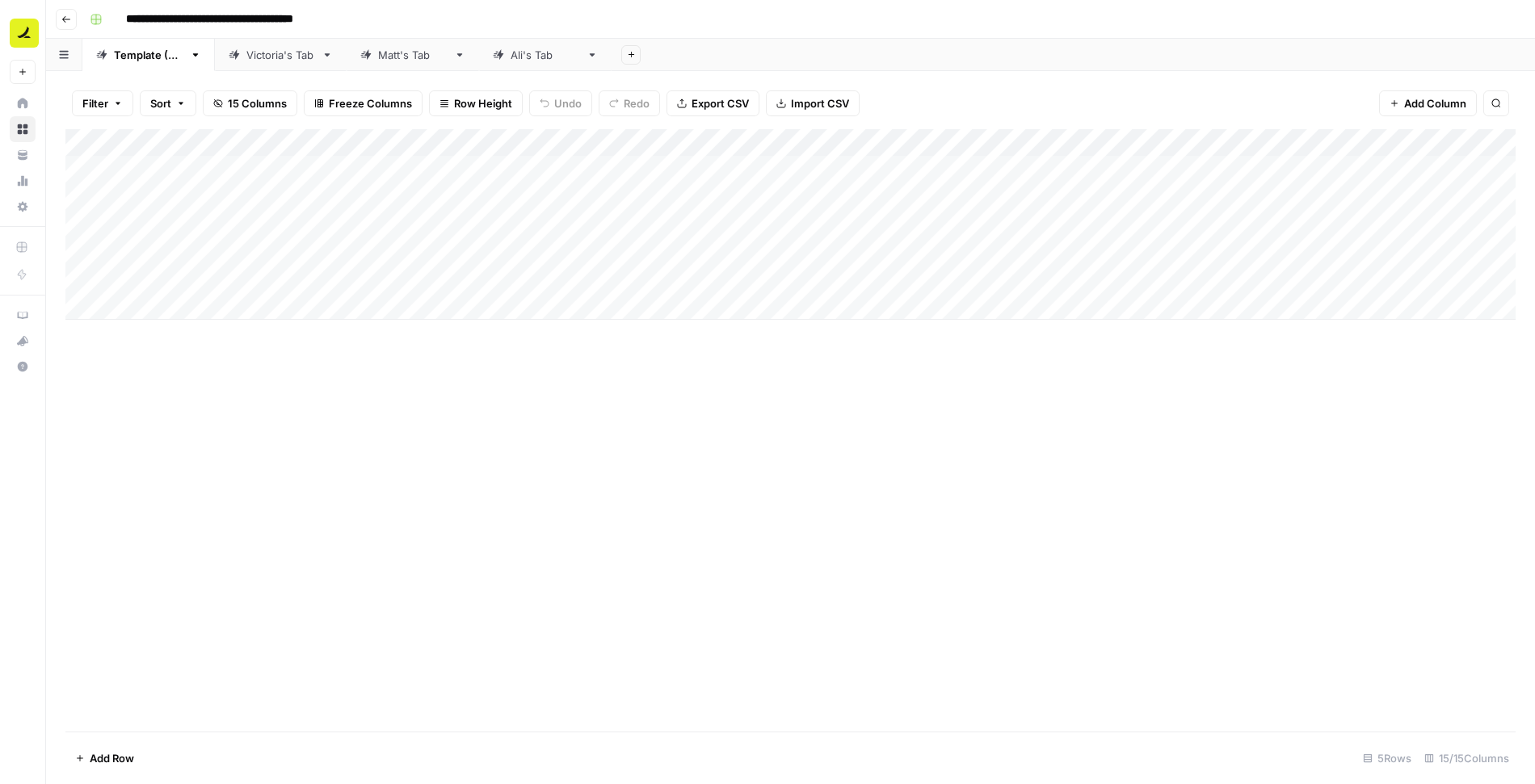 click on "Add Row" at bounding box center [111, 758] 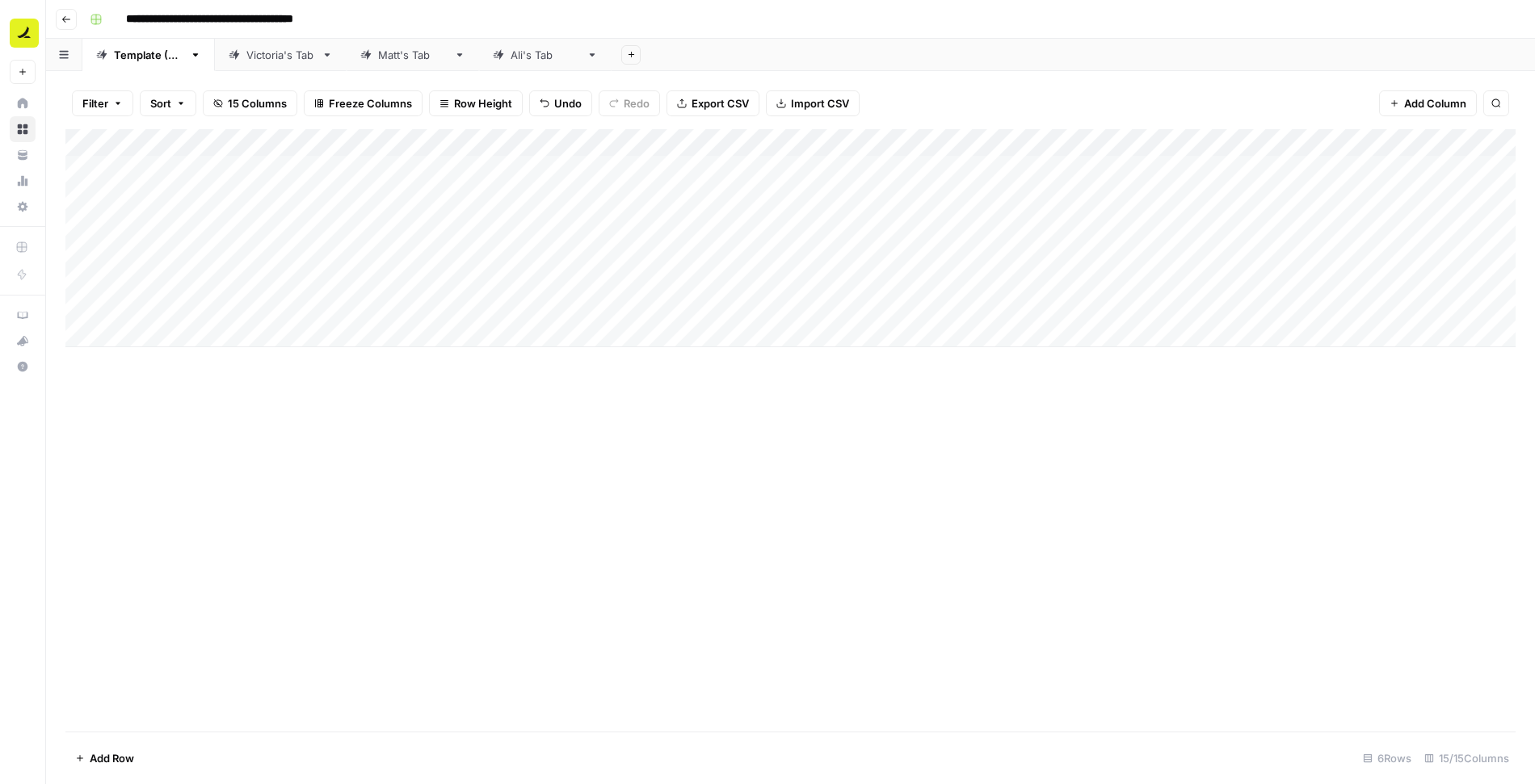 scroll, scrollTop: 0, scrollLeft: 0, axis: both 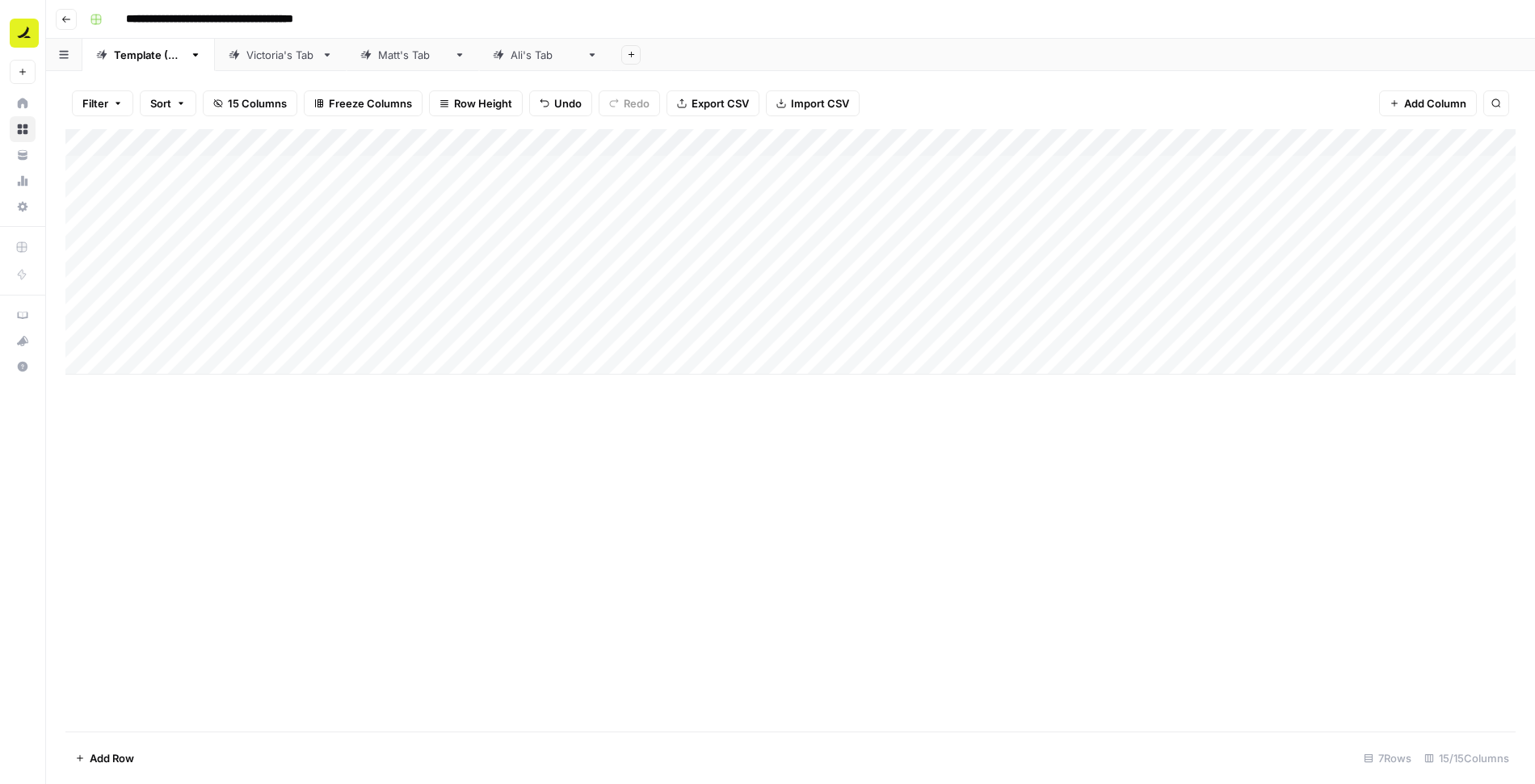 click on "Add Row" at bounding box center (111, 758) 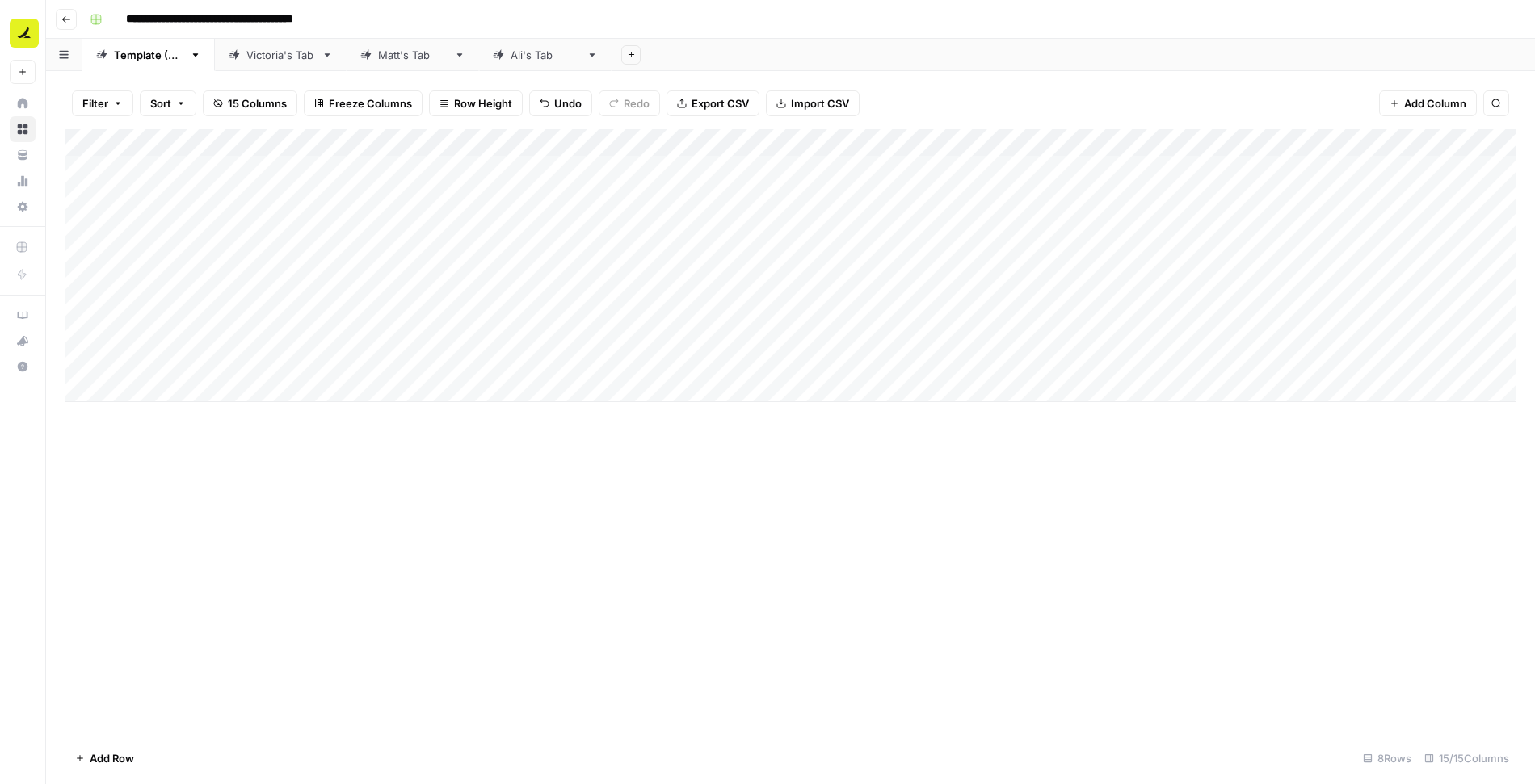 click on "Add Row" at bounding box center (111, 758) 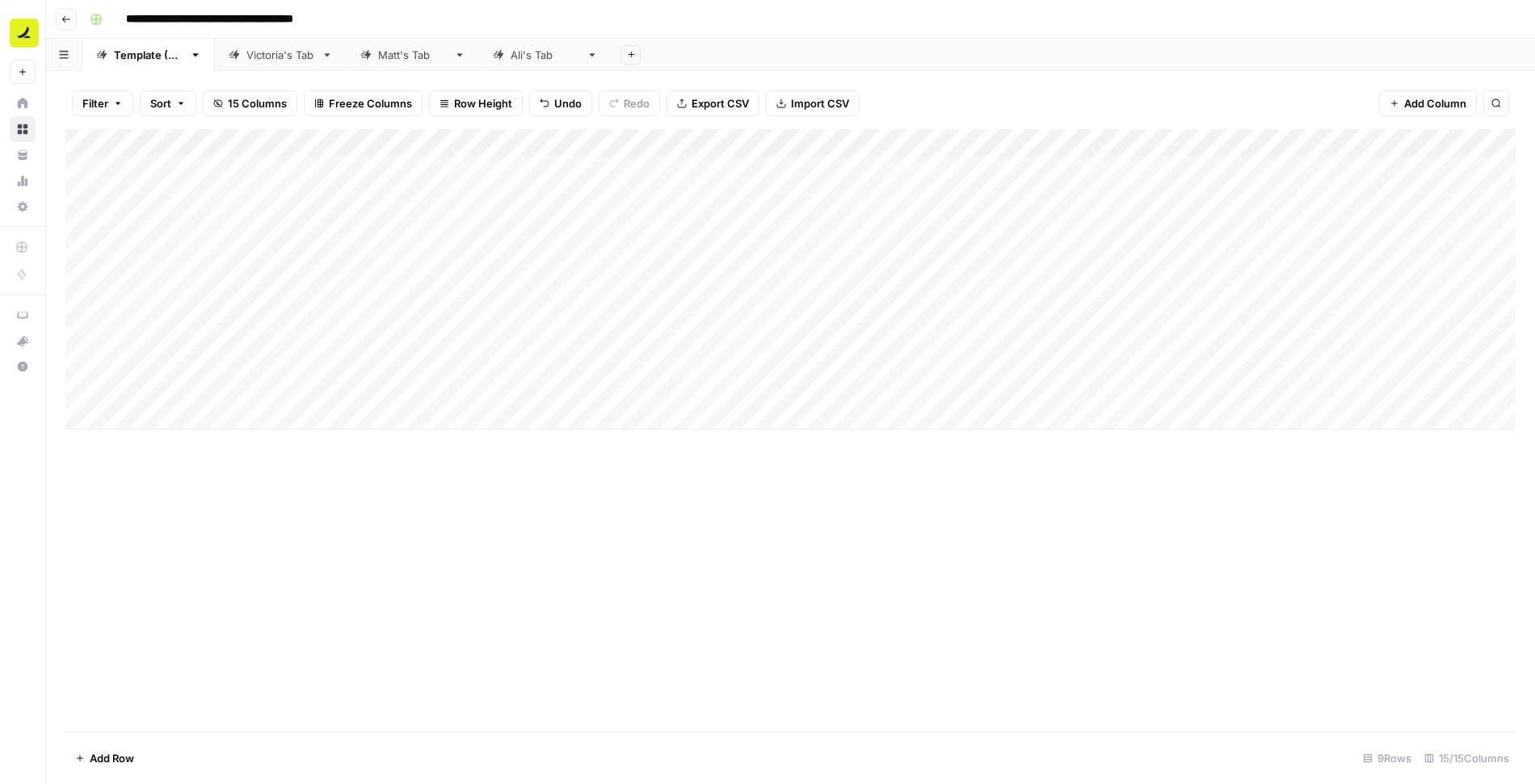 click on "Add Row" at bounding box center [111, 758] 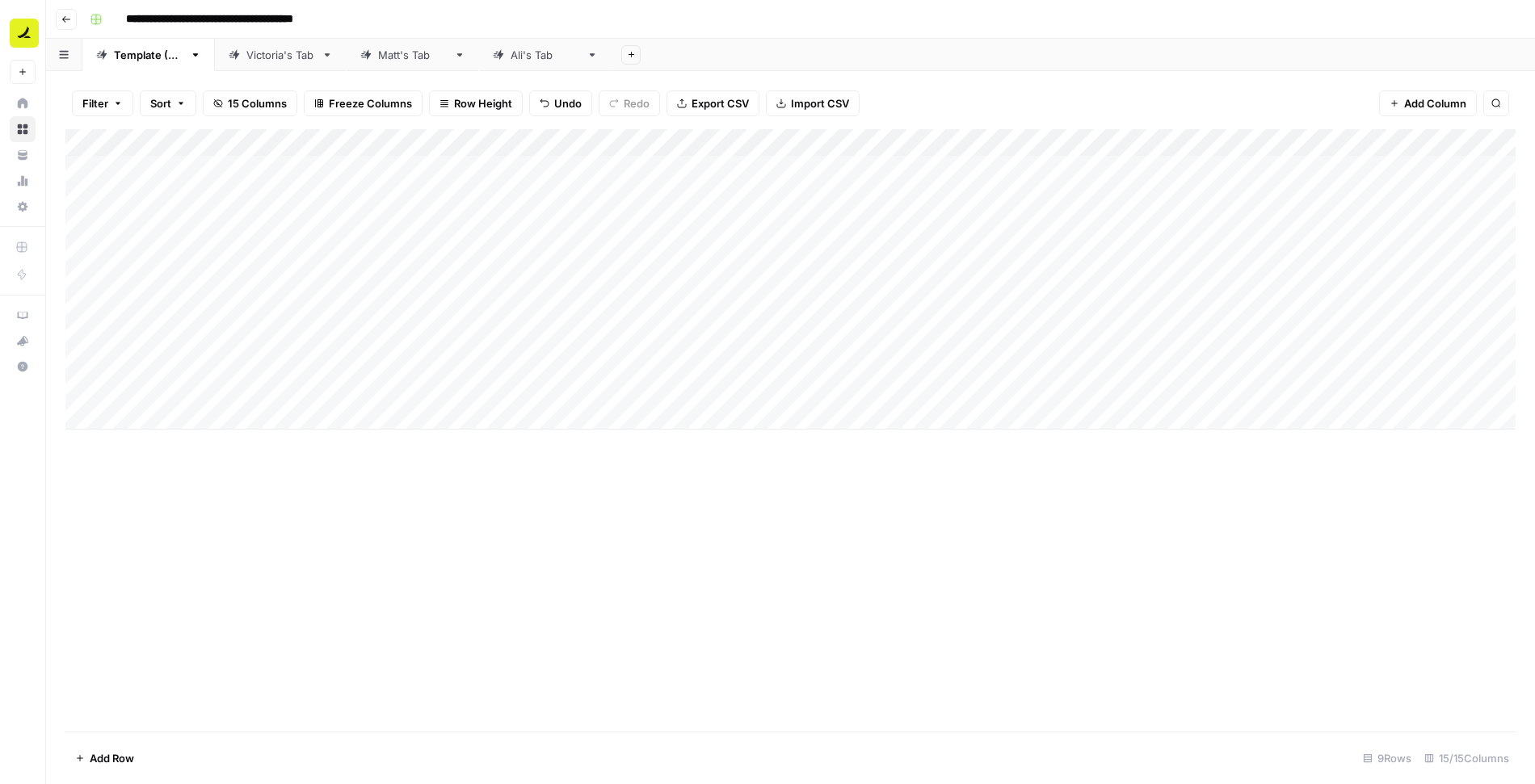 click on "Add Row" at bounding box center (111, 758) 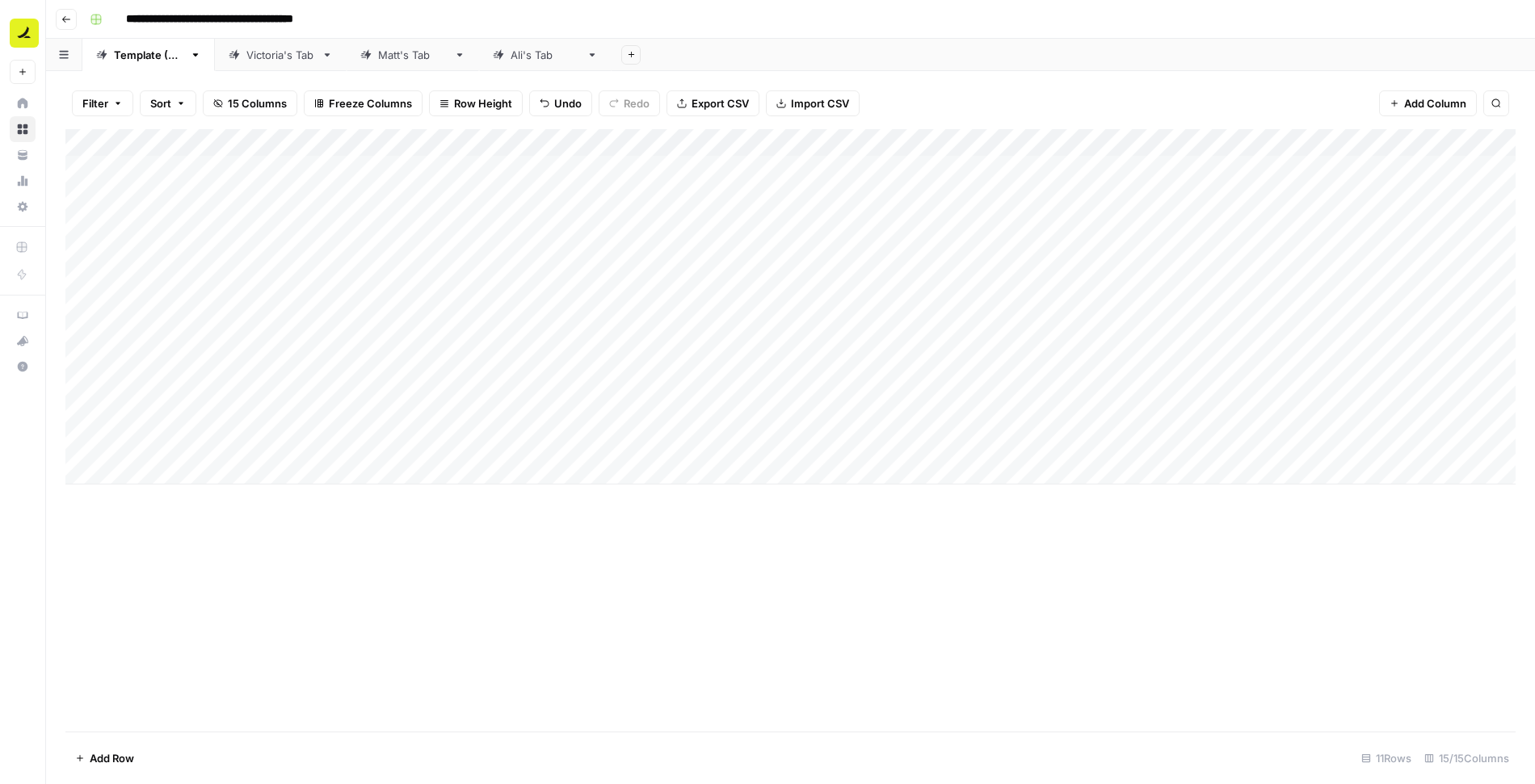 click on "Add Row" at bounding box center [111, 758] 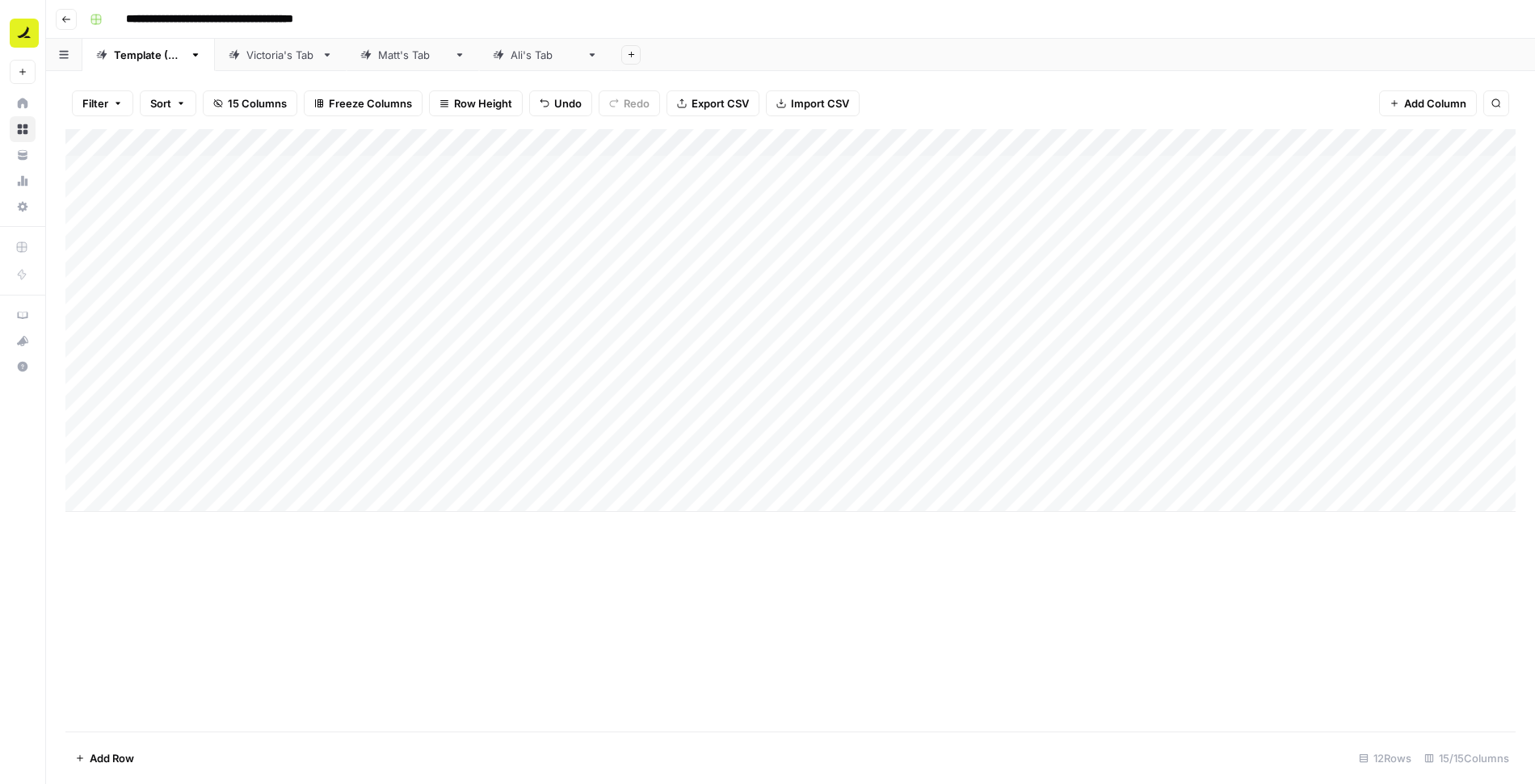 click on "Add Column" at bounding box center [790, 321] 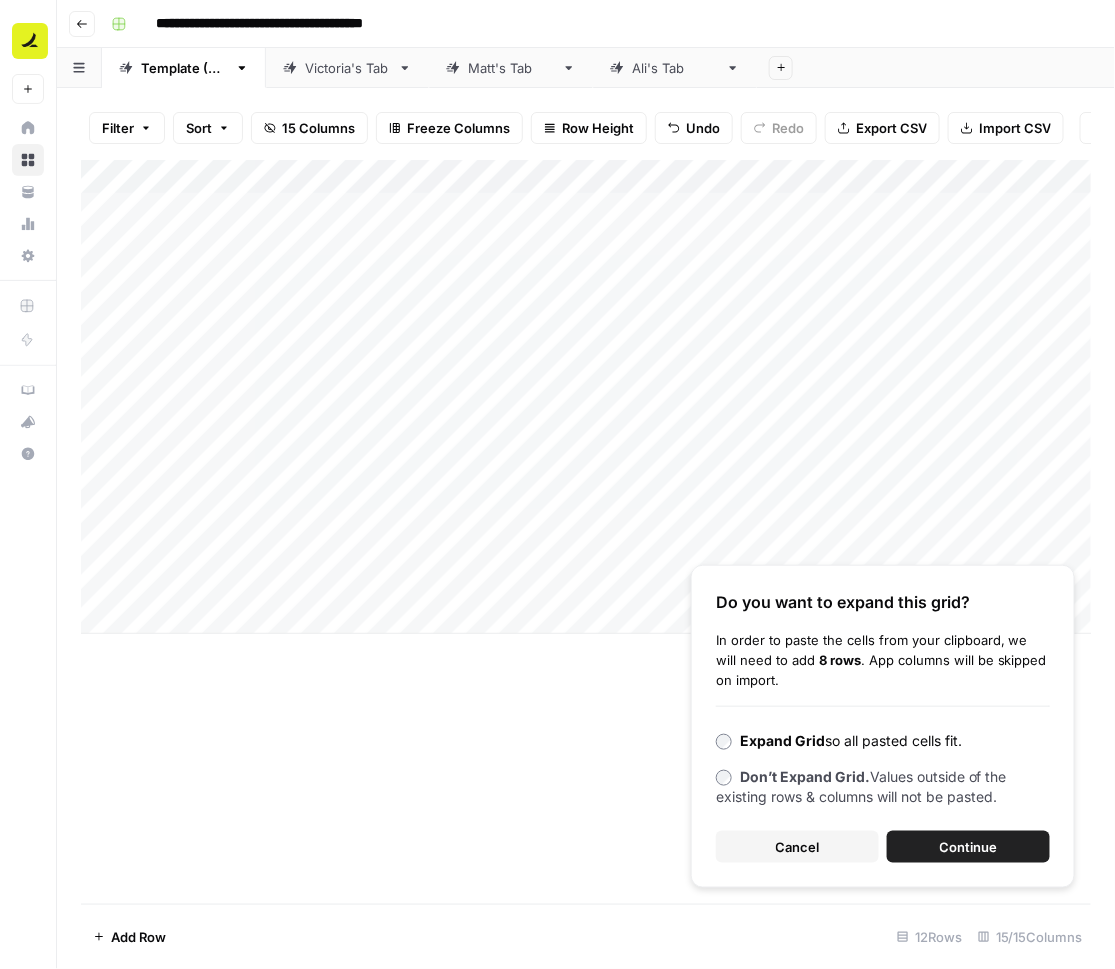 click on "Continue" at bounding box center [969, 847] 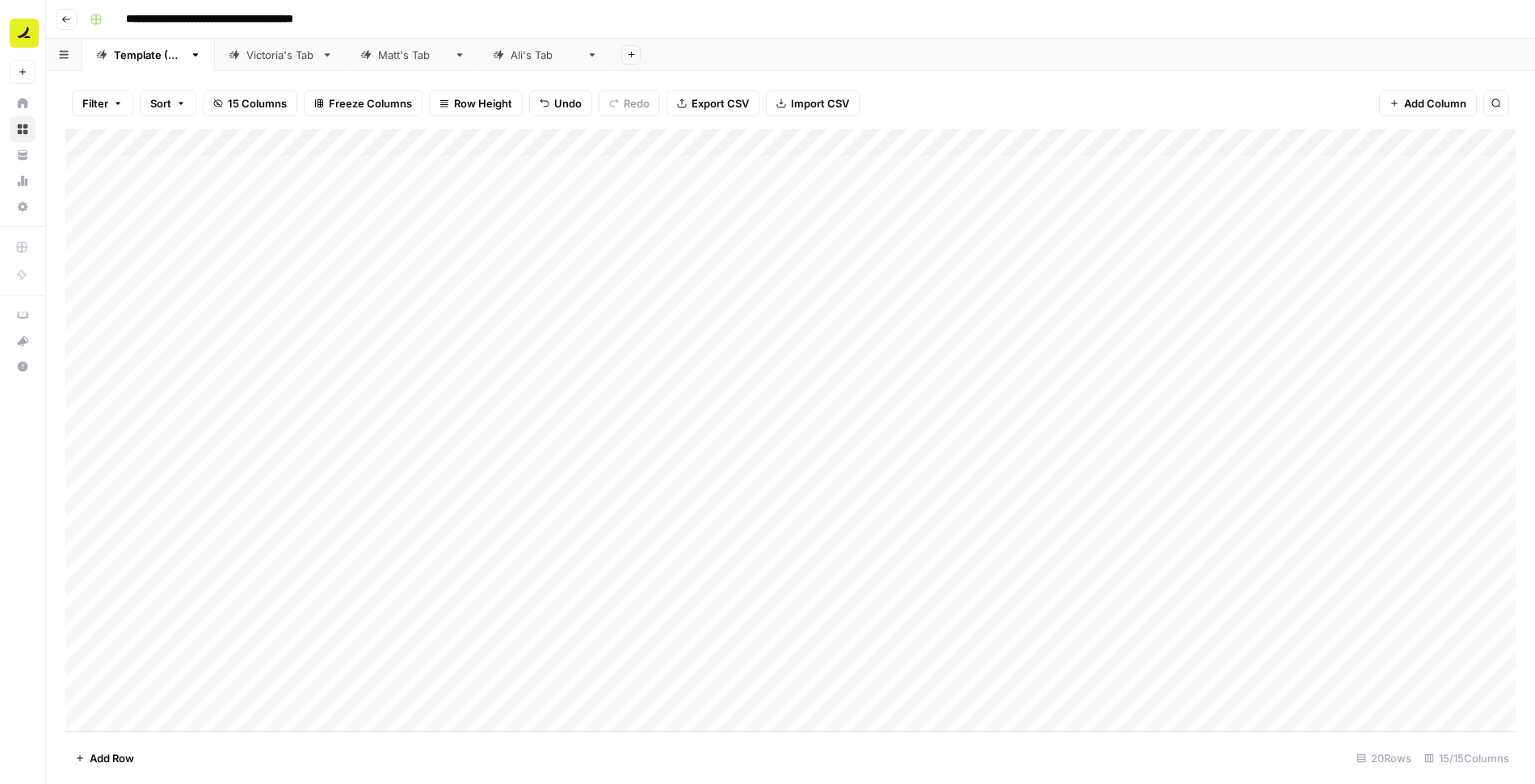 click on "Add Column" at bounding box center (790, 430) 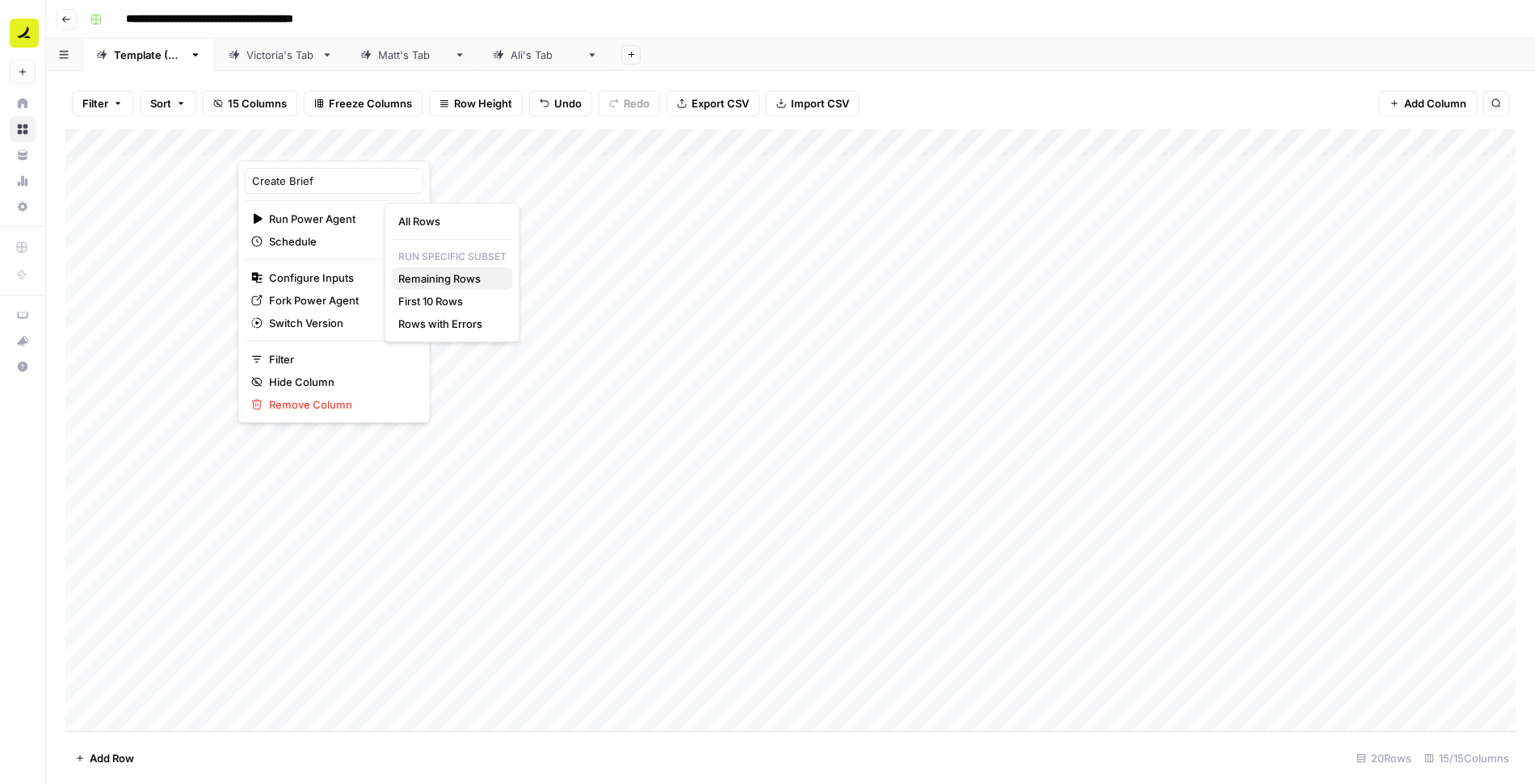 click on "Remaining Rows" at bounding box center [449, 279] 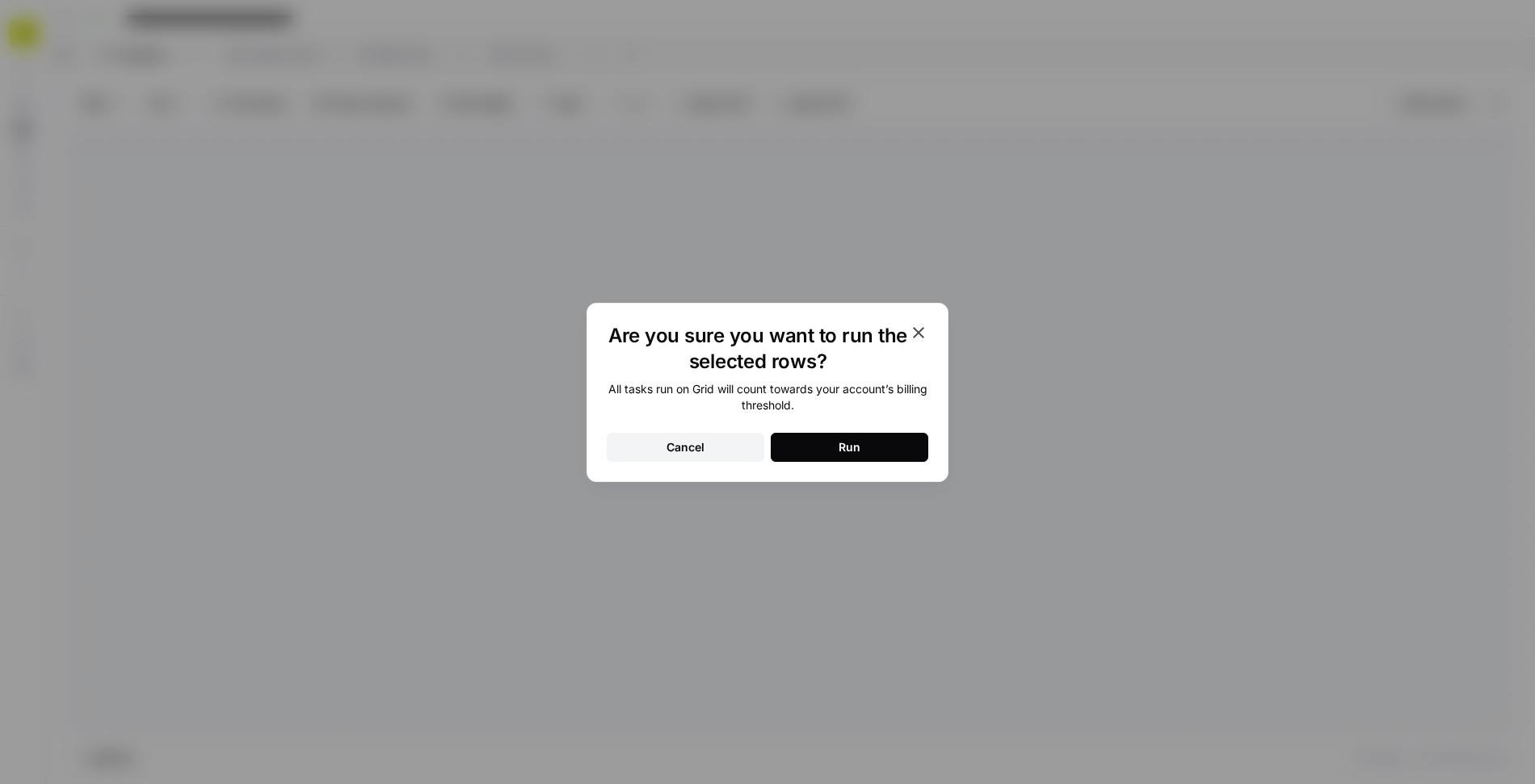 click on "Run" at bounding box center (849, 447) 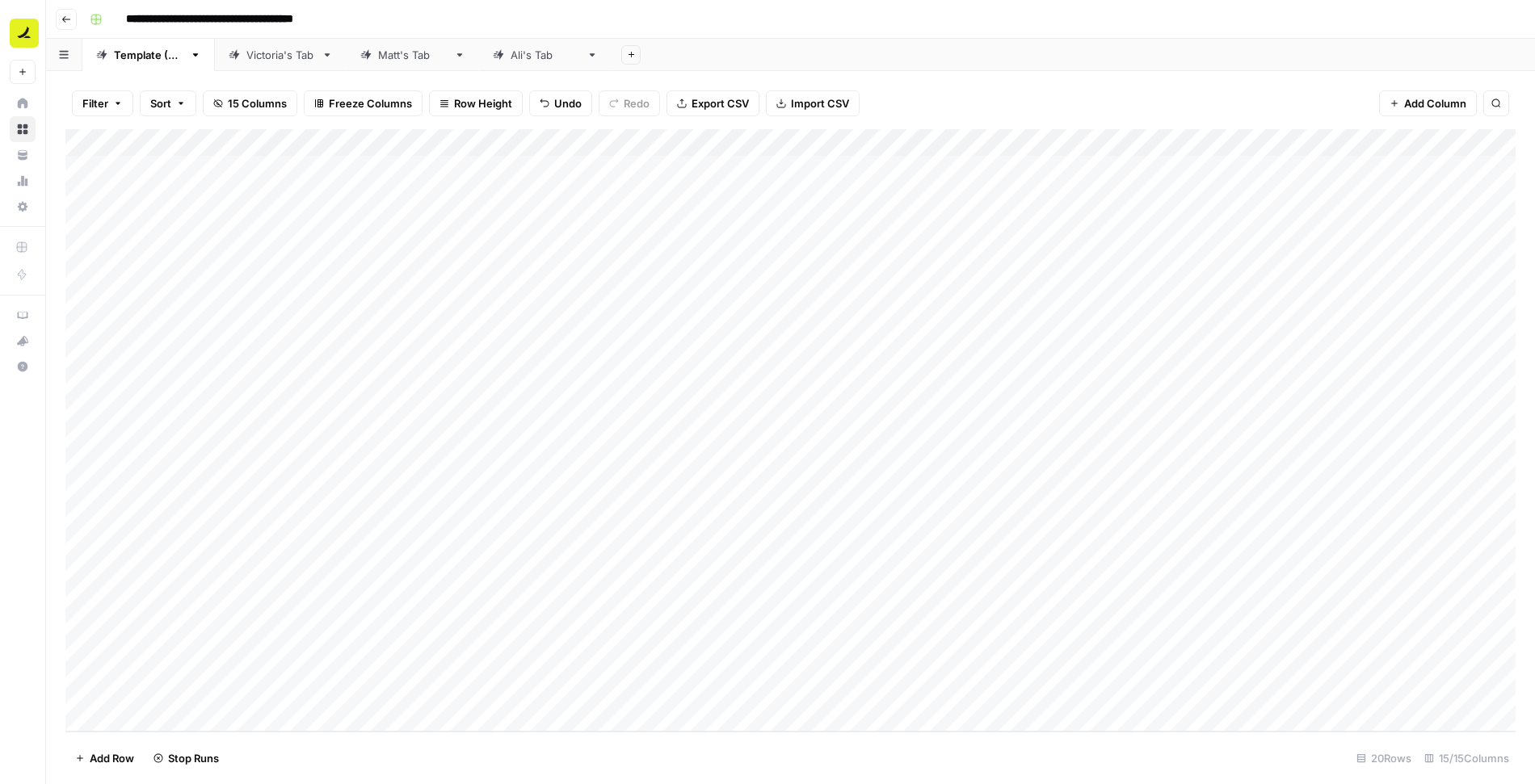 click on "Add Column" at bounding box center [790, 430] 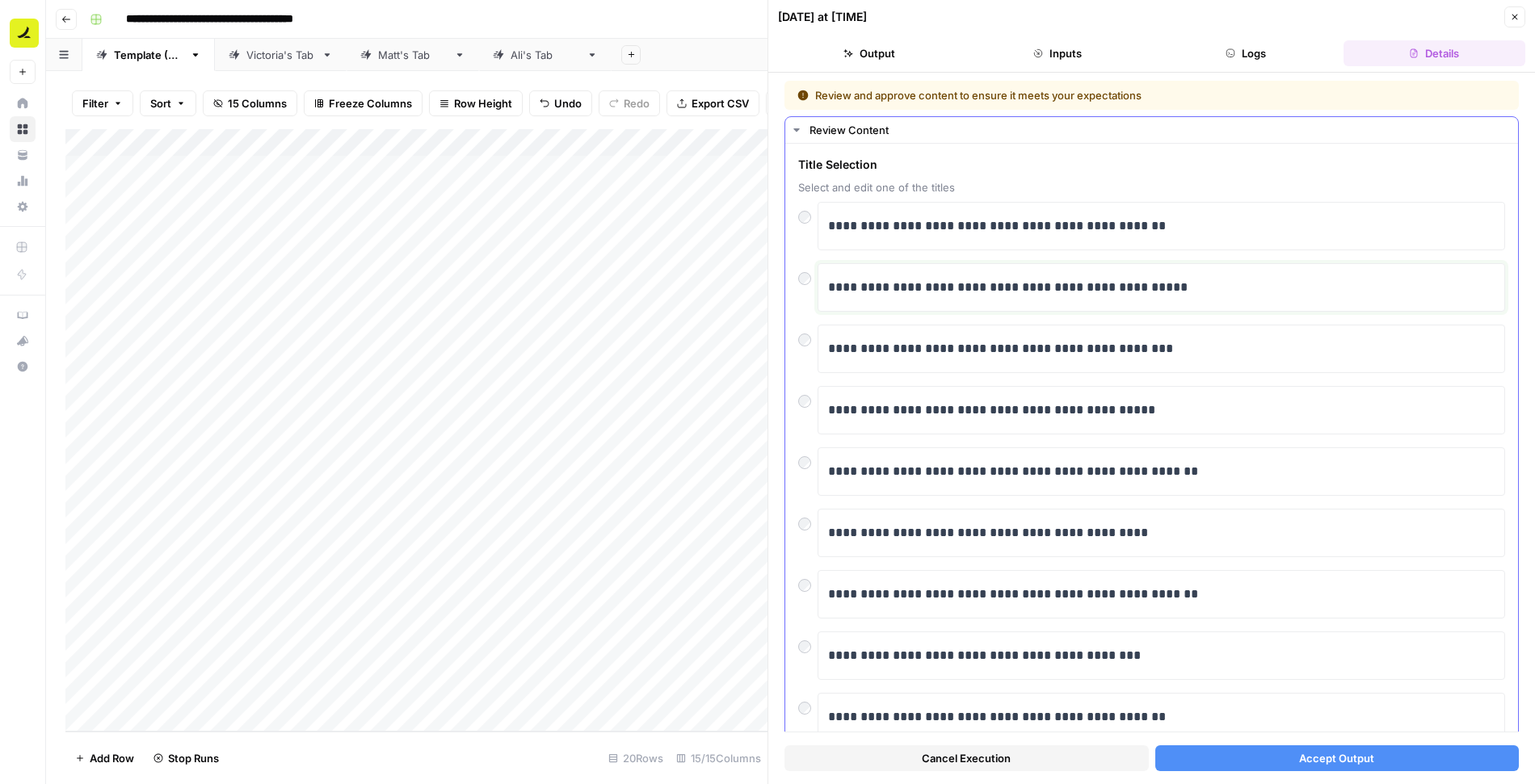click on "**********" at bounding box center [1162, 287] 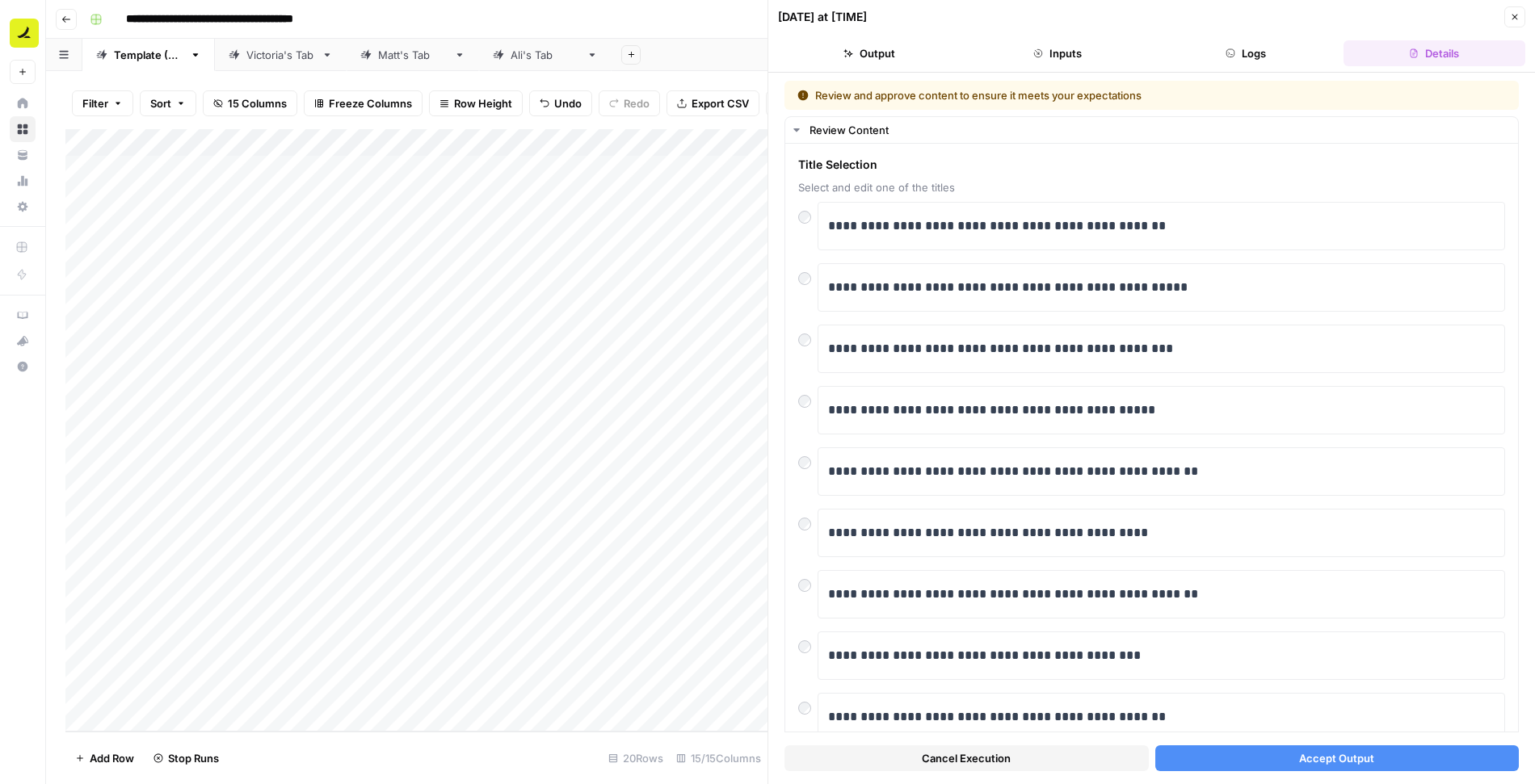 click on "Accept Output" at bounding box center (1337, 758) 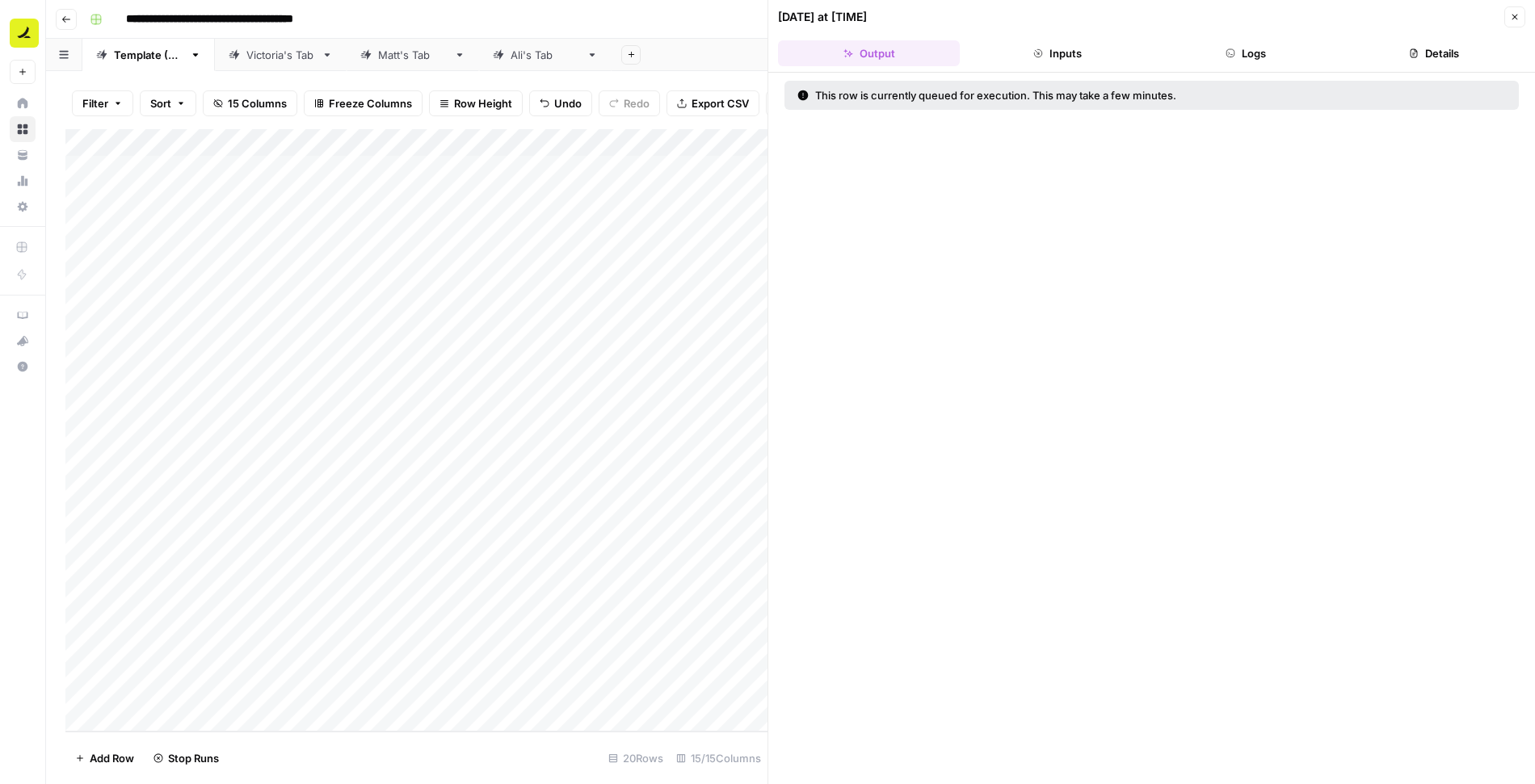 click 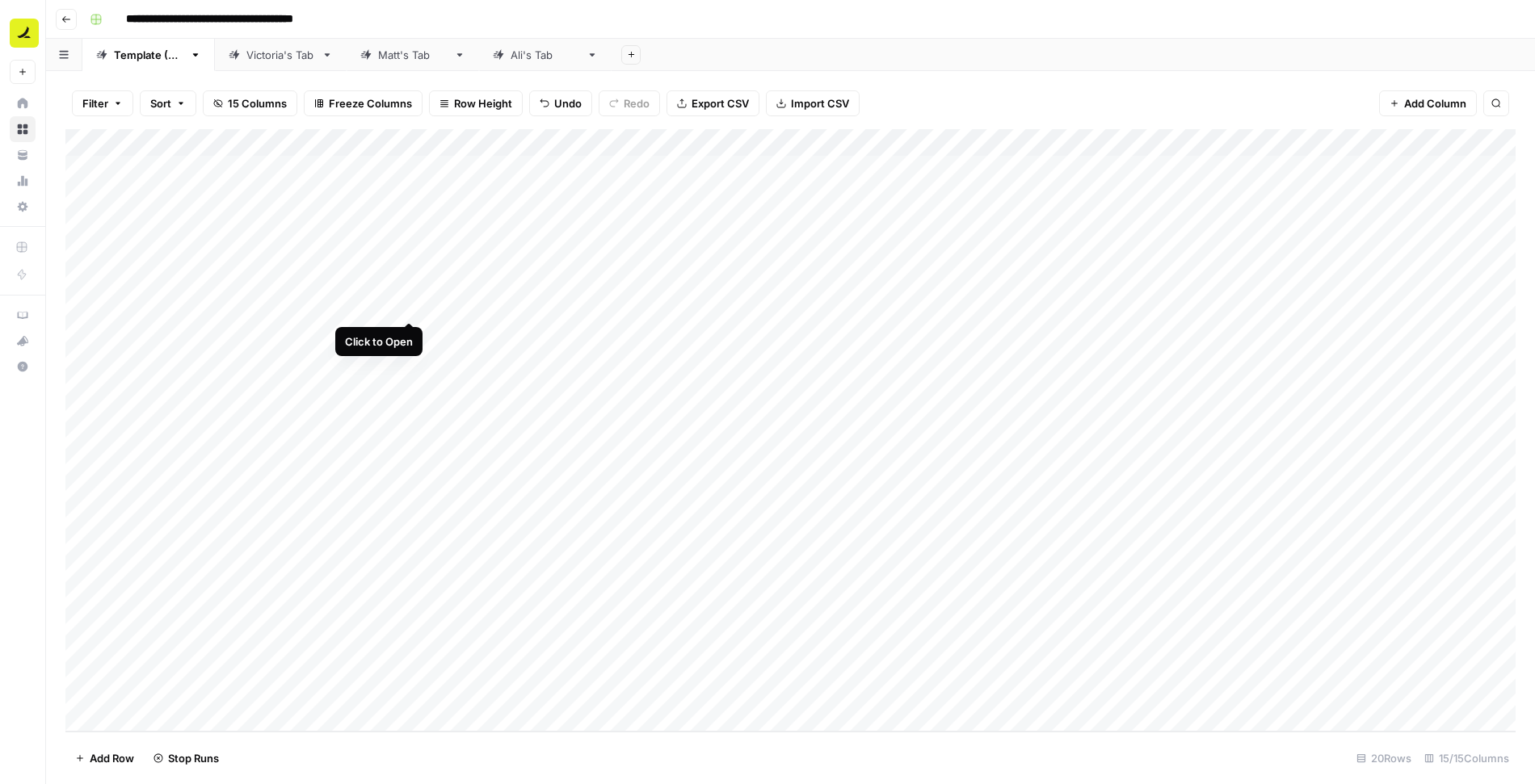 click on "Add Column" at bounding box center [790, 430] 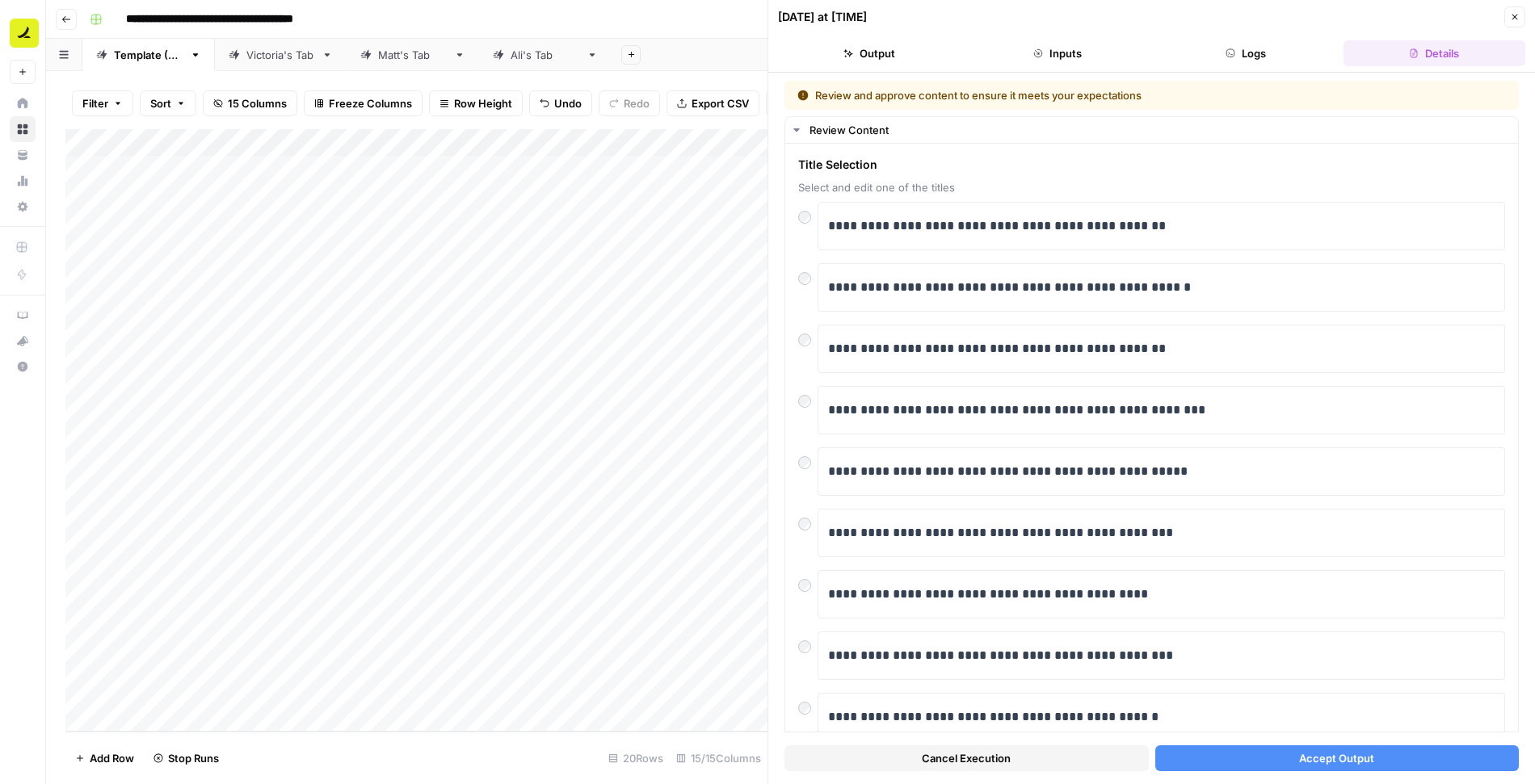 click on "Accept Output" at bounding box center [1336, 758] 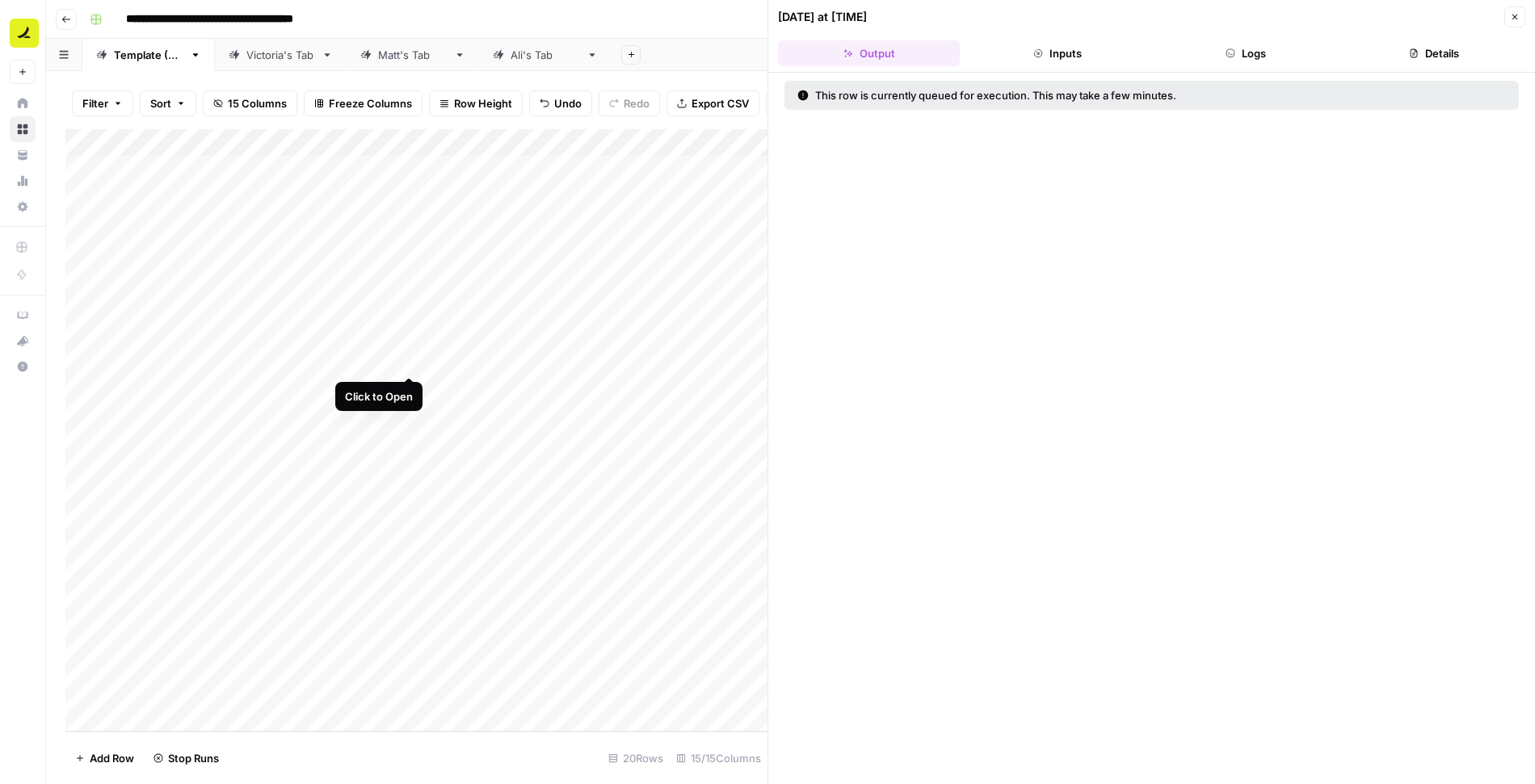 click on "Add Column" at bounding box center (416, 430) 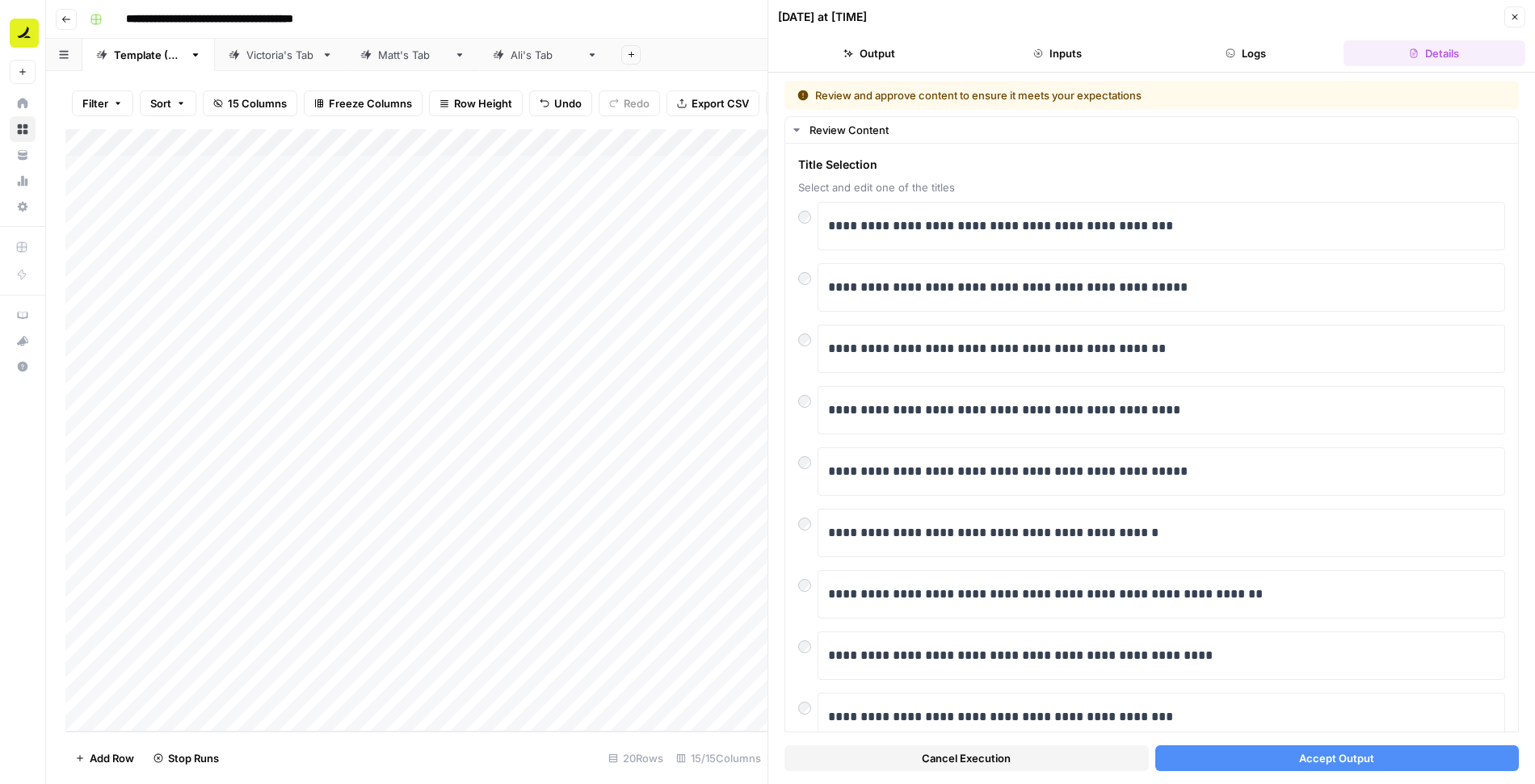 click on "Accept Output" at bounding box center (1336, 758) 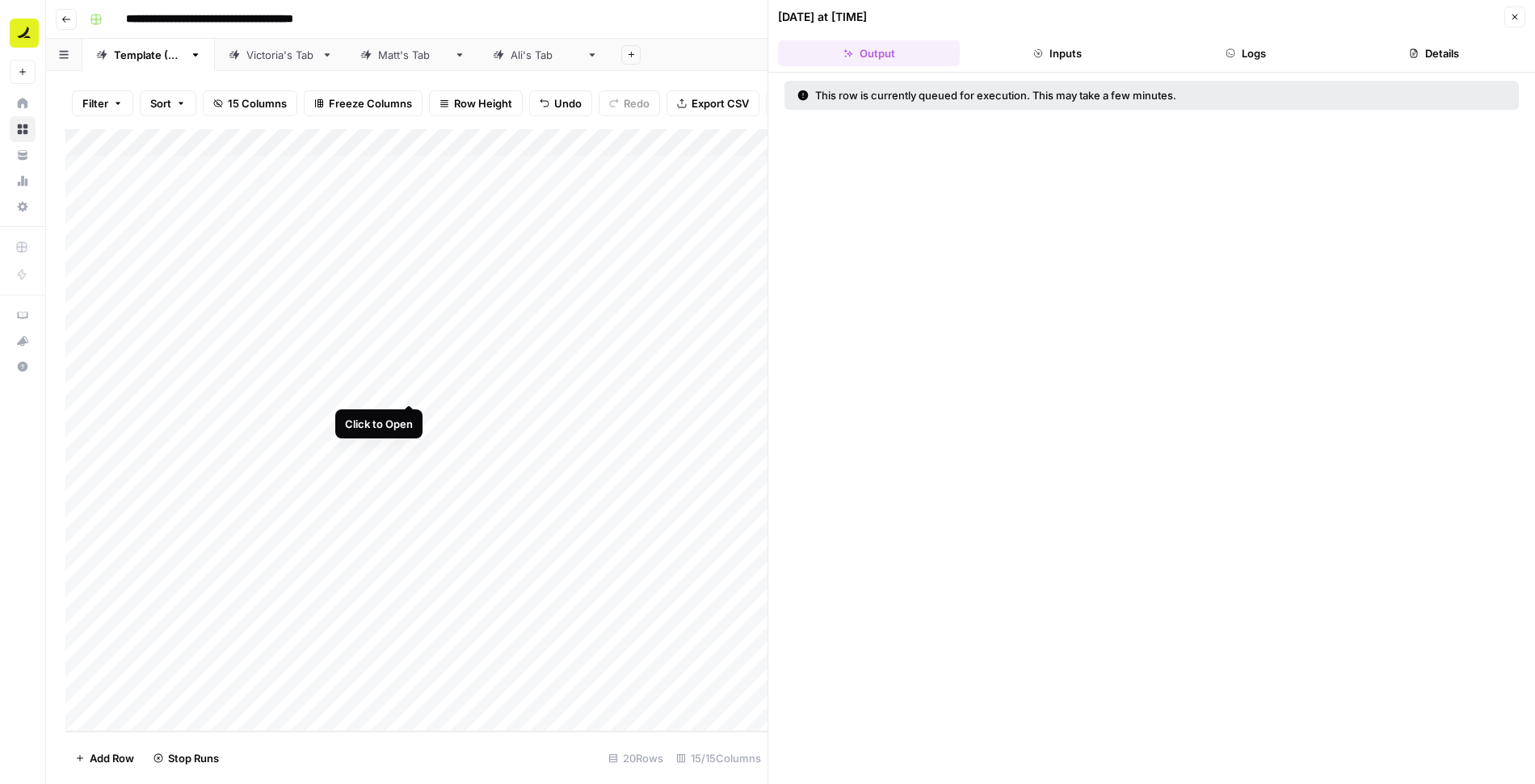 click on "Add Column" at bounding box center [416, 430] 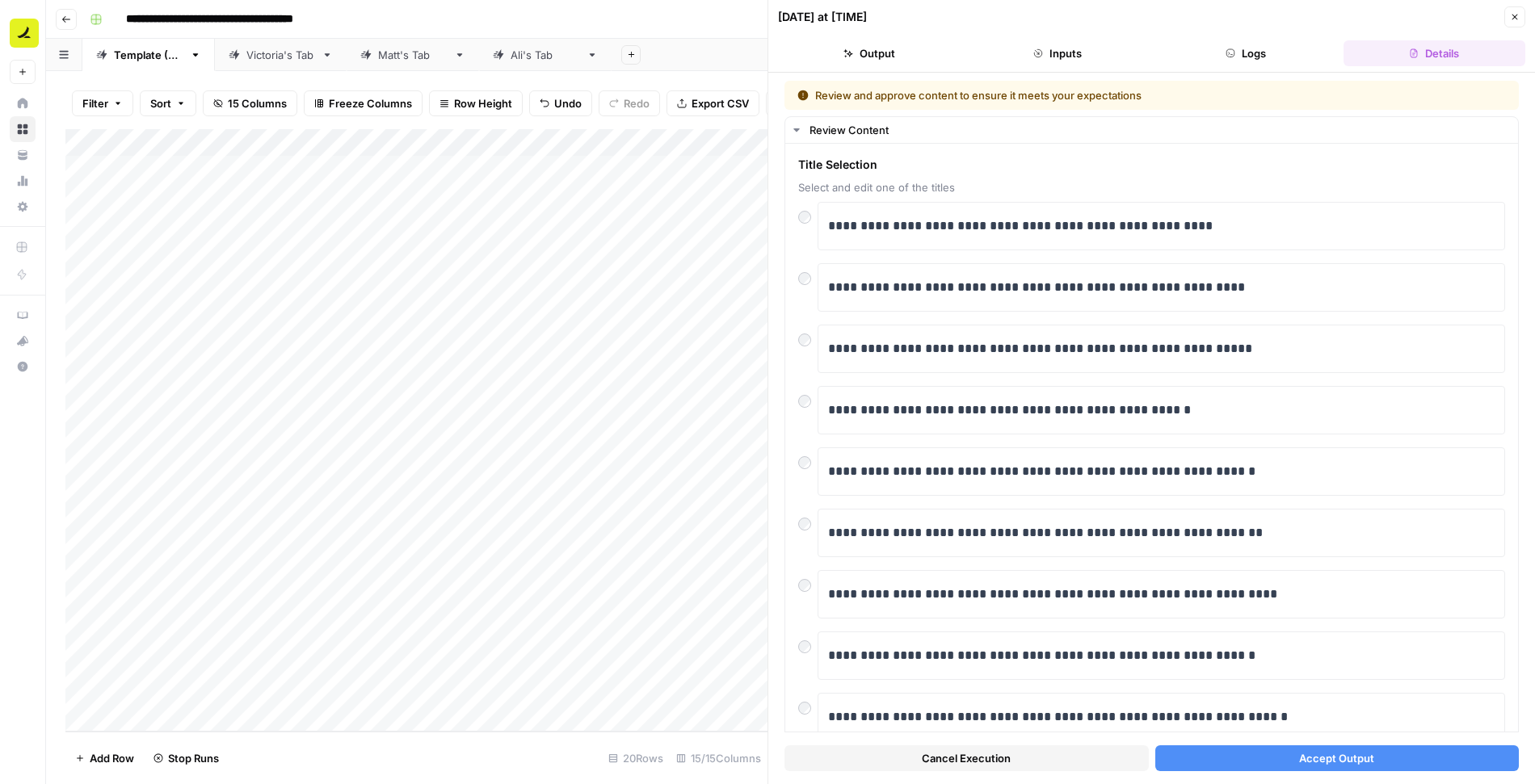 click on "Accept Output" at bounding box center [1336, 758] 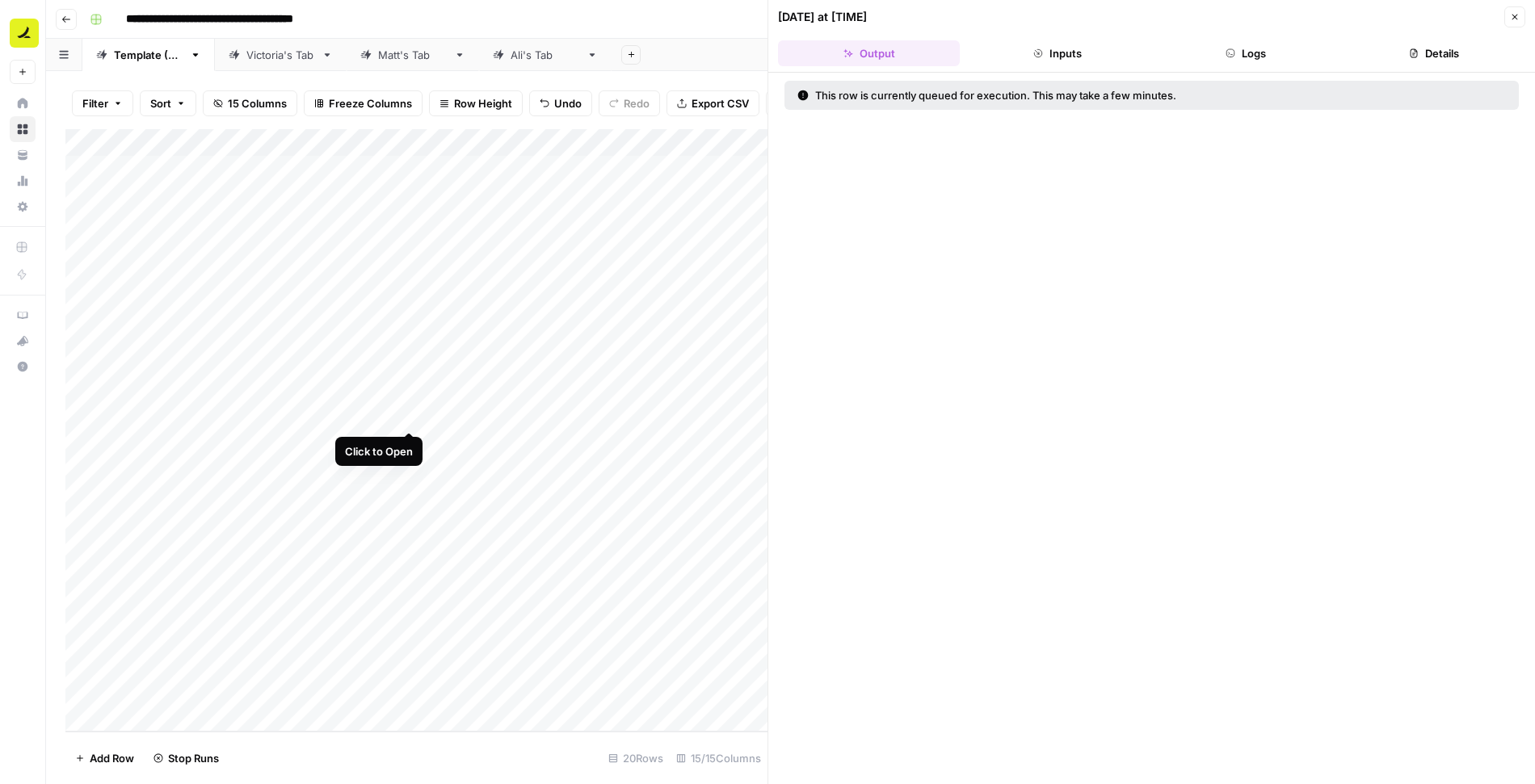 click on "Add Column" at bounding box center (416, 430) 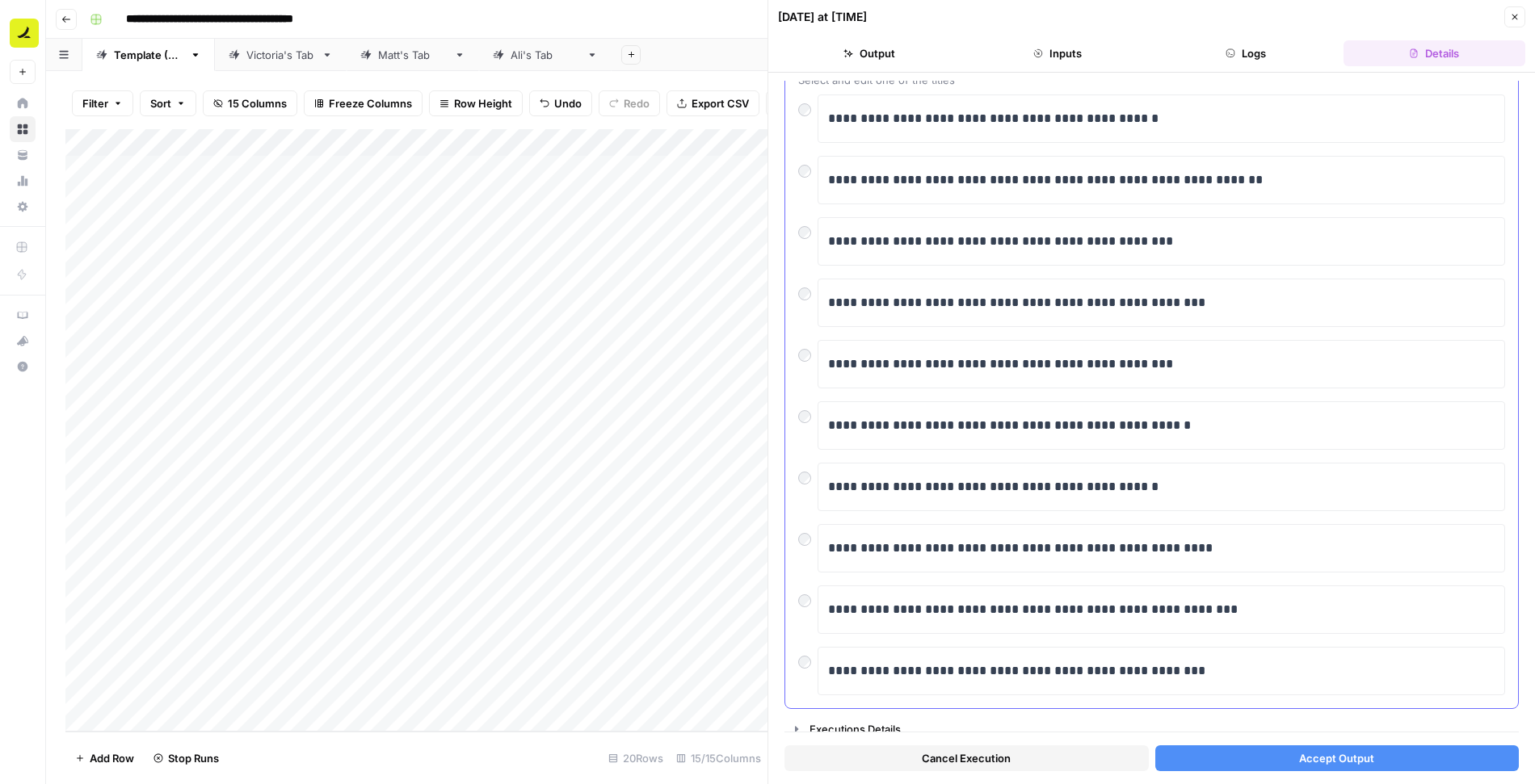 scroll, scrollTop: 0, scrollLeft: 0, axis: both 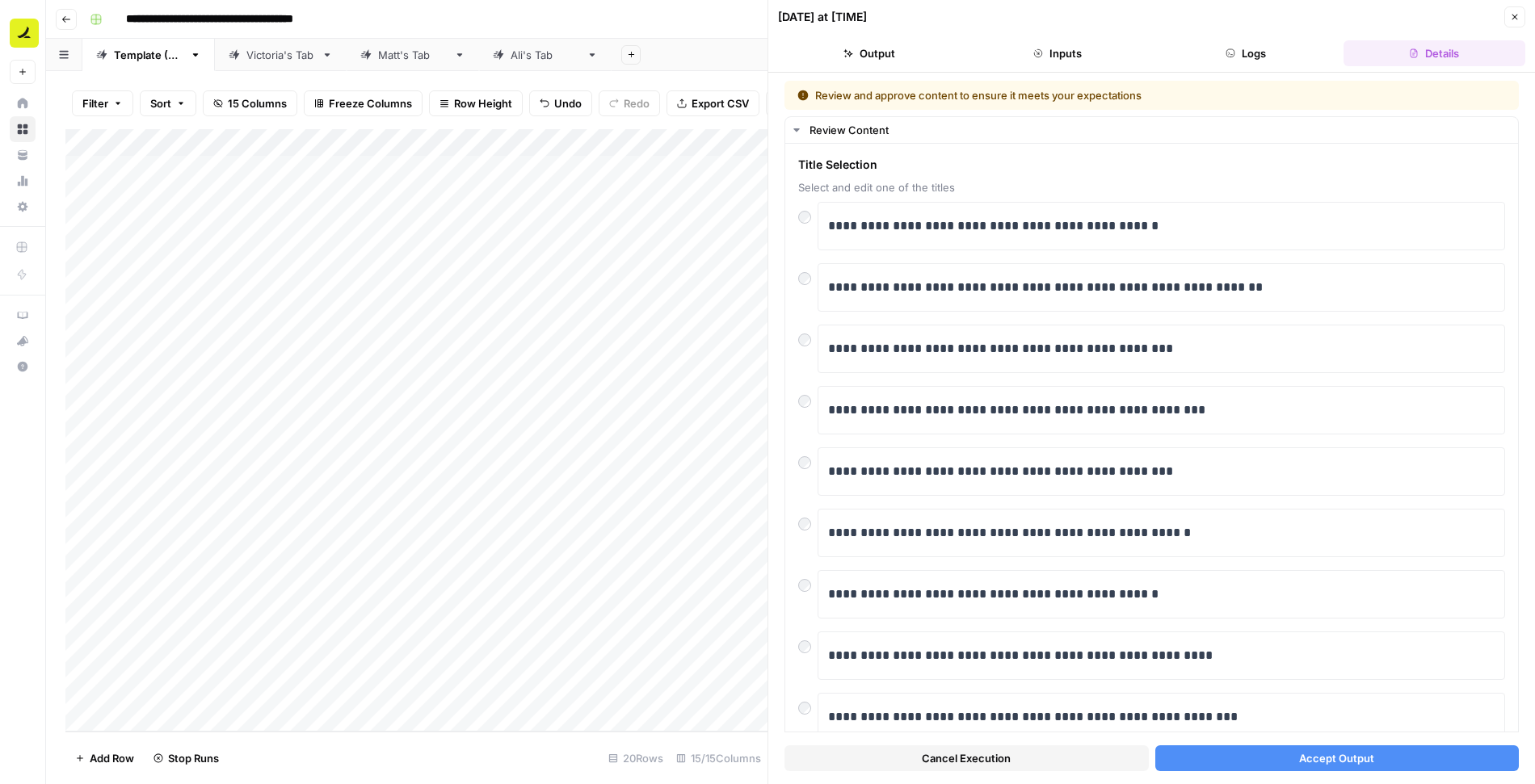 click on "Accept Output" at bounding box center (1337, 758) 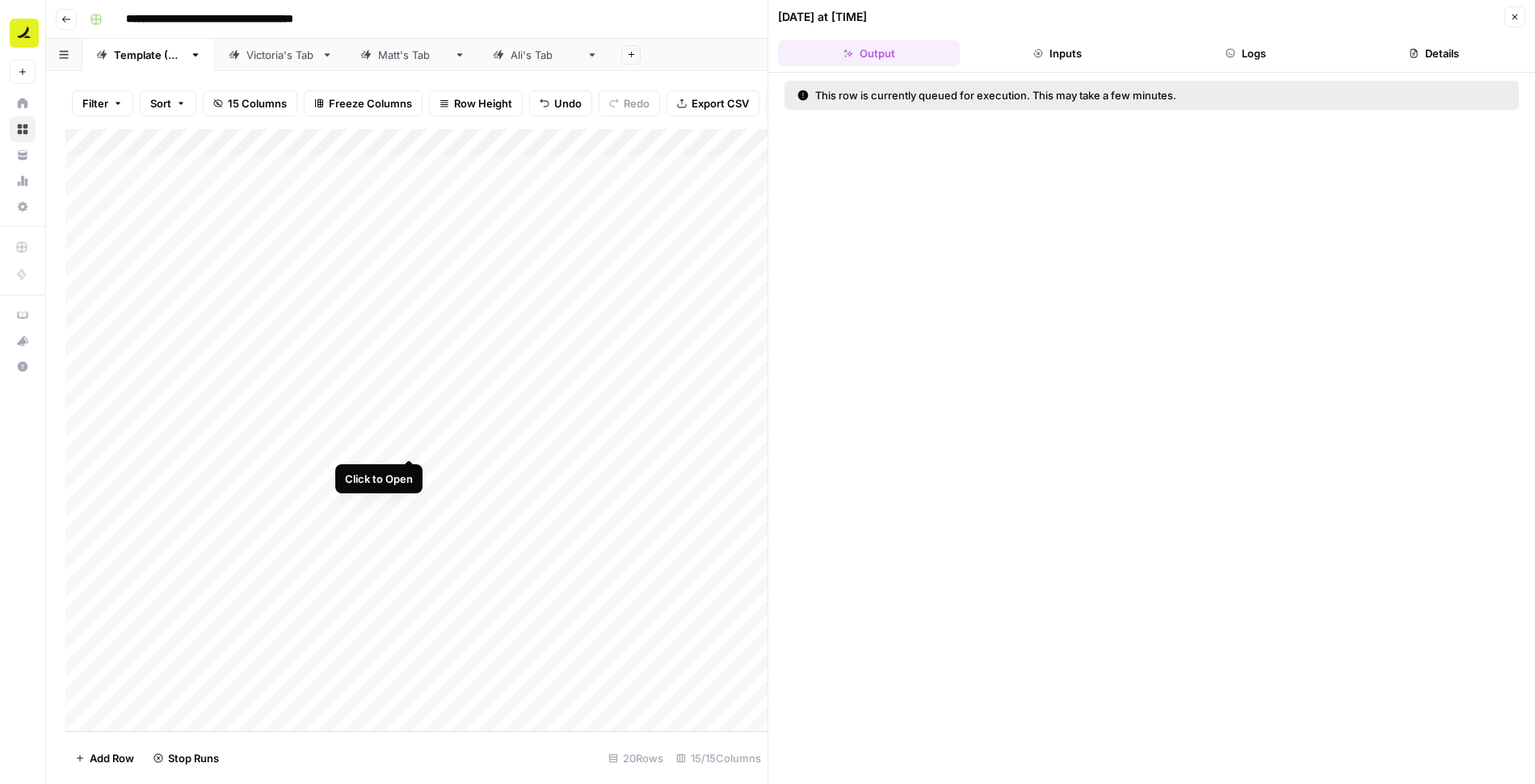 click on "Add Column" at bounding box center [416, 430] 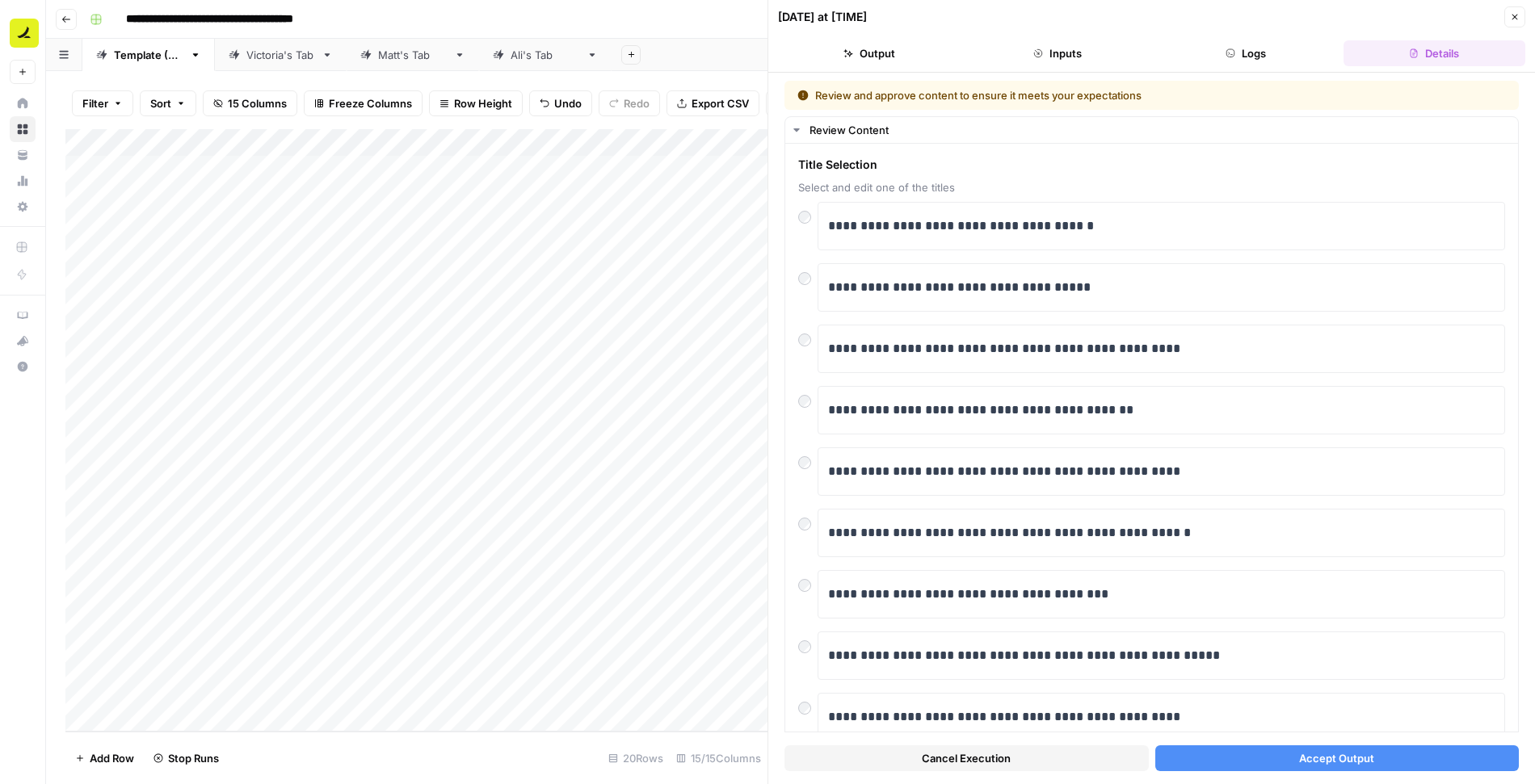 click on "Accept Output" at bounding box center [1337, 758] 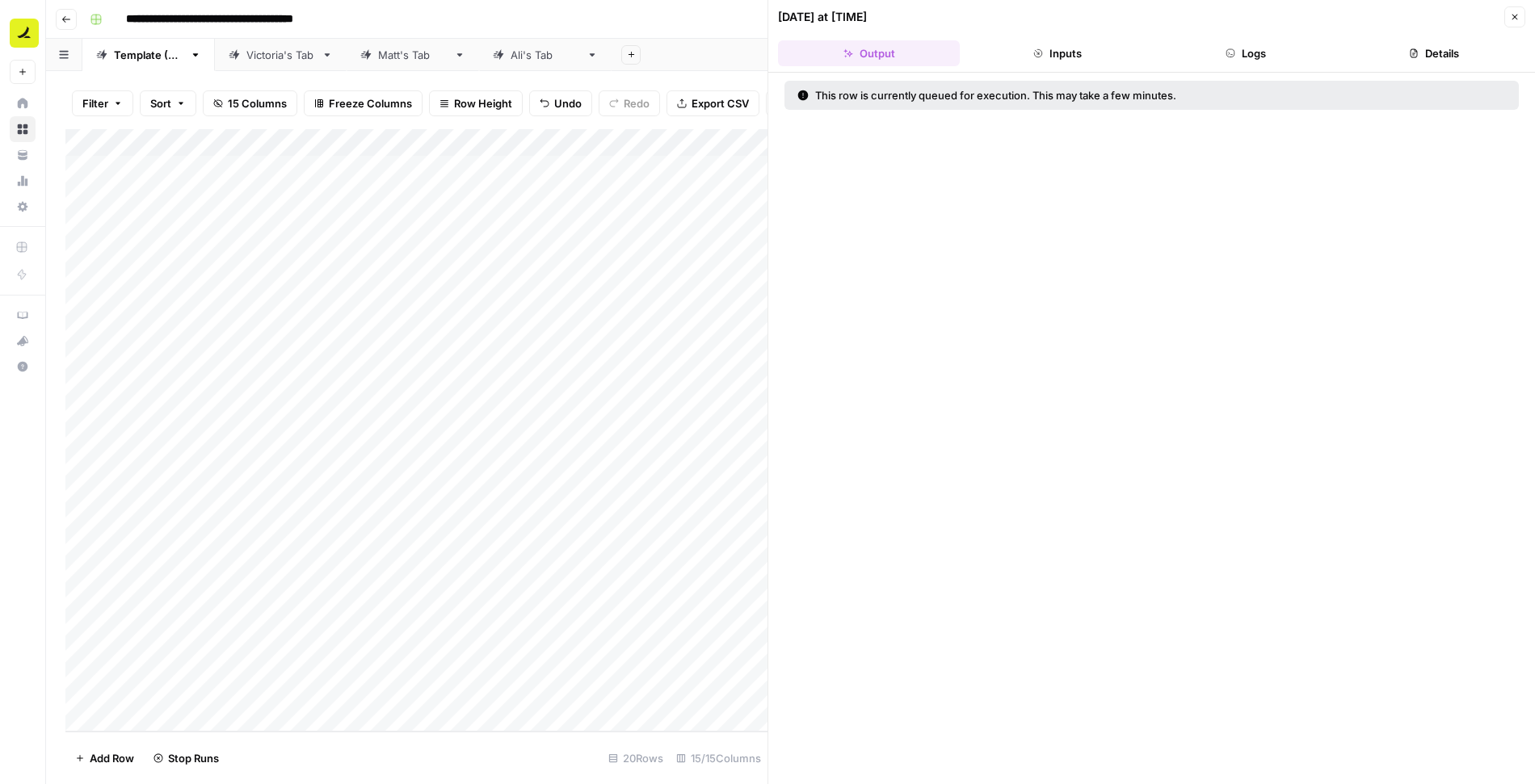 click on "Add Column" at bounding box center [416, 430] 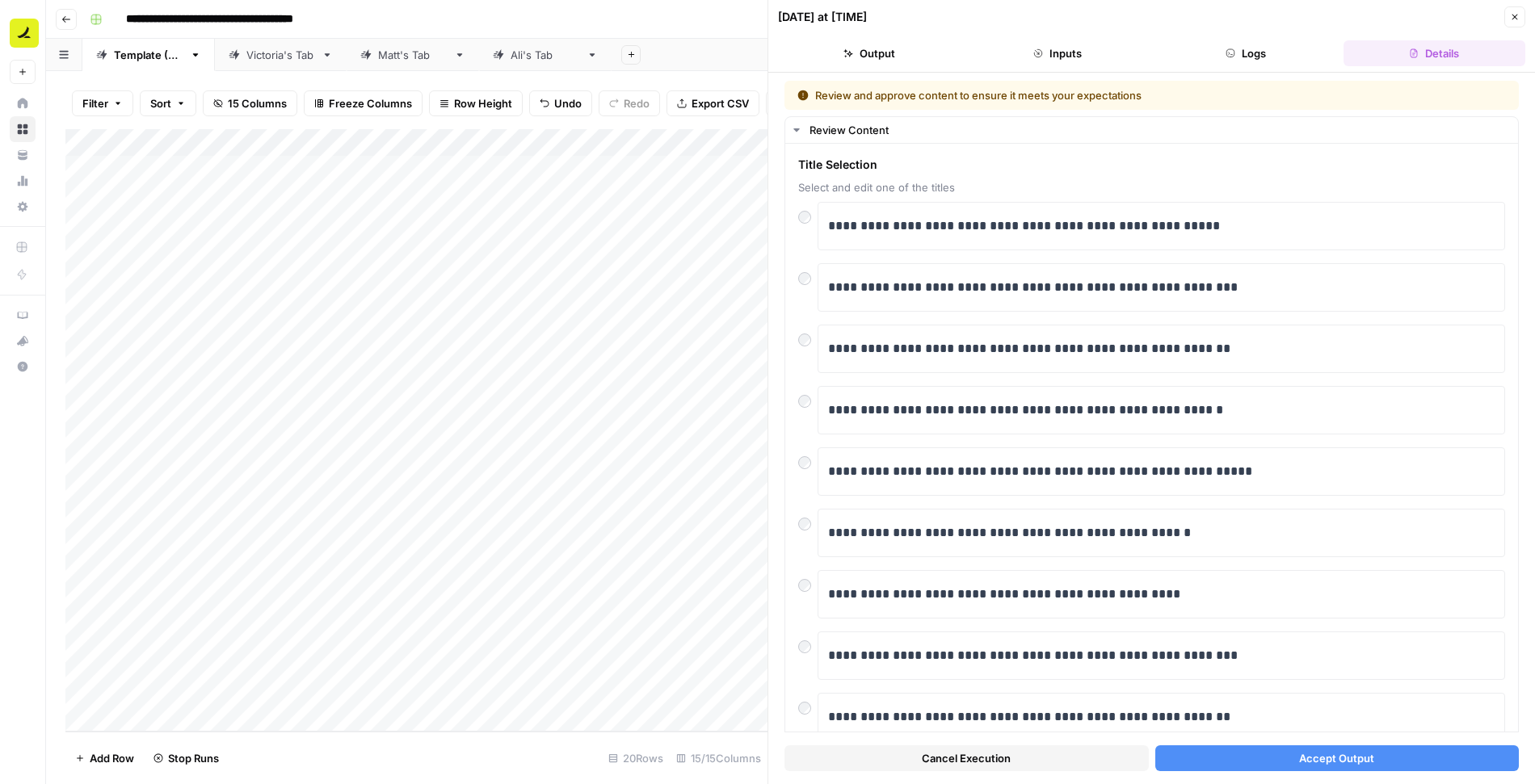 click on "Accept Output" at bounding box center [1337, 758] 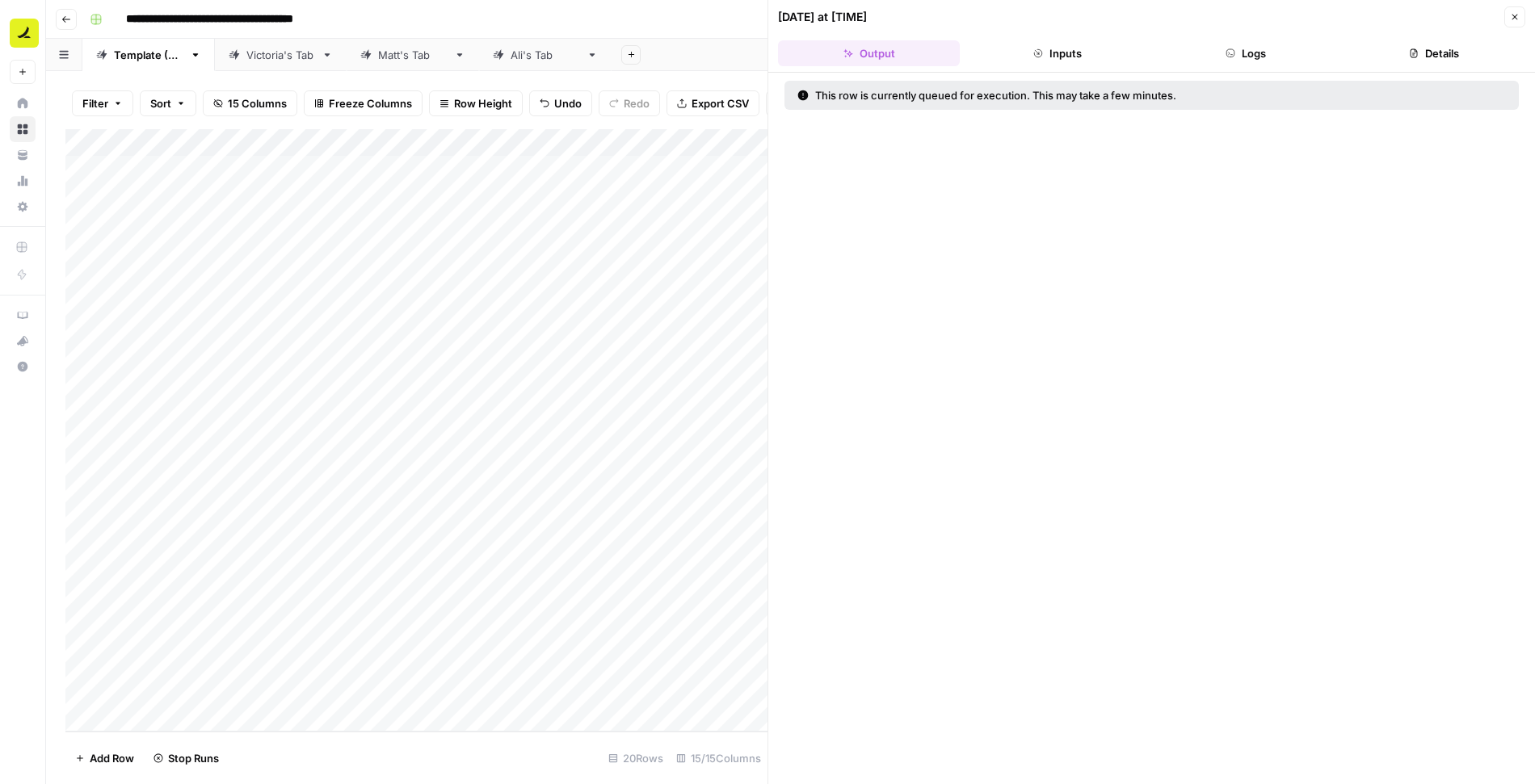 click on "Add Column" at bounding box center (416, 430) 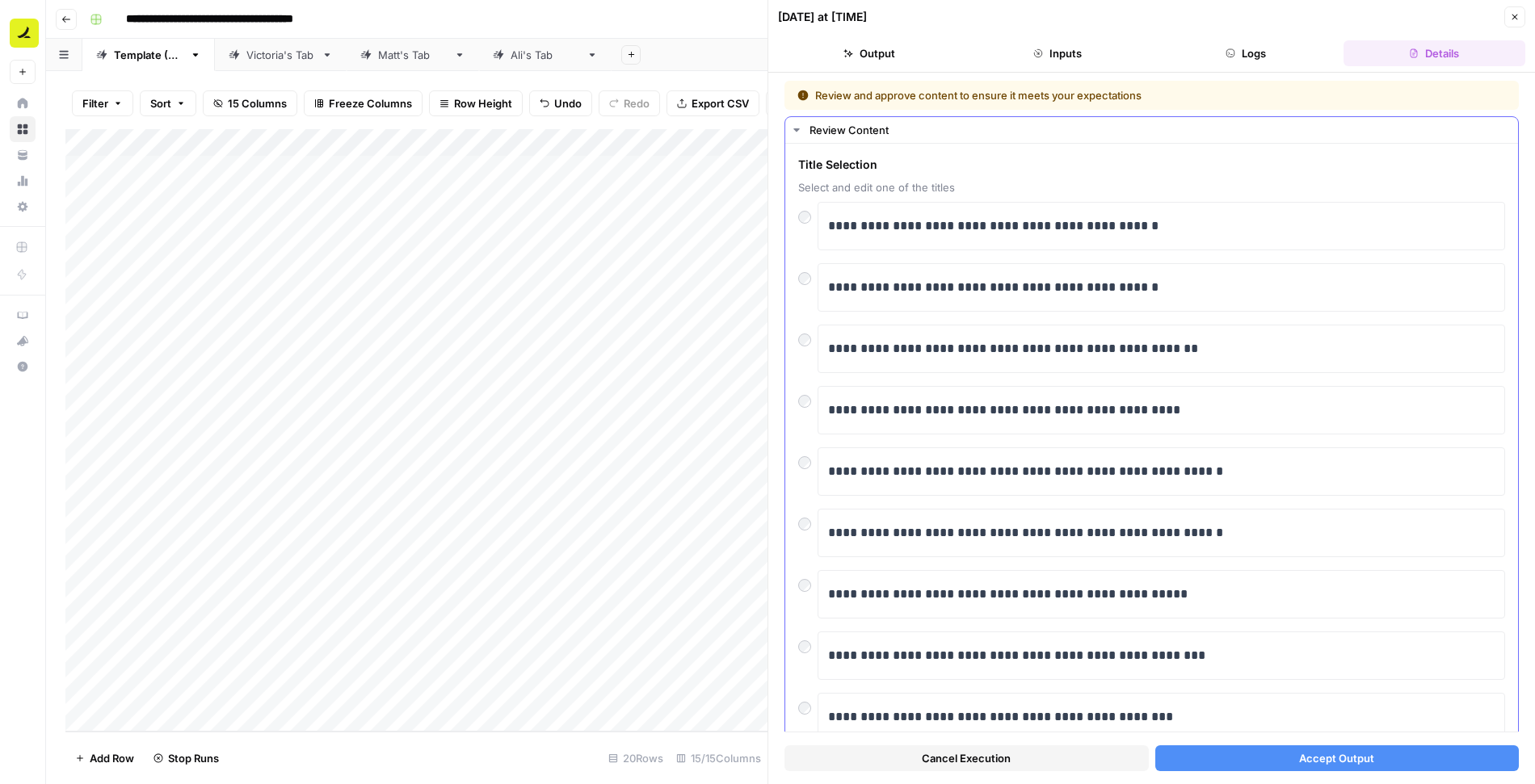 scroll, scrollTop: 107, scrollLeft: 0, axis: vertical 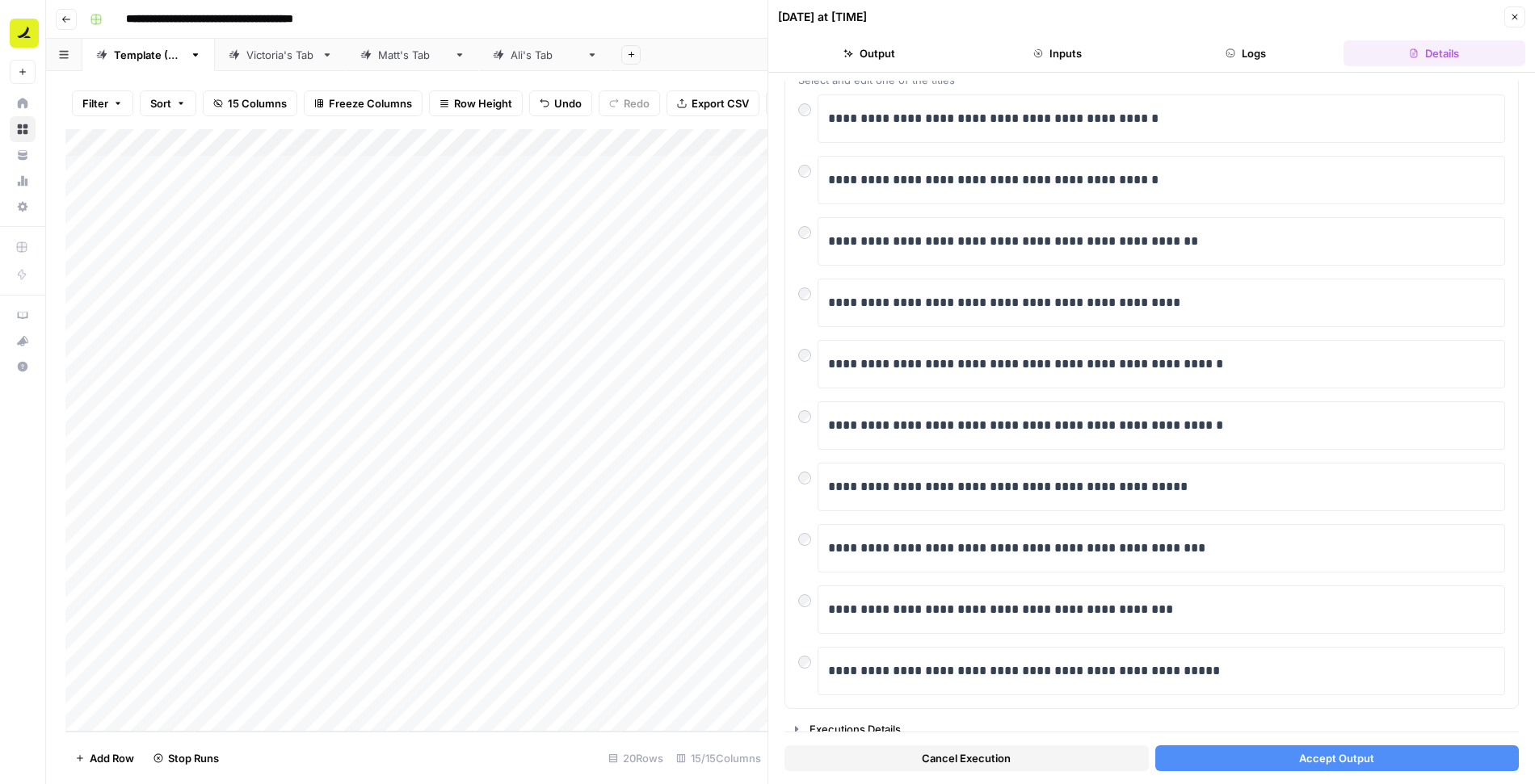click on "Accept Output" at bounding box center (1337, 758) 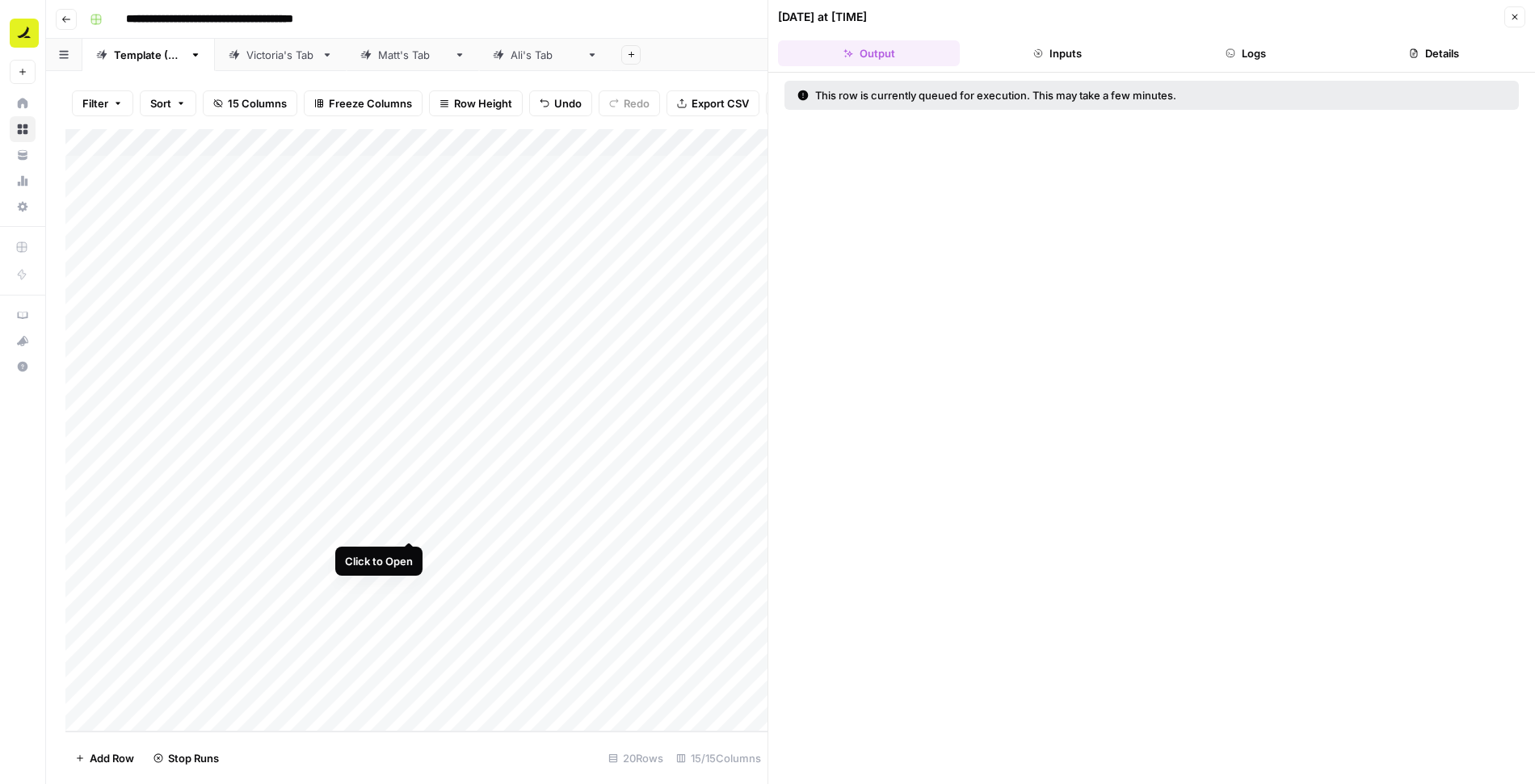 click on "Add Column" at bounding box center (416, 430) 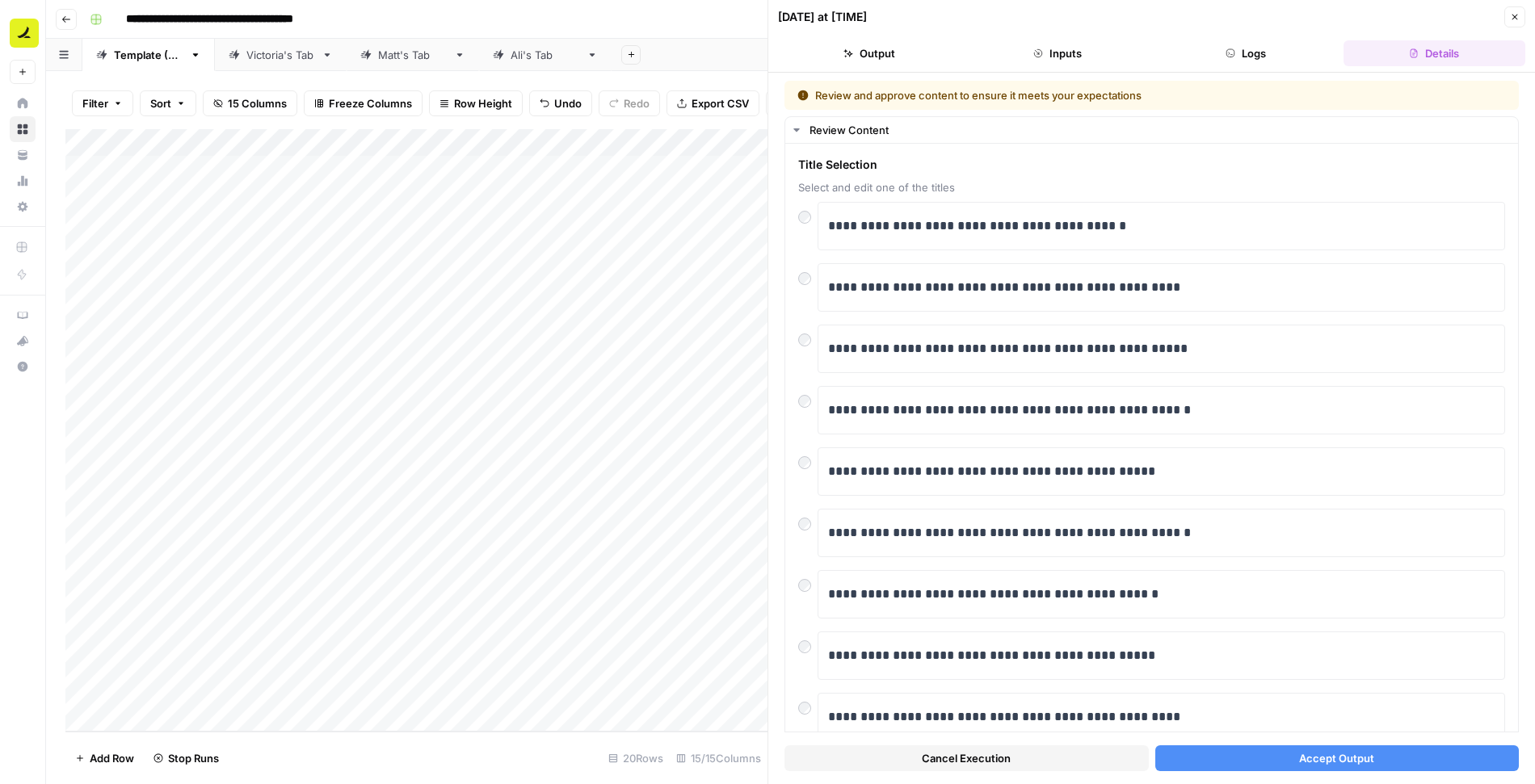 click on "Accept Output" at bounding box center [1336, 758] 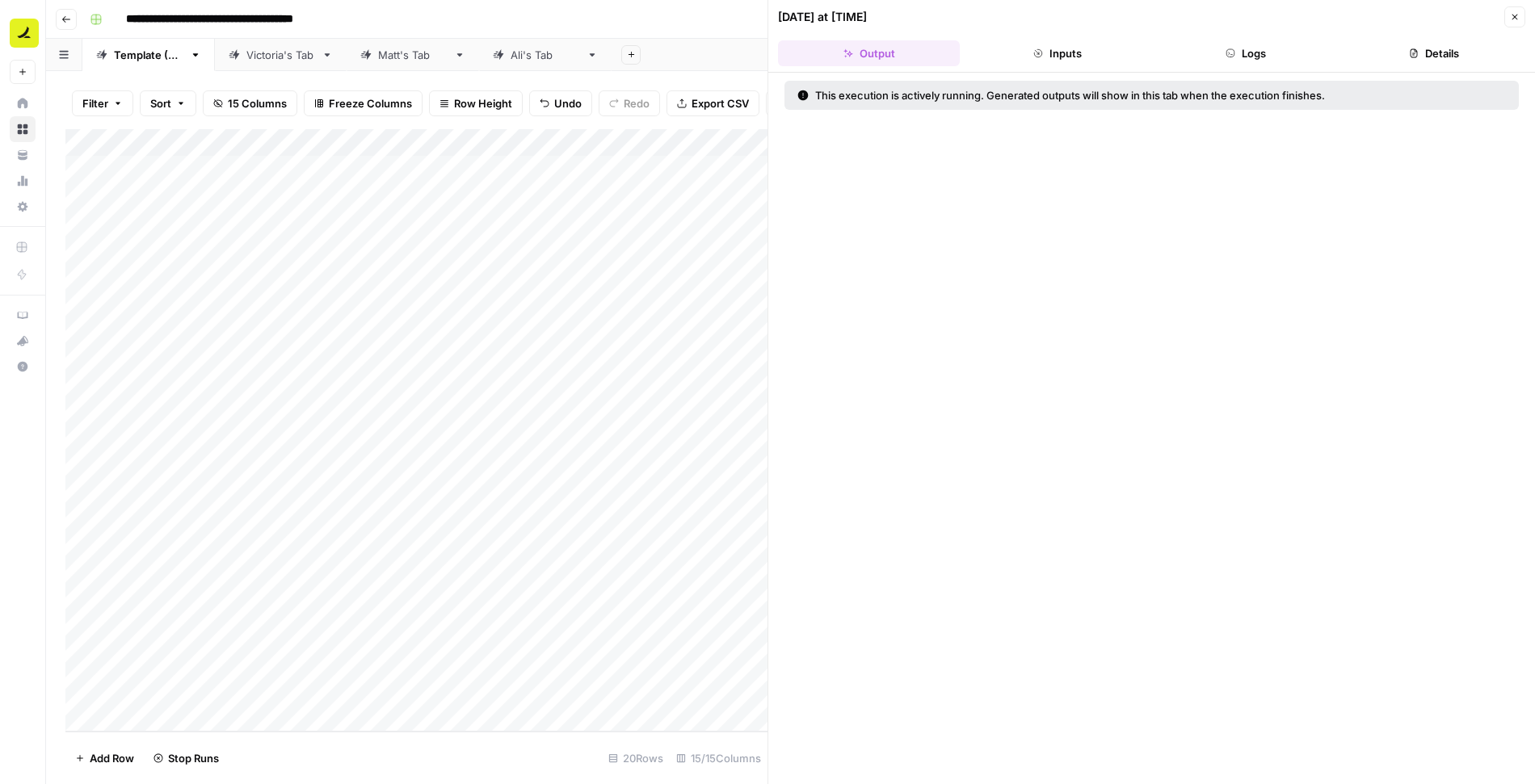 click on "Add Column" at bounding box center [416, 430] 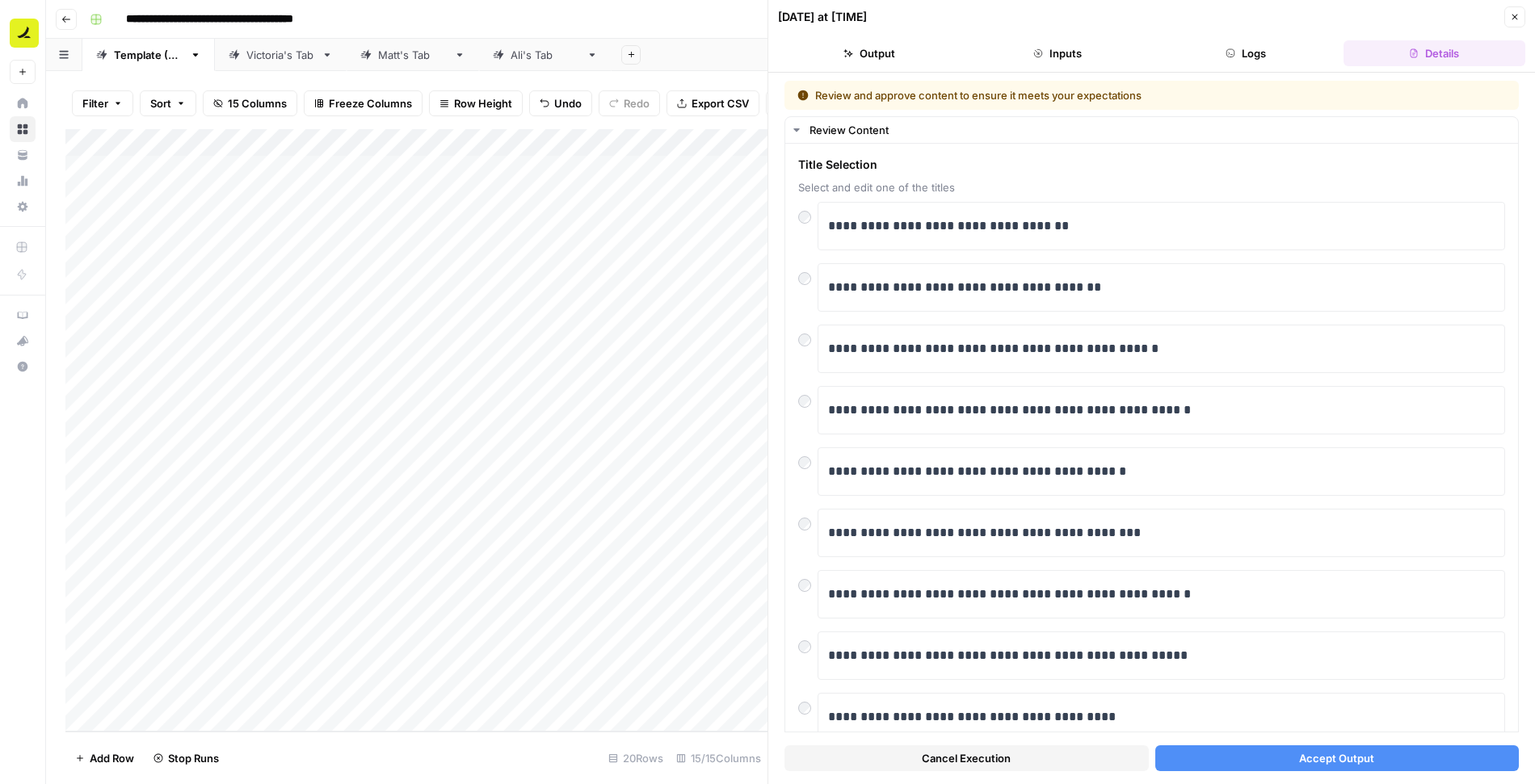 click on "Accept Output" at bounding box center [1337, 758] 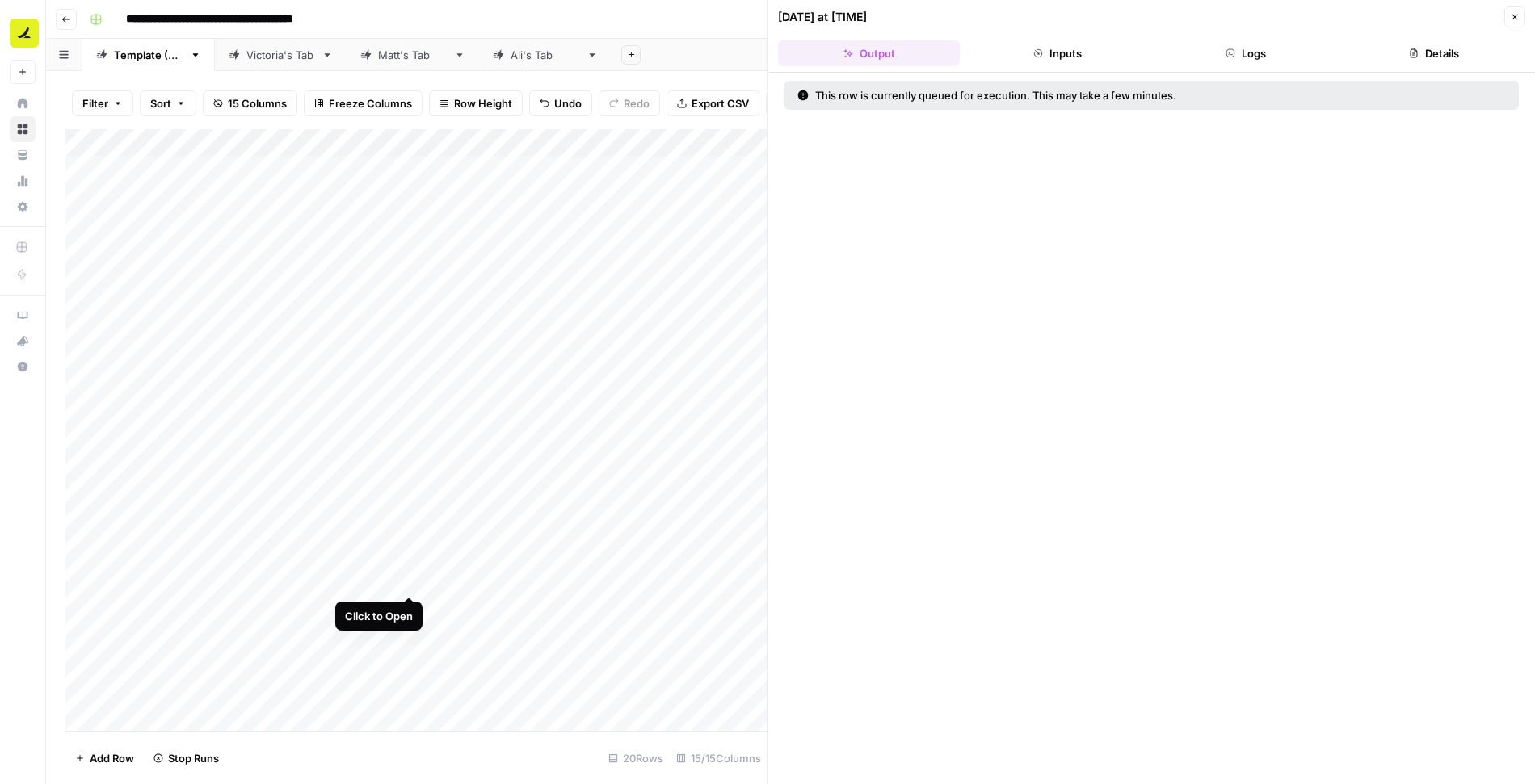 click on "Add Column" at bounding box center (416, 430) 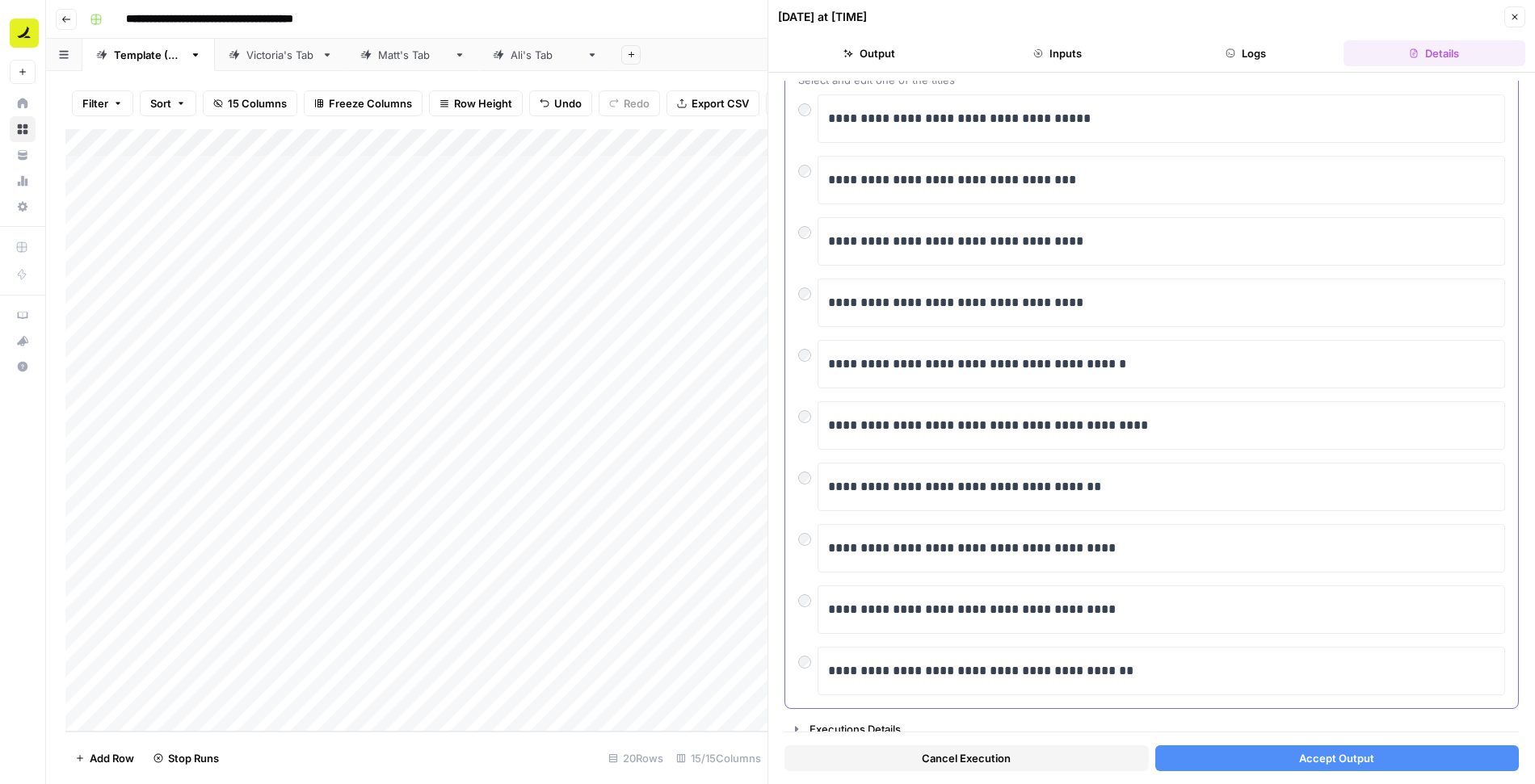scroll, scrollTop: 0, scrollLeft: 0, axis: both 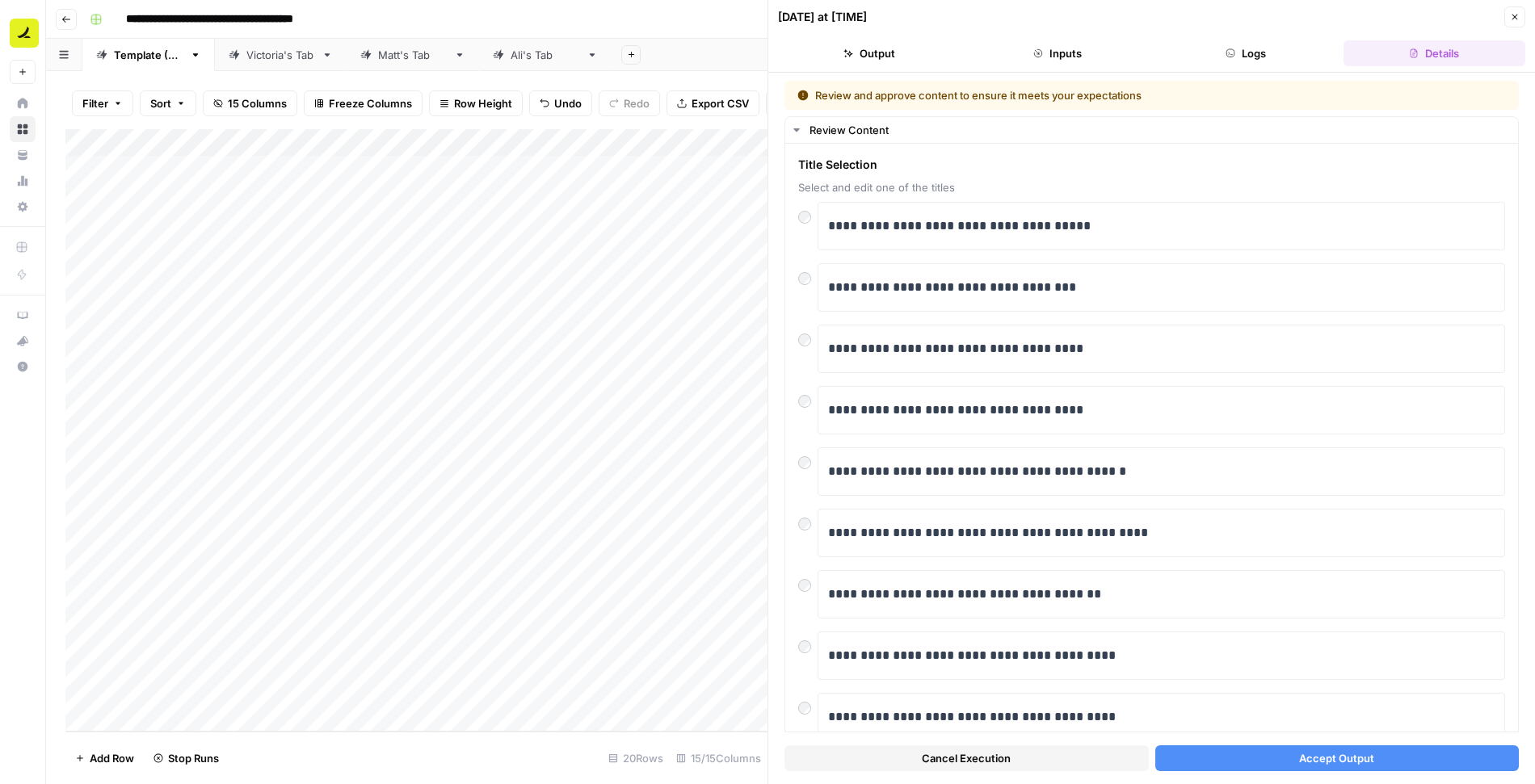 click on "Accept Output" at bounding box center [1337, 758] 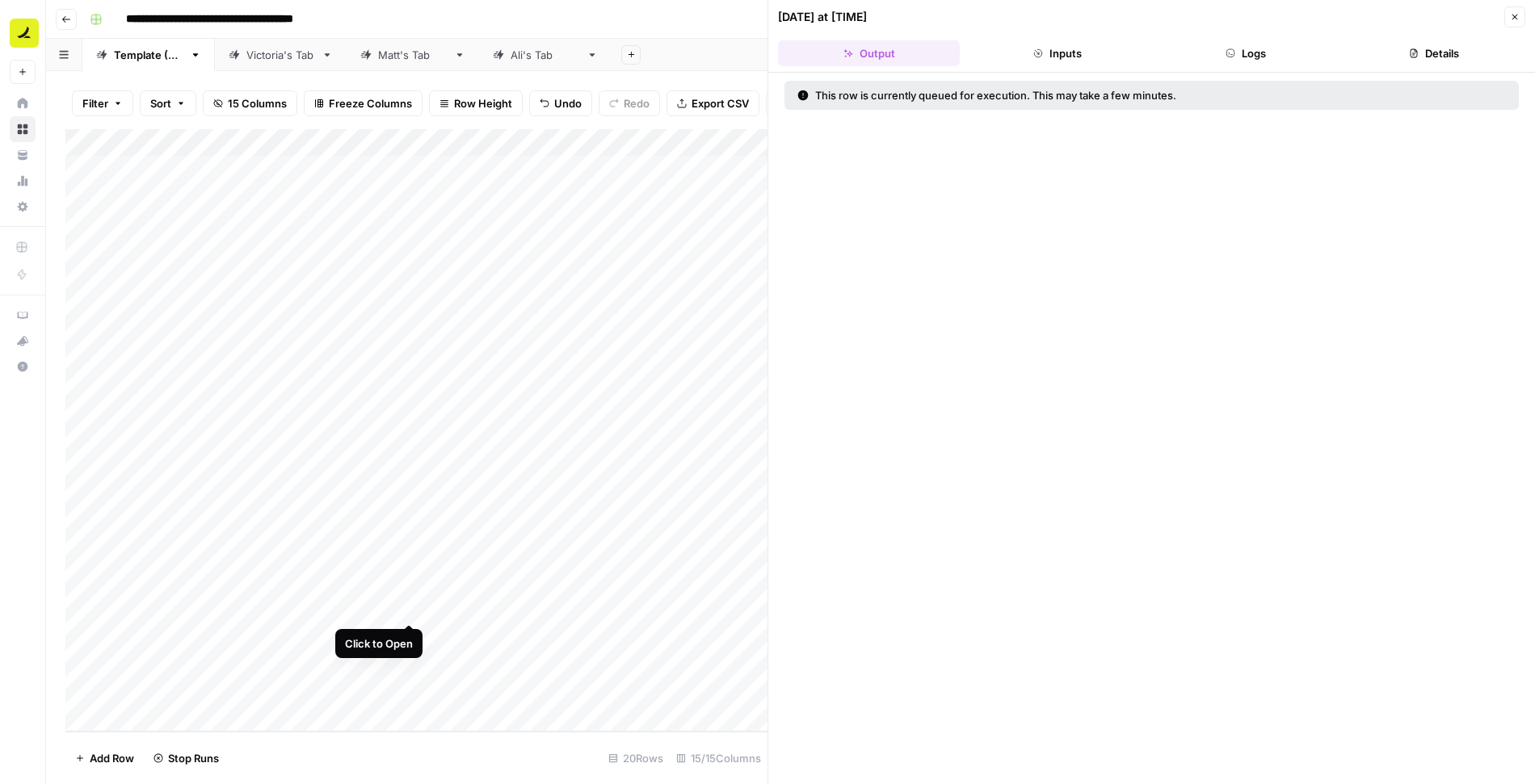 click on "Add Column" at bounding box center [416, 430] 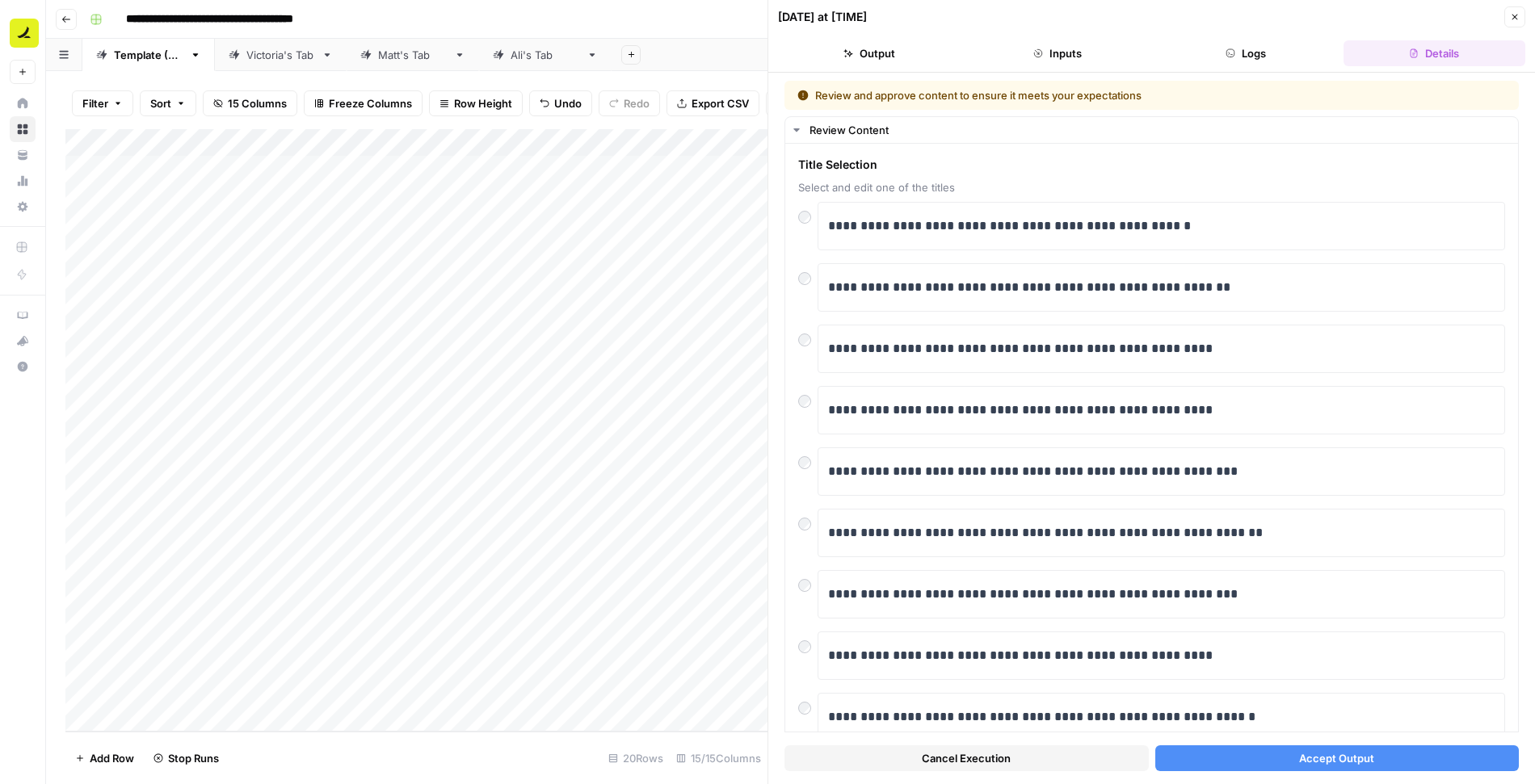 click on "Accept Output" at bounding box center [1337, 758] 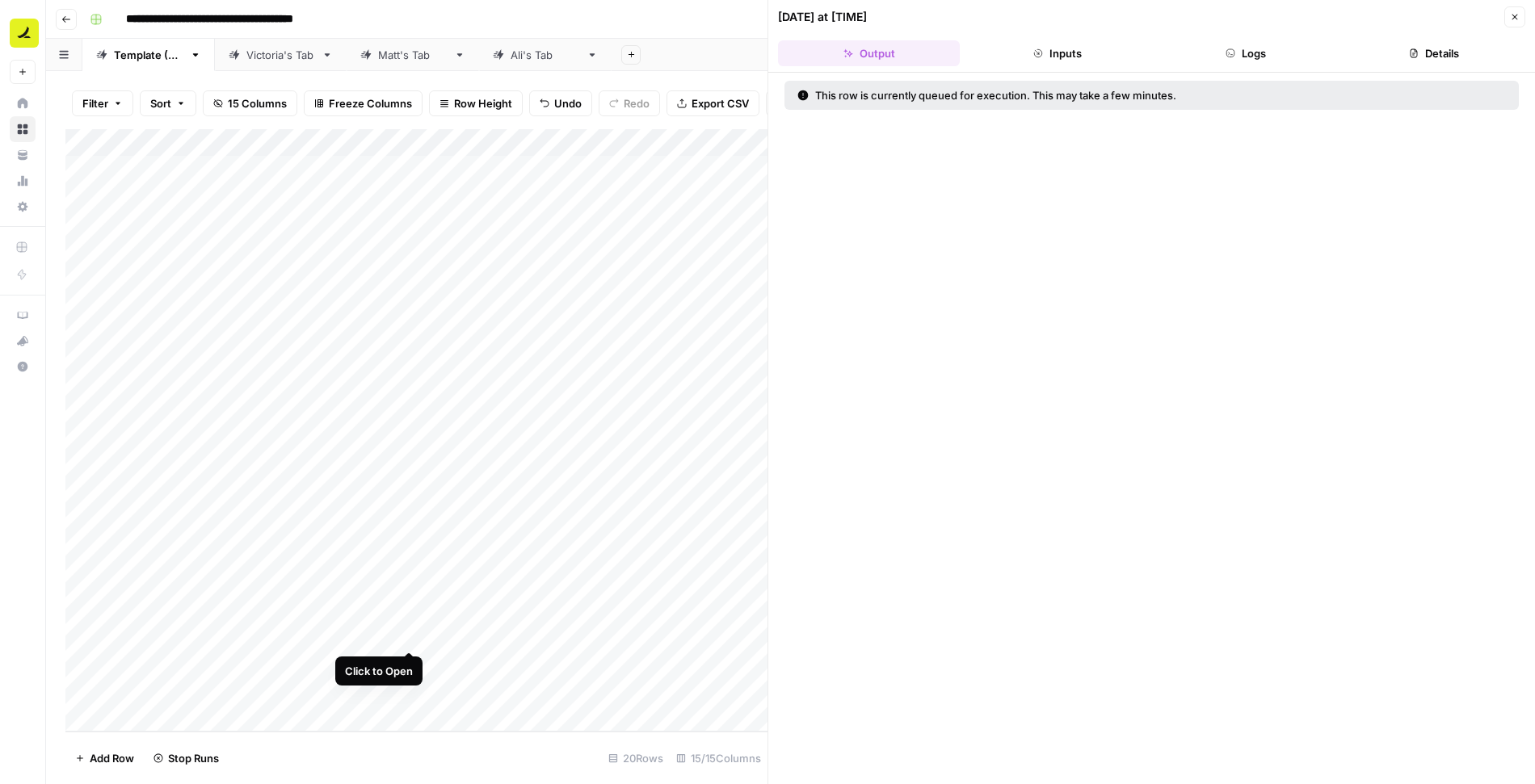 click on "Add Column" at bounding box center (416, 430) 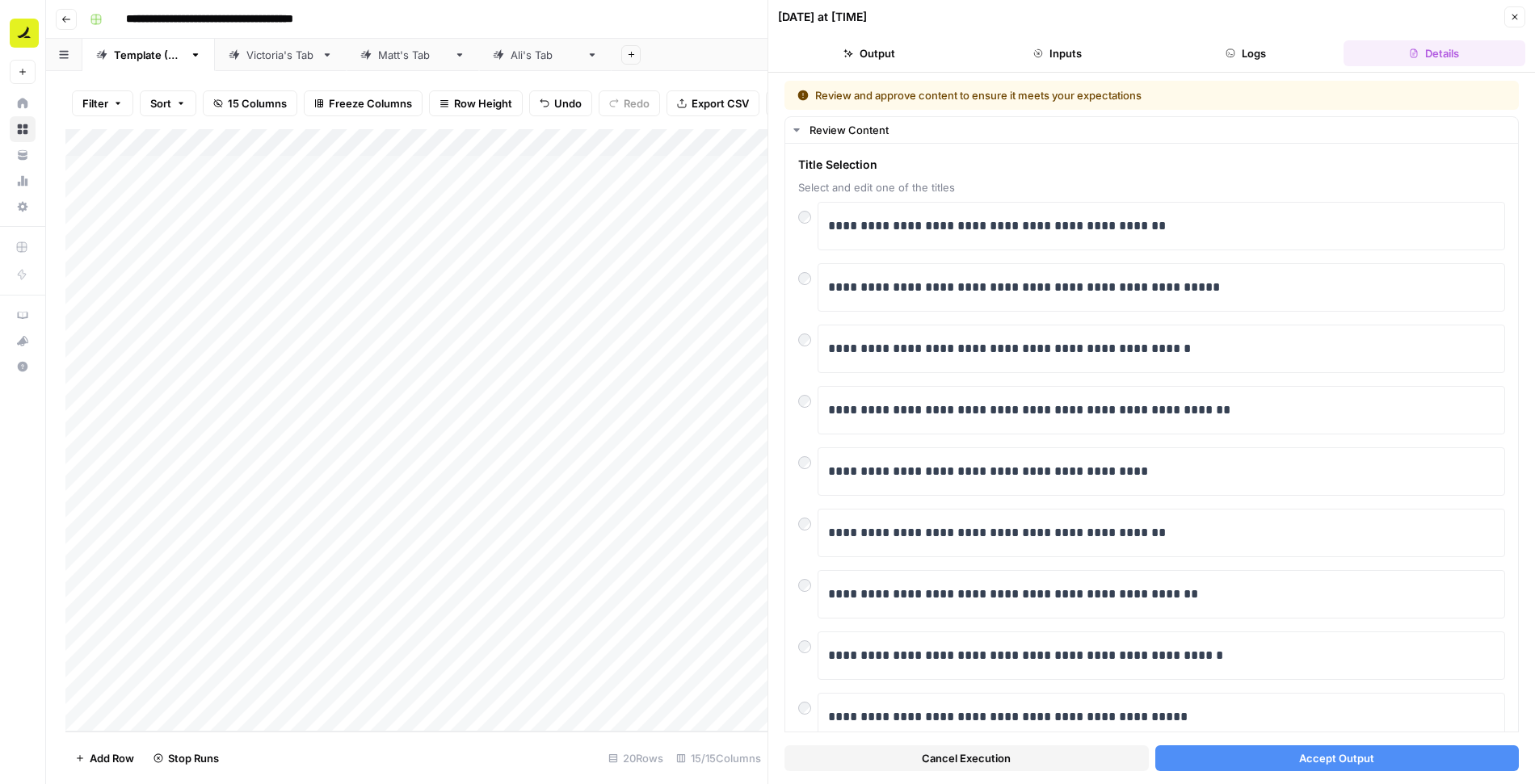 click on "Accept Output" at bounding box center (1336, 758) 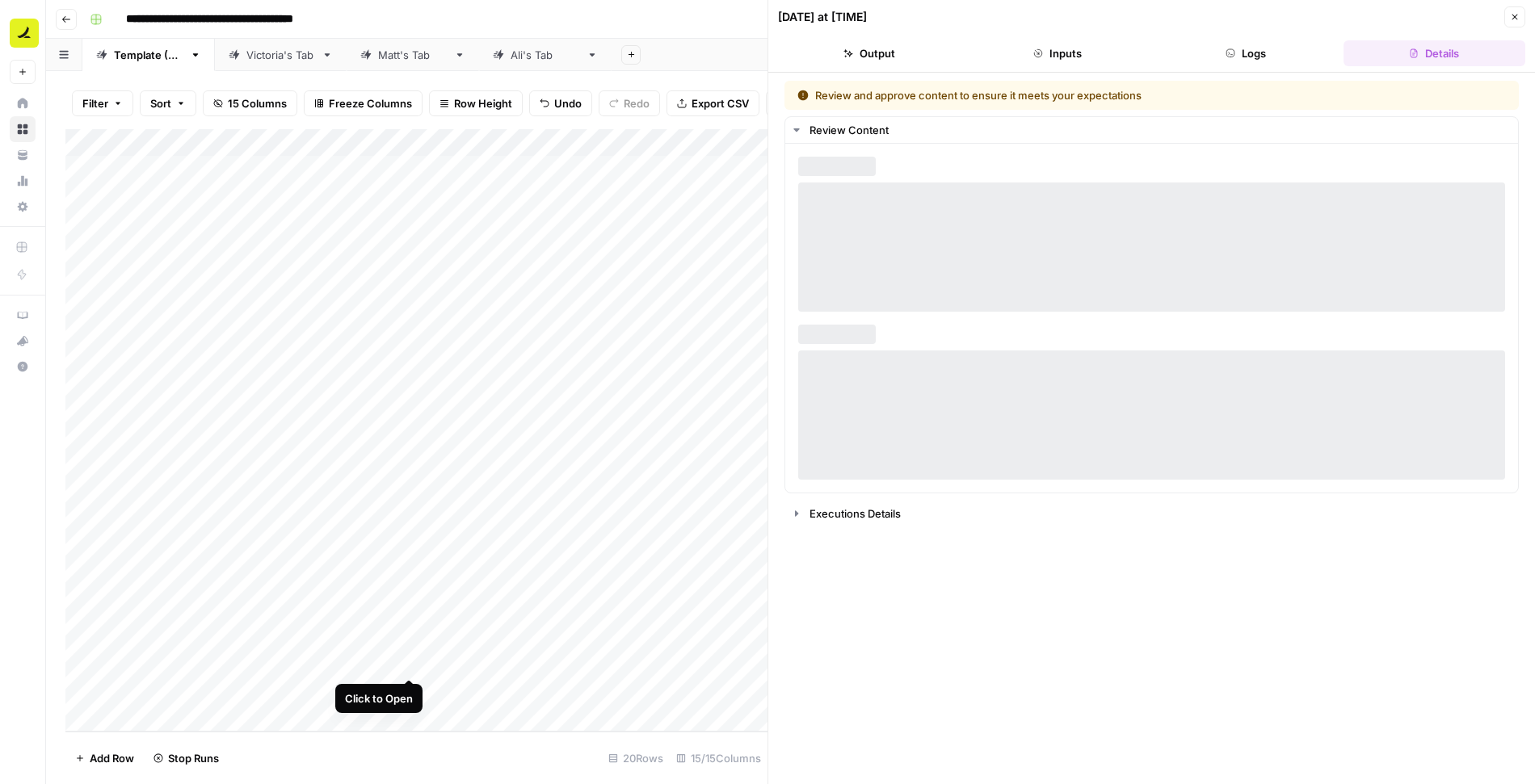 click on "Add Column" at bounding box center [416, 430] 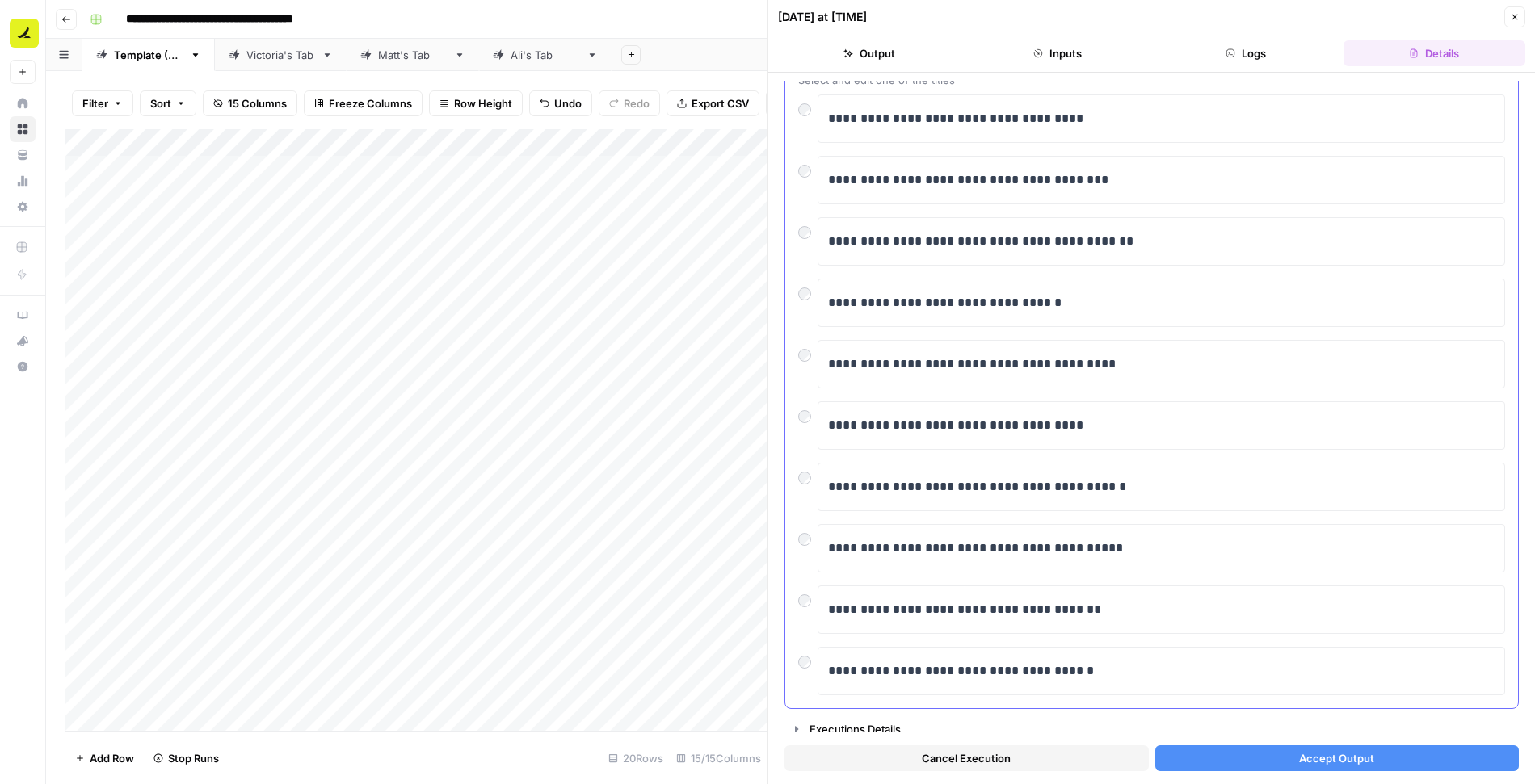scroll, scrollTop: 0, scrollLeft: 0, axis: both 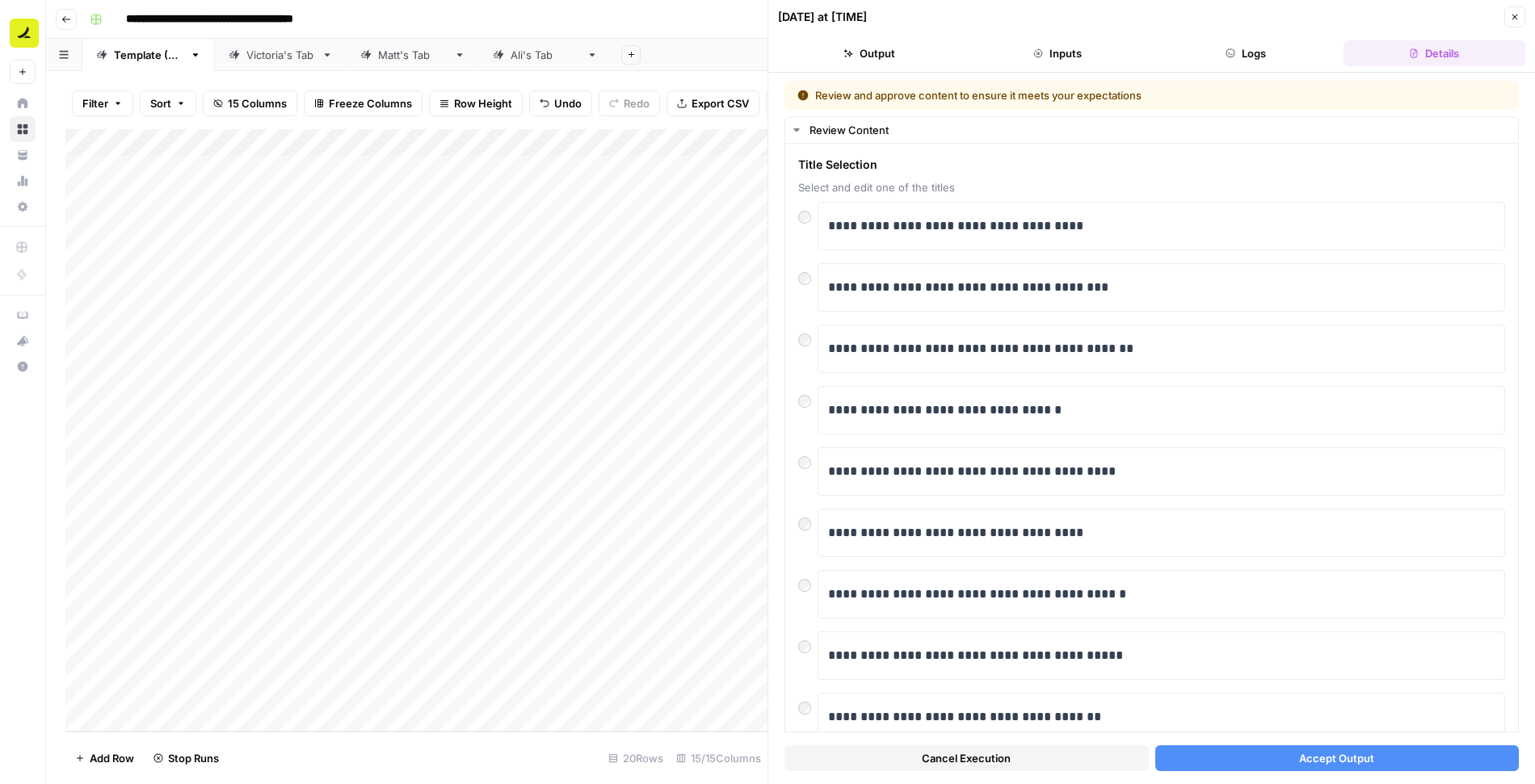 click on "Accept Output" at bounding box center [1336, 758] 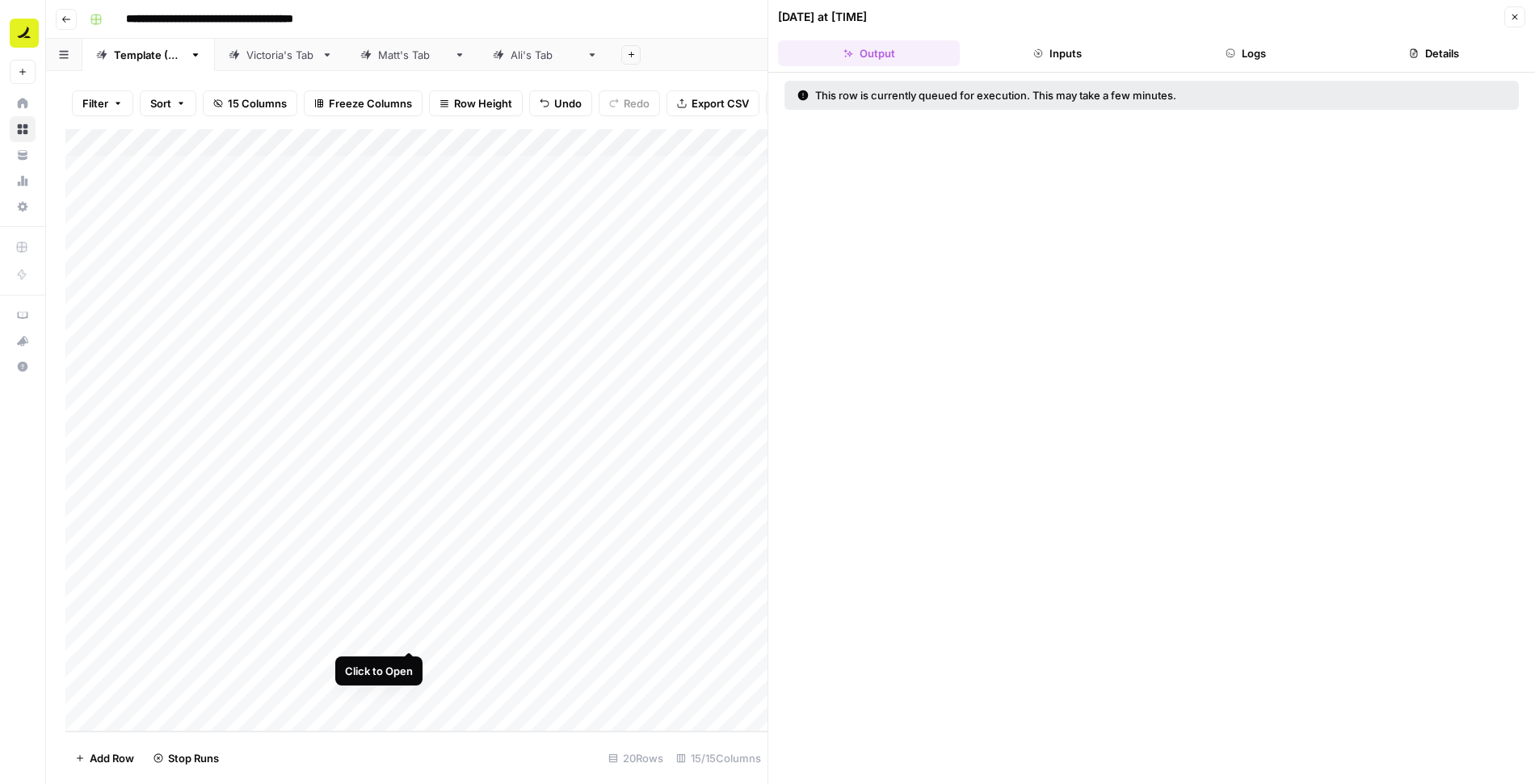 click on "Add Column" at bounding box center (416, 430) 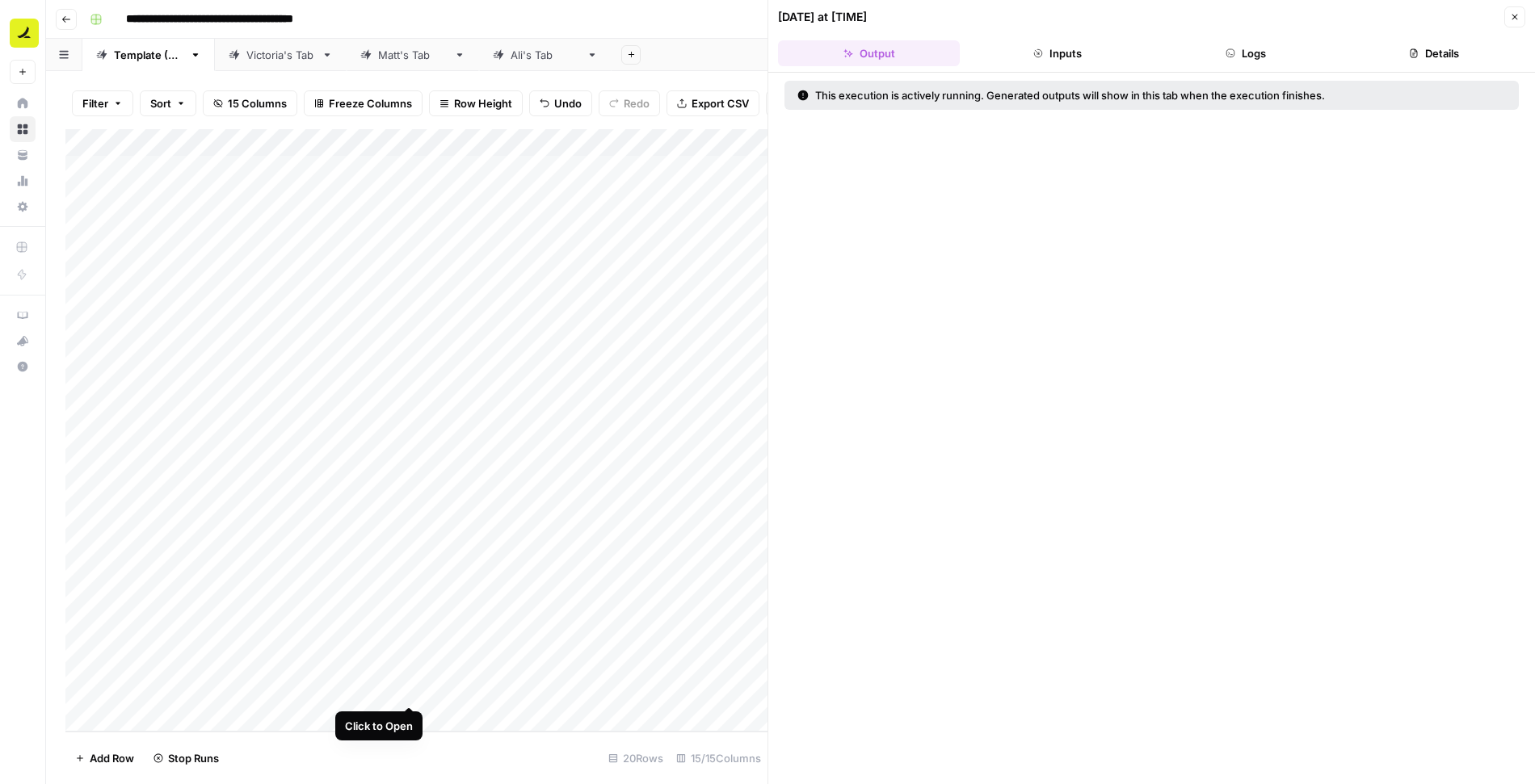 click on "Add Column" at bounding box center (416, 430) 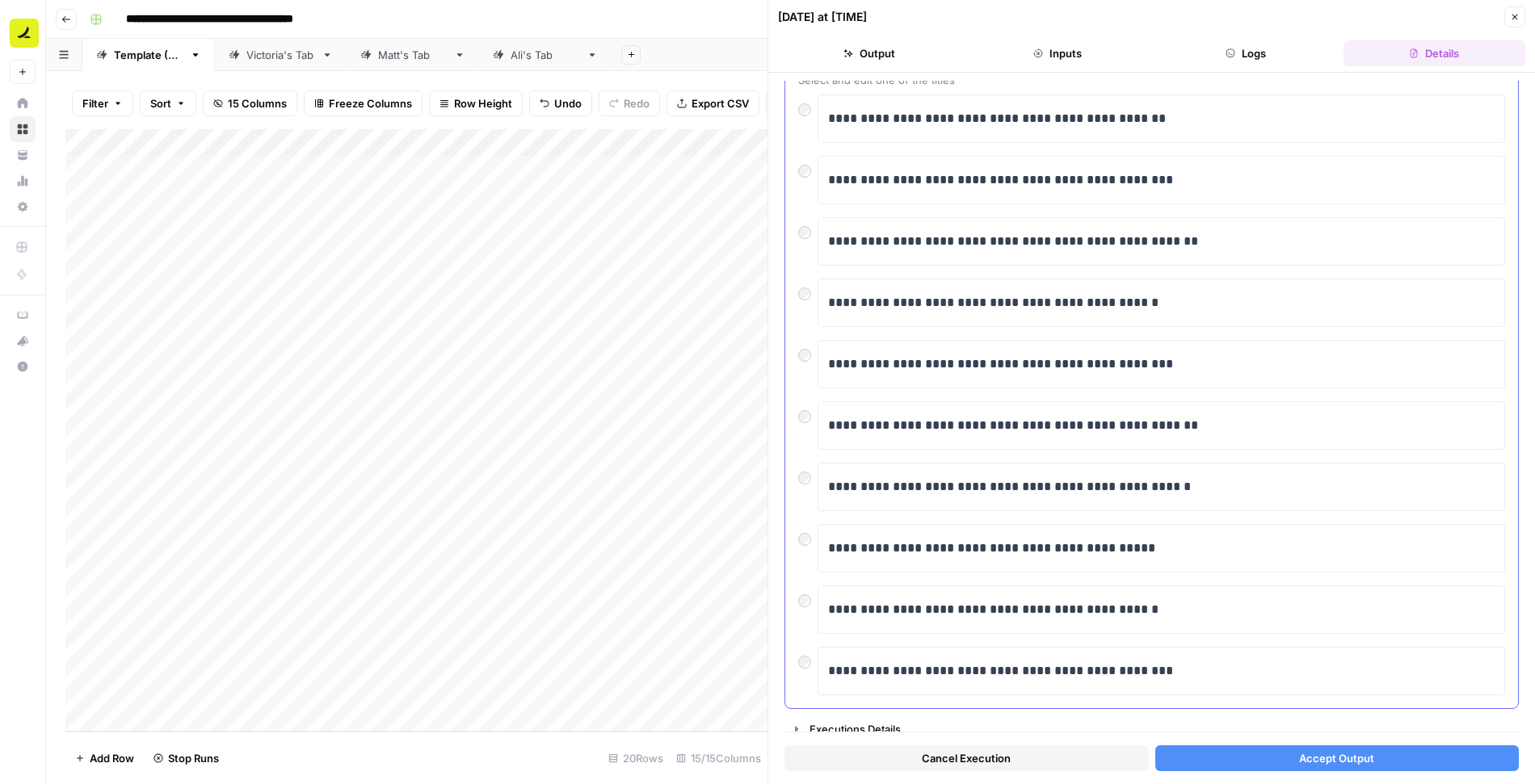 scroll, scrollTop: 0, scrollLeft: 0, axis: both 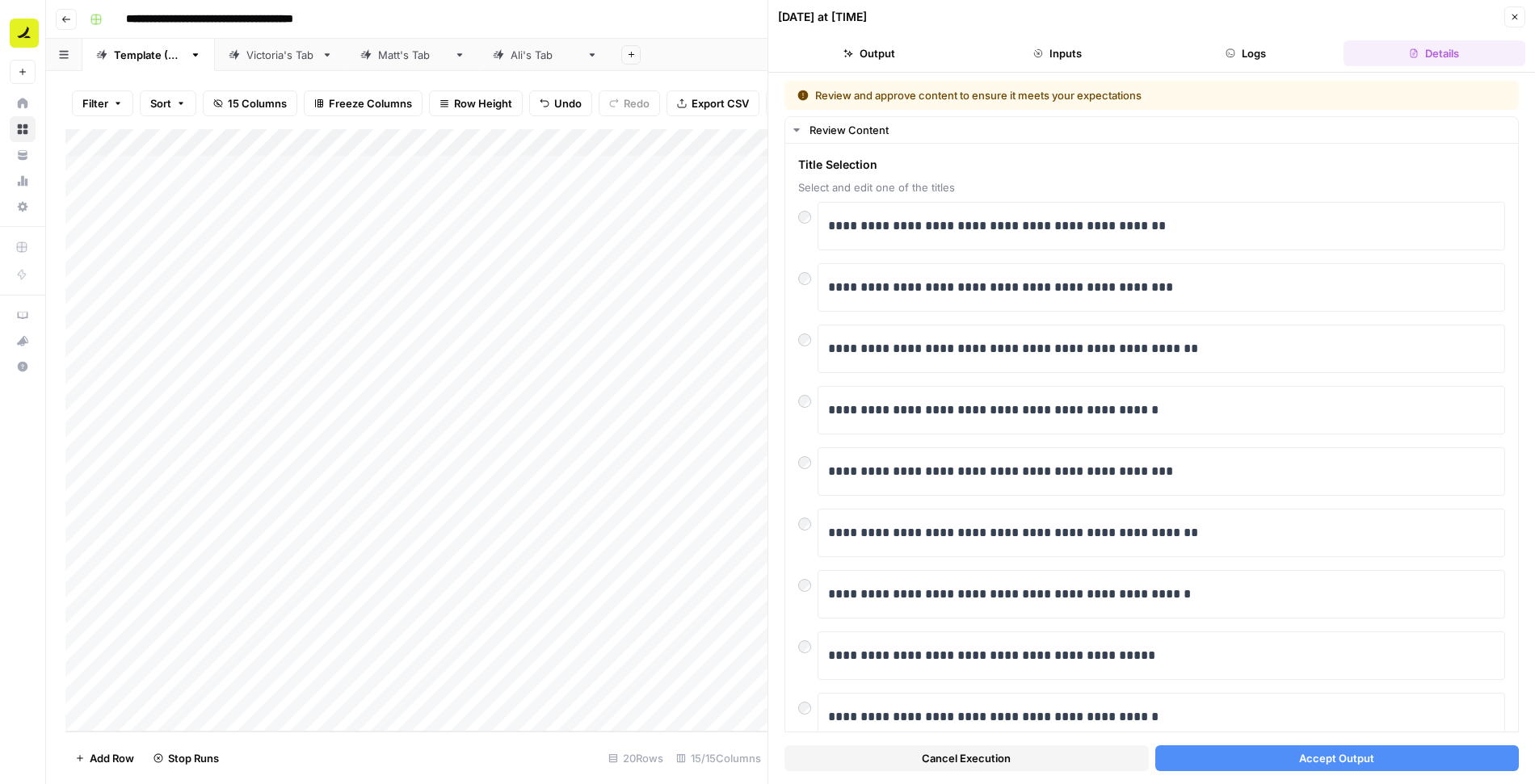 click on "Accept Output" at bounding box center [1337, 758] 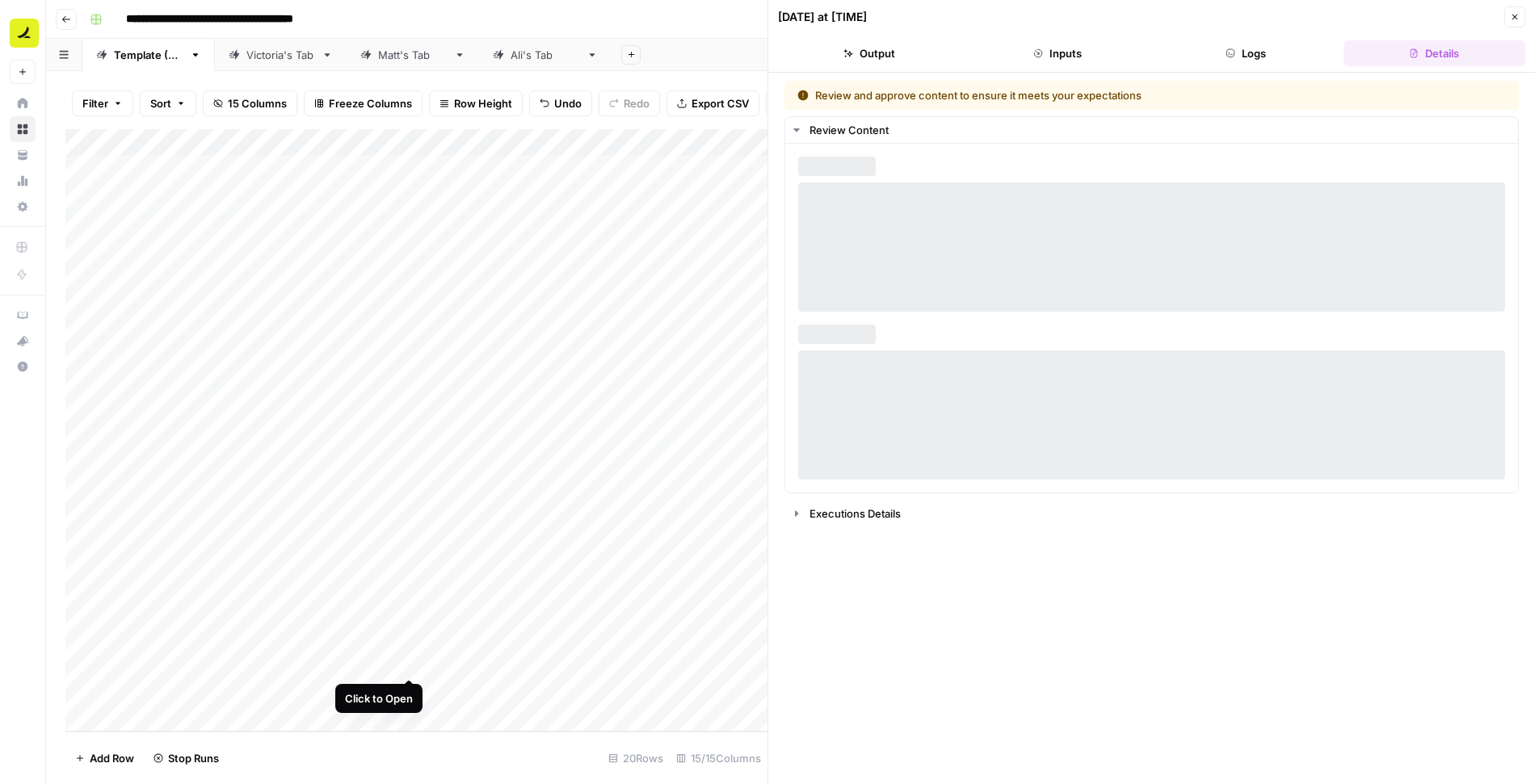 click on "Add Column" at bounding box center (416, 430) 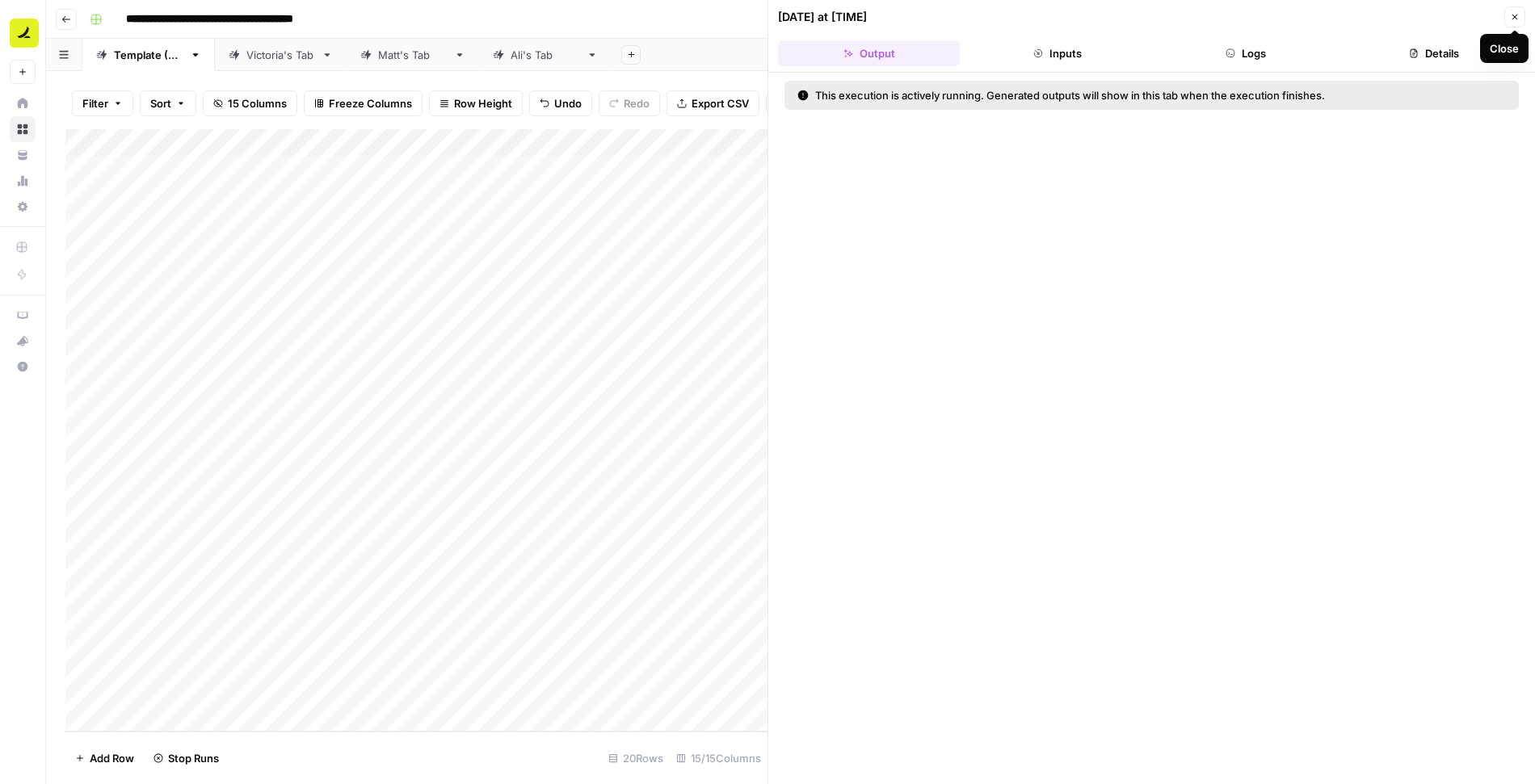 click 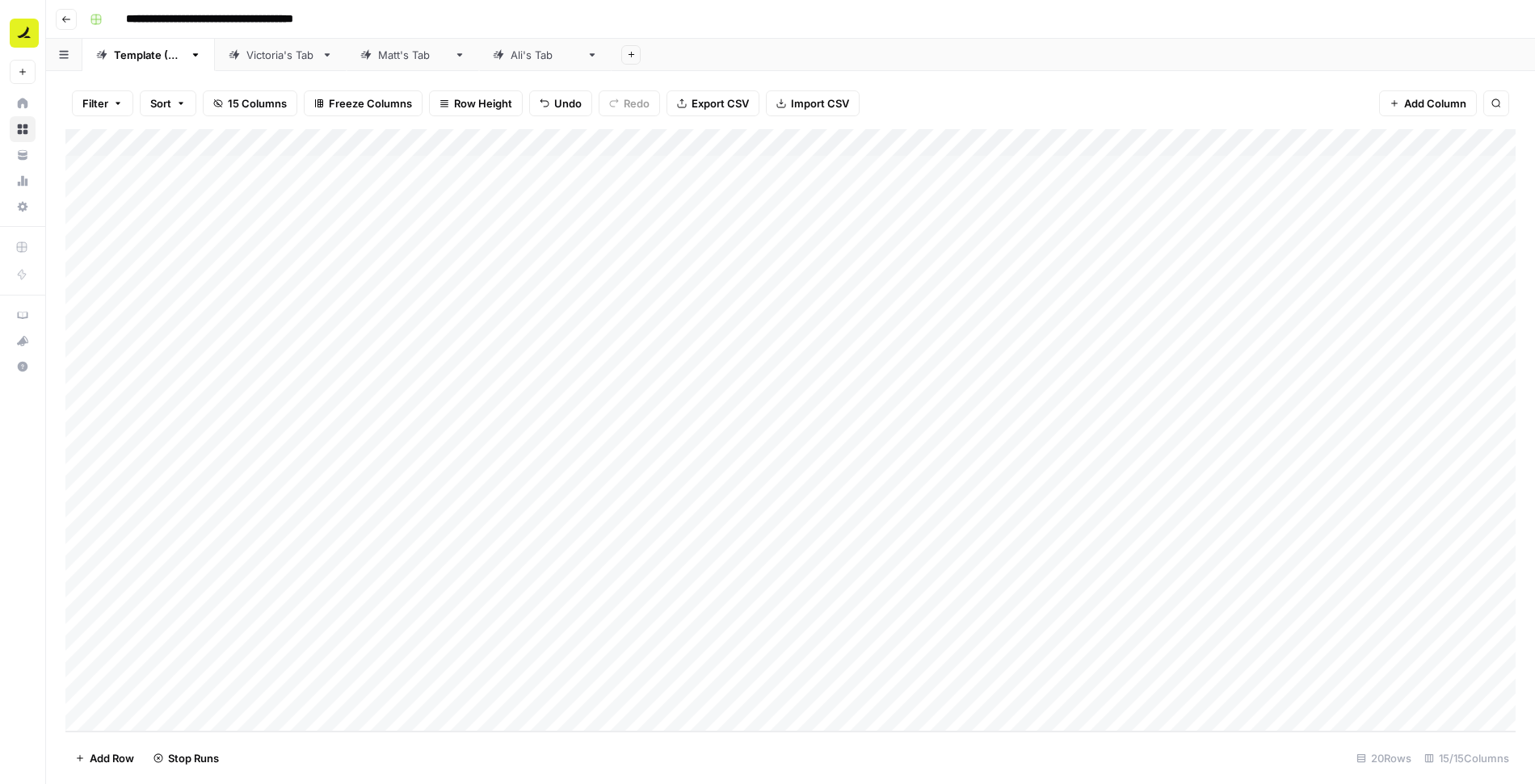 click on "Add Column" at bounding box center [790, 430] 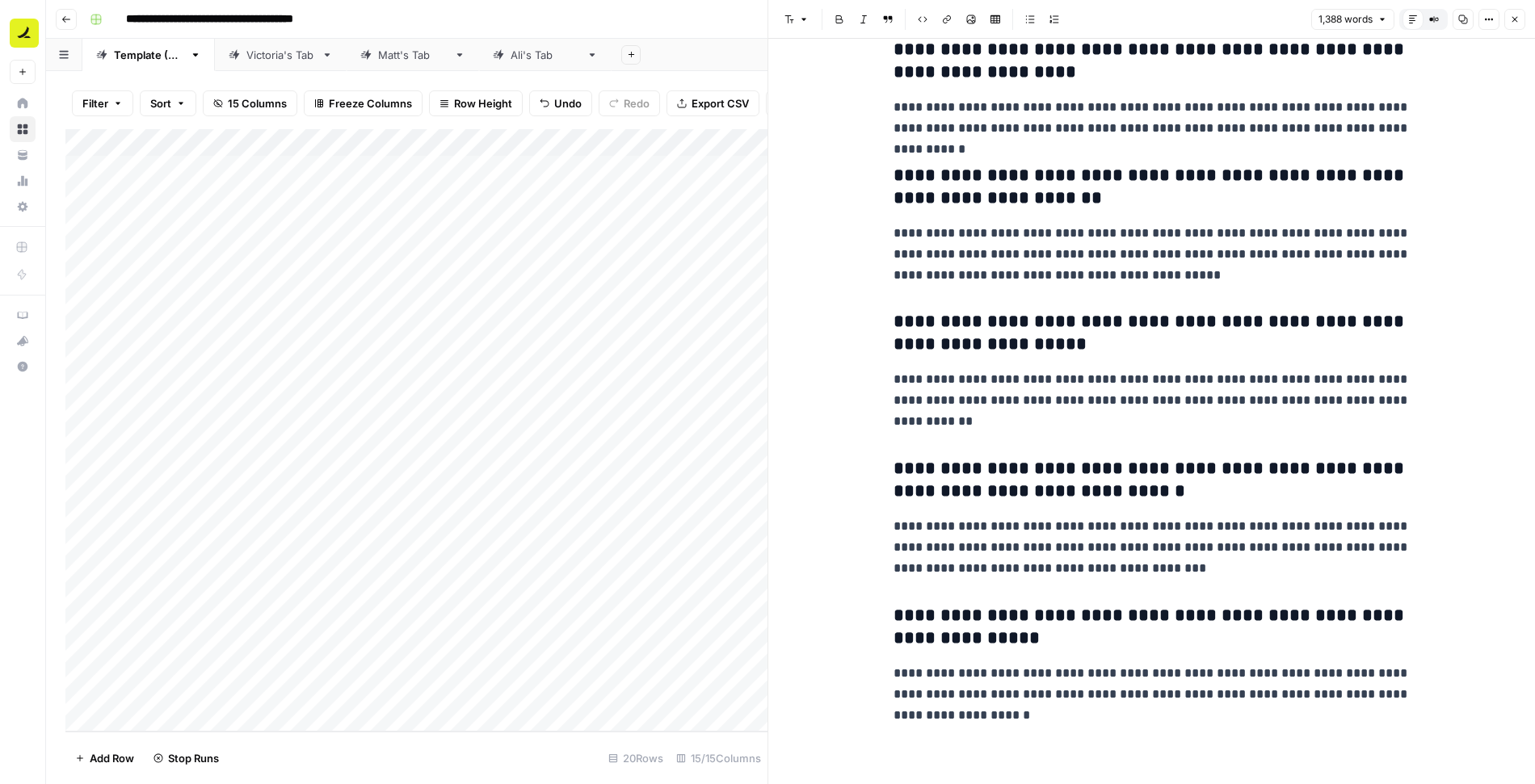 scroll, scrollTop: 6575, scrollLeft: 0, axis: vertical 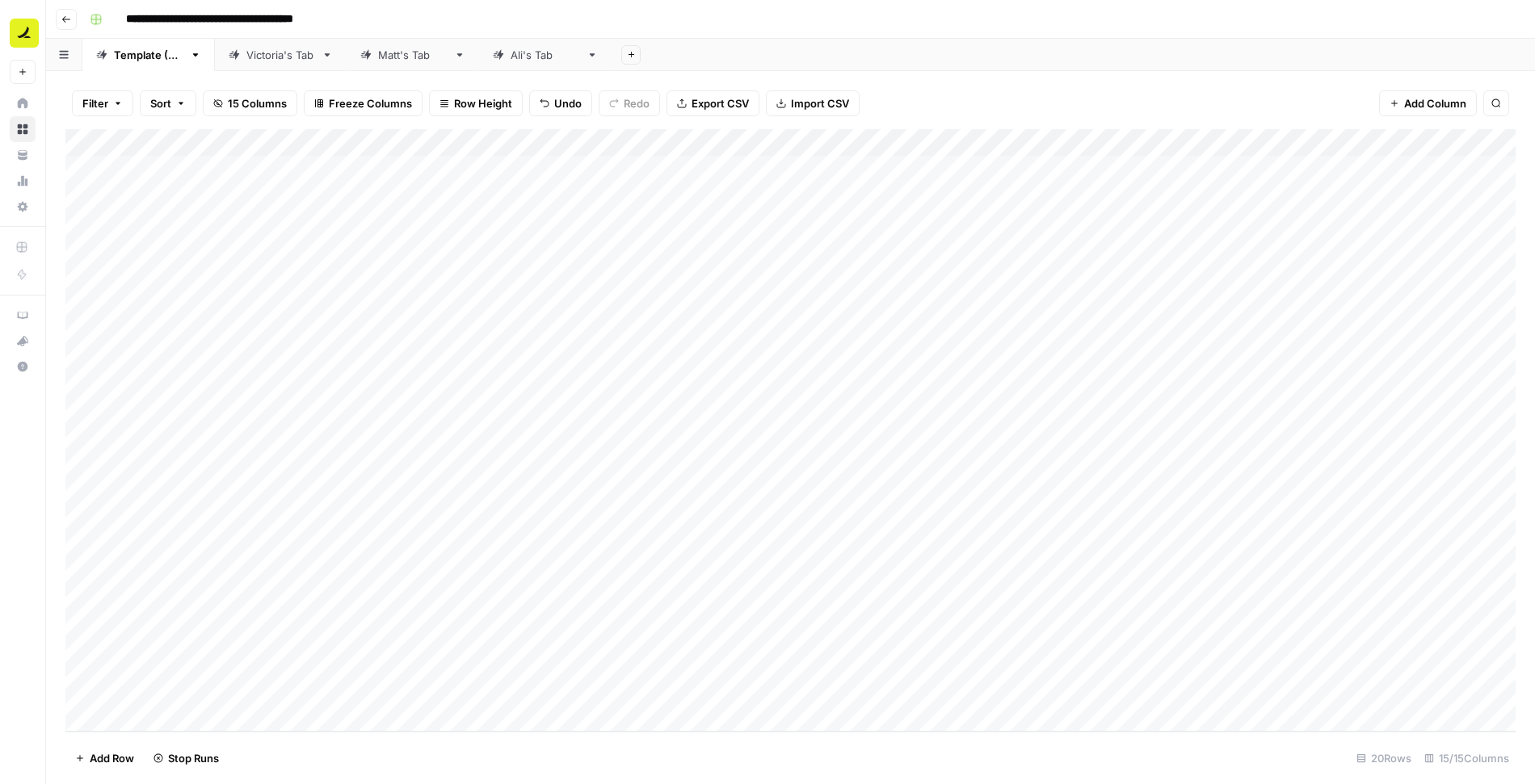 click on "Add Column" at bounding box center [790, 430] 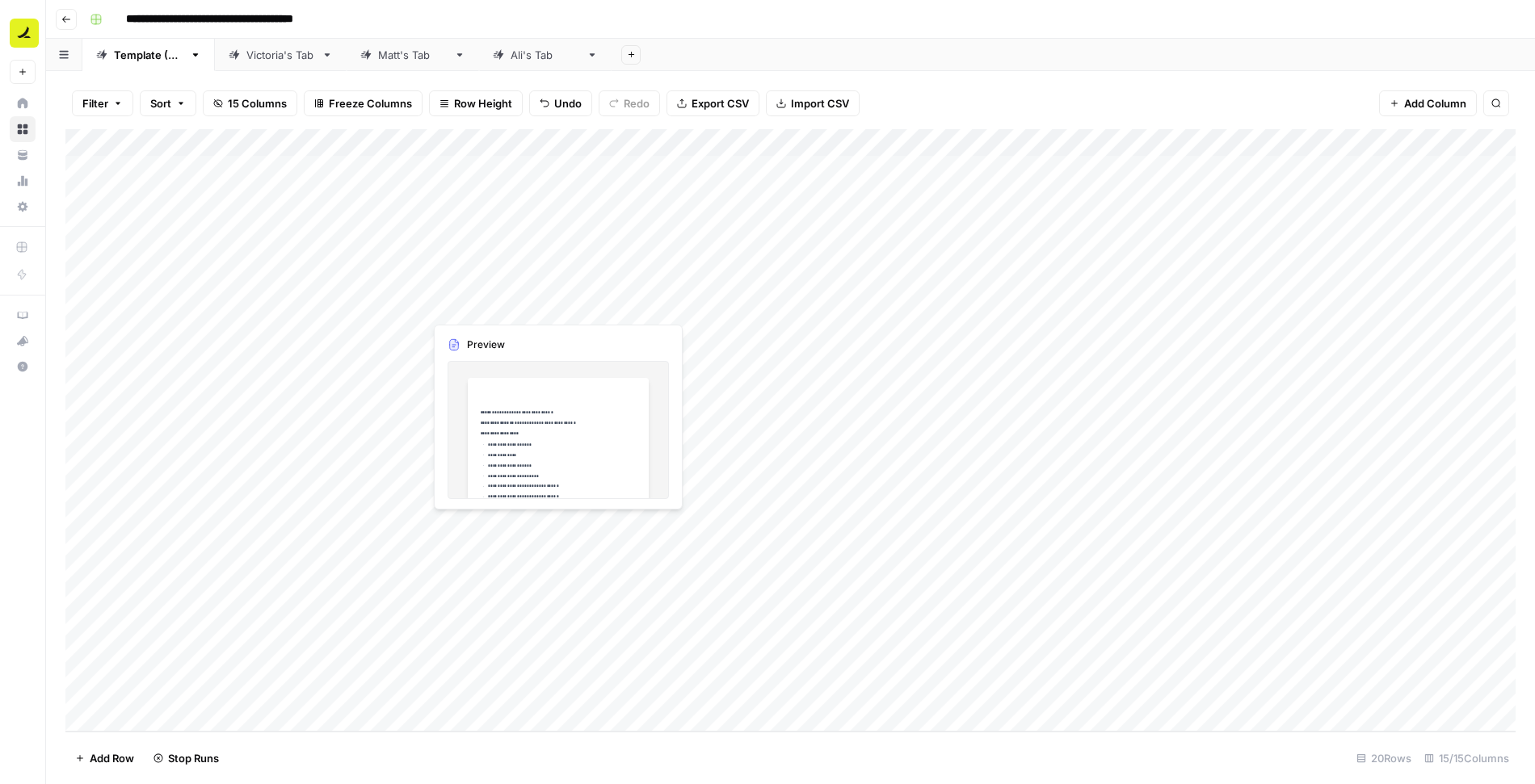 click on "Add Column" at bounding box center (790, 430) 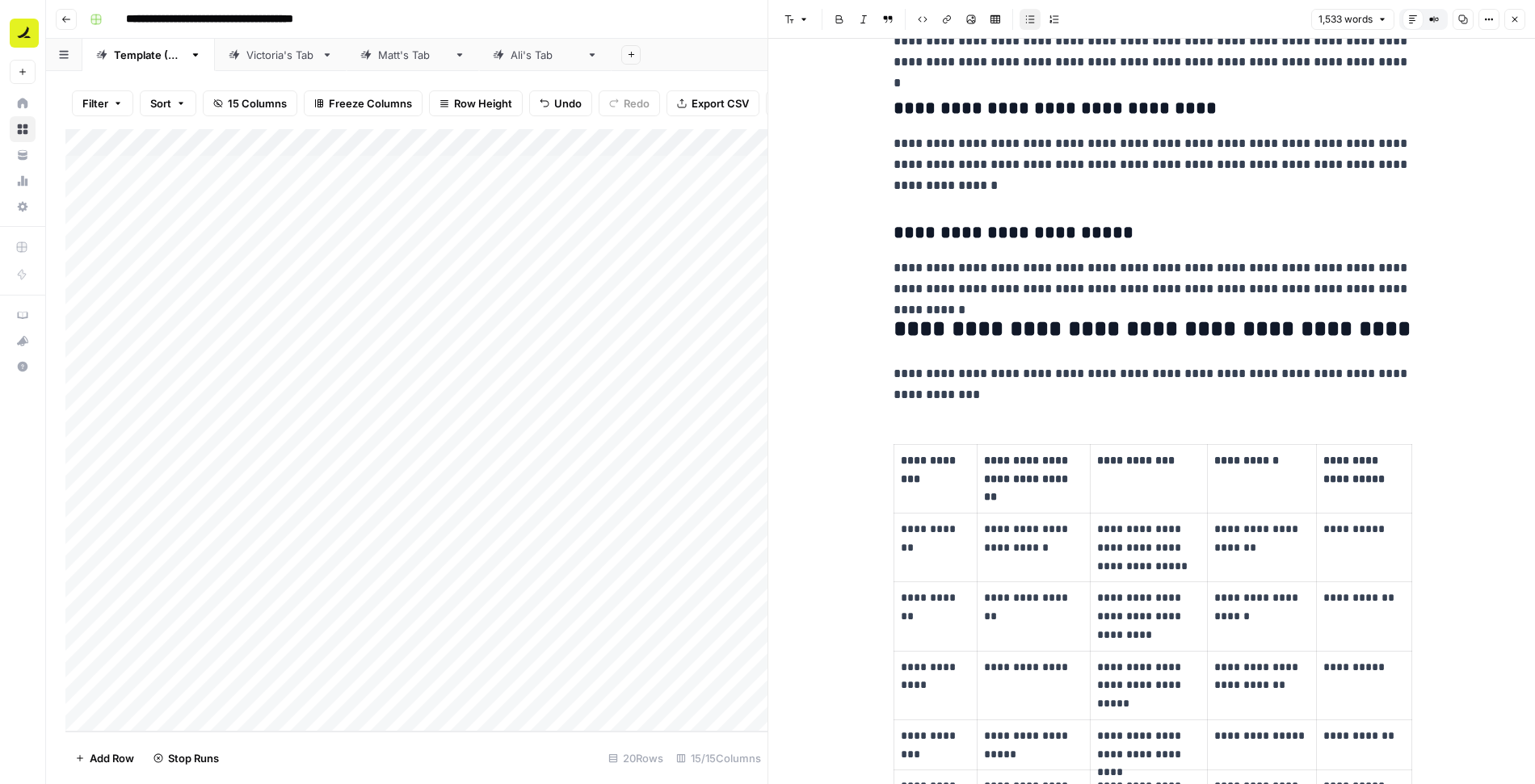 scroll, scrollTop: 2822, scrollLeft: 0, axis: vertical 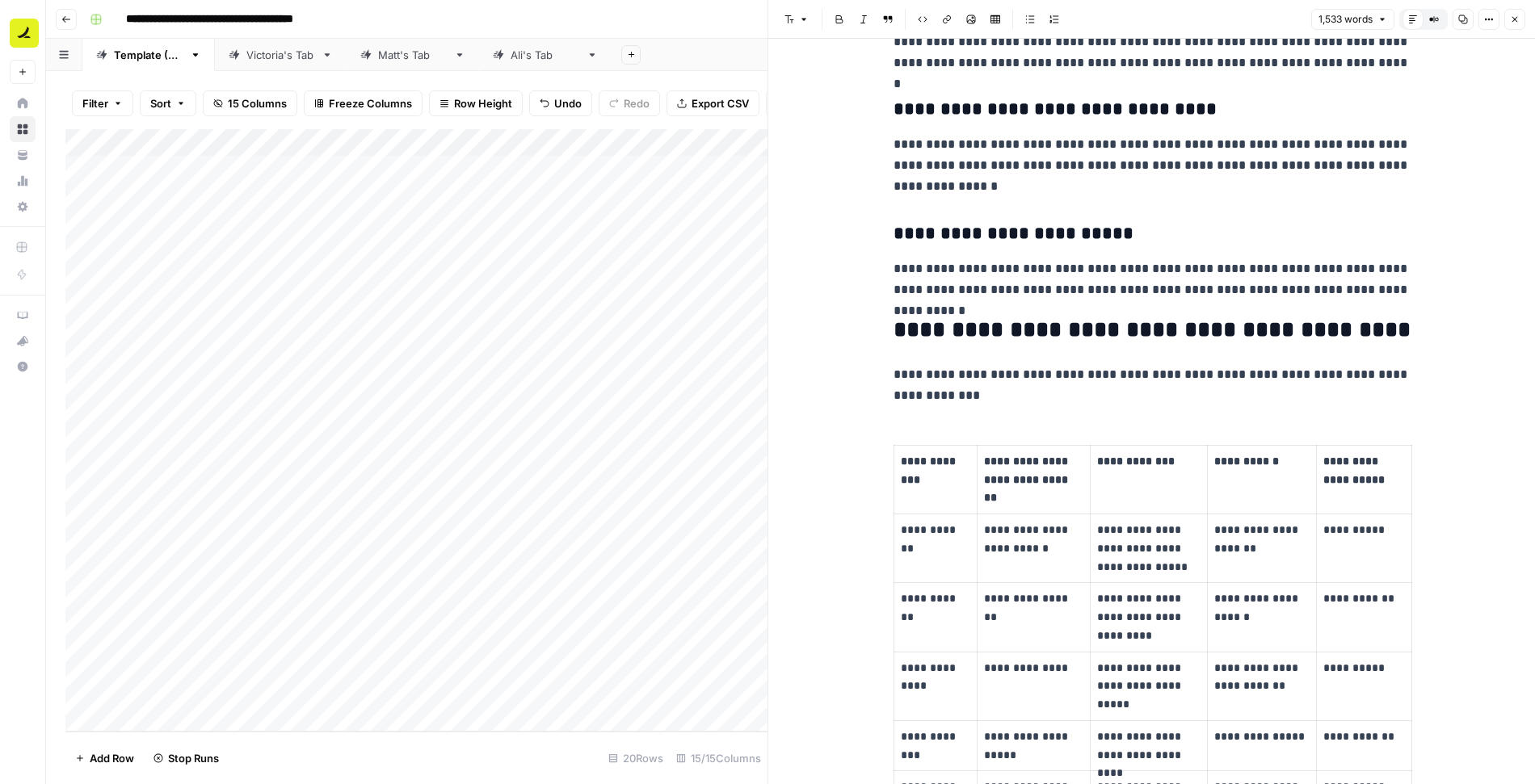 click on "**********" at bounding box center (1152, 330) 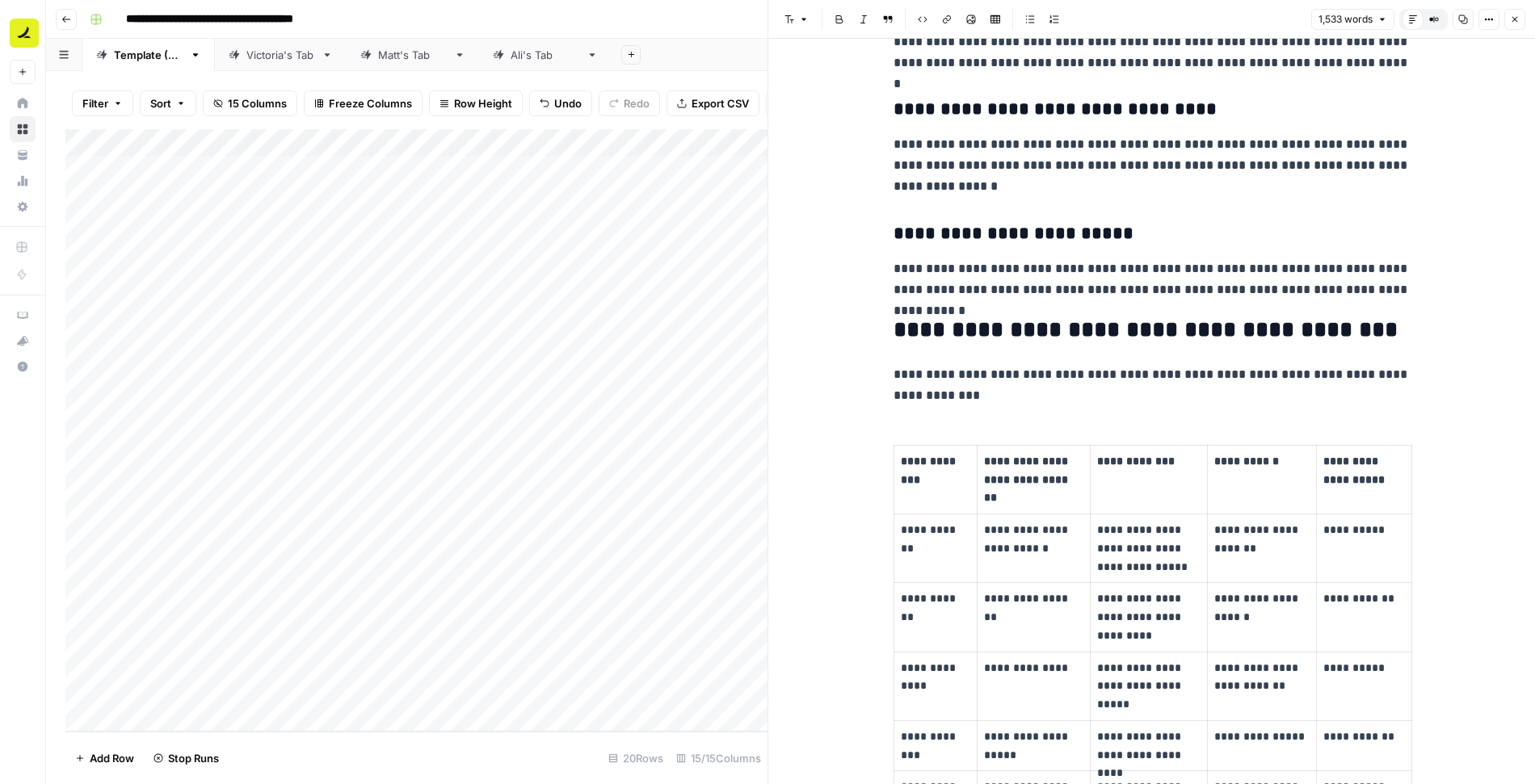 scroll, scrollTop: 2871, scrollLeft: 0, axis: vertical 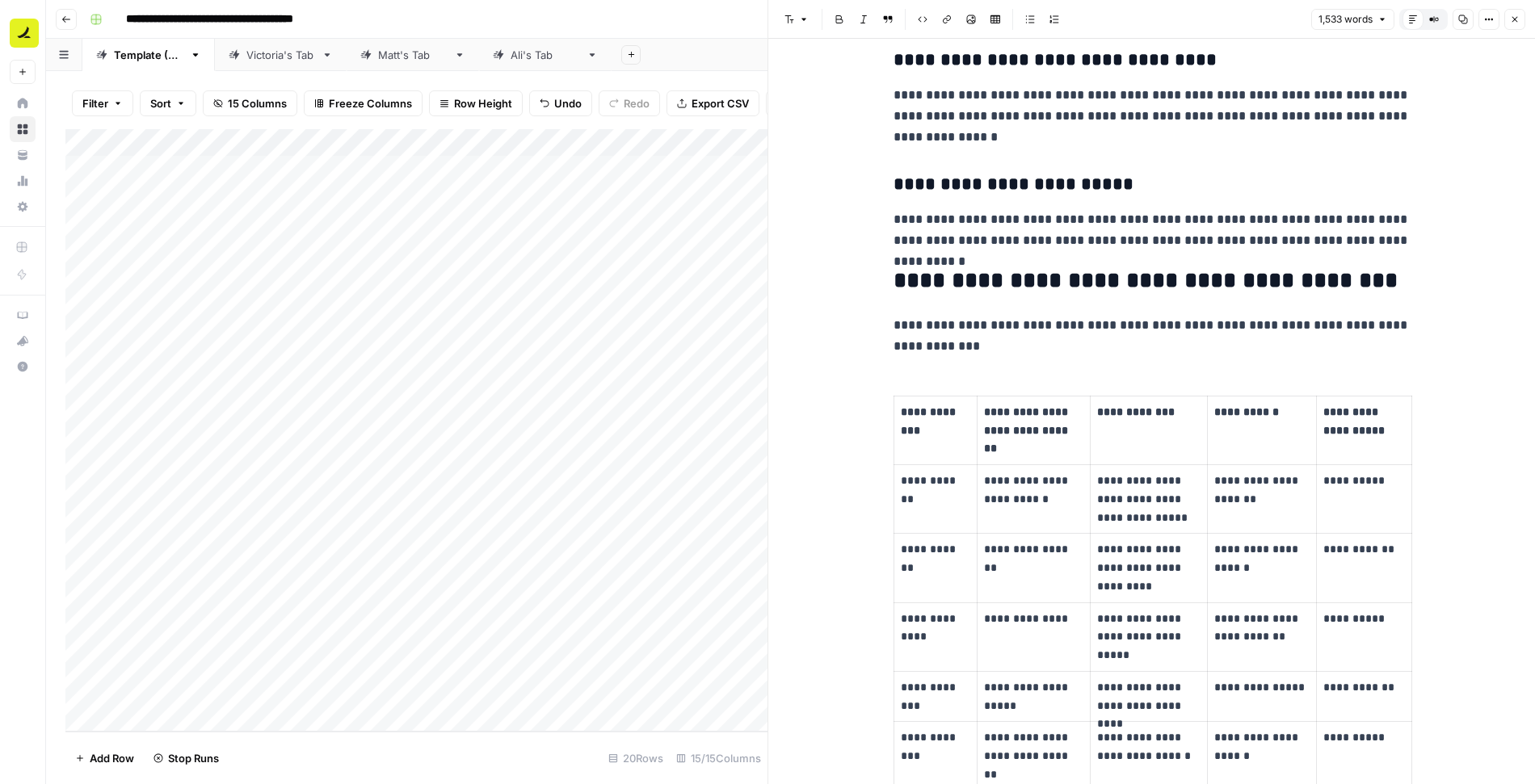 click on "**********" at bounding box center [1152, 281] 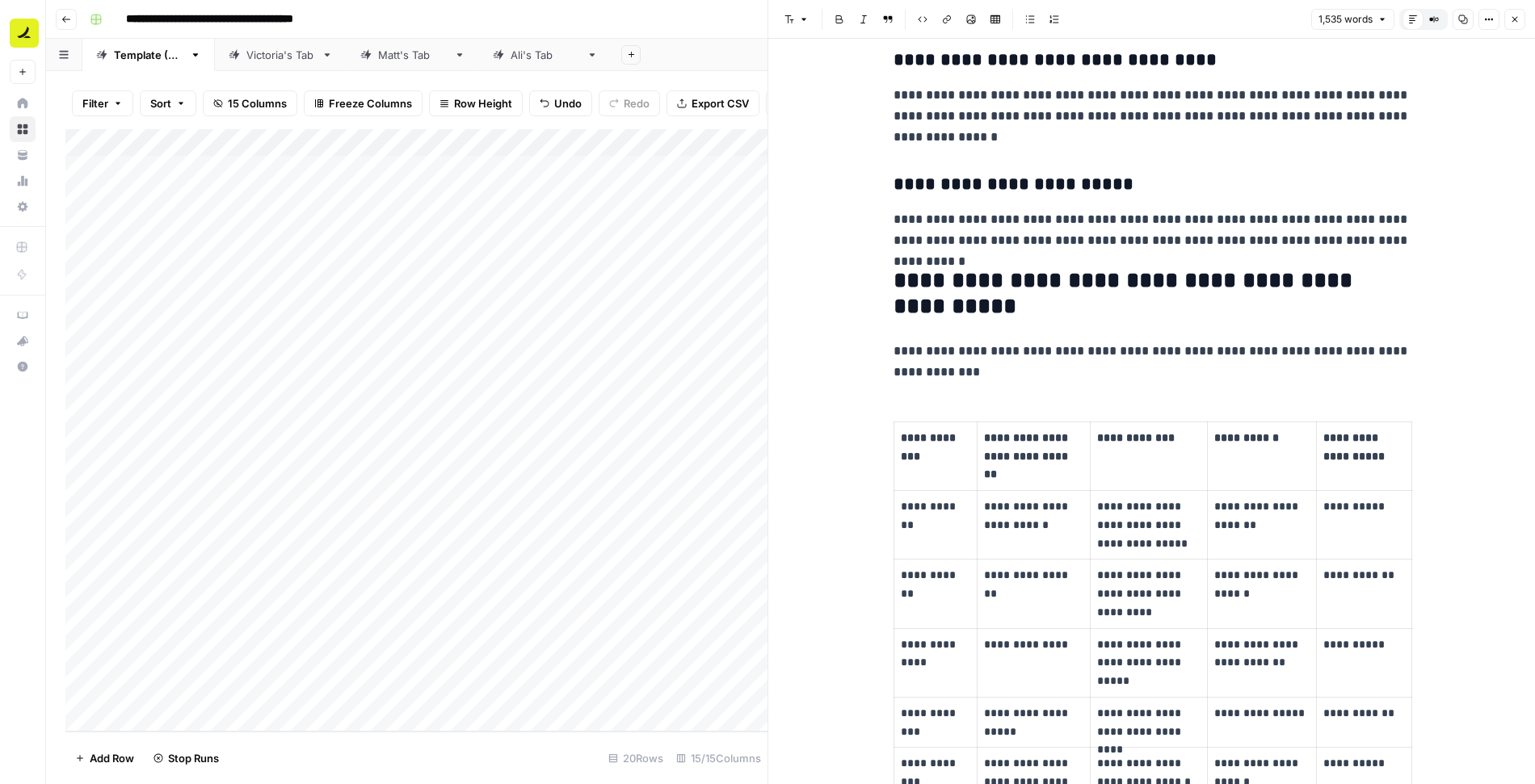 click on "**********" at bounding box center (1152, 294) 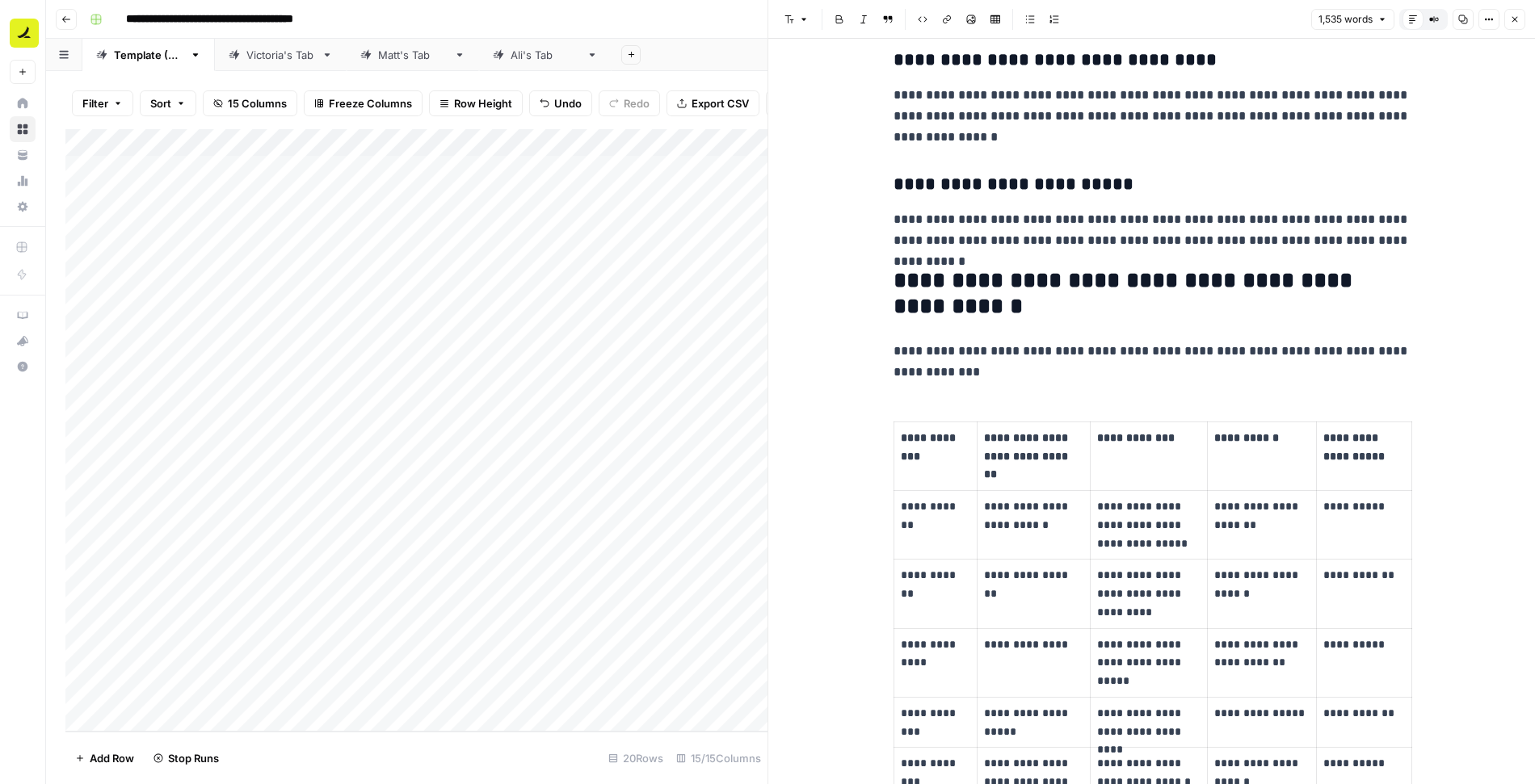 click on "**********" at bounding box center [1152, 362] 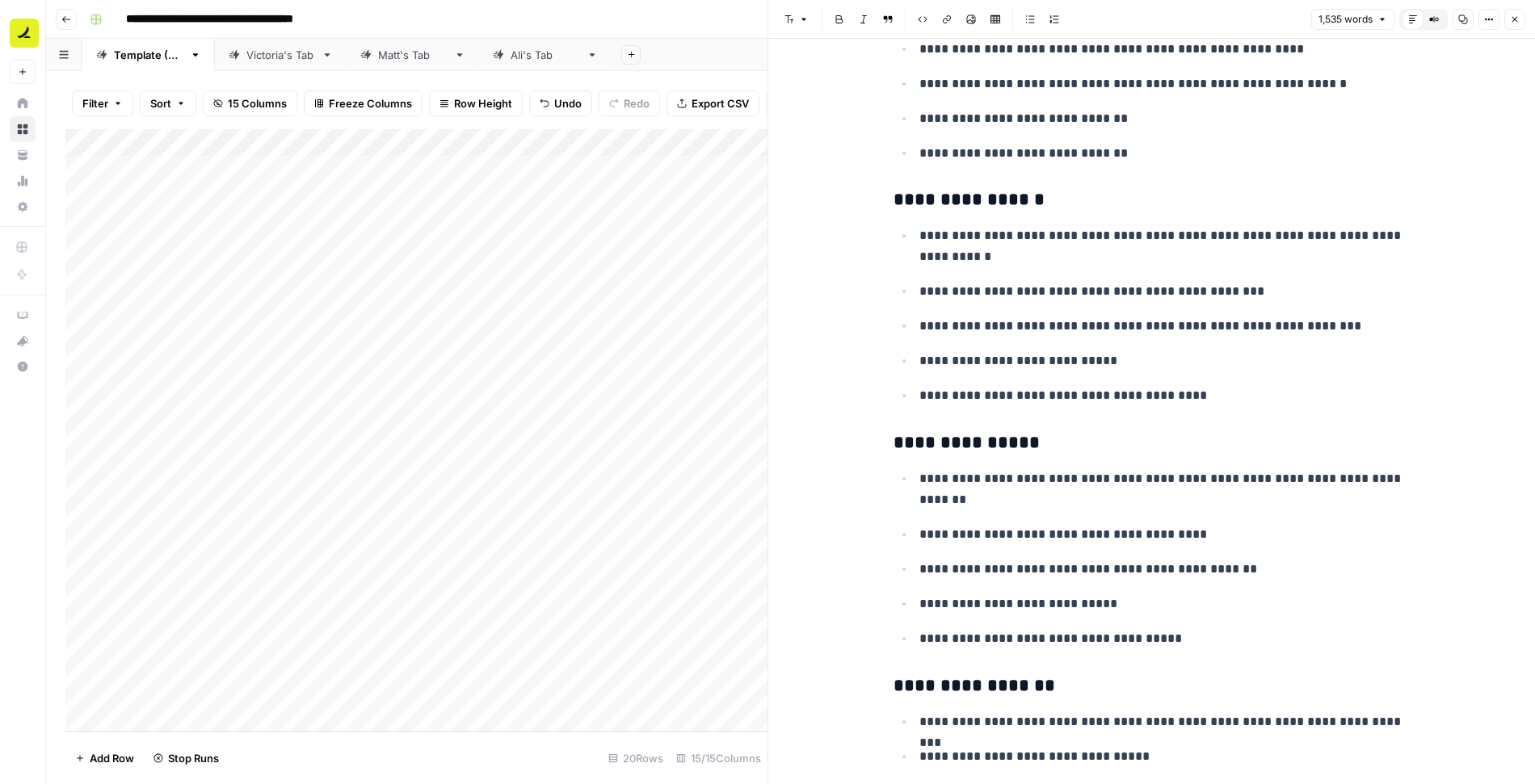scroll, scrollTop: 4865, scrollLeft: 0, axis: vertical 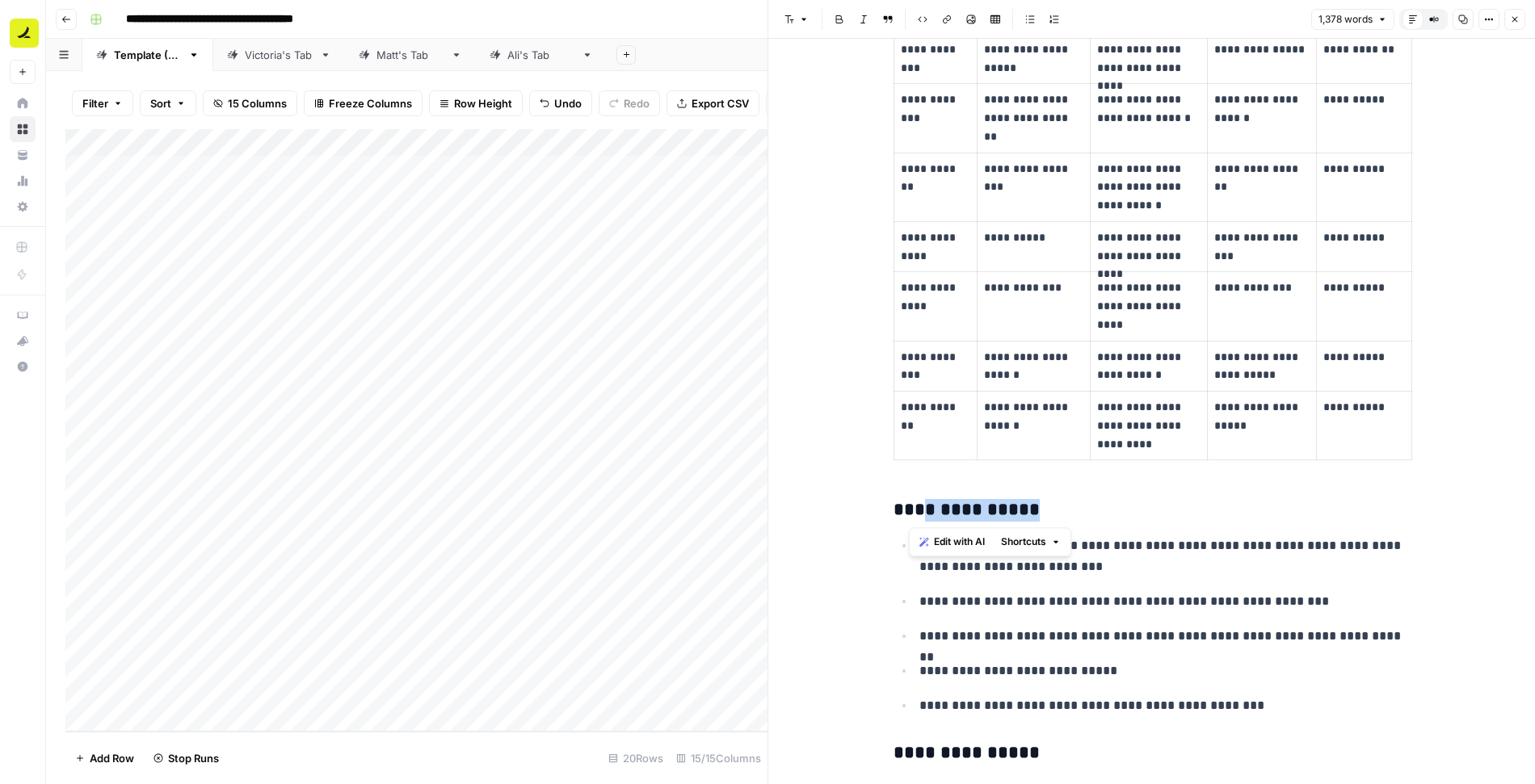 drag, startPoint x: 1028, startPoint y: 505, endPoint x: 909, endPoint y: 500, distance: 119.105 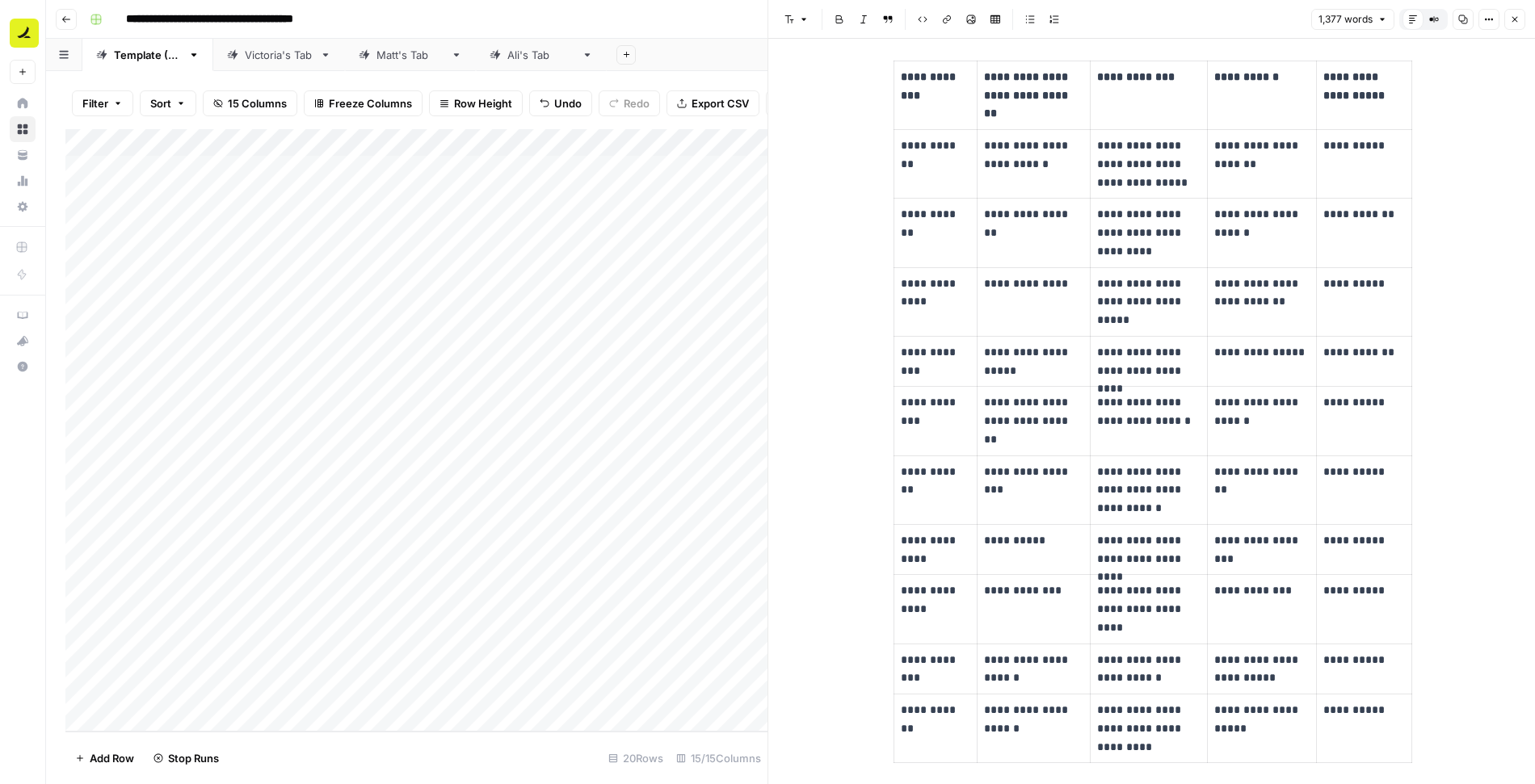 scroll, scrollTop: 3272, scrollLeft: 0, axis: vertical 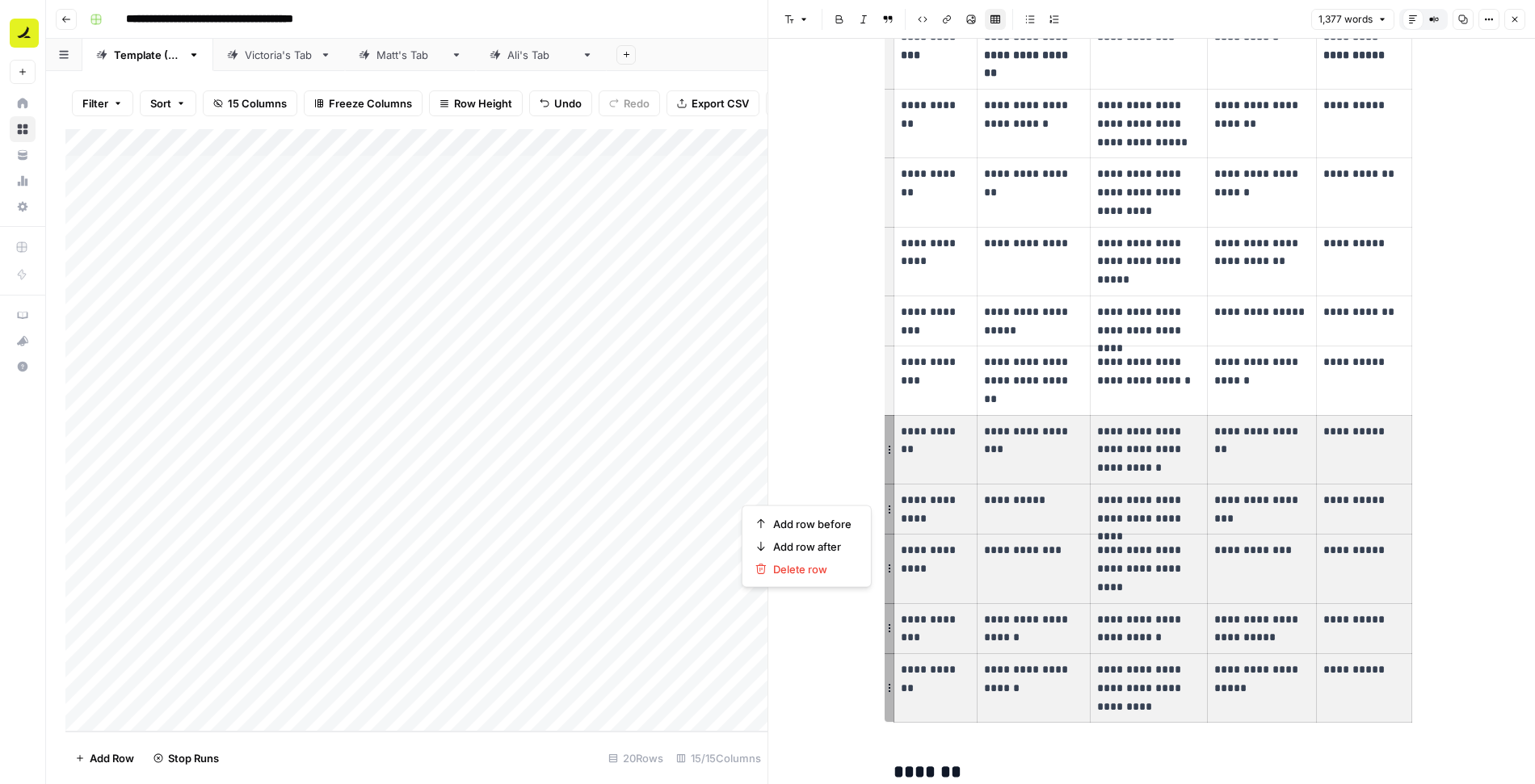 drag, startPoint x: 959, startPoint y: 438, endPoint x: 1343, endPoint y: 679, distance: 453.3619 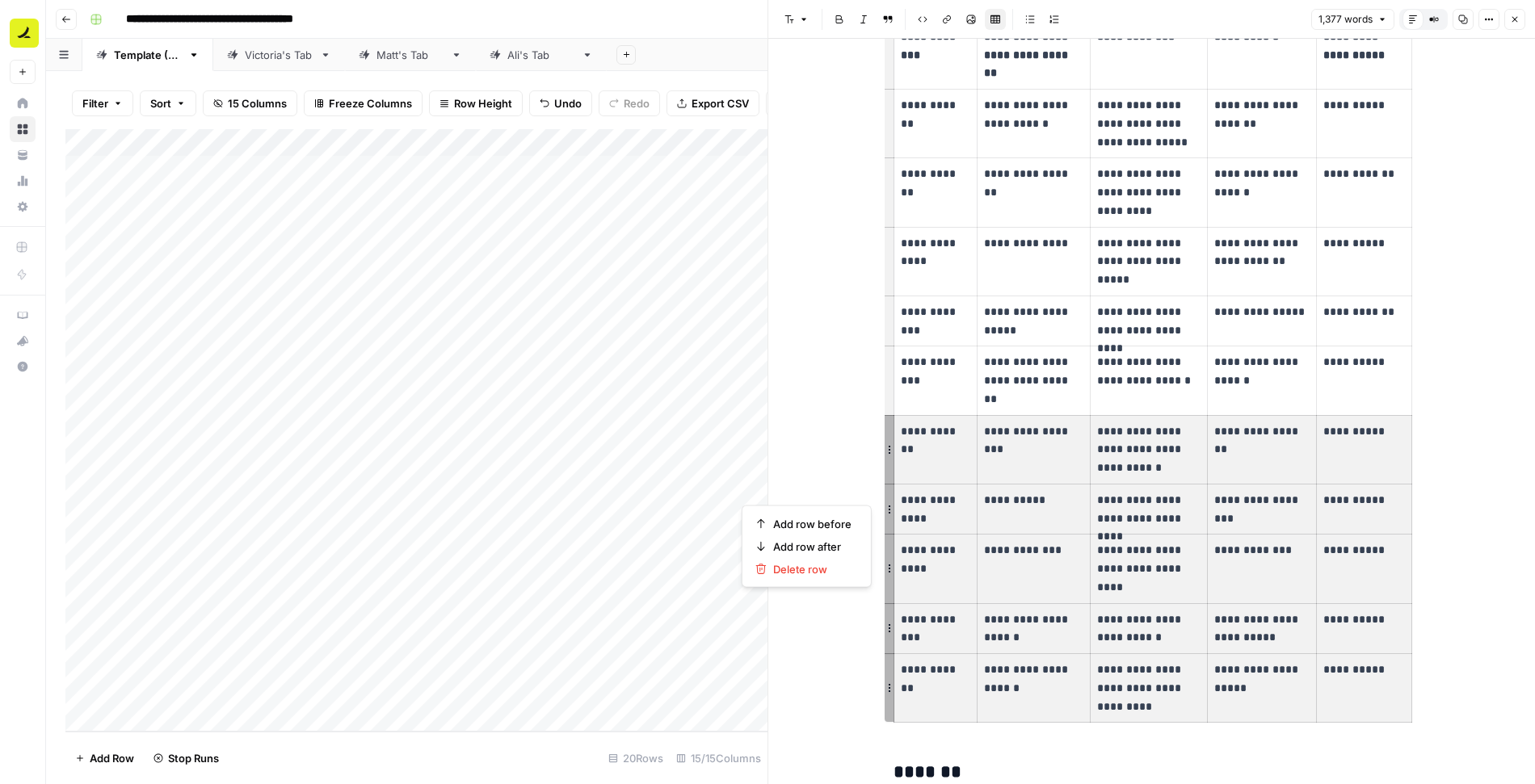 click on "**********" at bounding box center (1262, 449) 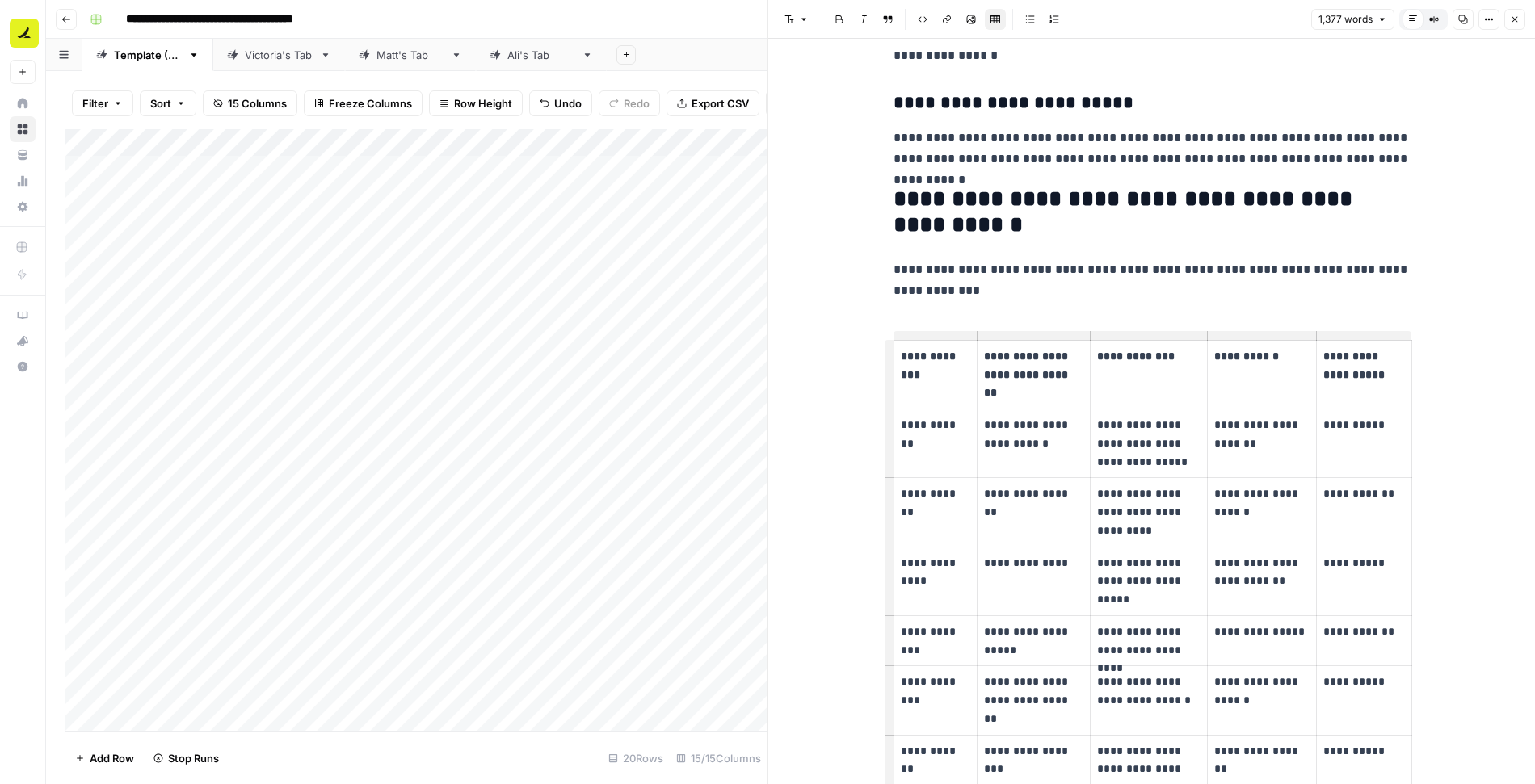 scroll, scrollTop: 2959, scrollLeft: 0, axis: vertical 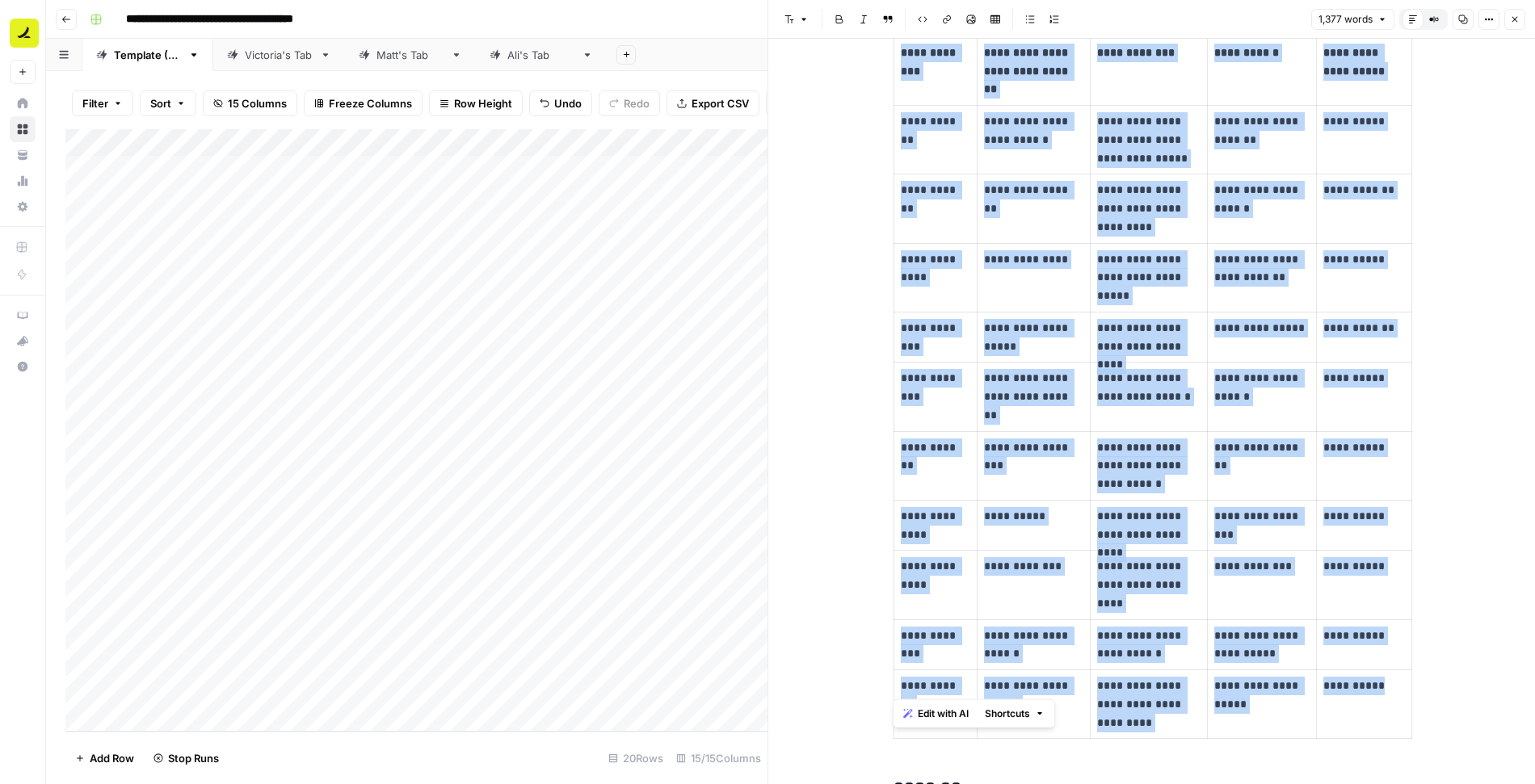 drag, startPoint x: 890, startPoint y: 262, endPoint x: 1393, endPoint y: 702, distance: 668.2881 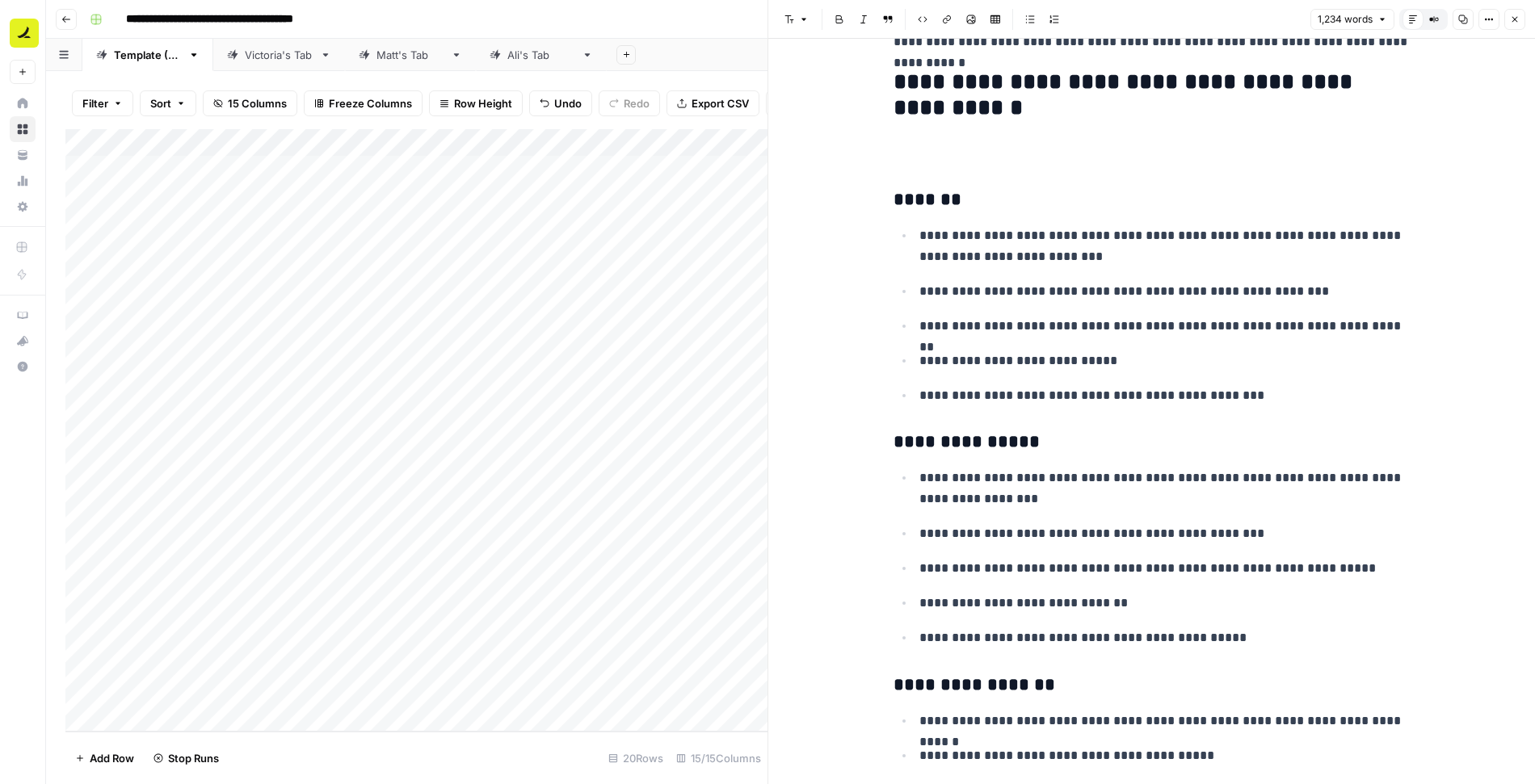 scroll, scrollTop: 2958, scrollLeft: 0, axis: vertical 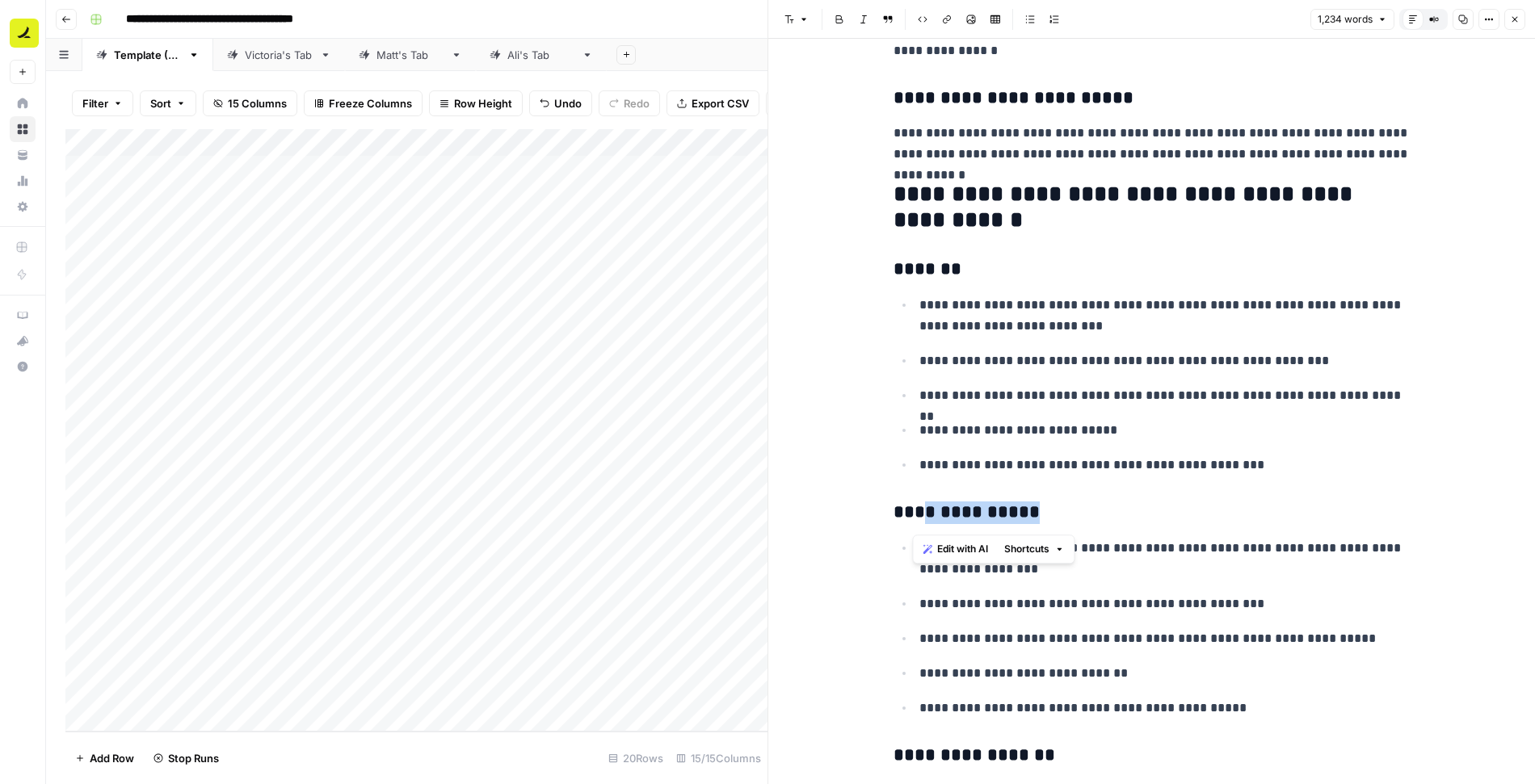 drag, startPoint x: 1027, startPoint y: 521, endPoint x: 914, endPoint y: 517, distance: 113.07077 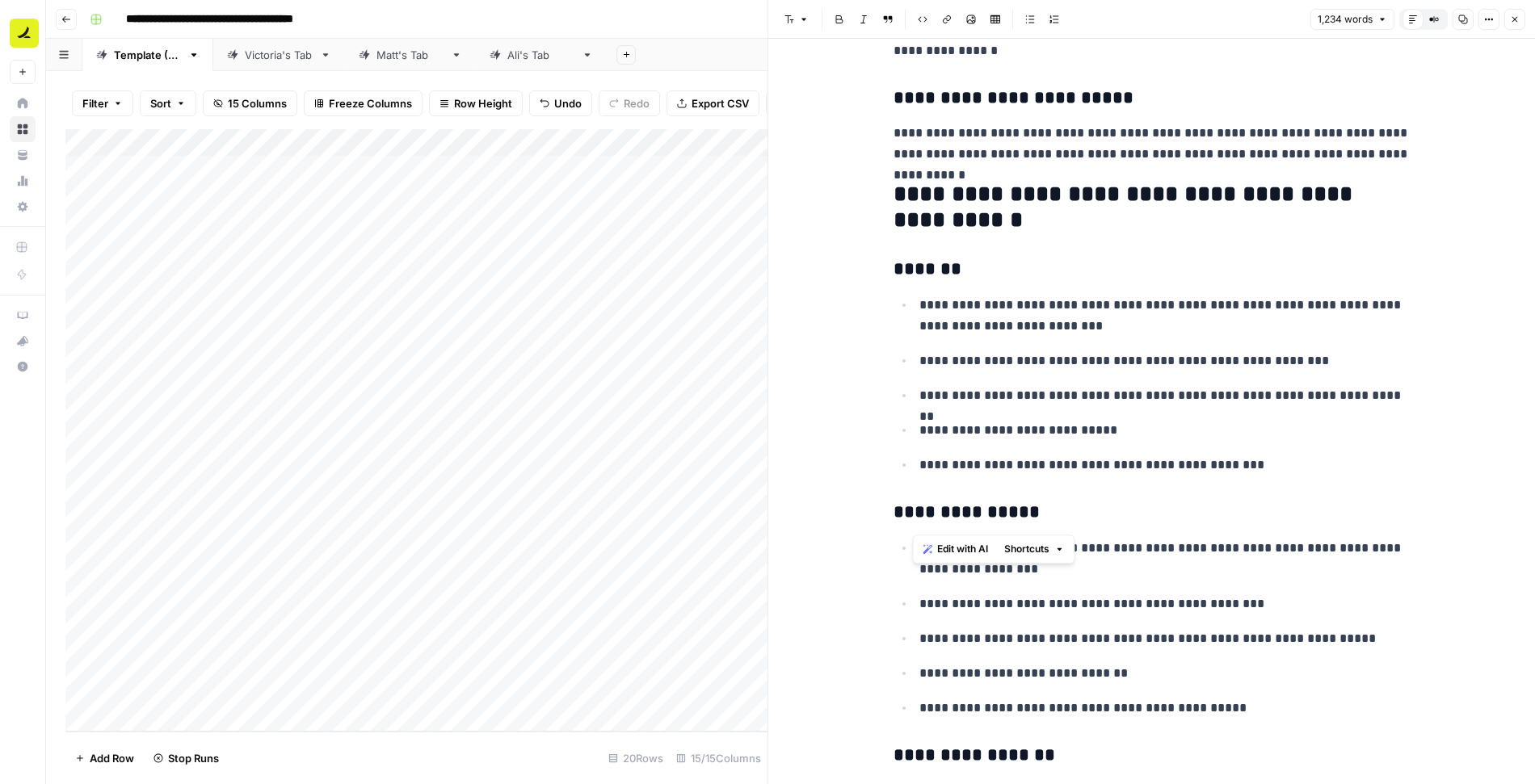 click on "**********" at bounding box center (1152, 384) 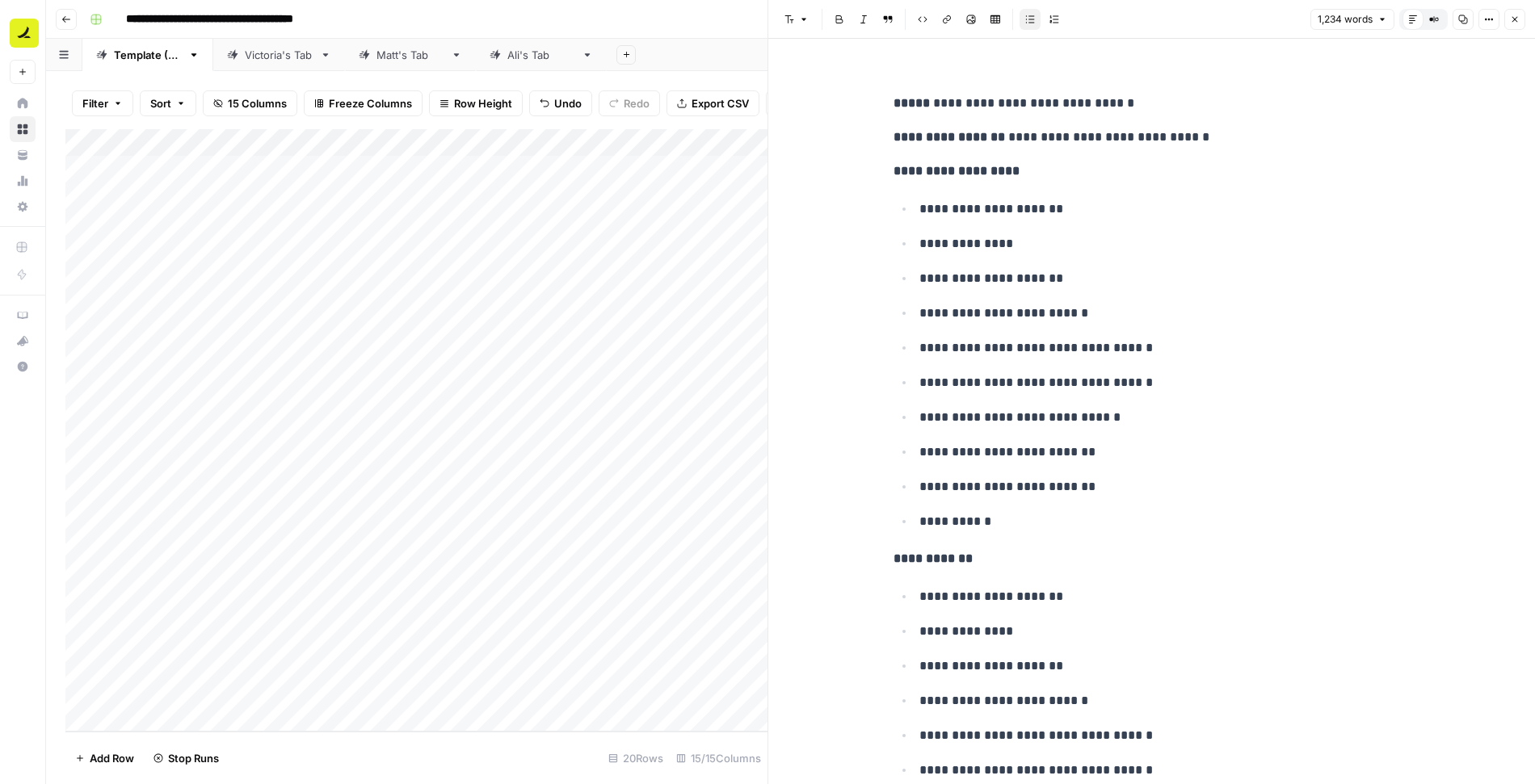 scroll, scrollTop: 0, scrollLeft: 0, axis: both 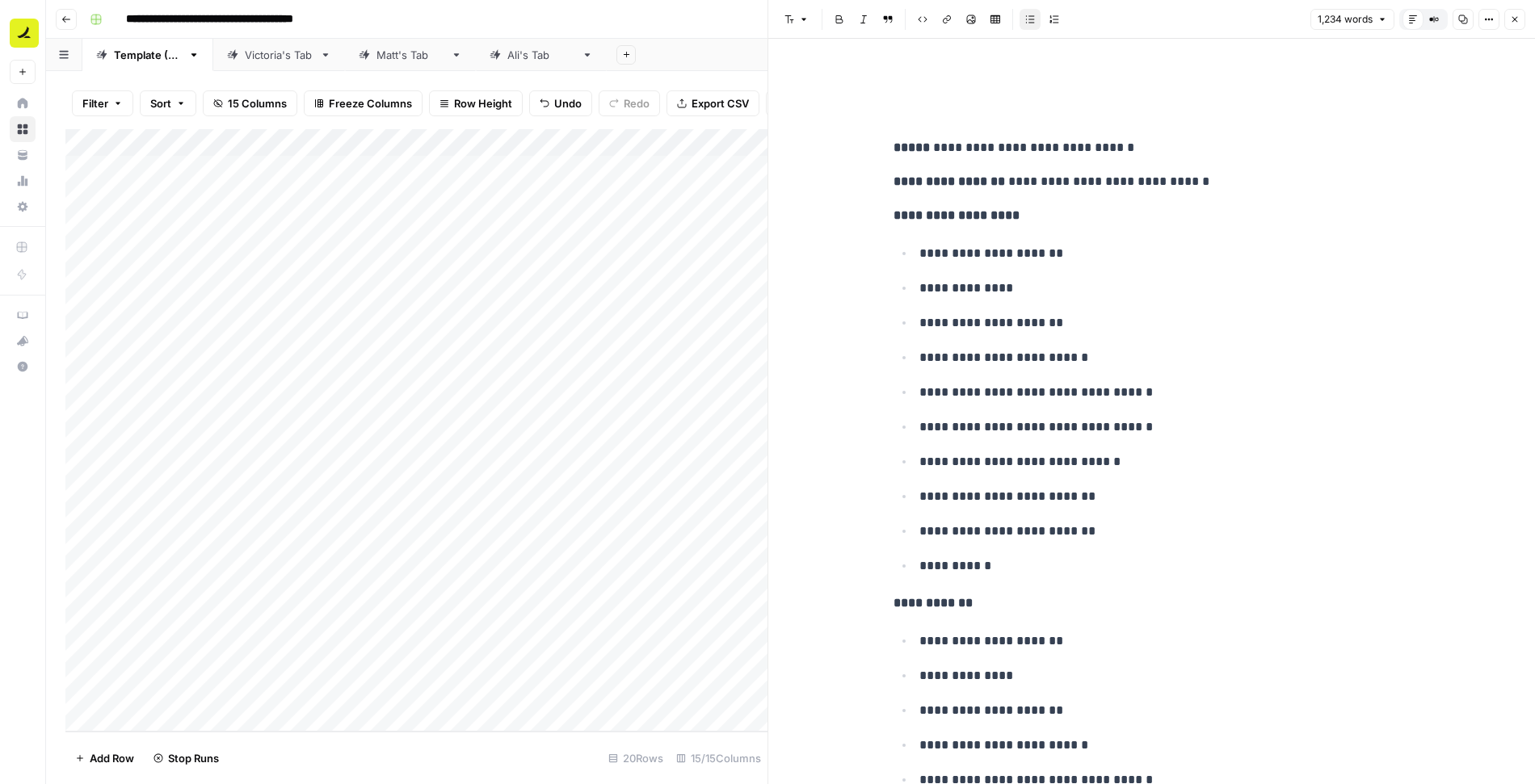 click 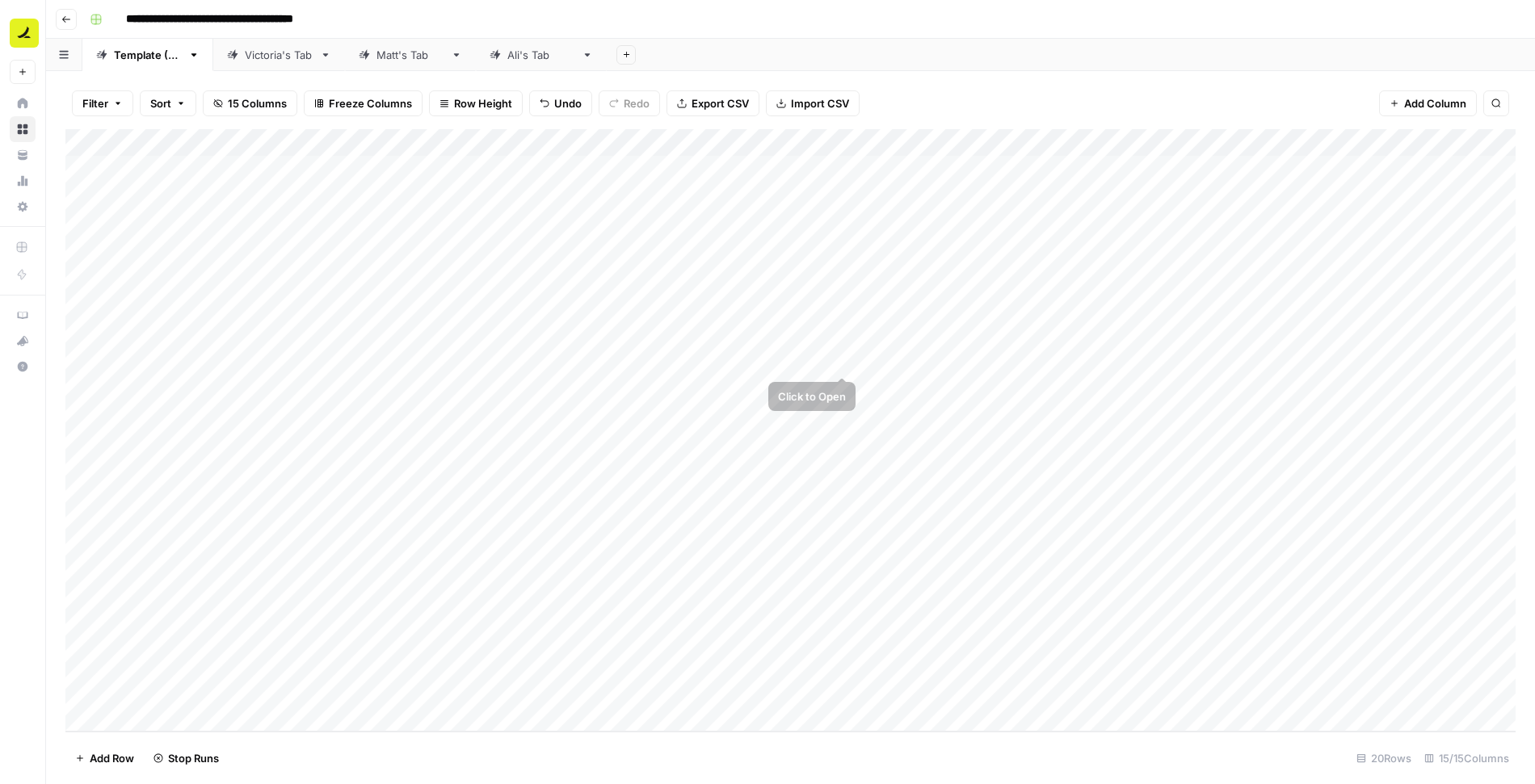 click on "Add Column" at bounding box center (790, 430) 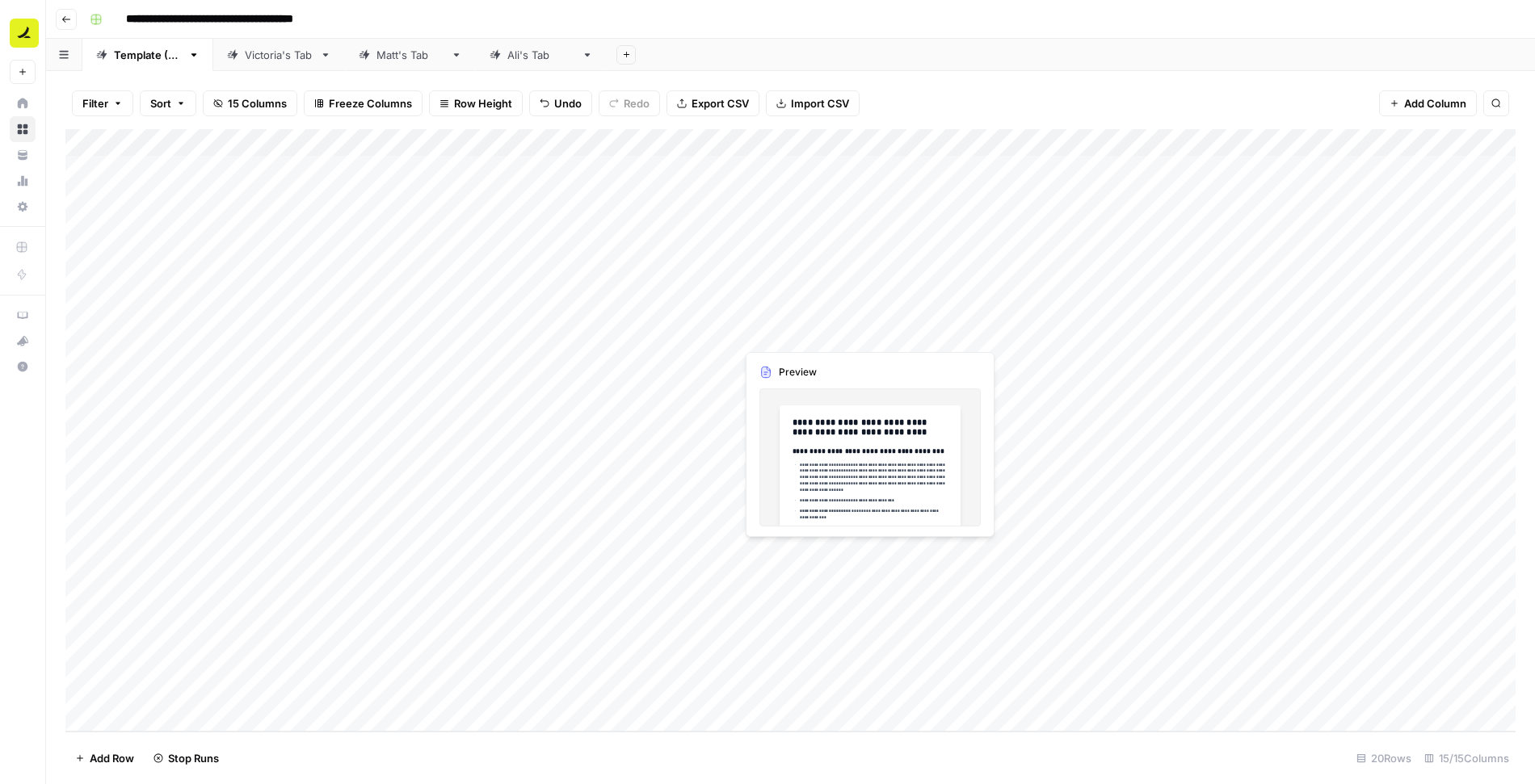 click on "Add Column" at bounding box center (790, 430) 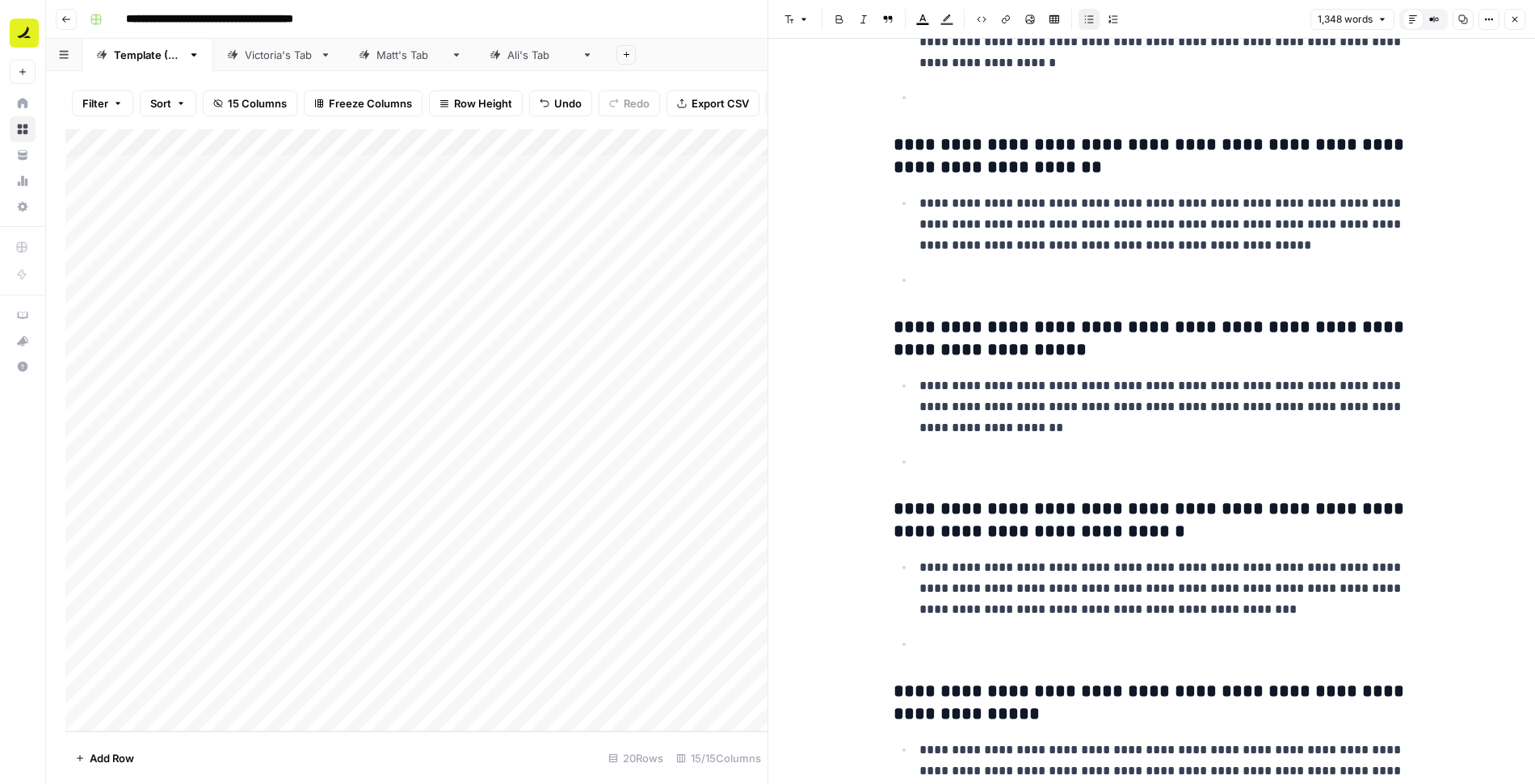 scroll, scrollTop: 6007, scrollLeft: 0, axis: vertical 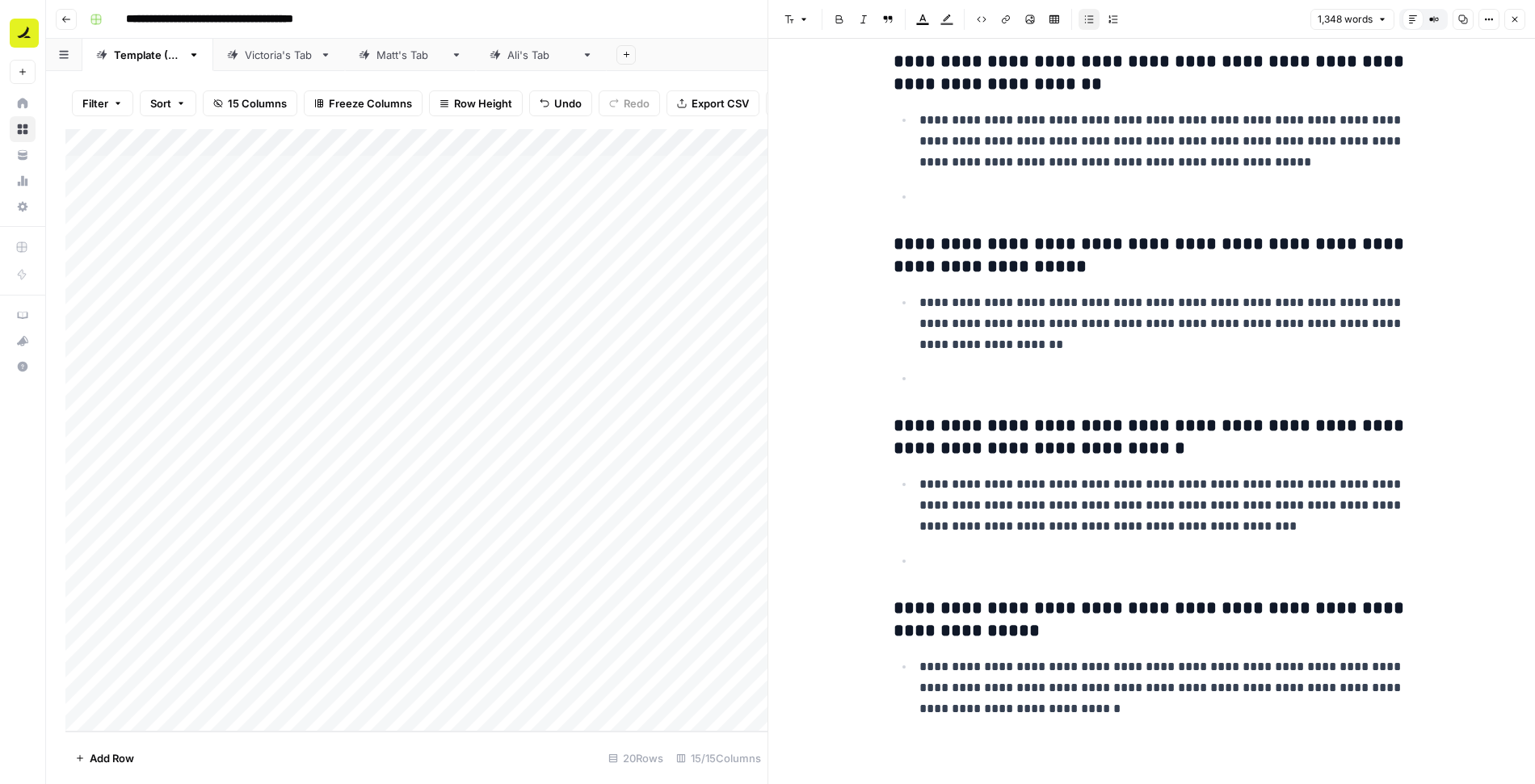 click on "Close" at bounding box center (1515, 19) 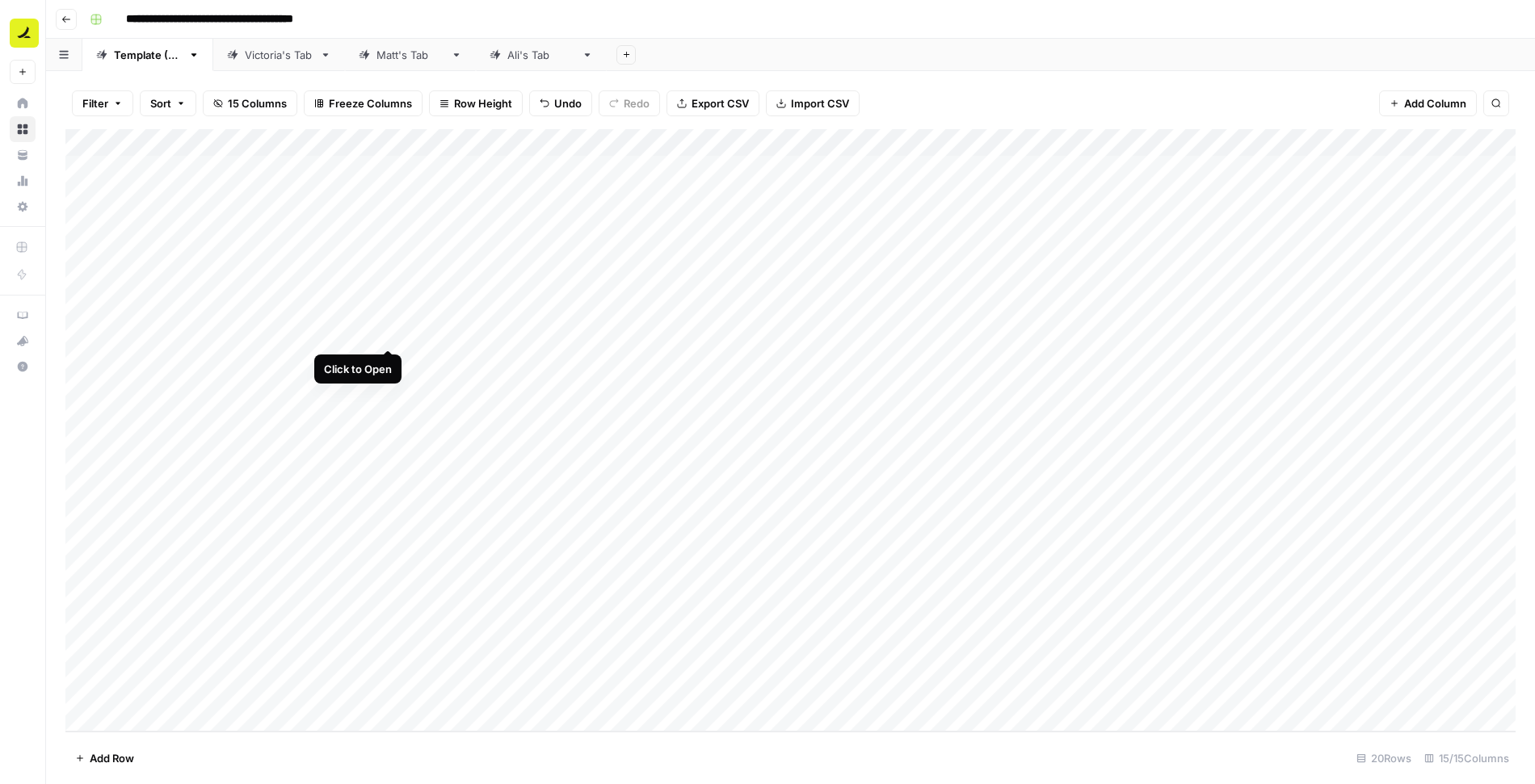 click on "Add Column" at bounding box center [790, 430] 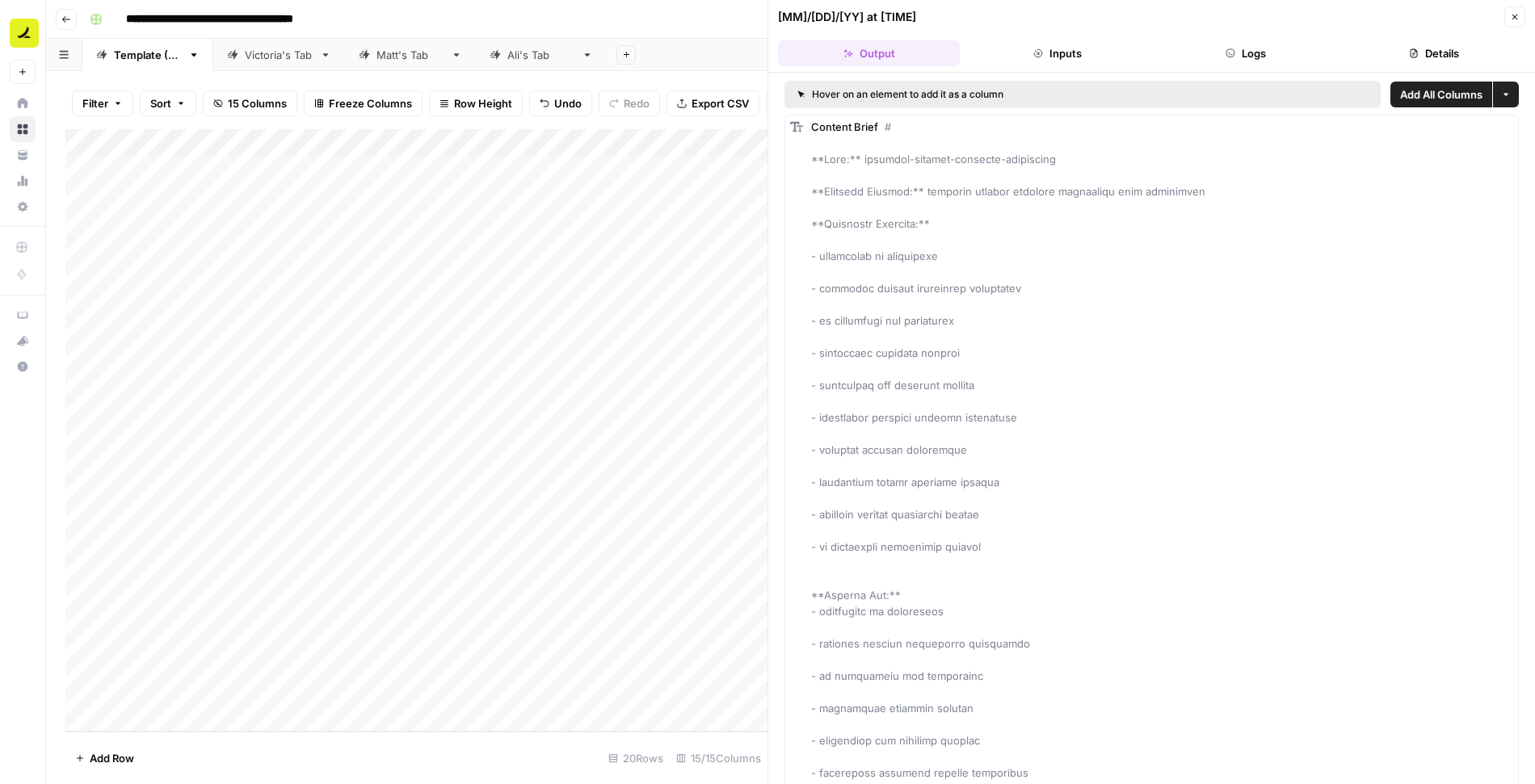click 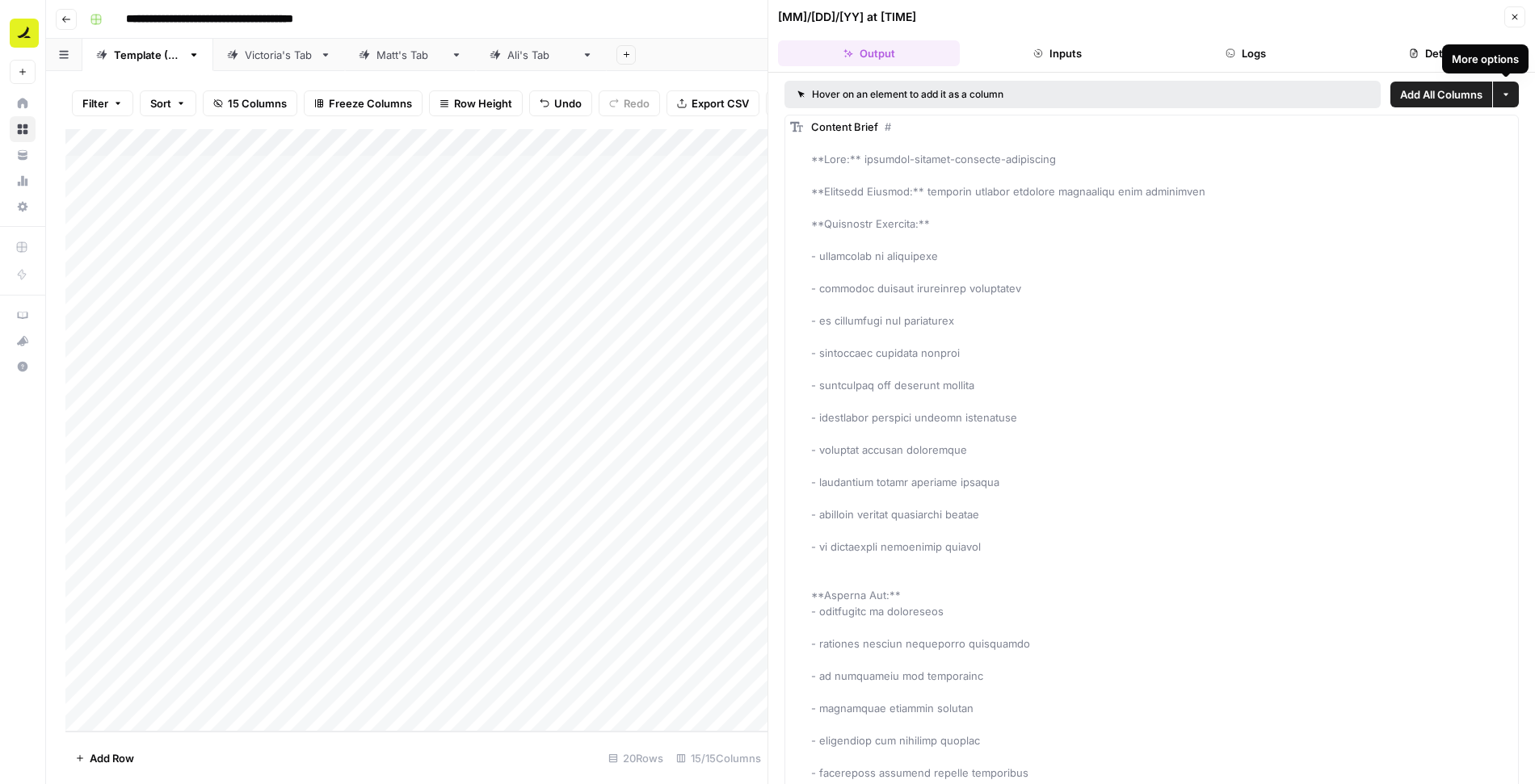 click on "More options" at bounding box center [1506, 94] 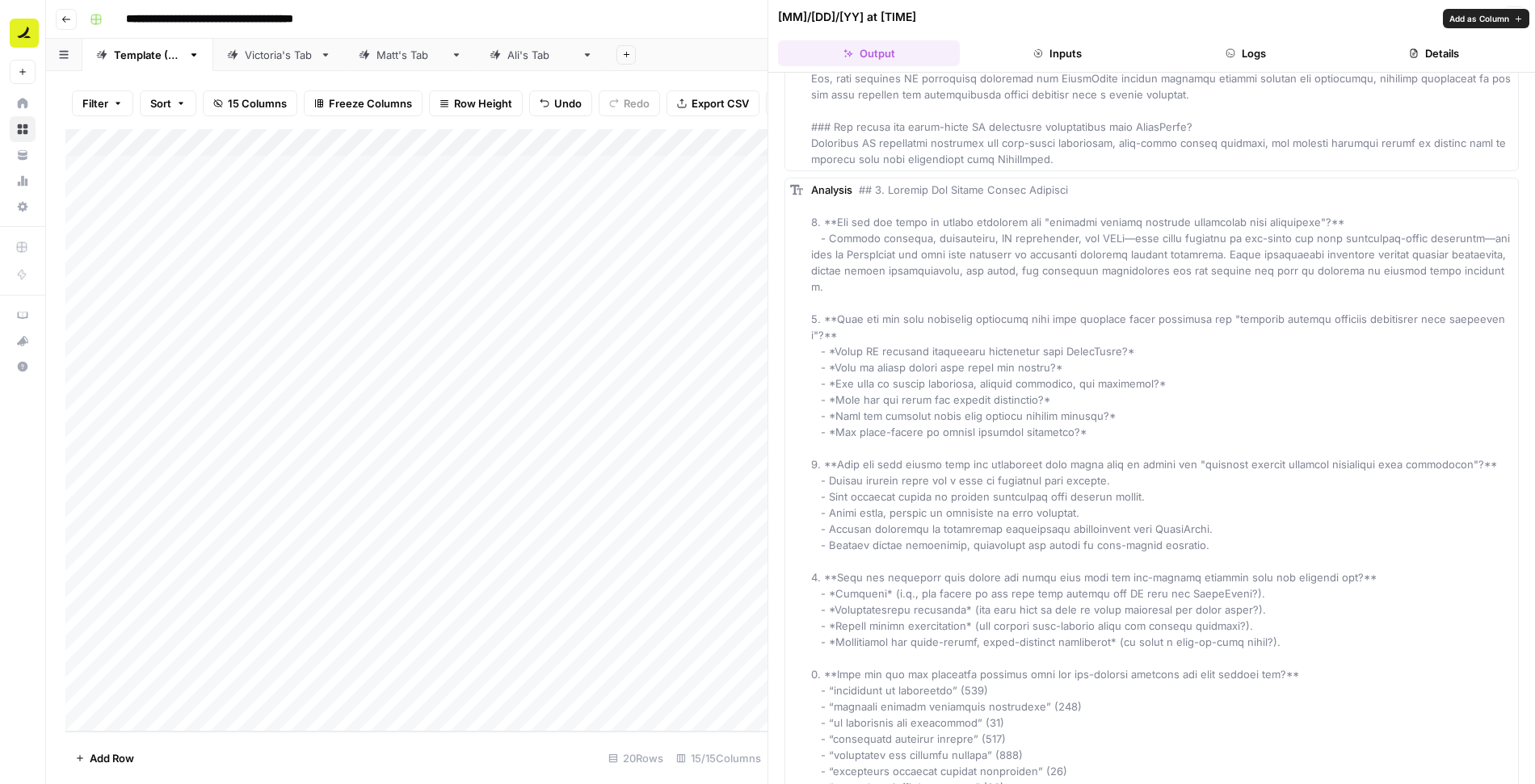 scroll, scrollTop: 4316, scrollLeft: 0, axis: vertical 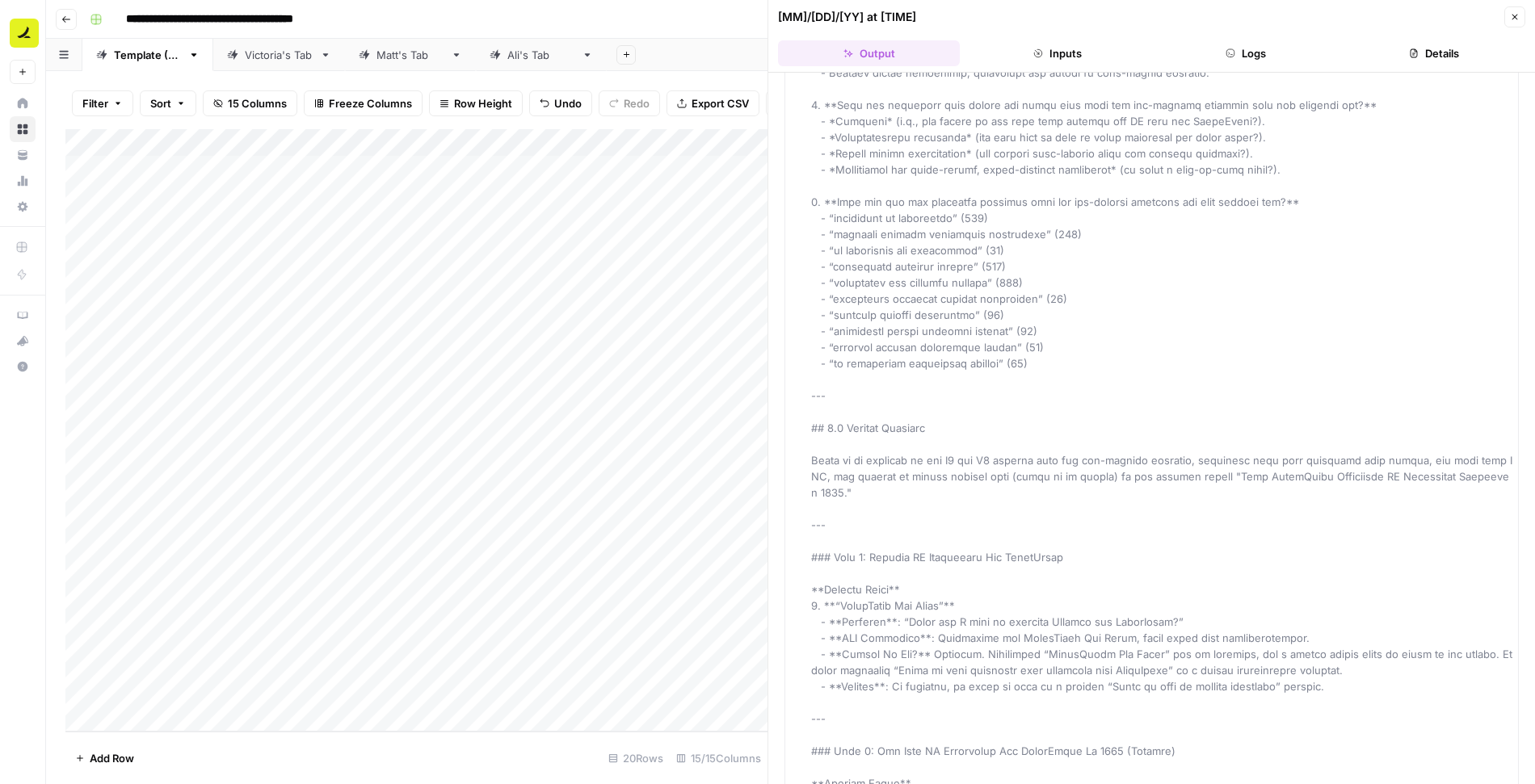 click on "**********" at bounding box center (790, 19) 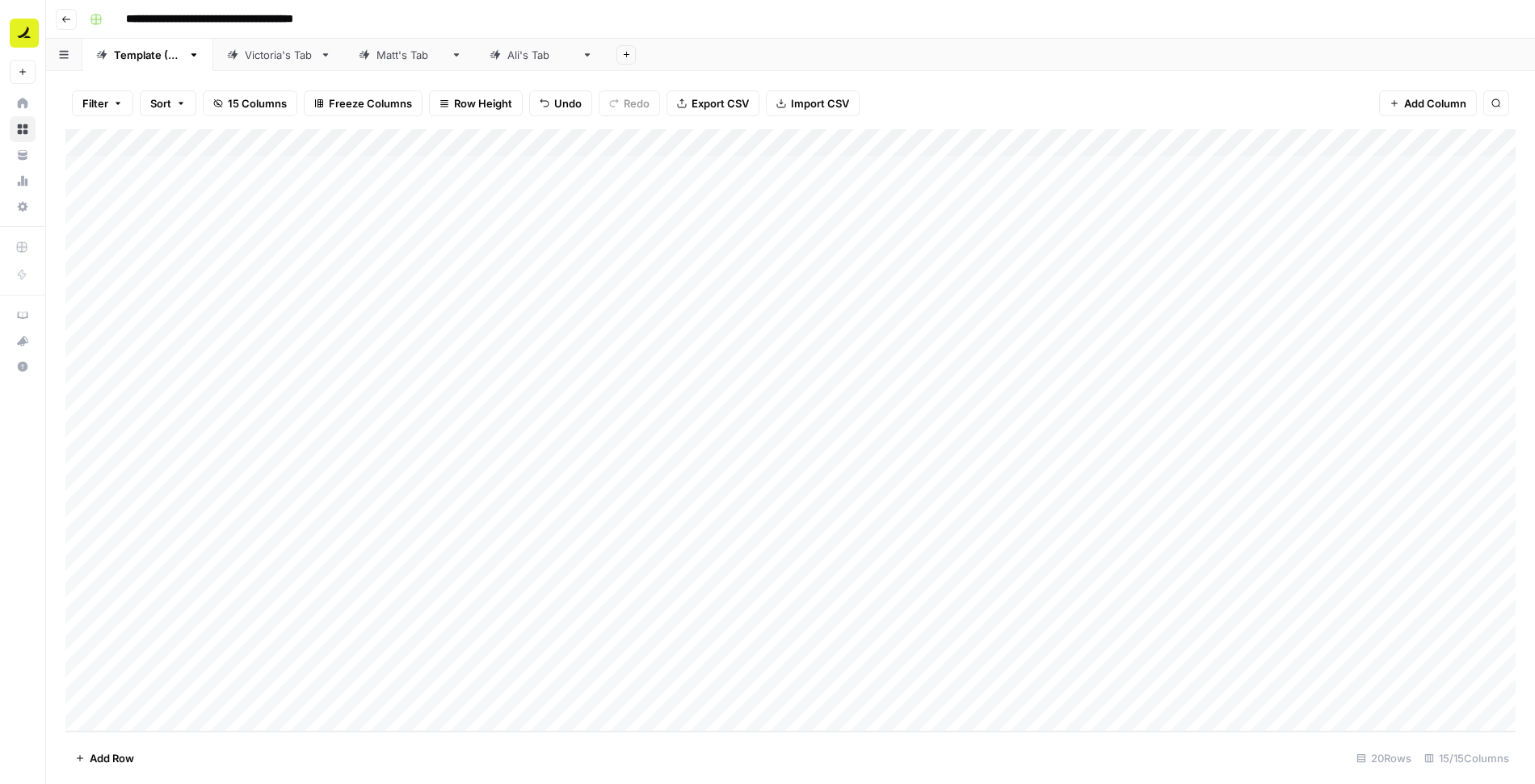click on "Add Column" at bounding box center (790, 430) 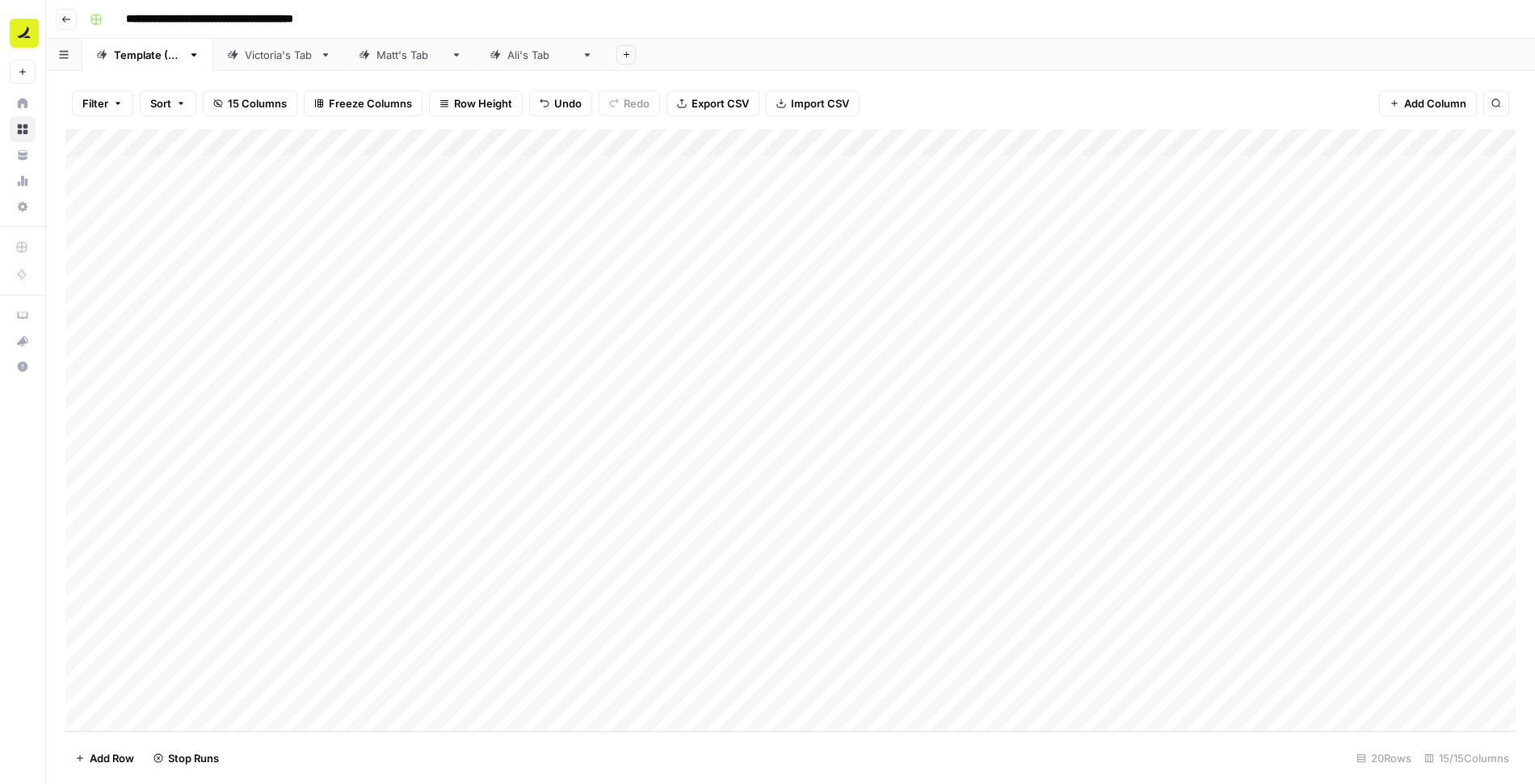 click on "Add Column" at bounding box center (790, 430) 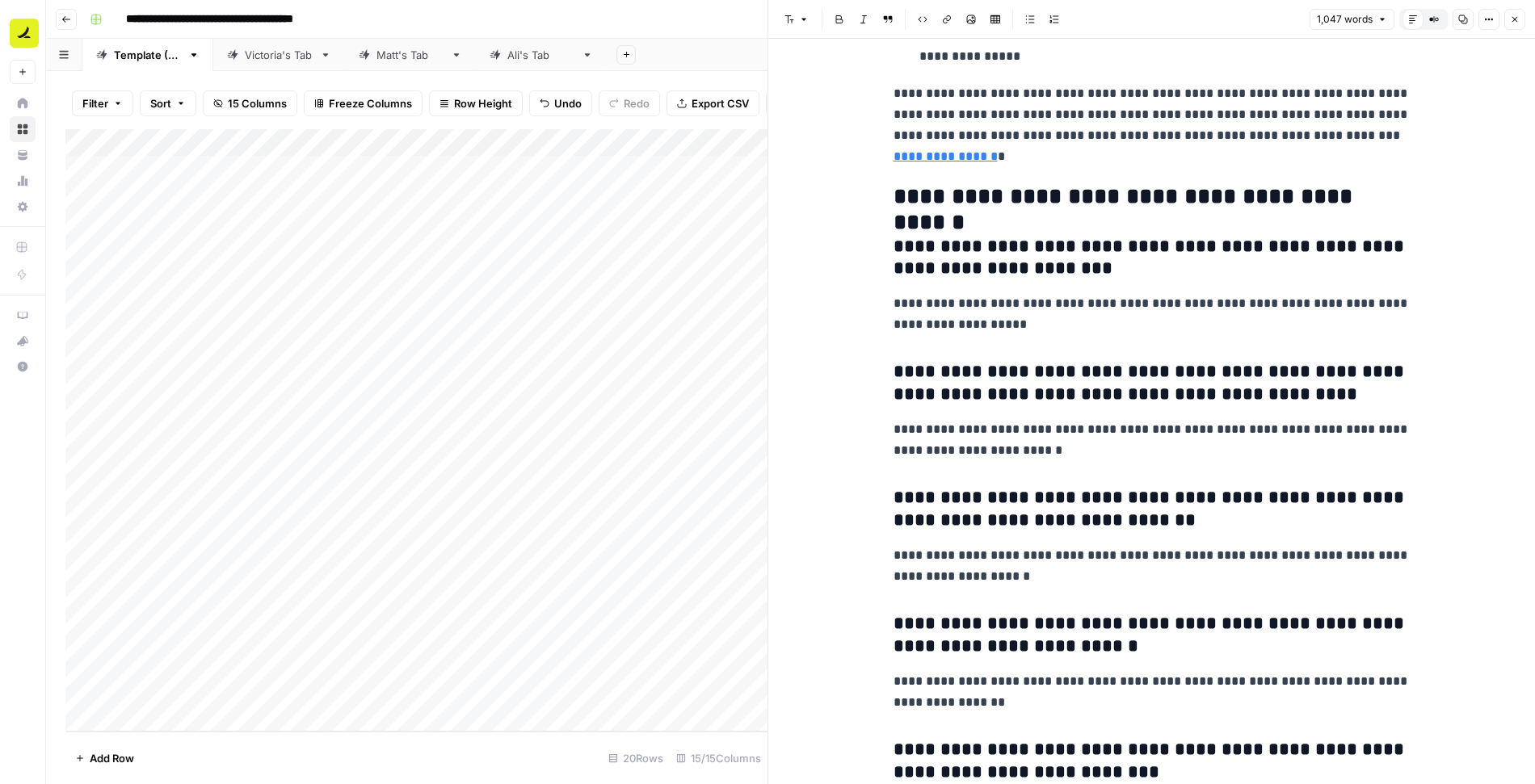 scroll, scrollTop: 4691, scrollLeft: 0, axis: vertical 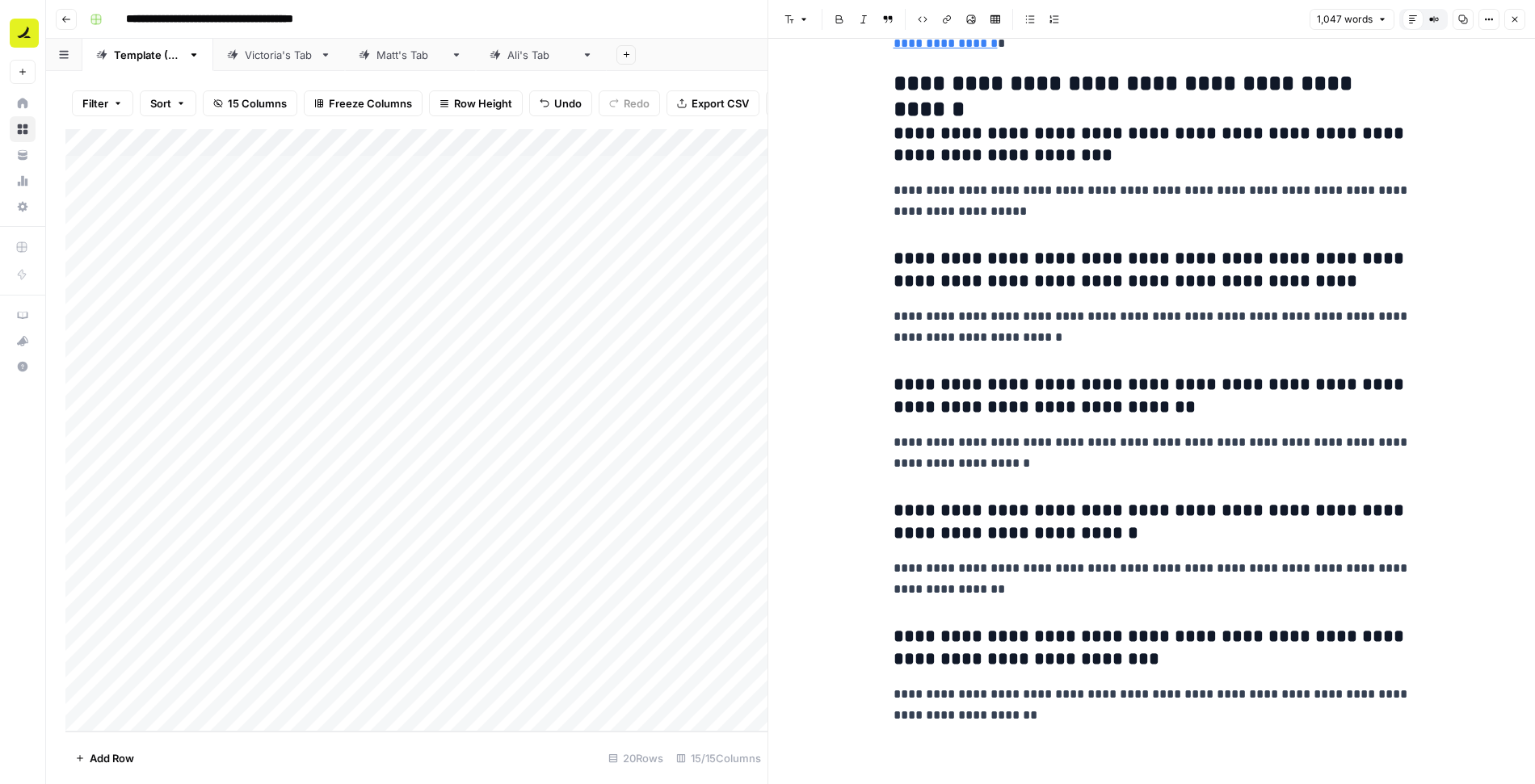 click on "Close" at bounding box center (1515, 19) 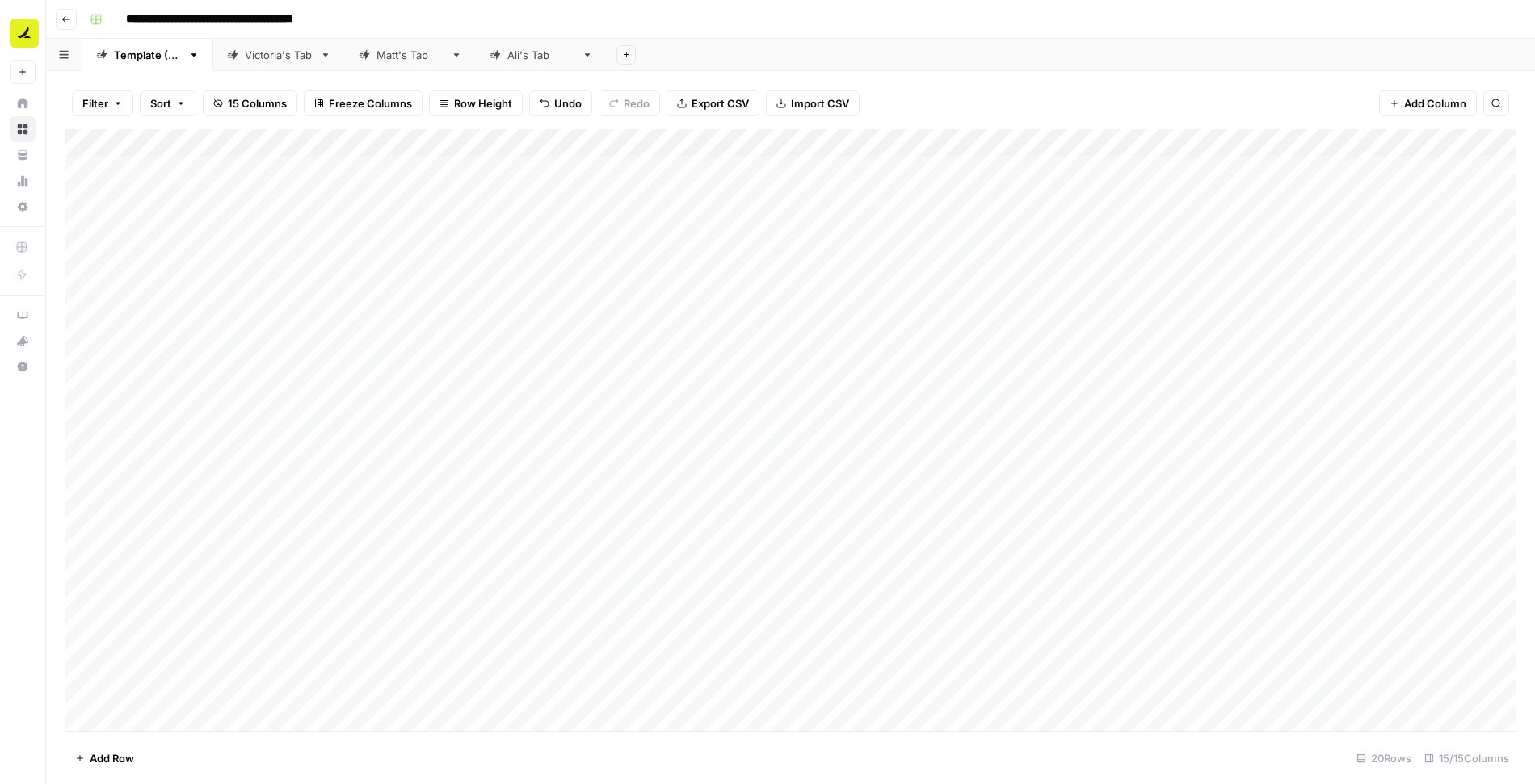click on "Add Column" at bounding box center (790, 430) 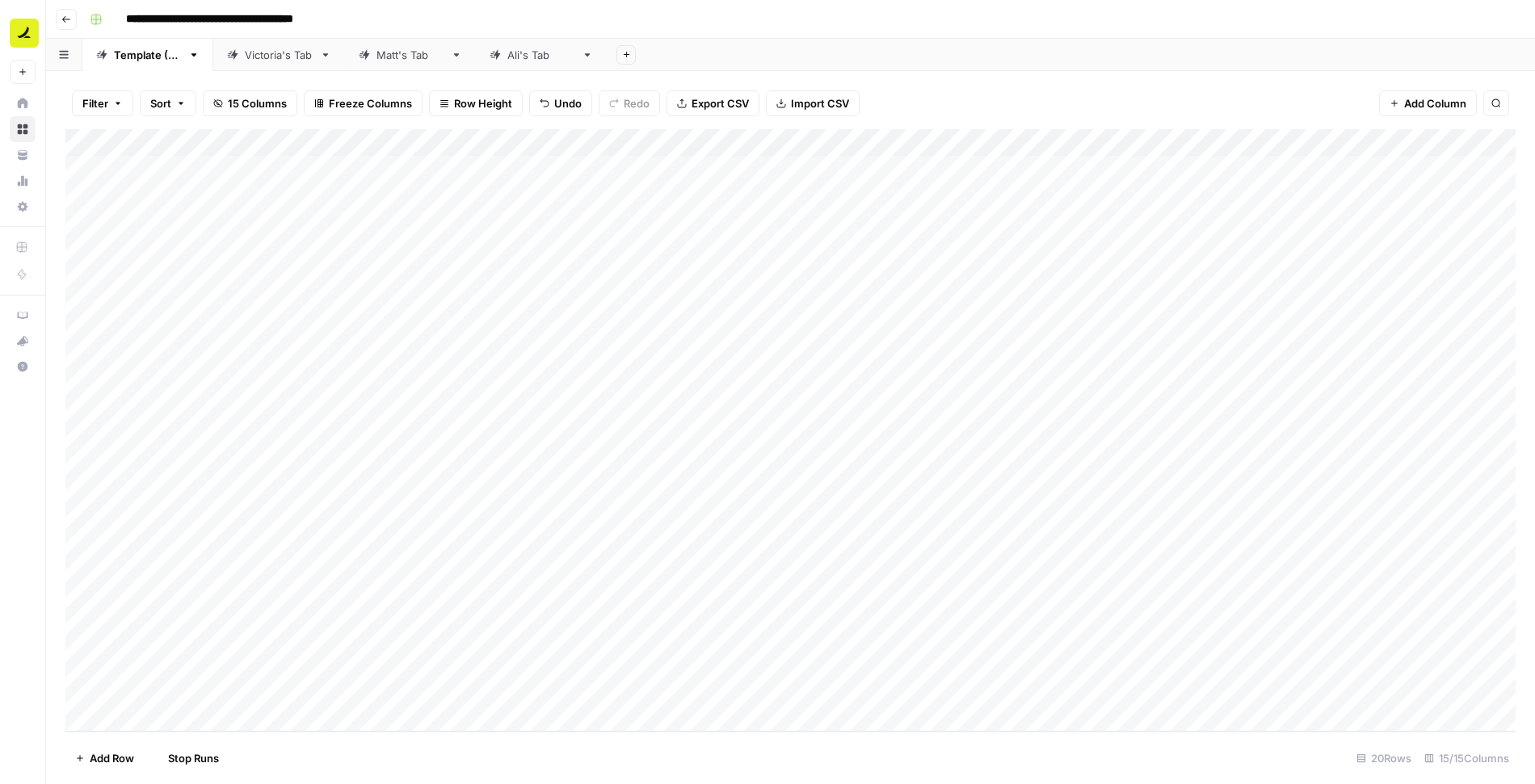 click on "Add Column" at bounding box center [790, 430] 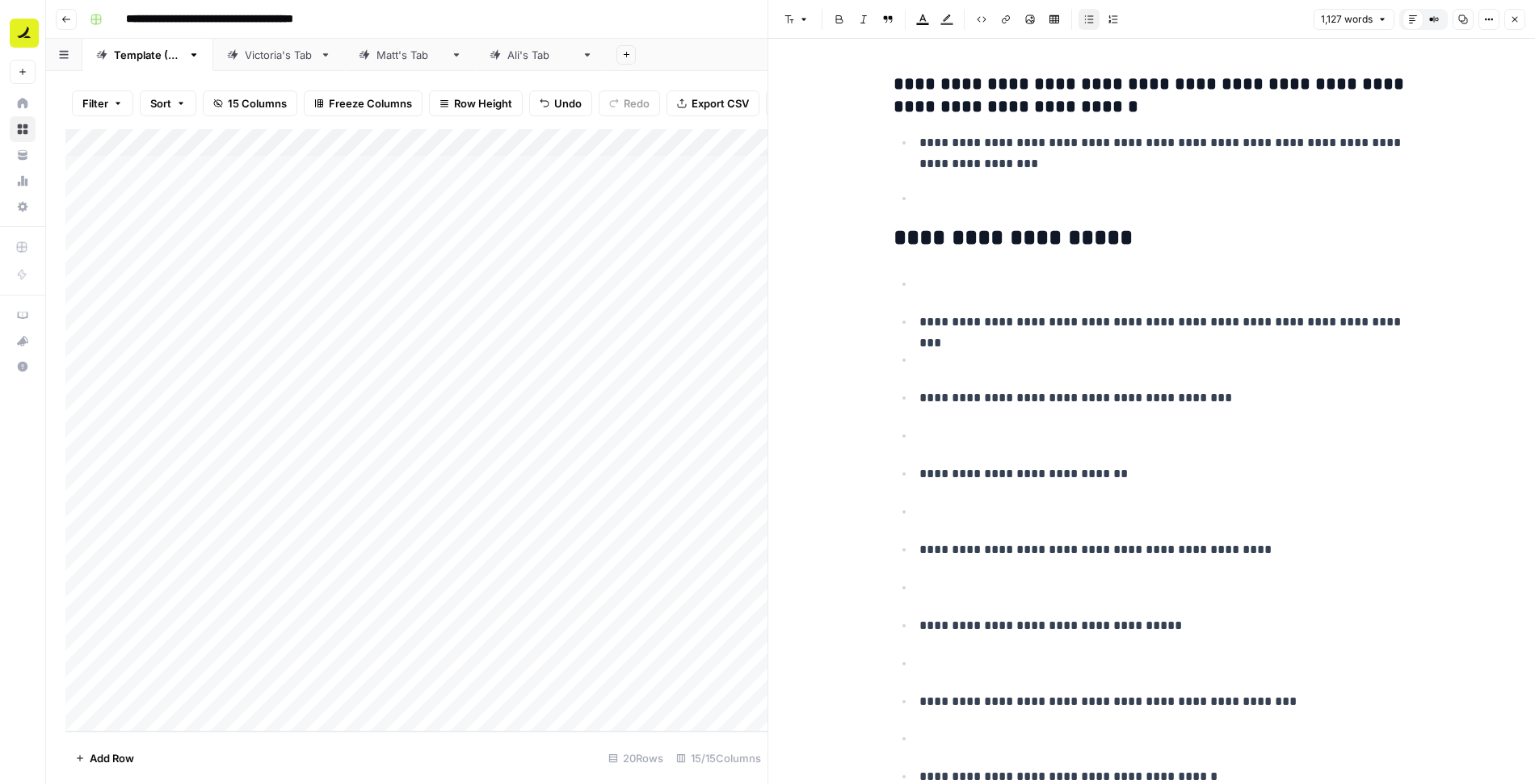 scroll, scrollTop: 7635, scrollLeft: 0, axis: vertical 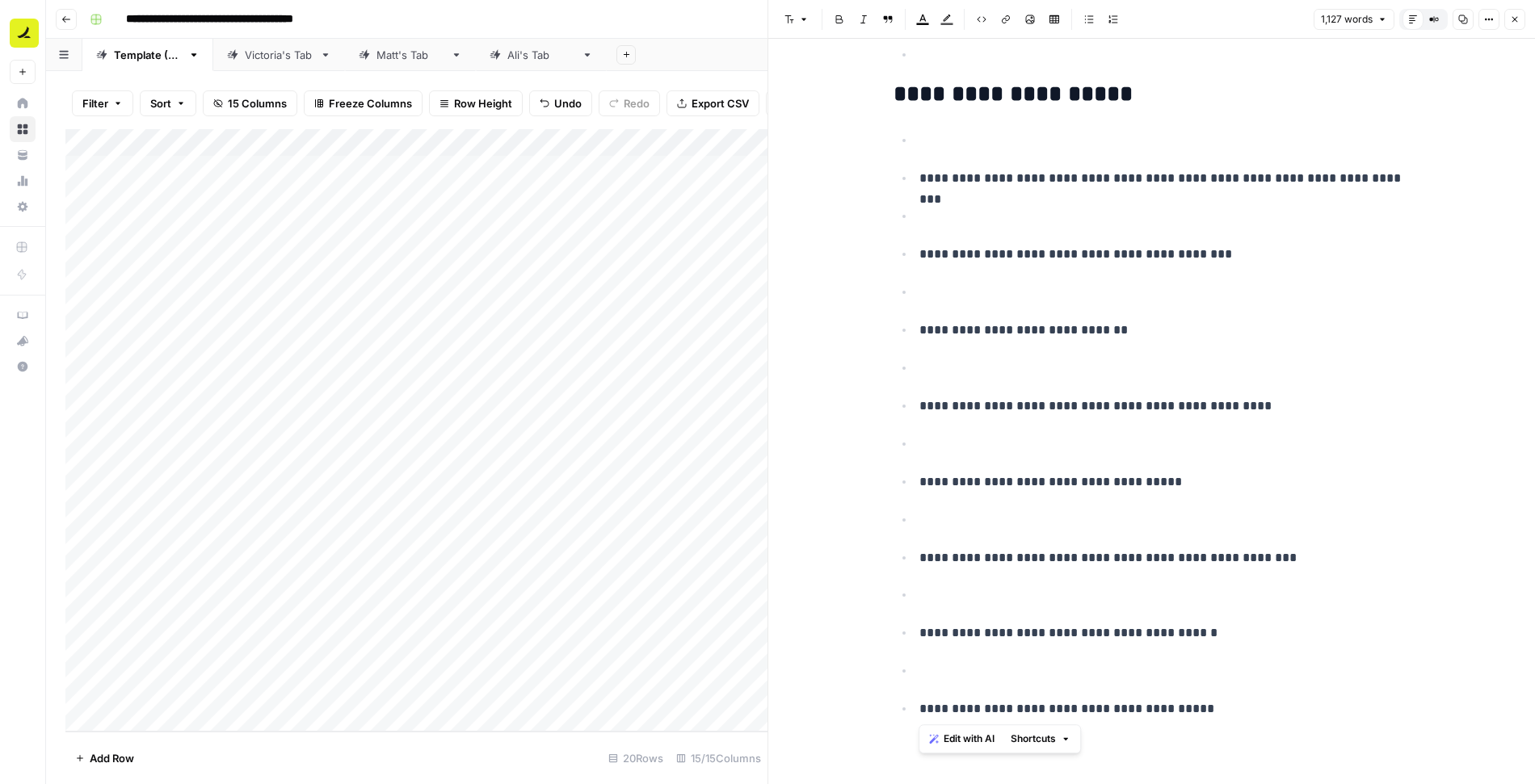 drag, startPoint x: 891, startPoint y: 223, endPoint x: 1250, endPoint y: 724, distance: 616.3457 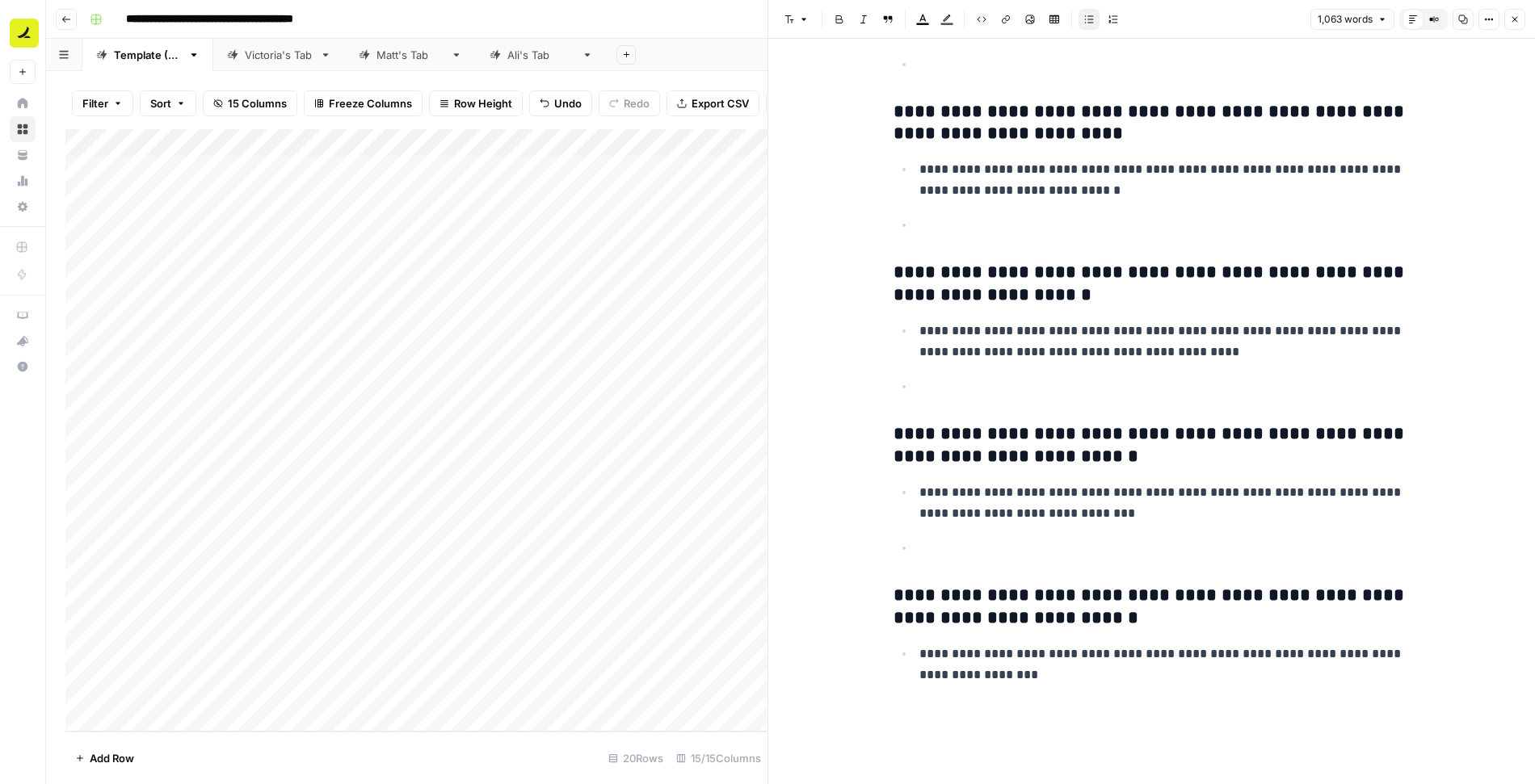 scroll, scrollTop: 7123, scrollLeft: 0, axis: vertical 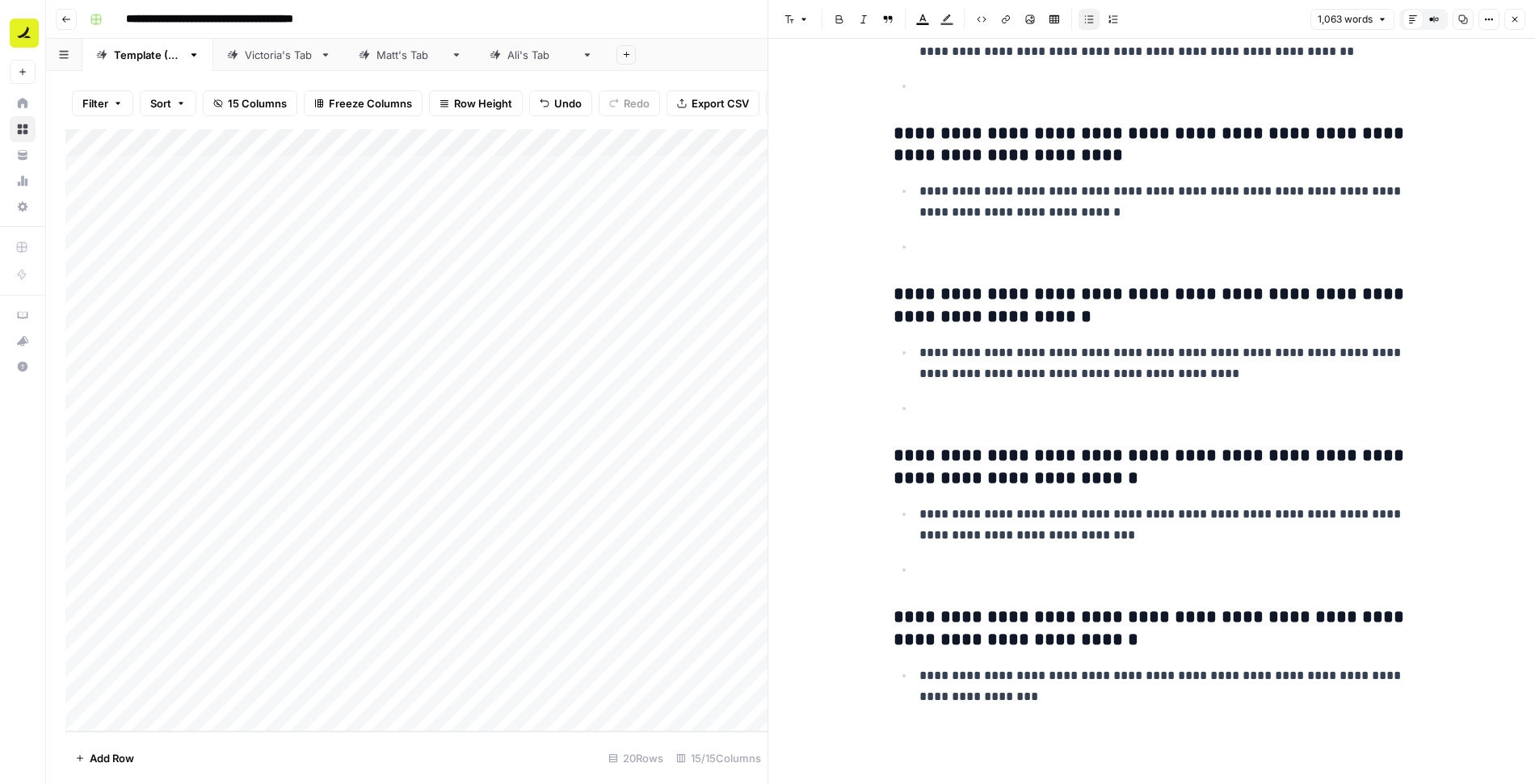 type 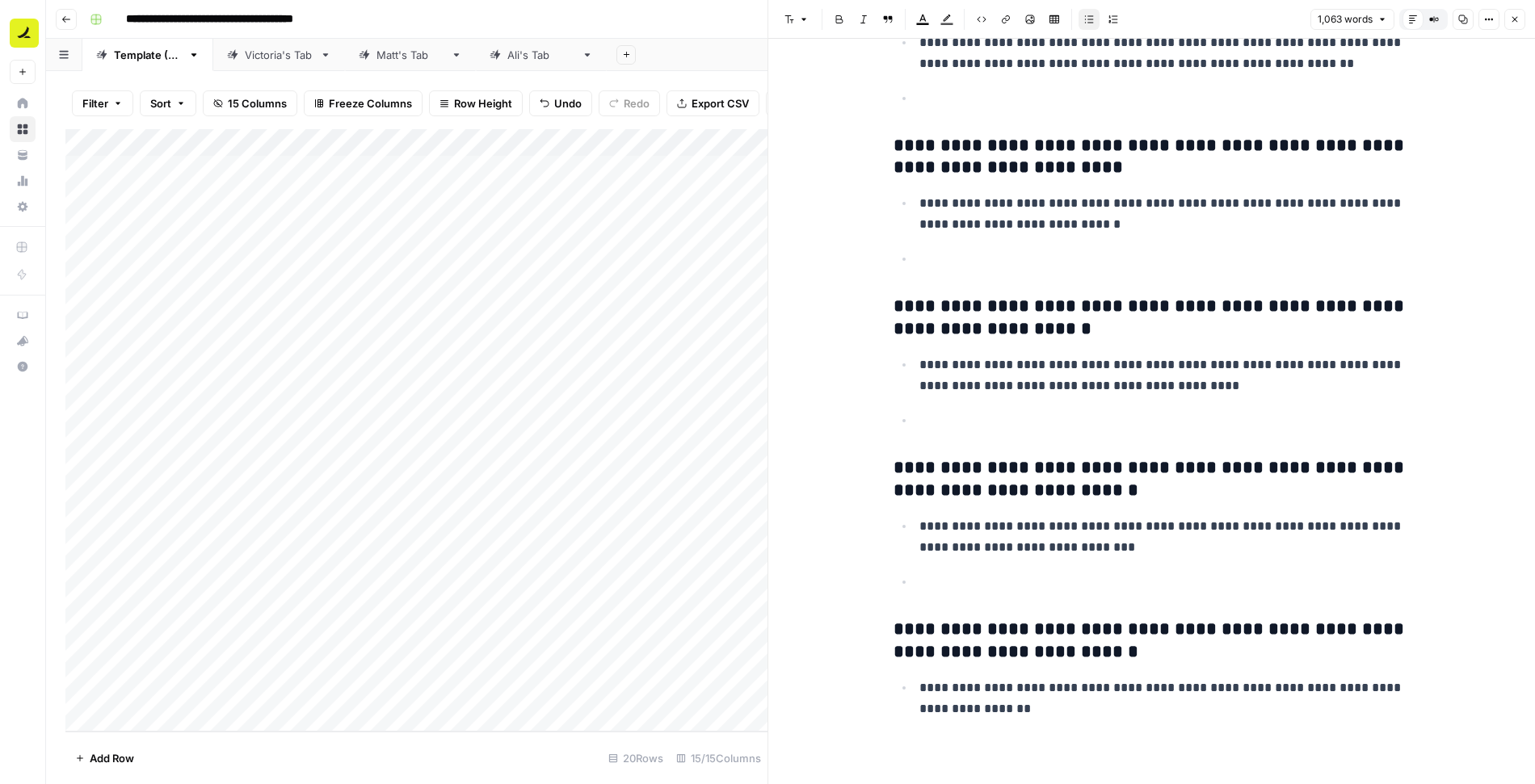 click at bounding box center (1165, 582) 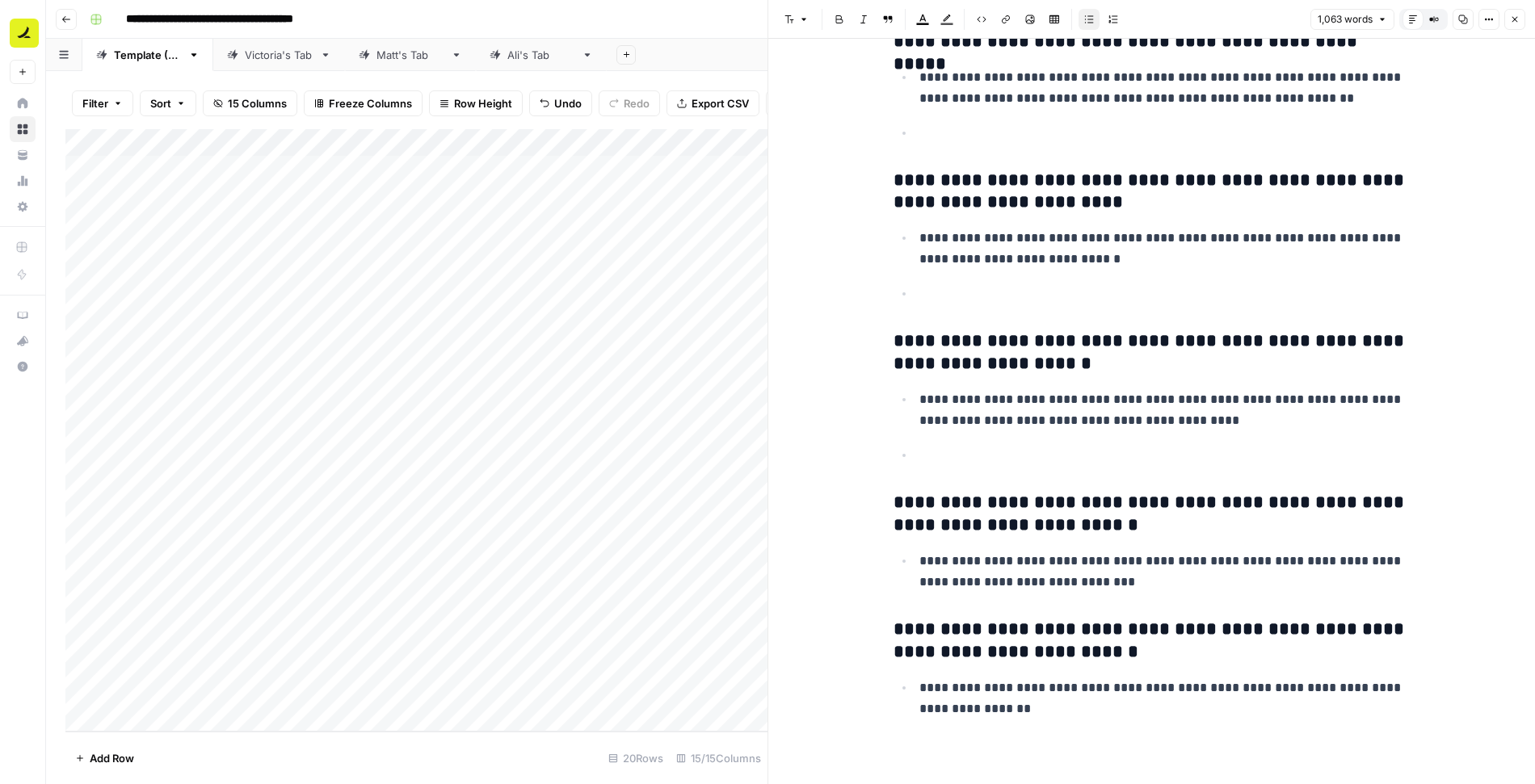click at bounding box center (1163, 455) 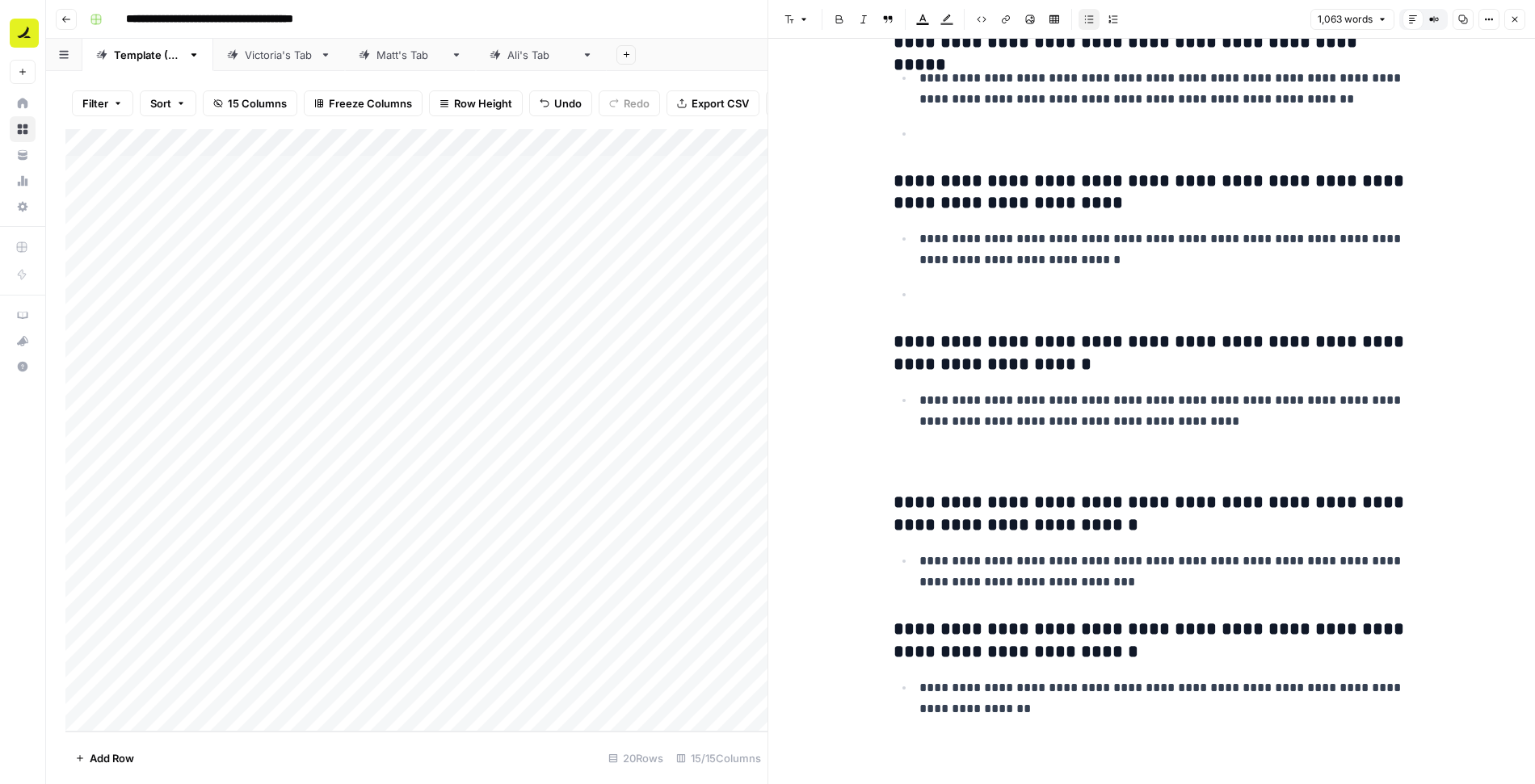 scroll, scrollTop: 7054, scrollLeft: 0, axis: vertical 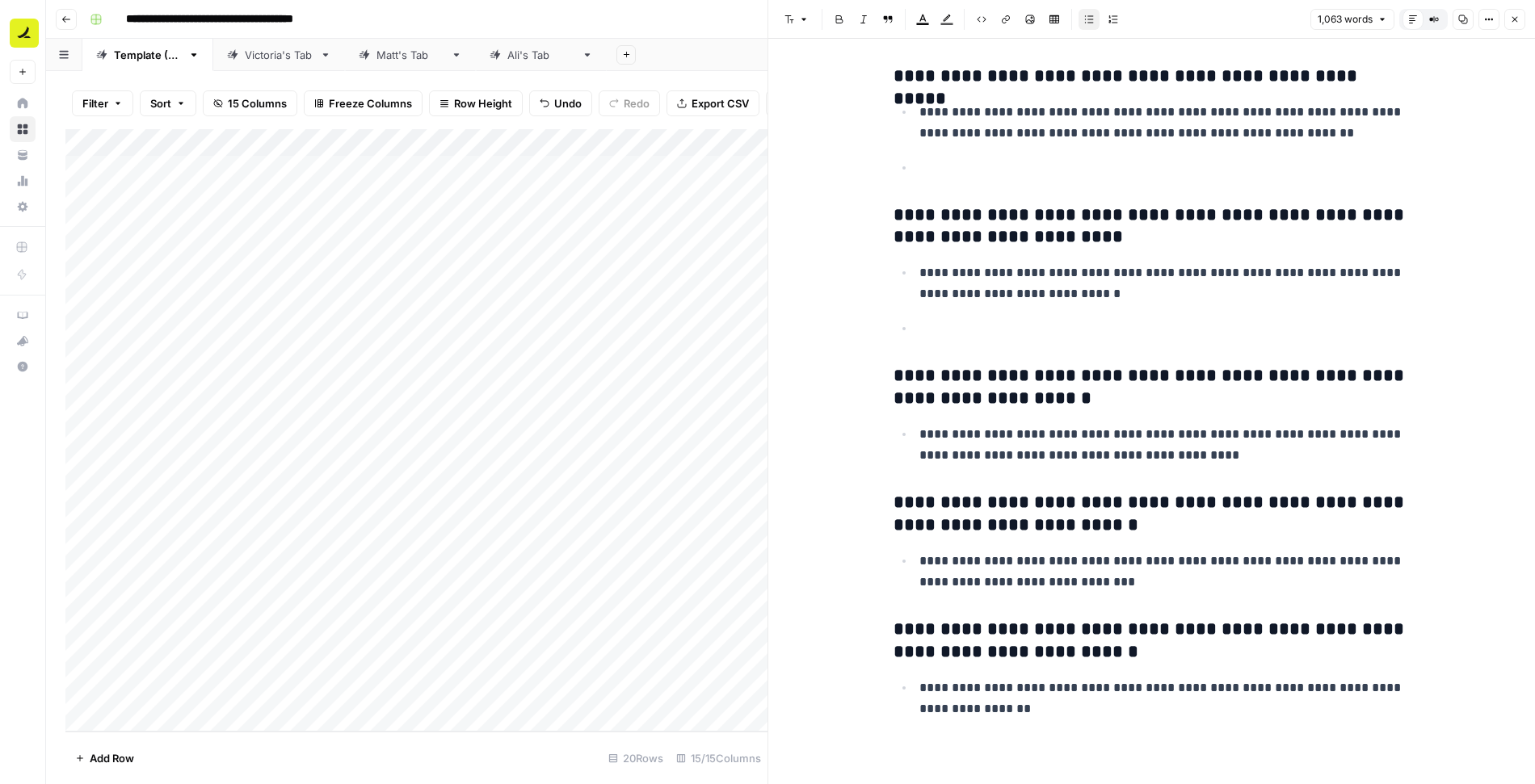 click on "**********" at bounding box center (1152, -3122) 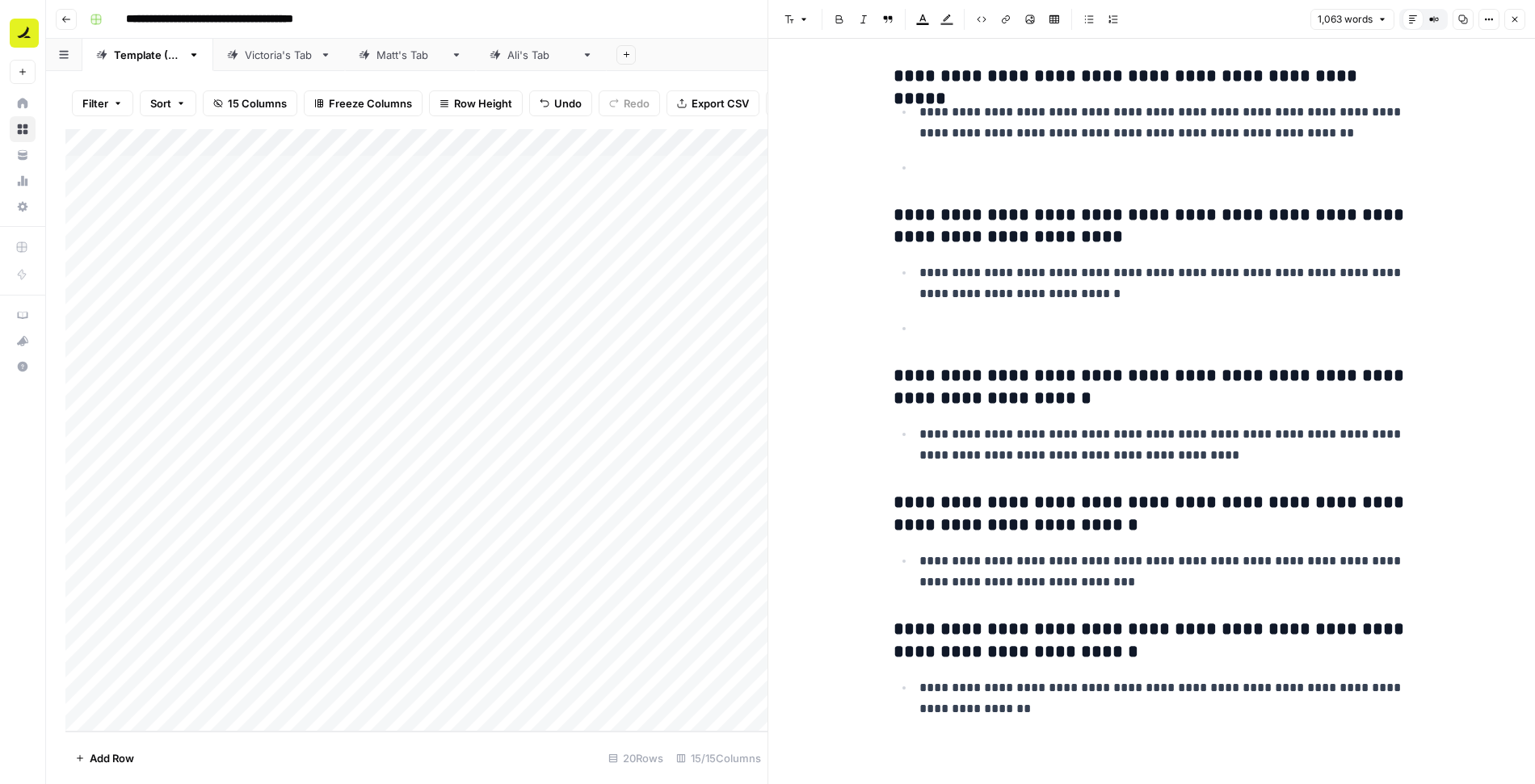 click at bounding box center [1165, 329] 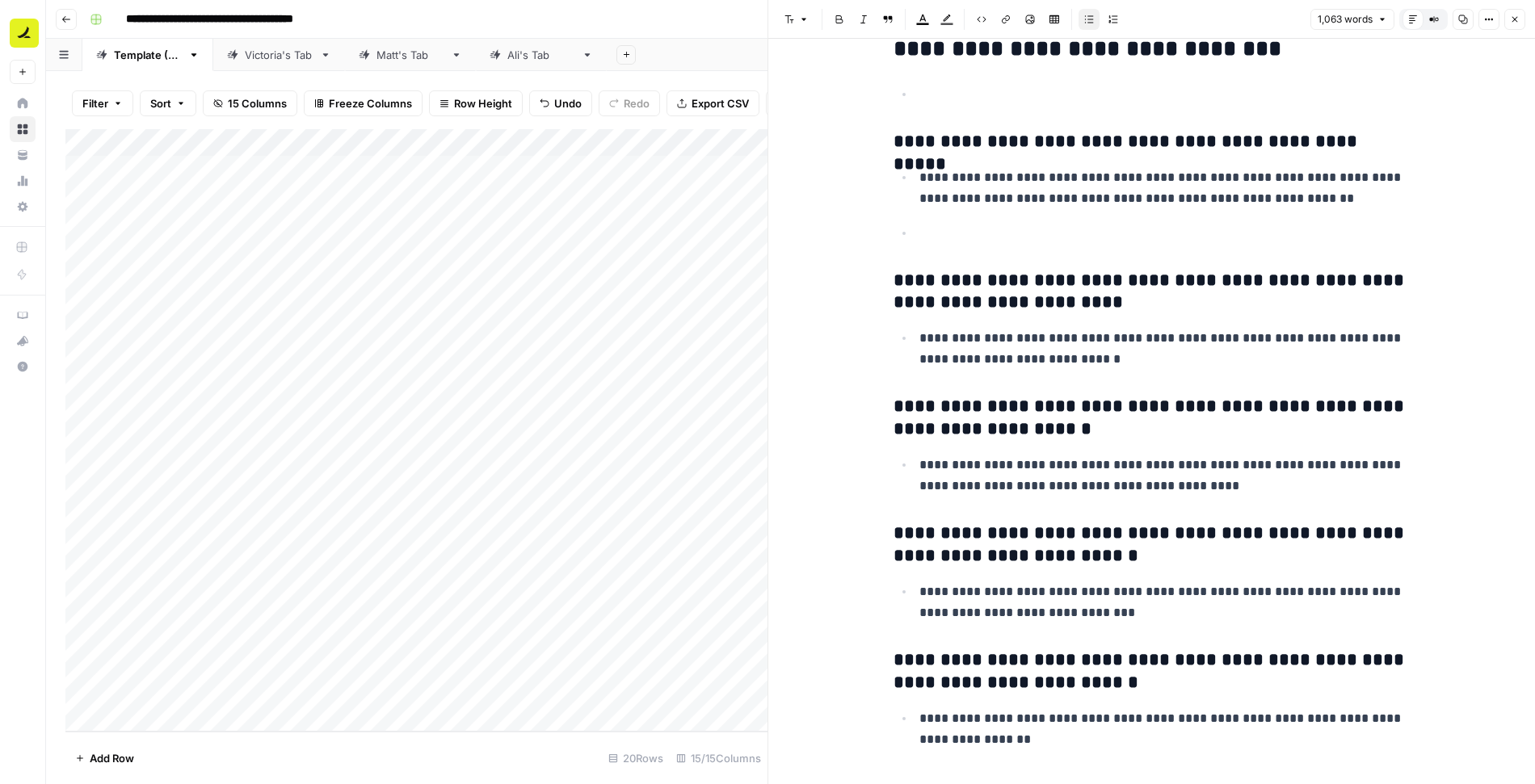 scroll, scrollTop: 6873, scrollLeft: 0, axis: vertical 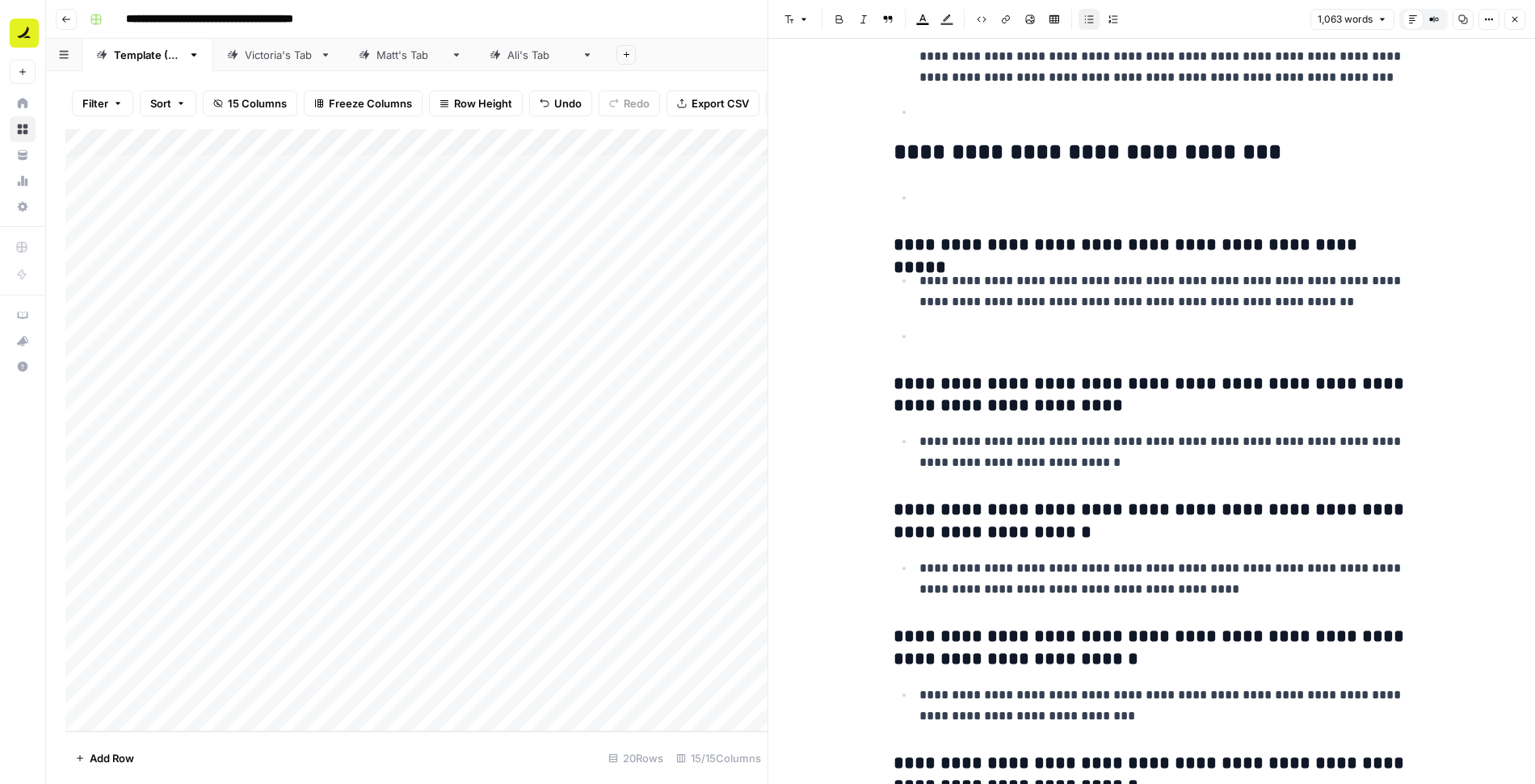 click at bounding box center [1163, 336] 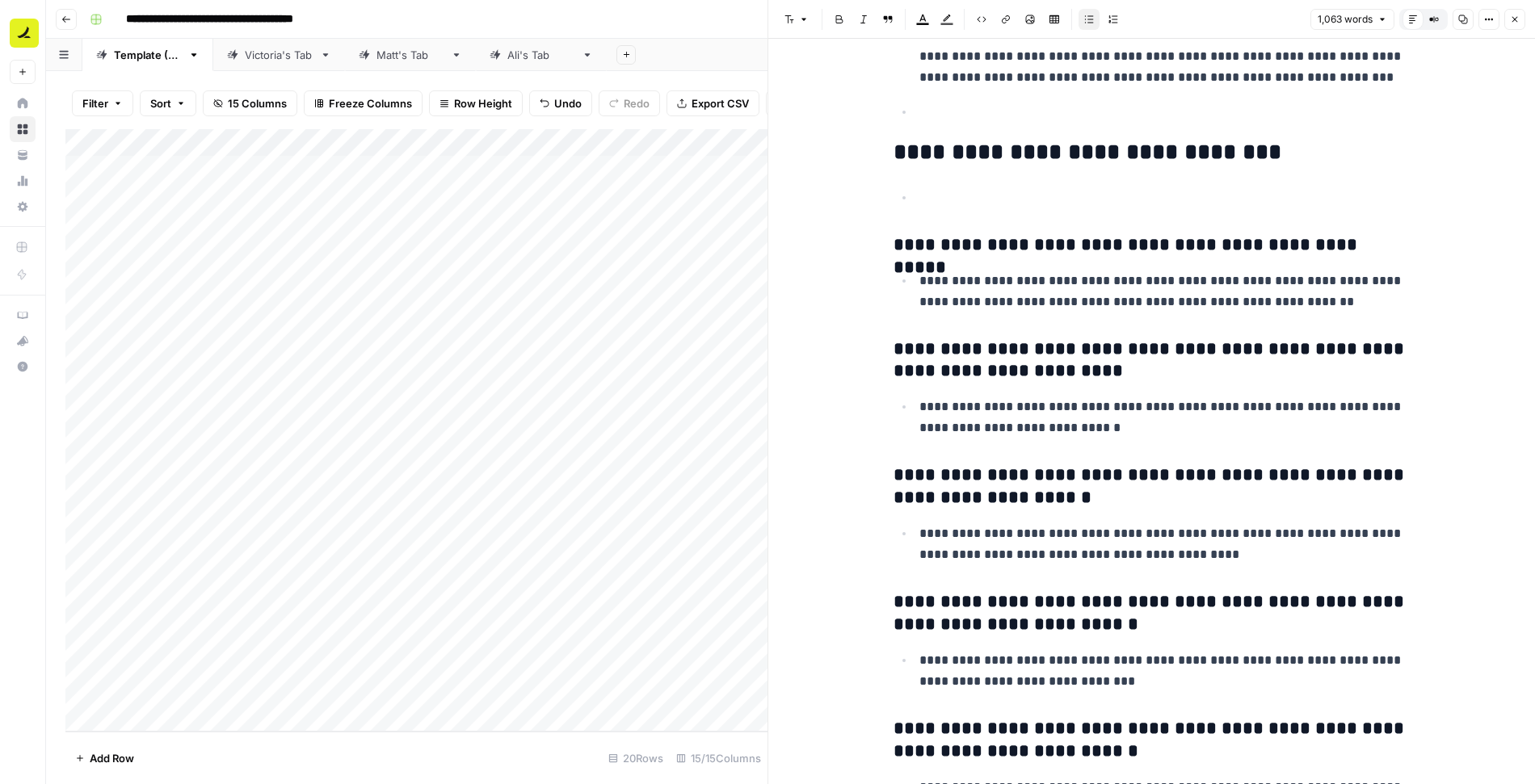 click at bounding box center (1165, 198) 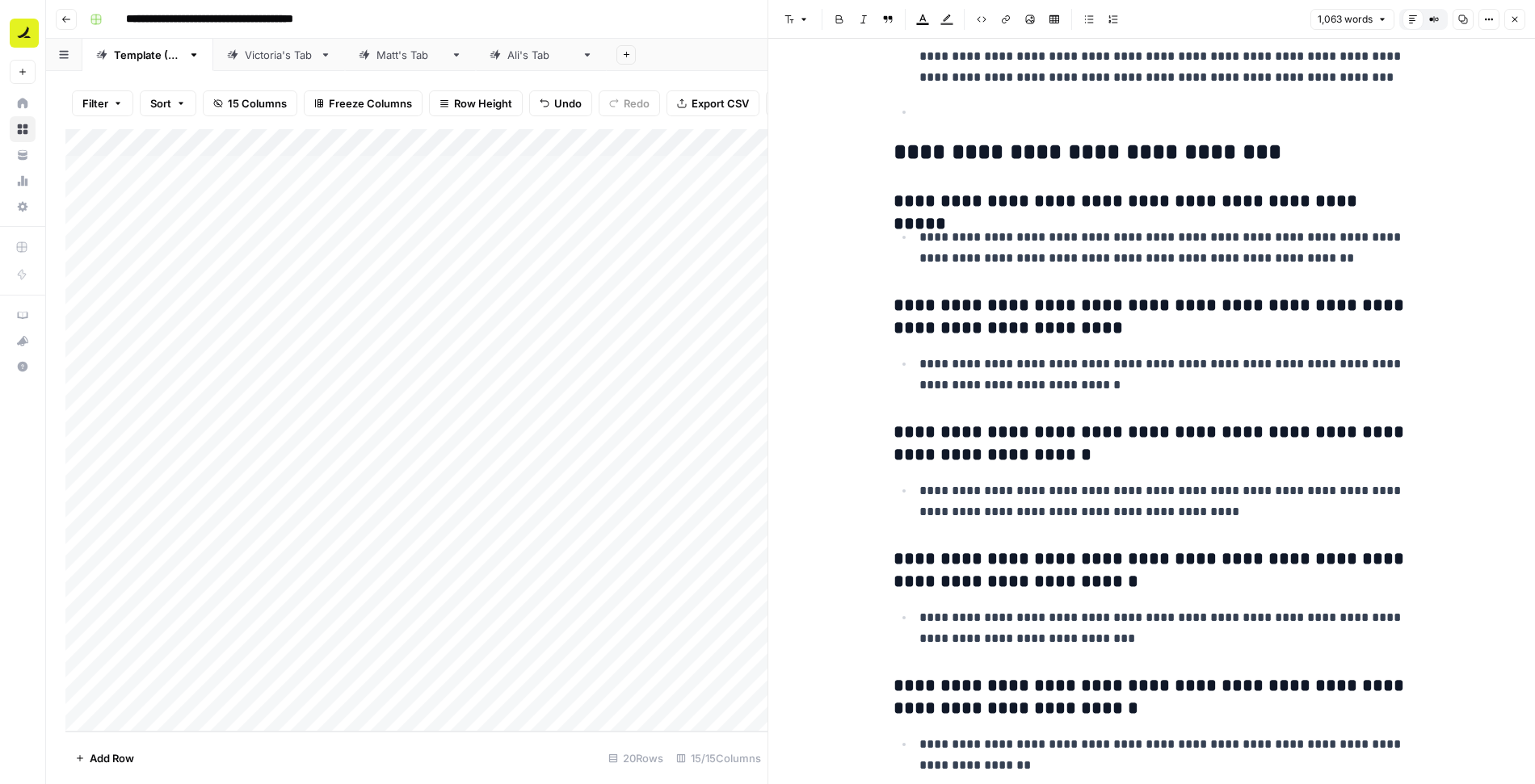 scroll, scrollTop: 6643, scrollLeft: 0, axis: vertical 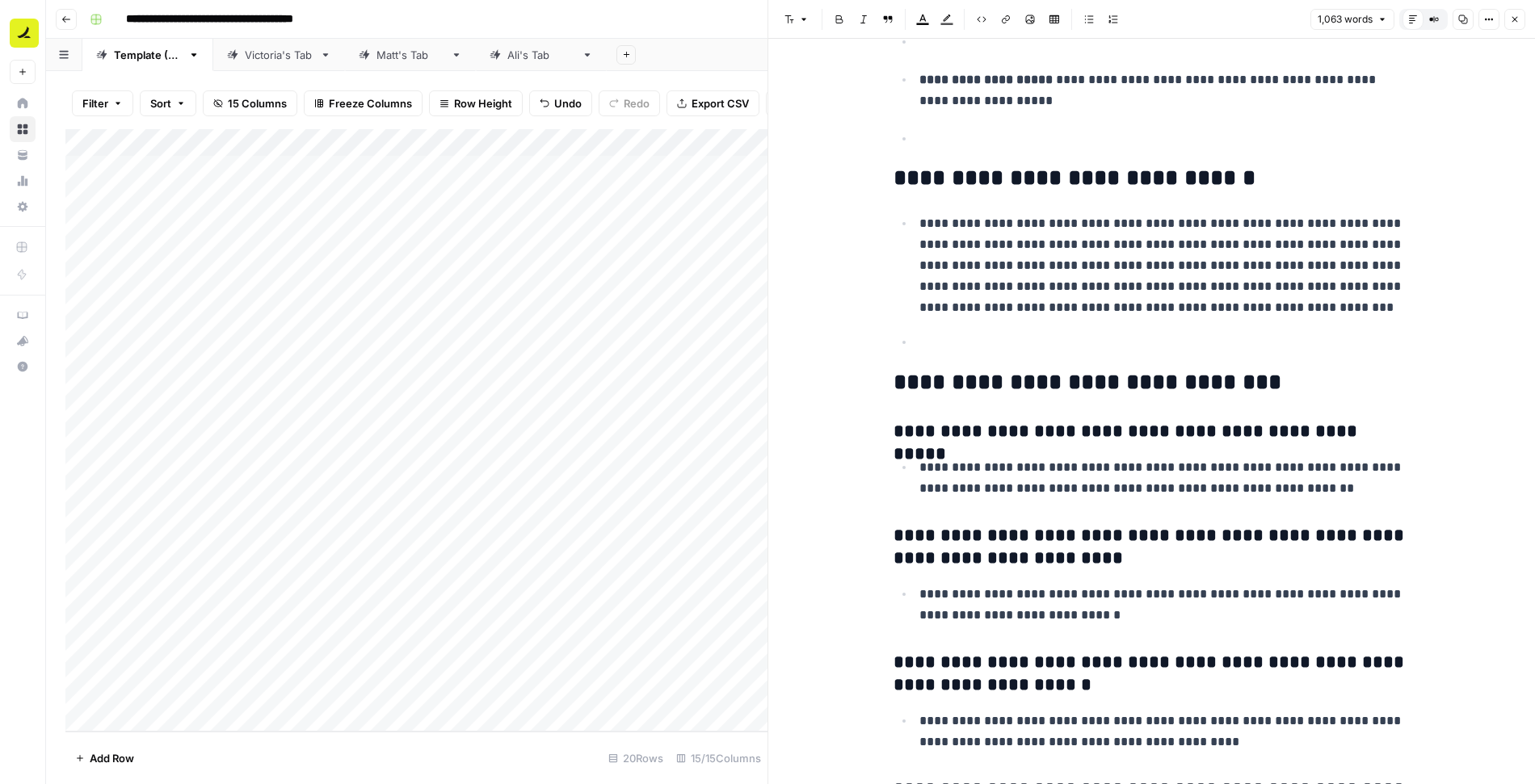 click at bounding box center (1165, 342) 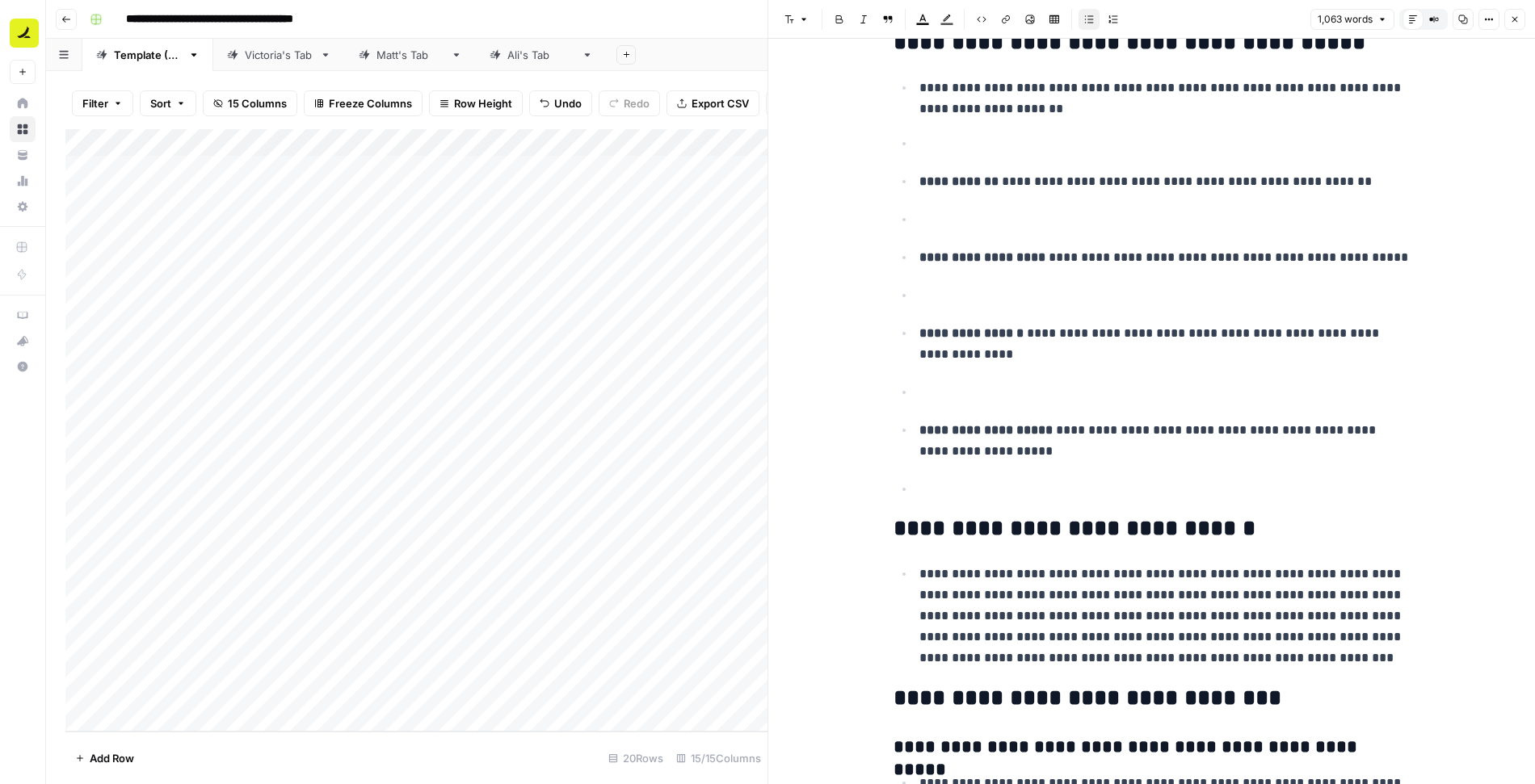 scroll, scrollTop: 6286, scrollLeft: 0, axis: vertical 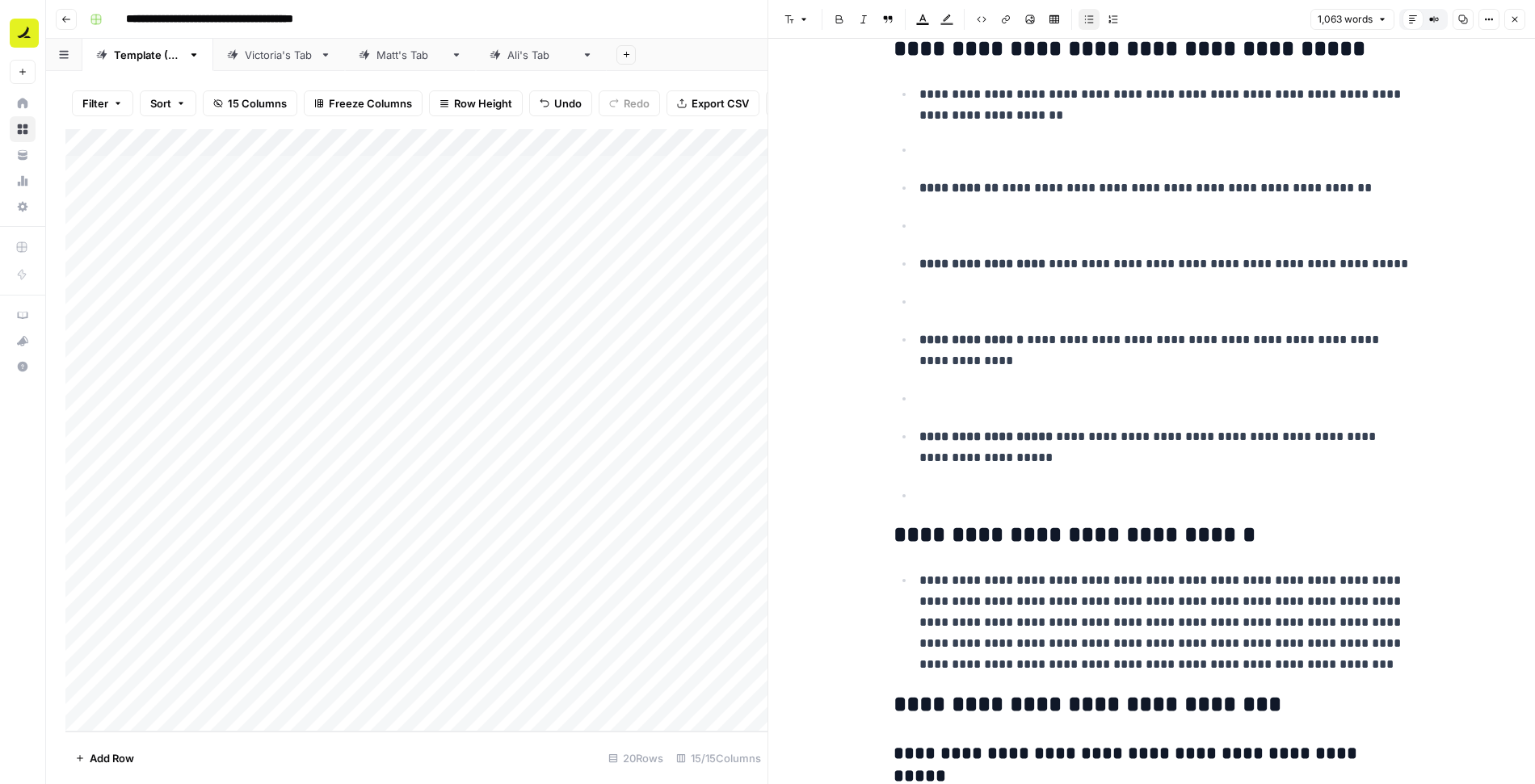 click at bounding box center (1165, 496) 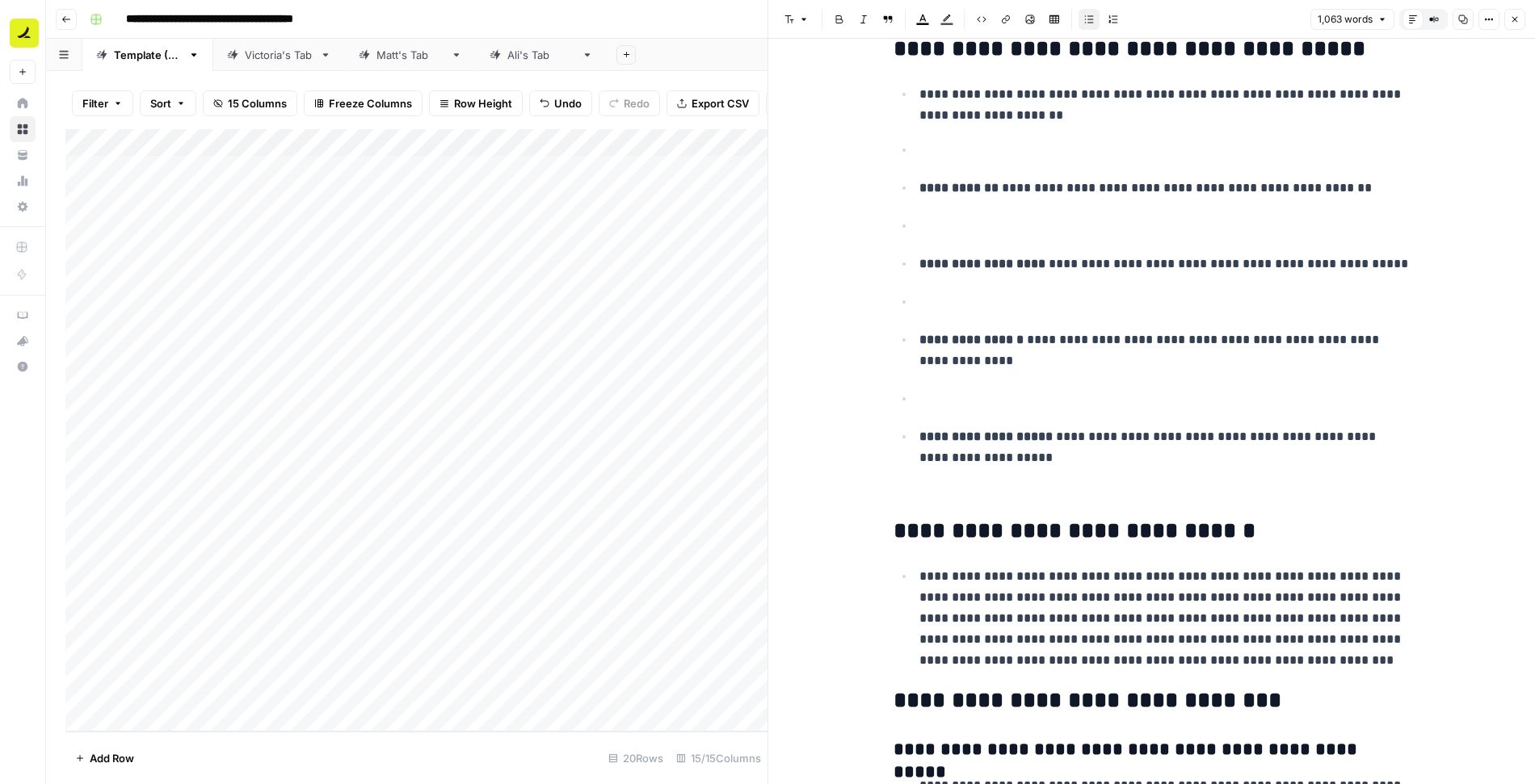 click at bounding box center [1165, 399] 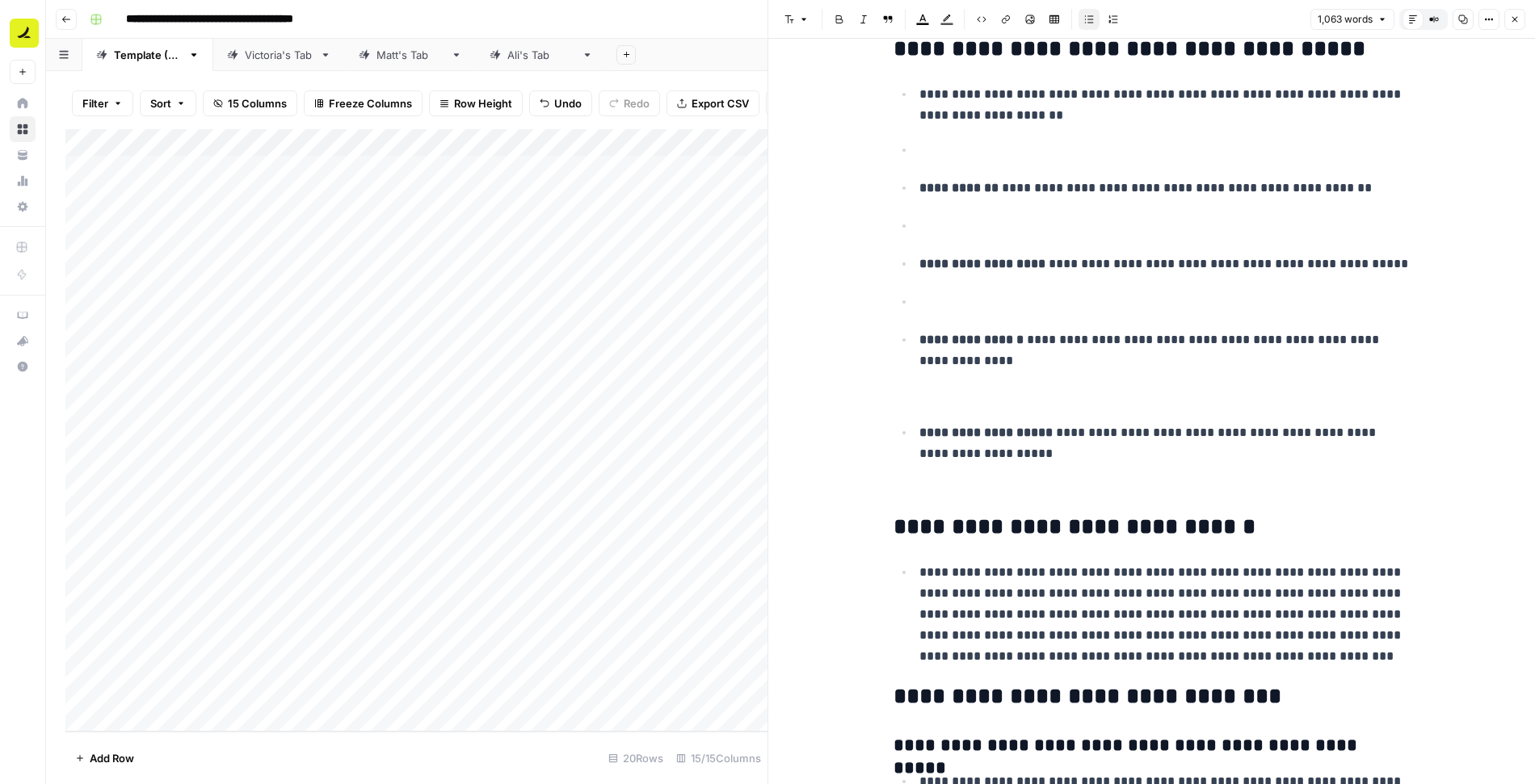 click at bounding box center (1165, 302) 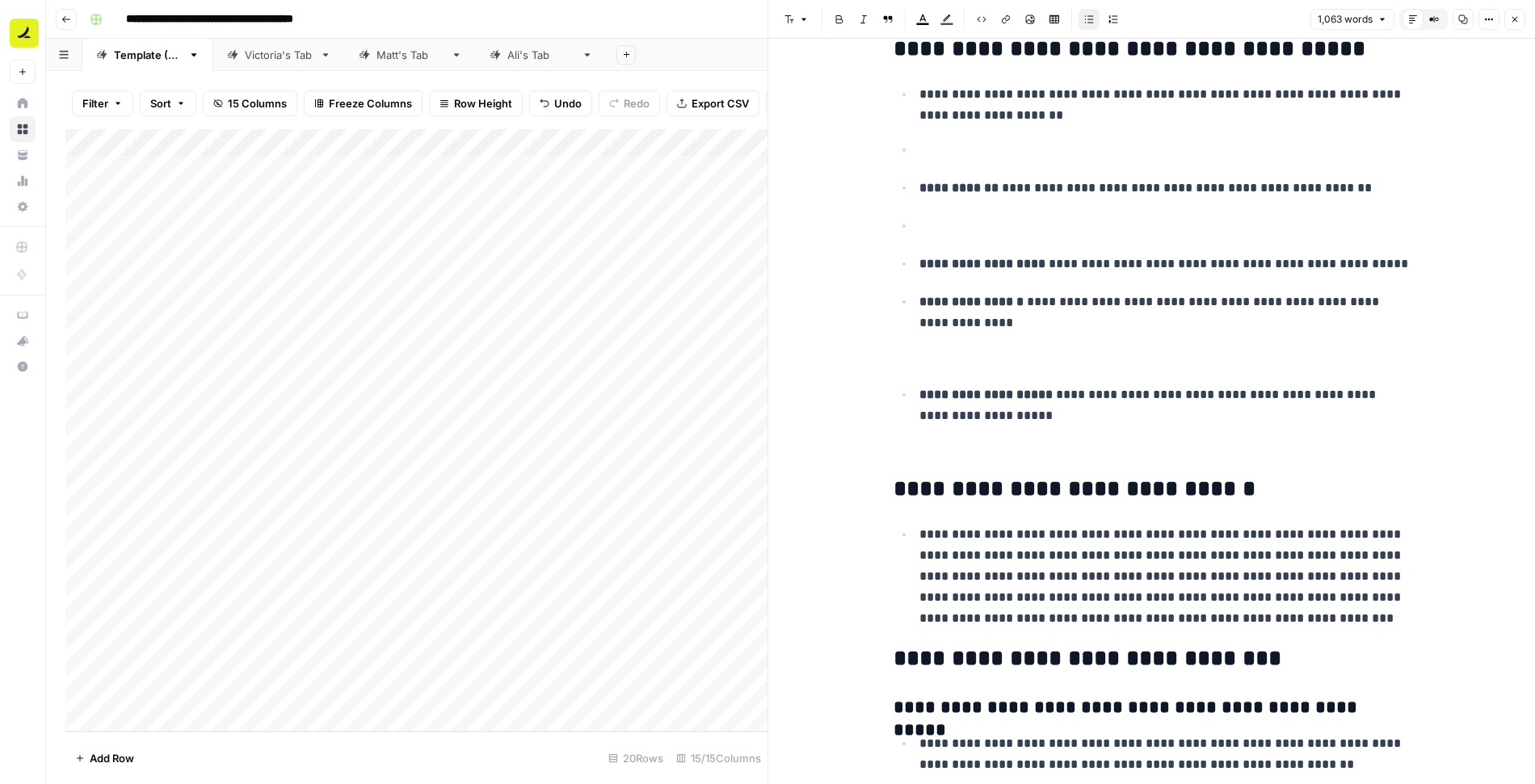 click on "**********" at bounding box center (1163, 329) 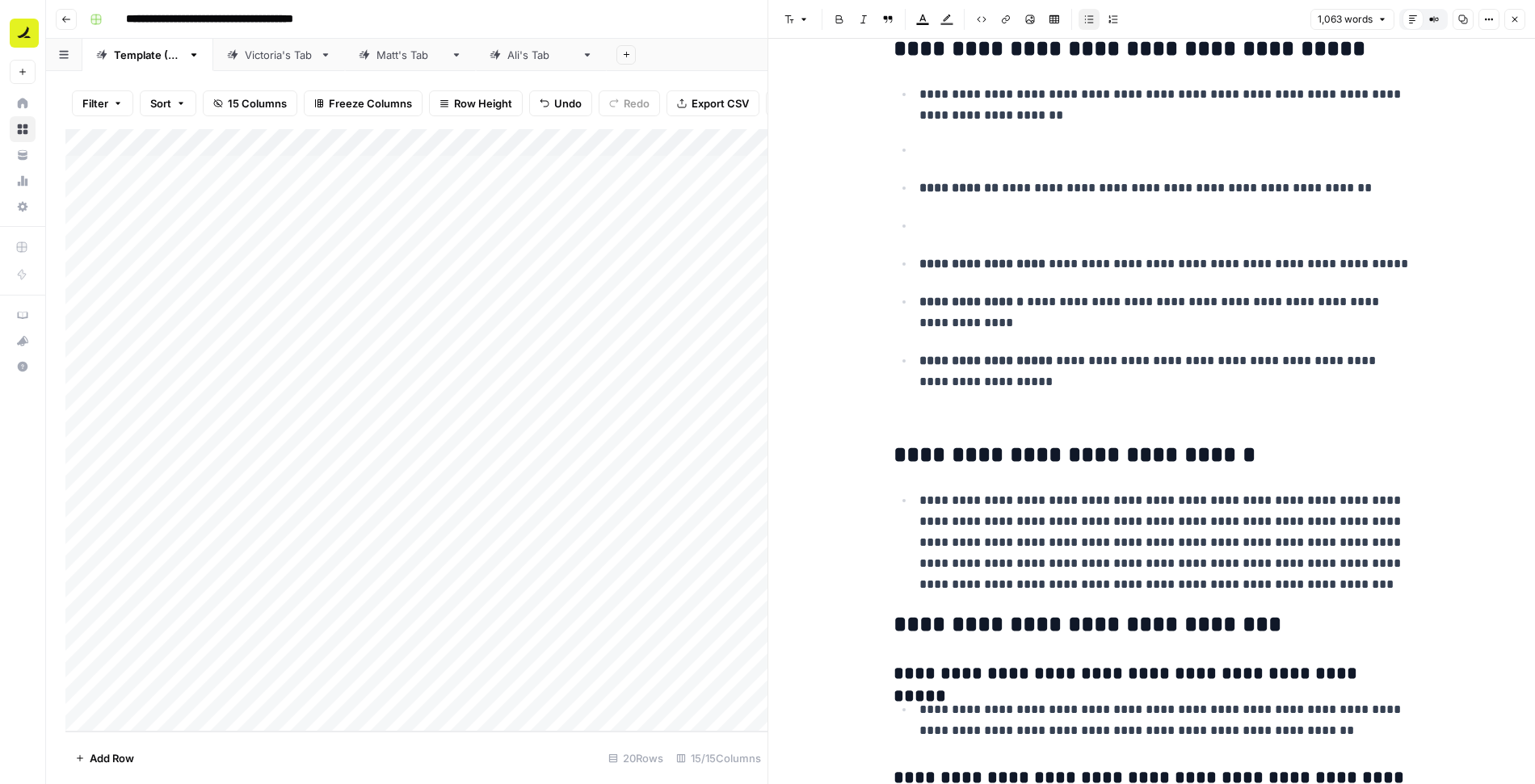 click at bounding box center (1165, 226) 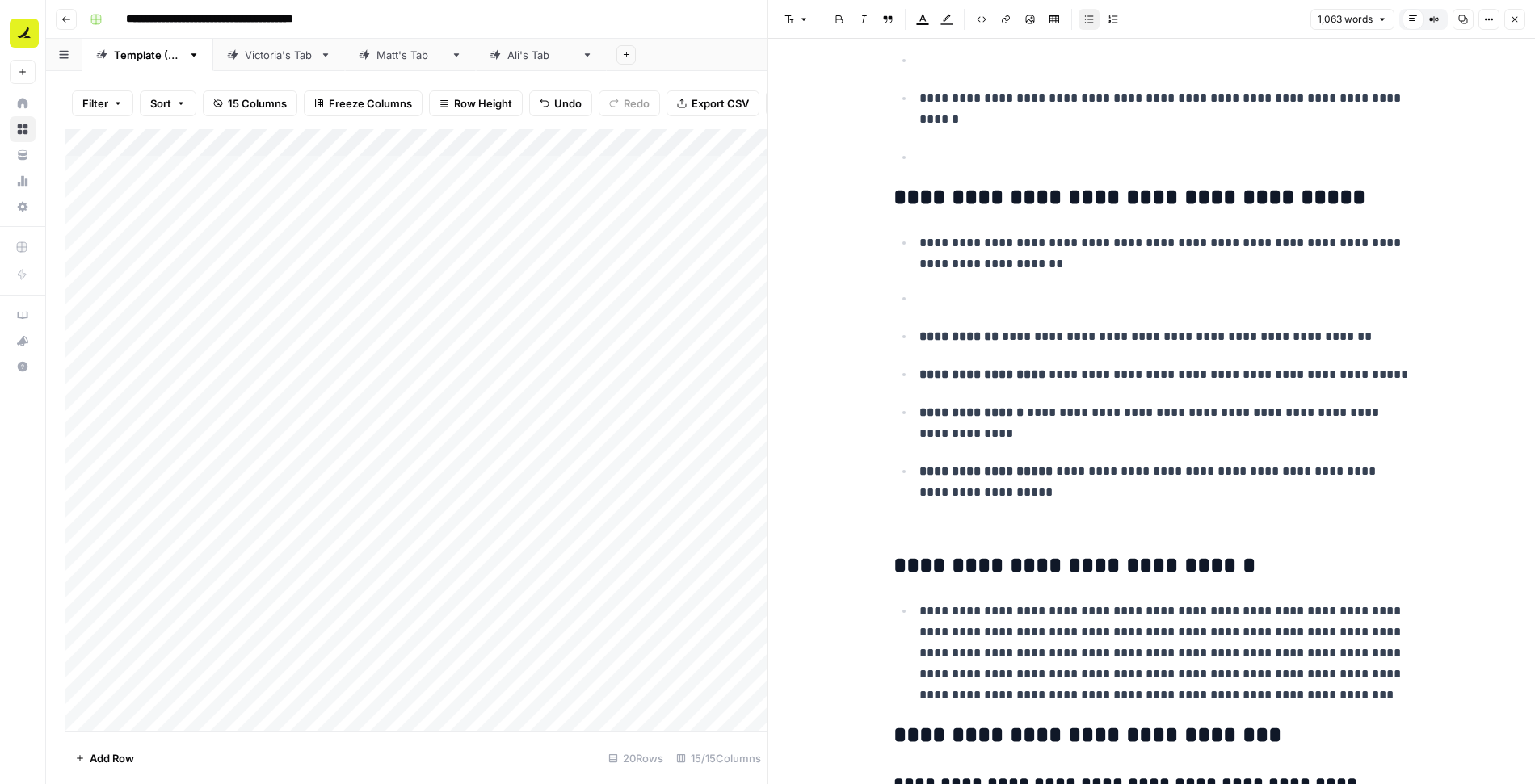 scroll, scrollTop: 6090, scrollLeft: 0, axis: vertical 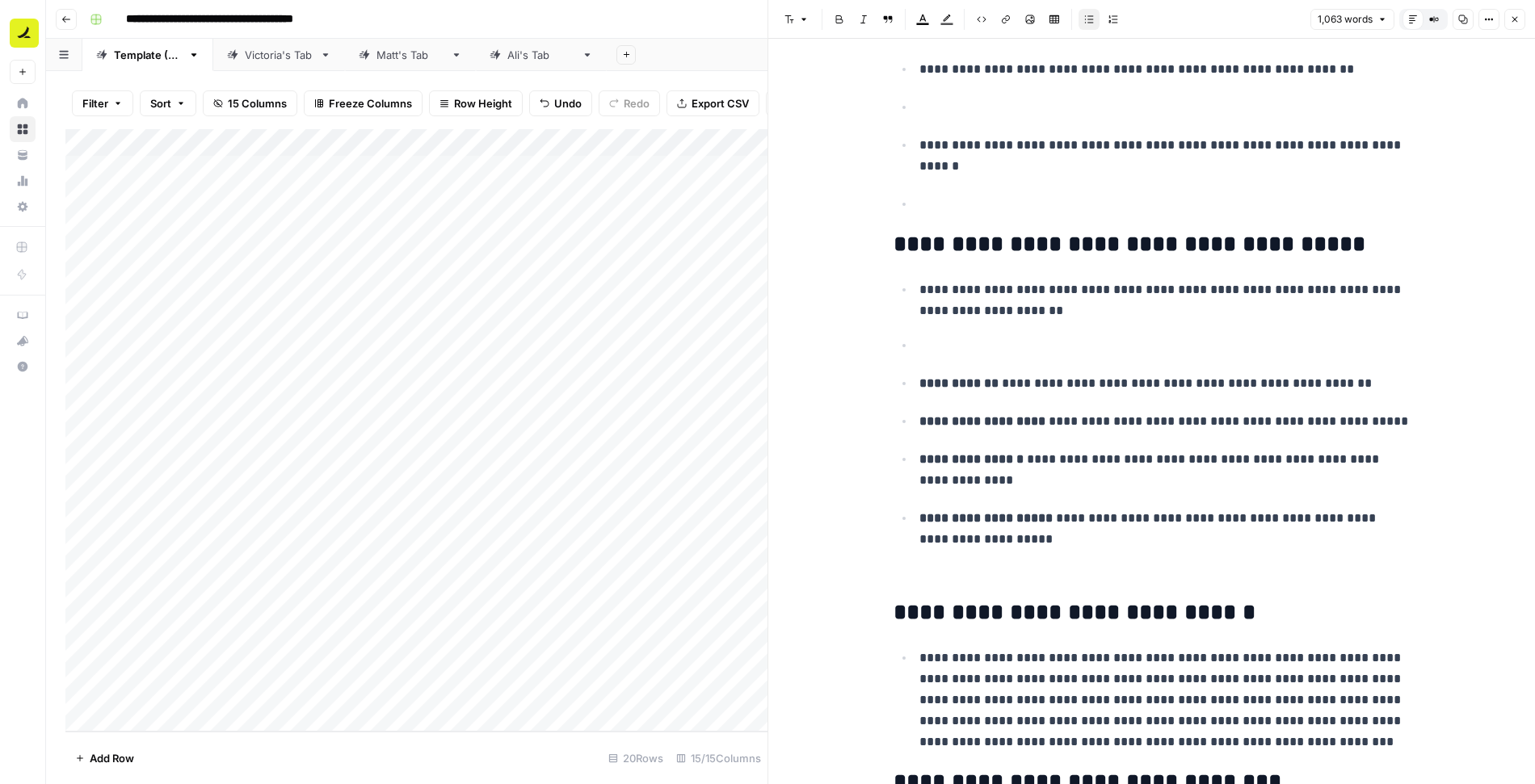 click at bounding box center (1165, 346) 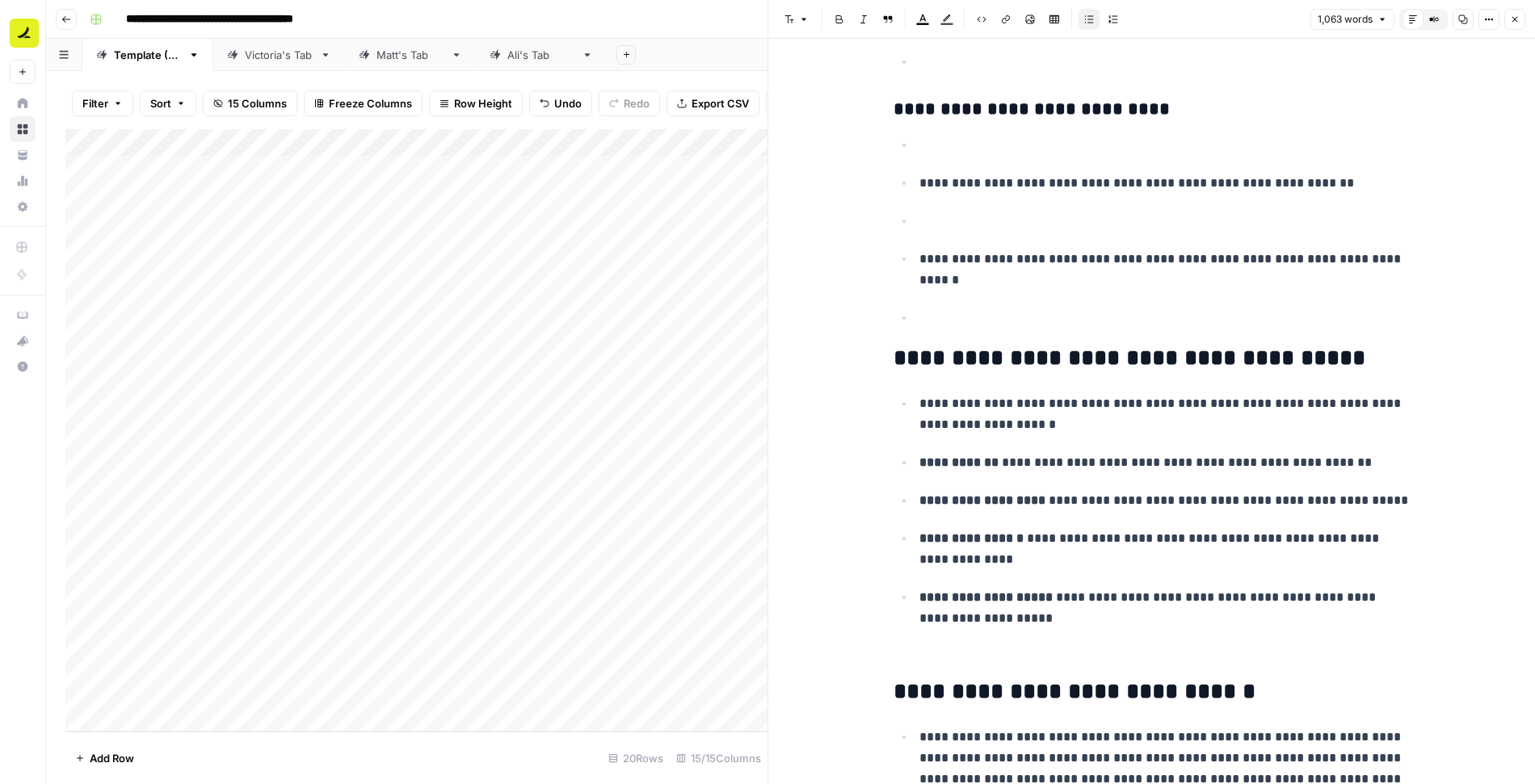 scroll, scrollTop: 5894, scrollLeft: 0, axis: vertical 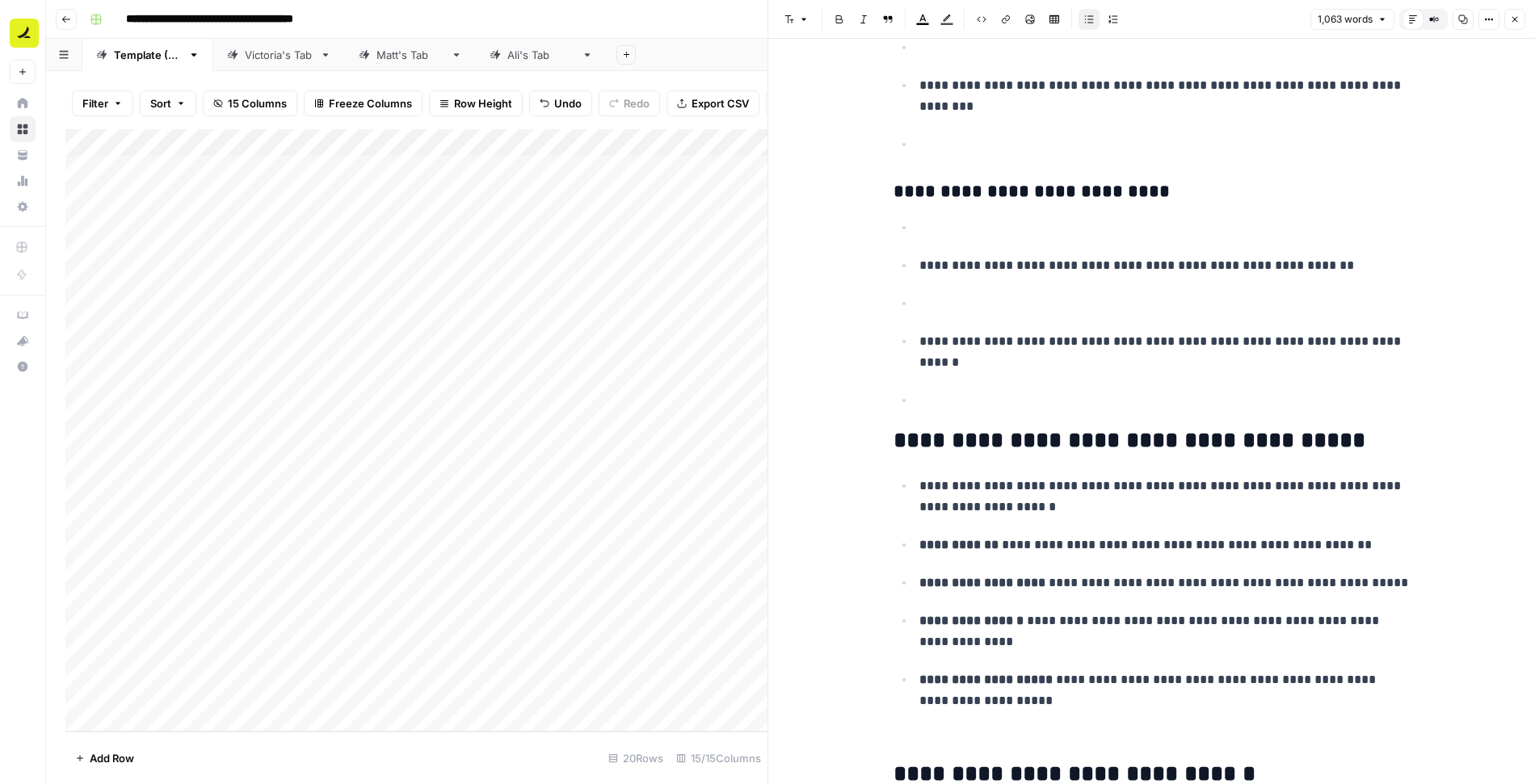 click at bounding box center [1165, 400] 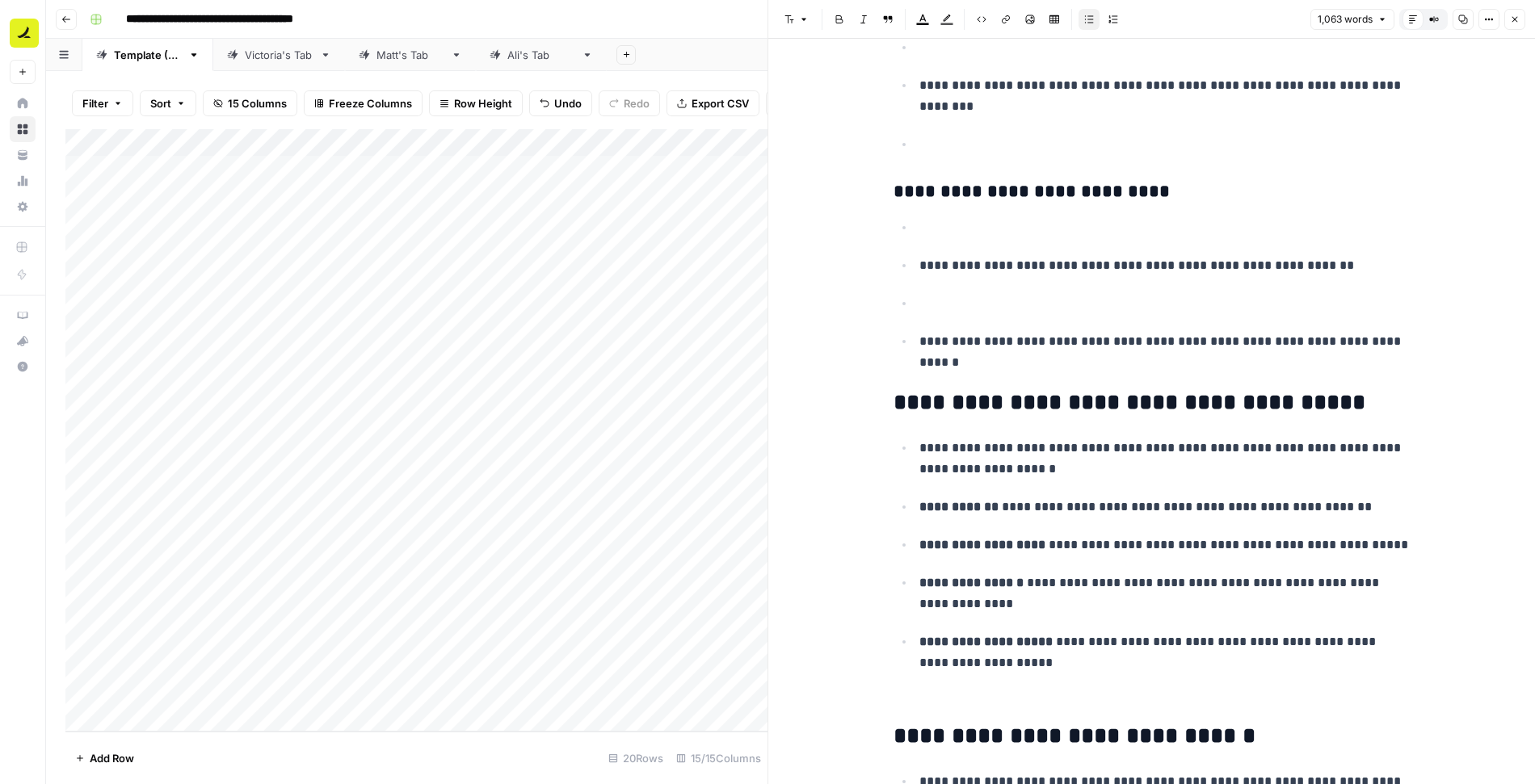 click at bounding box center (1165, 304) 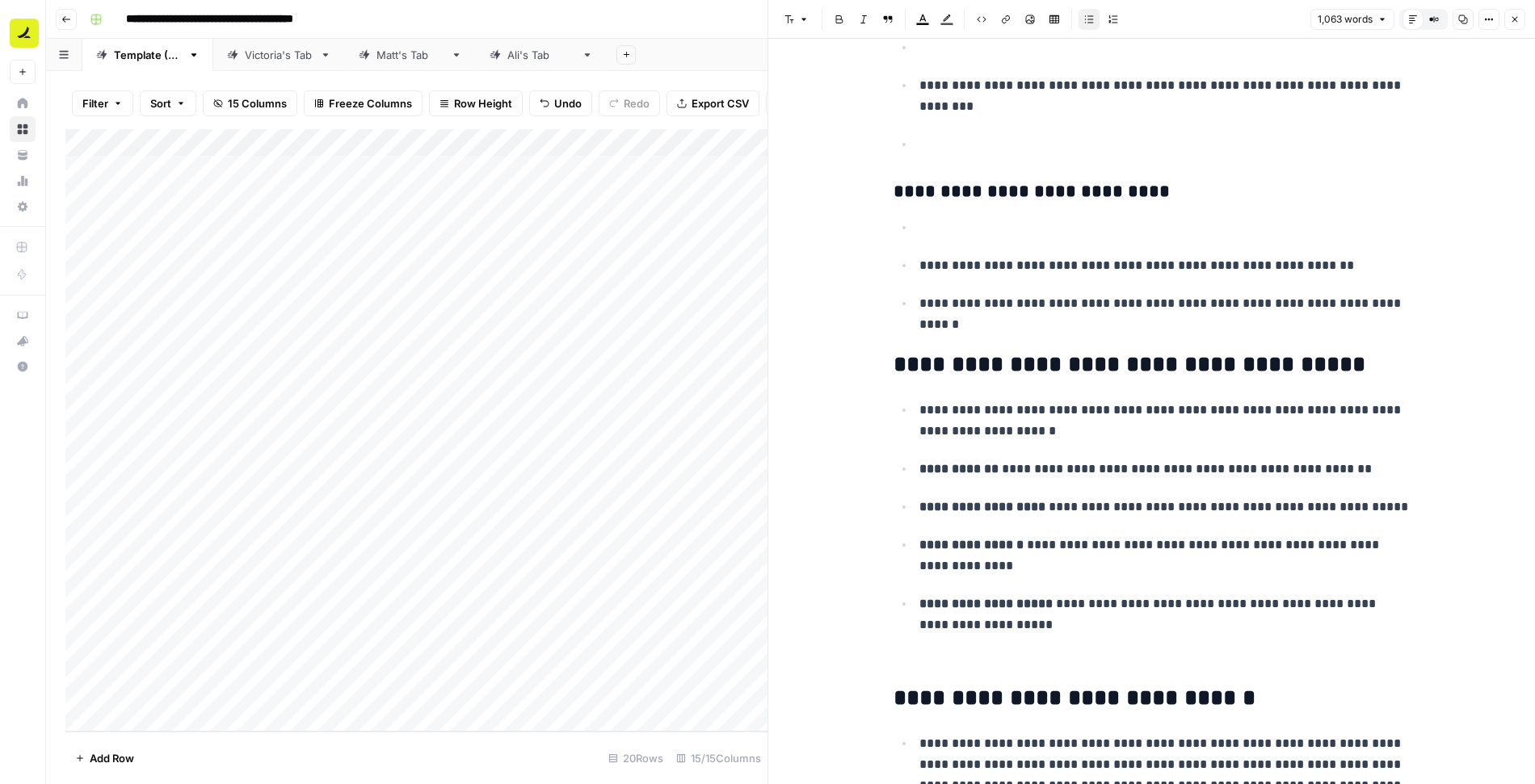 click at bounding box center (1165, 228) 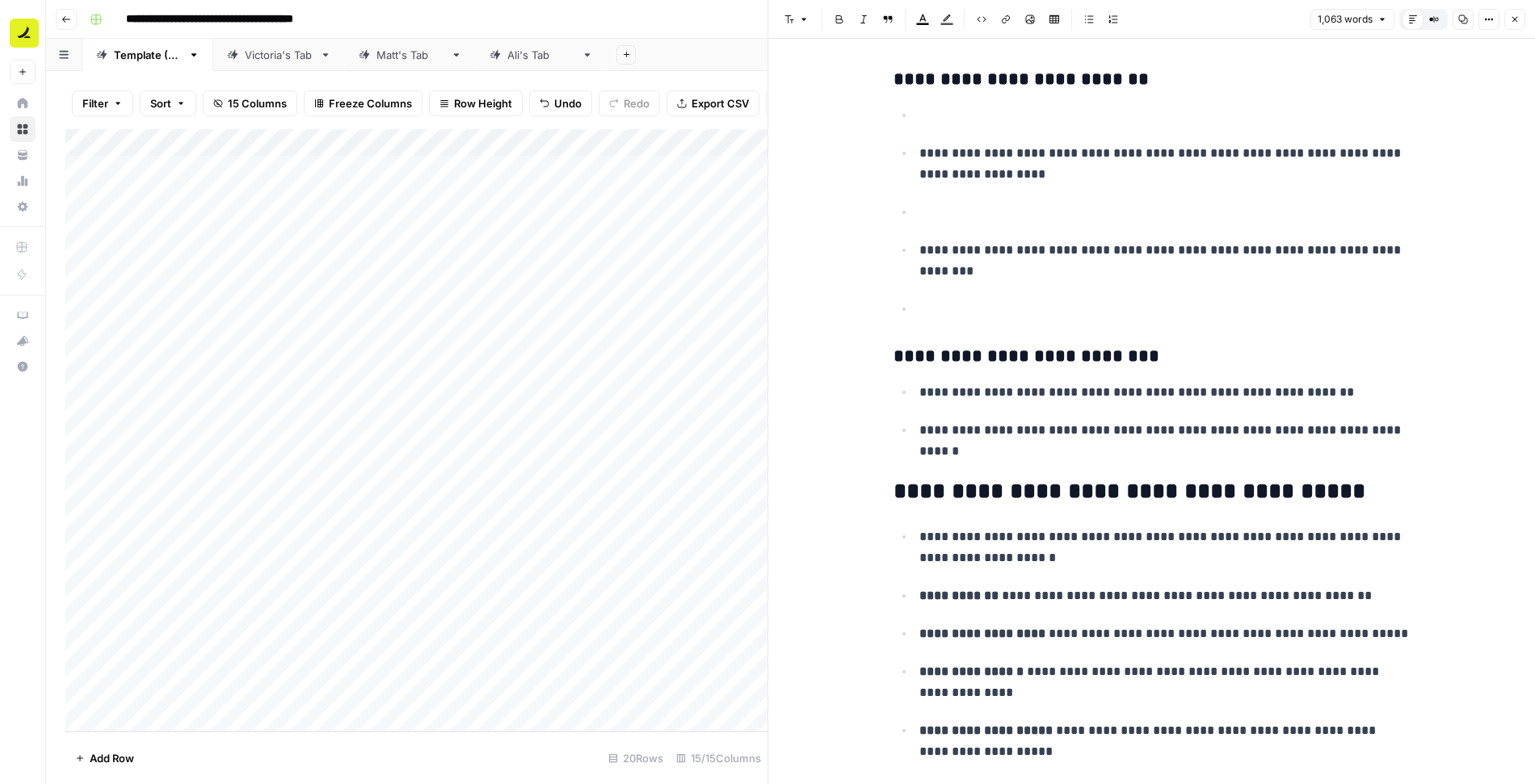 scroll, scrollTop: 5725, scrollLeft: 0, axis: vertical 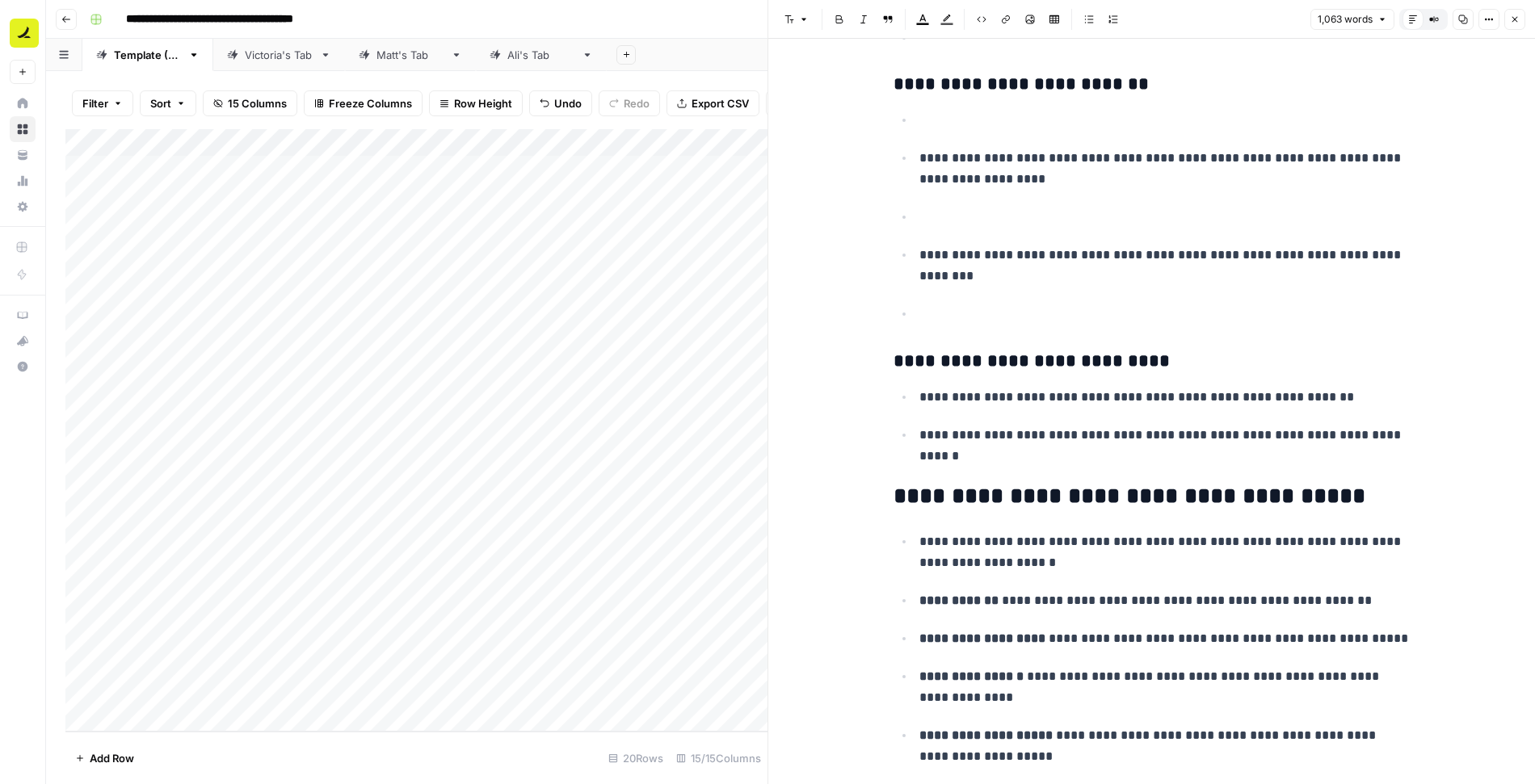 click at bounding box center [1165, 314] 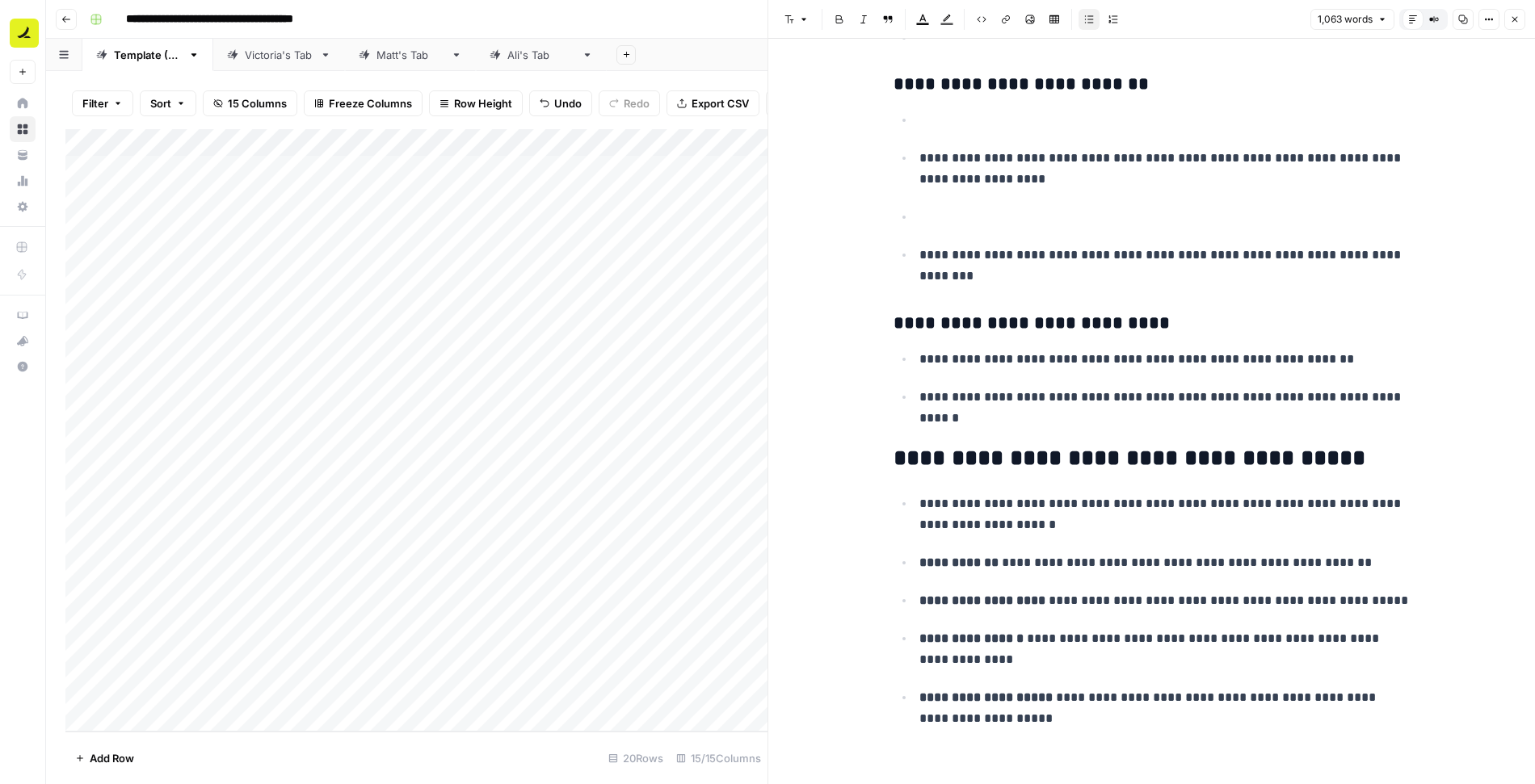 click at bounding box center (1165, 217) 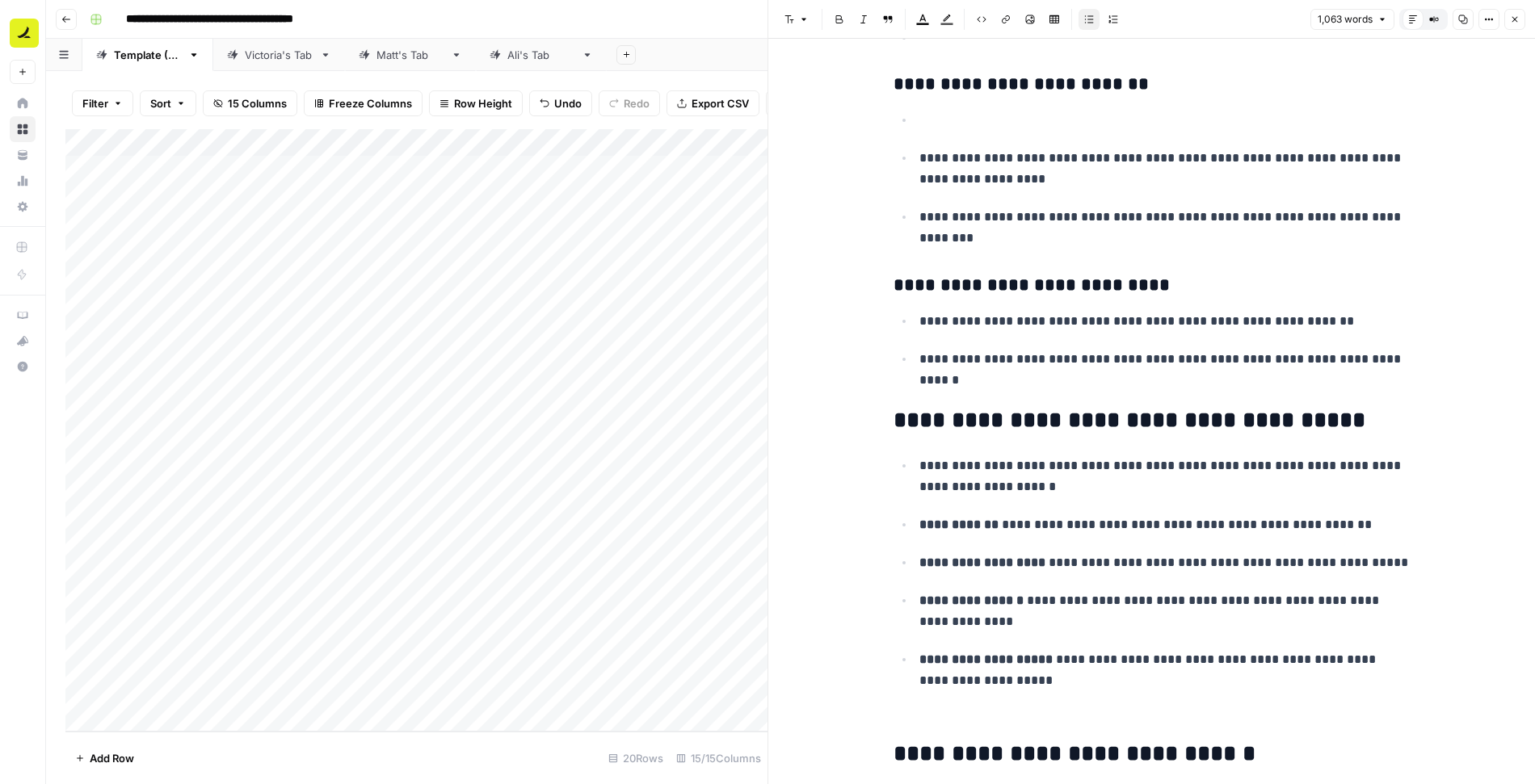 click at bounding box center [1165, 120] 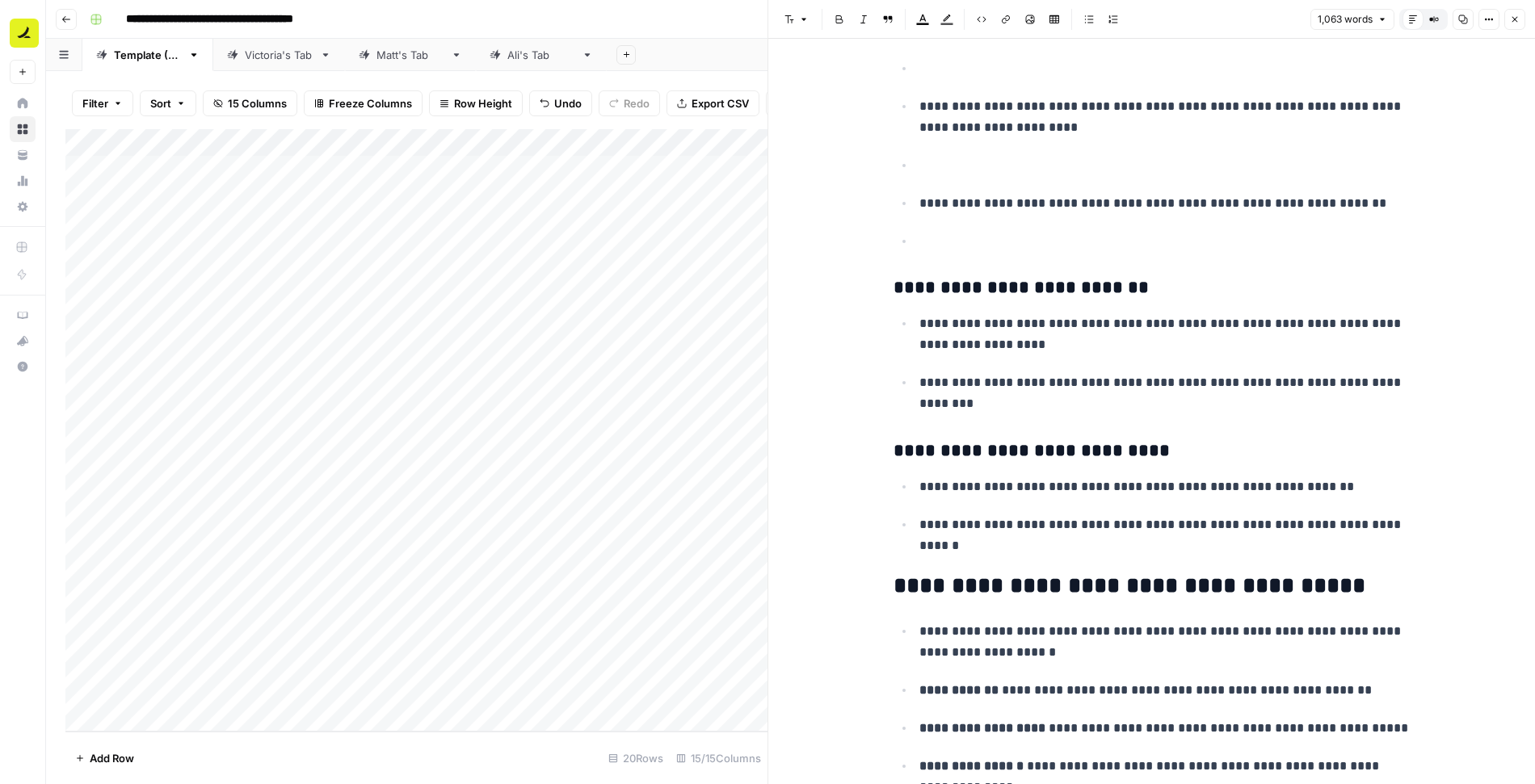scroll, scrollTop: 5515, scrollLeft: 0, axis: vertical 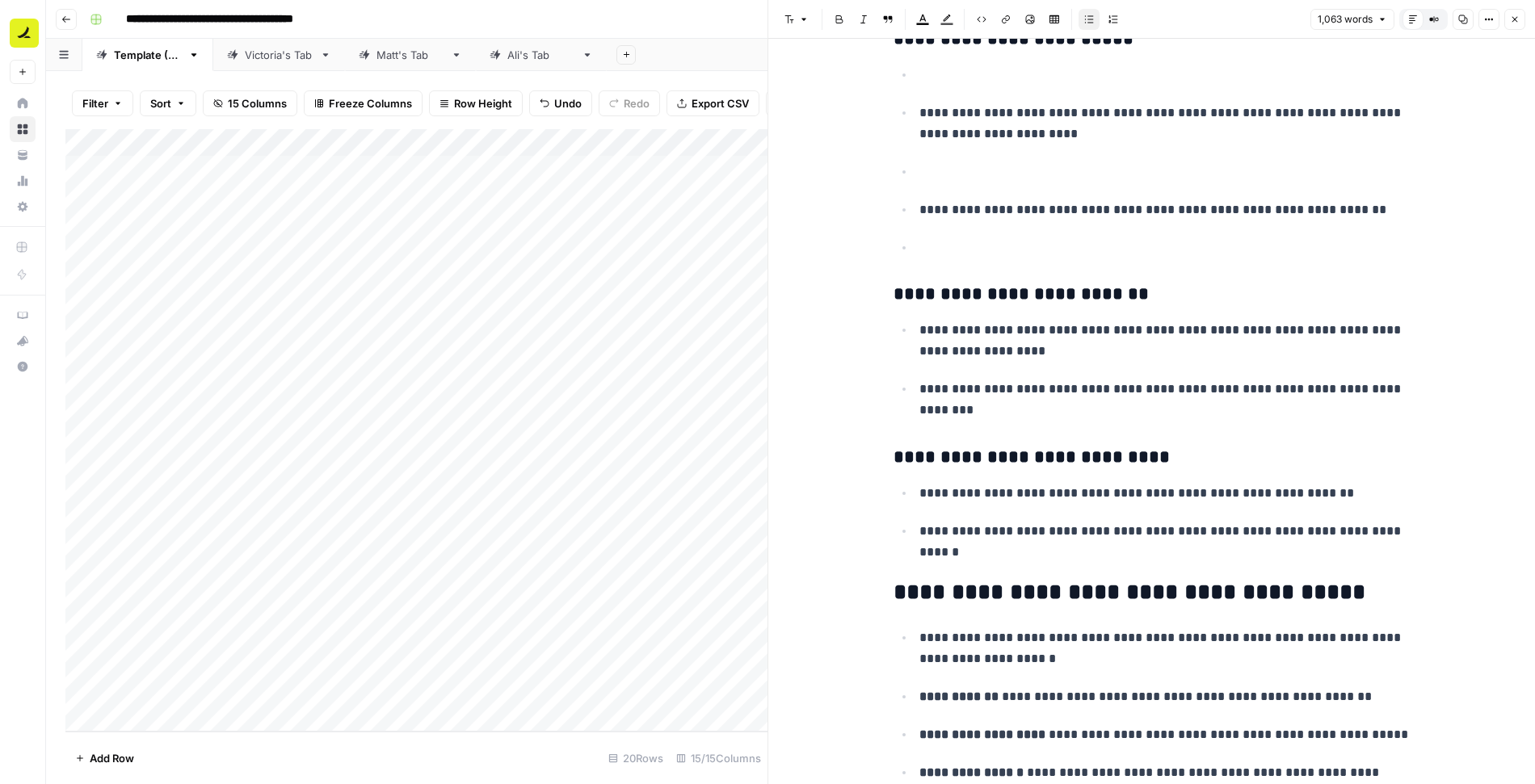 click at bounding box center [1165, 248] 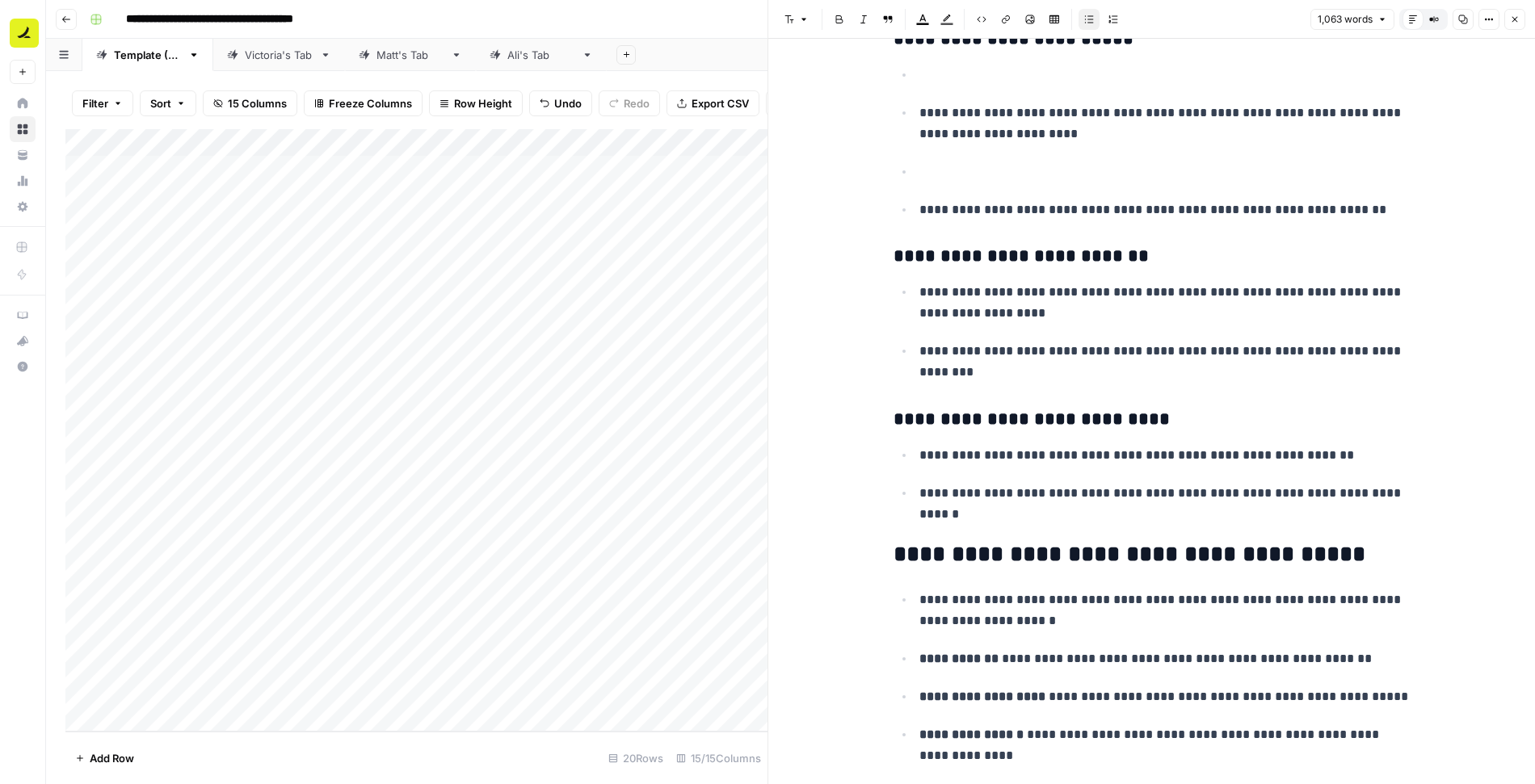 click on "**********" at bounding box center (1152, -1878) 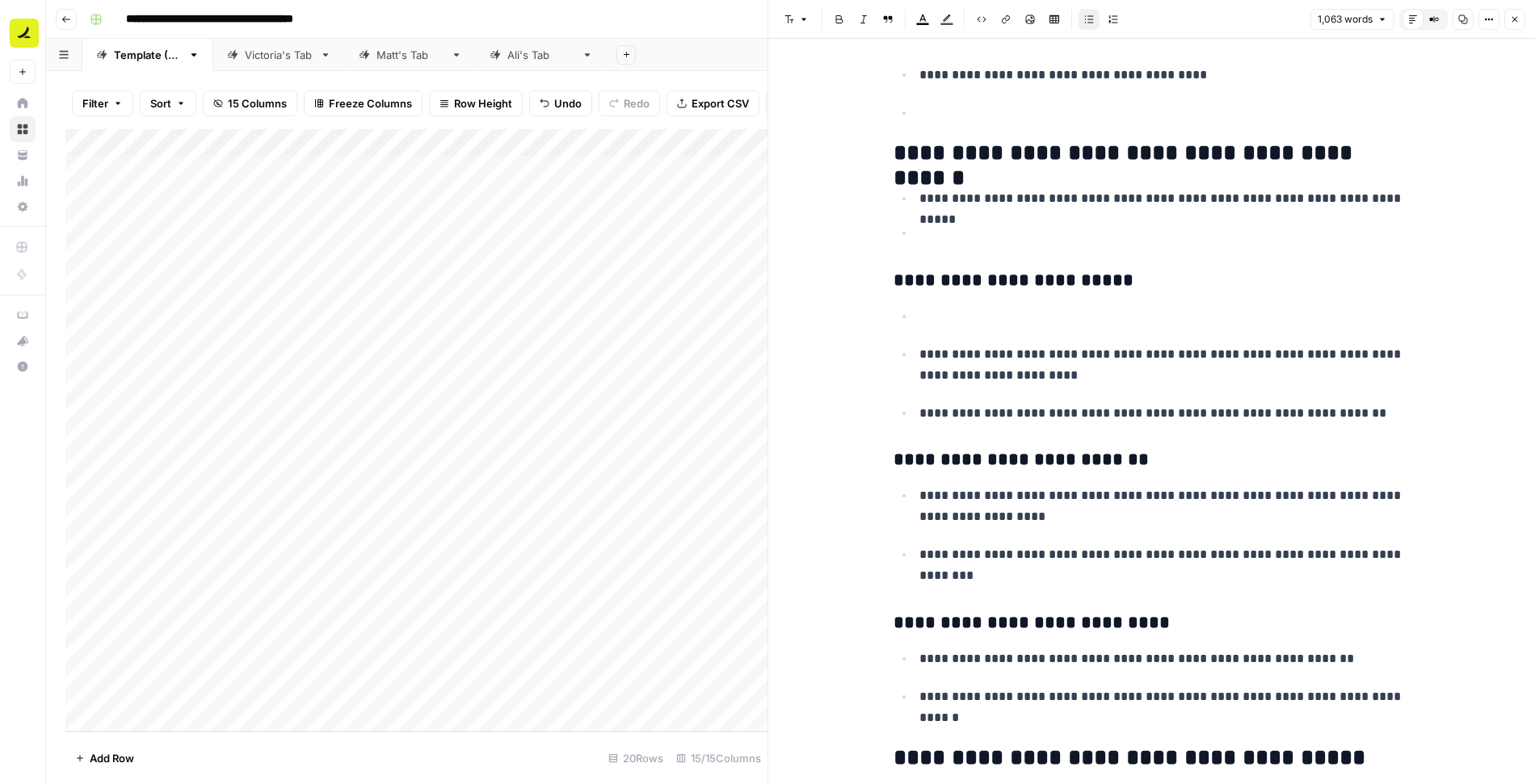 scroll, scrollTop: 5241, scrollLeft: 0, axis: vertical 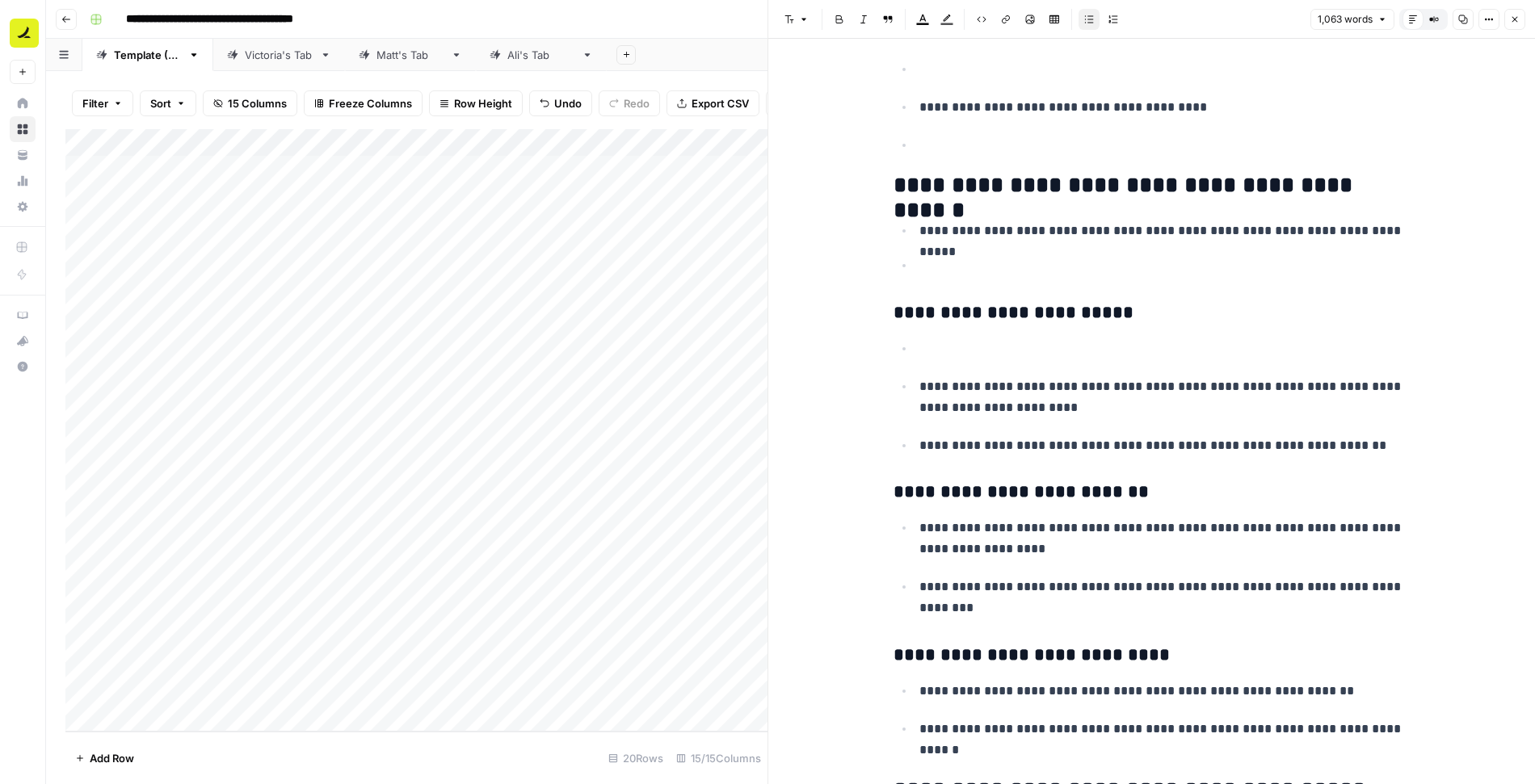 click at bounding box center [1165, 349] 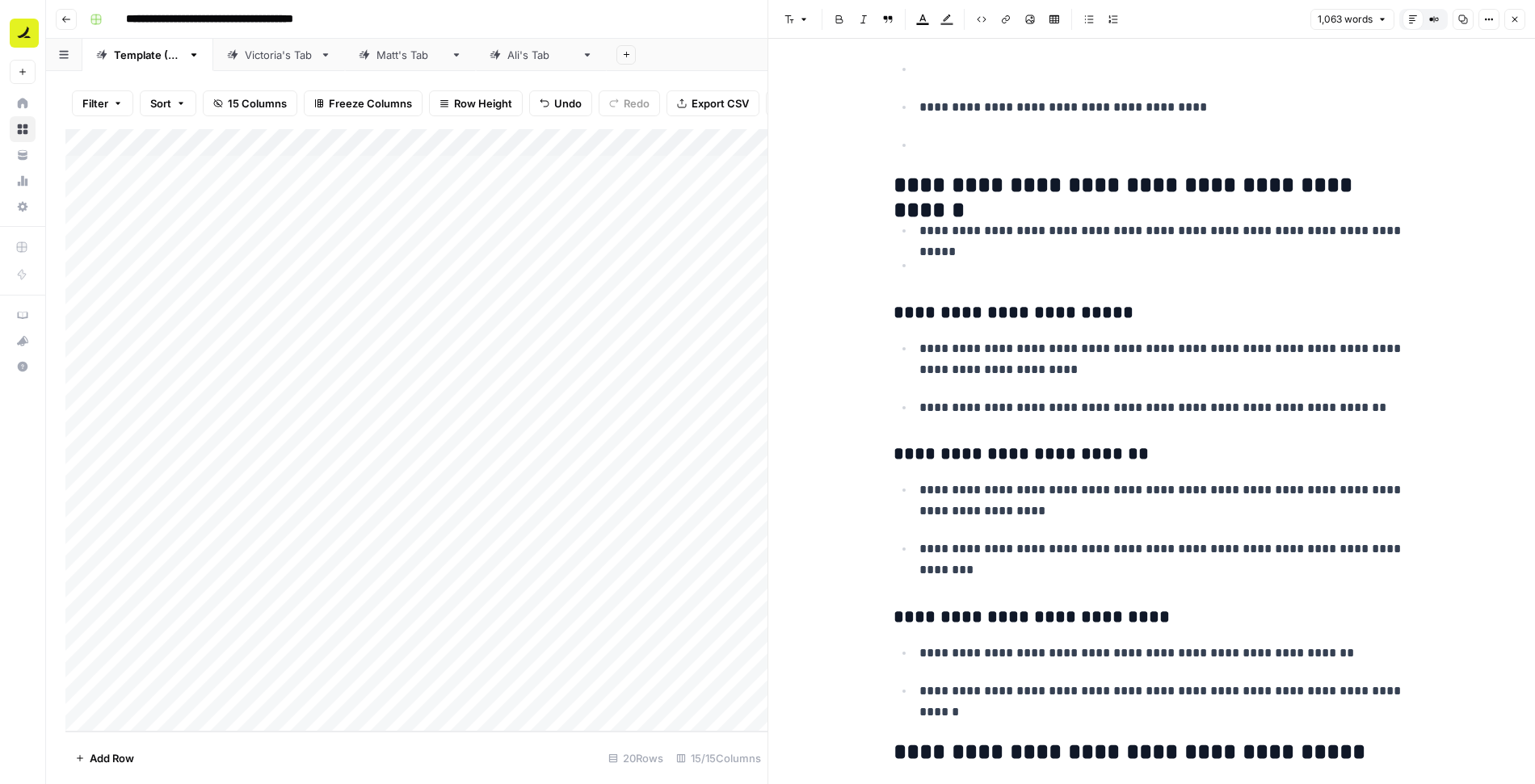 click at bounding box center (1165, 266) 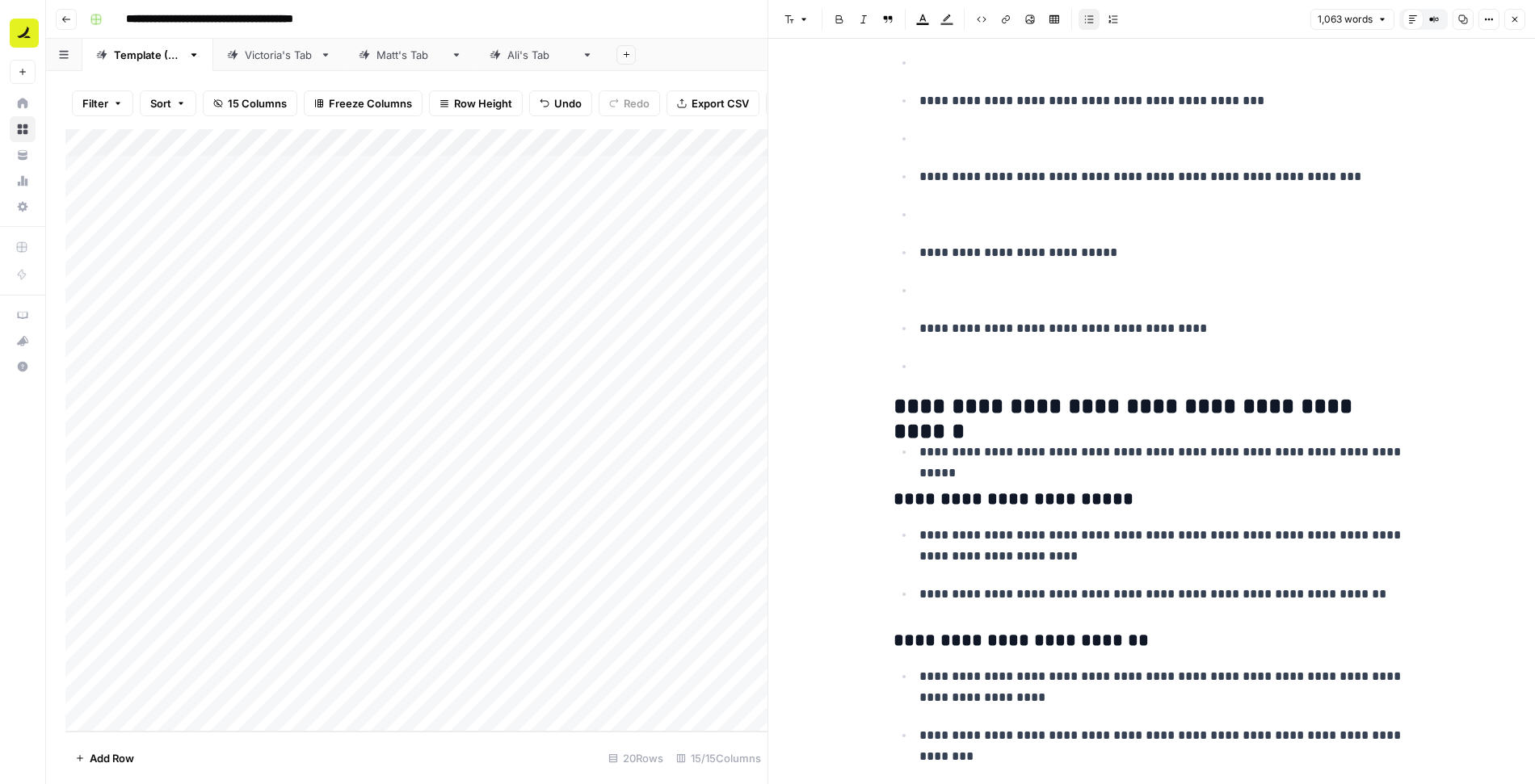 scroll, scrollTop: 4969, scrollLeft: 0, axis: vertical 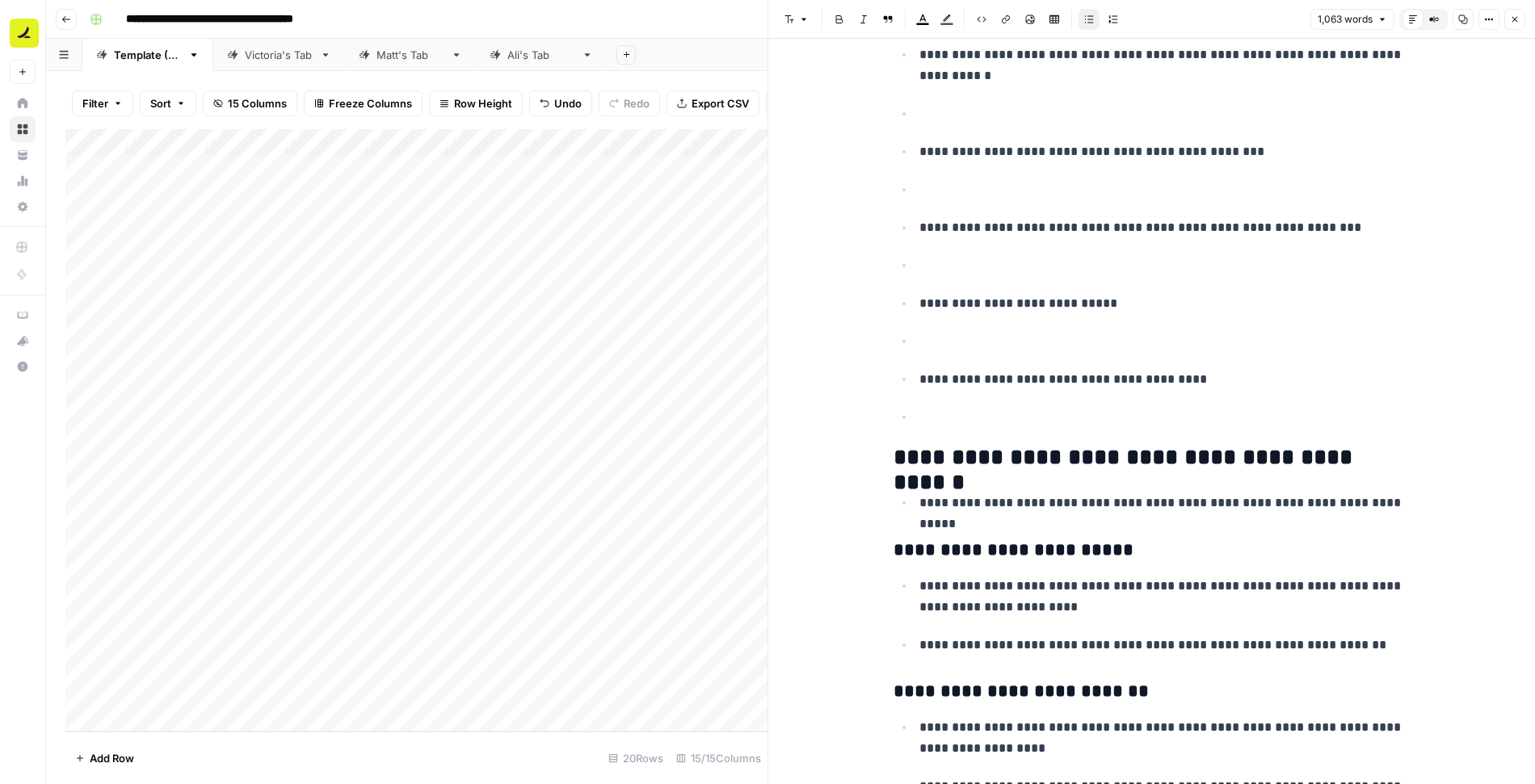 click on "**********" at bounding box center [1152, -1388] 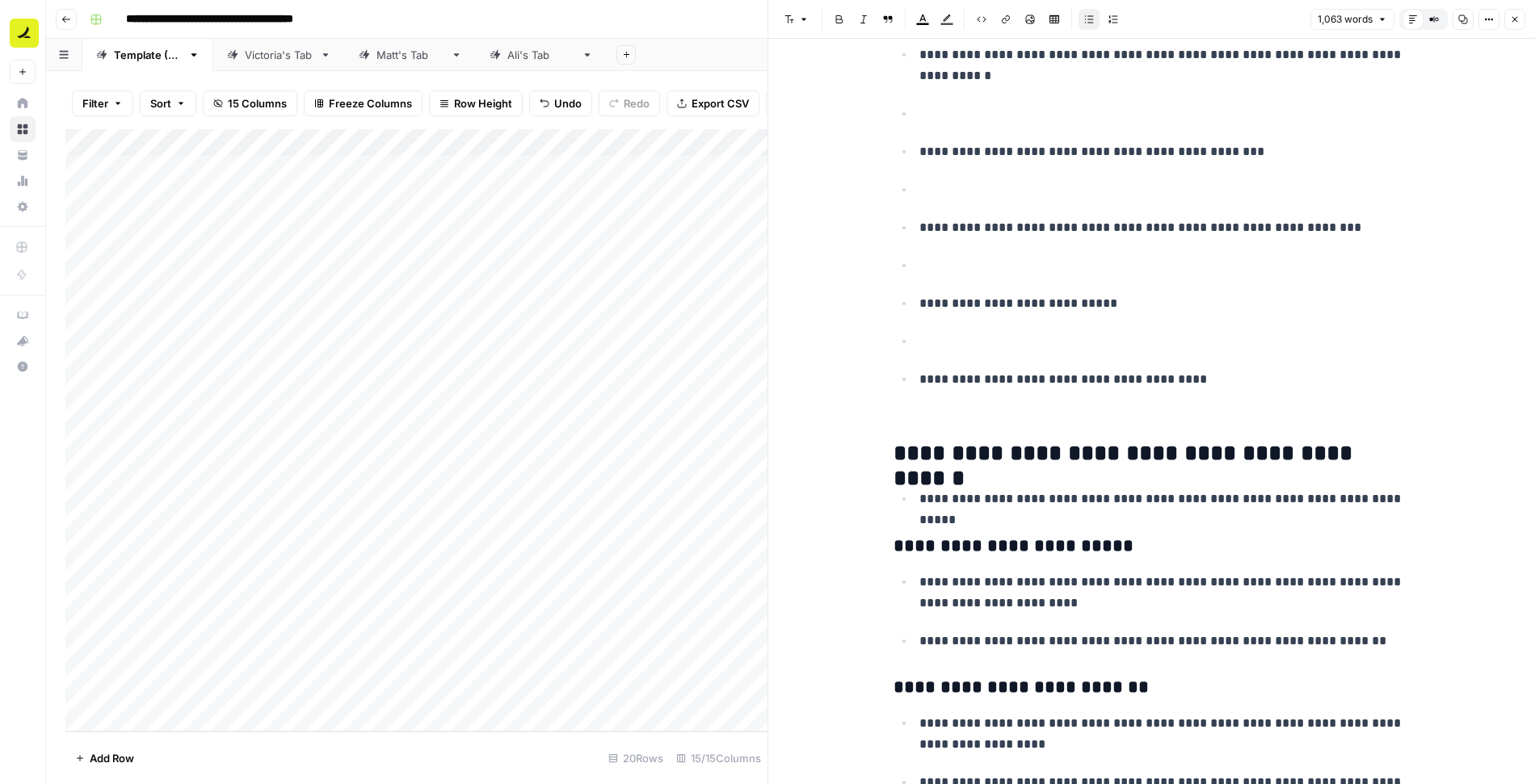 click at bounding box center [1165, 342] 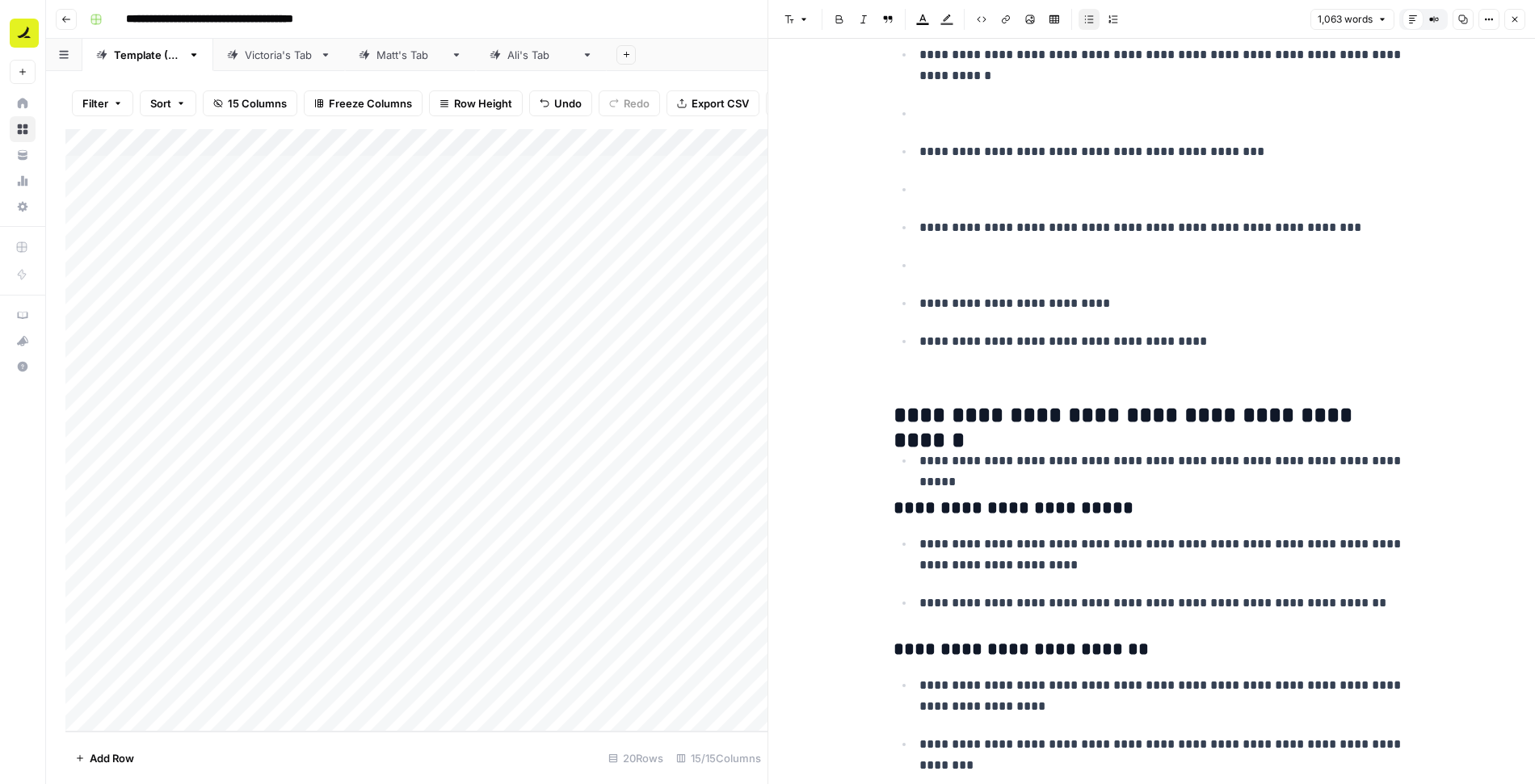 click at bounding box center (1165, 375) 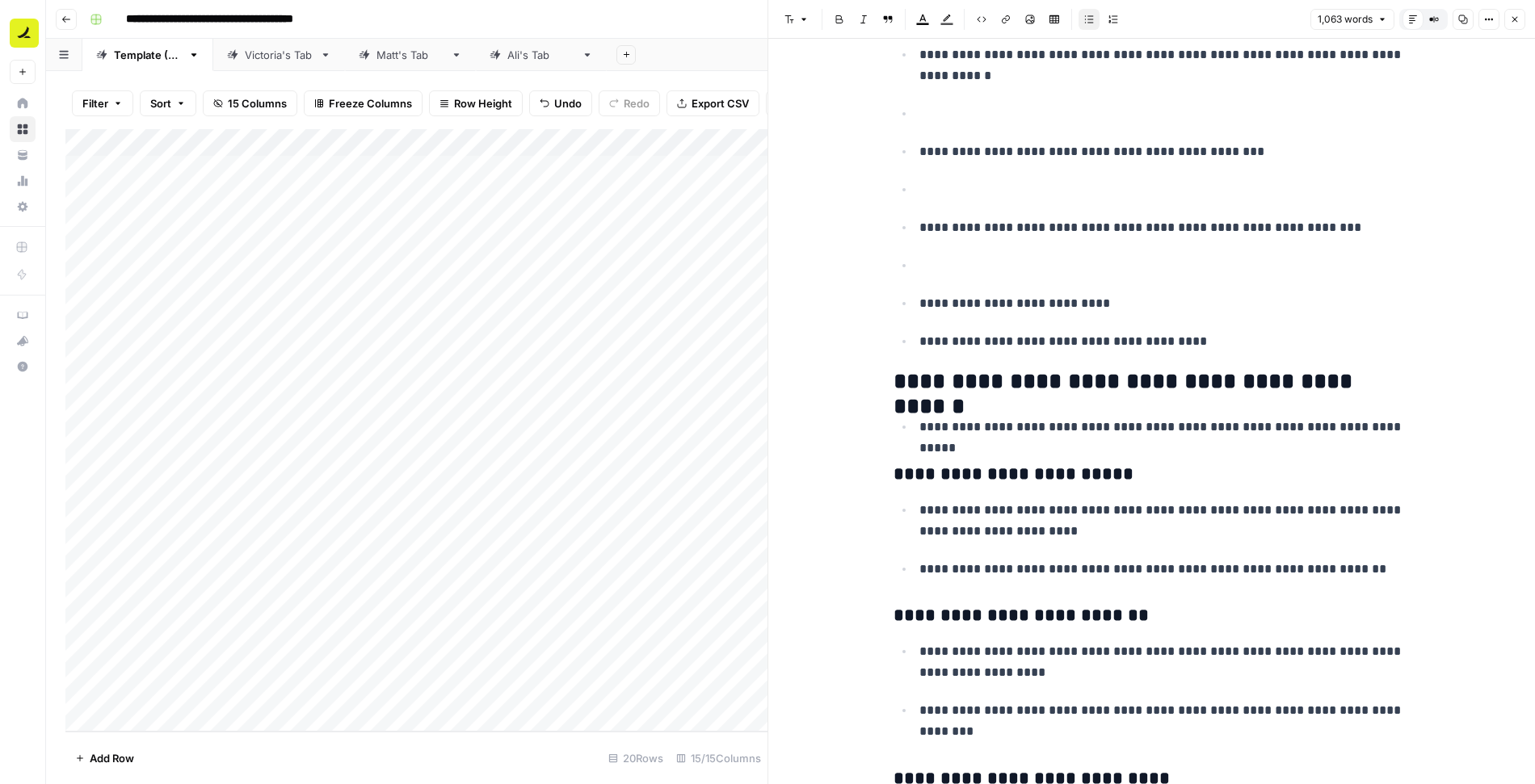 click at bounding box center [1163, 265] 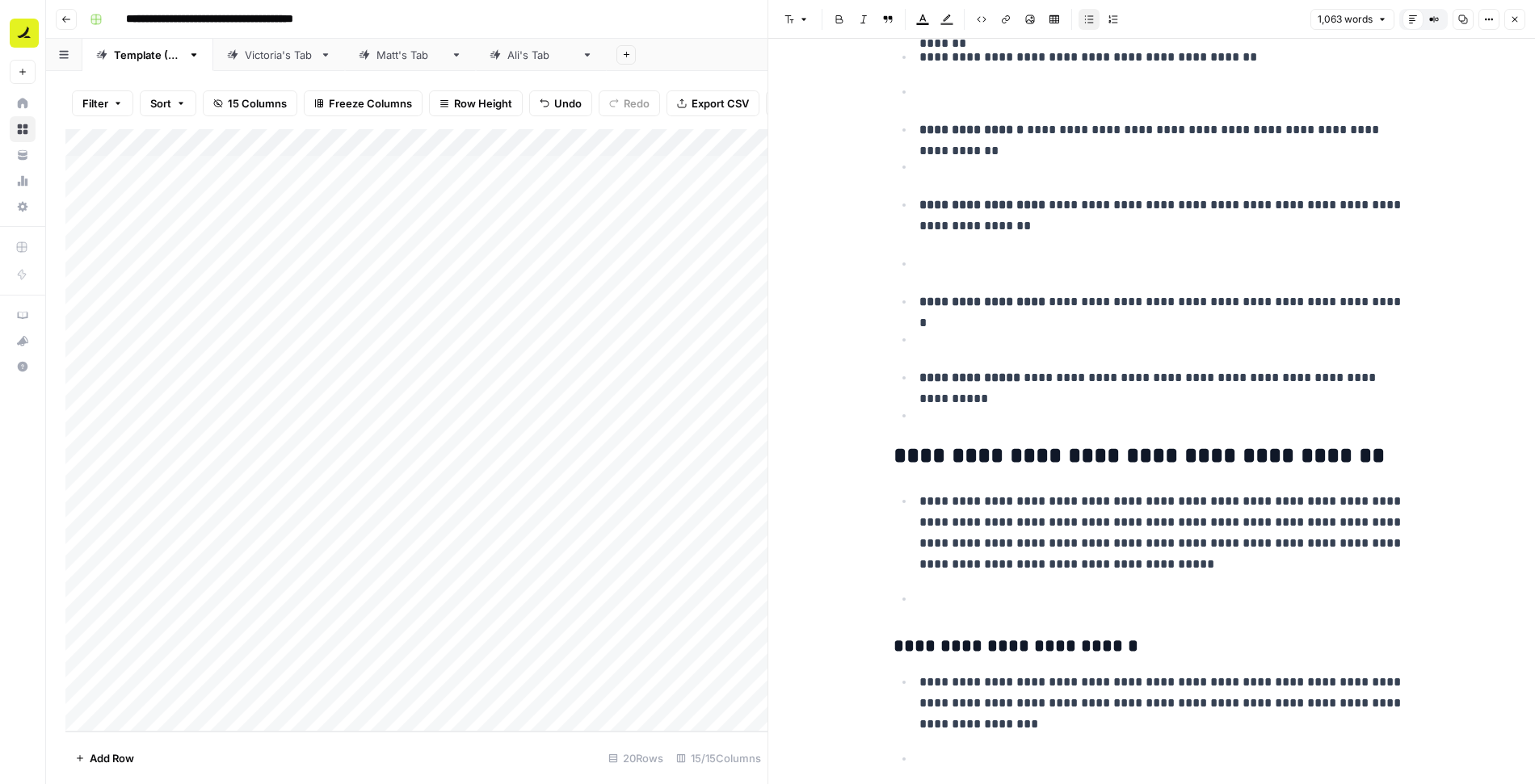 scroll, scrollTop: 0, scrollLeft: 0, axis: both 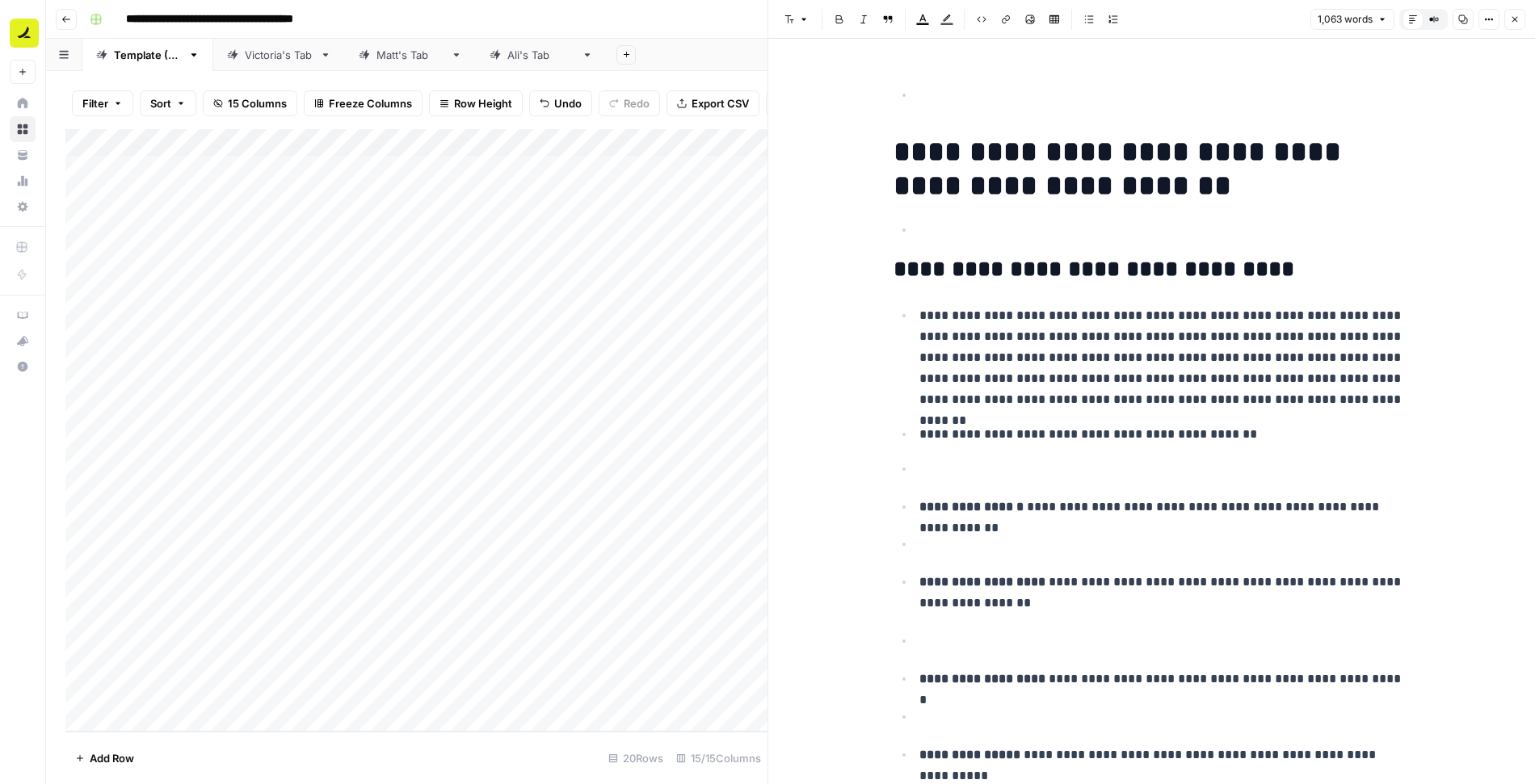 click on "**********" at bounding box center [1152, 169] 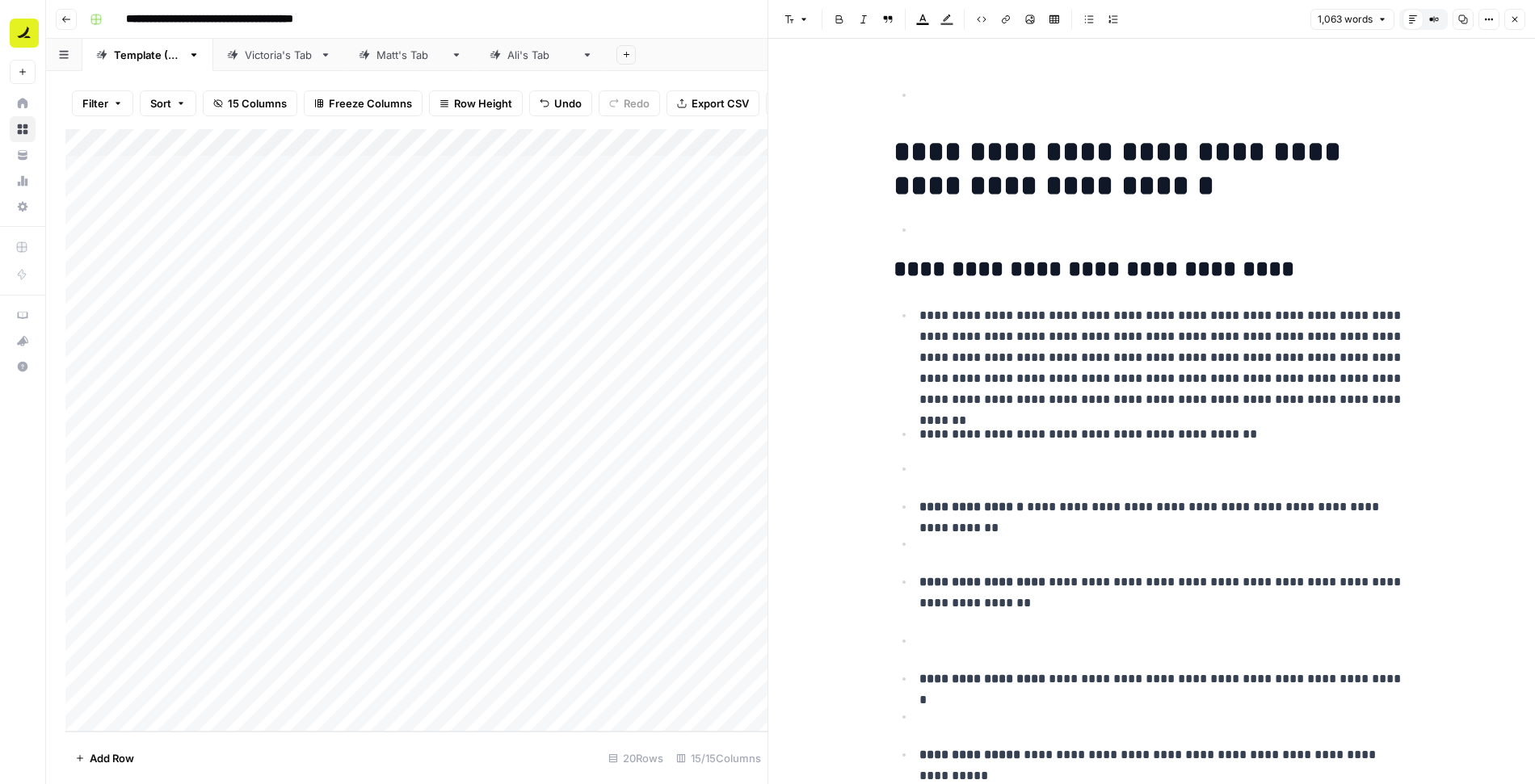 click at bounding box center (1165, 230) 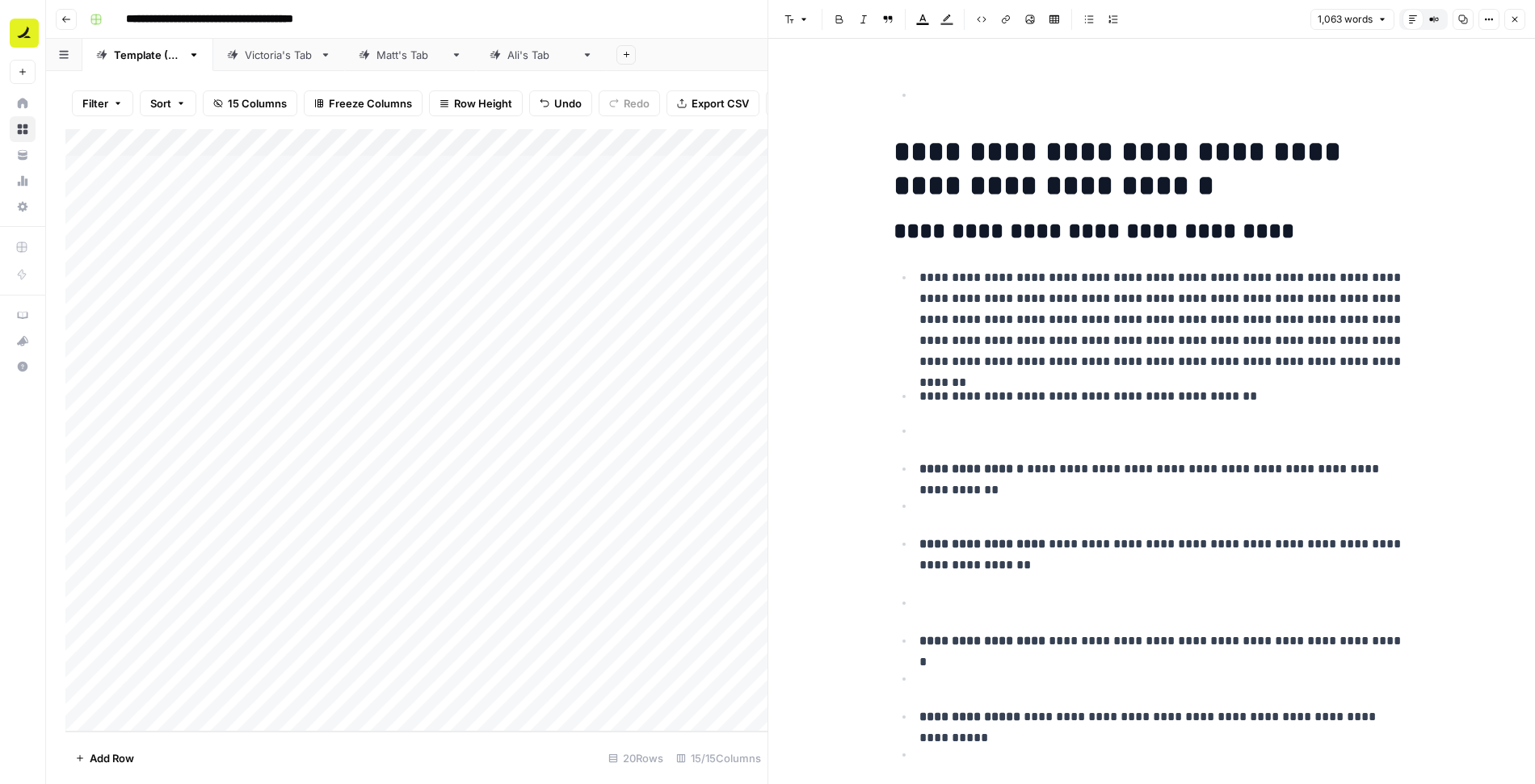 click at bounding box center [1165, 431] 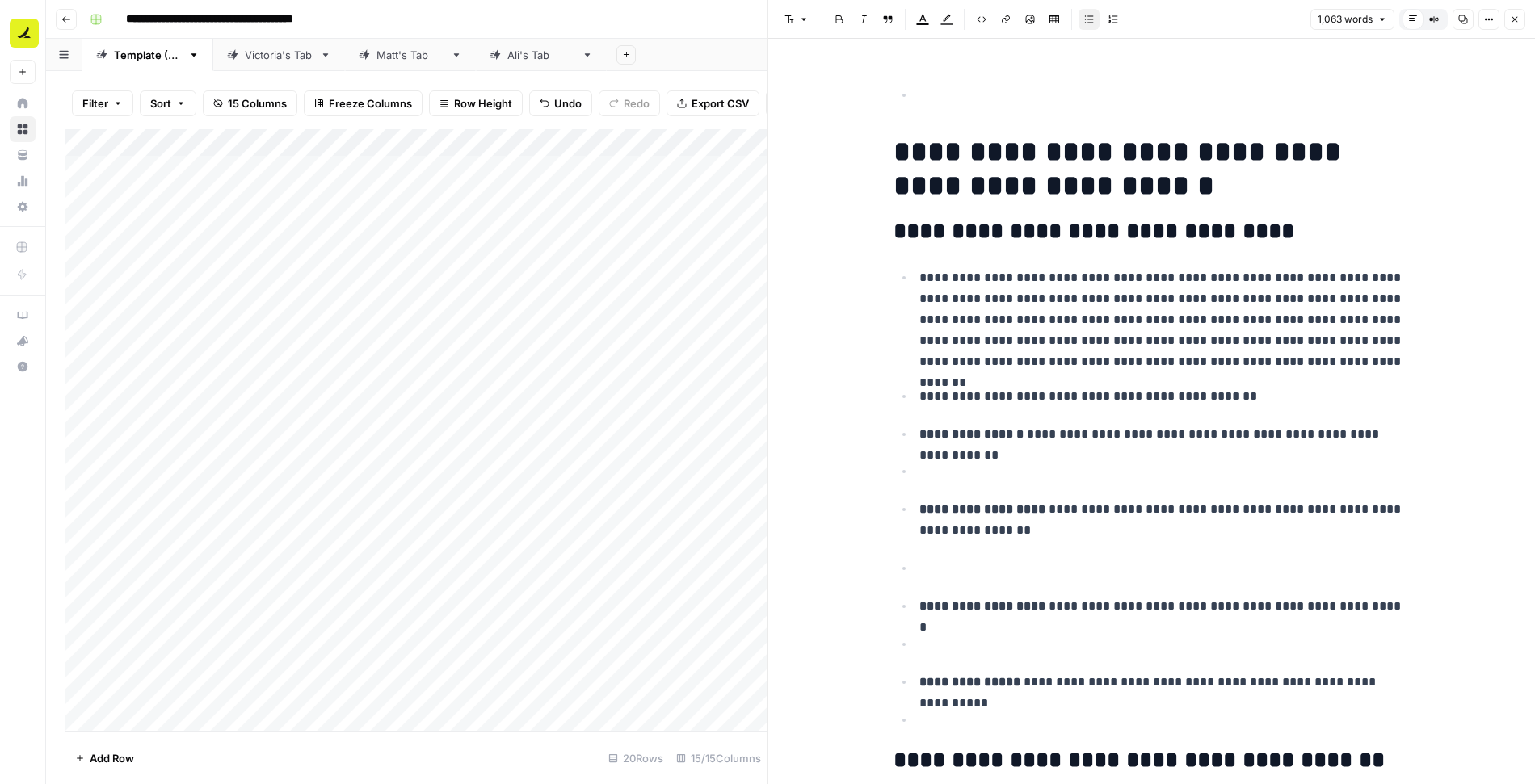 click on "**********" at bounding box center [1152, 3488] 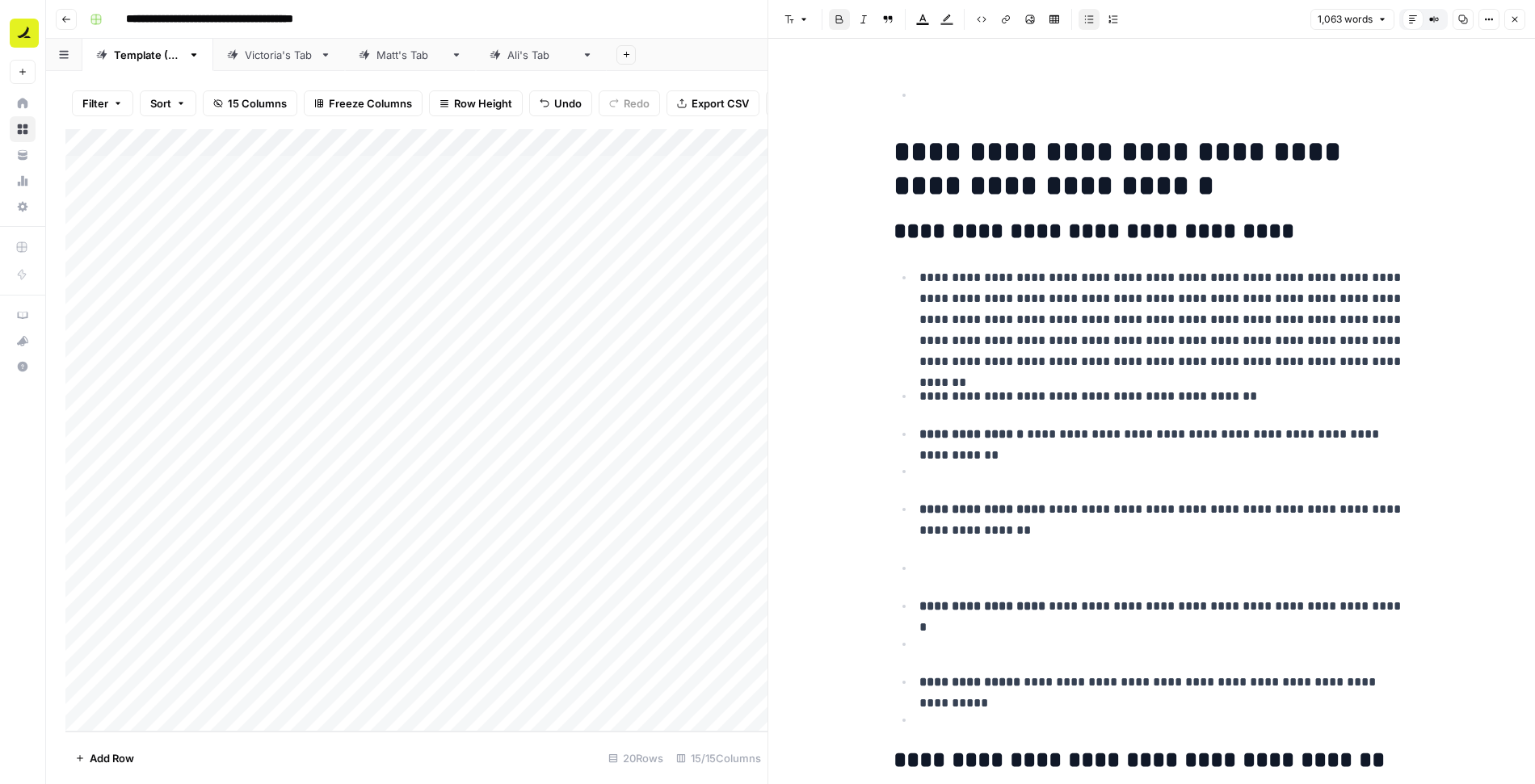 click at bounding box center (1165, 472) 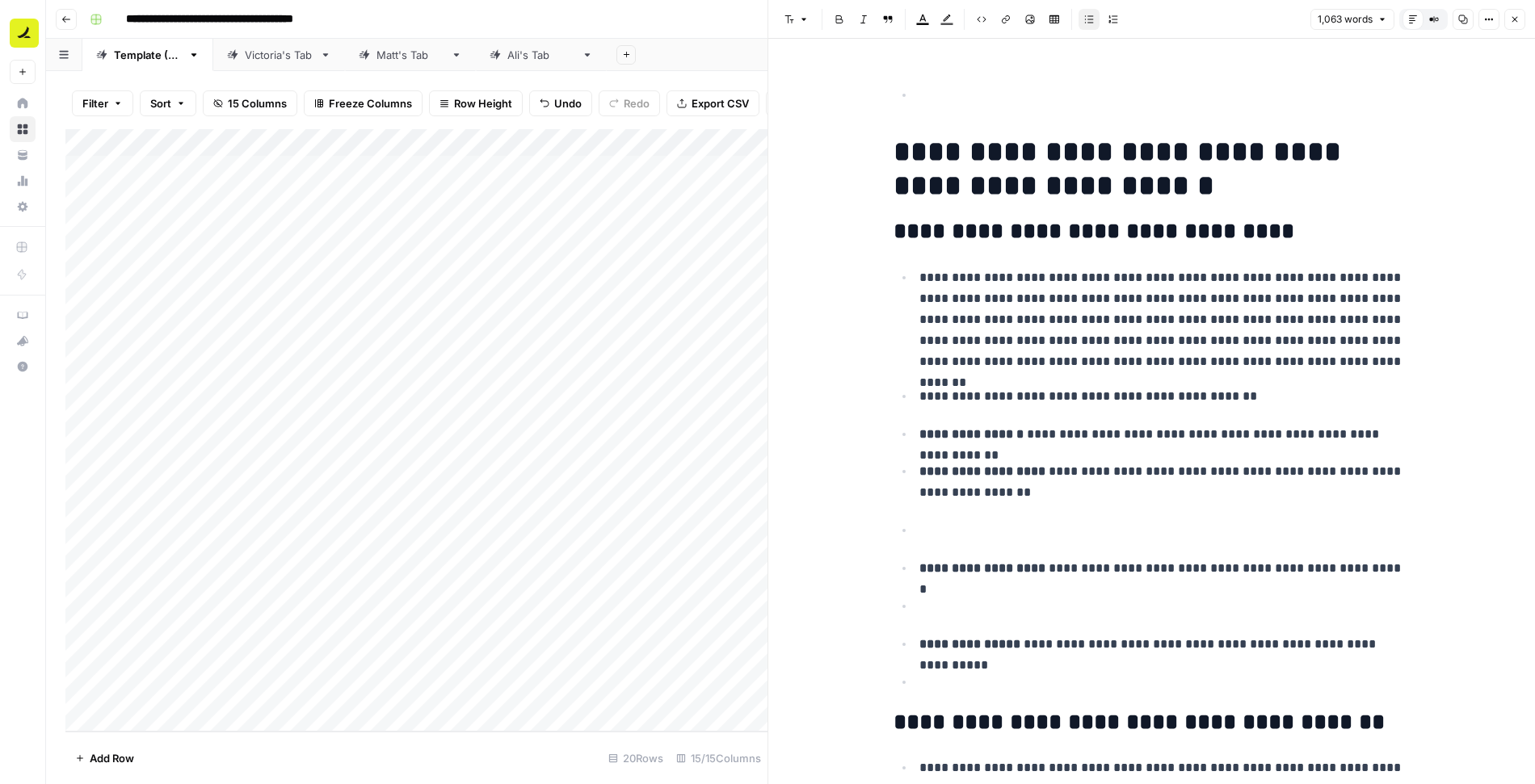 click at bounding box center (1165, 530) 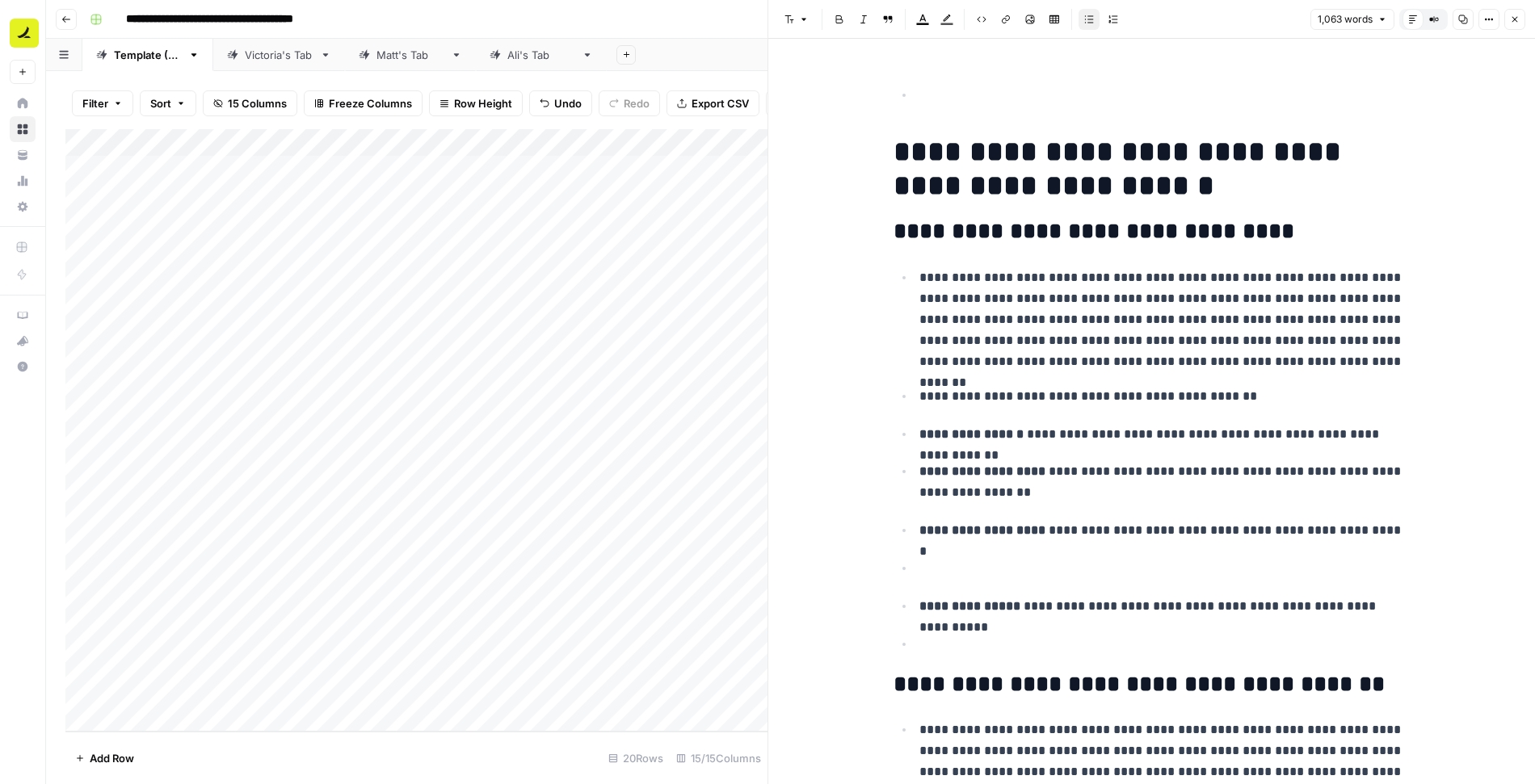 click at bounding box center (1165, 568) 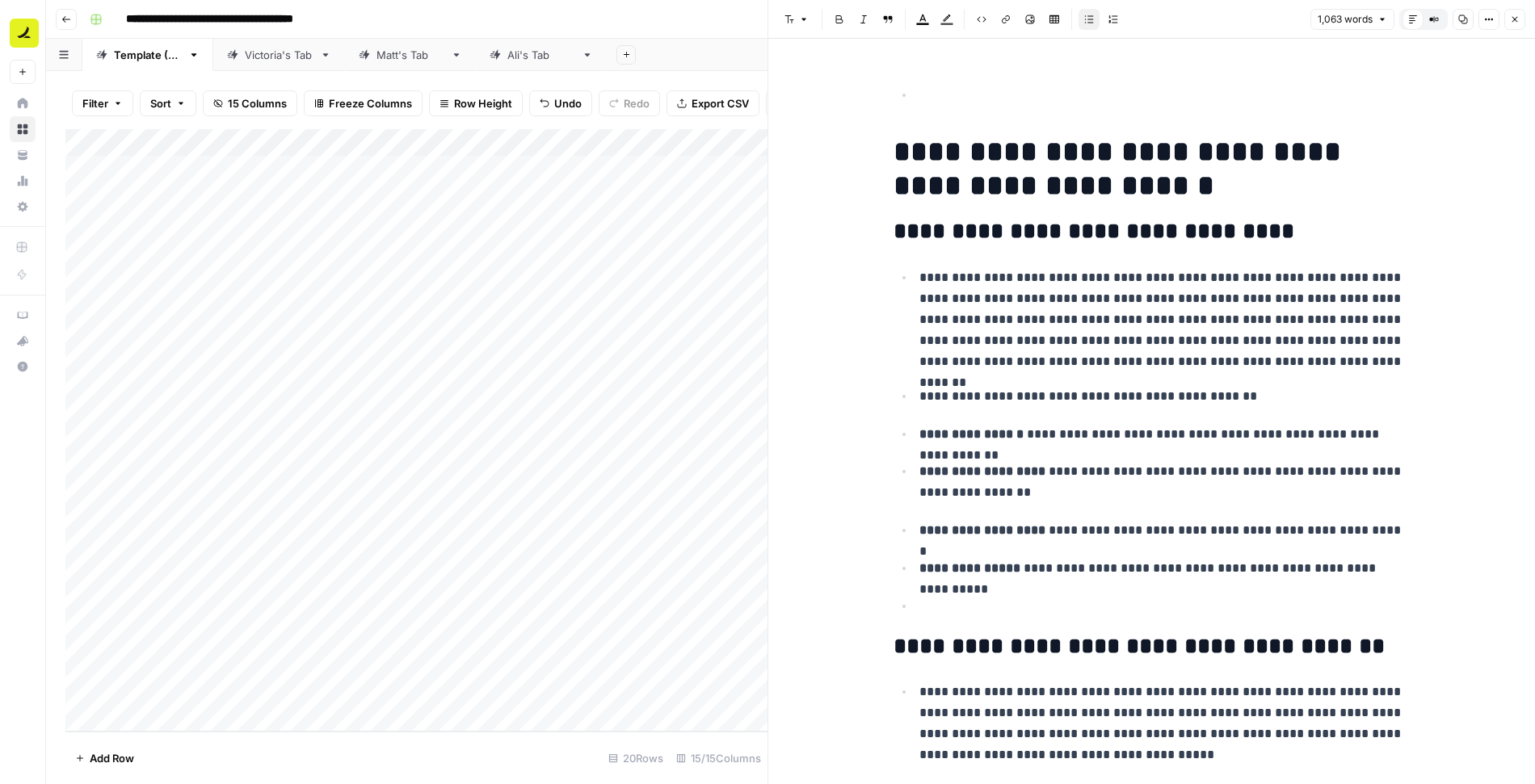 click at bounding box center (1165, 606) 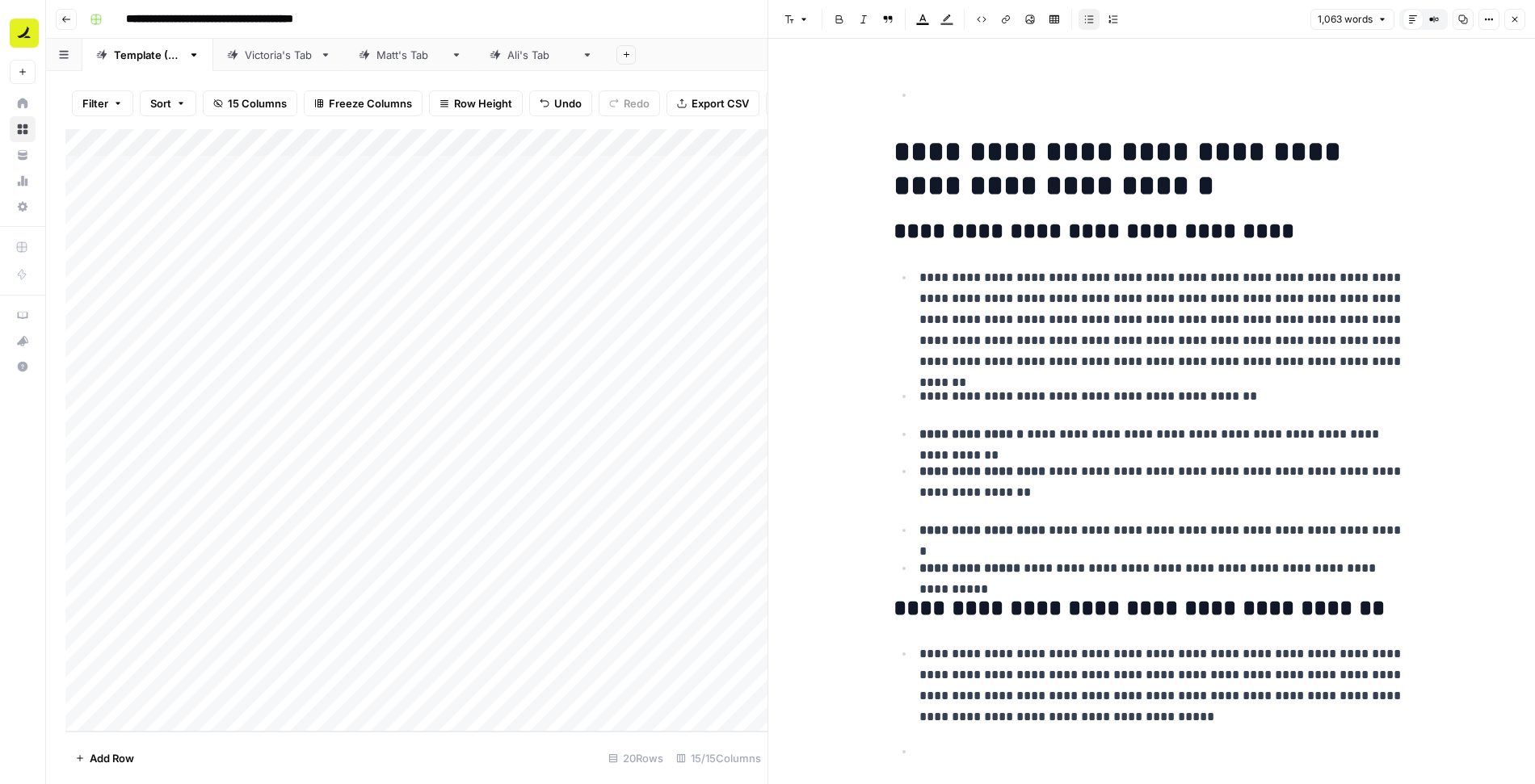 scroll, scrollTop: 376, scrollLeft: 0, axis: vertical 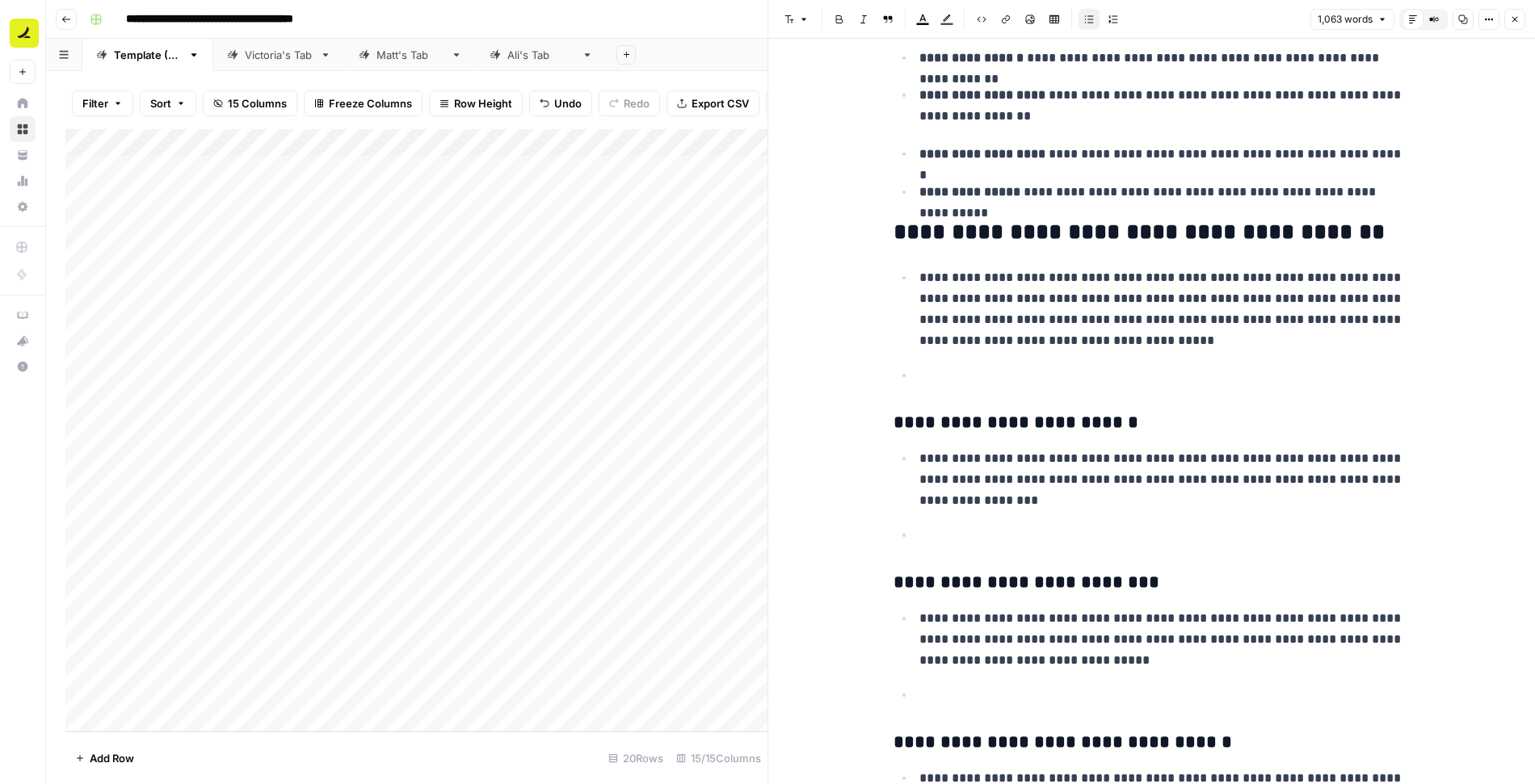 click at bounding box center (1165, 375) 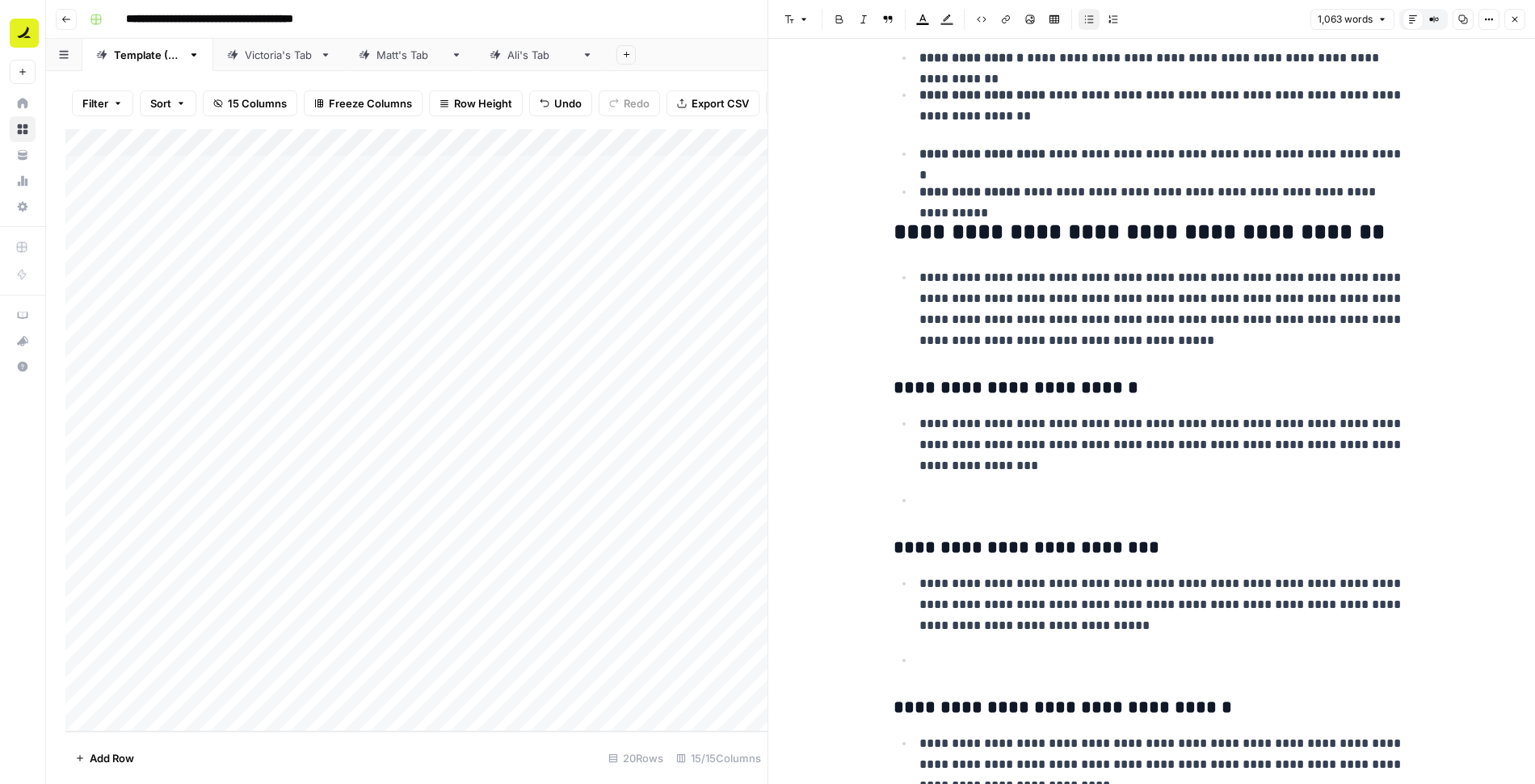 click at bounding box center (1165, 501) 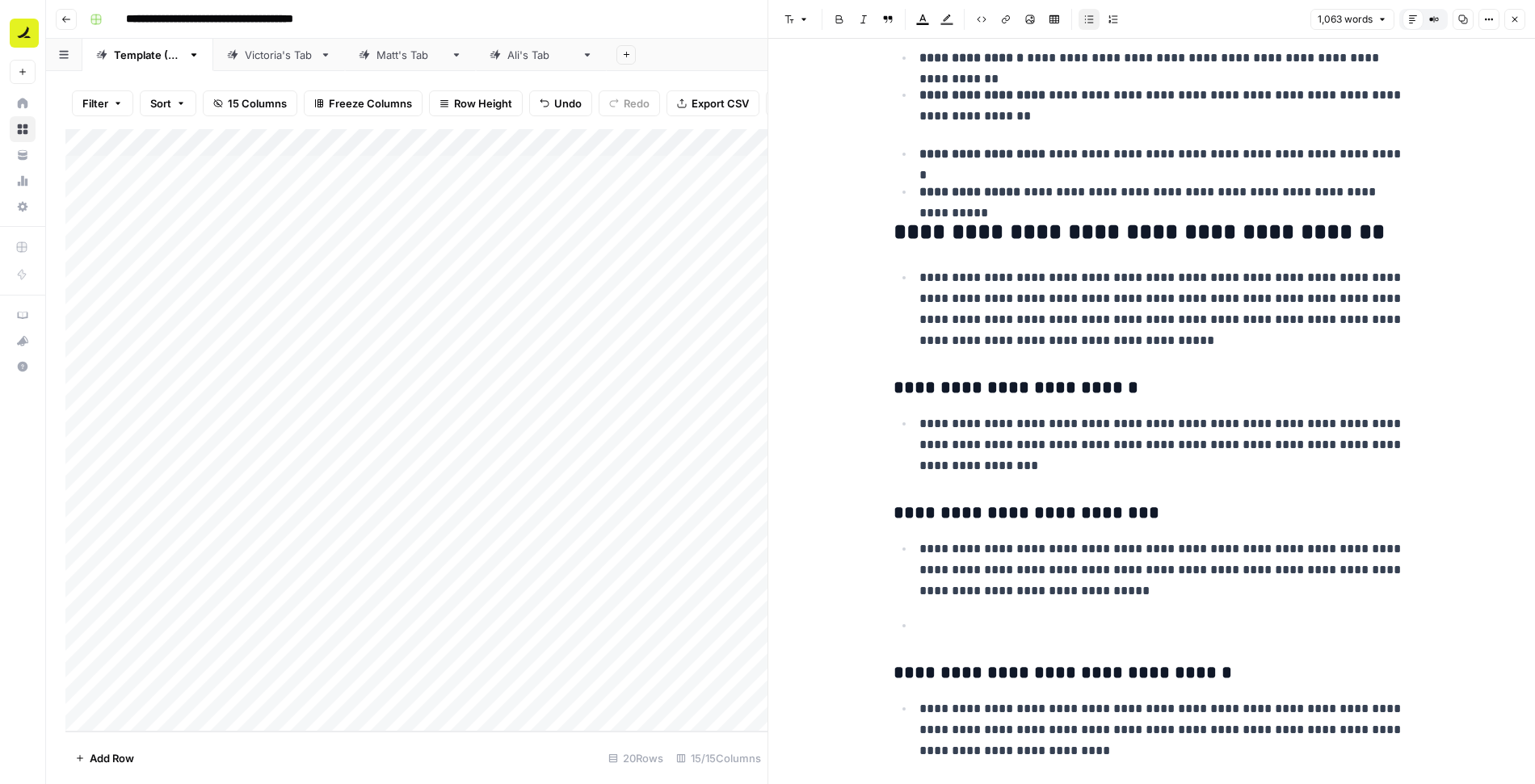 click at bounding box center [1165, 626] 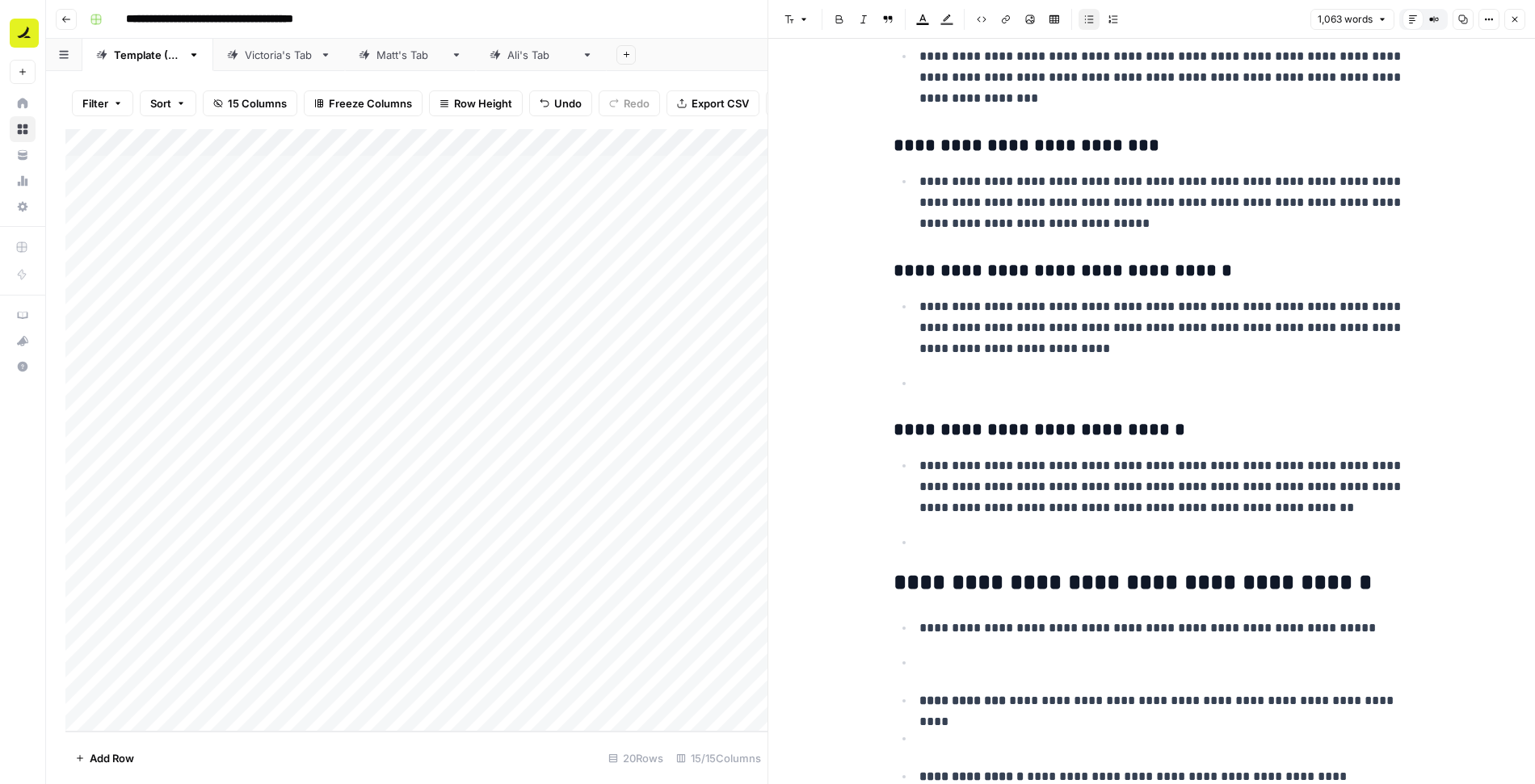 scroll, scrollTop: 832, scrollLeft: 0, axis: vertical 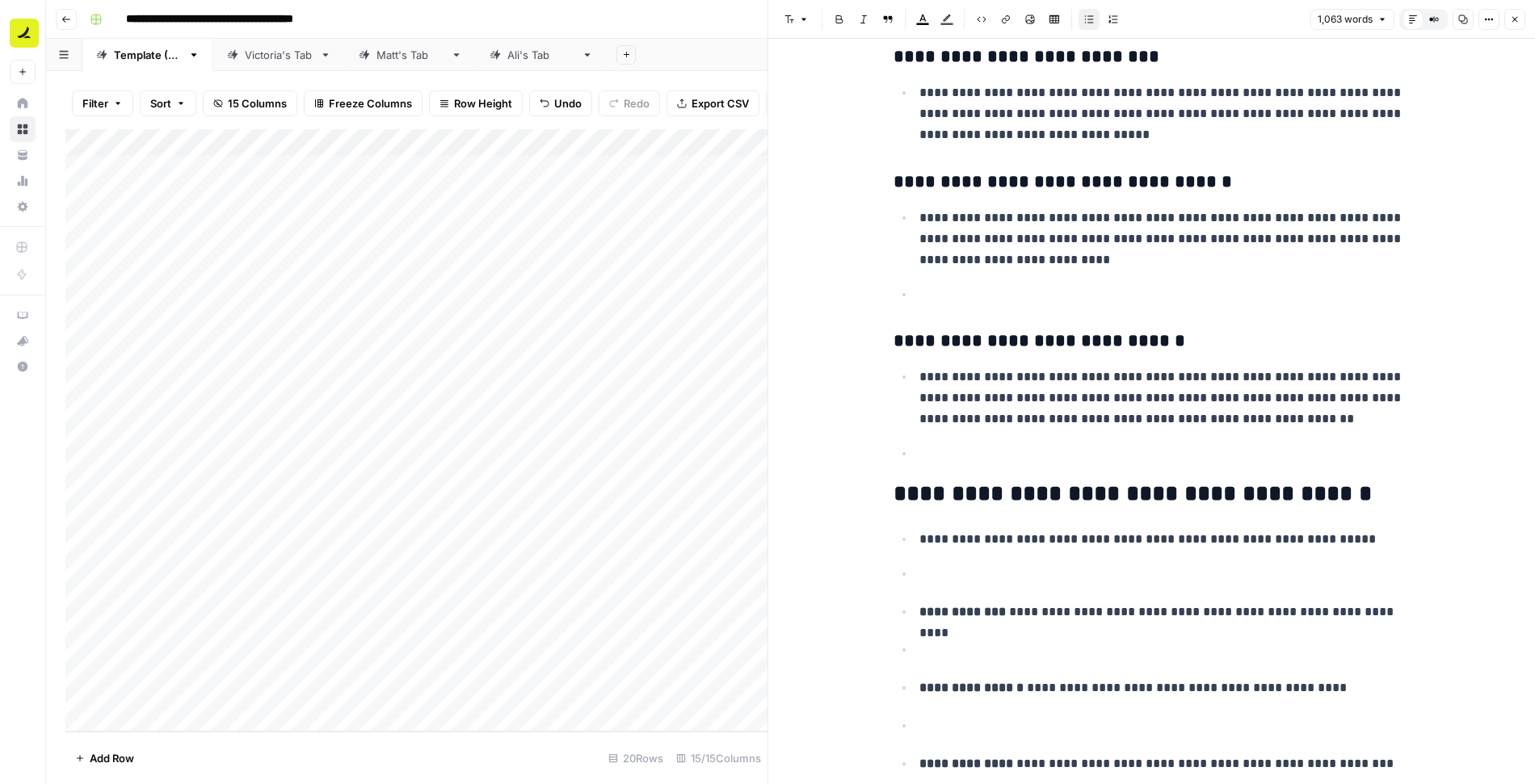 click at bounding box center (1165, 295) 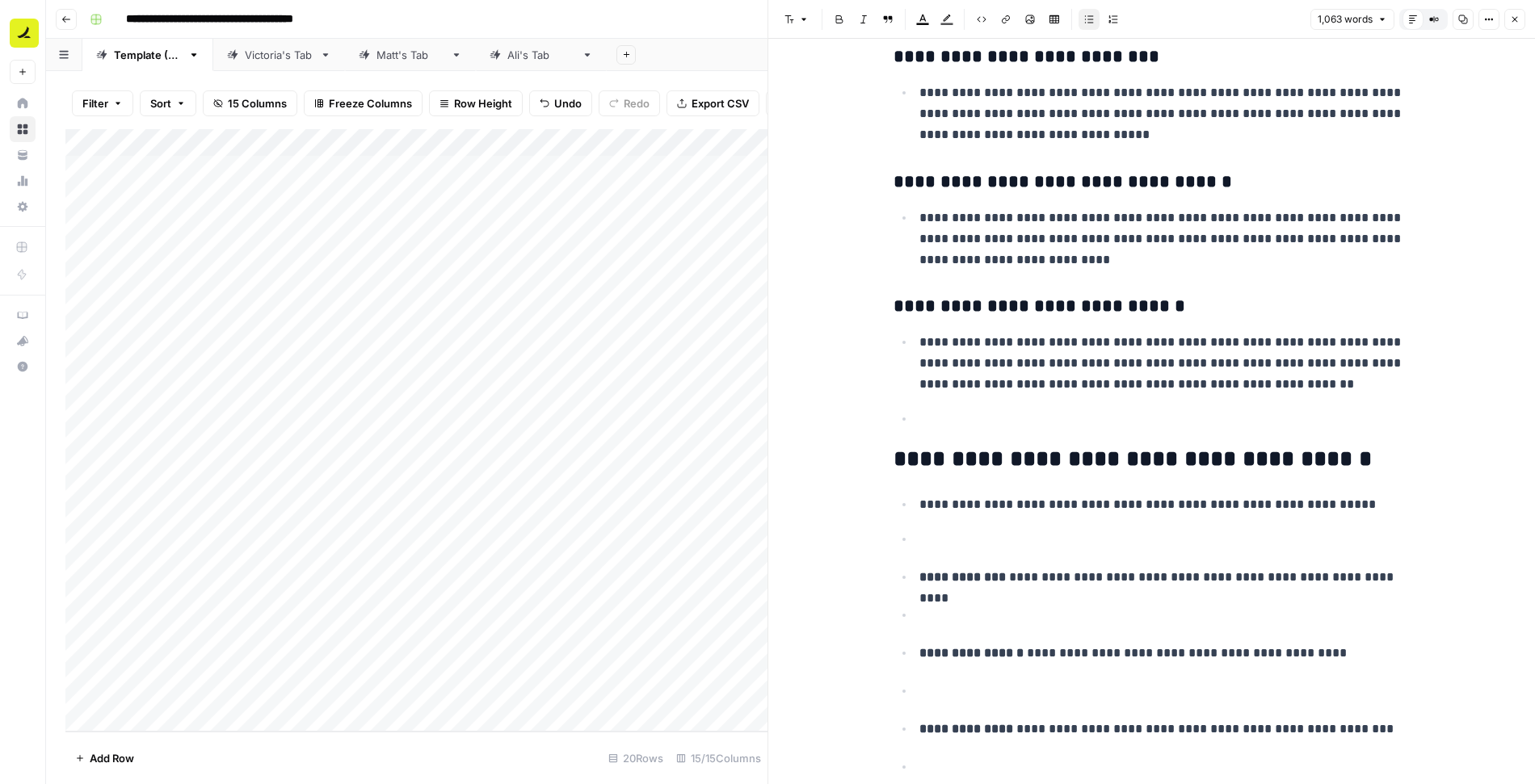 click at bounding box center [1165, 419] 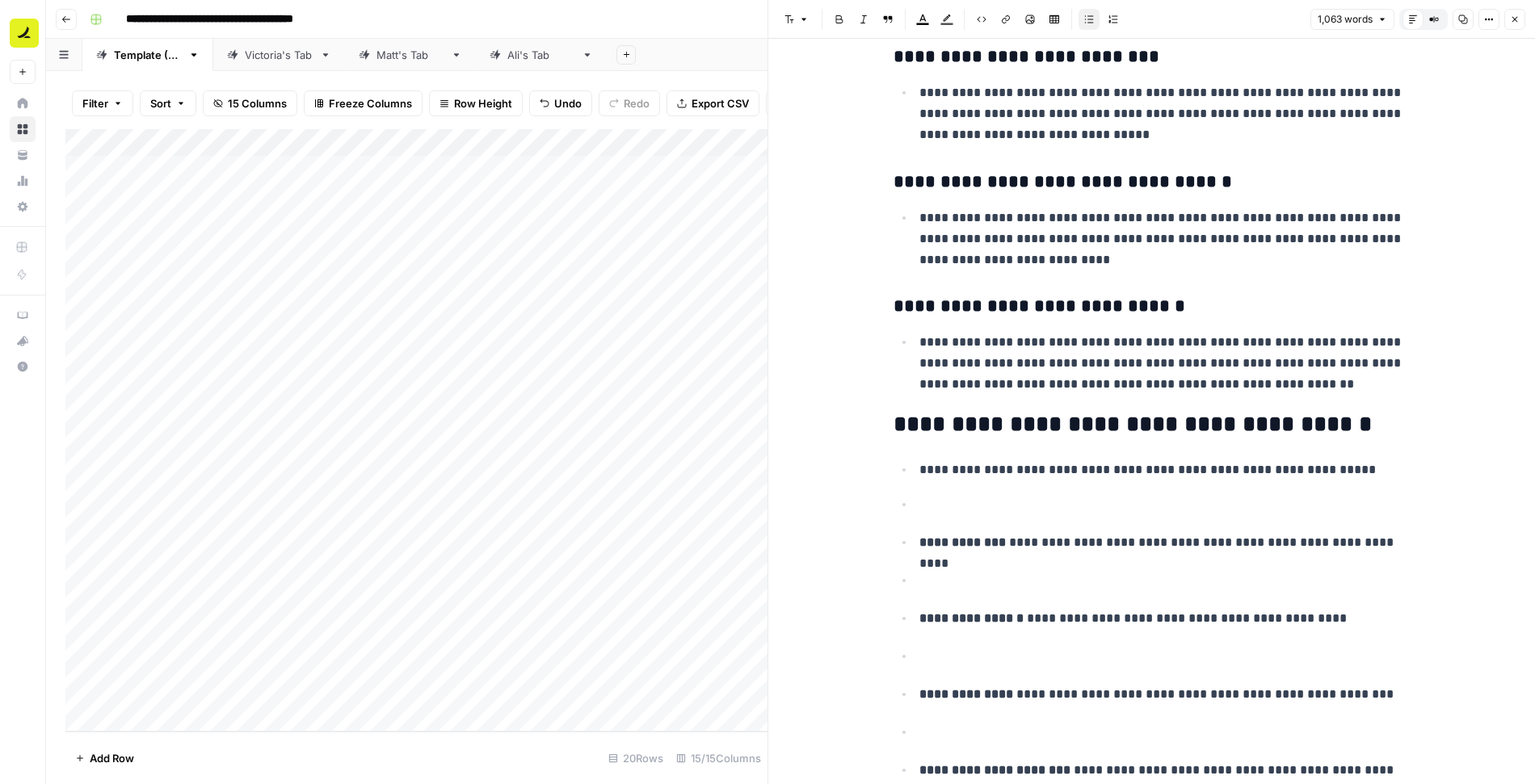 click at bounding box center (1165, 505) 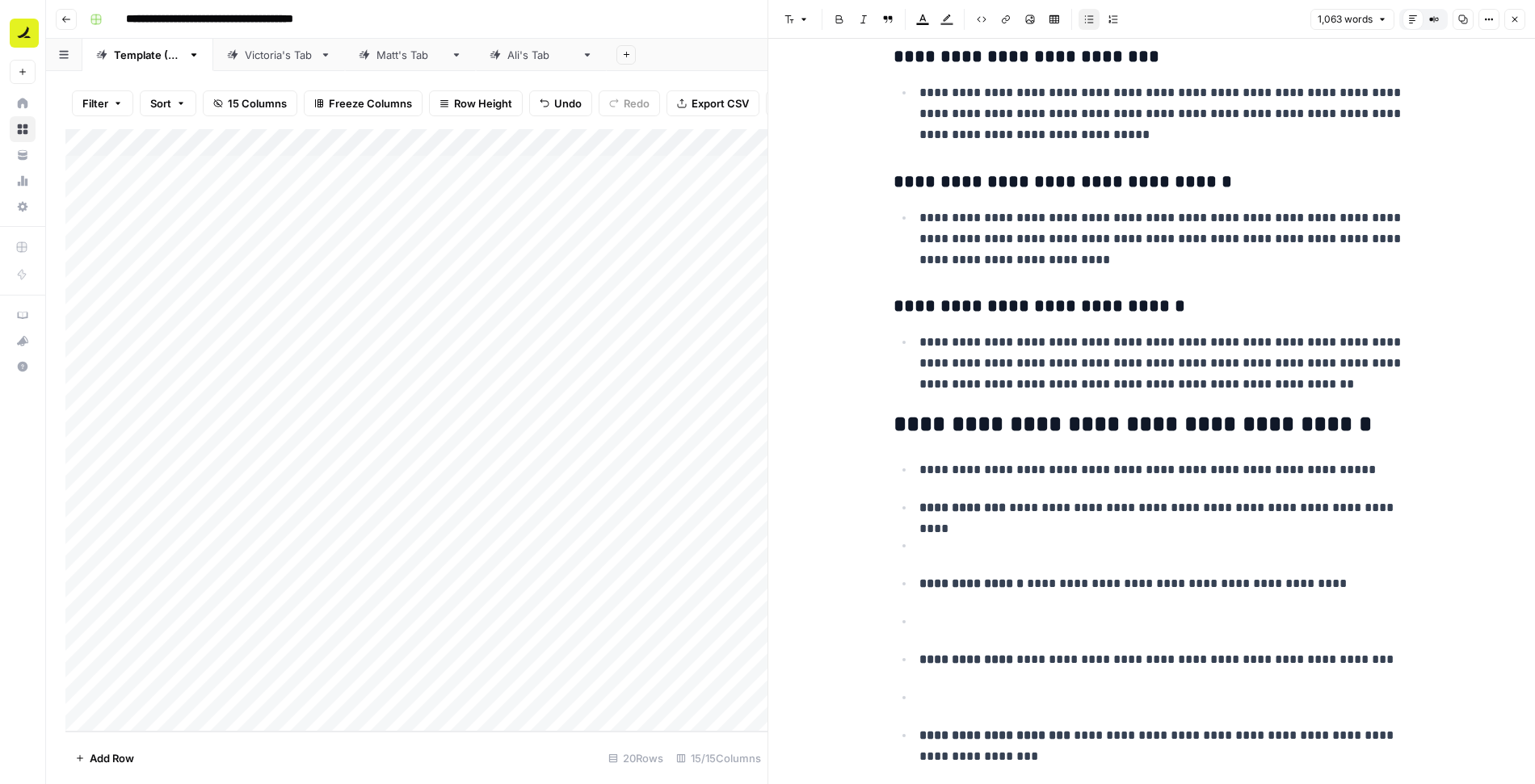 click at bounding box center [1165, 546] 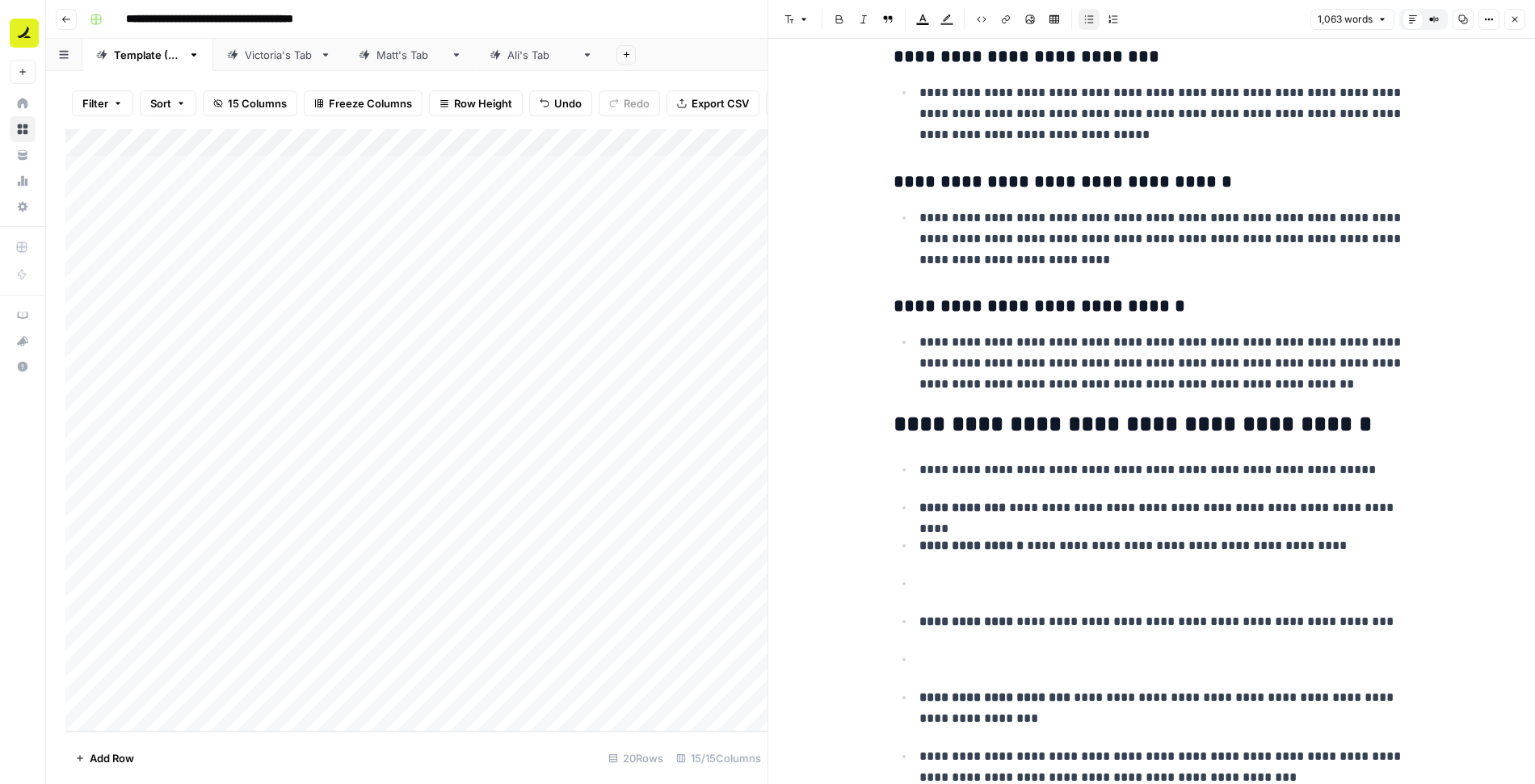 click at bounding box center (1165, 584) 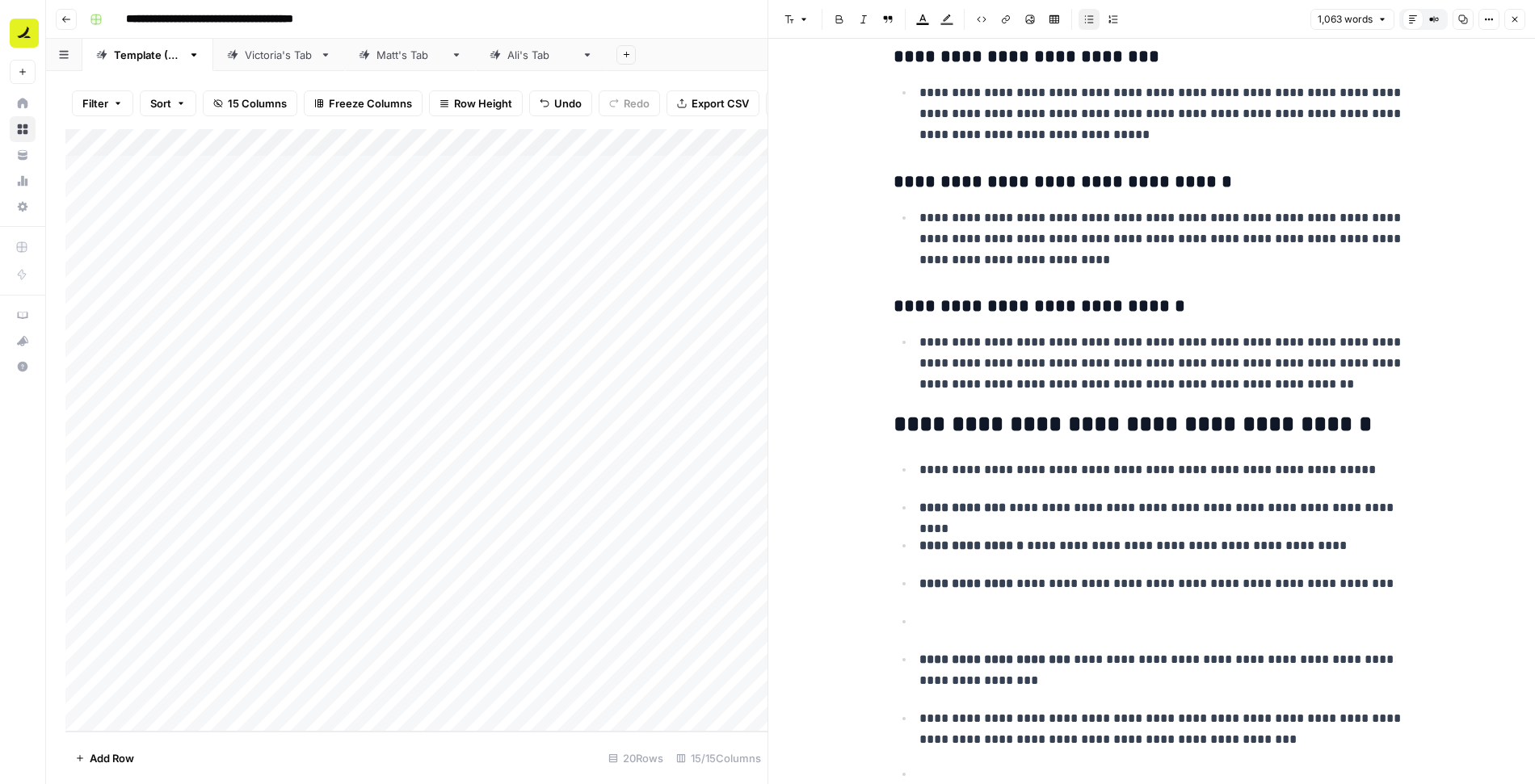 click at bounding box center [1165, 622] 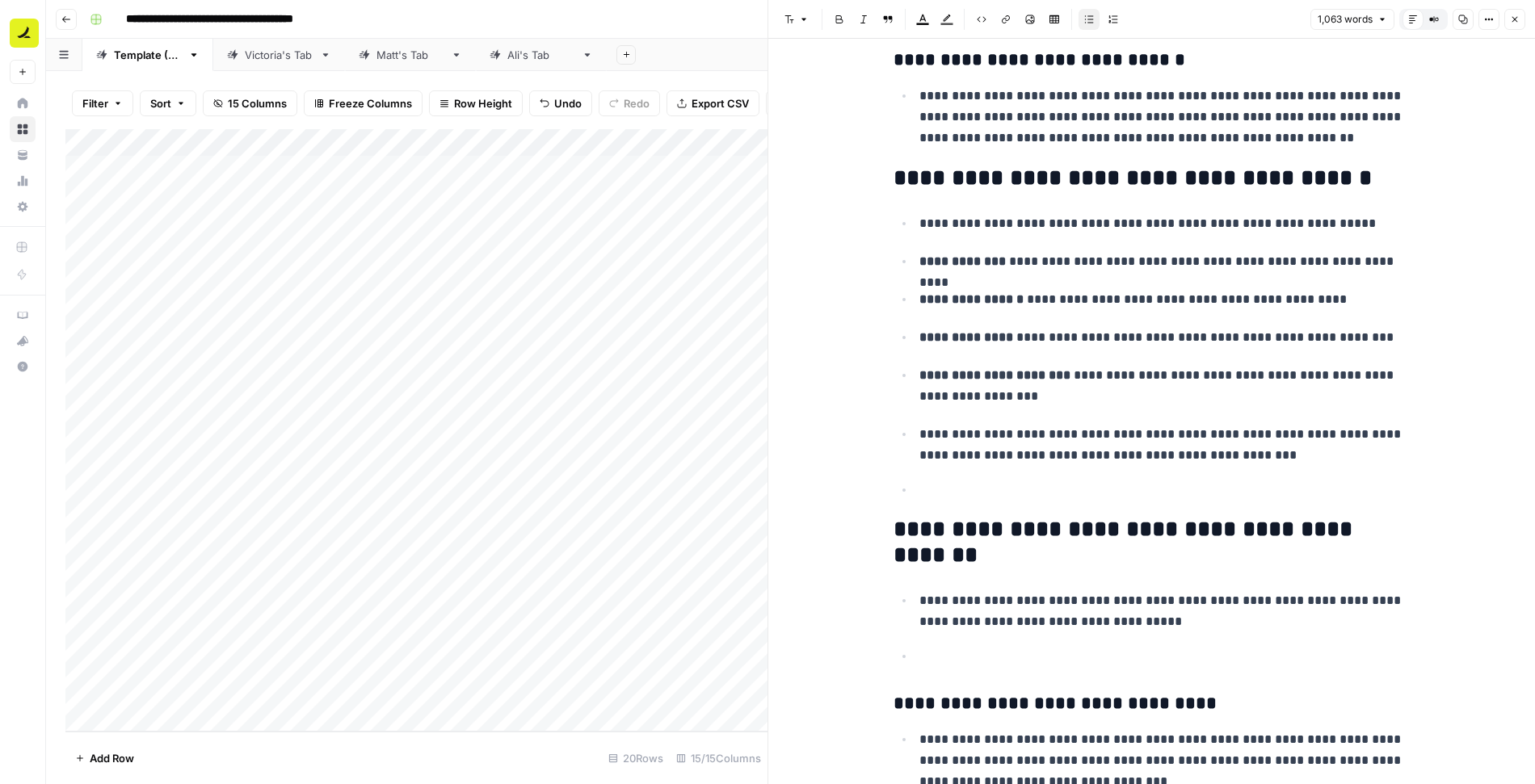scroll, scrollTop: 1134, scrollLeft: 0, axis: vertical 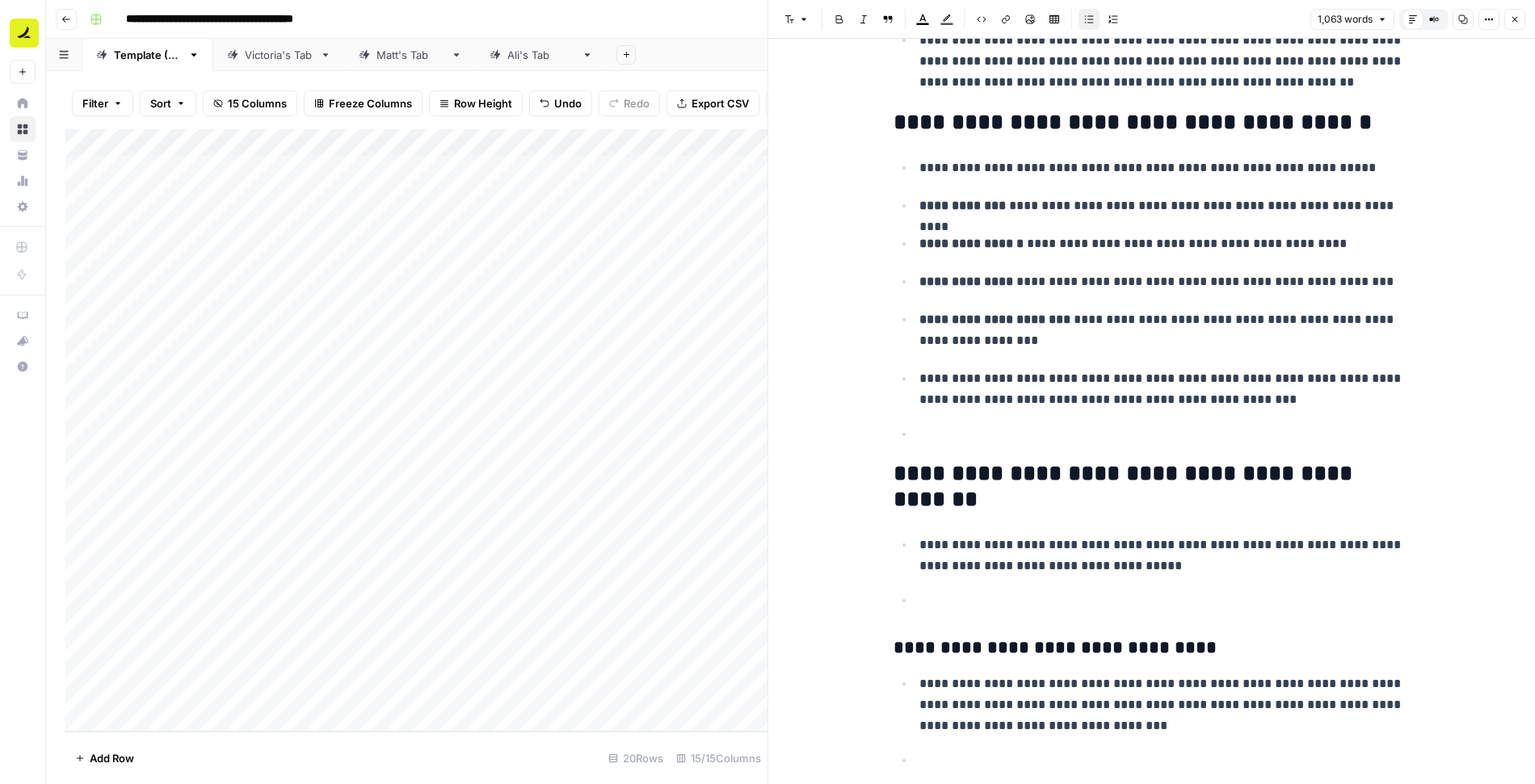 click at bounding box center [1165, 434] 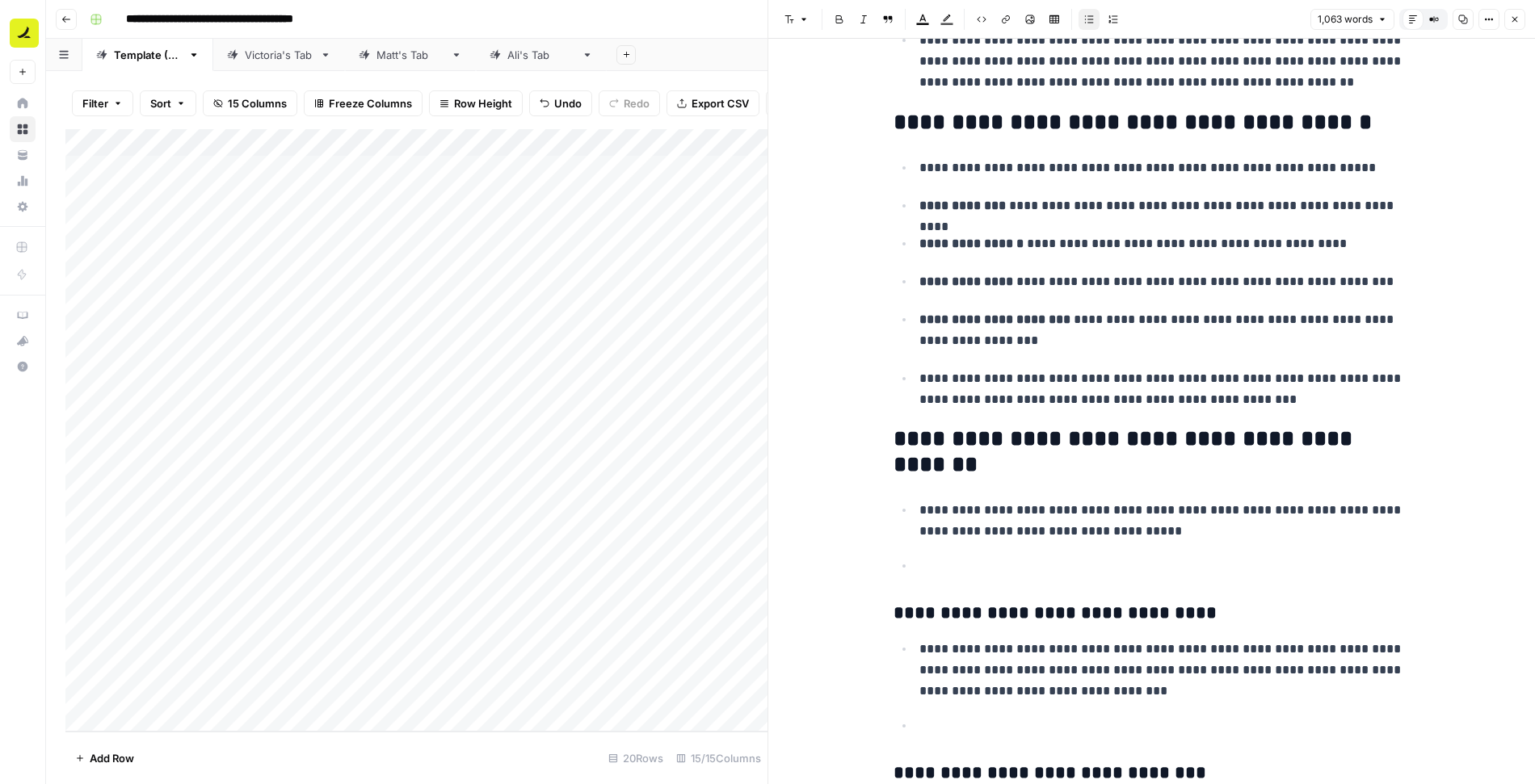 click at bounding box center (1165, 566) 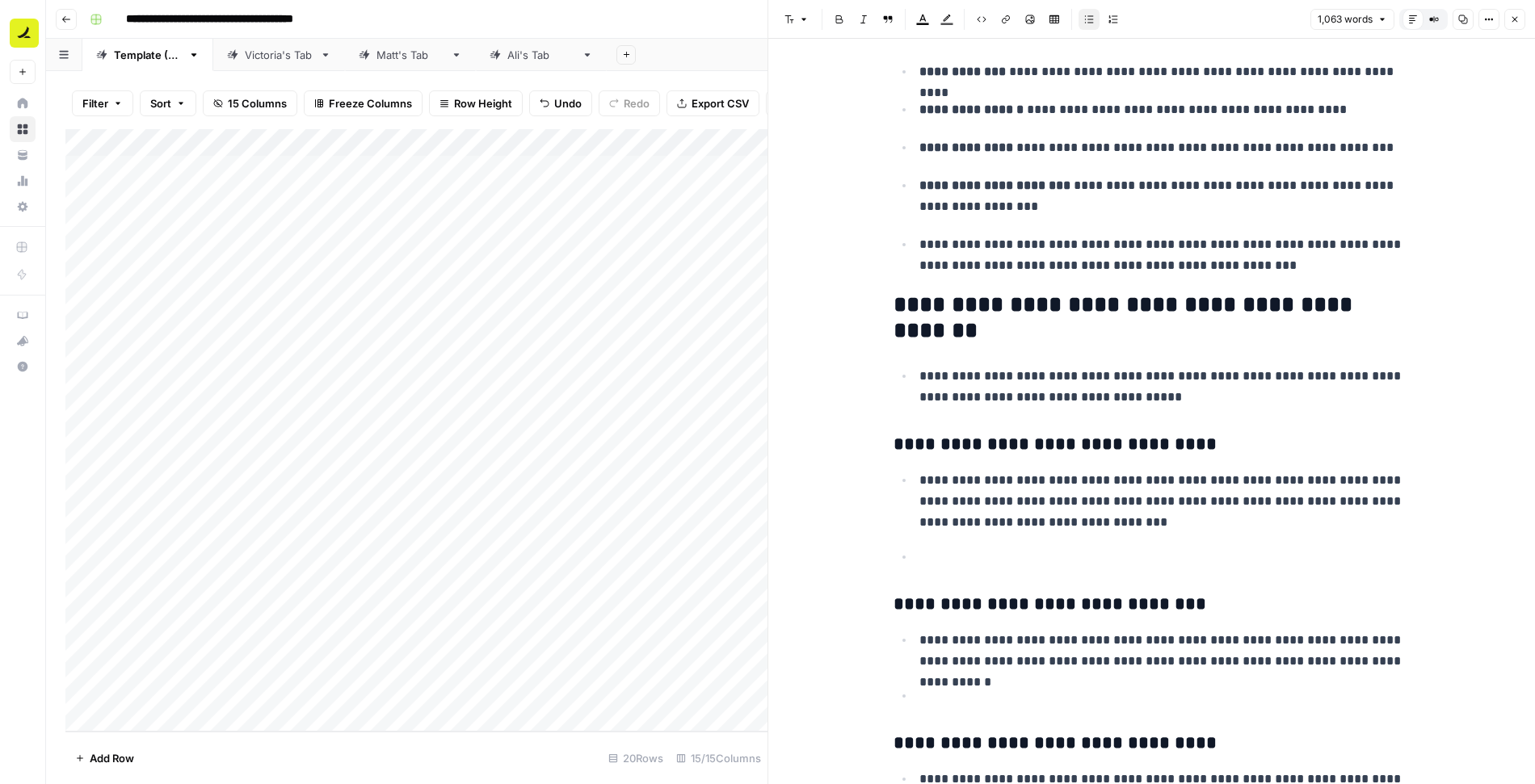 scroll, scrollTop: 1285, scrollLeft: 0, axis: vertical 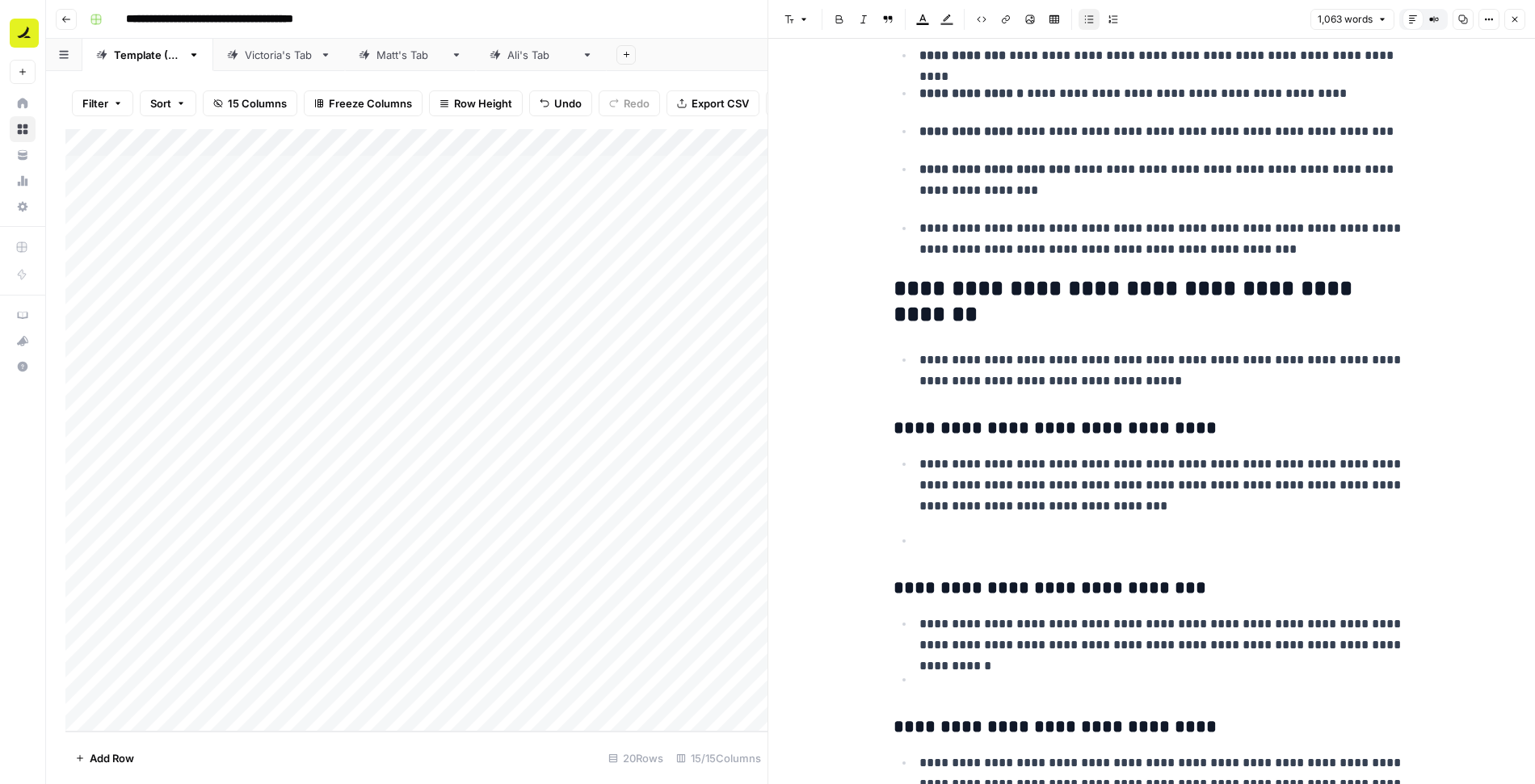 click at bounding box center [1165, 541] 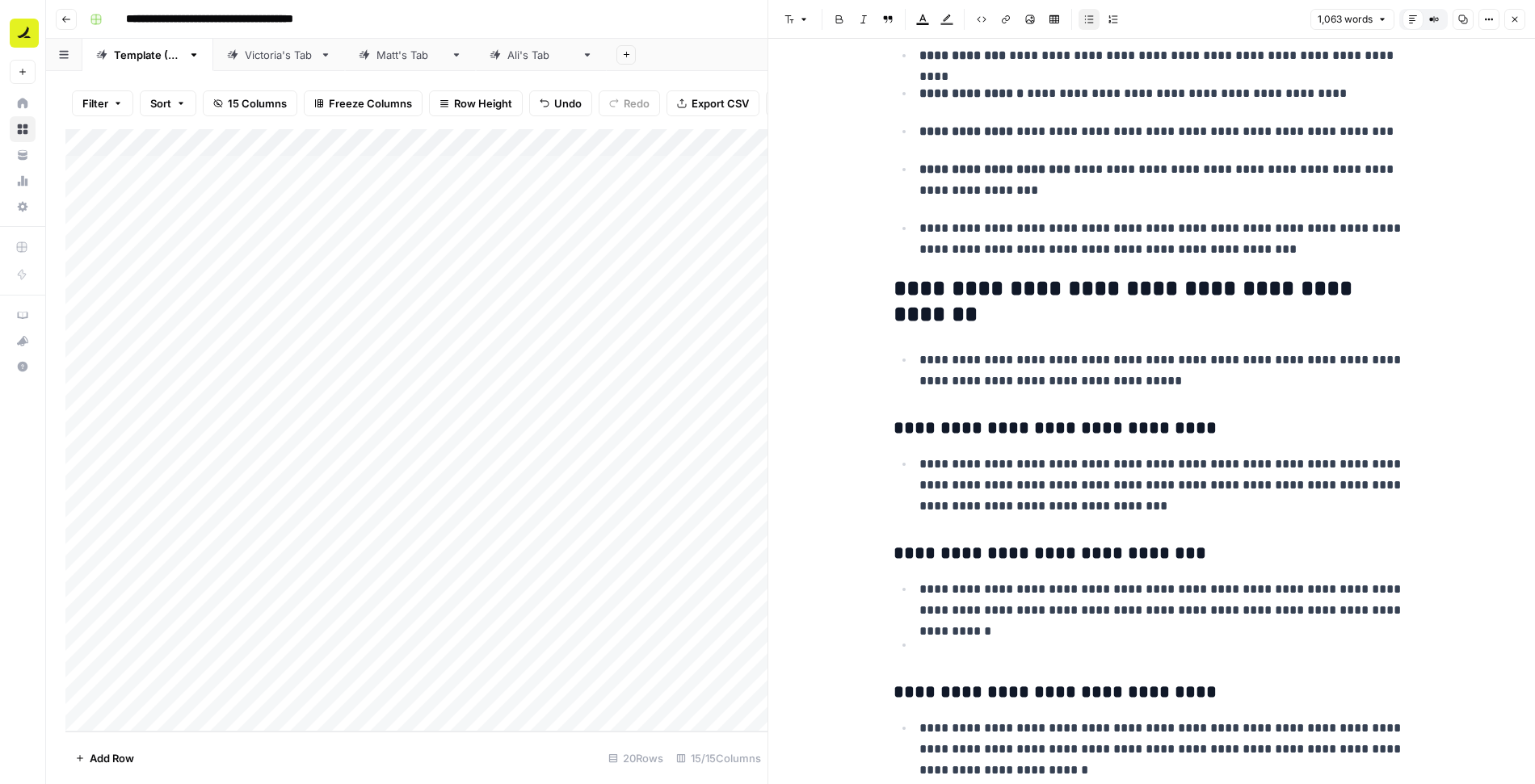 click at bounding box center (1165, 645) 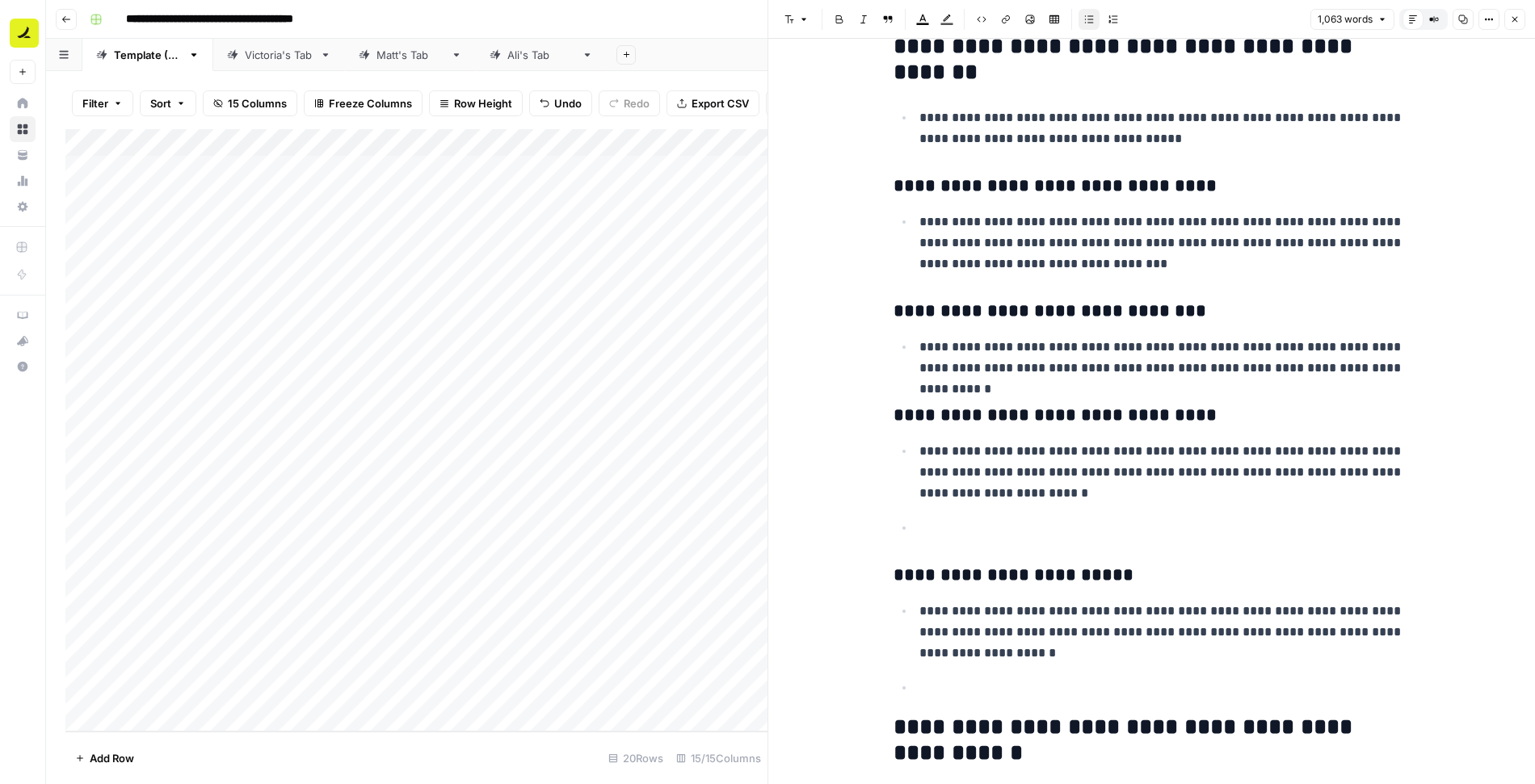 scroll, scrollTop: 1668, scrollLeft: 0, axis: vertical 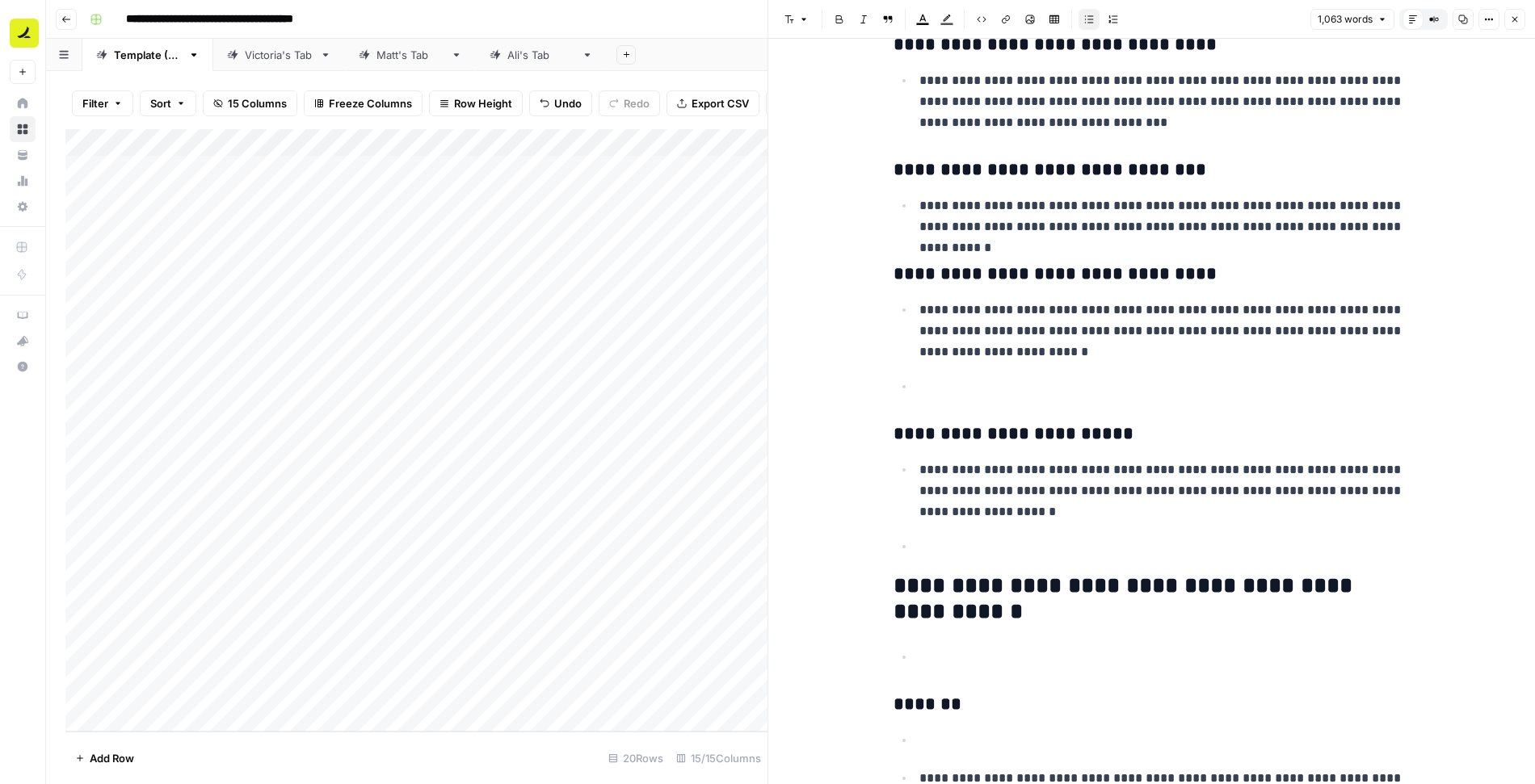 click at bounding box center (1165, 387) 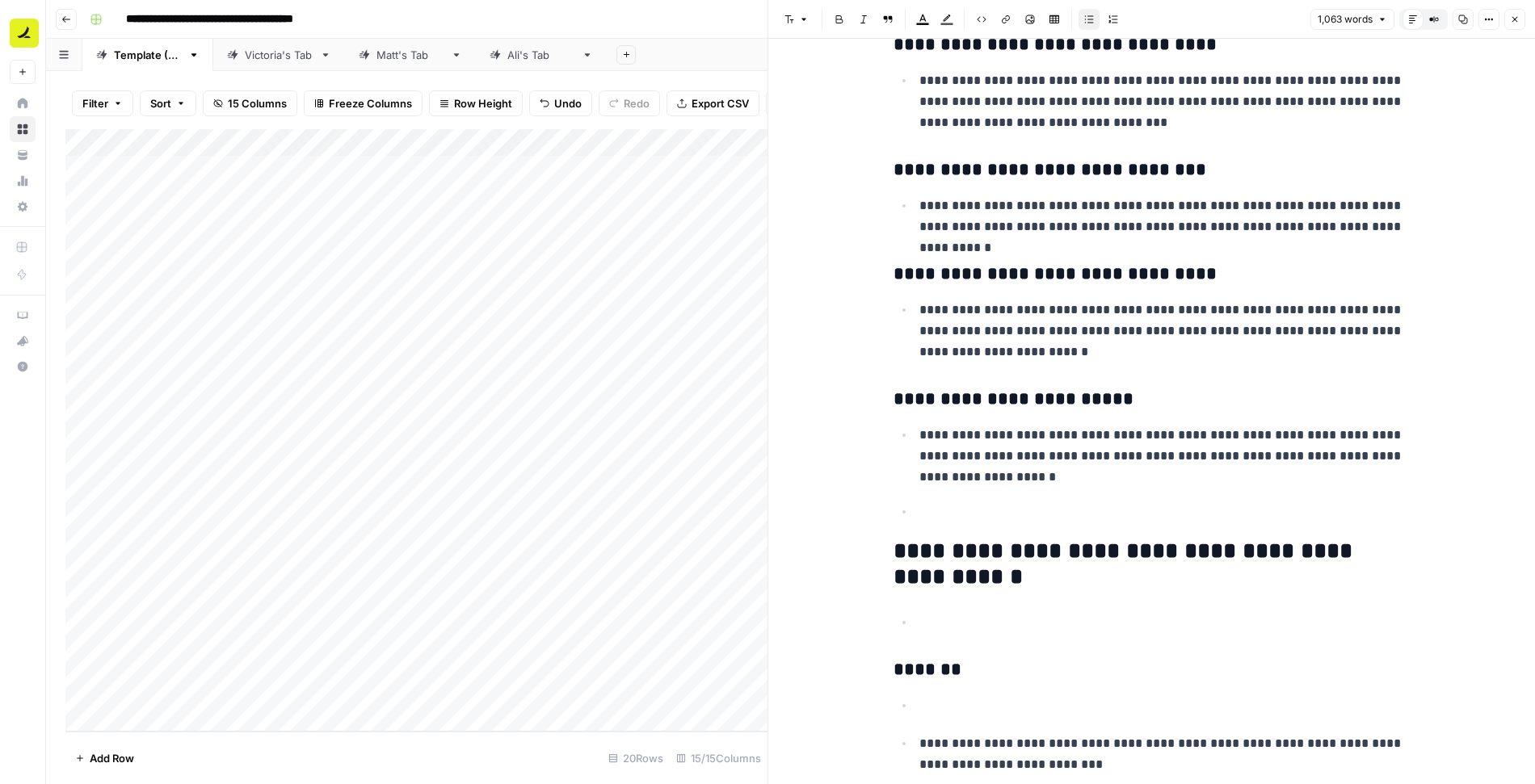 click at bounding box center [1165, 512] 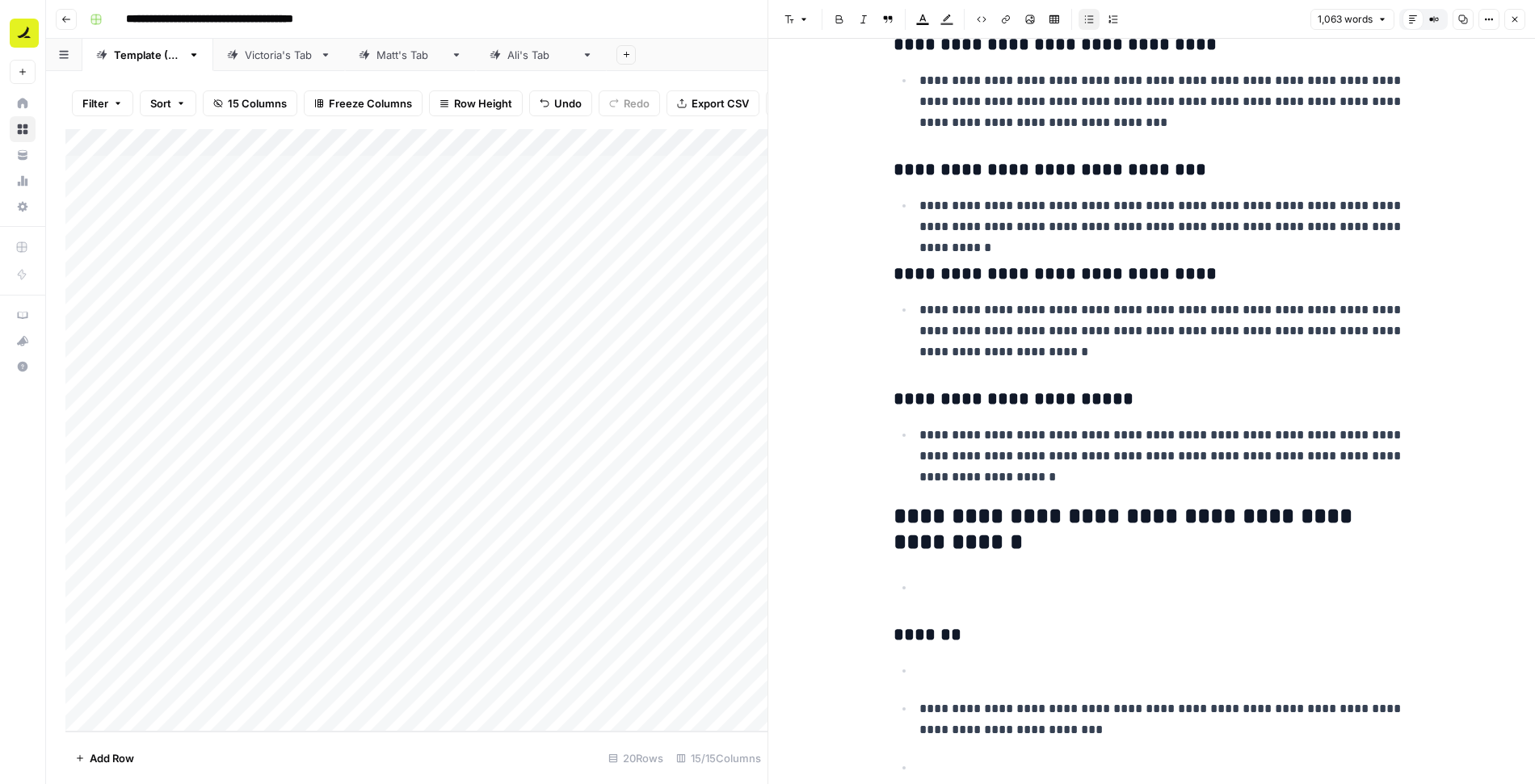 click on "**********" at bounding box center (1152, 1478) 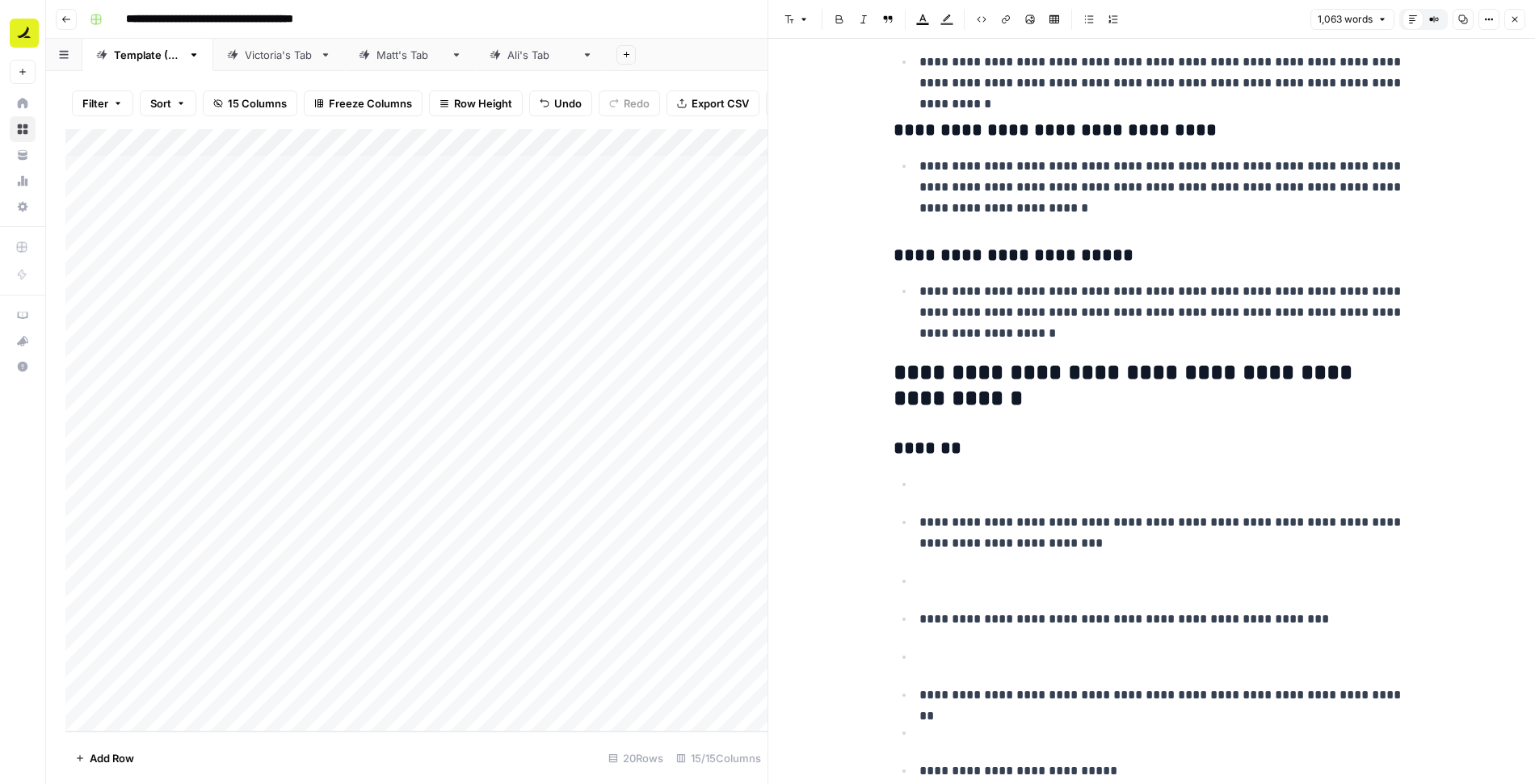 scroll, scrollTop: 1964, scrollLeft: 0, axis: vertical 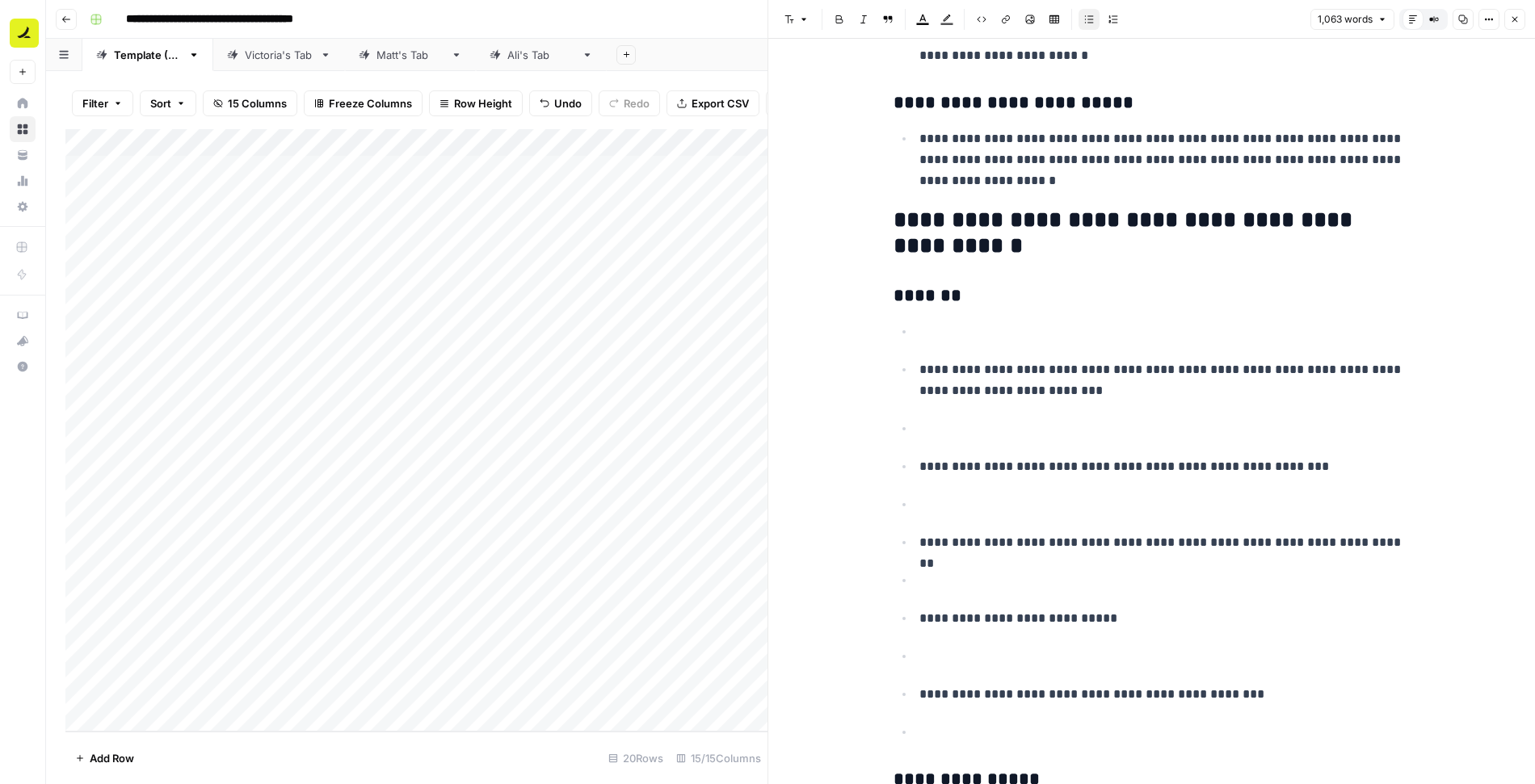 click at bounding box center [1165, 332] 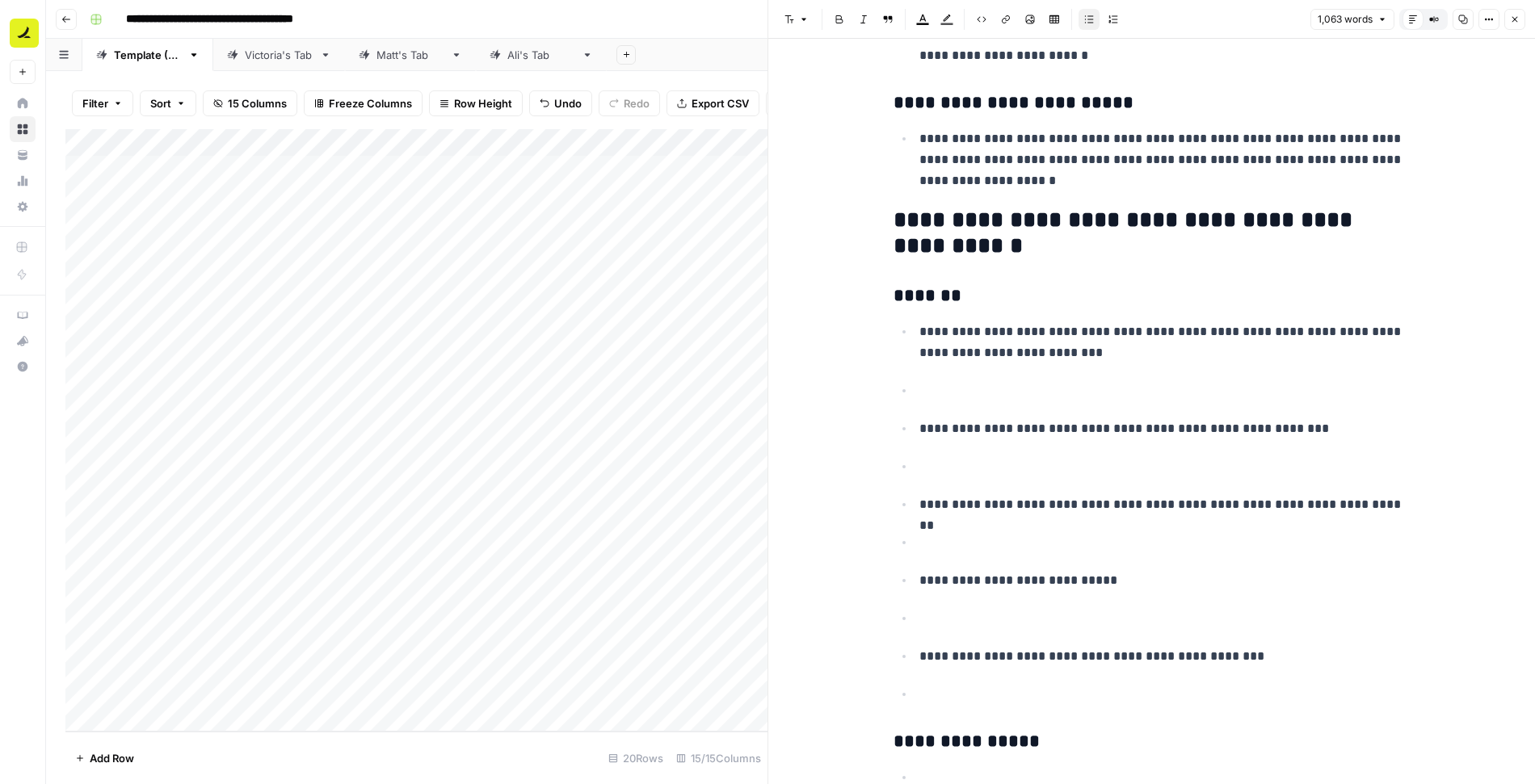 click at bounding box center (1165, 391) 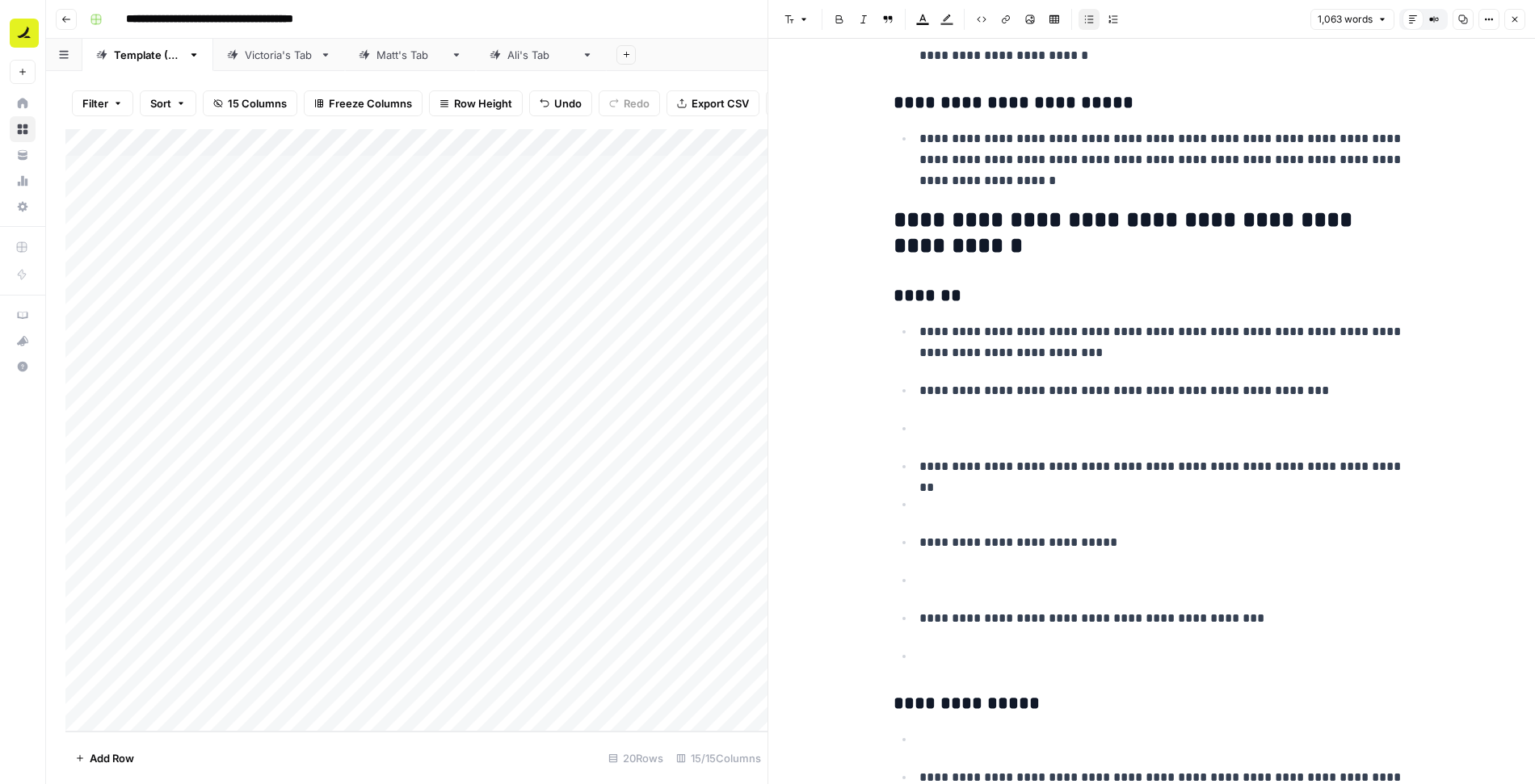click at bounding box center (1165, 429) 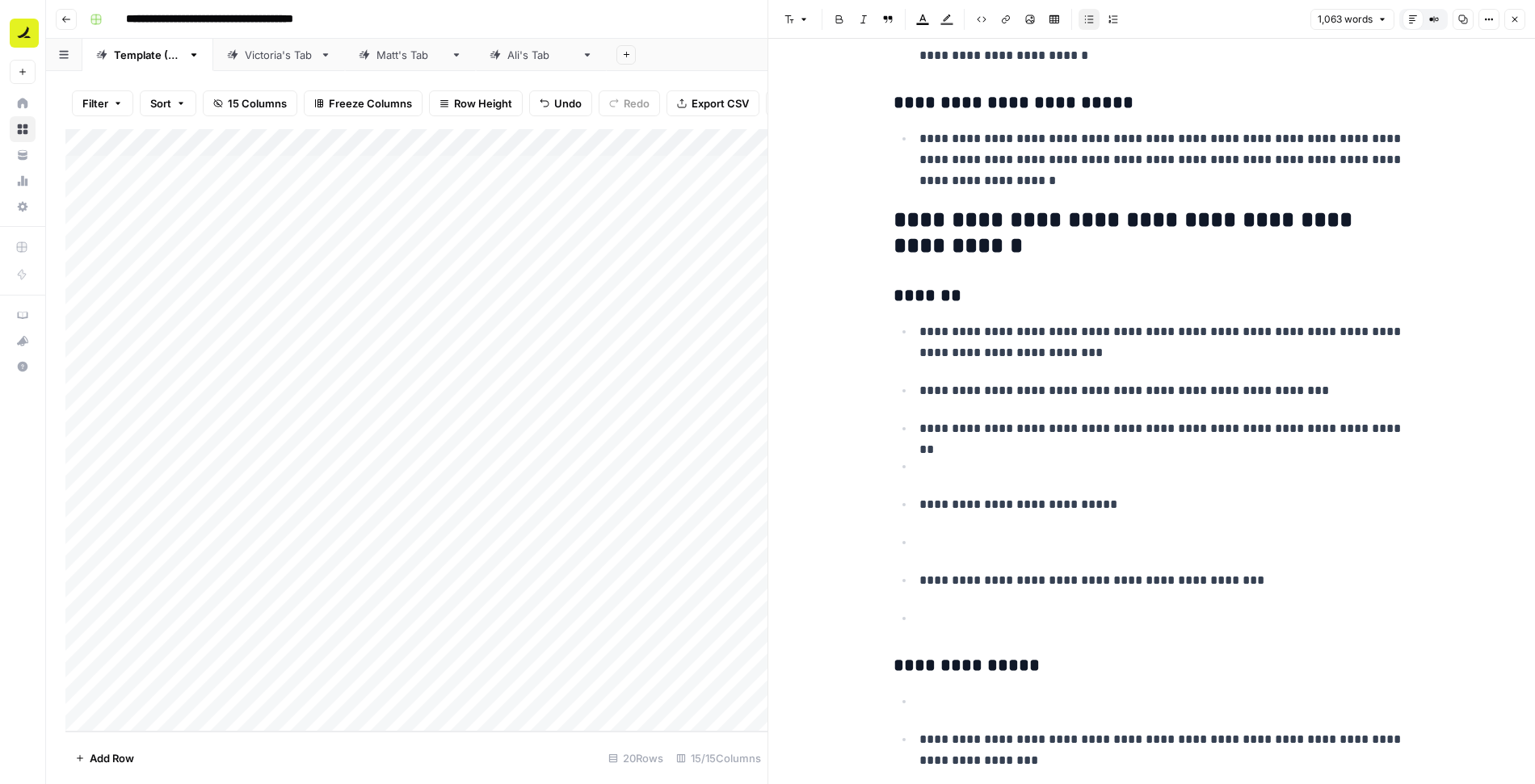 click on "**********" at bounding box center [1152, 1104] 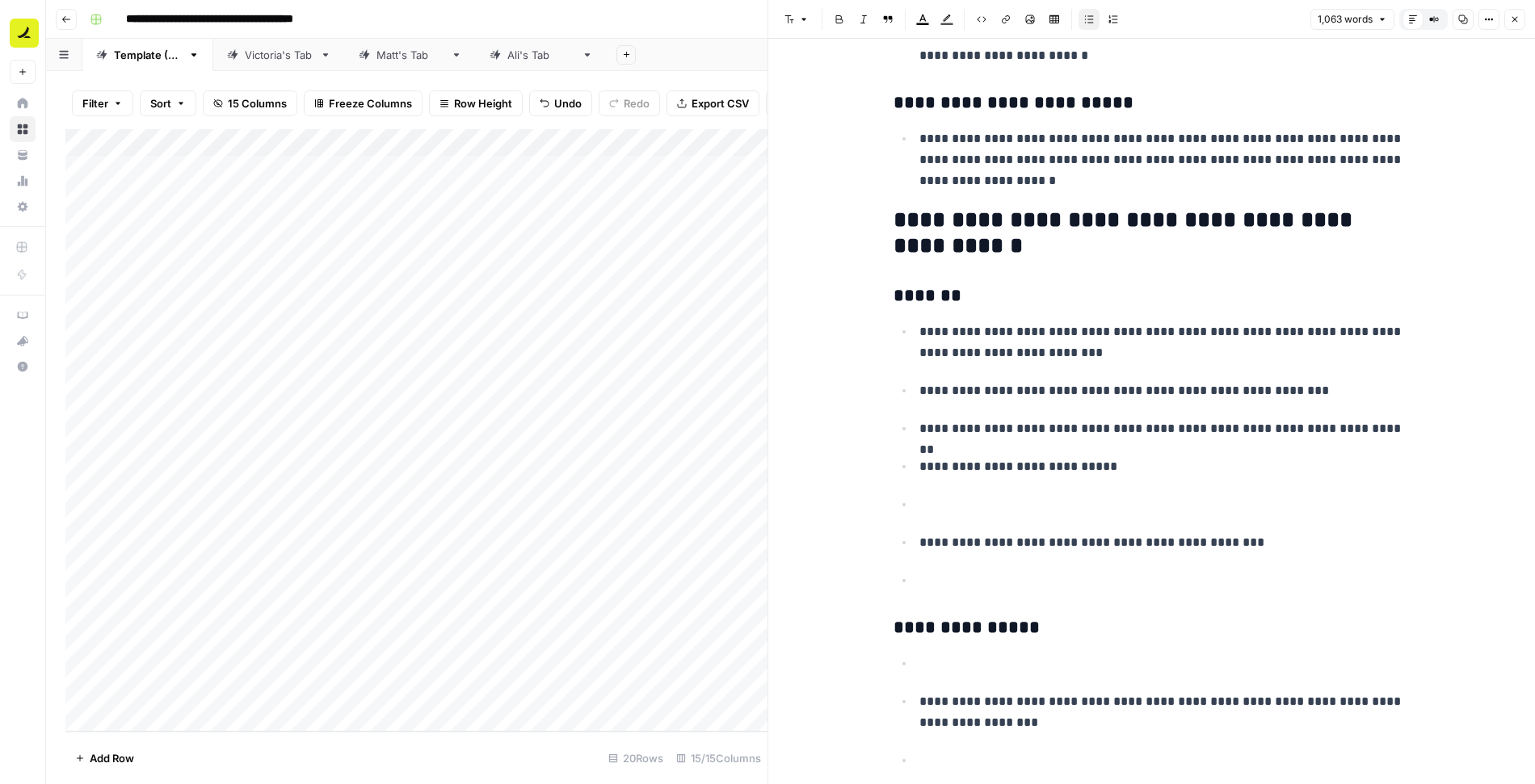 click at bounding box center (1165, 505) 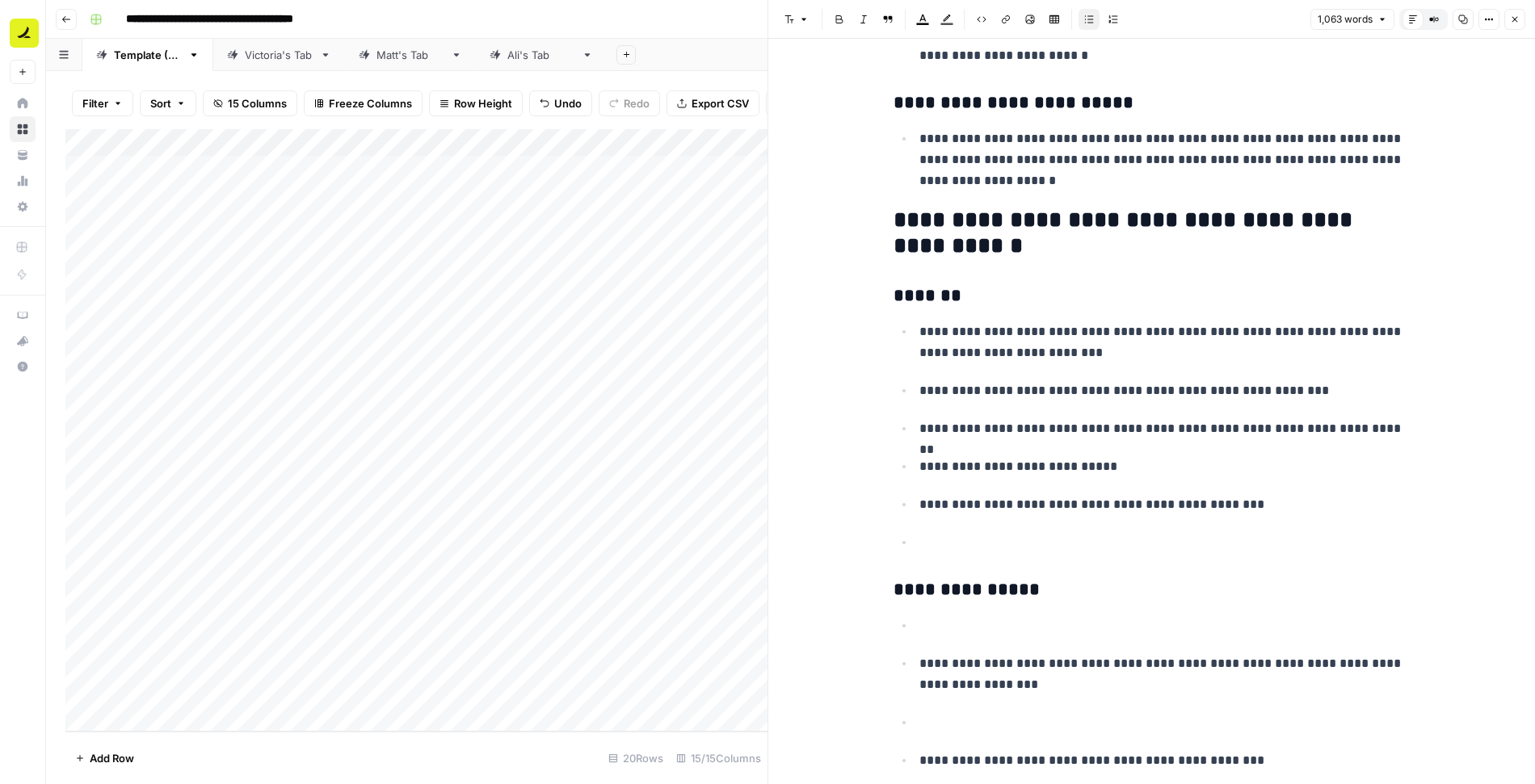 click at bounding box center [1165, 543] 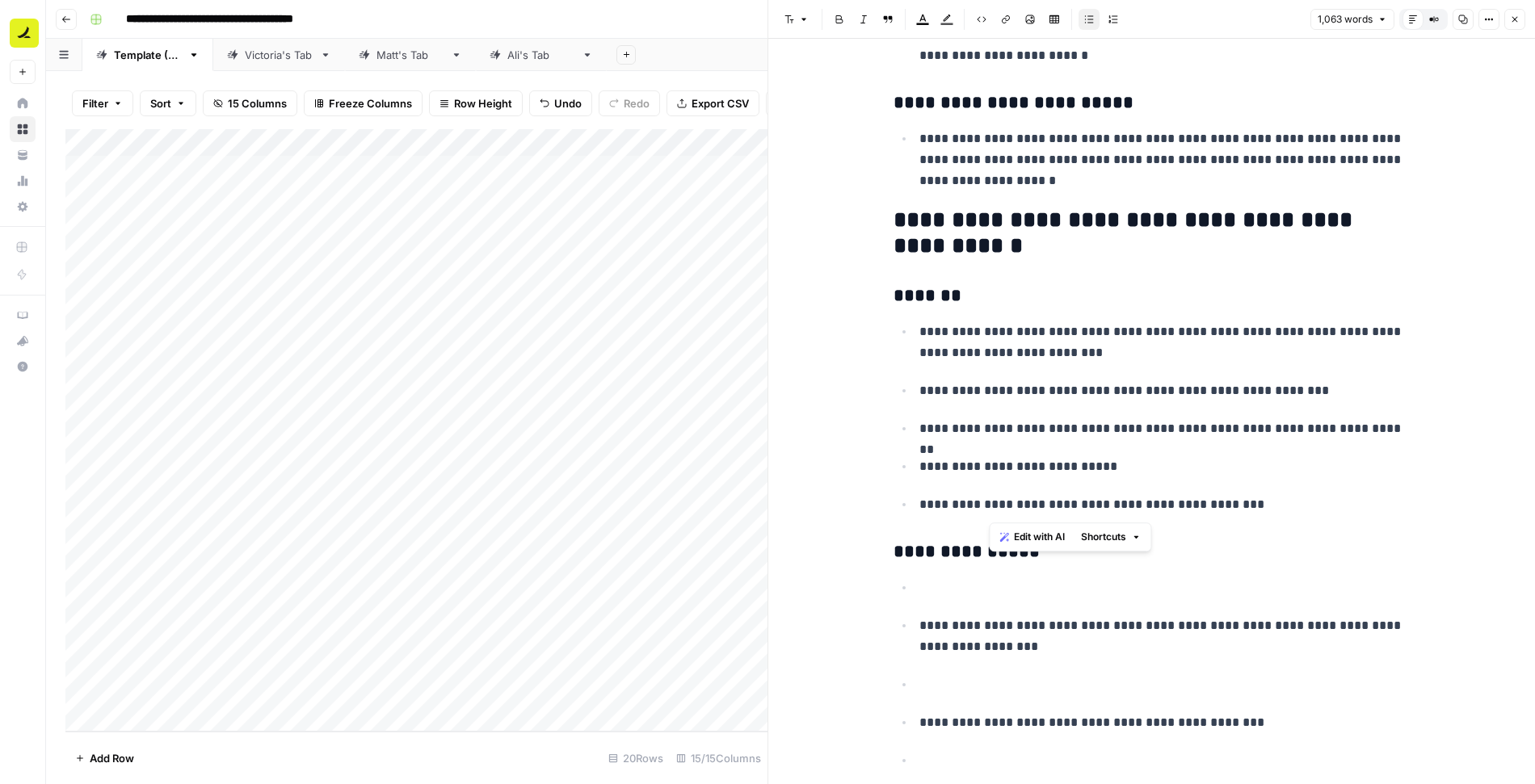 drag, startPoint x: 1226, startPoint y: 508, endPoint x: 991, endPoint y: 509, distance: 235.0021 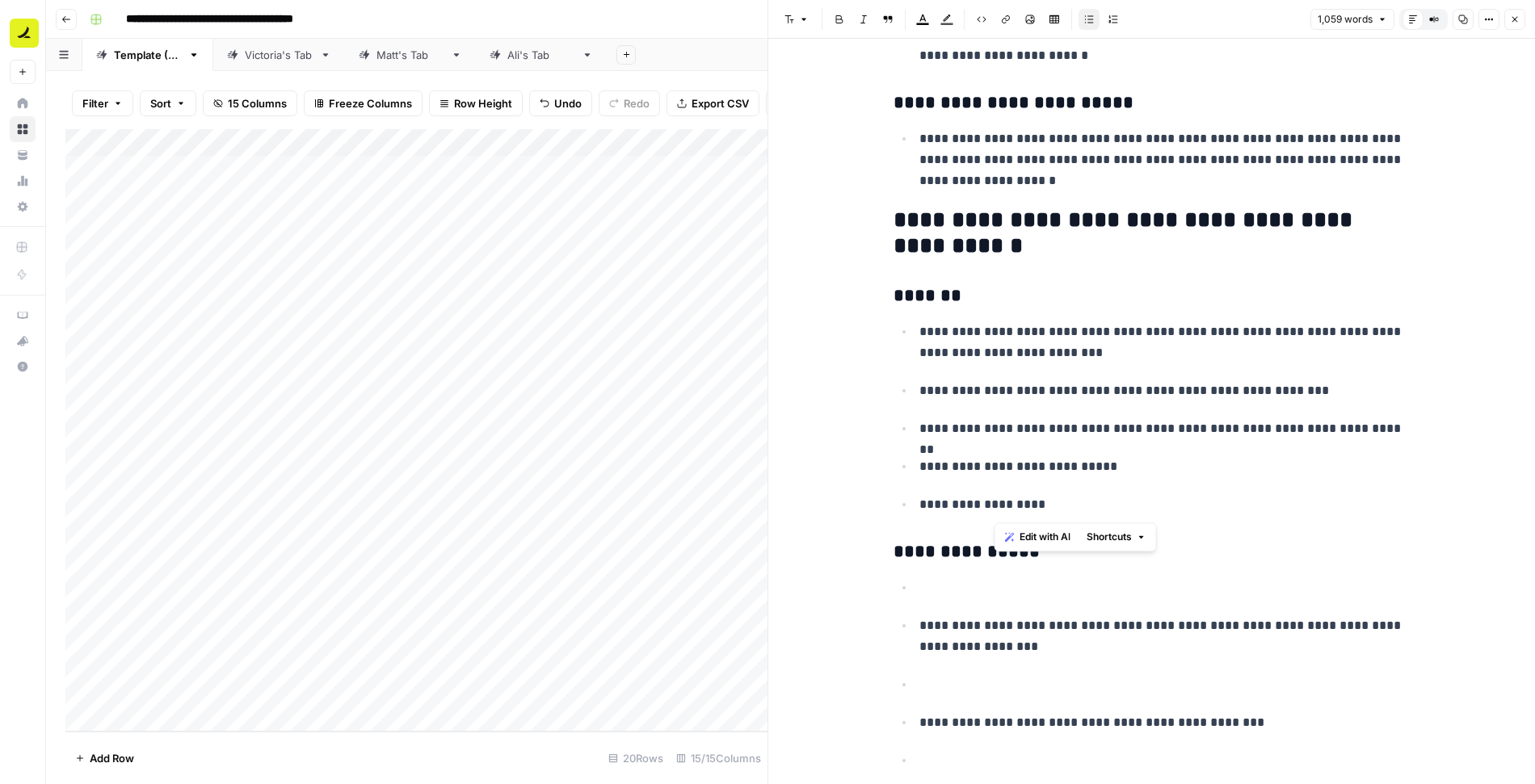 drag, startPoint x: 1008, startPoint y: 504, endPoint x: 992, endPoint y: 504, distance: 16 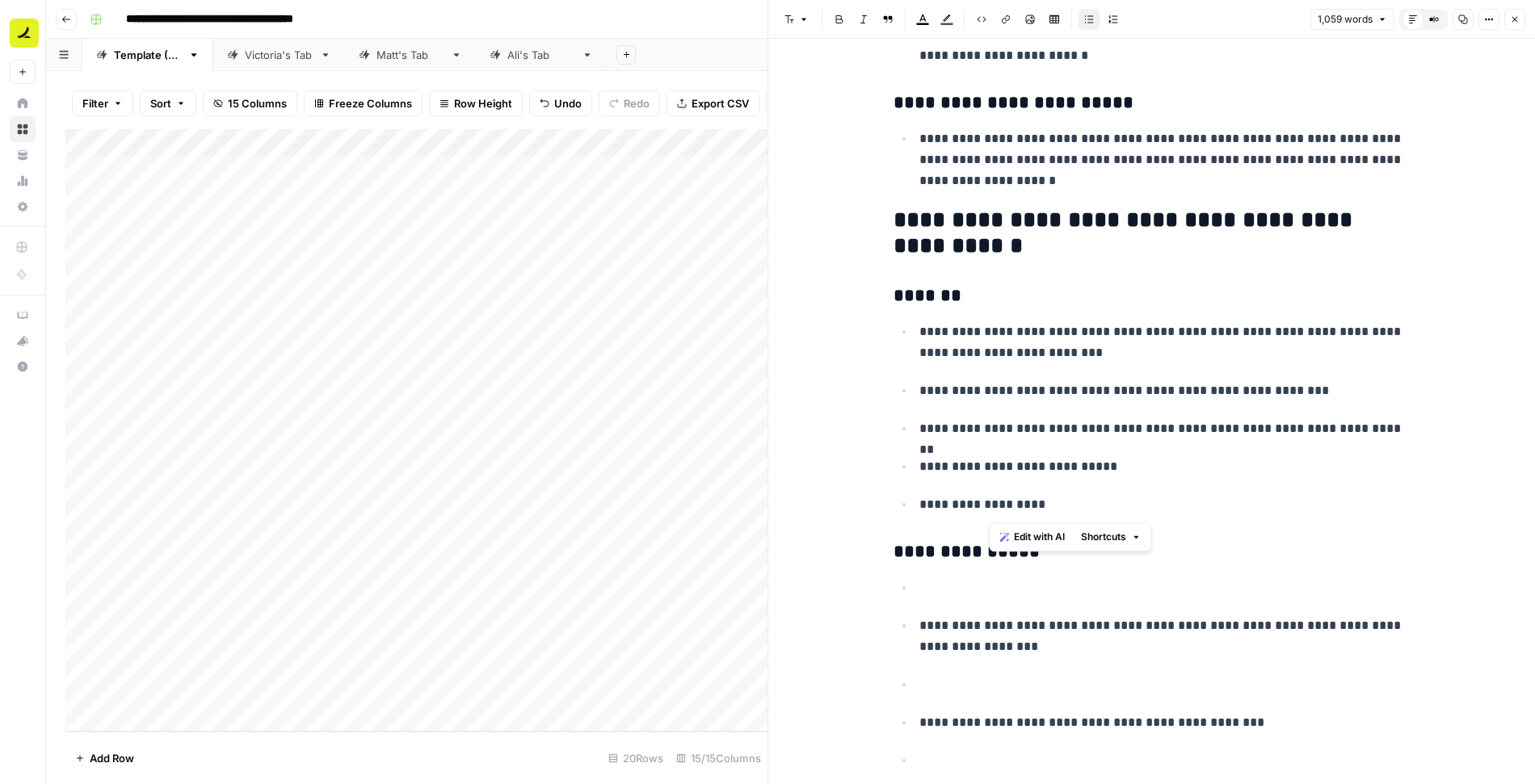 drag, startPoint x: 1012, startPoint y: 504, endPoint x: 990, endPoint y: 505, distance: 22.022716 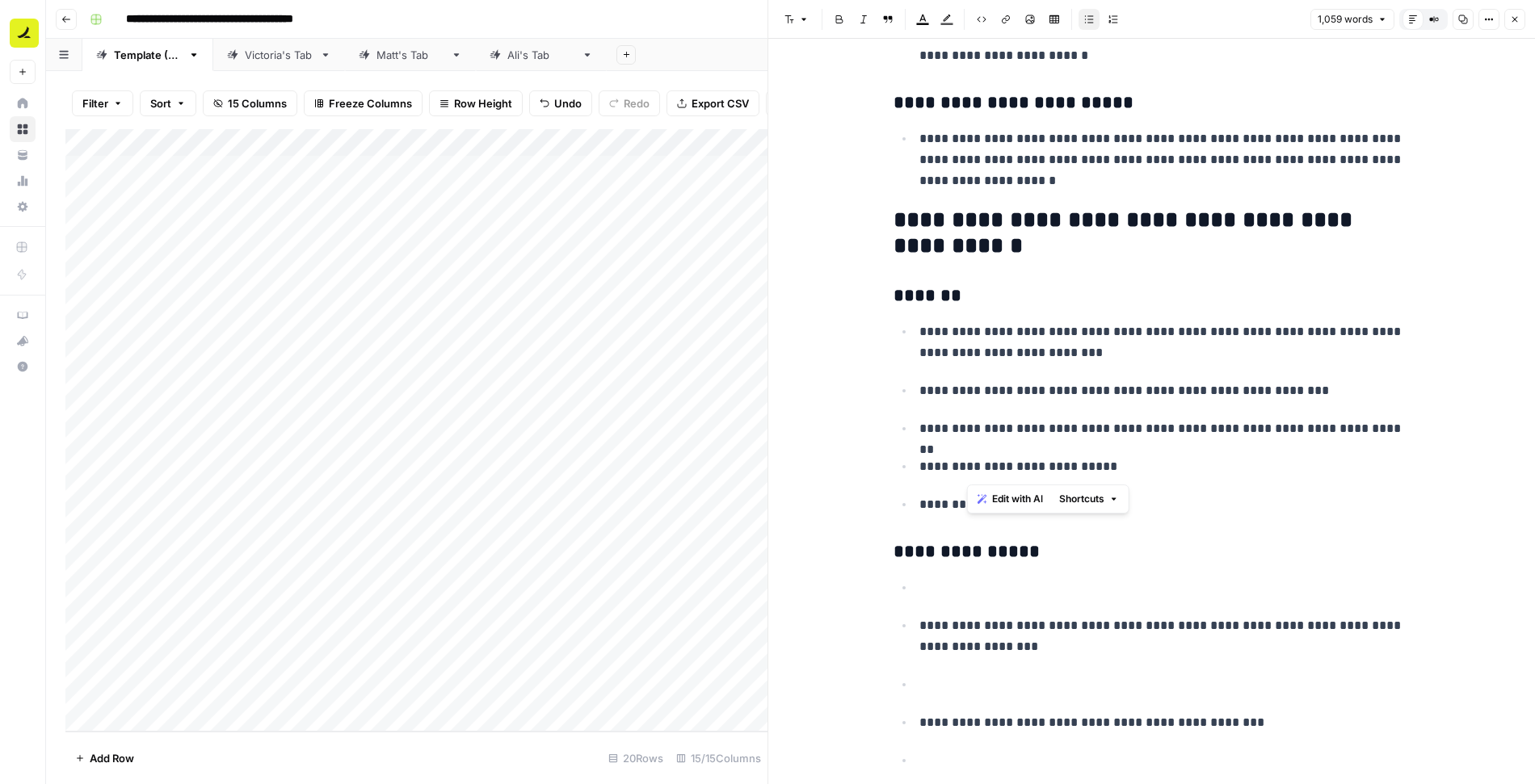 drag, startPoint x: 1109, startPoint y: 472, endPoint x: 966, endPoint y: 468, distance: 143.0559 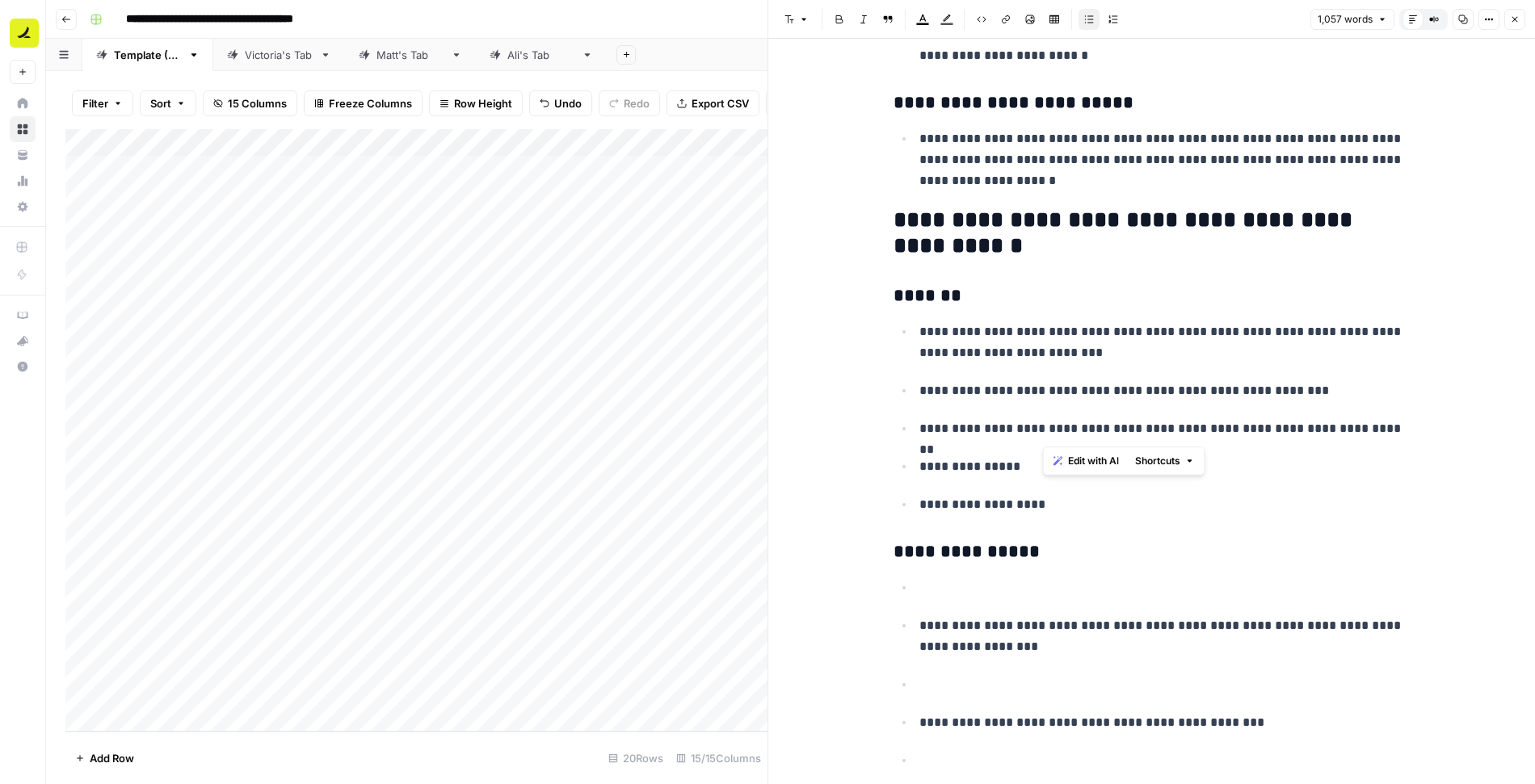 drag, startPoint x: 1407, startPoint y: 428, endPoint x: 1041, endPoint y: 439, distance: 366.16526 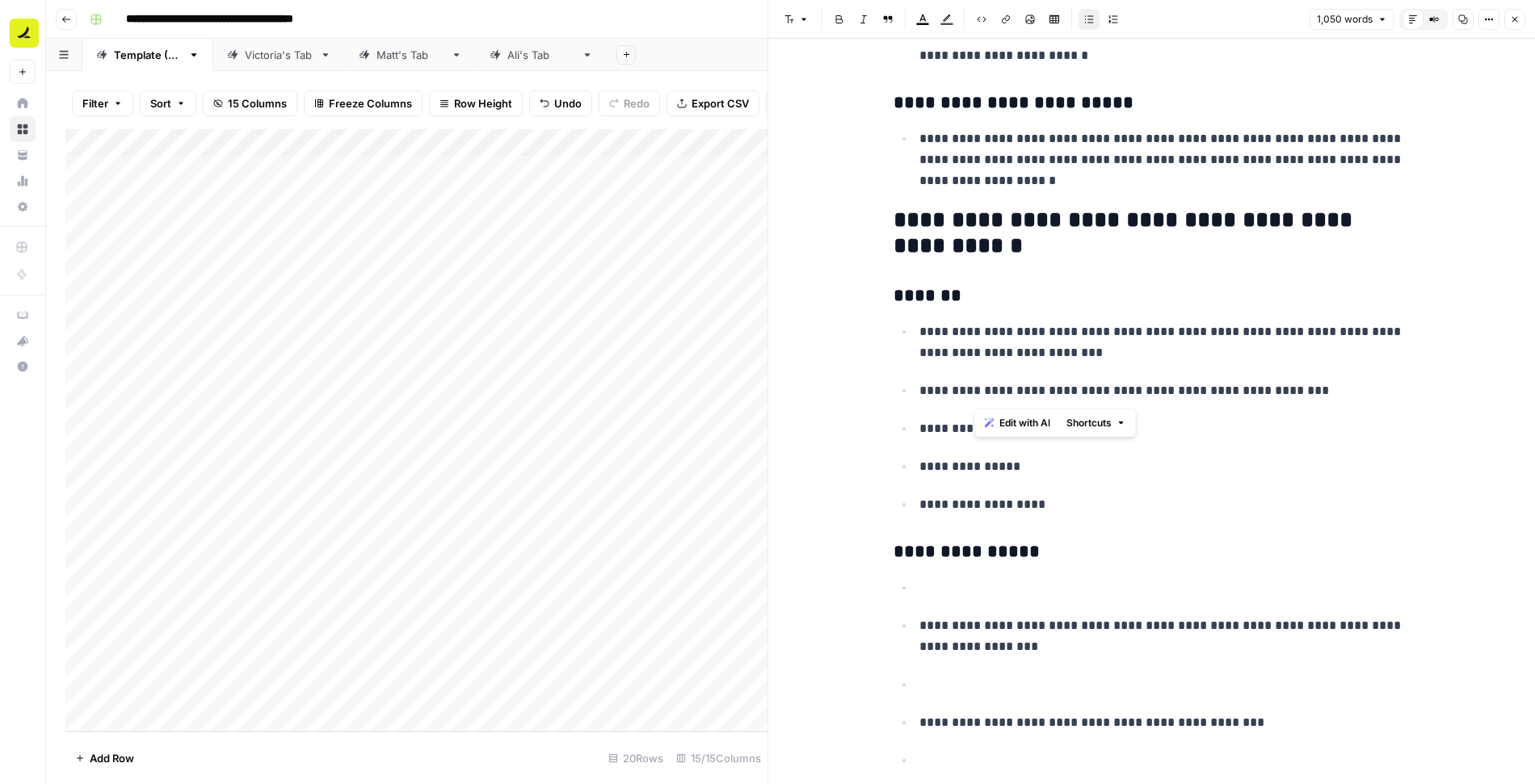 drag, startPoint x: 1310, startPoint y: 396, endPoint x: 977, endPoint y: 392, distance: 333.02402 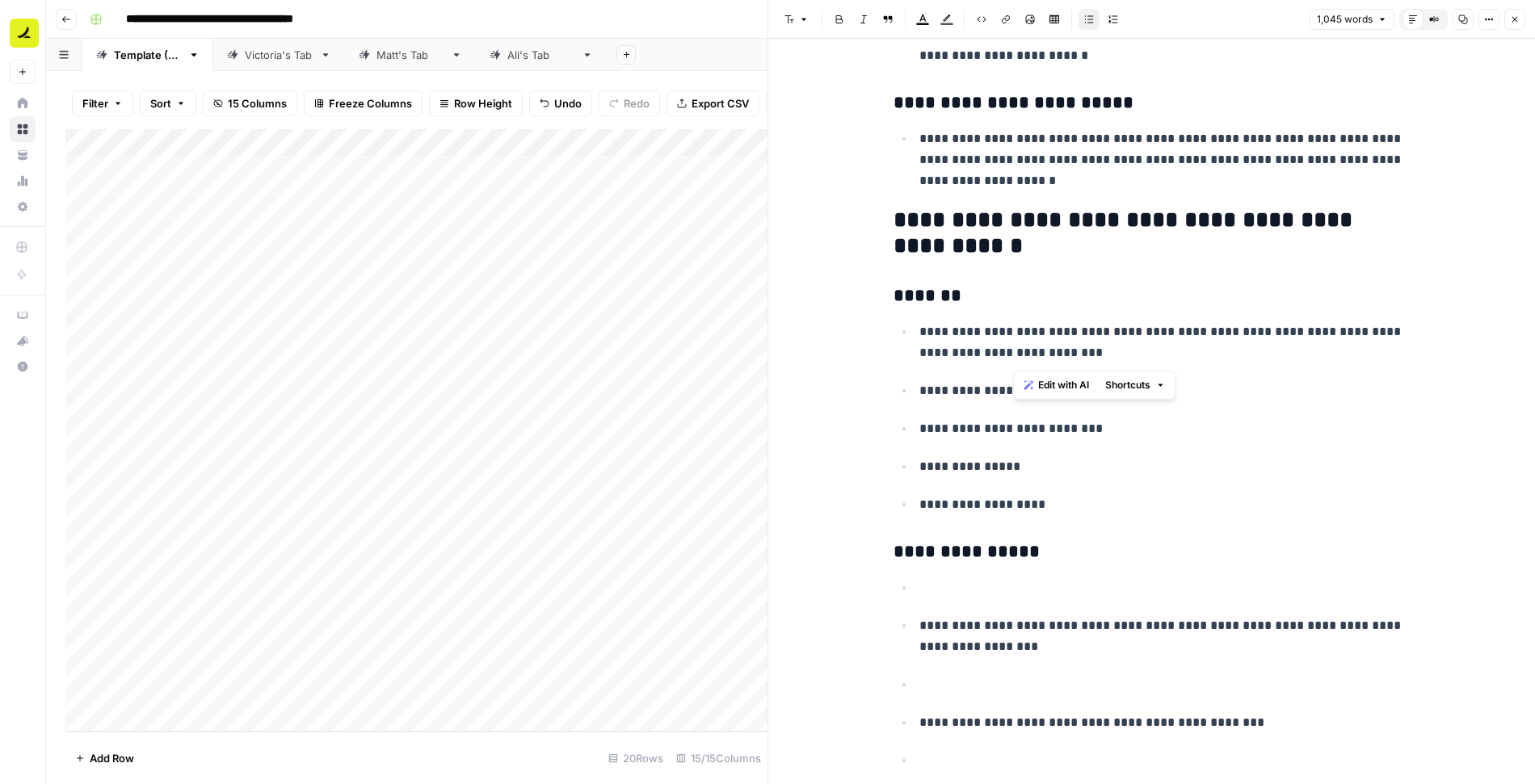 drag, startPoint x: 1129, startPoint y: 354, endPoint x: 1015, endPoint y: 337, distance: 115.26057 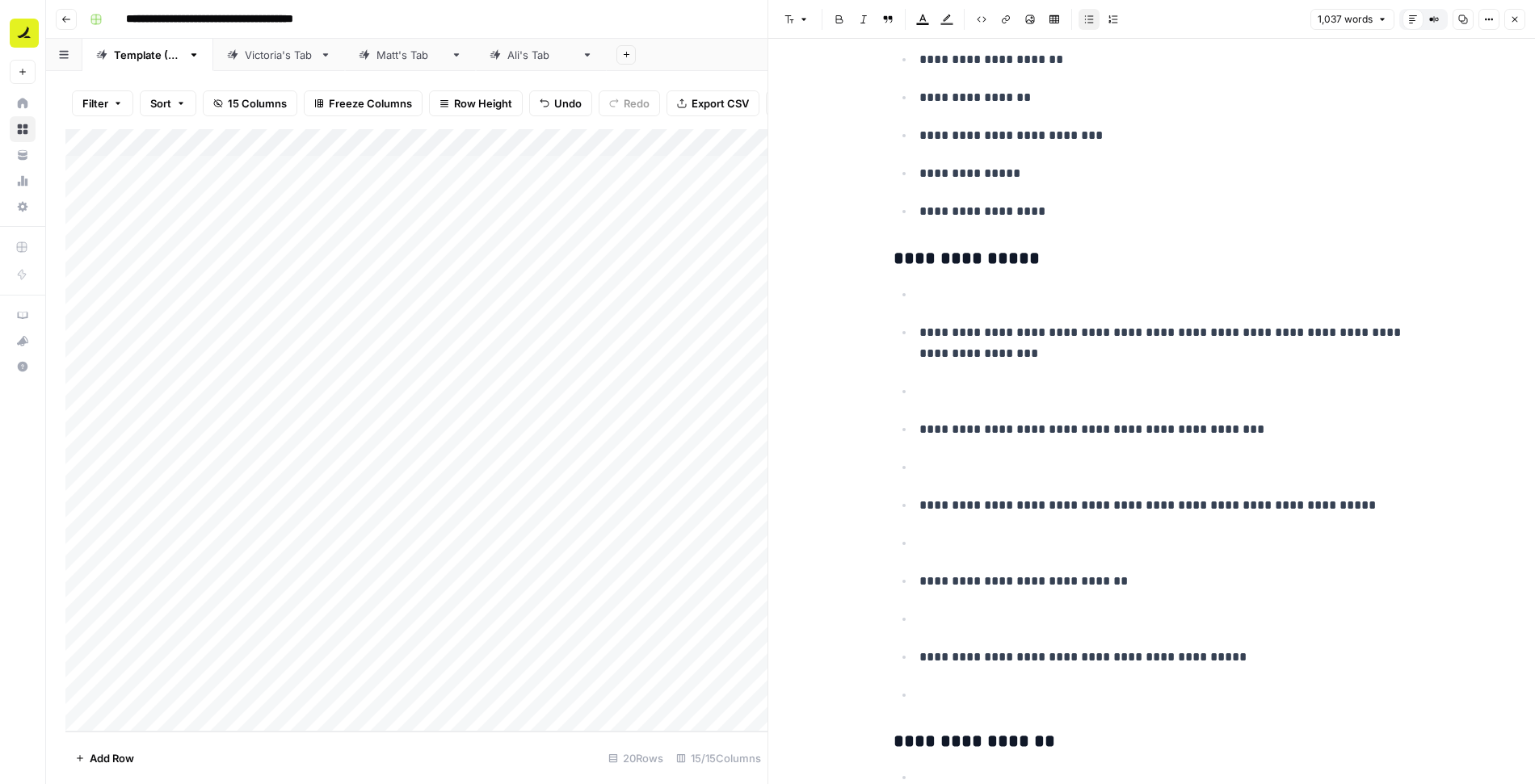 scroll, scrollTop: 2270, scrollLeft: 0, axis: vertical 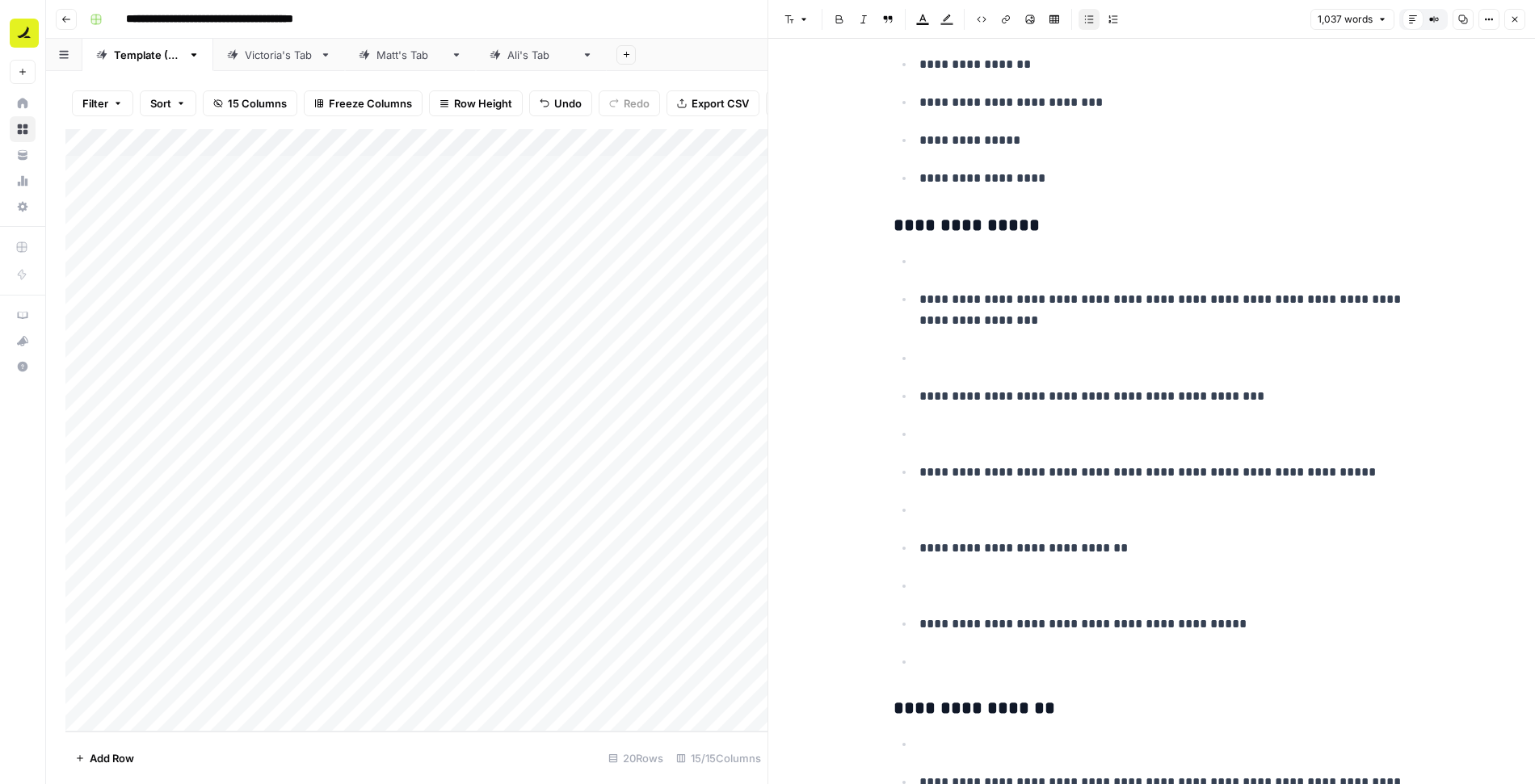 click at bounding box center [1163, 261] 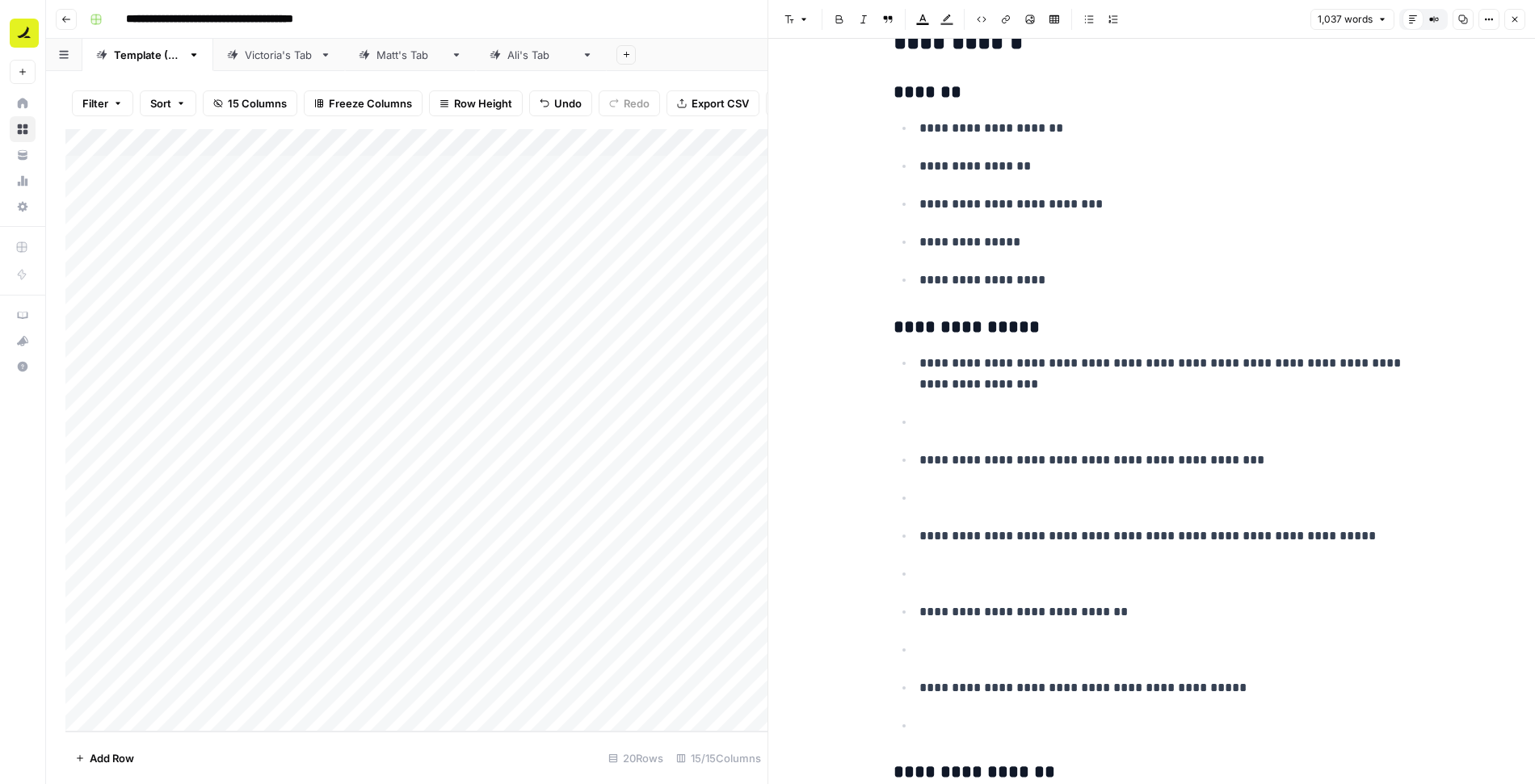 scroll, scrollTop: 2165, scrollLeft: 0, axis: vertical 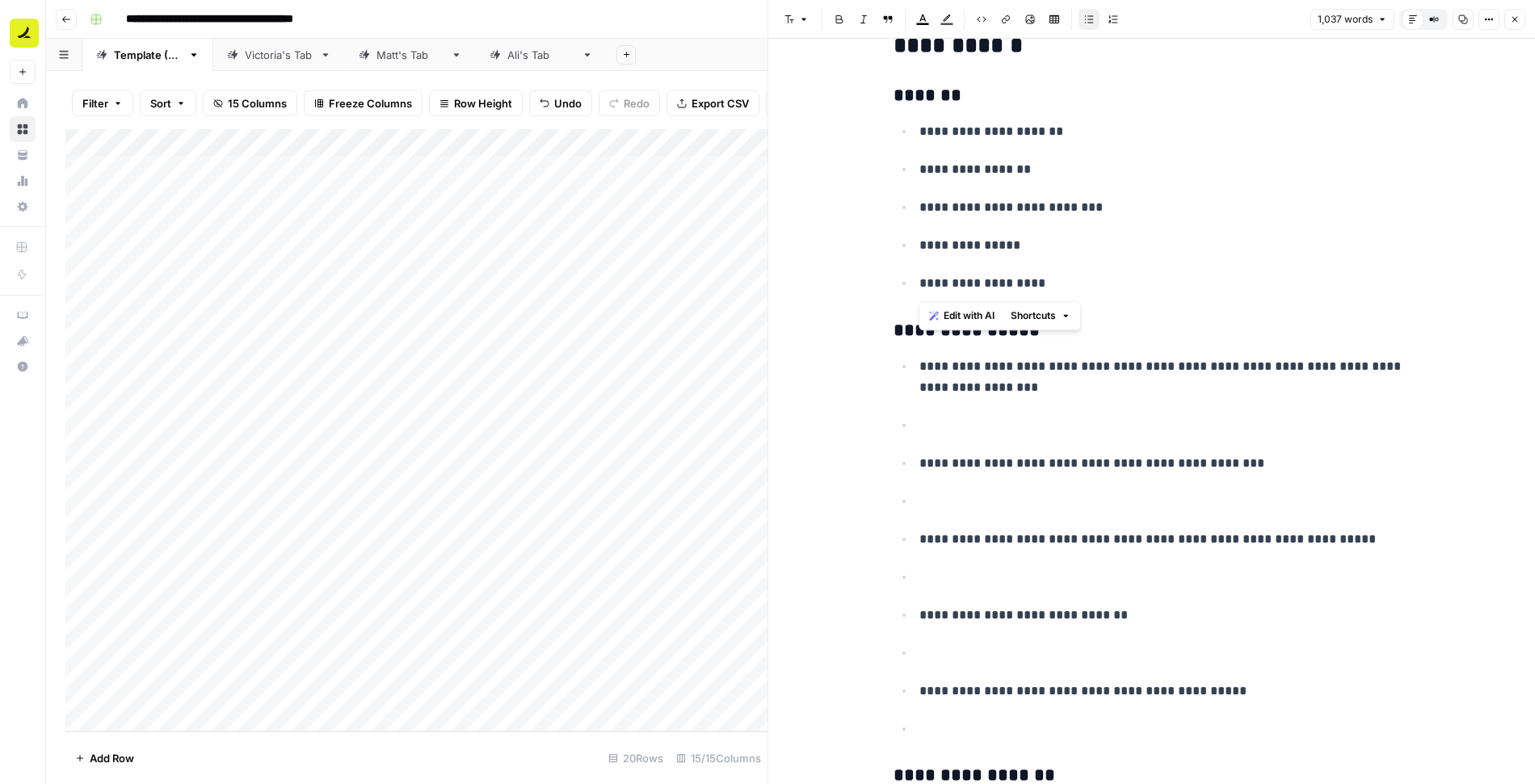 drag, startPoint x: 1025, startPoint y: 289, endPoint x: 921, endPoint y: 135, distance: 185.8279 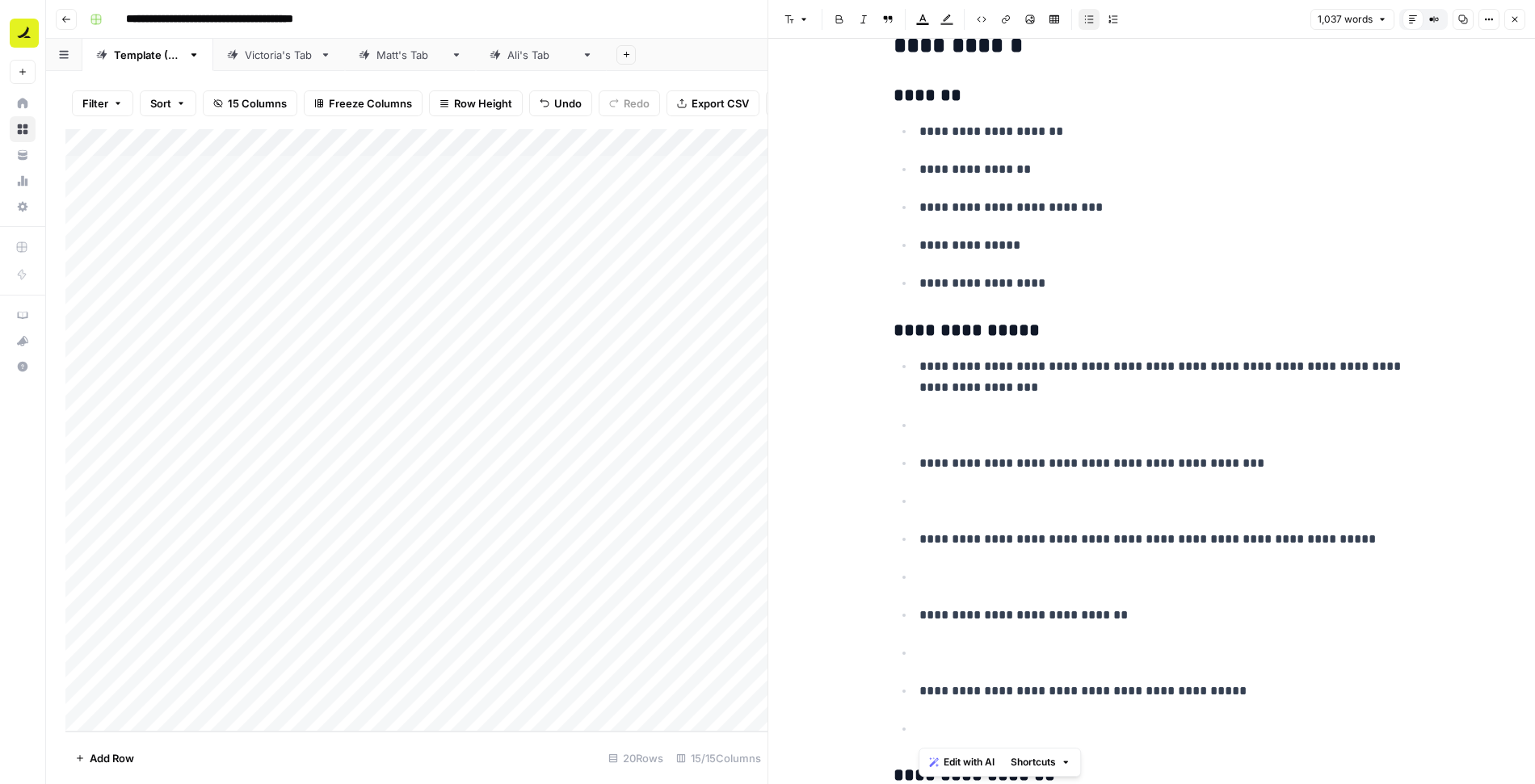 drag, startPoint x: 936, startPoint y: 732, endPoint x: 919, endPoint y: 368, distance: 364.39676 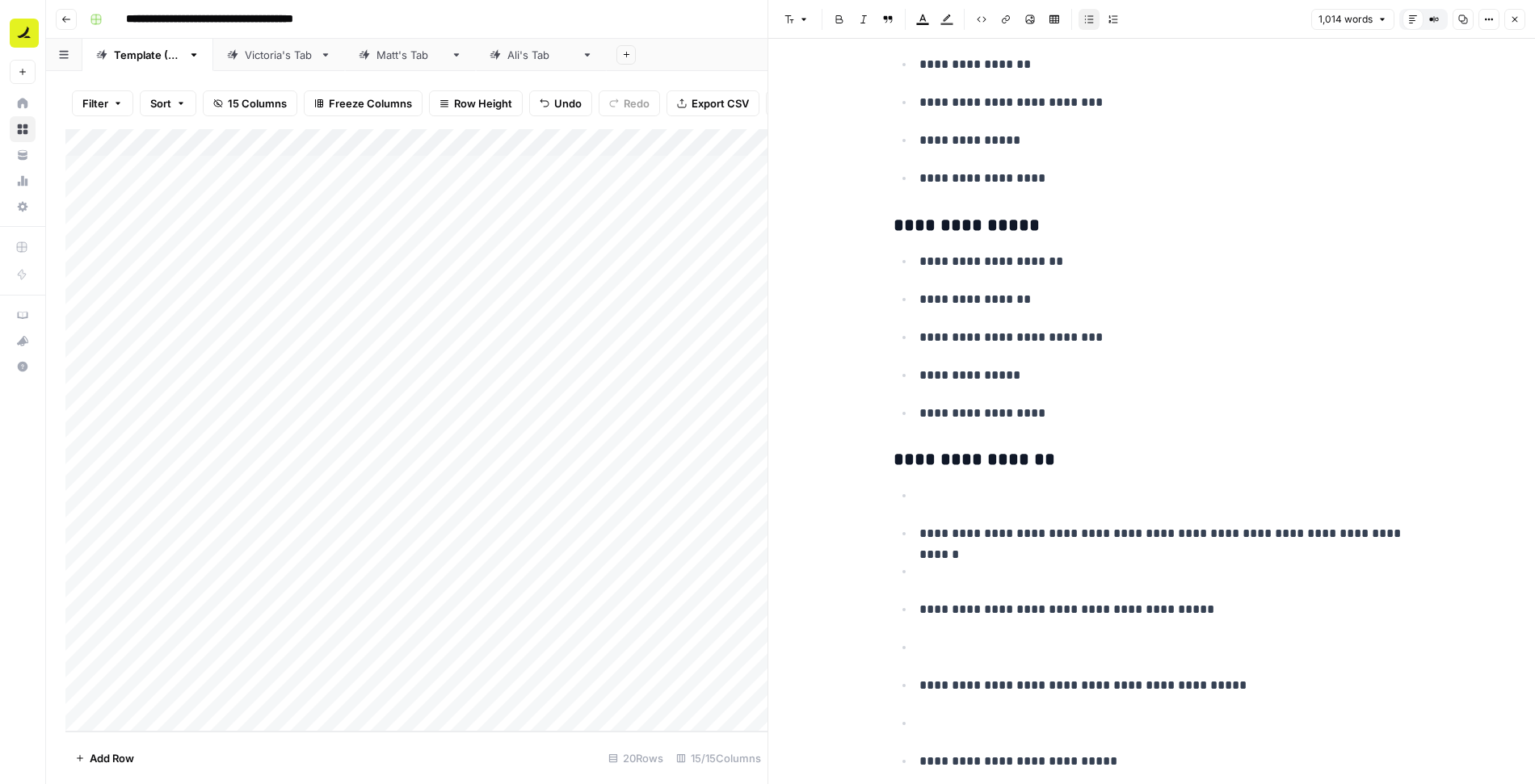 scroll, scrollTop: 2479, scrollLeft: 0, axis: vertical 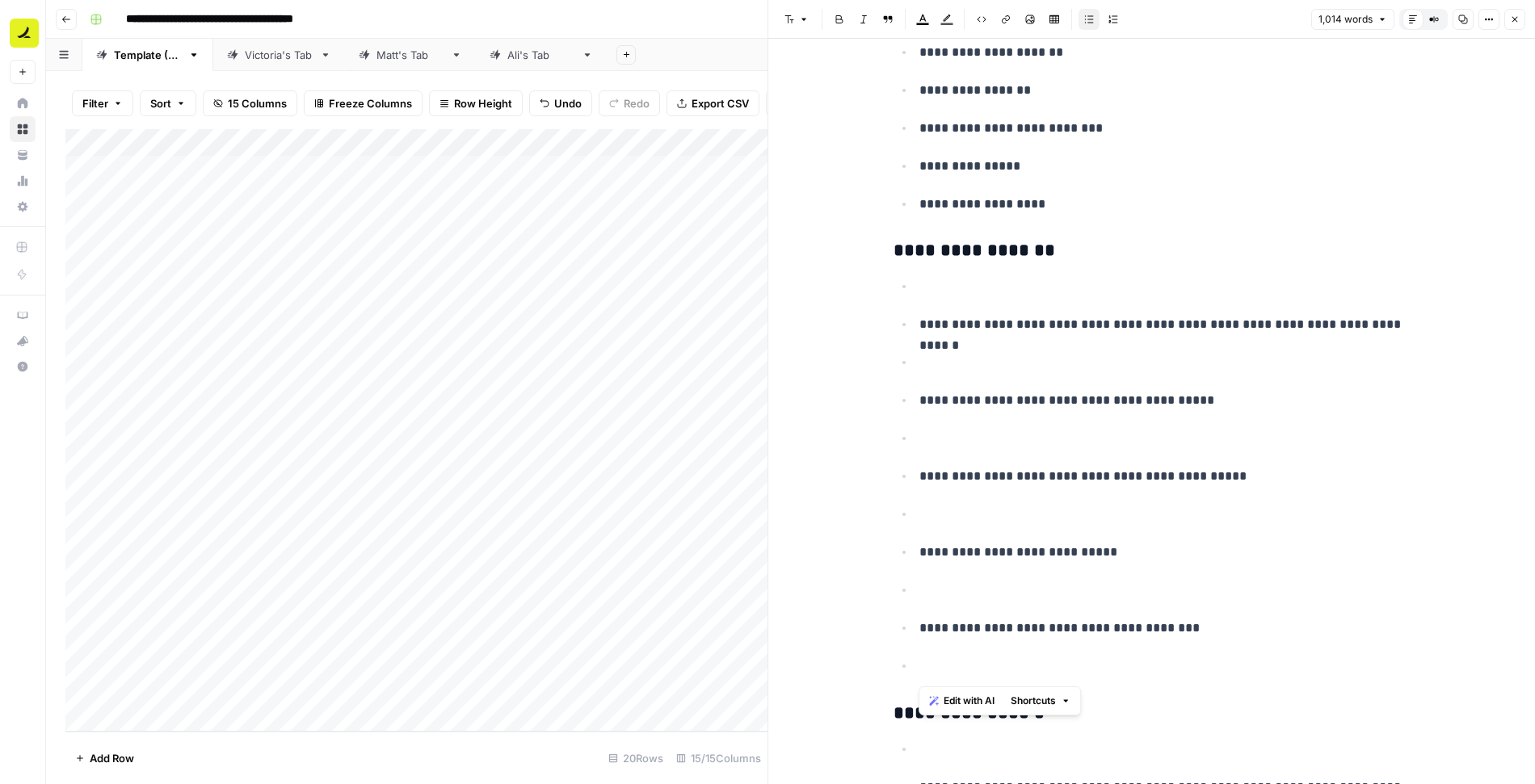 drag, startPoint x: 929, startPoint y: 664, endPoint x: 916, endPoint y: 294, distance: 370.2283 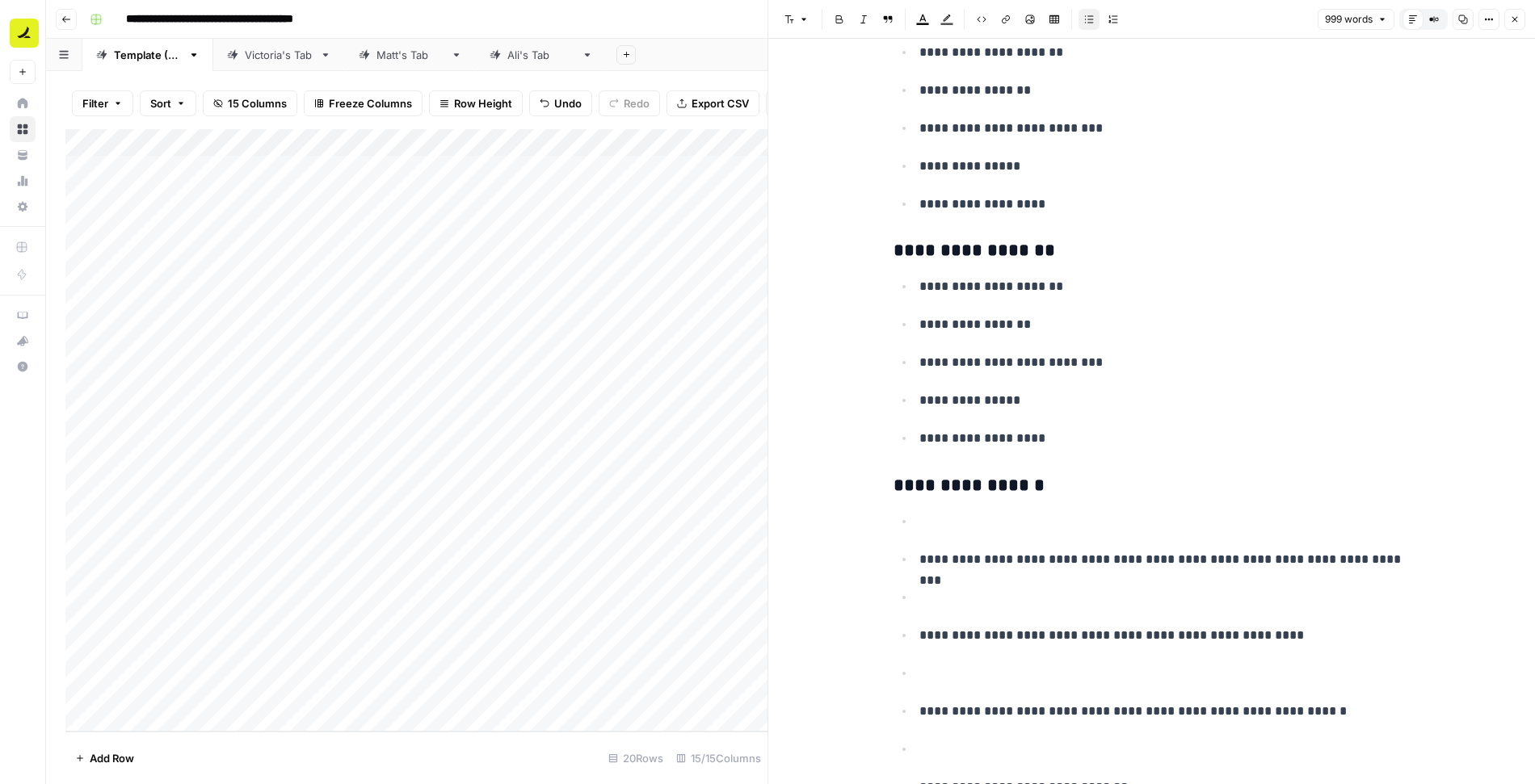 scroll, scrollTop: 2759, scrollLeft: 0, axis: vertical 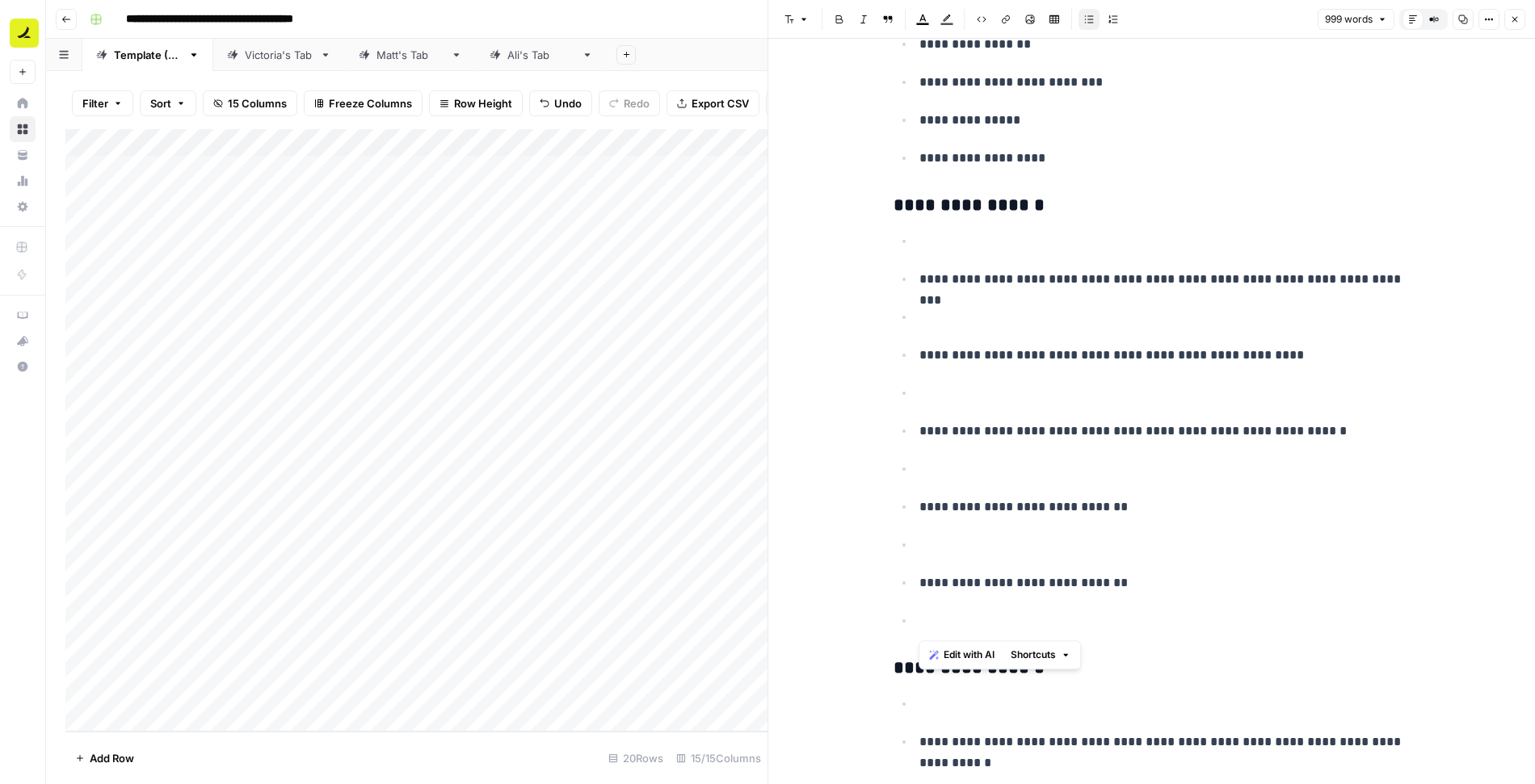 drag, startPoint x: 931, startPoint y: 629, endPoint x: 919, endPoint y: 245, distance: 384.18745 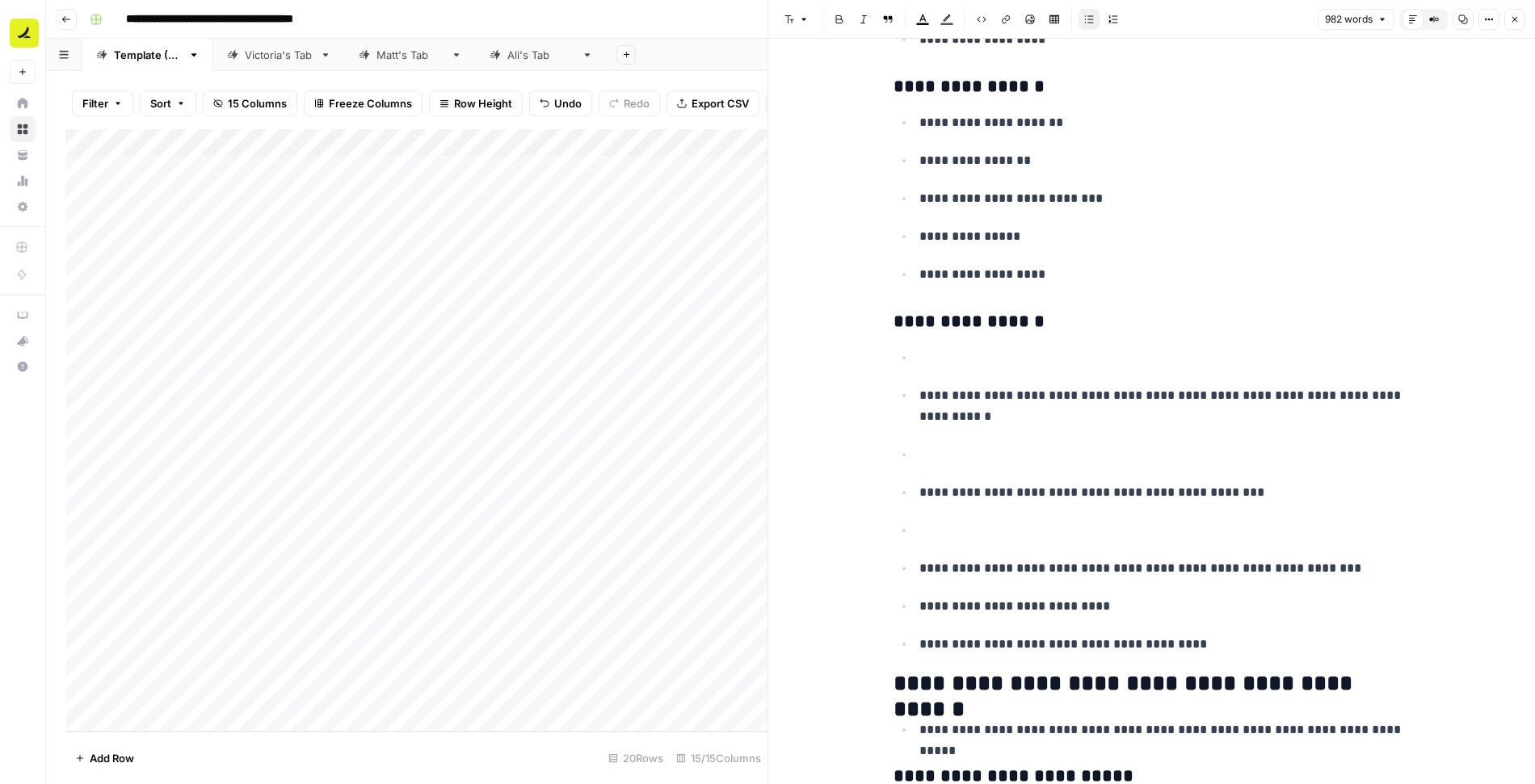 scroll, scrollTop: 2916, scrollLeft: 0, axis: vertical 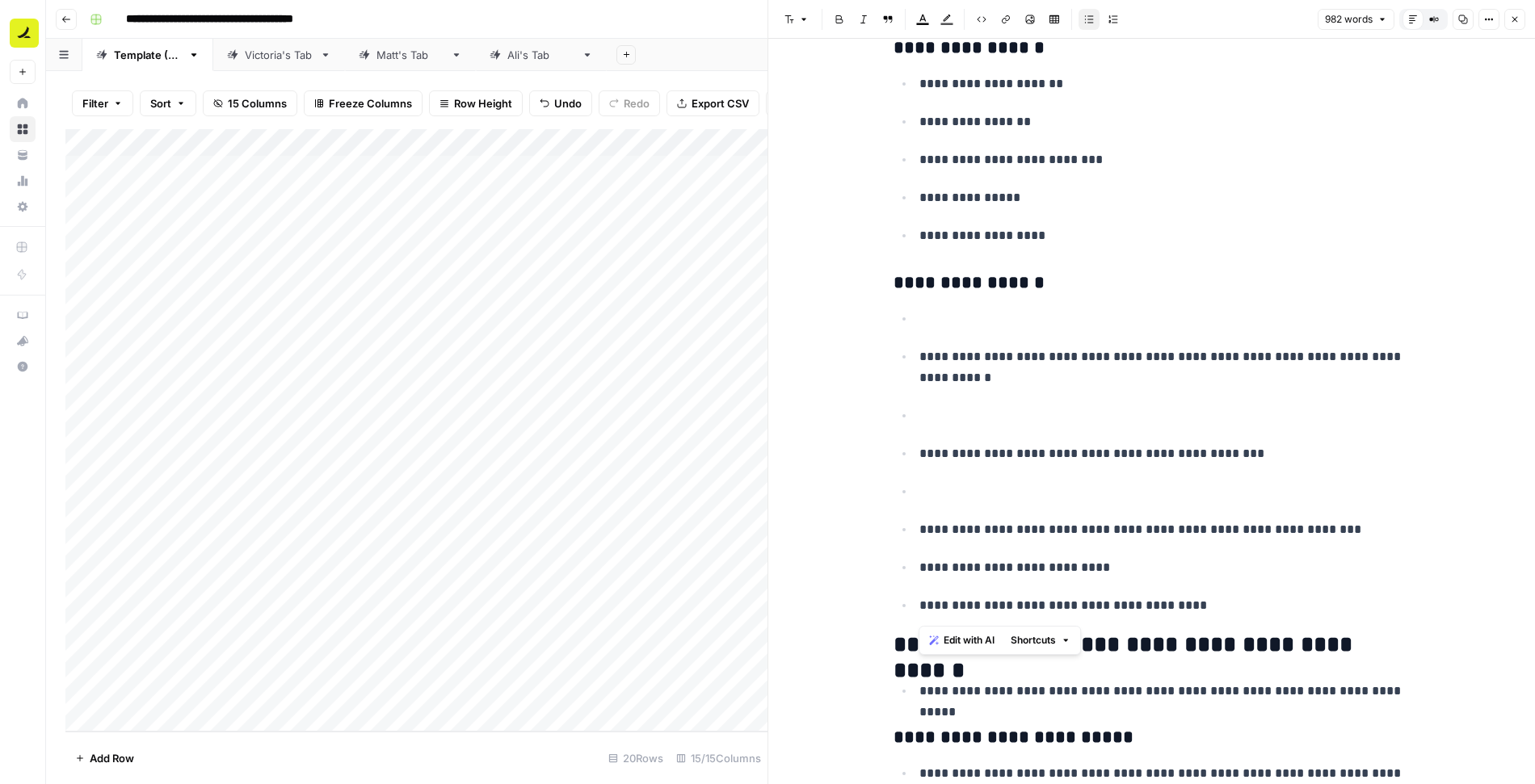 drag, startPoint x: 1189, startPoint y: 611, endPoint x: 915, endPoint y: 321, distance: 398.96867 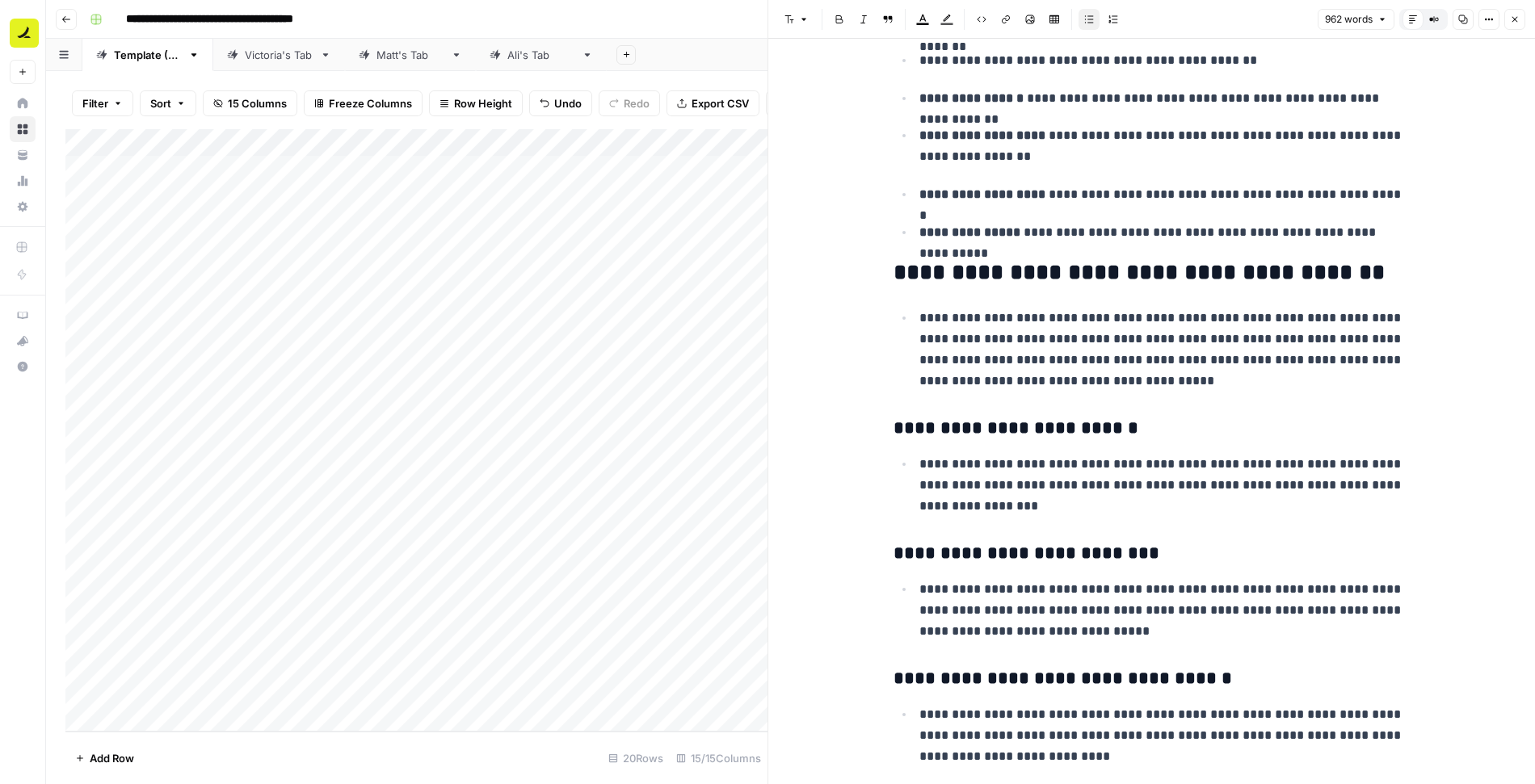scroll, scrollTop: 0, scrollLeft: 0, axis: both 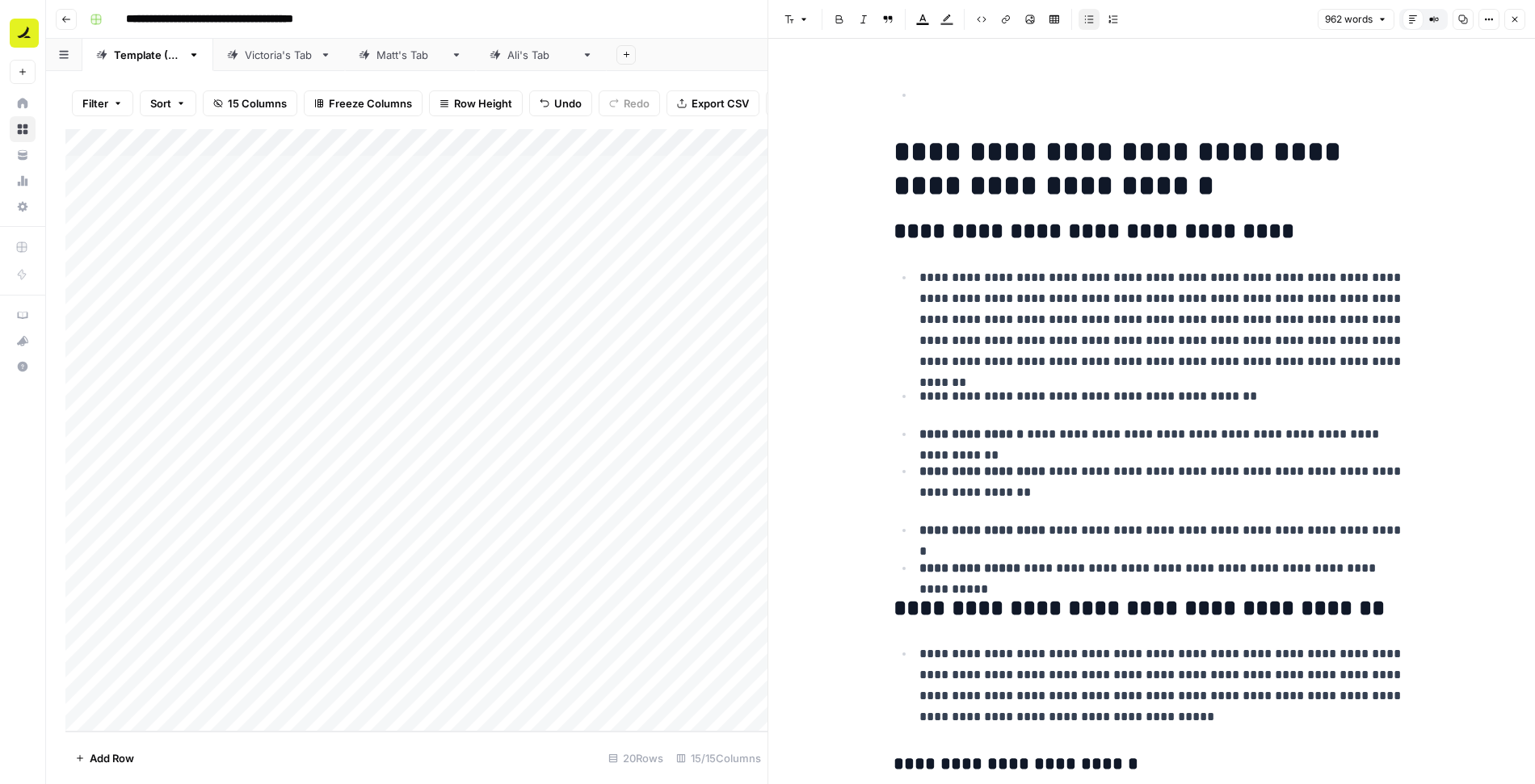 click 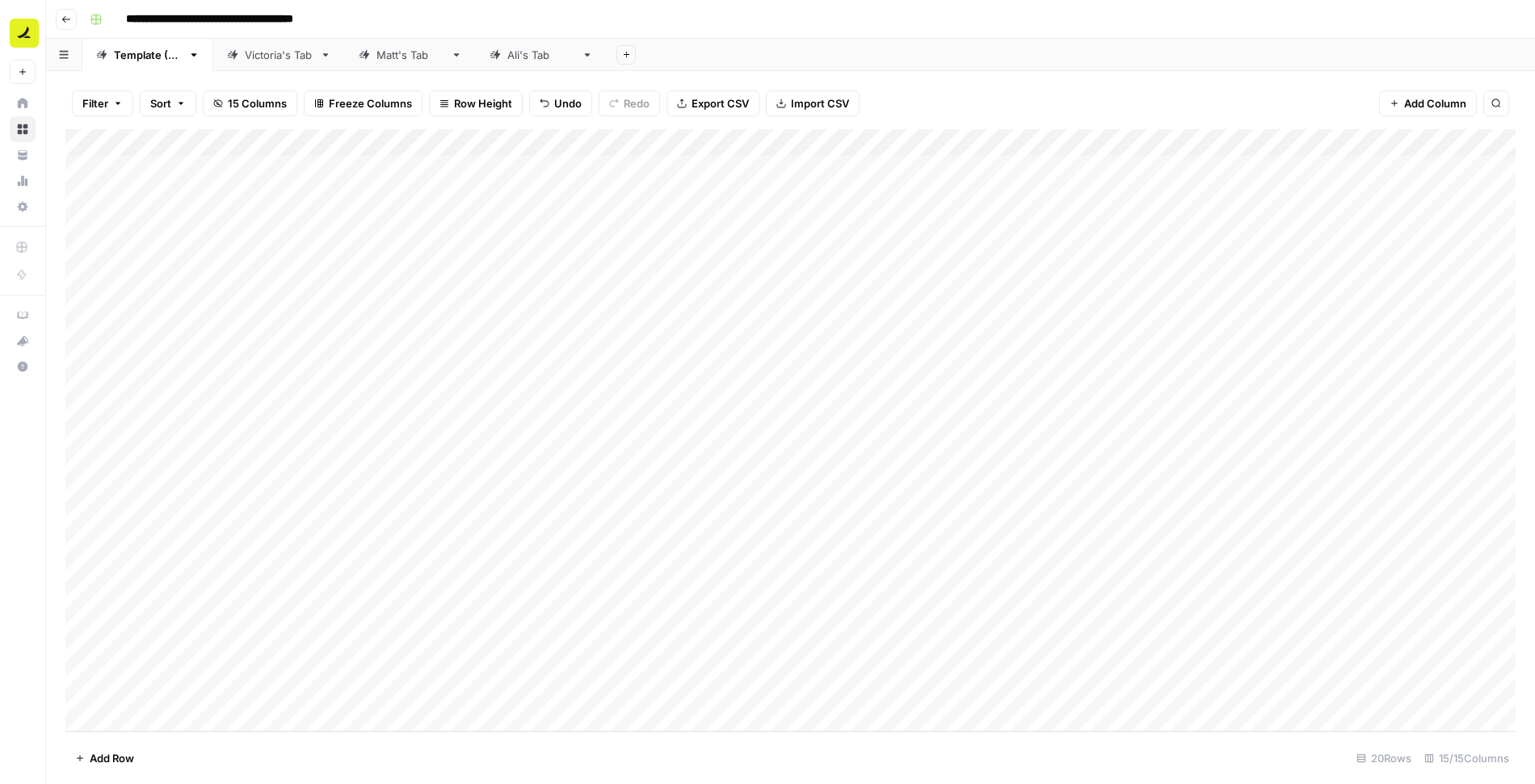 click on "Add Column" at bounding box center [790, 430] 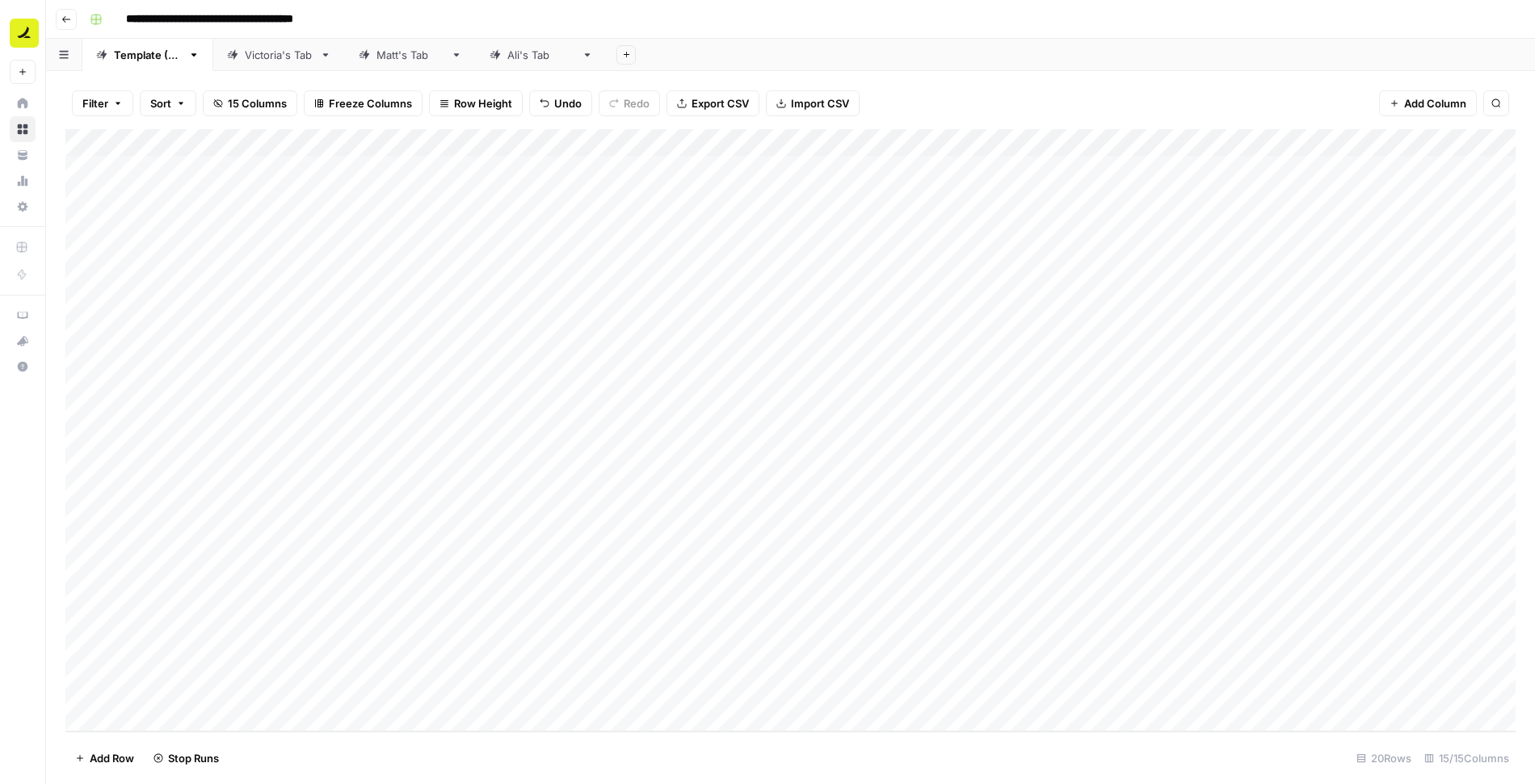 click on "Add Column" at bounding box center (790, 430) 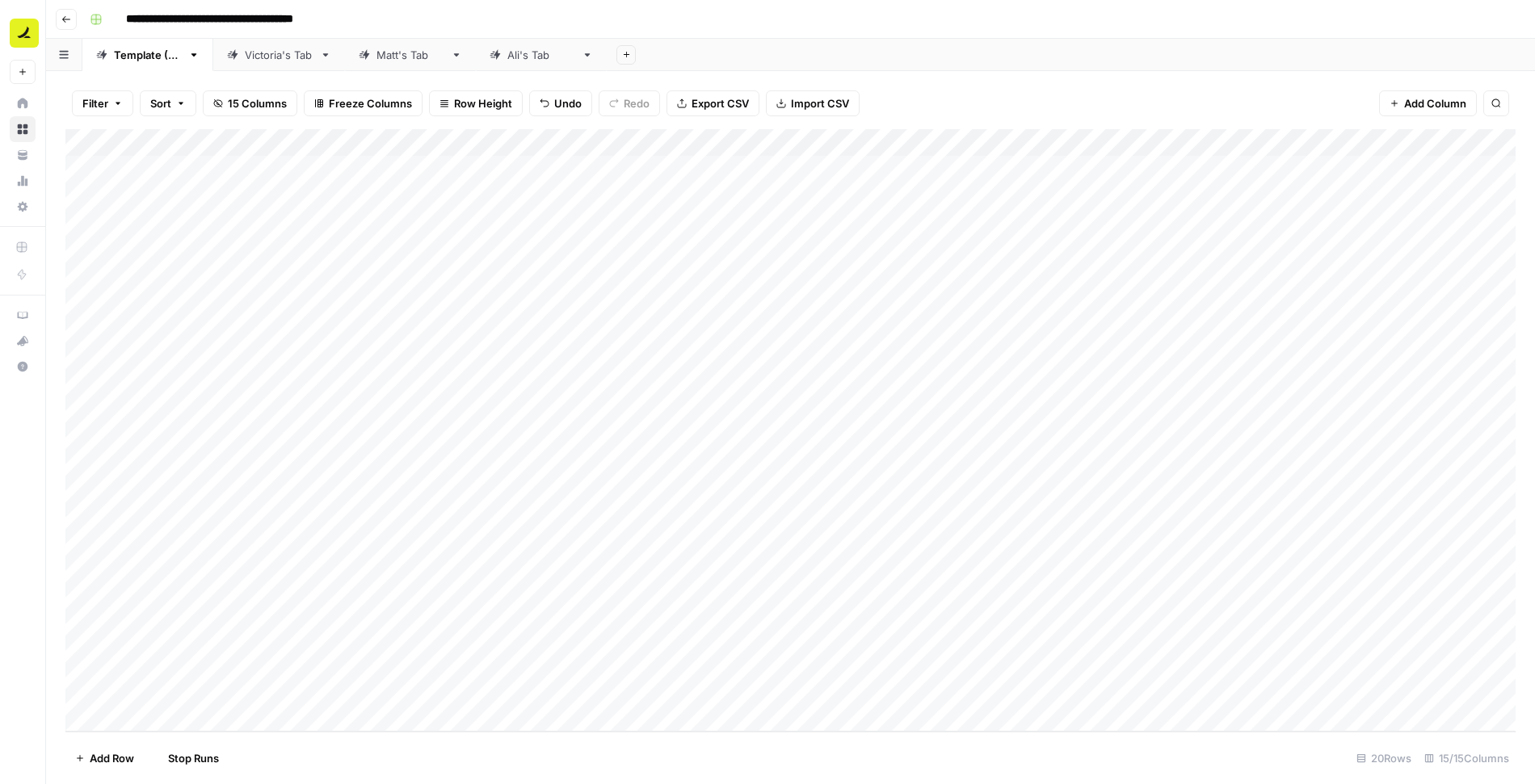 click on "Add Column" at bounding box center [790, 430] 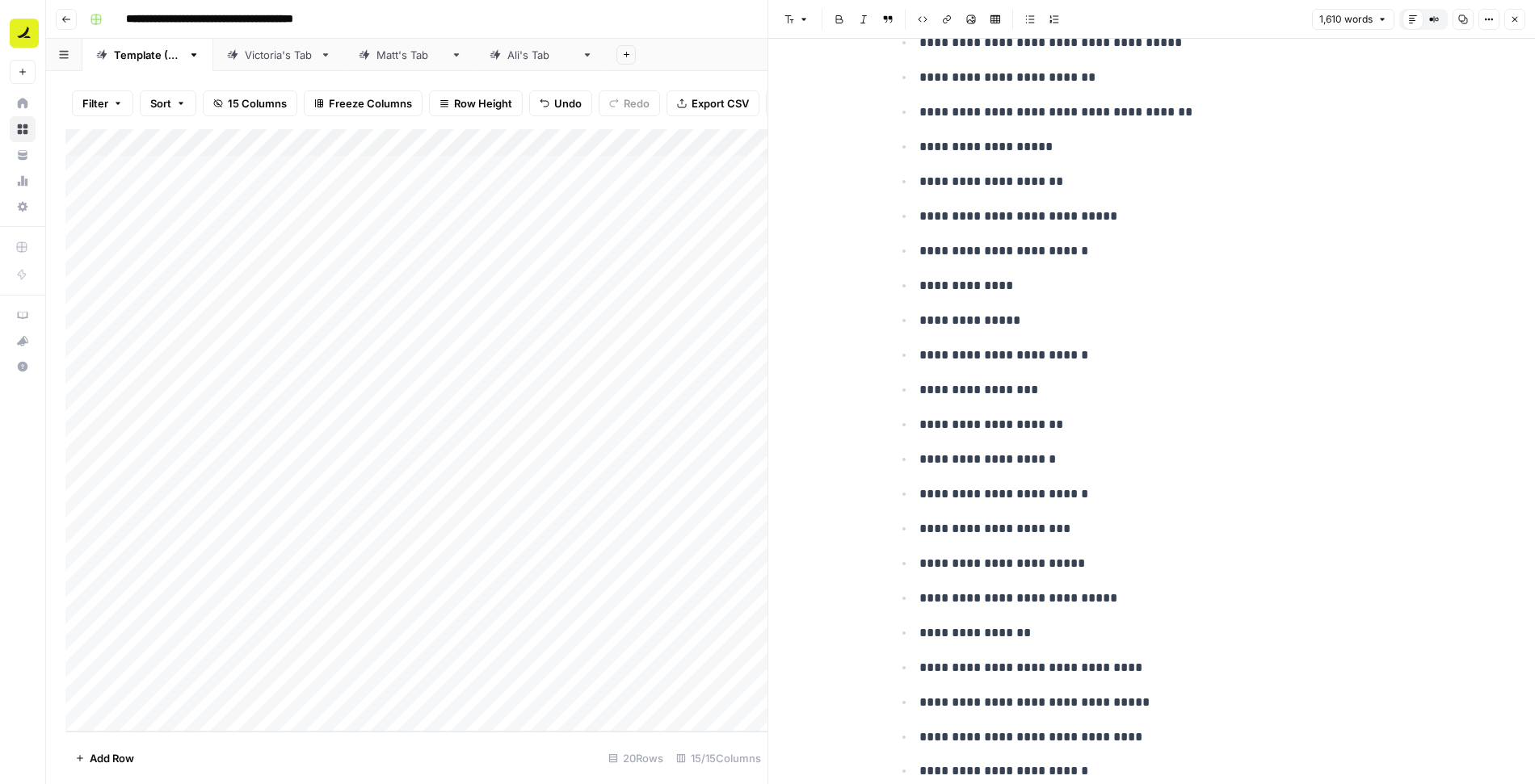 scroll, scrollTop: 0, scrollLeft: 0, axis: both 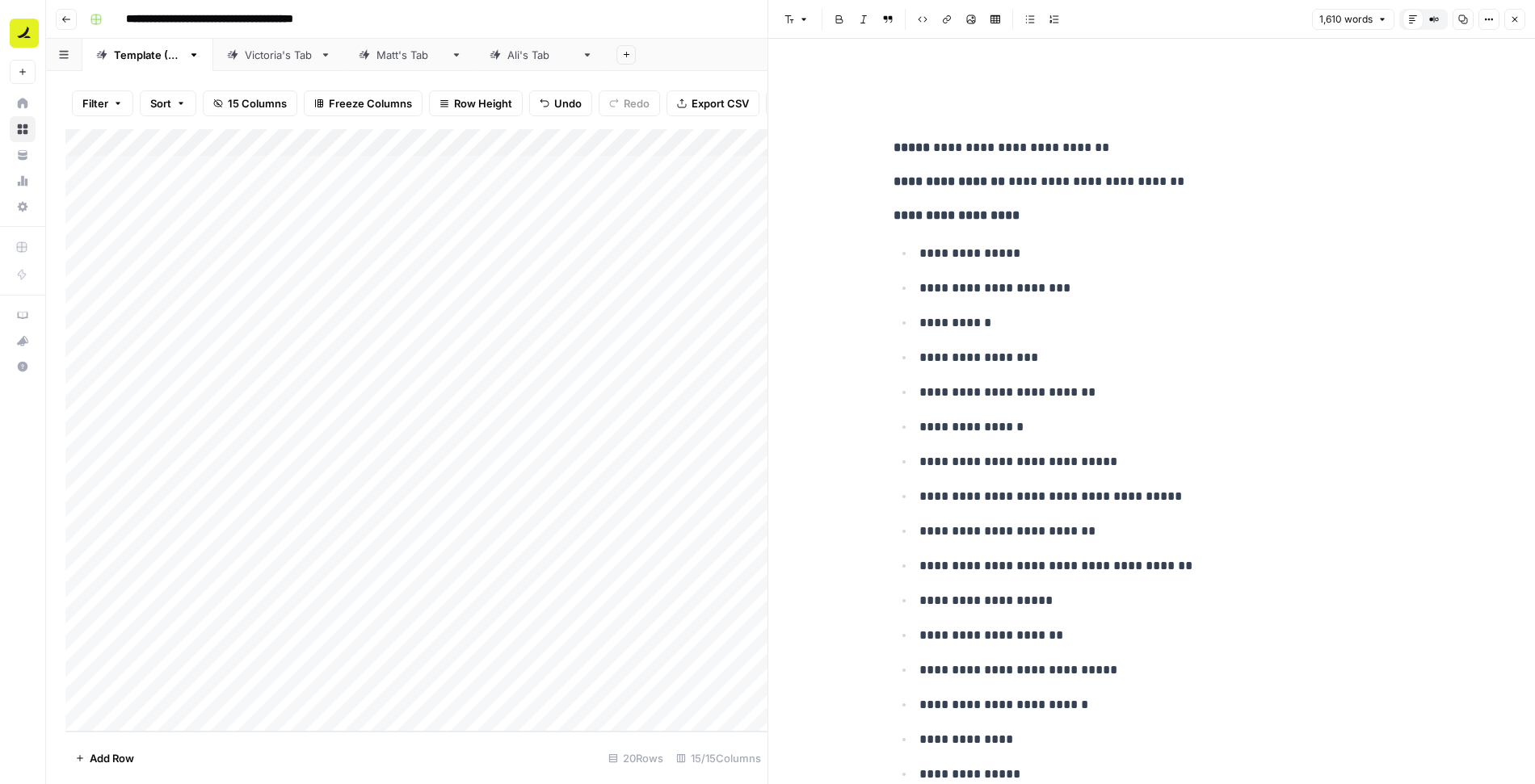 click on "Add Column" at bounding box center [416, 430] 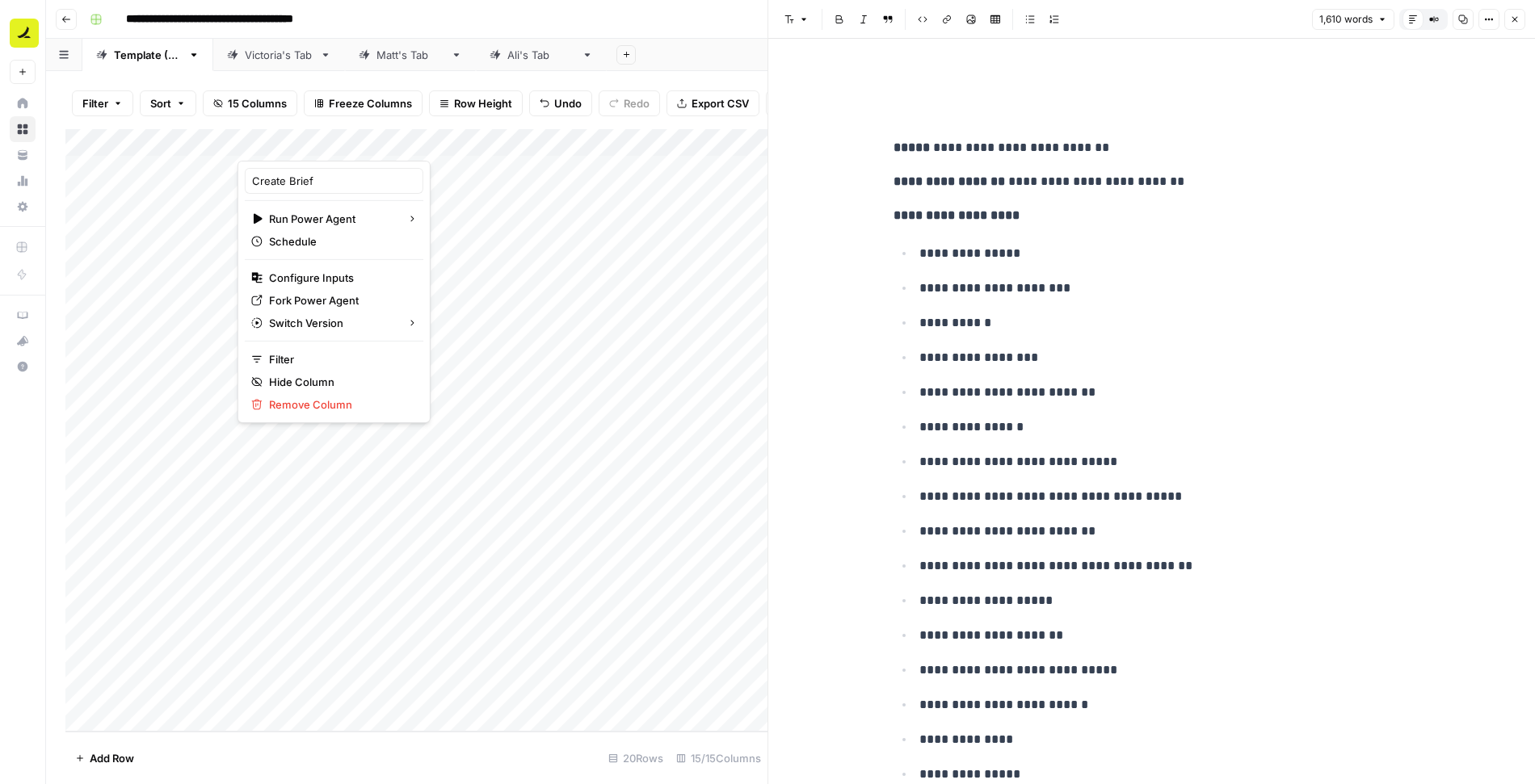 click 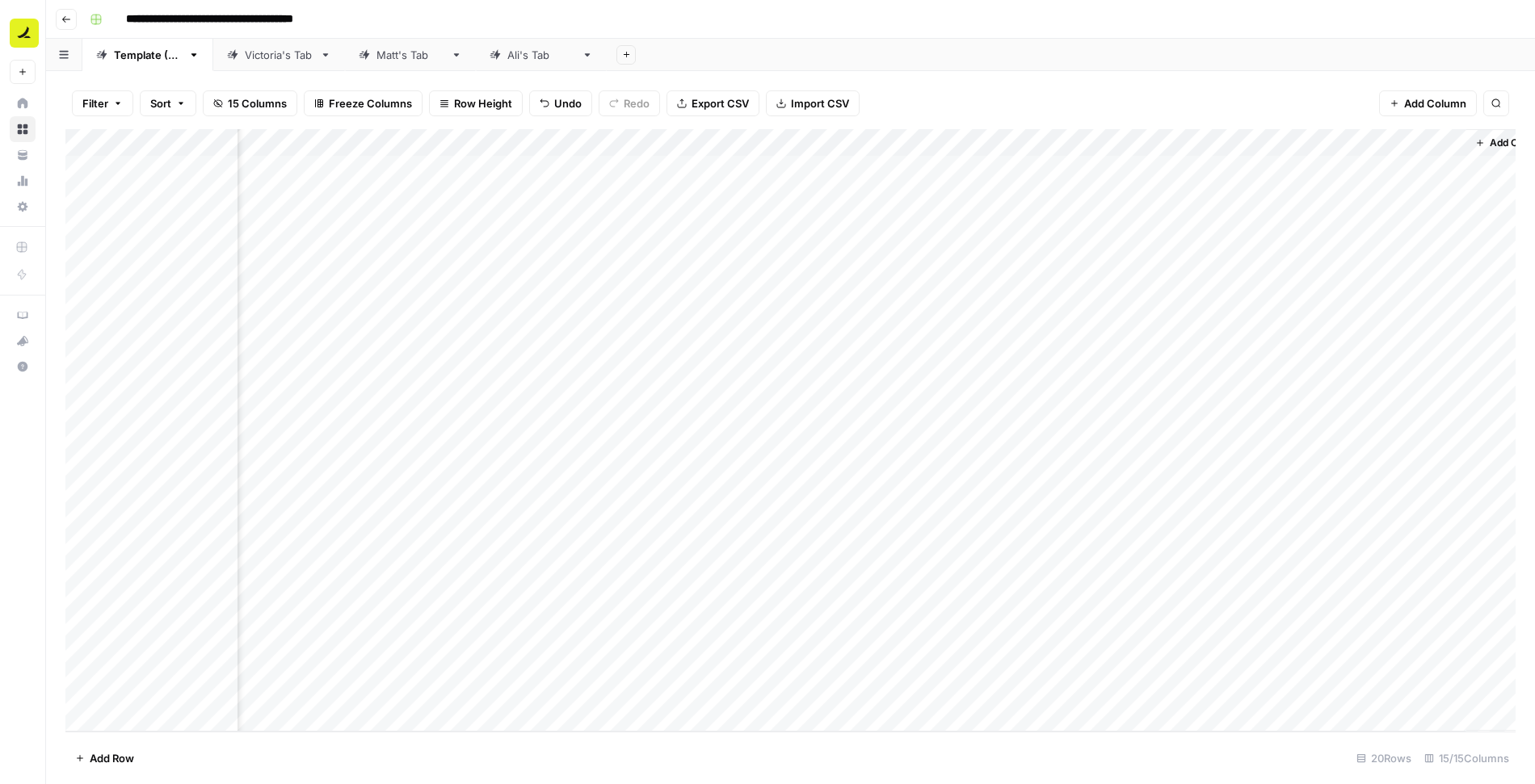 scroll, scrollTop: 0, scrollLeft: 886, axis: horizontal 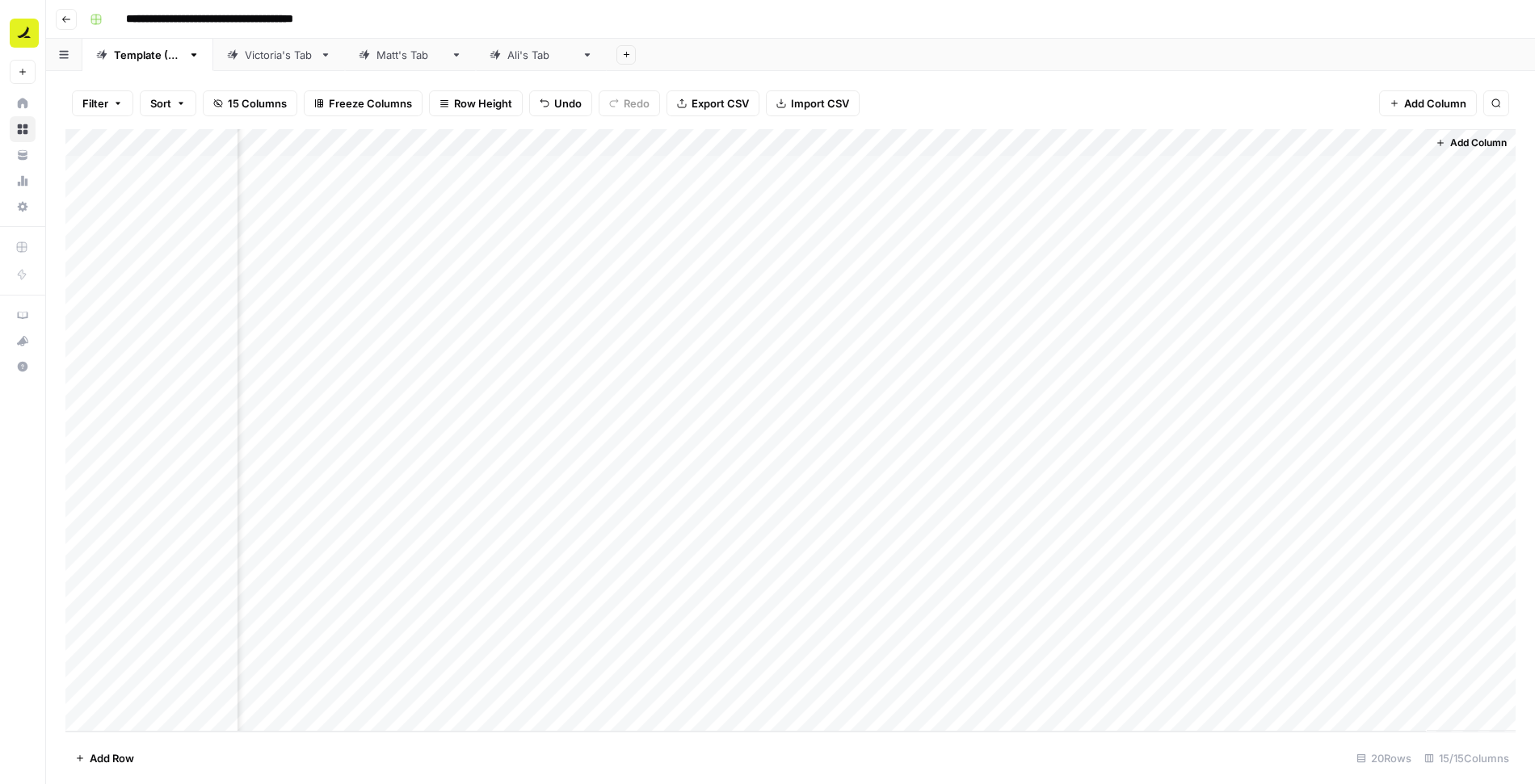 click on "Add Column" at bounding box center [1478, 143] 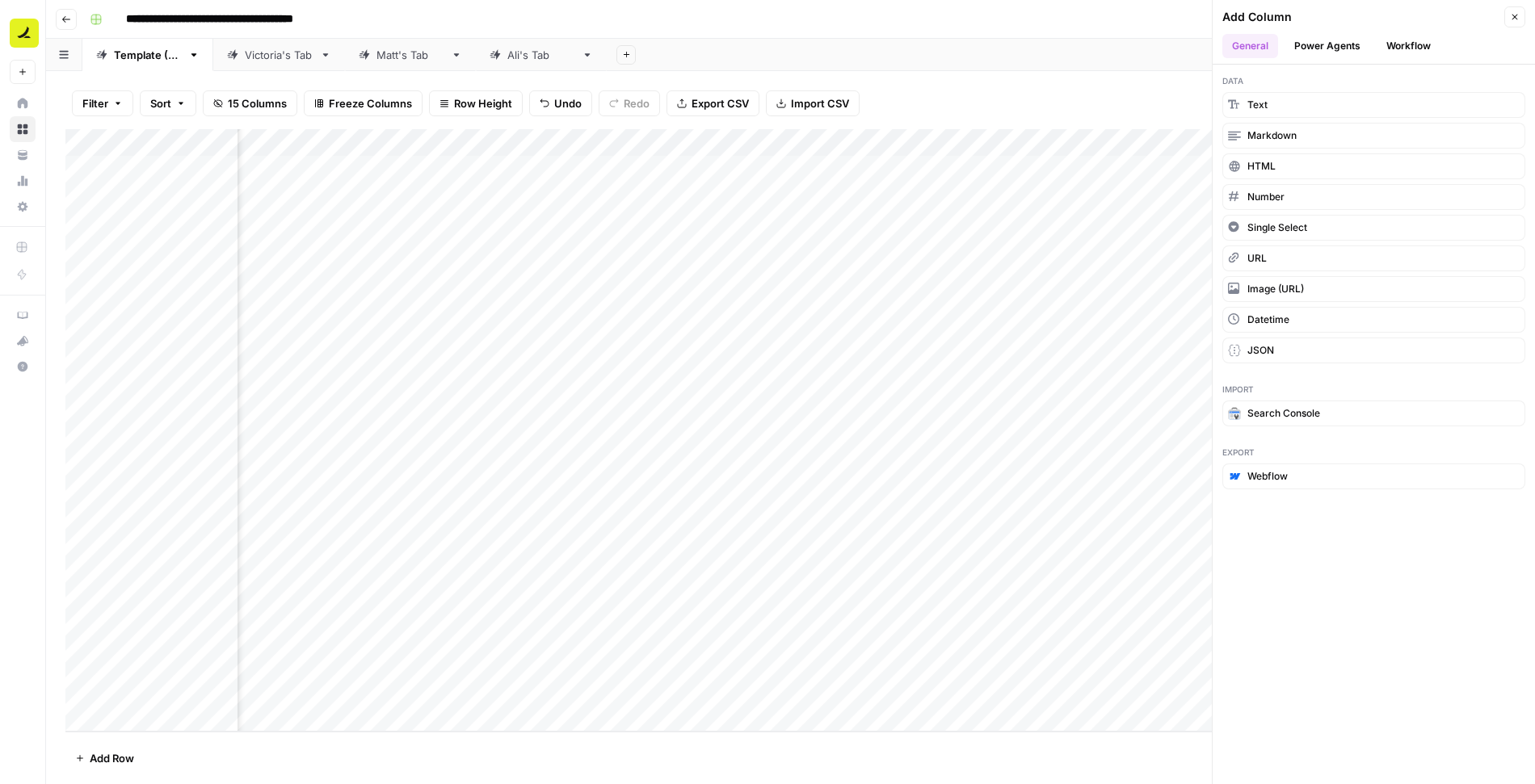 click on "Power Agents" at bounding box center [1327, 46] 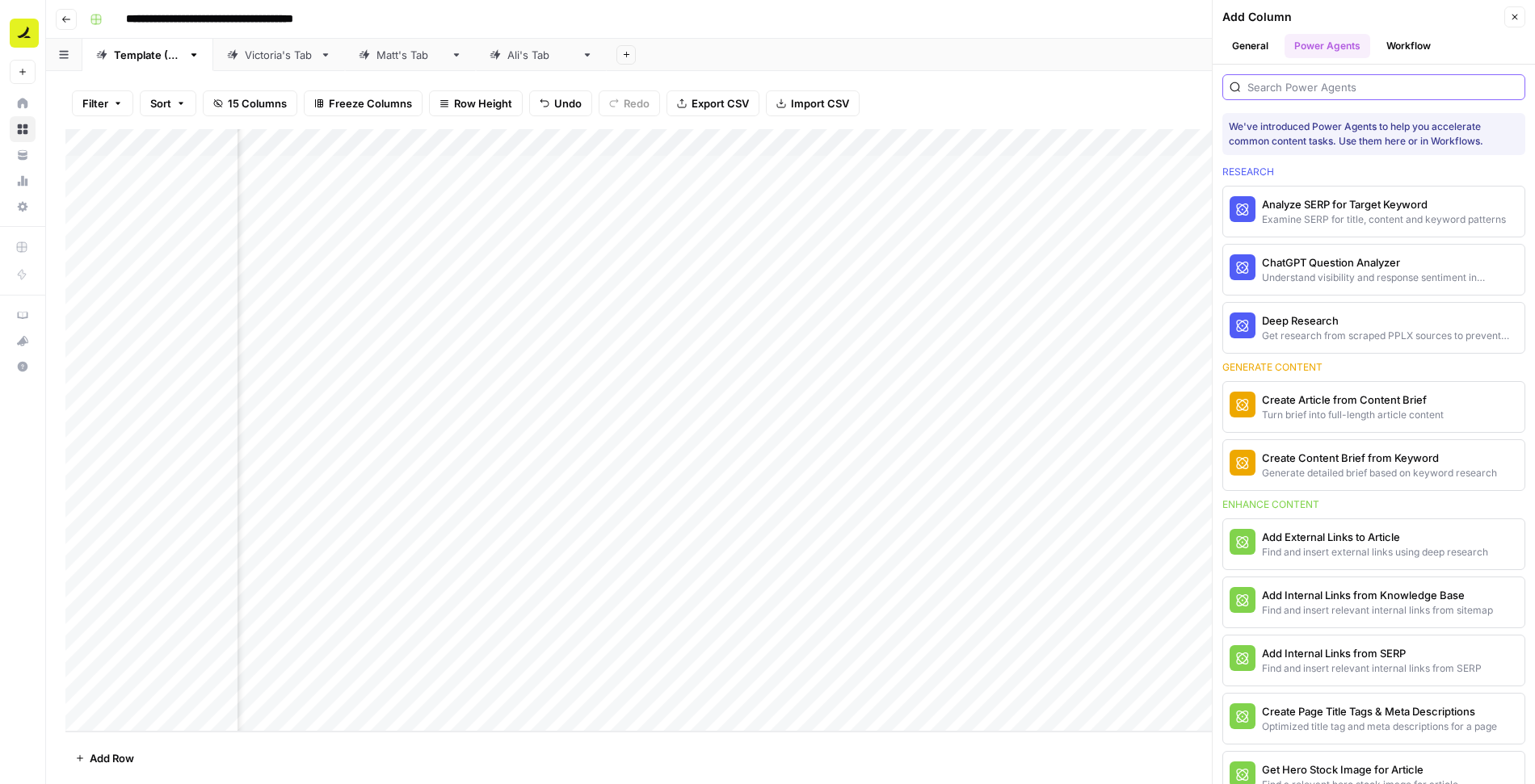 click at bounding box center [1382, 87] 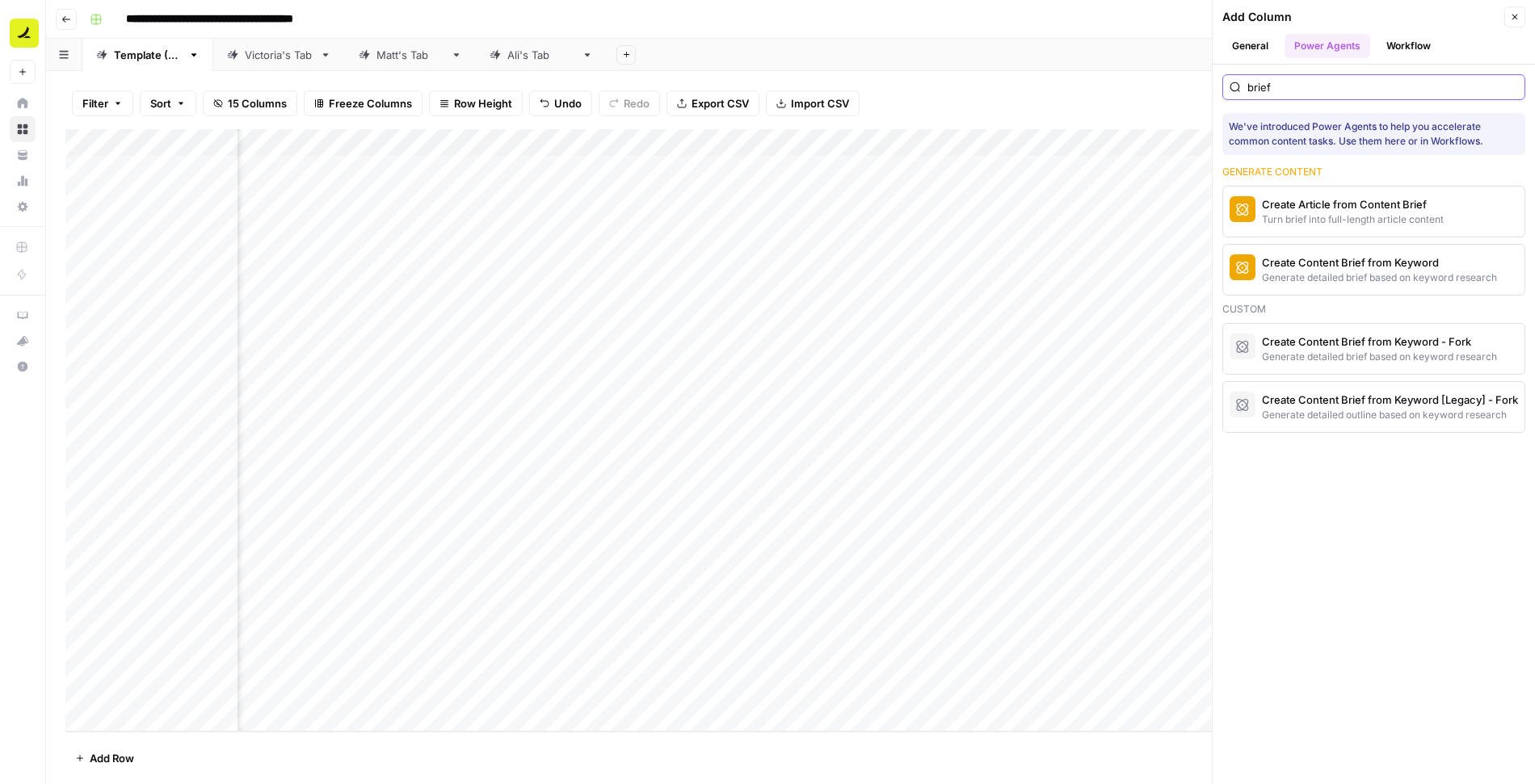 type on "brief" 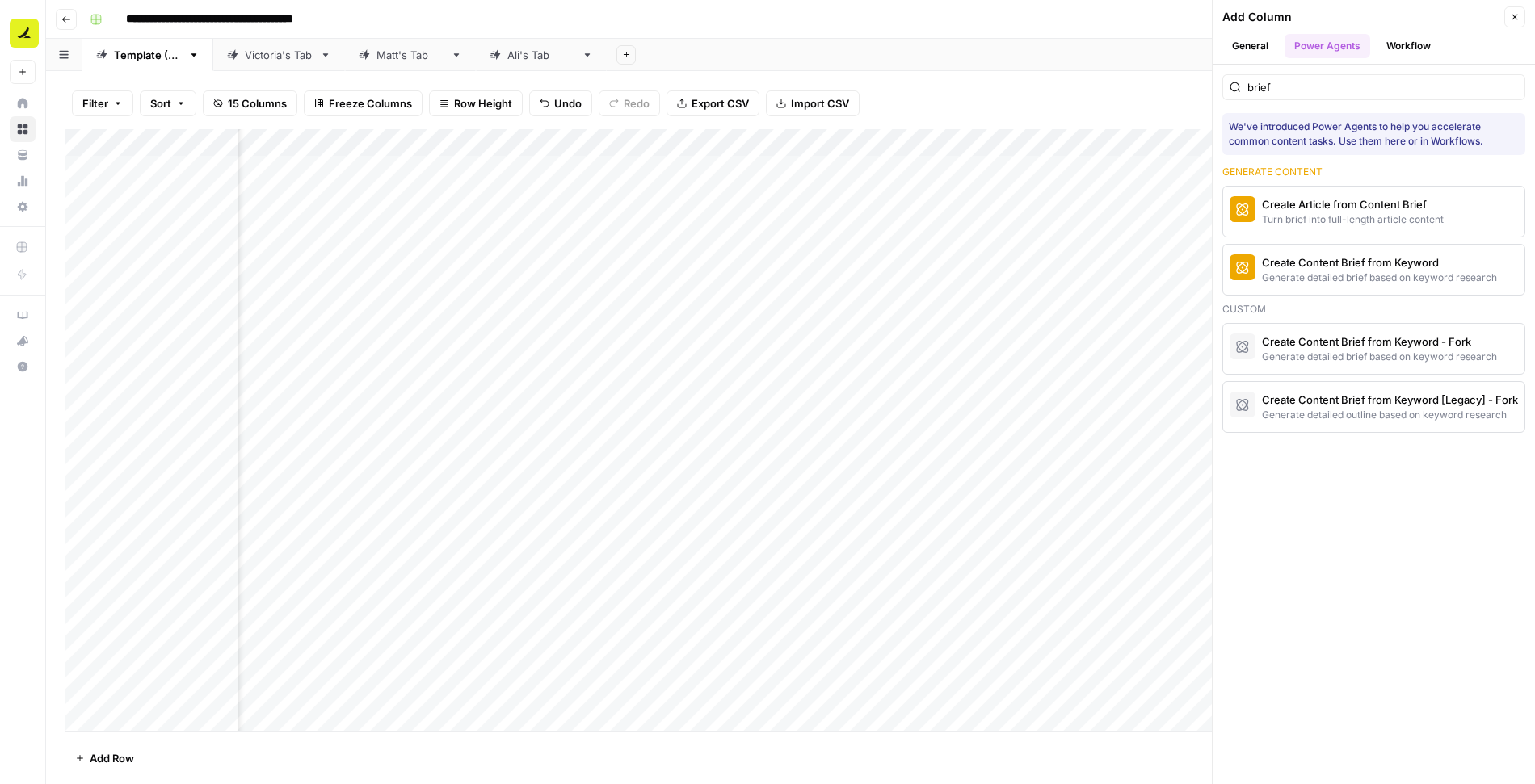 click 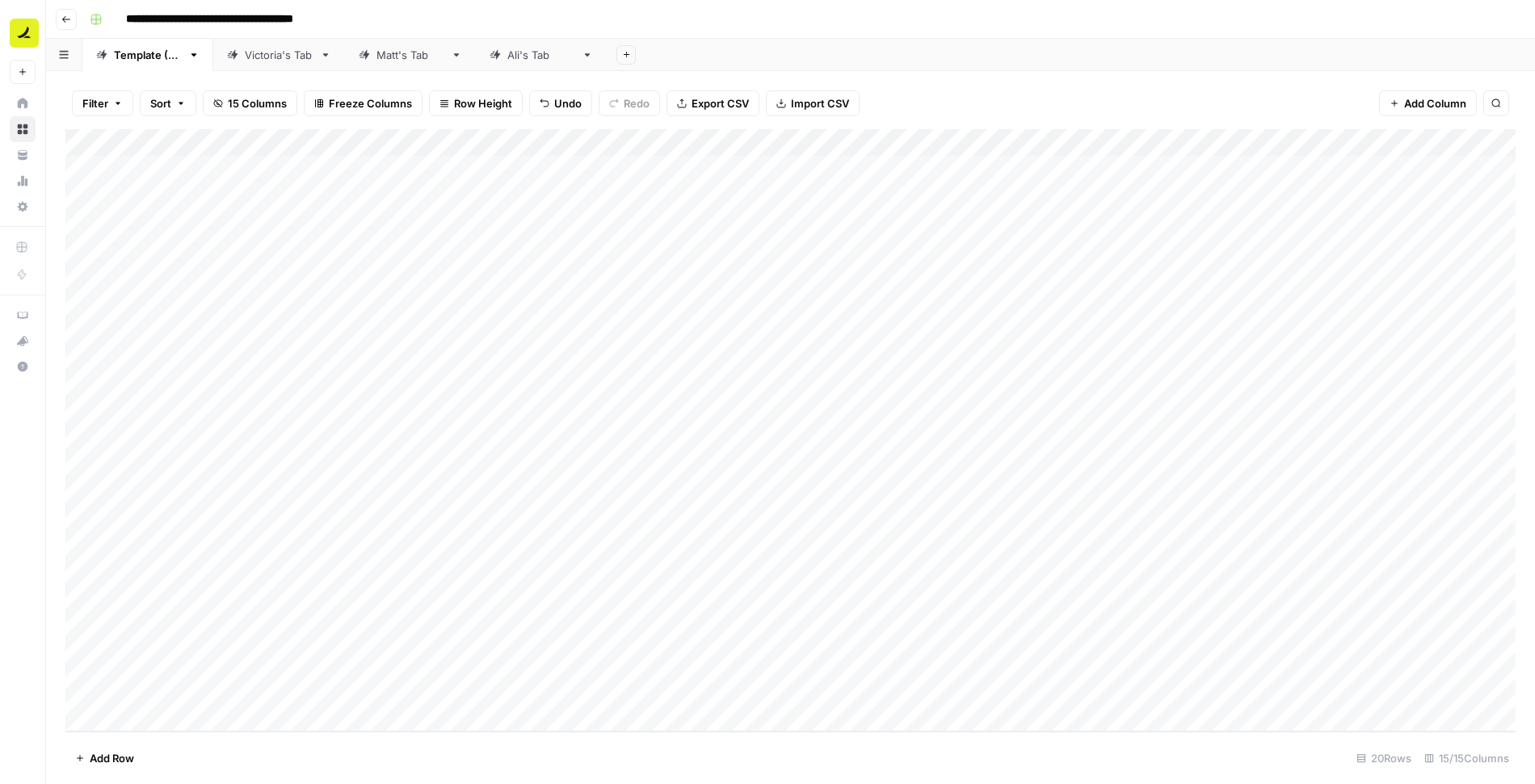 scroll, scrollTop: 0, scrollLeft: 0, axis: both 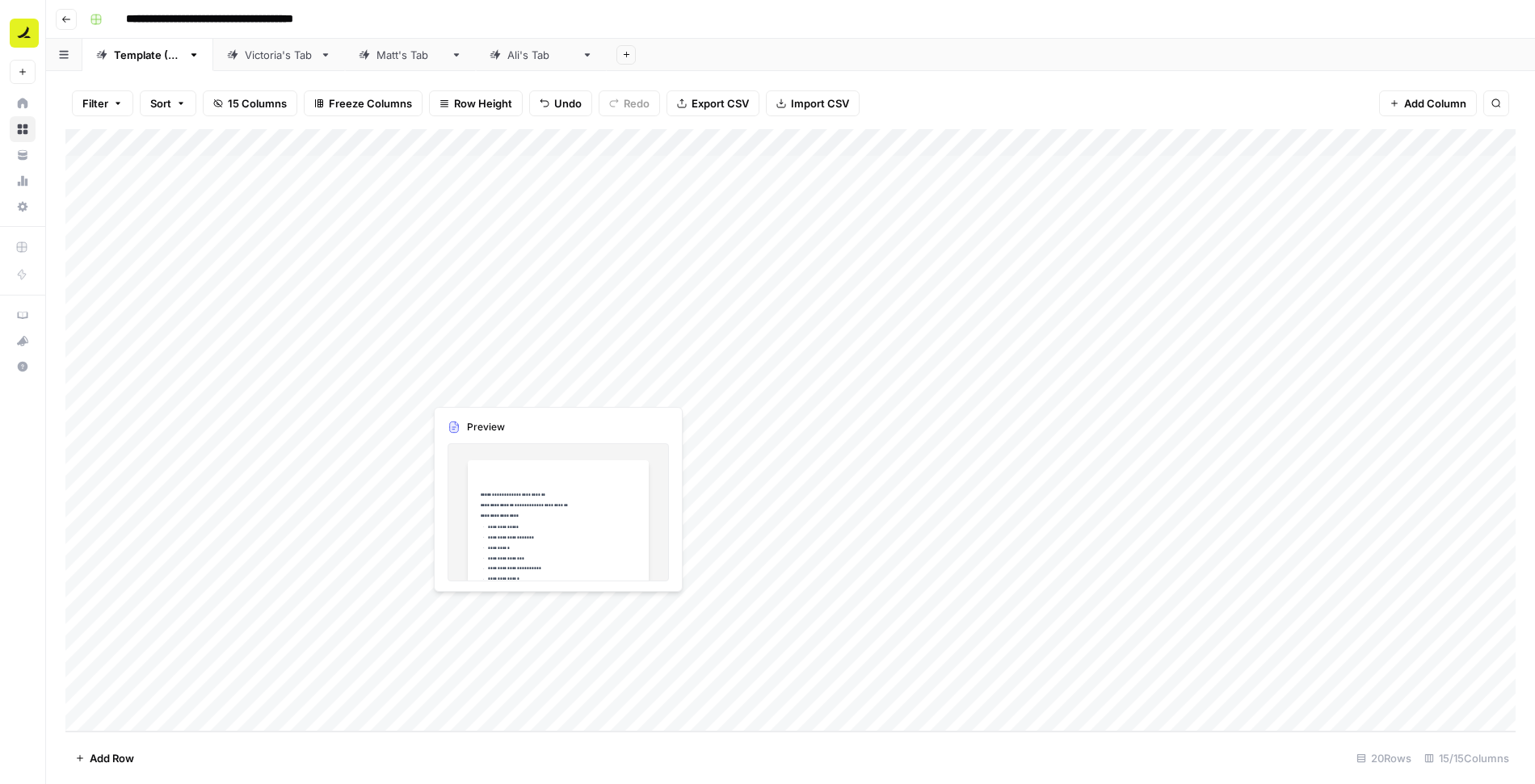 click on "Add Column" at bounding box center (790, 430) 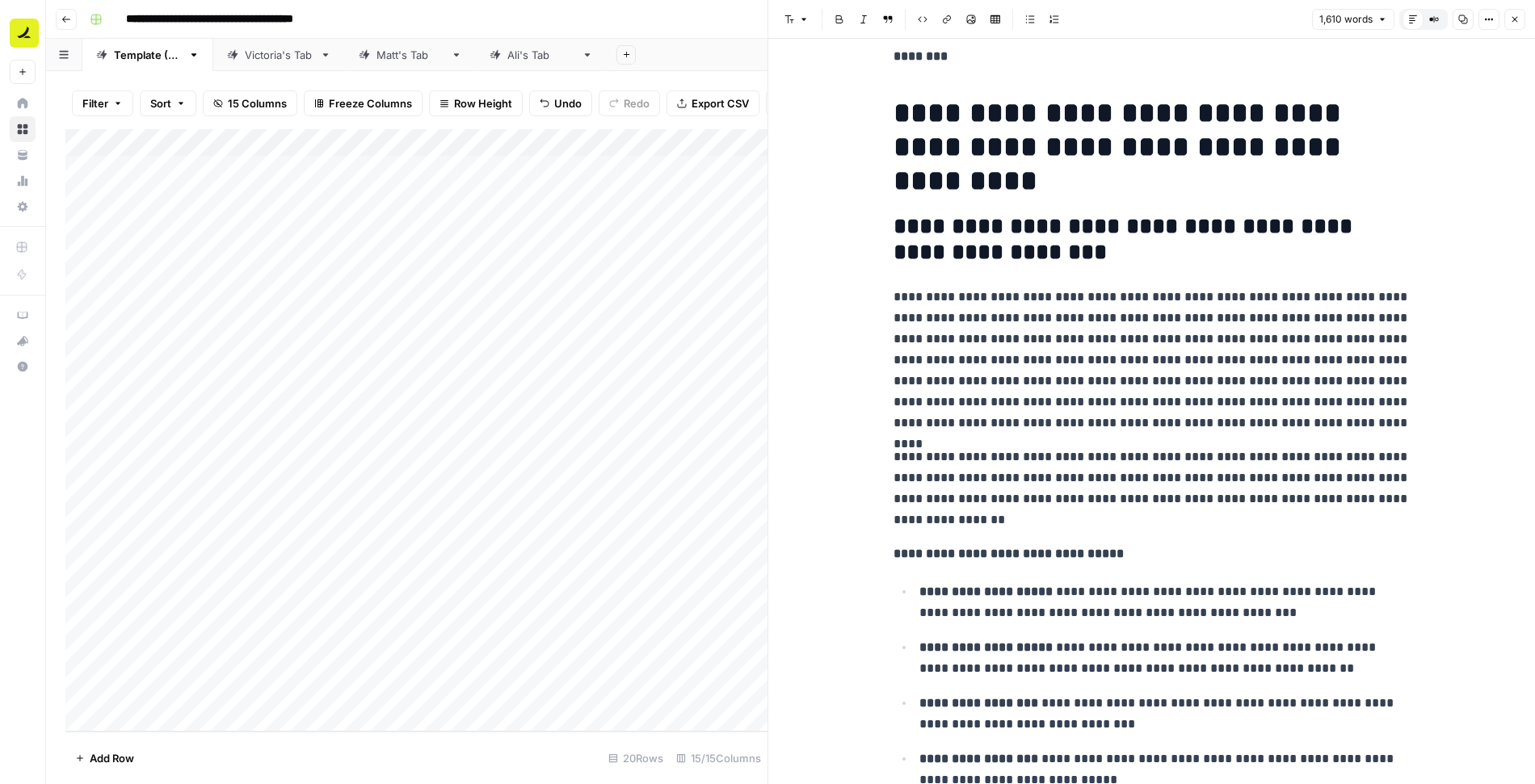 scroll, scrollTop: 2372, scrollLeft: 0, axis: vertical 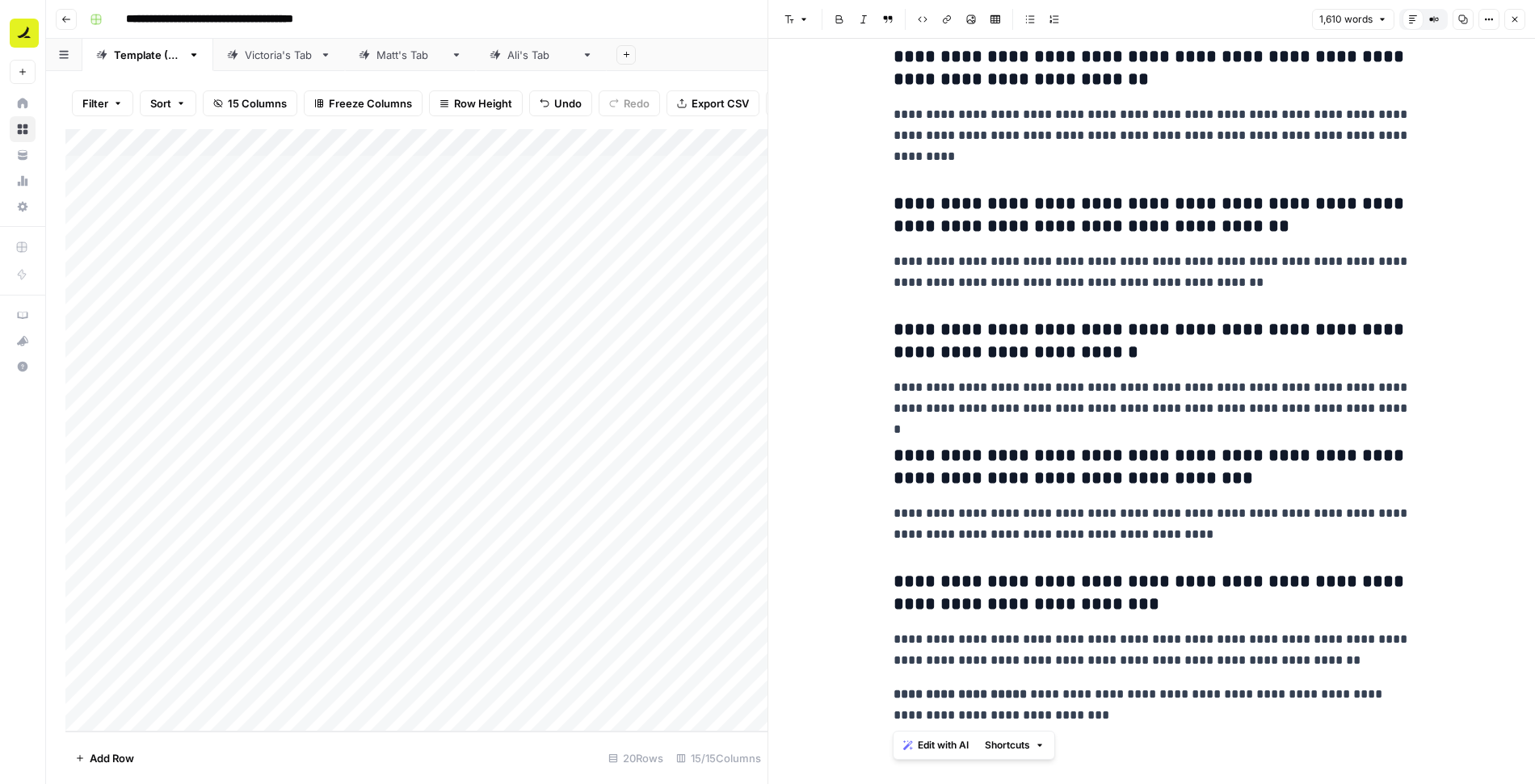 drag, startPoint x: 888, startPoint y: 206, endPoint x: 1162, endPoint y: 777, distance: 633.338 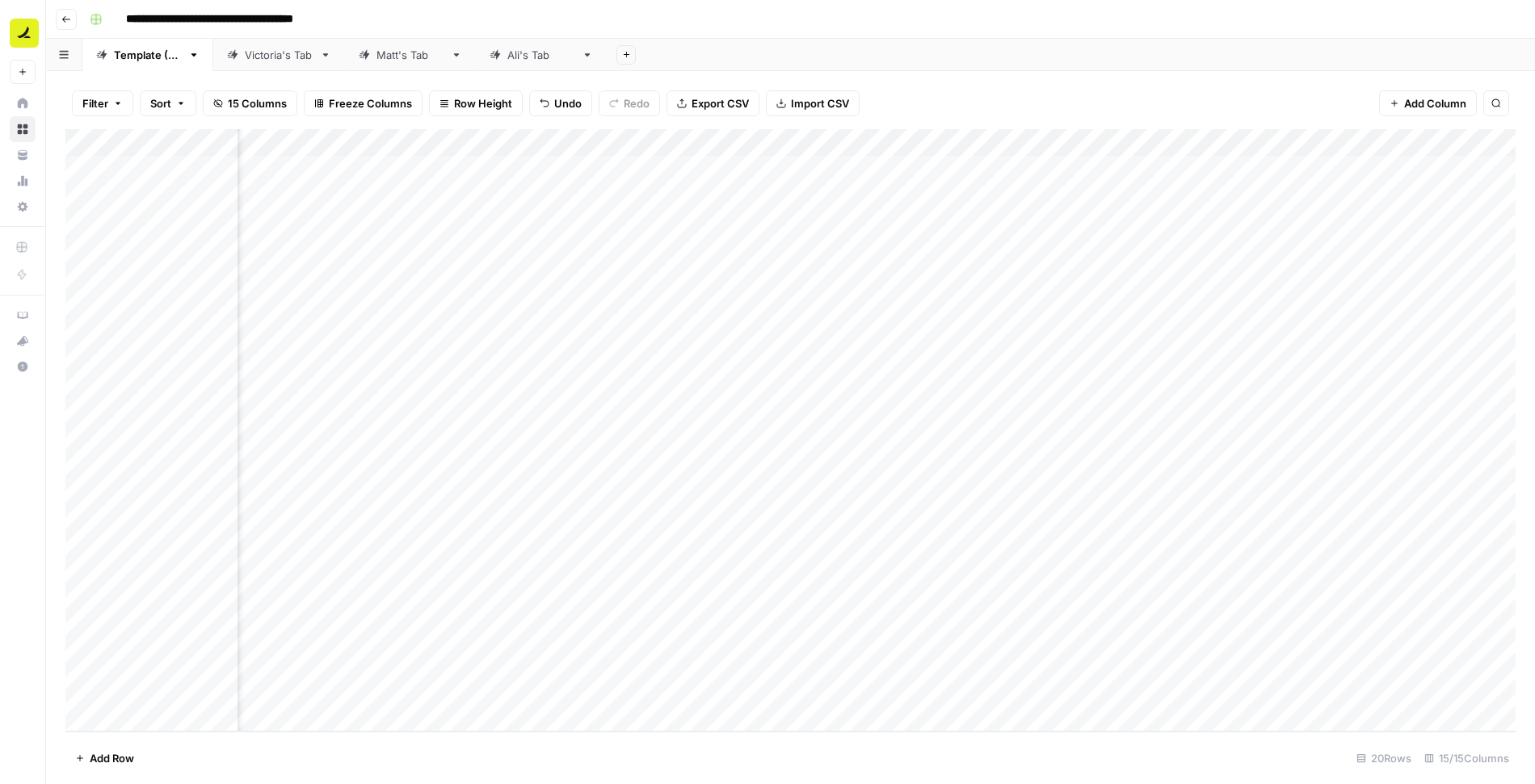 scroll, scrollTop: 0, scrollLeft: 134, axis: horizontal 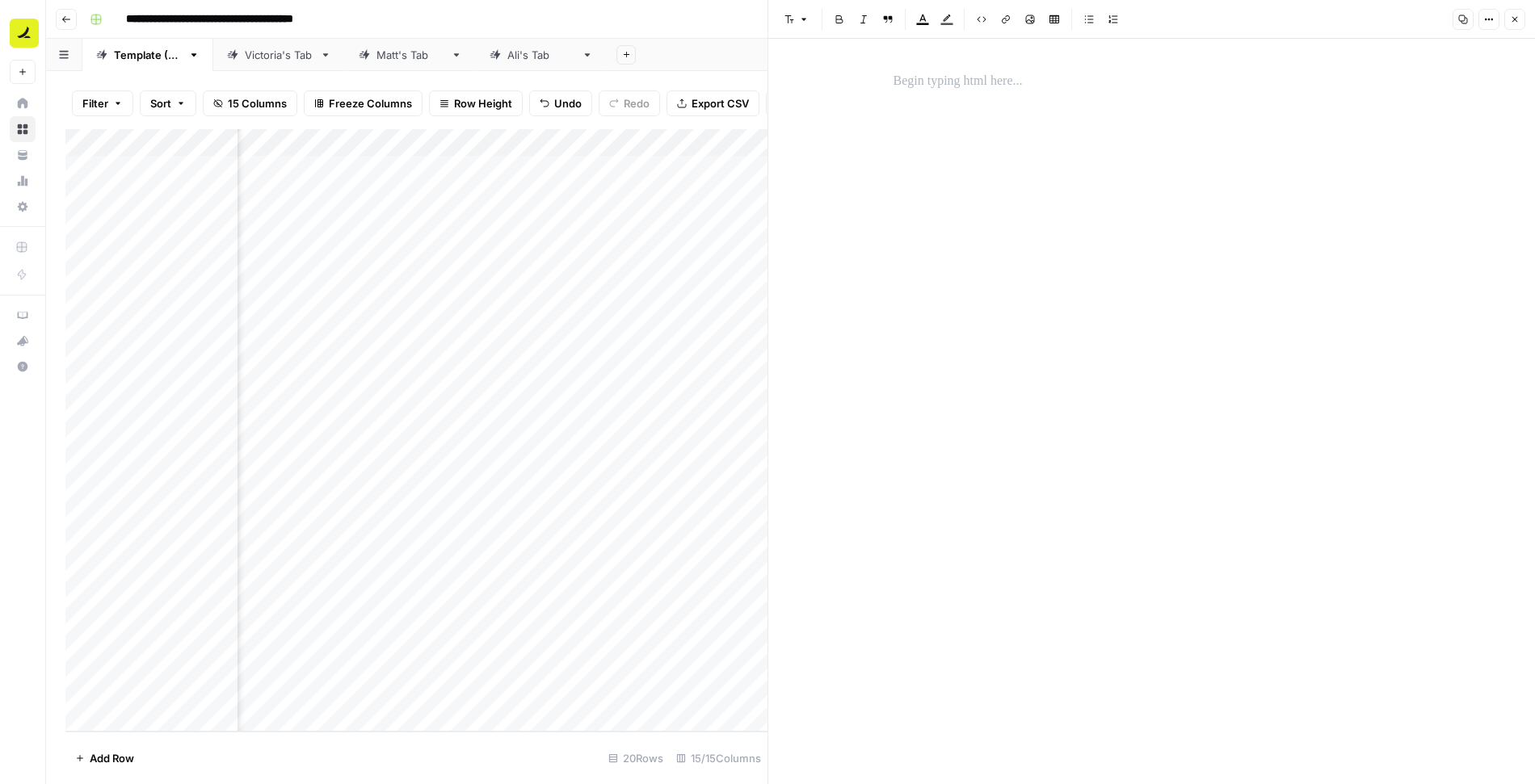 click at bounding box center (1152, 82) 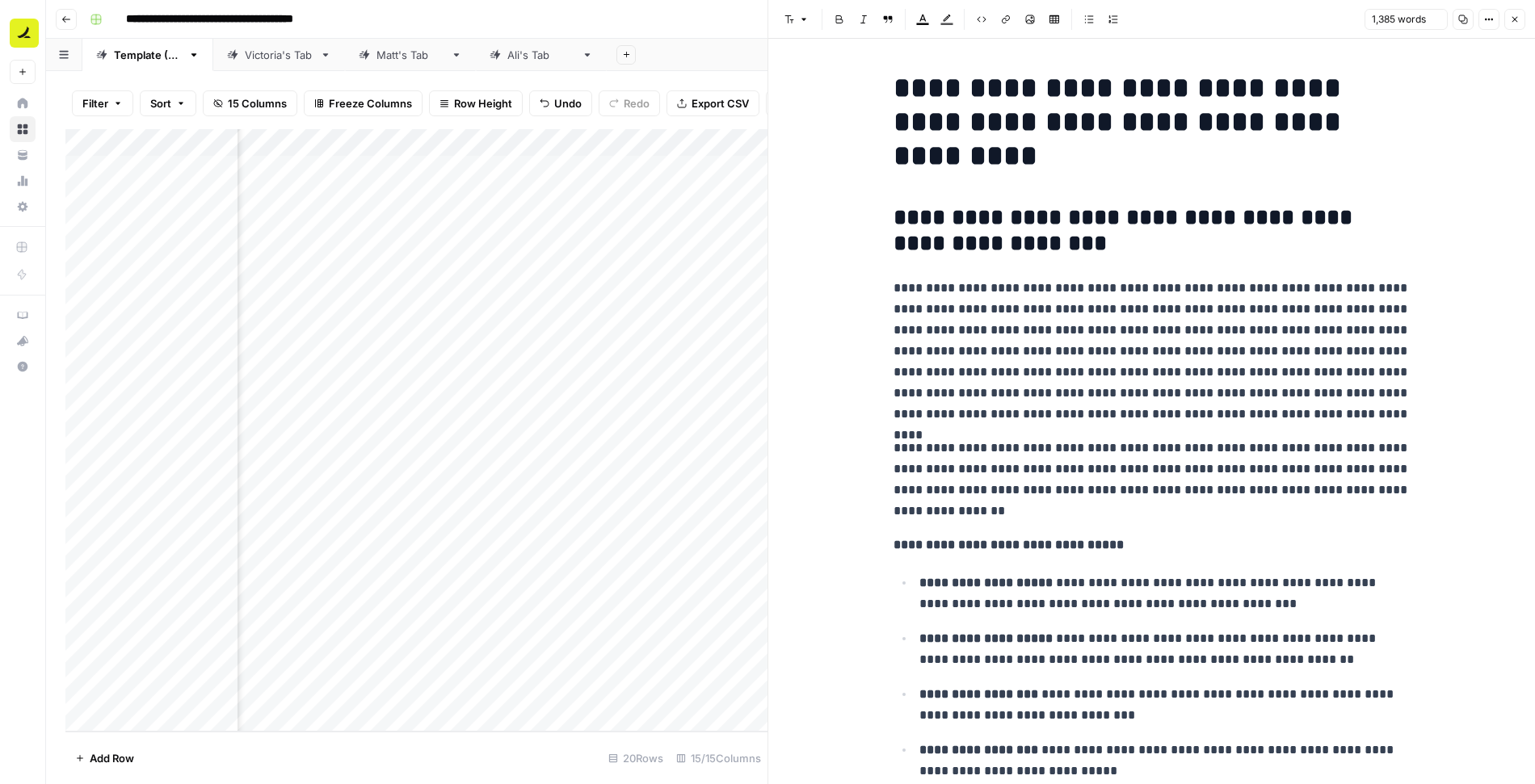 scroll, scrollTop: 4809, scrollLeft: 0, axis: vertical 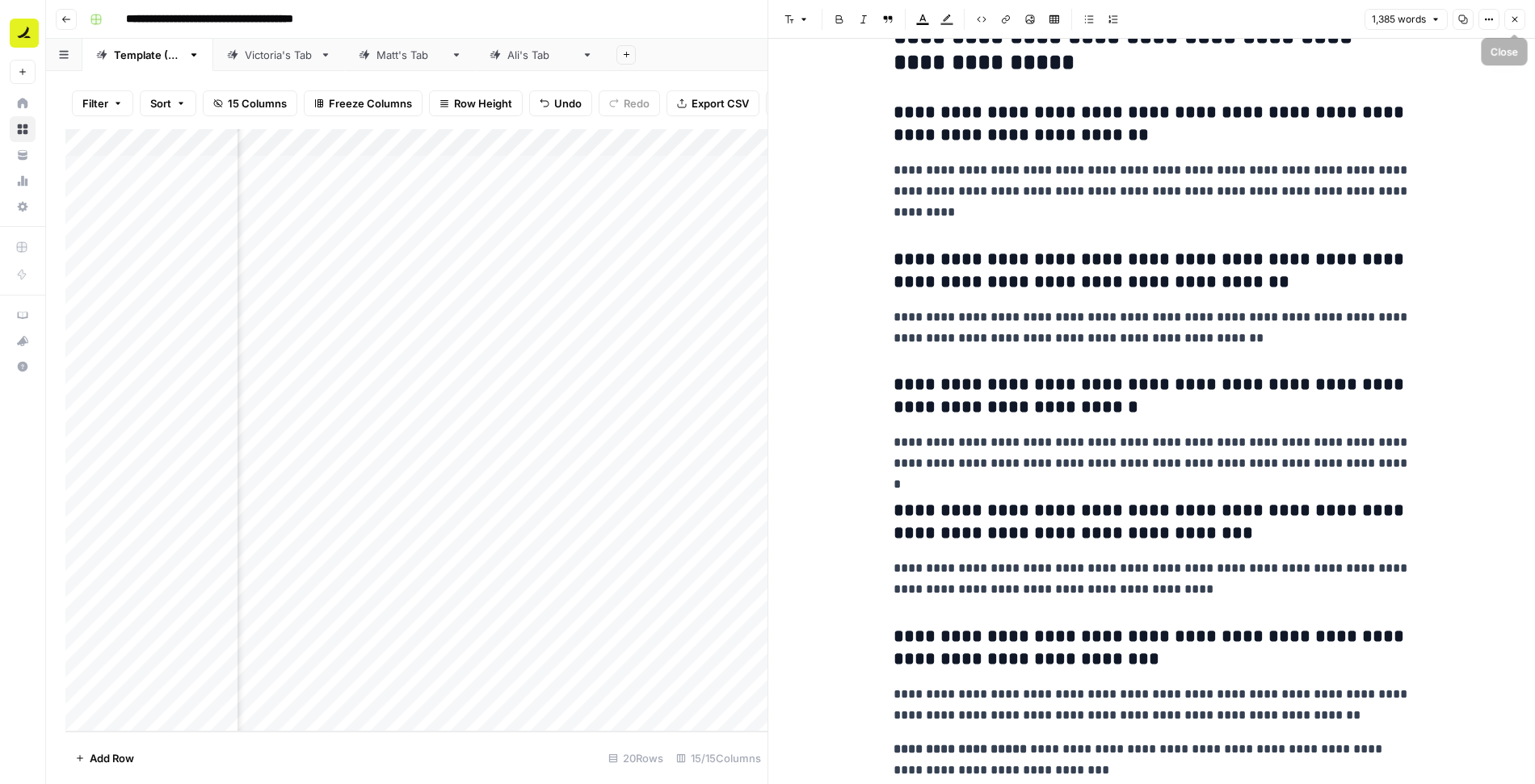 click 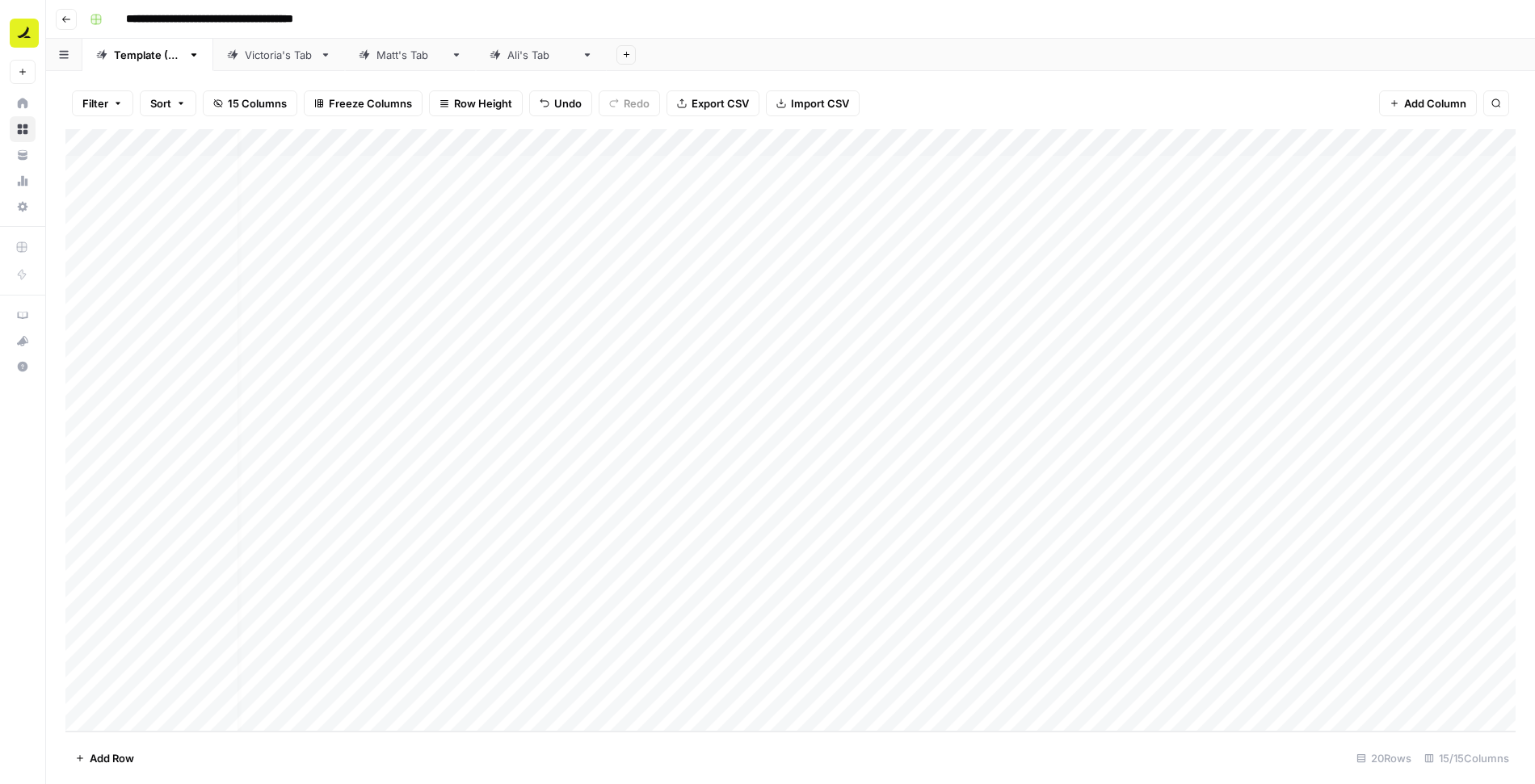 scroll, scrollTop: 0, scrollLeft: 0, axis: both 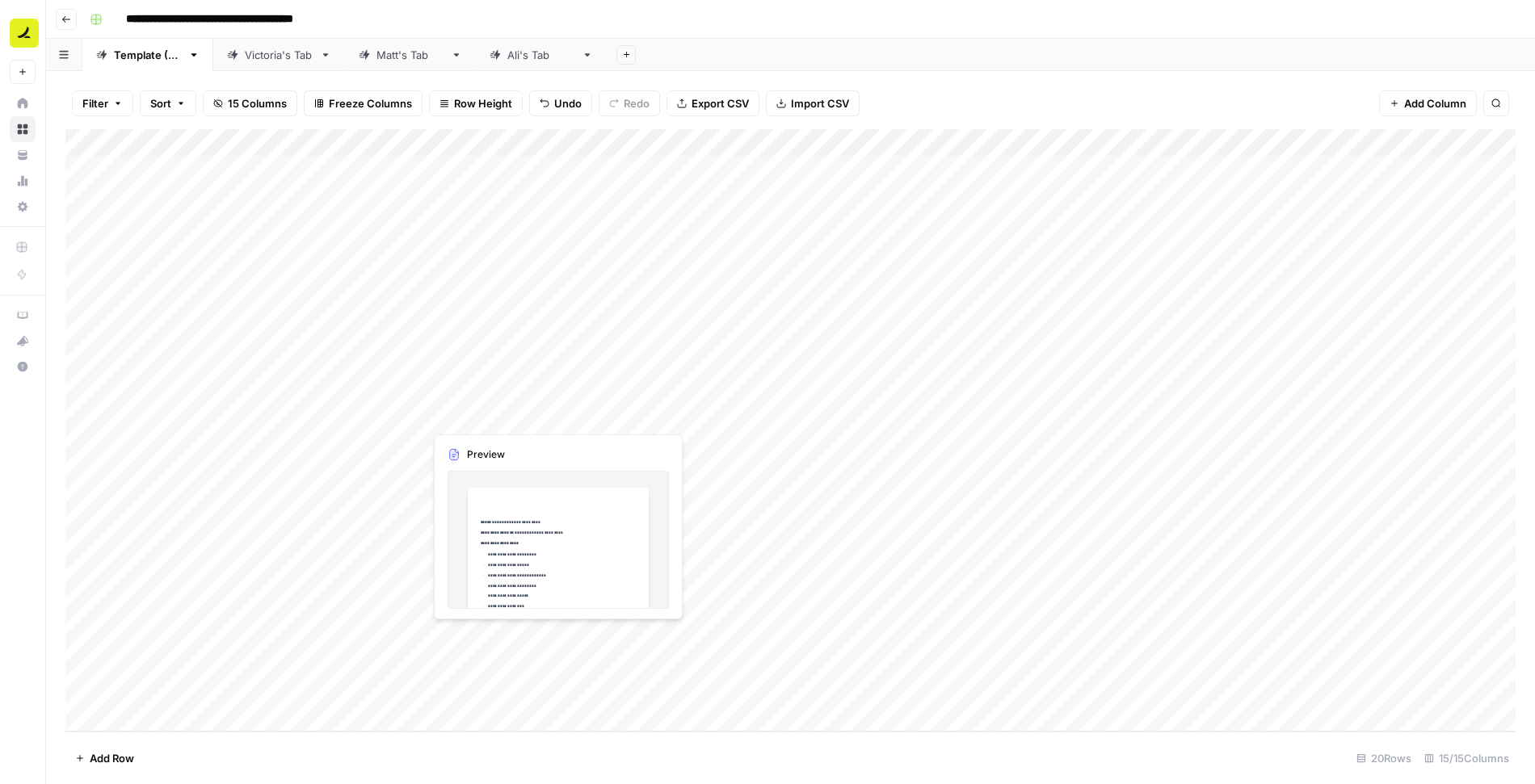 click on "Add Column" at bounding box center [790, 430] 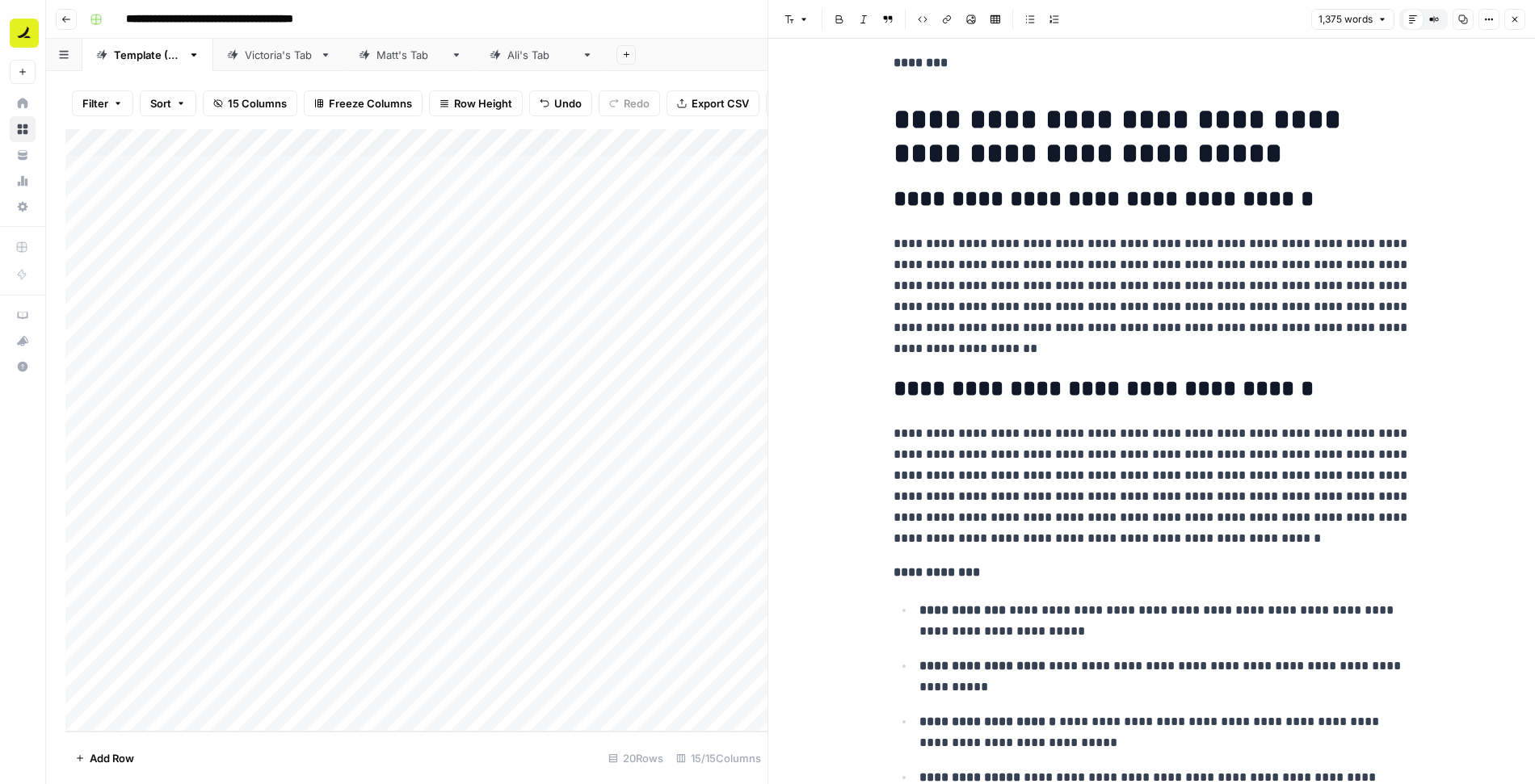 scroll, scrollTop: 1075, scrollLeft: 0, axis: vertical 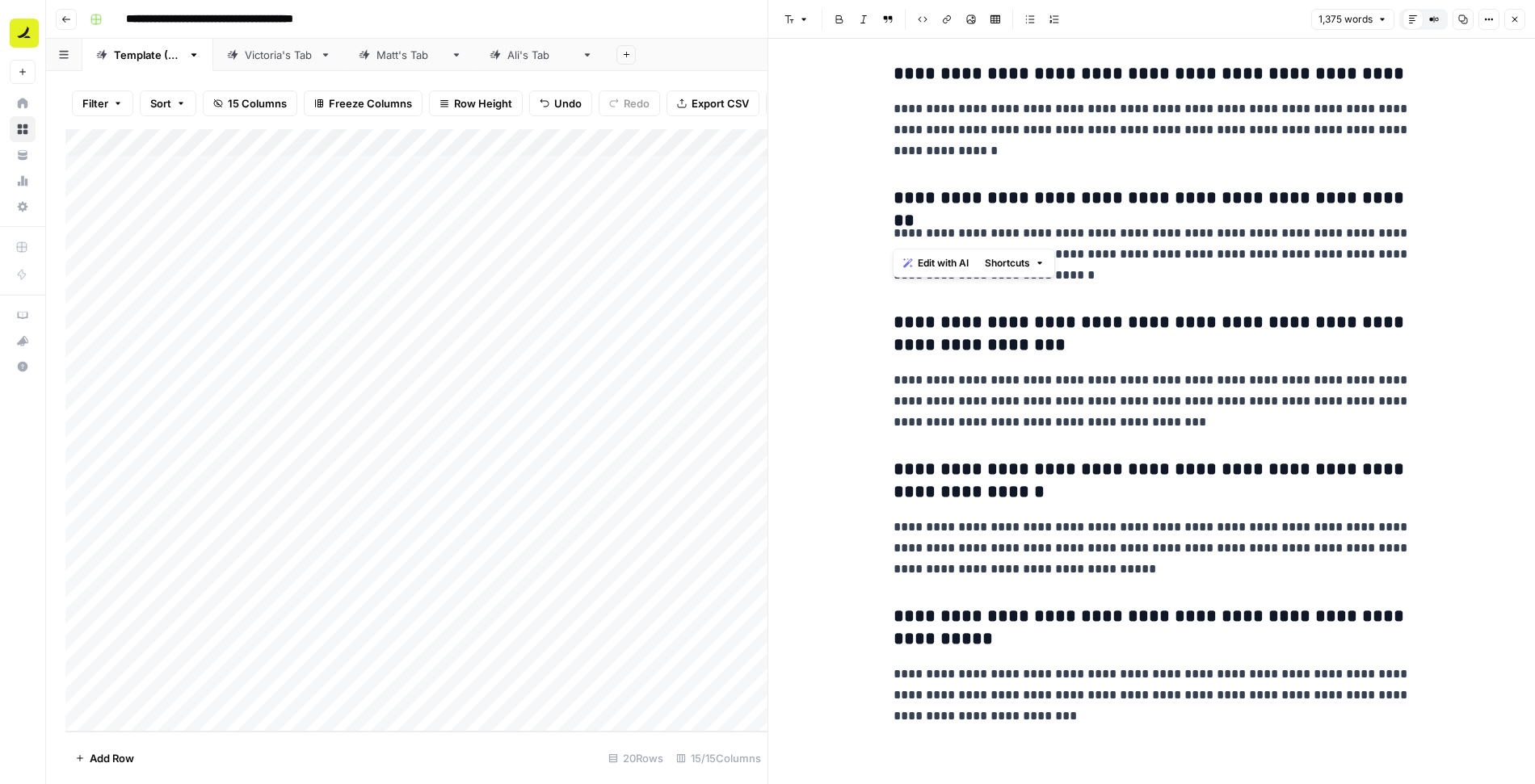 drag, startPoint x: 890, startPoint y: 183, endPoint x: 1235, endPoint y: 230, distance: 348.1867 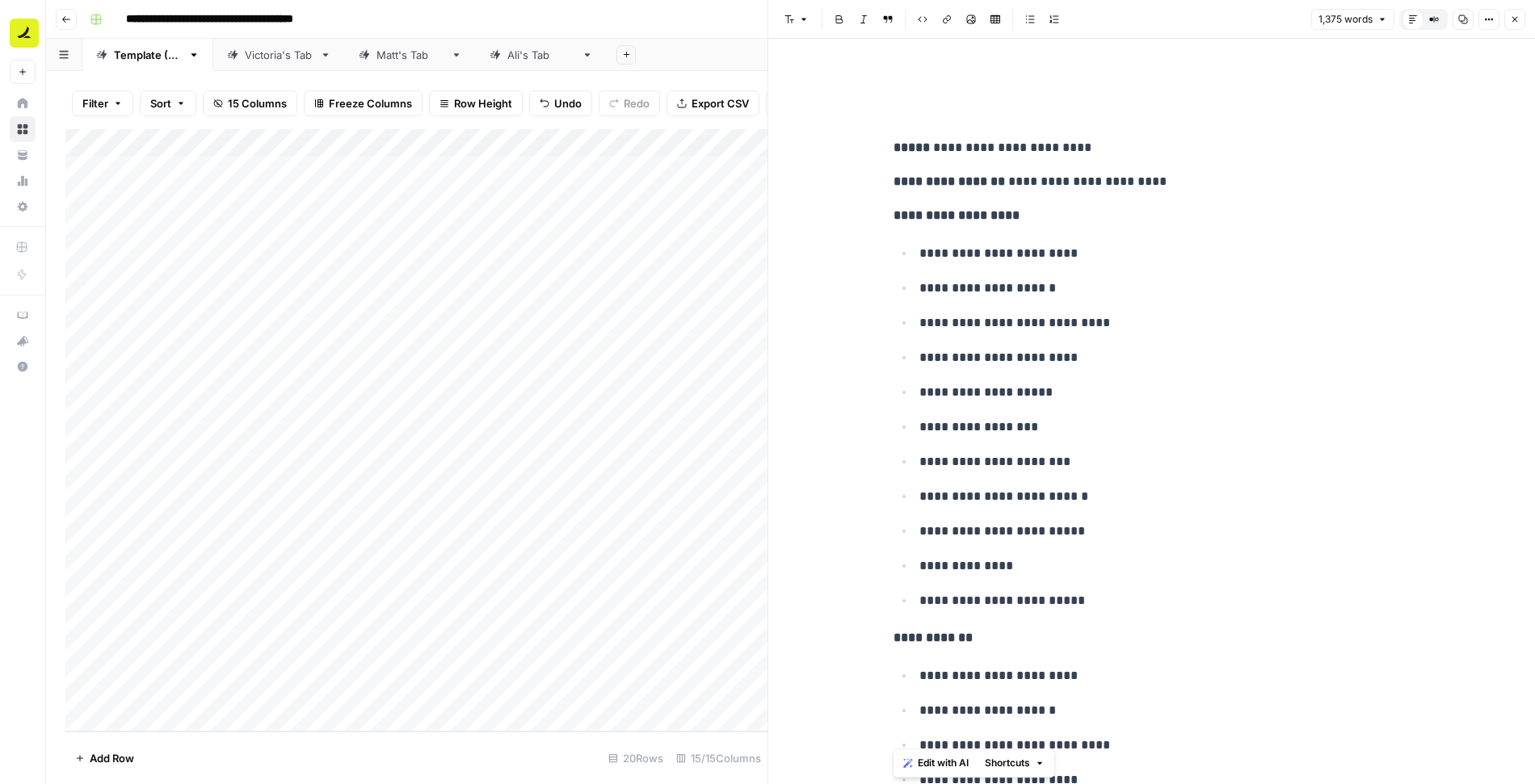 scroll, scrollTop: 1576, scrollLeft: 0, axis: vertical 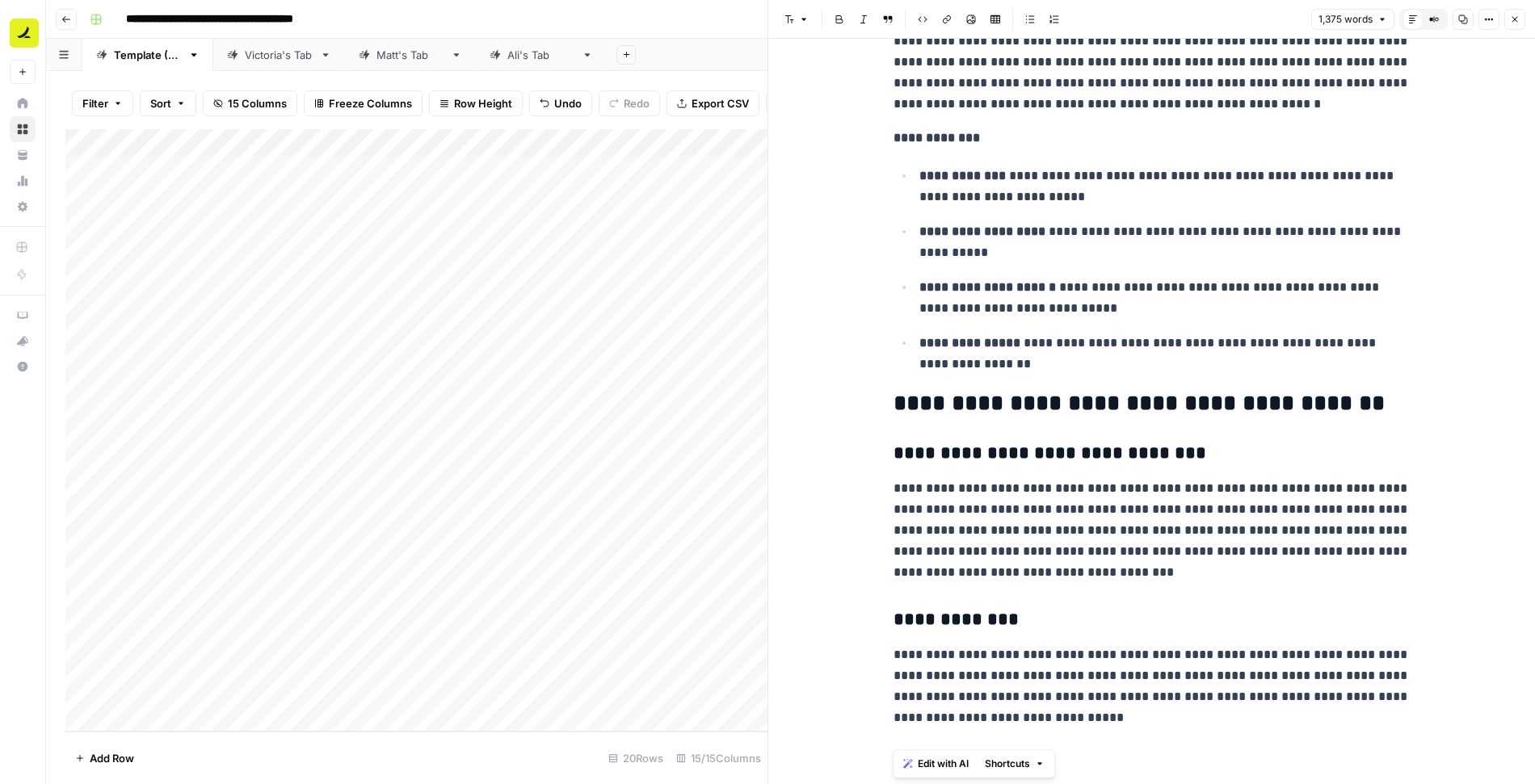 click on "**********" at bounding box center [1152, 404] 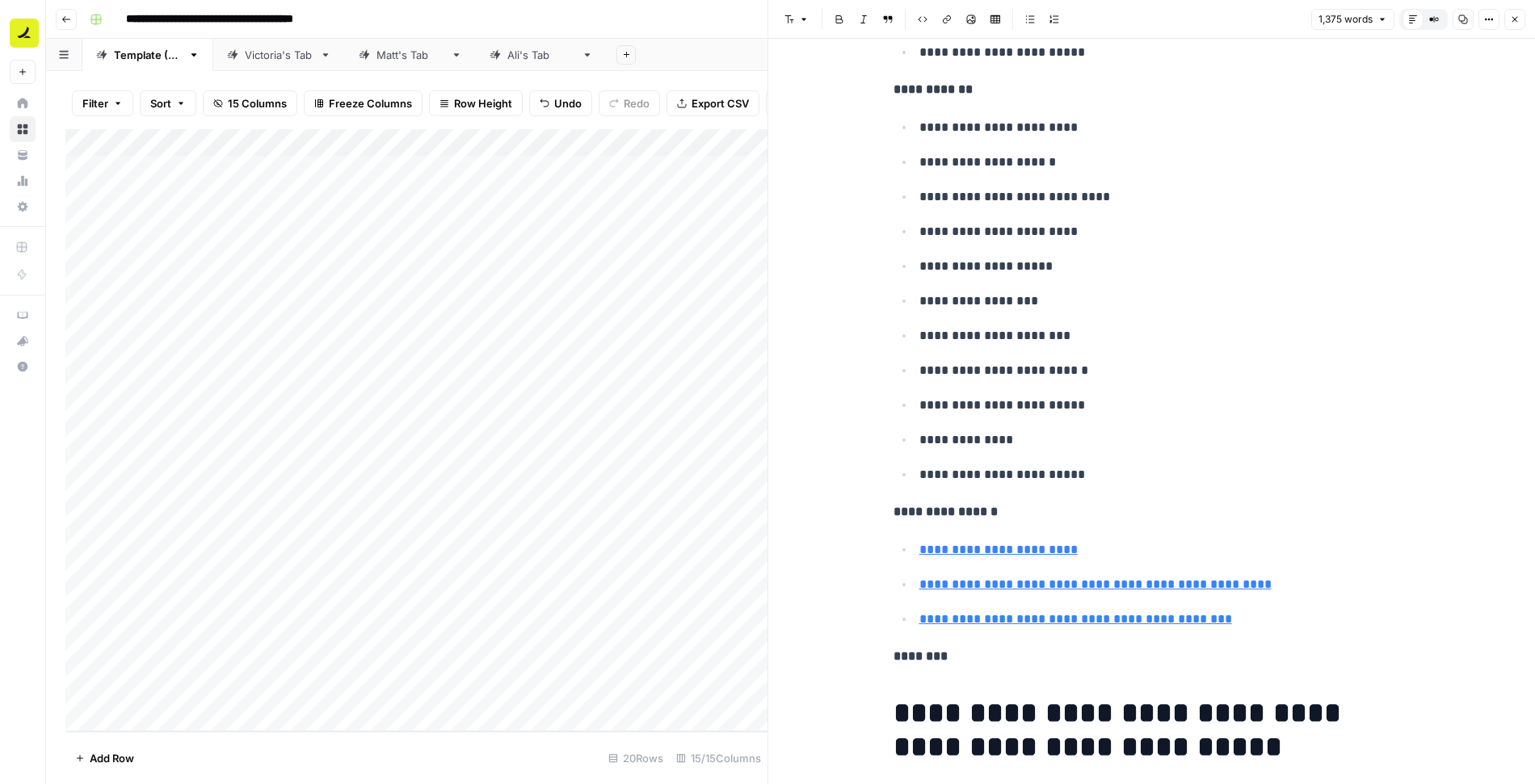 scroll, scrollTop: 1079, scrollLeft: 0, axis: vertical 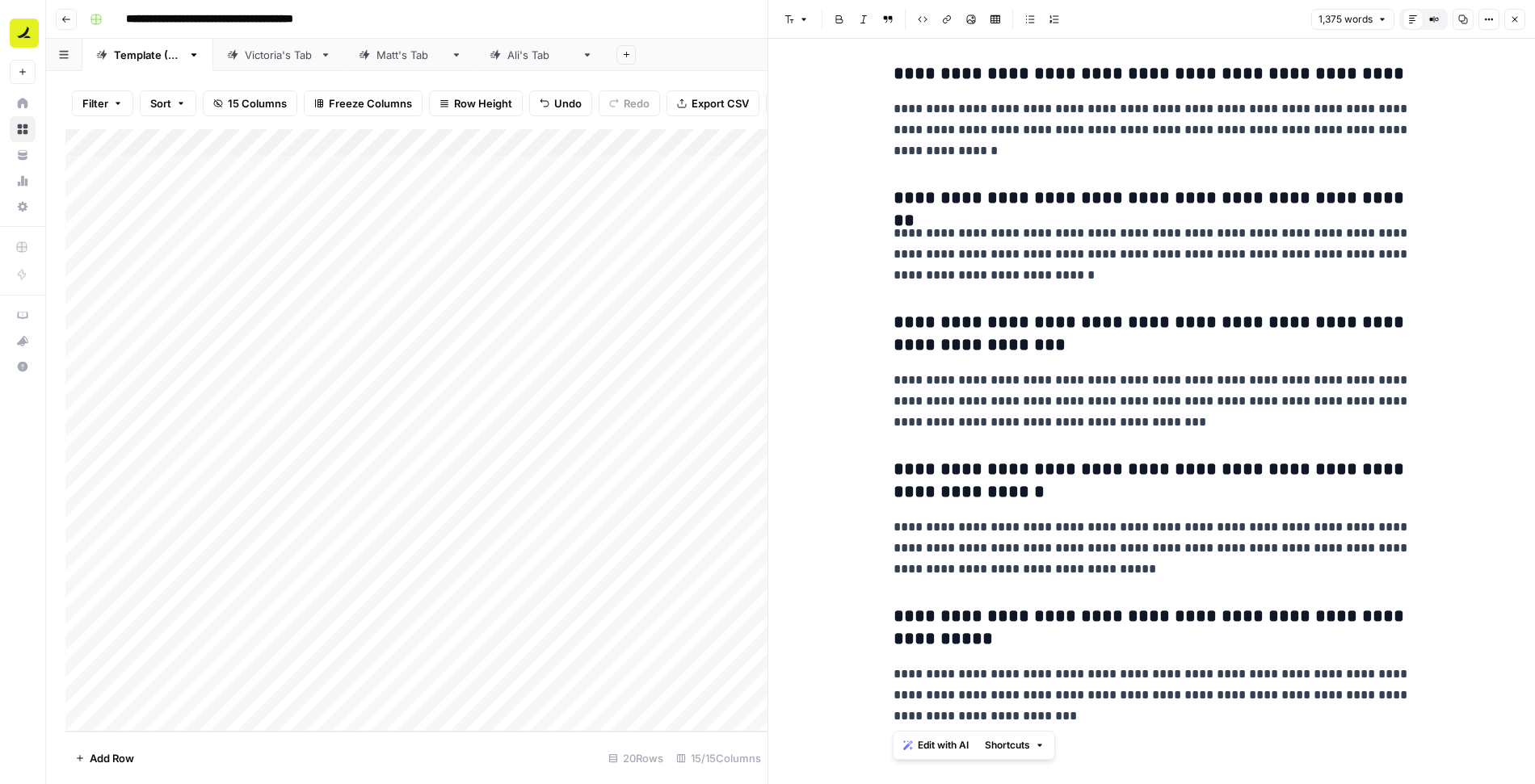 drag, startPoint x: 888, startPoint y: 182, endPoint x: 1135, endPoint y: 766, distance: 634.086 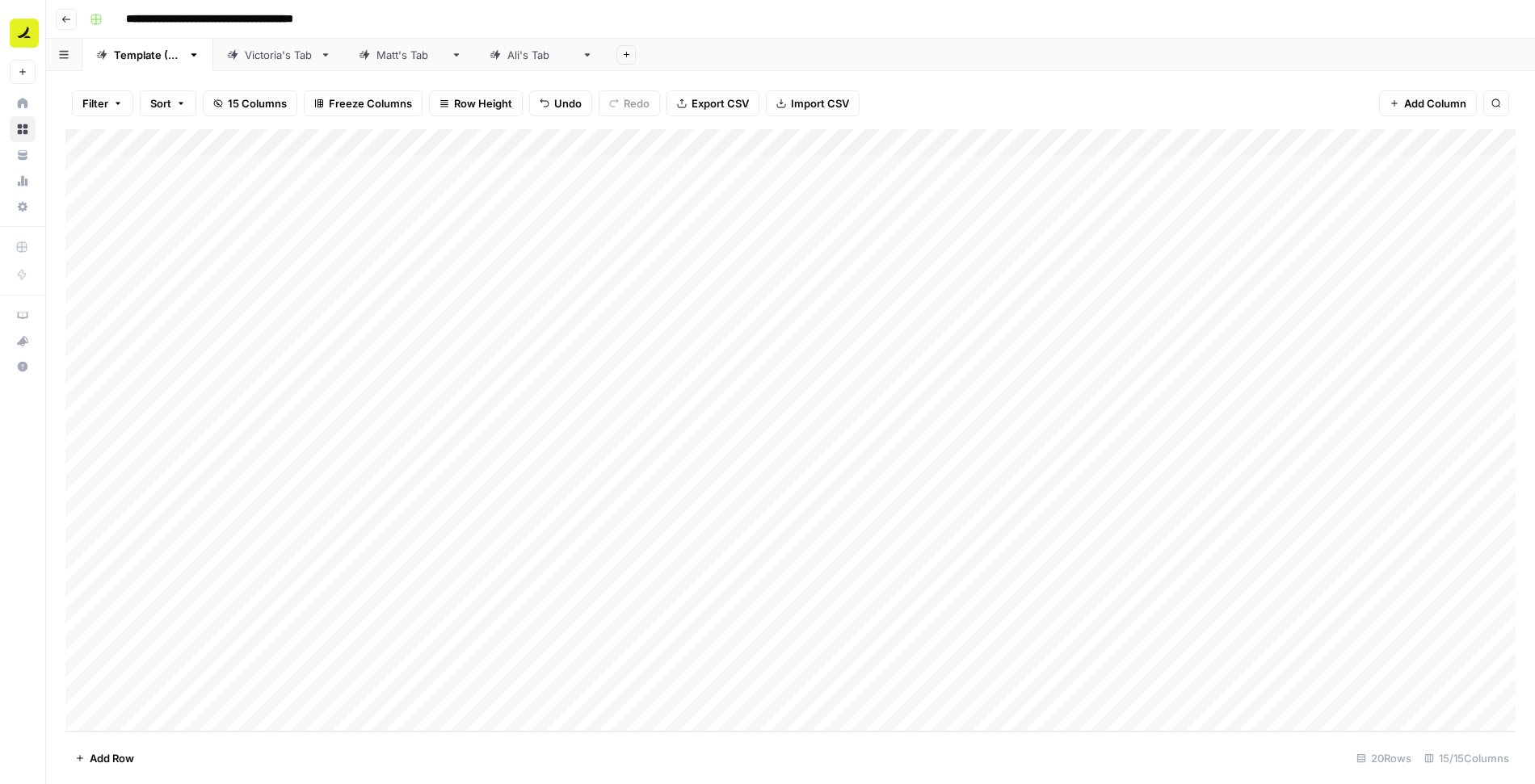 click on "Add Column" at bounding box center (790, 430) 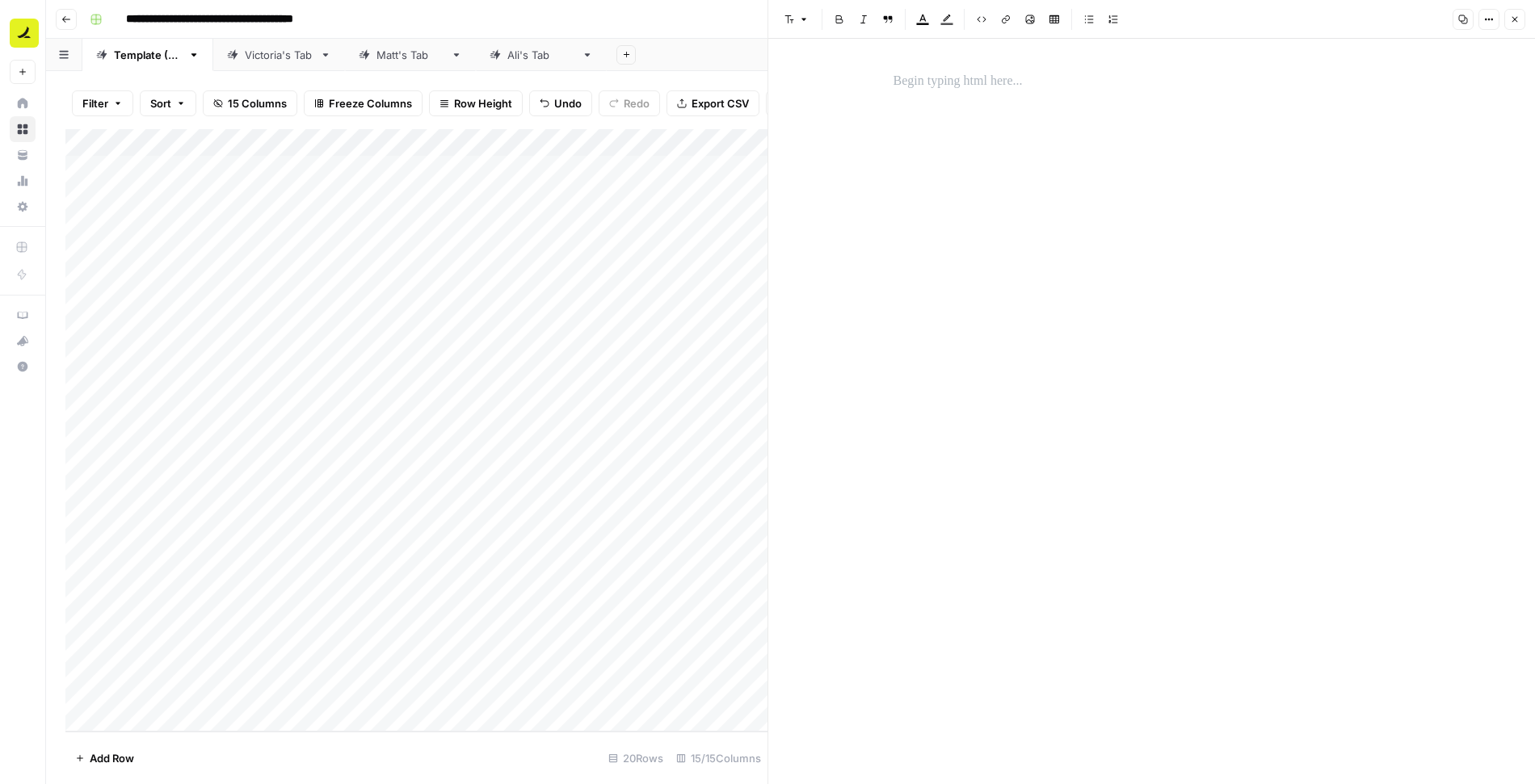 click at bounding box center [1152, 82] 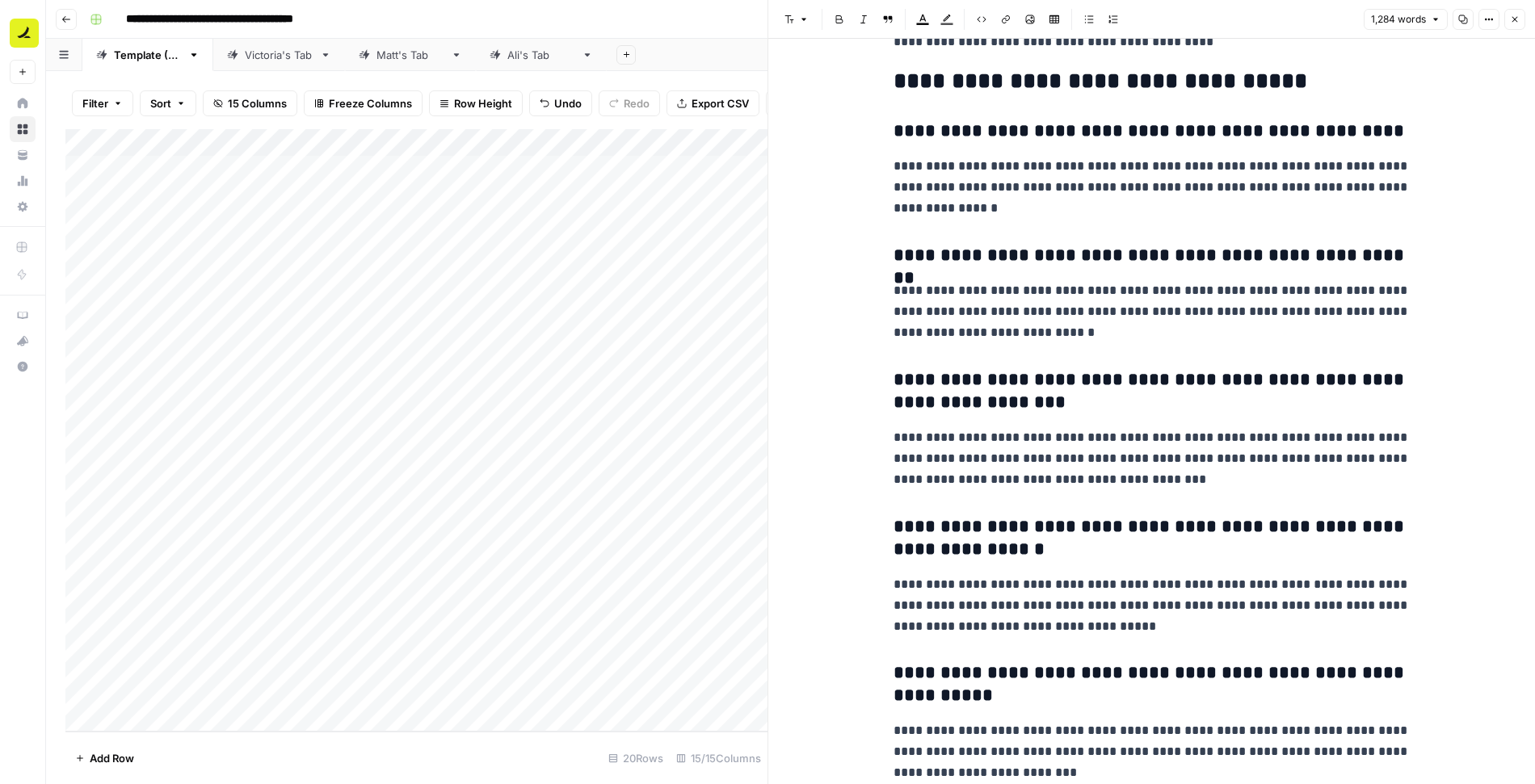 click 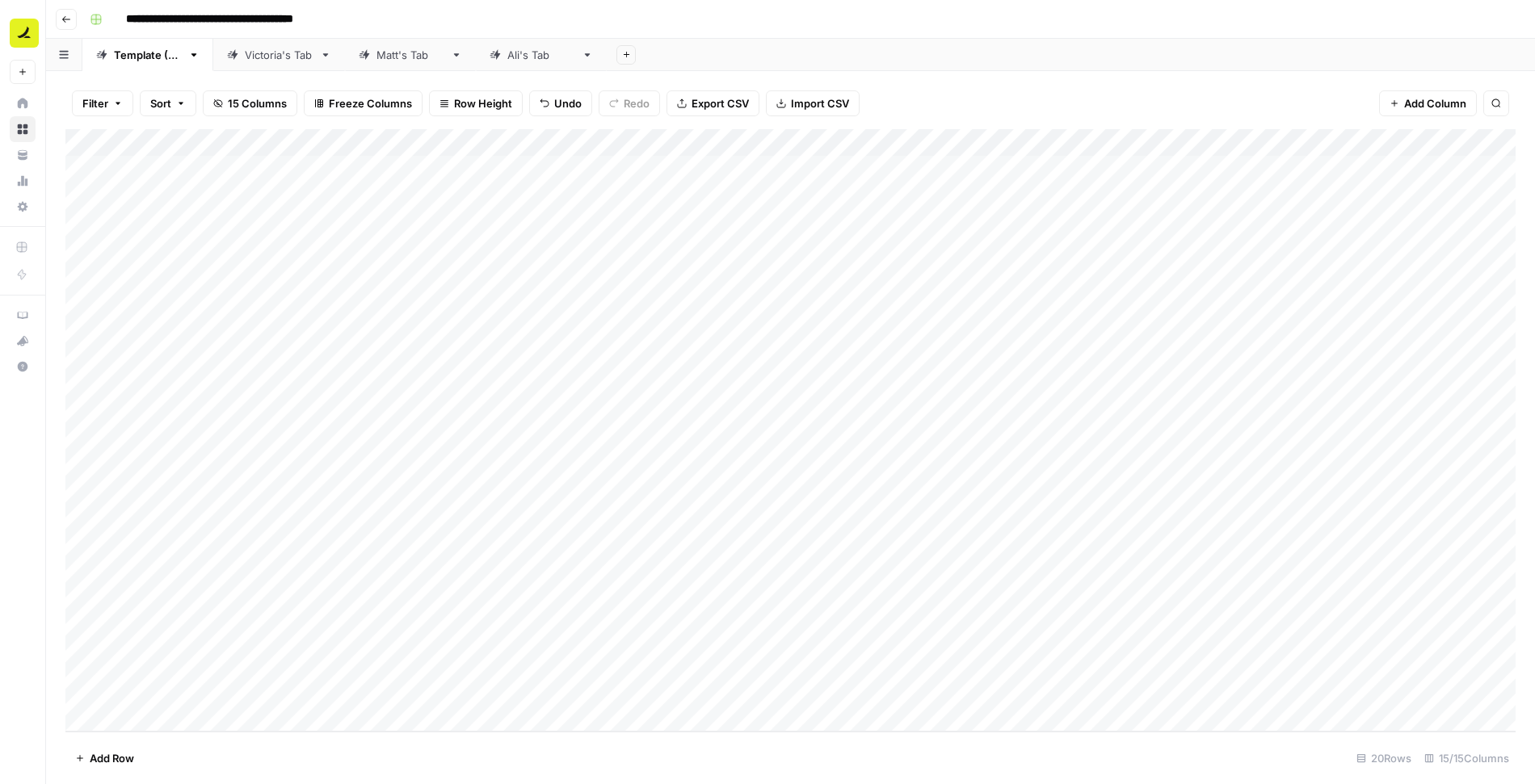 click on "Add Column" at bounding box center (790, 430) 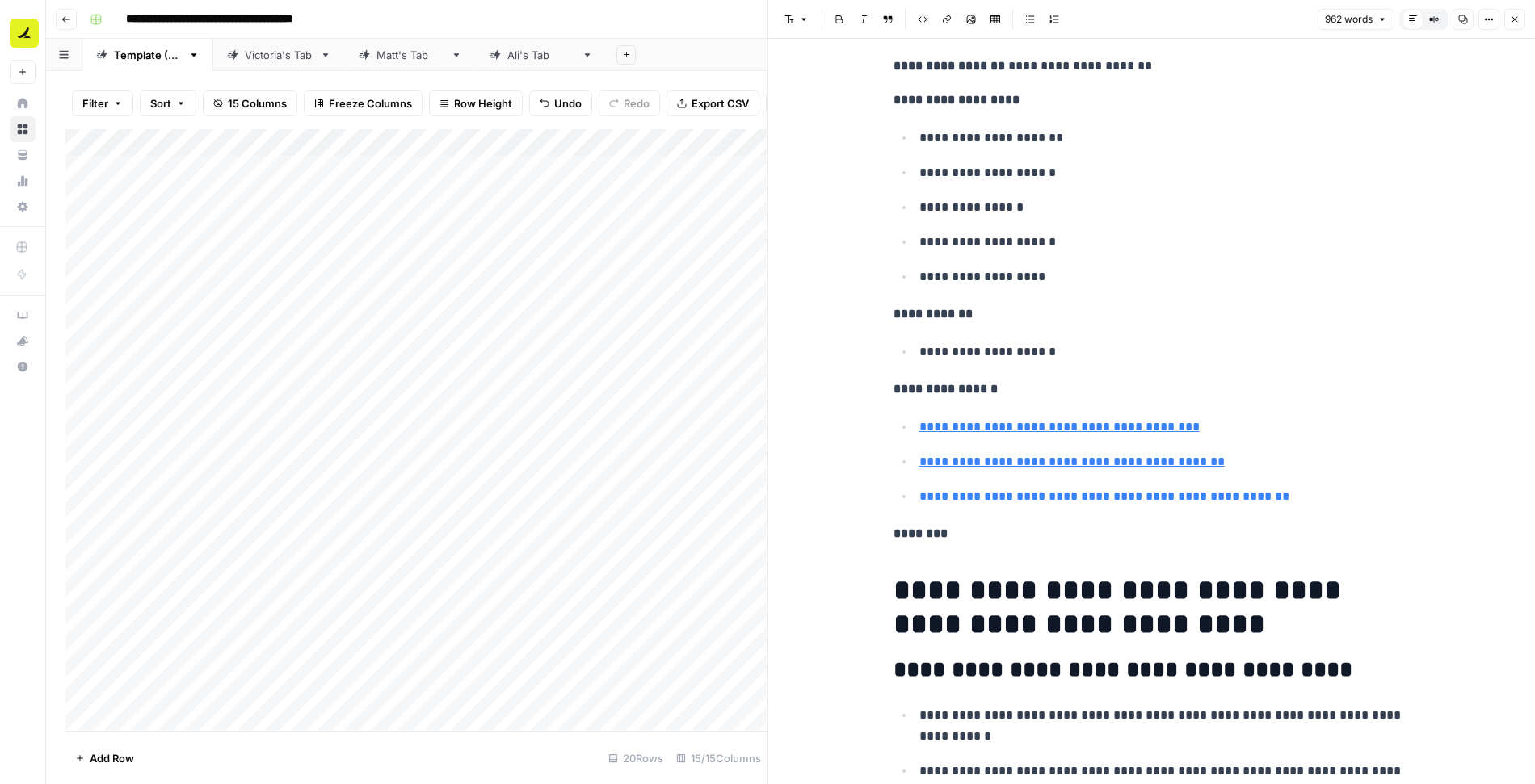 scroll, scrollTop: 0, scrollLeft: 0, axis: both 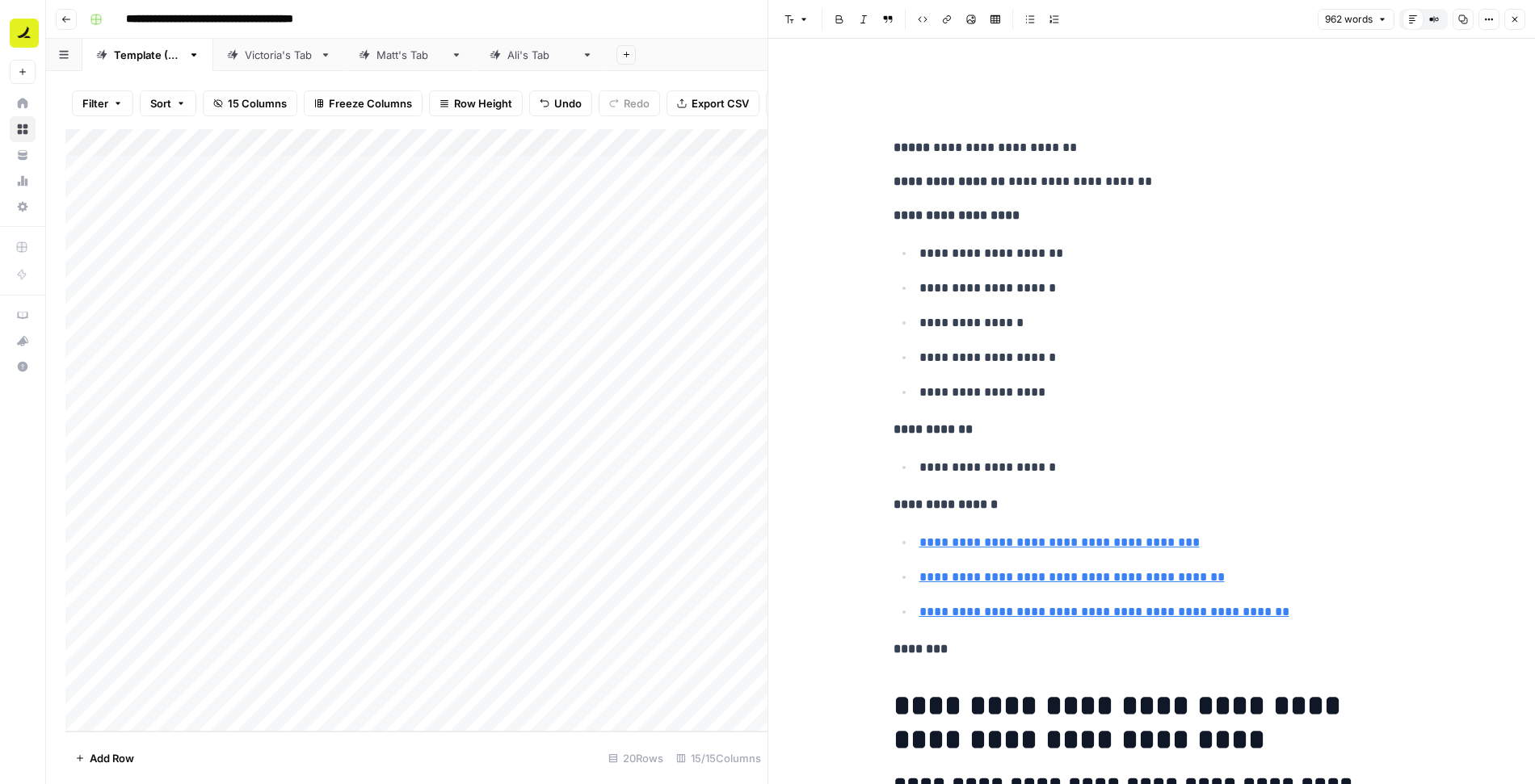 click 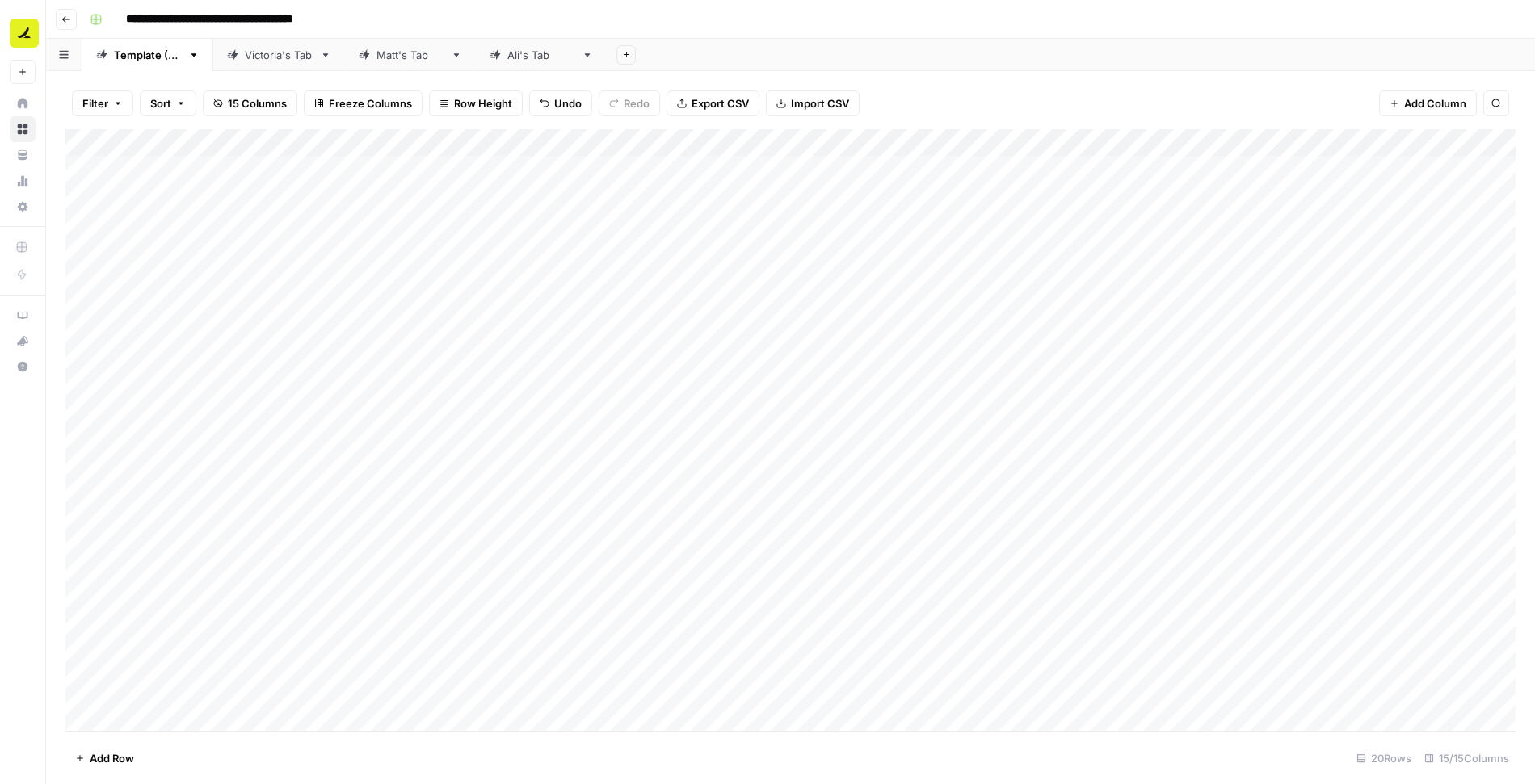 click on "Add Column" at bounding box center (790, 430) 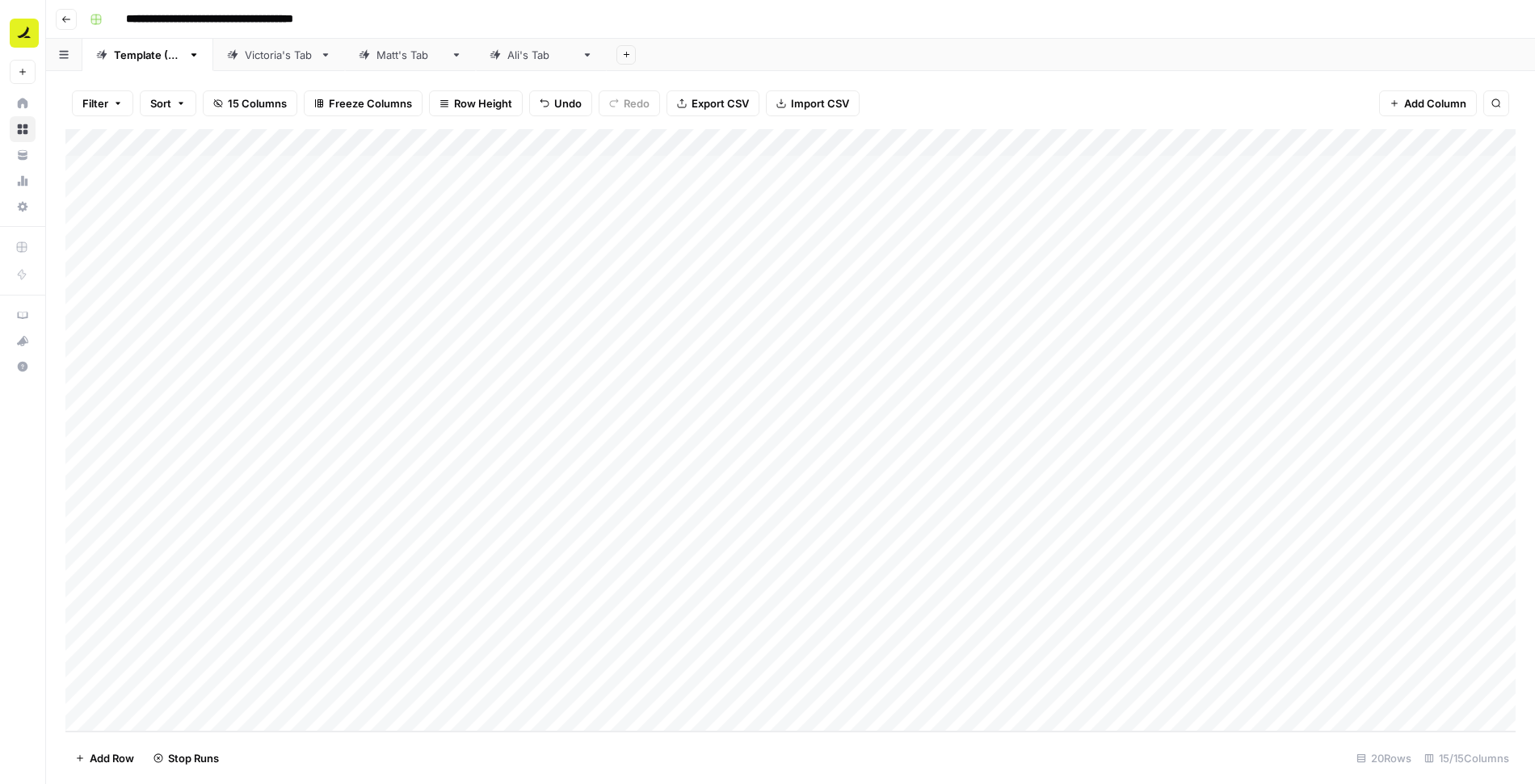 click on "Add Column" at bounding box center [790, 430] 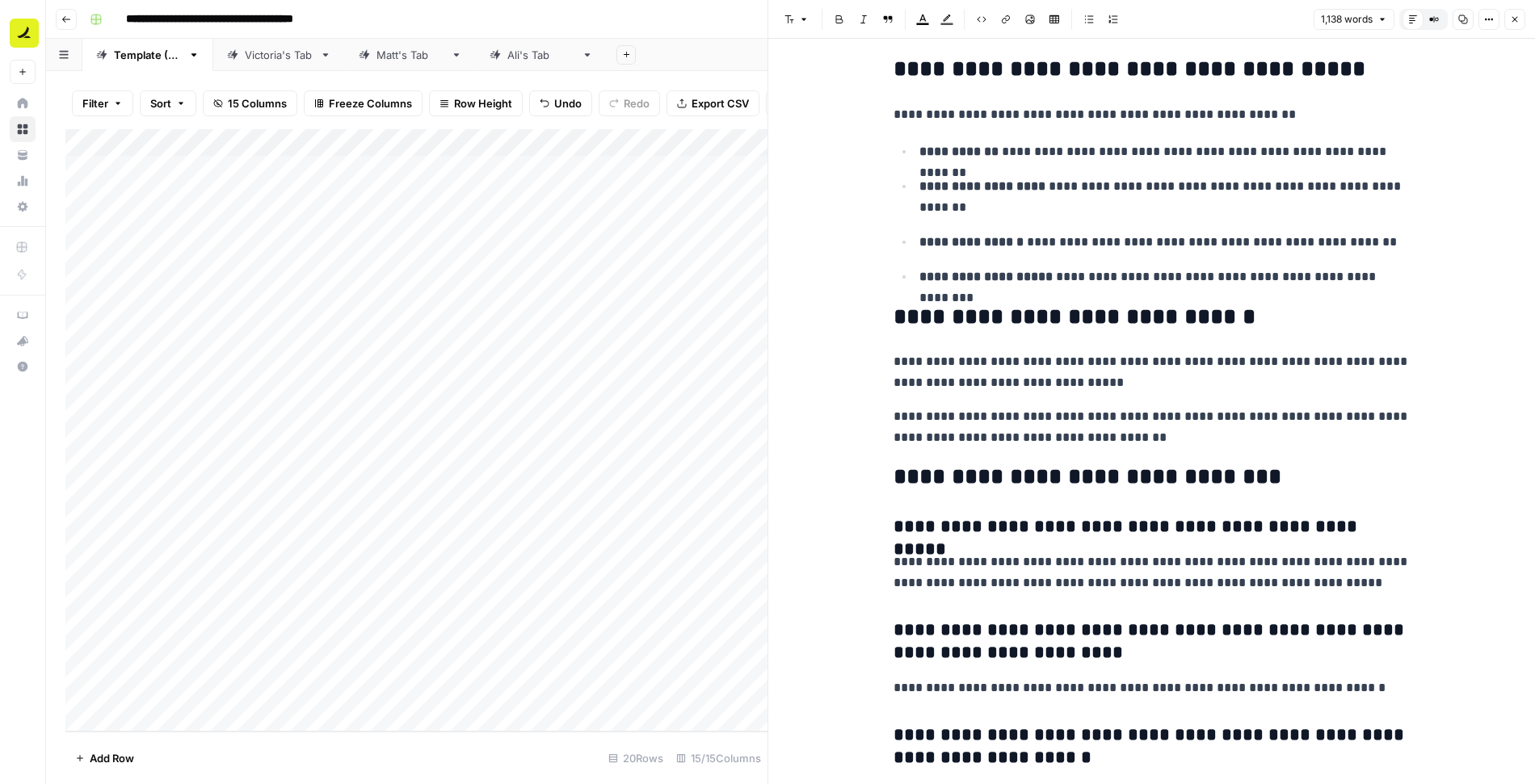 scroll, scrollTop: 4212, scrollLeft: 0, axis: vertical 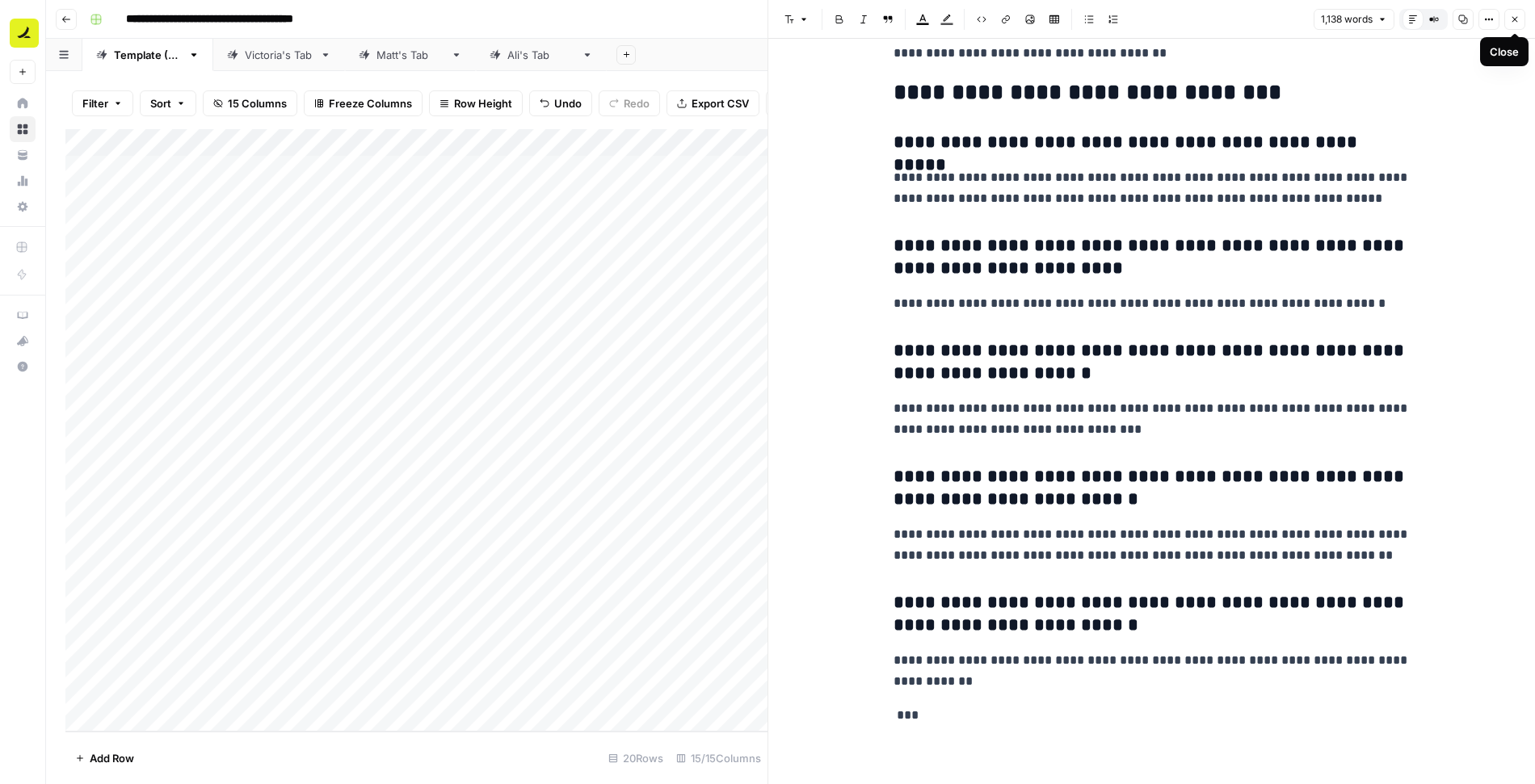 click 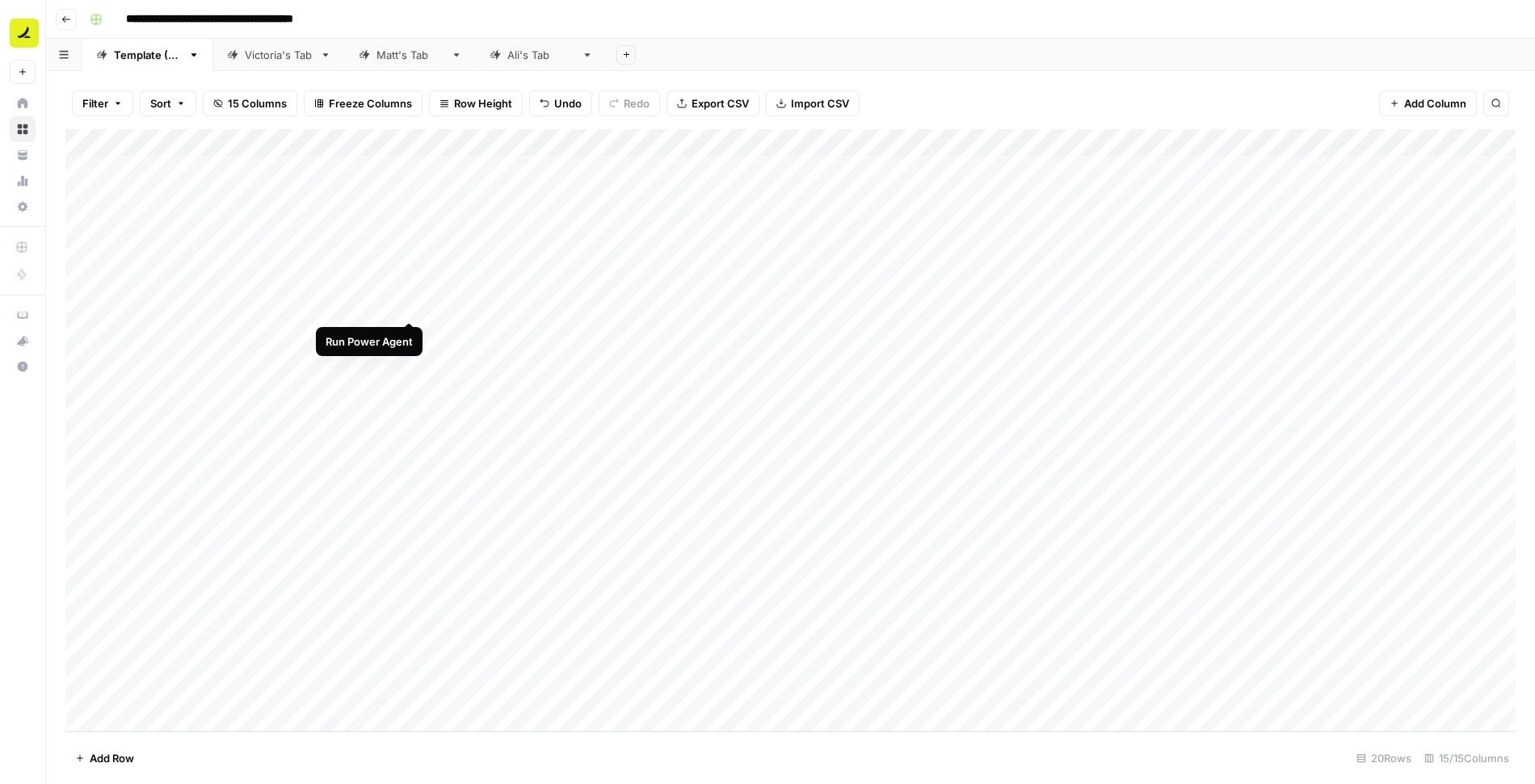 click on "Add Column" at bounding box center (790, 430) 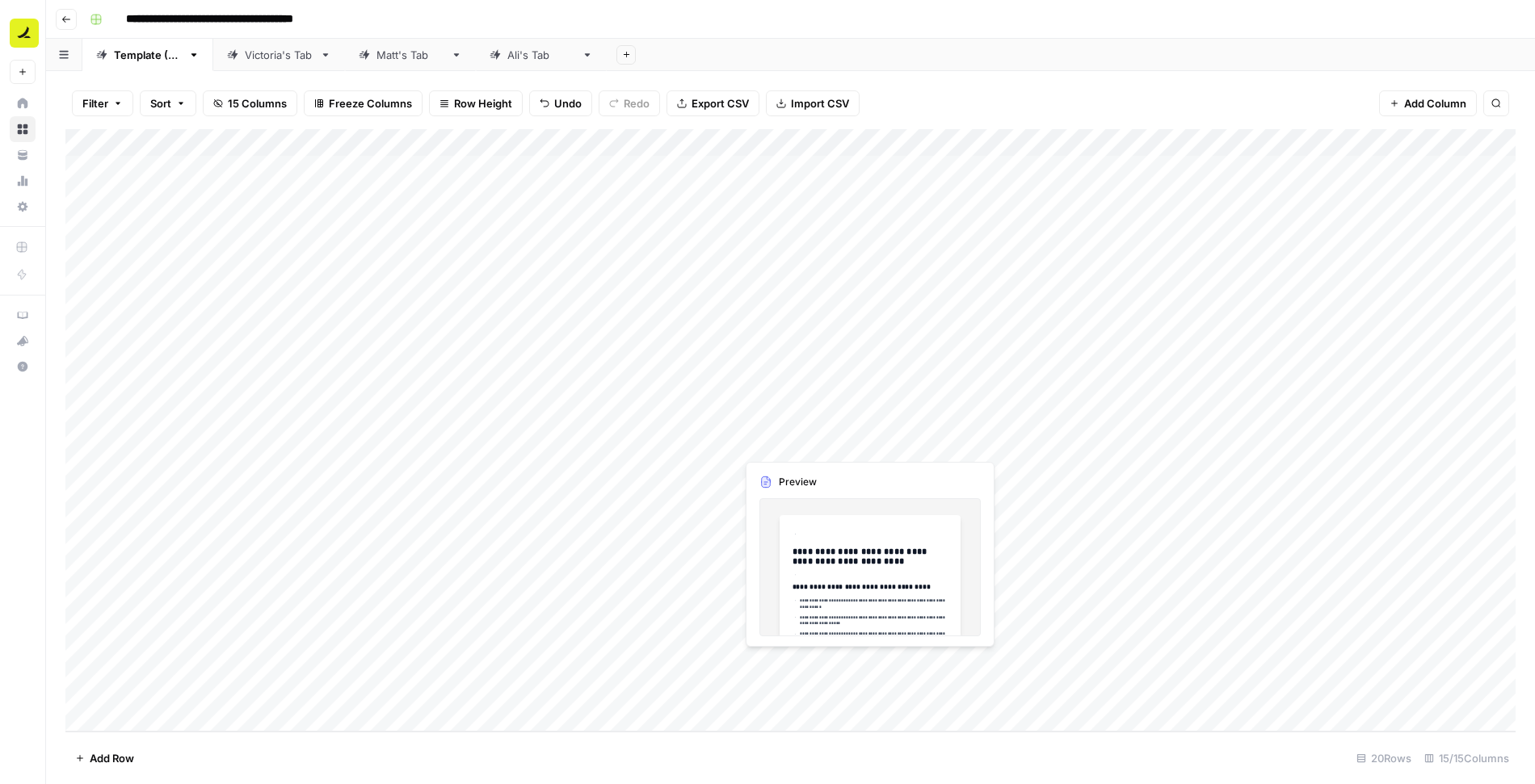 click on "Add Column" at bounding box center (790, 430) 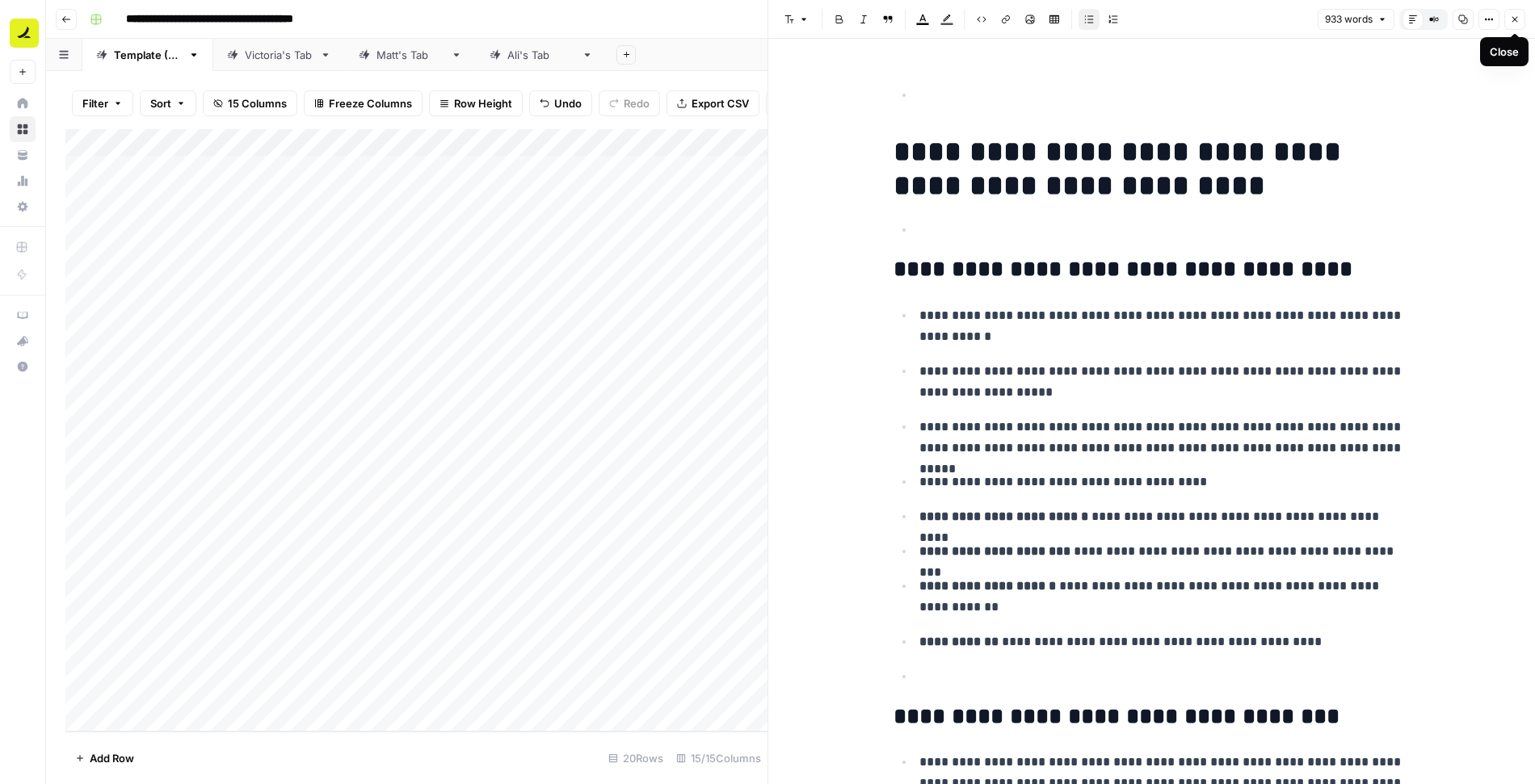 click 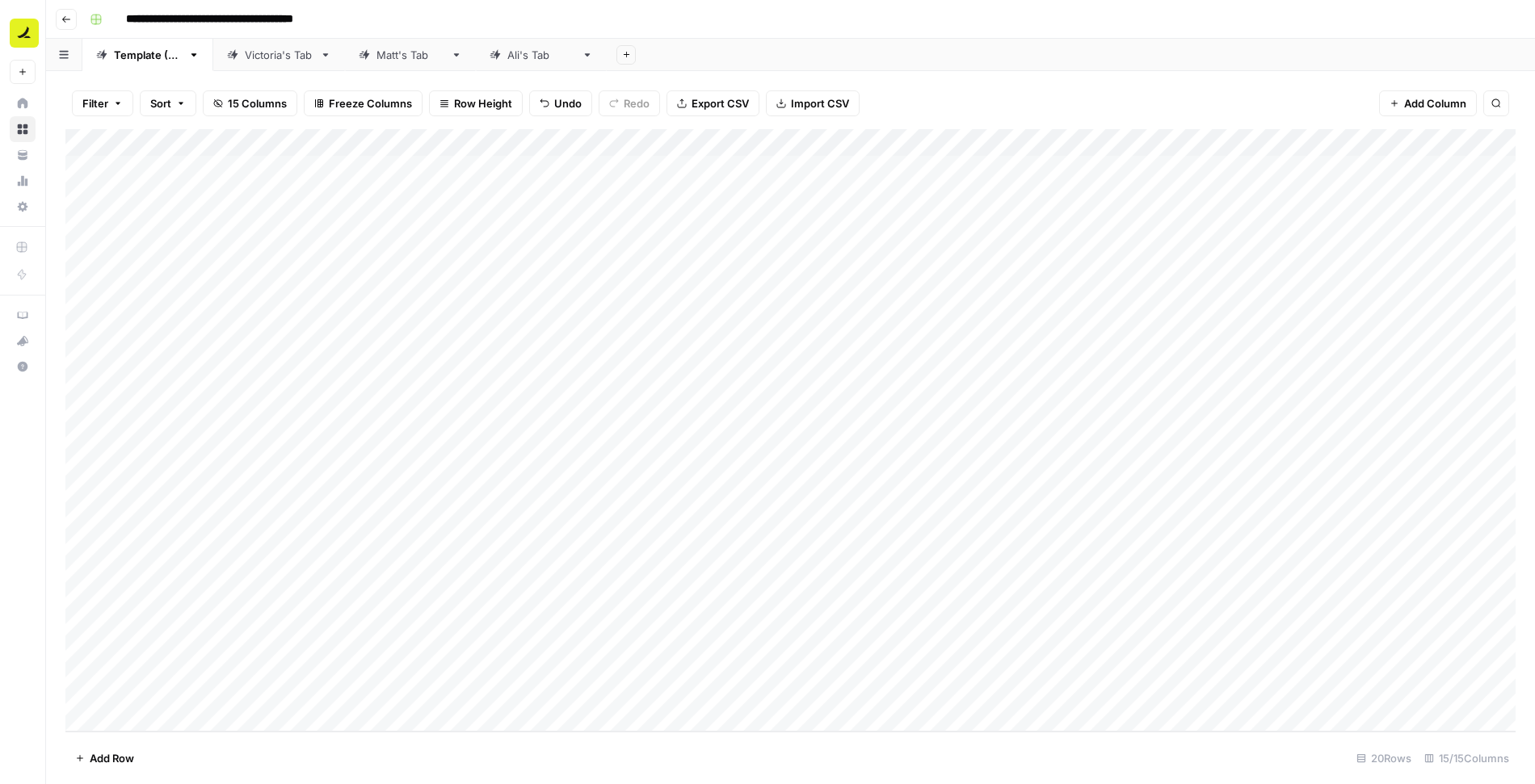 click on "Add Column" at bounding box center (790, 430) 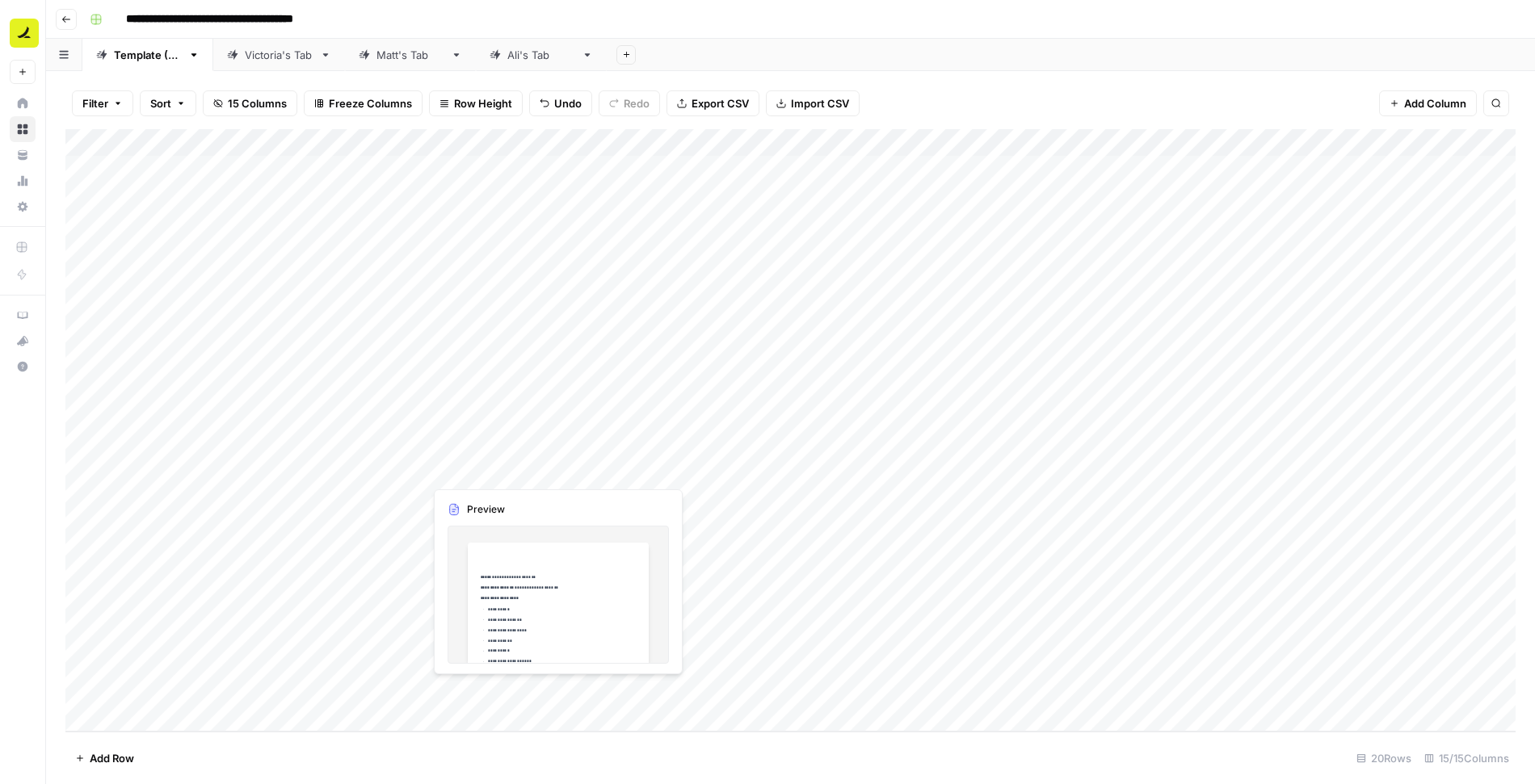 click on "Add Column" at bounding box center (790, 430) 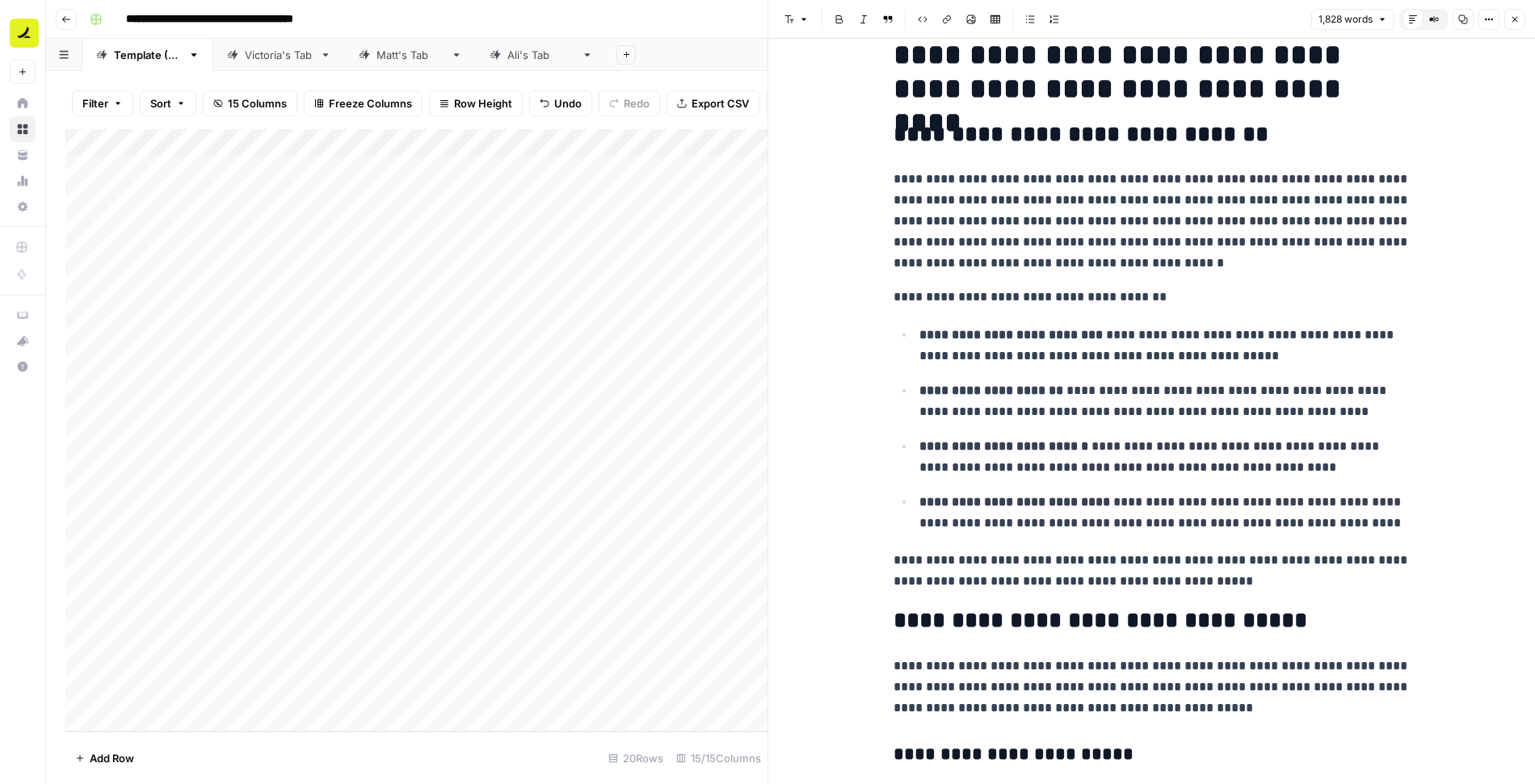 scroll, scrollTop: 1121, scrollLeft: 0, axis: vertical 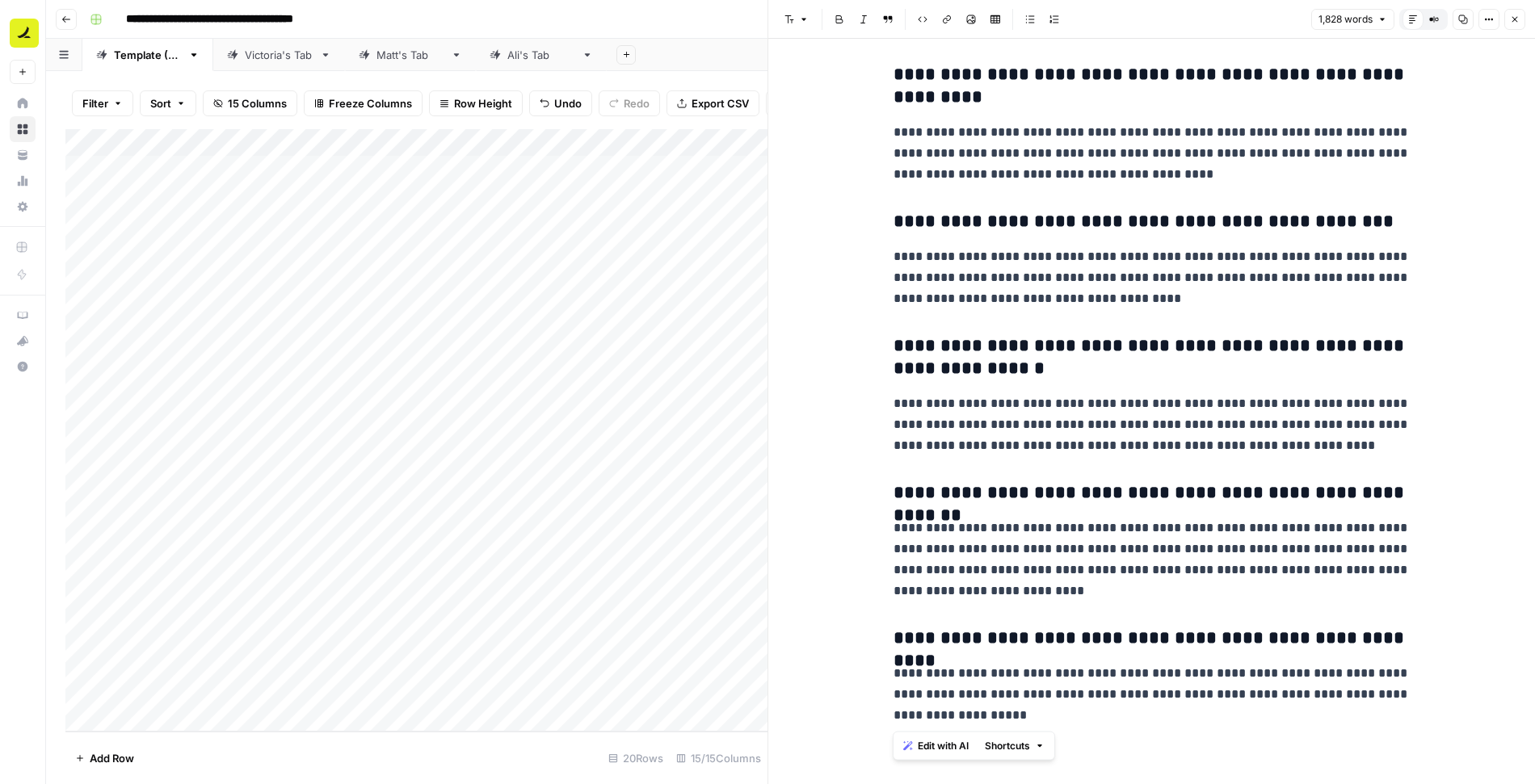drag, startPoint x: 885, startPoint y: 102, endPoint x: 1206, endPoint y: 722, distance: 698.1698 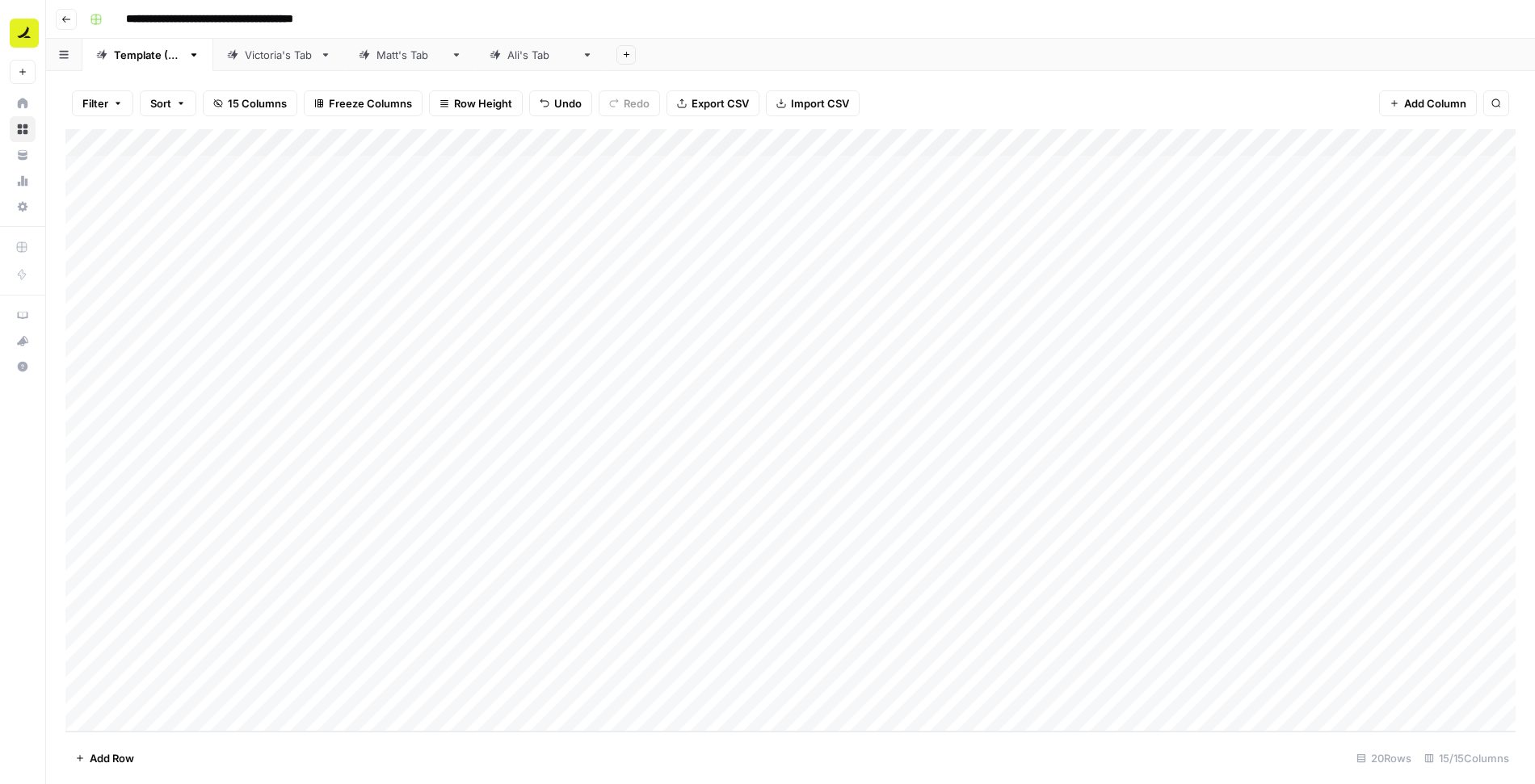 click on "Add Column" at bounding box center [790, 430] 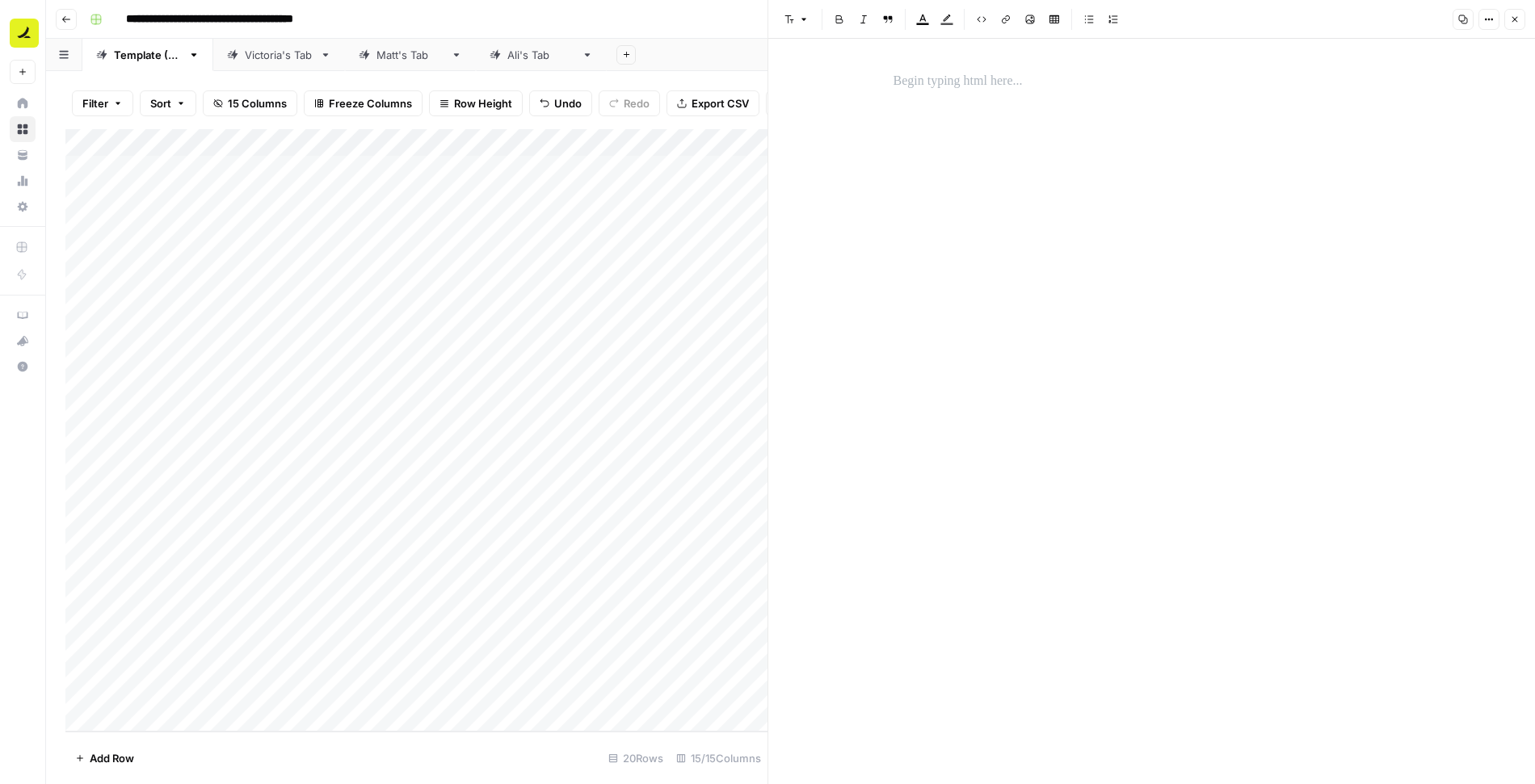 click at bounding box center [1152, 82] 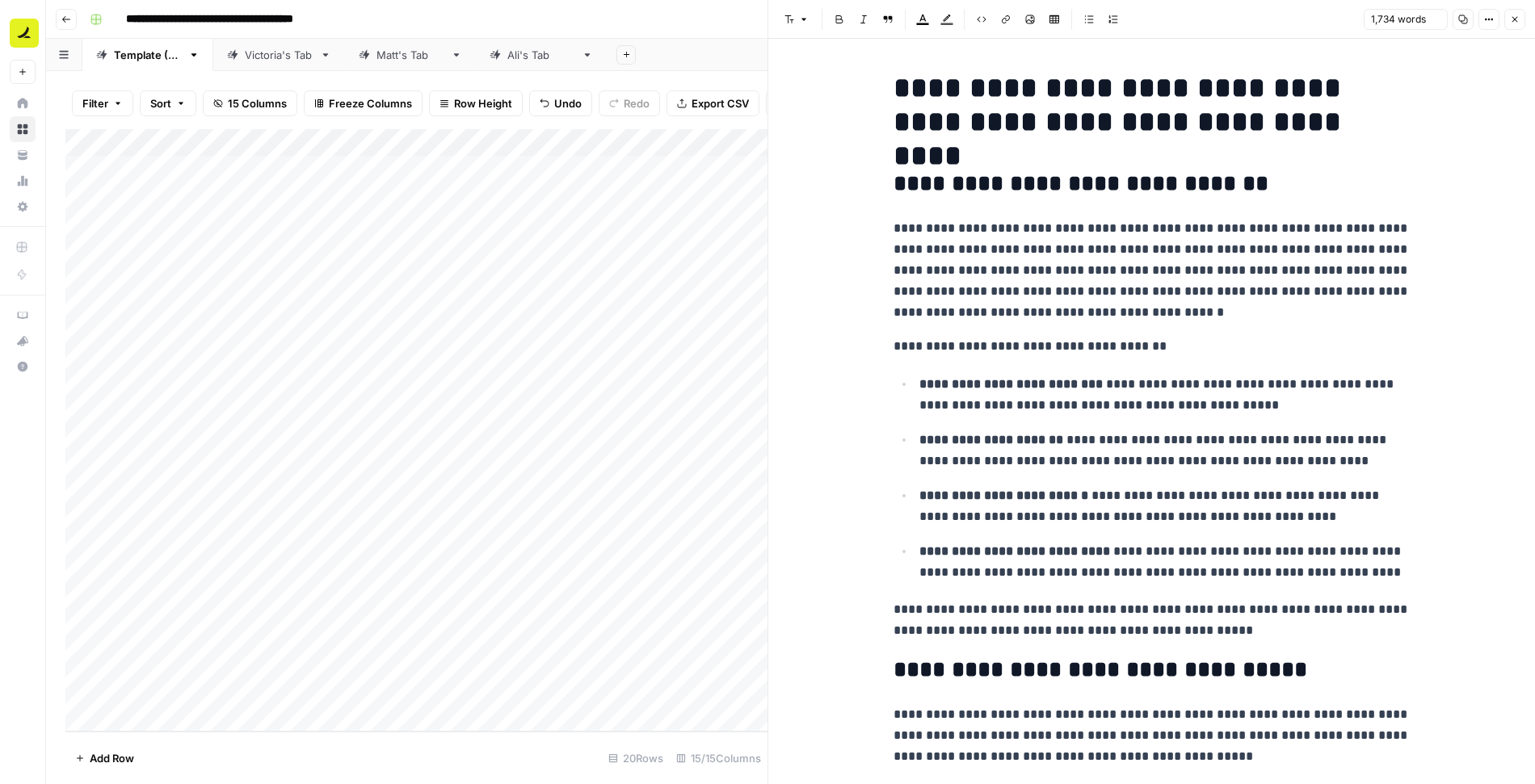 scroll, scrollTop: 7333, scrollLeft: 0, axis: vertical 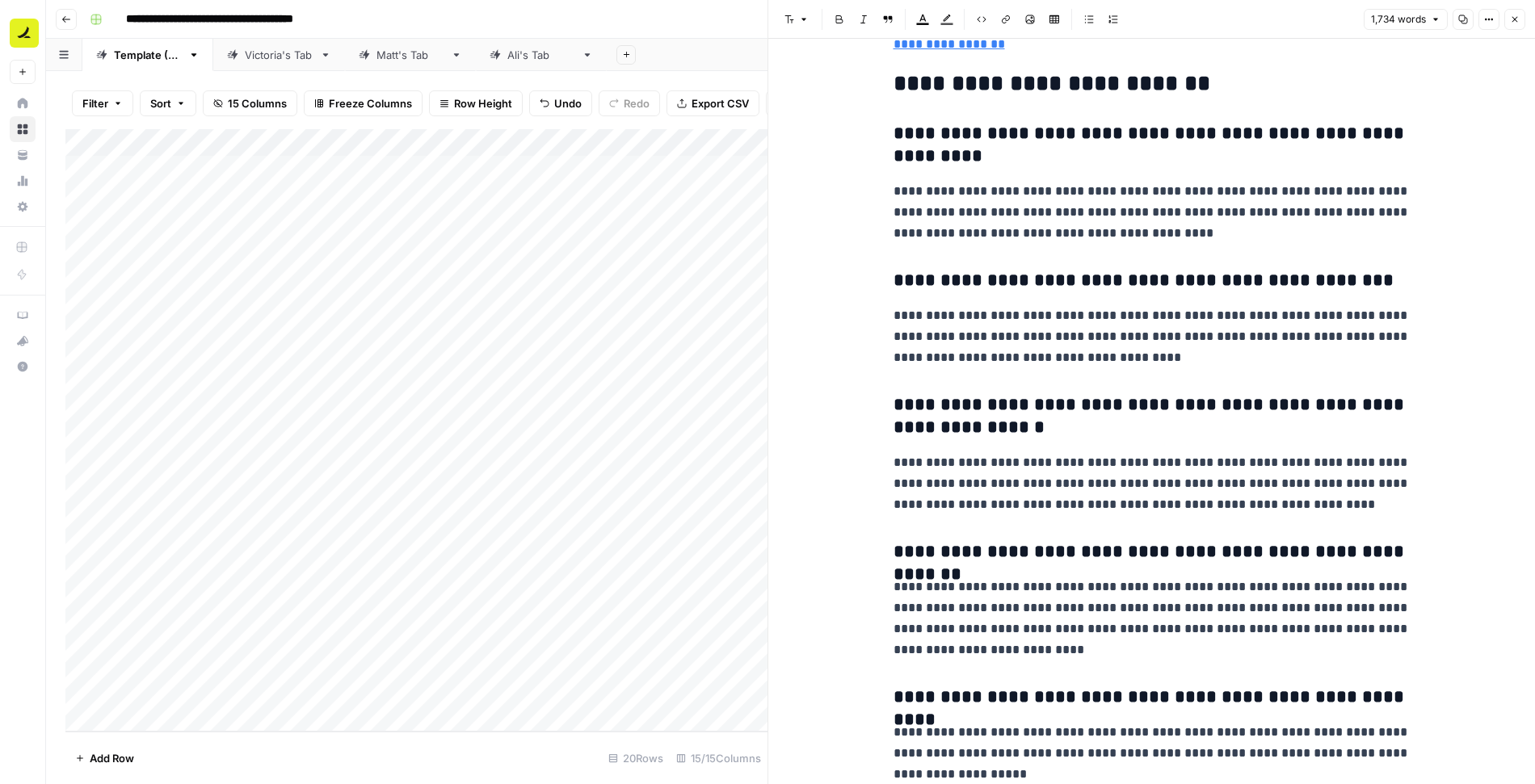 click on "Close" at bounding box center (1515, 19) 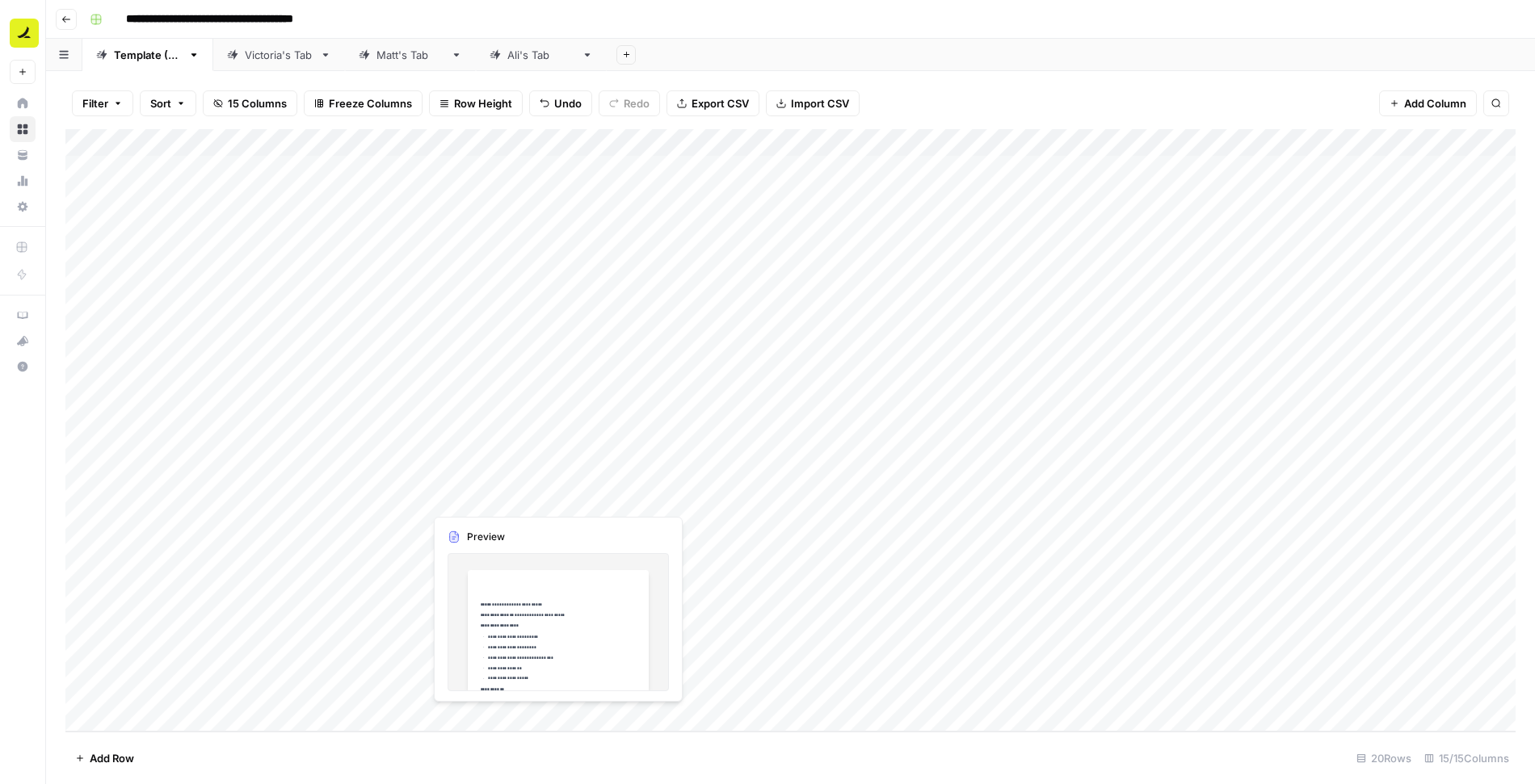 click on "Add Column" at bounding box center [790, 430] 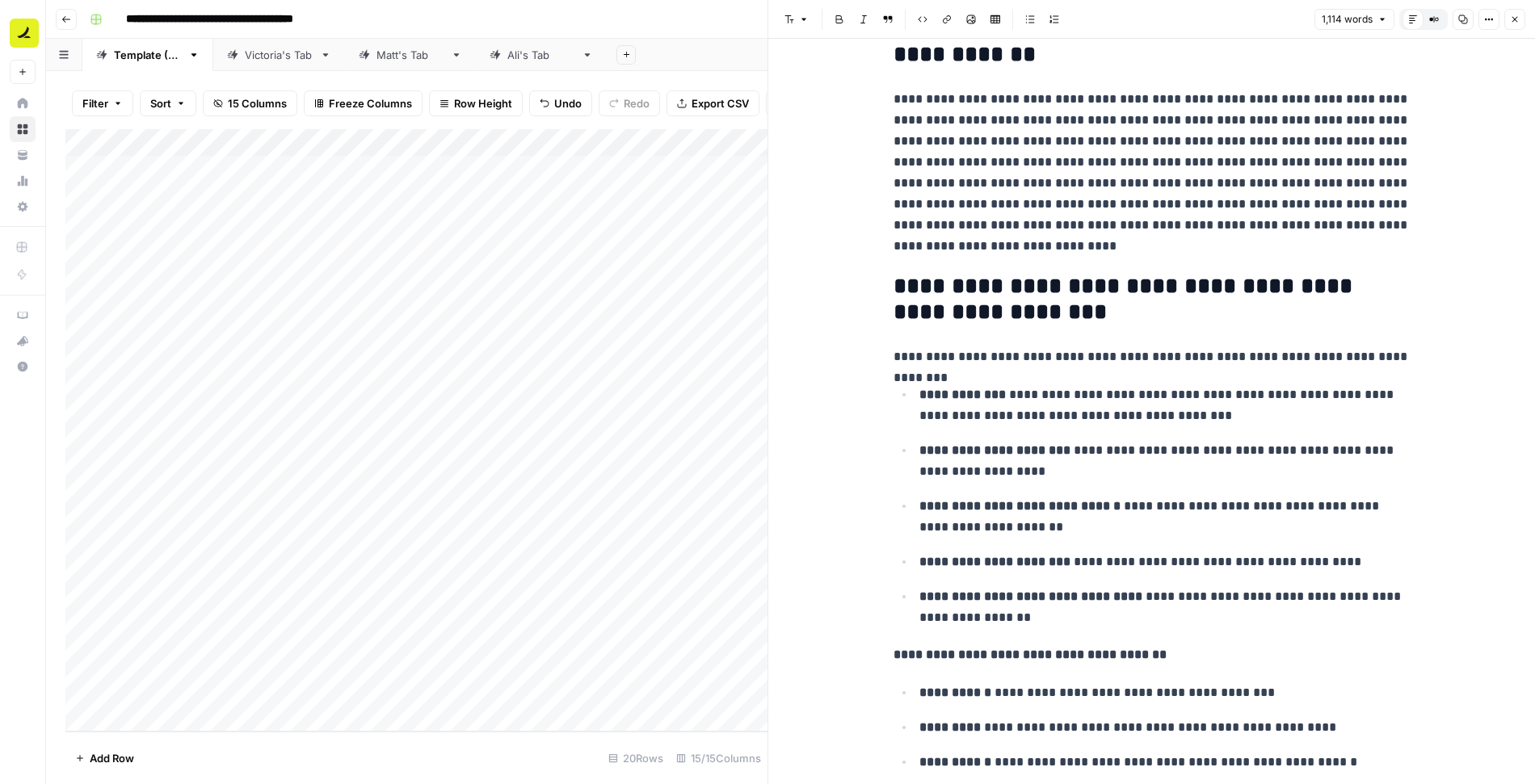 scroll, scrollTop: 735, scrollLeft: 0, axis: vertical 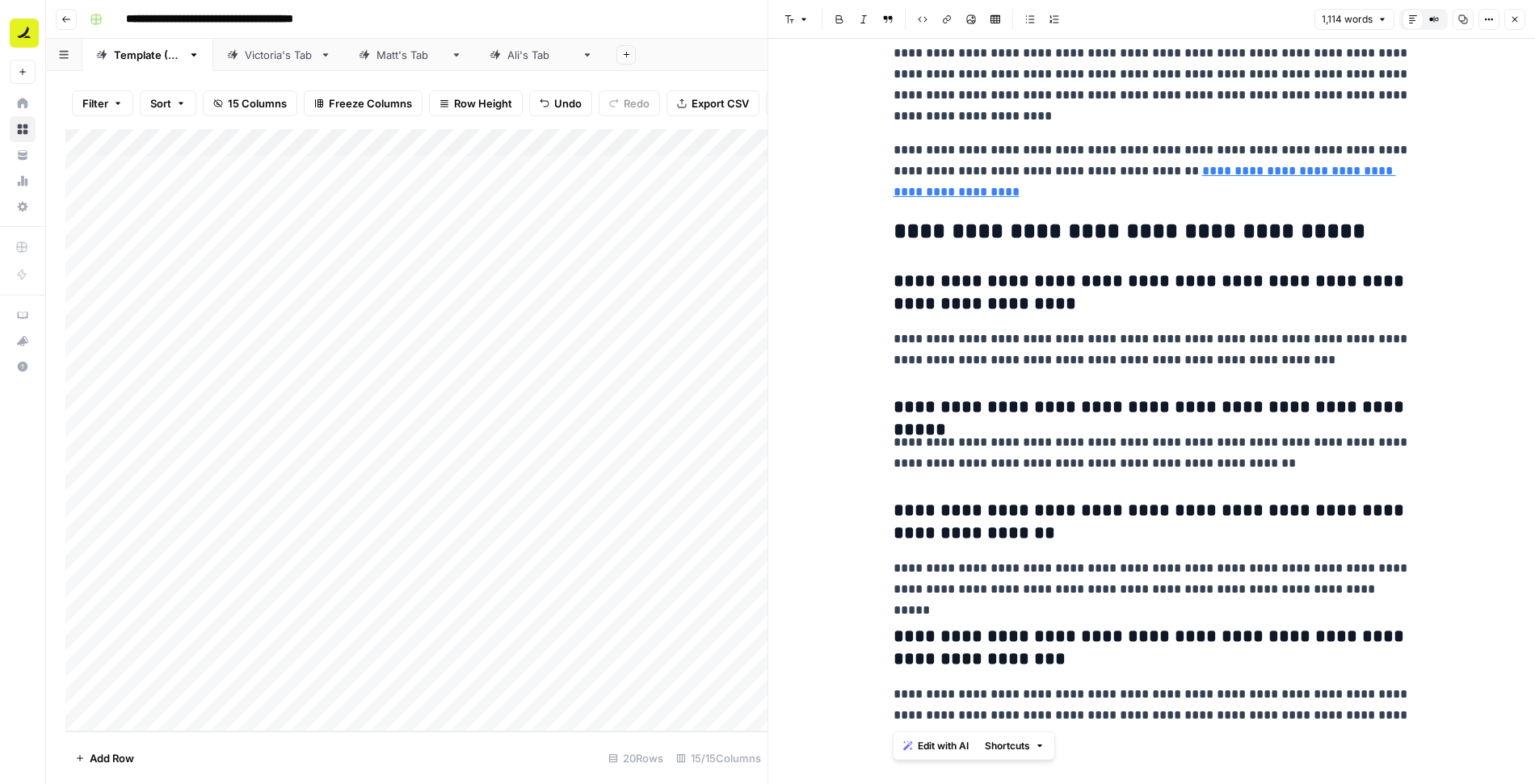 drag, startPoint x: 894, startPoint y: 107, endPoint x: 1424, endPoint y: 732, distance: 819.4663 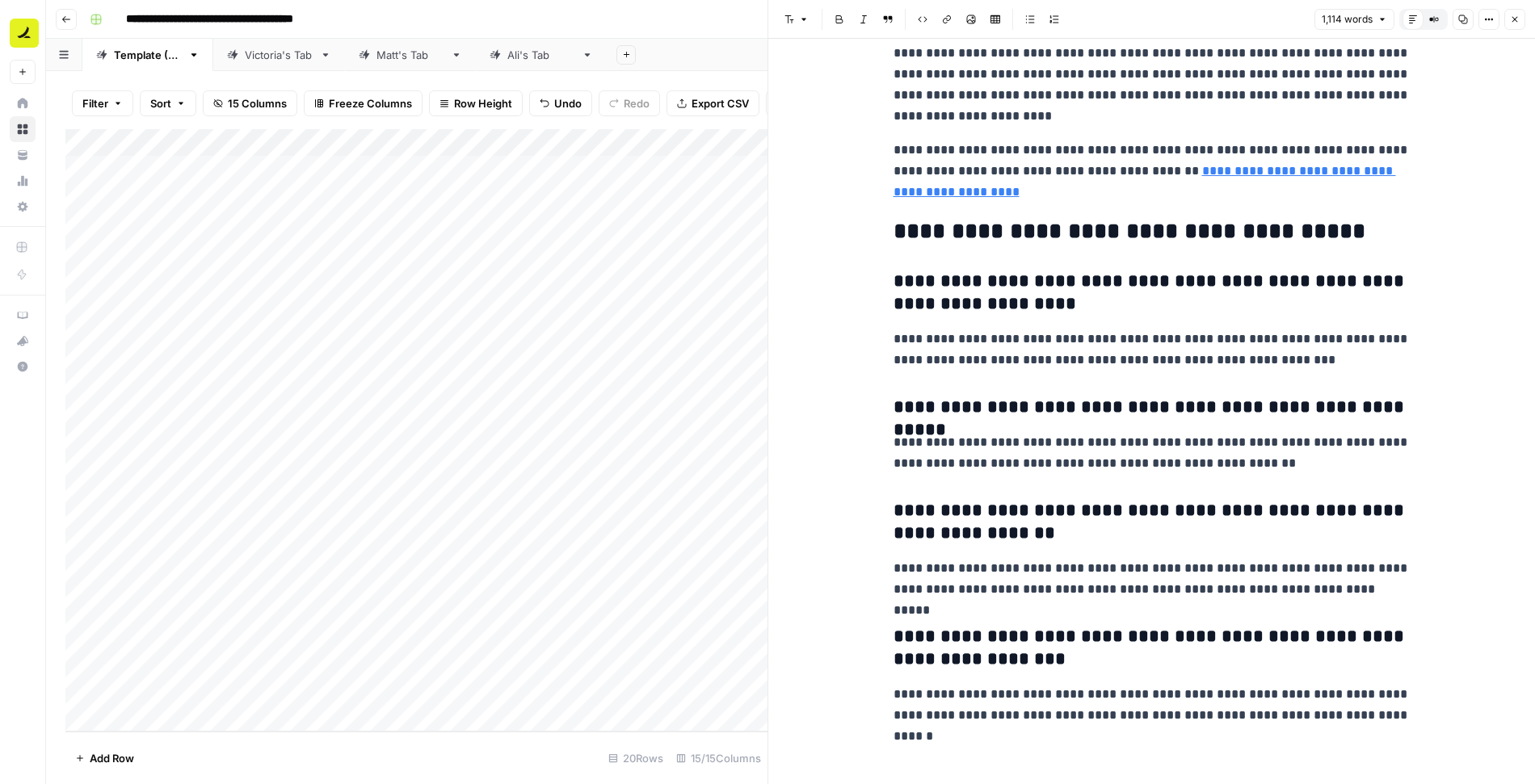 click 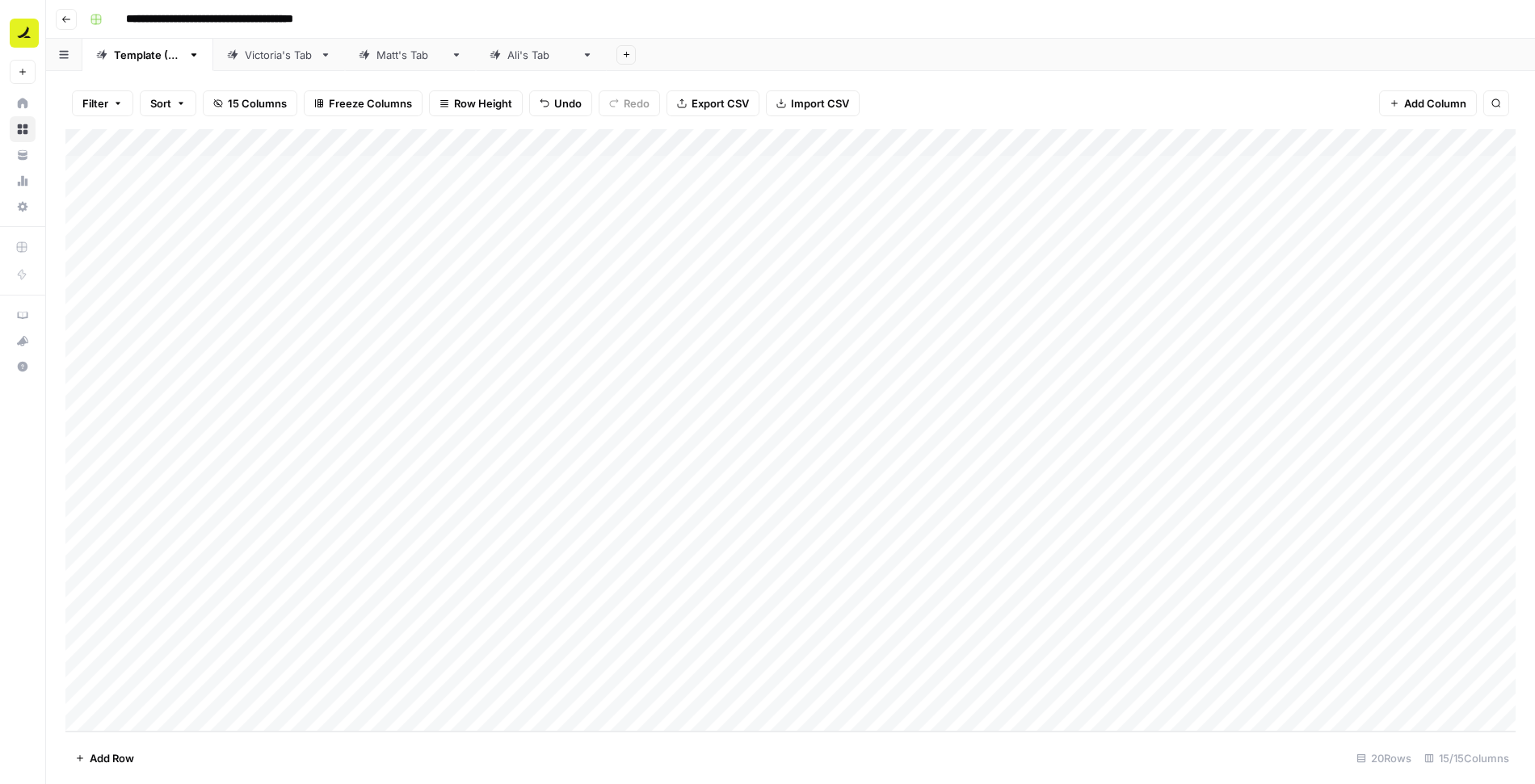 click on "Add Column" at bounding box center (790, 430) 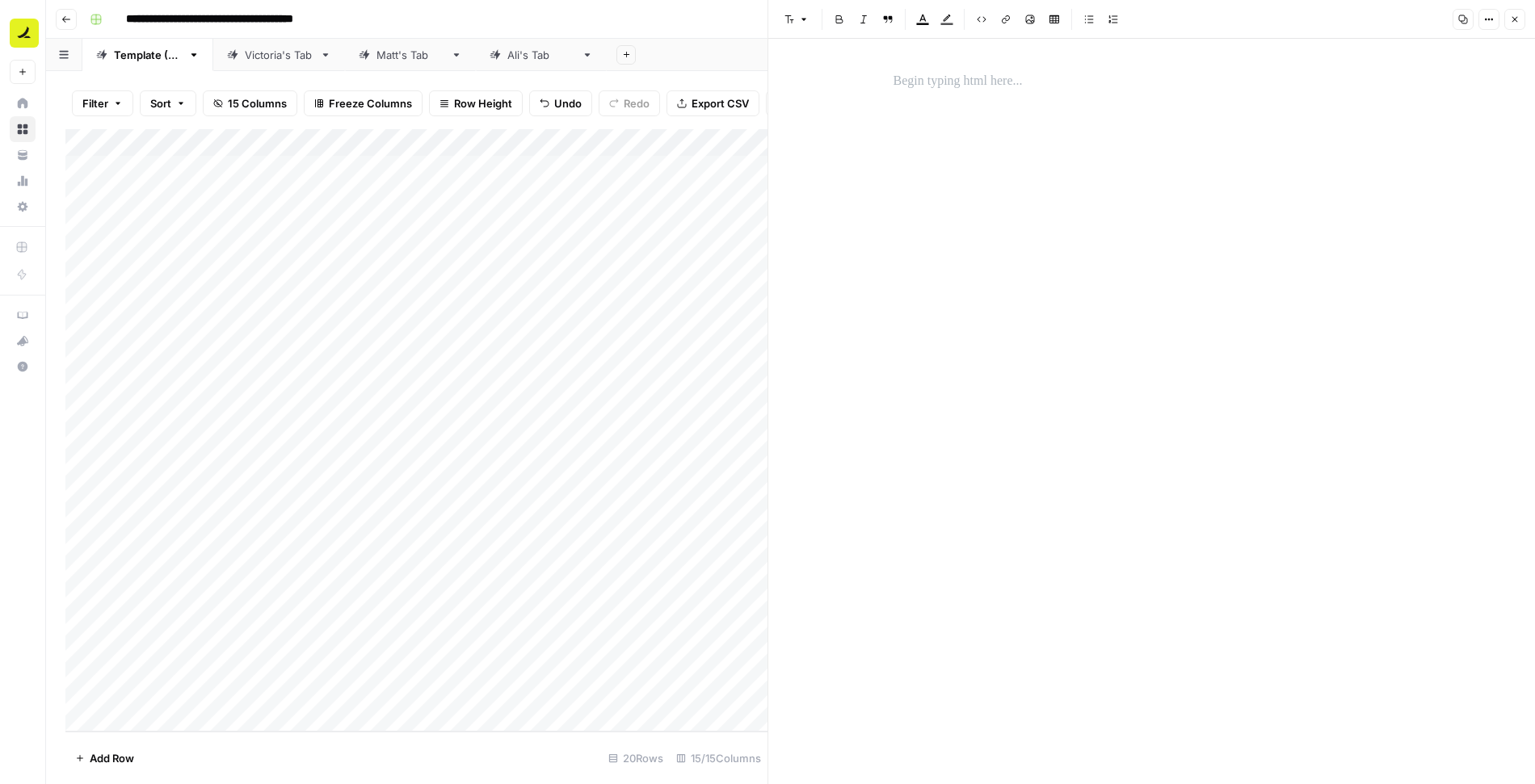 click at bounding box center [1152, 82] 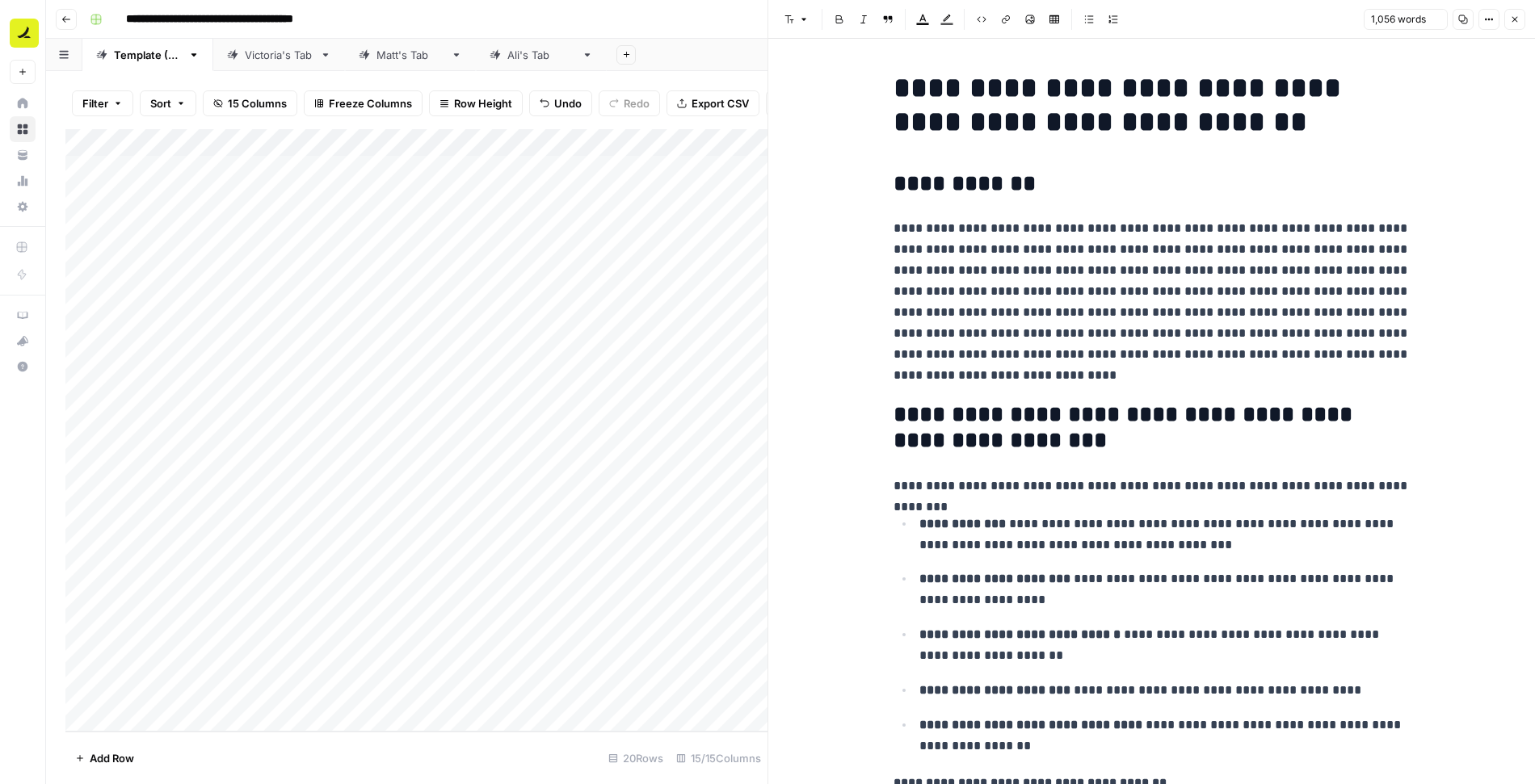 scroll, scrollTop: 3977, scrollLeft: 0, axis: vertical 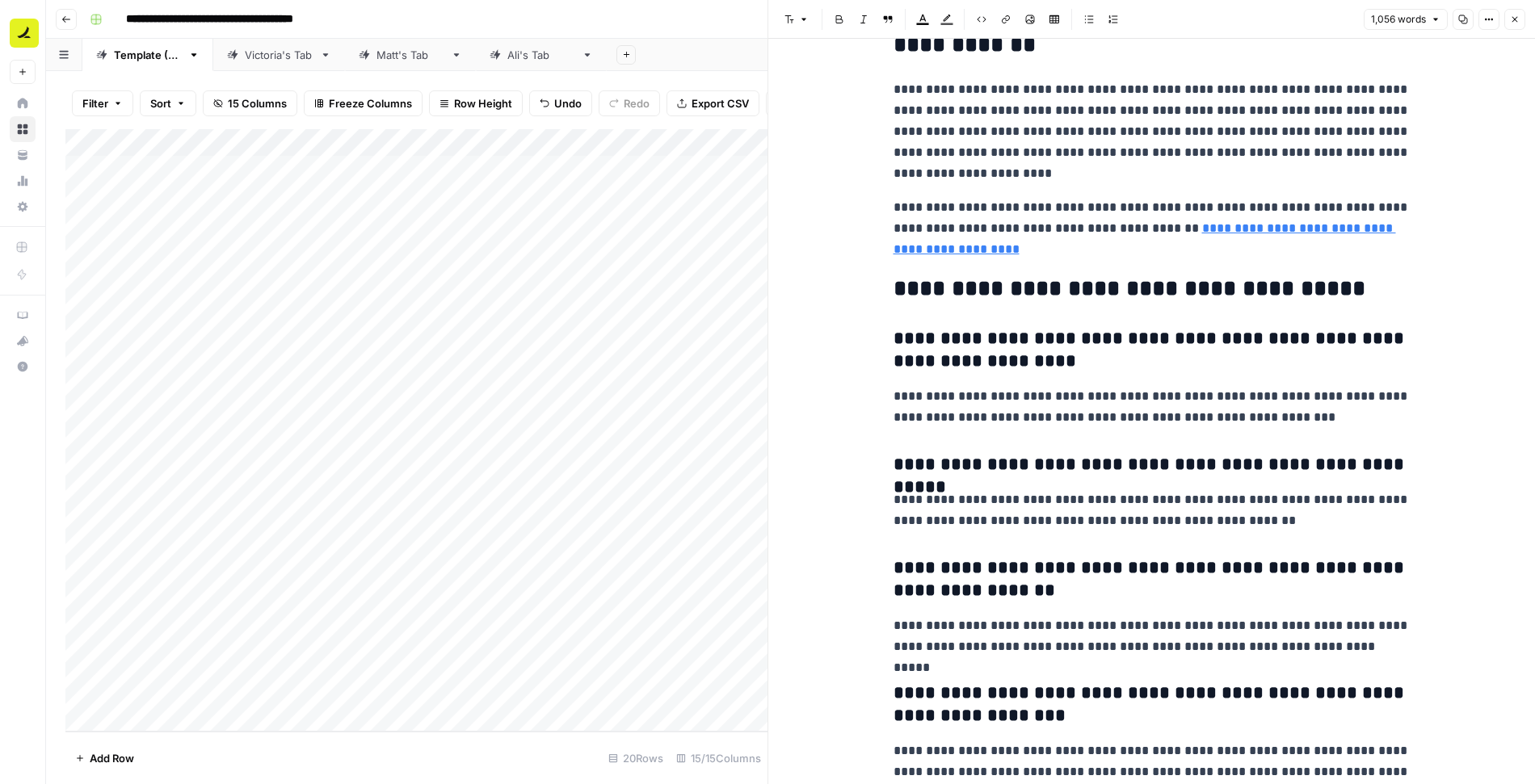 click 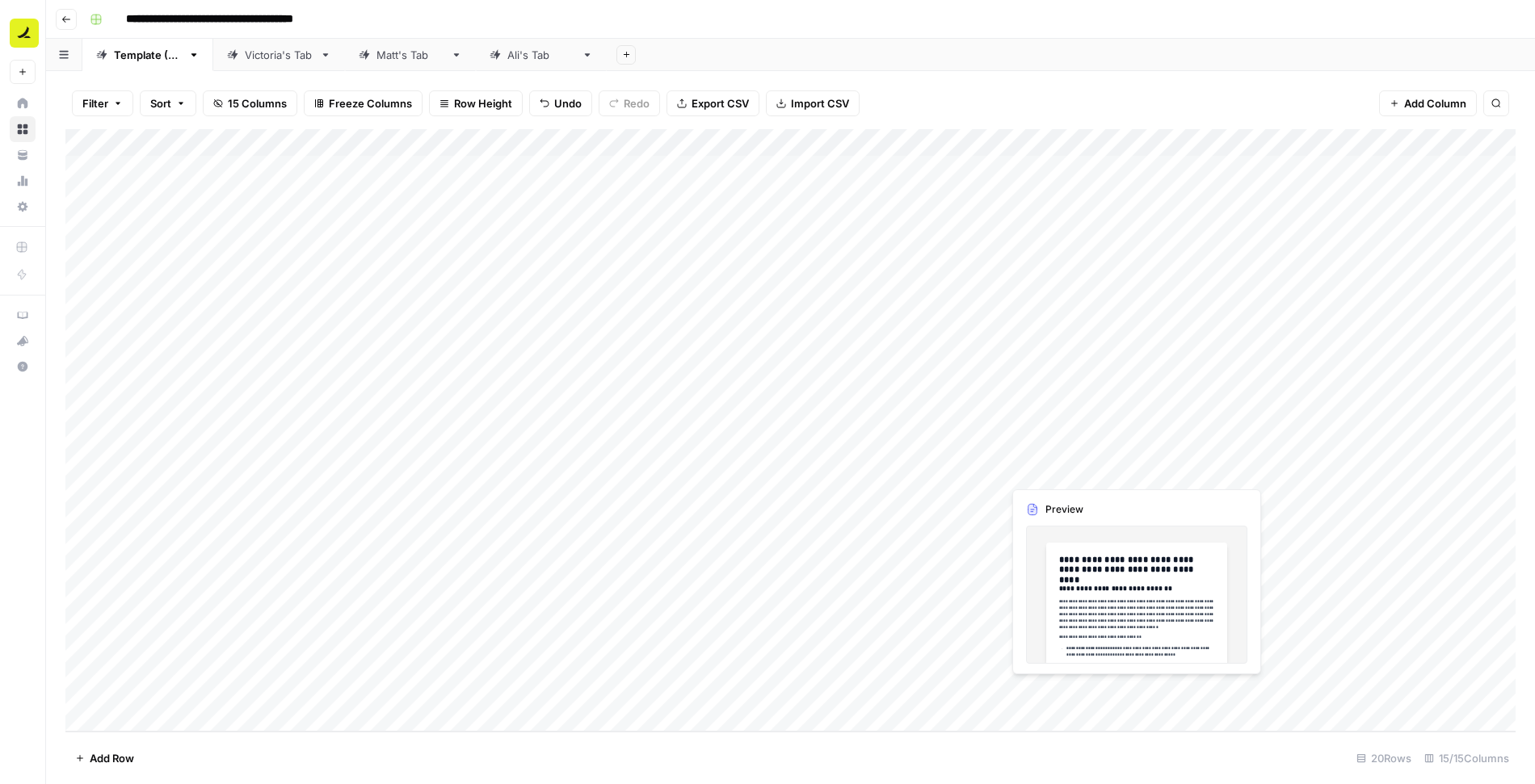 click on "Add Column" at bounding box center [790, 430] 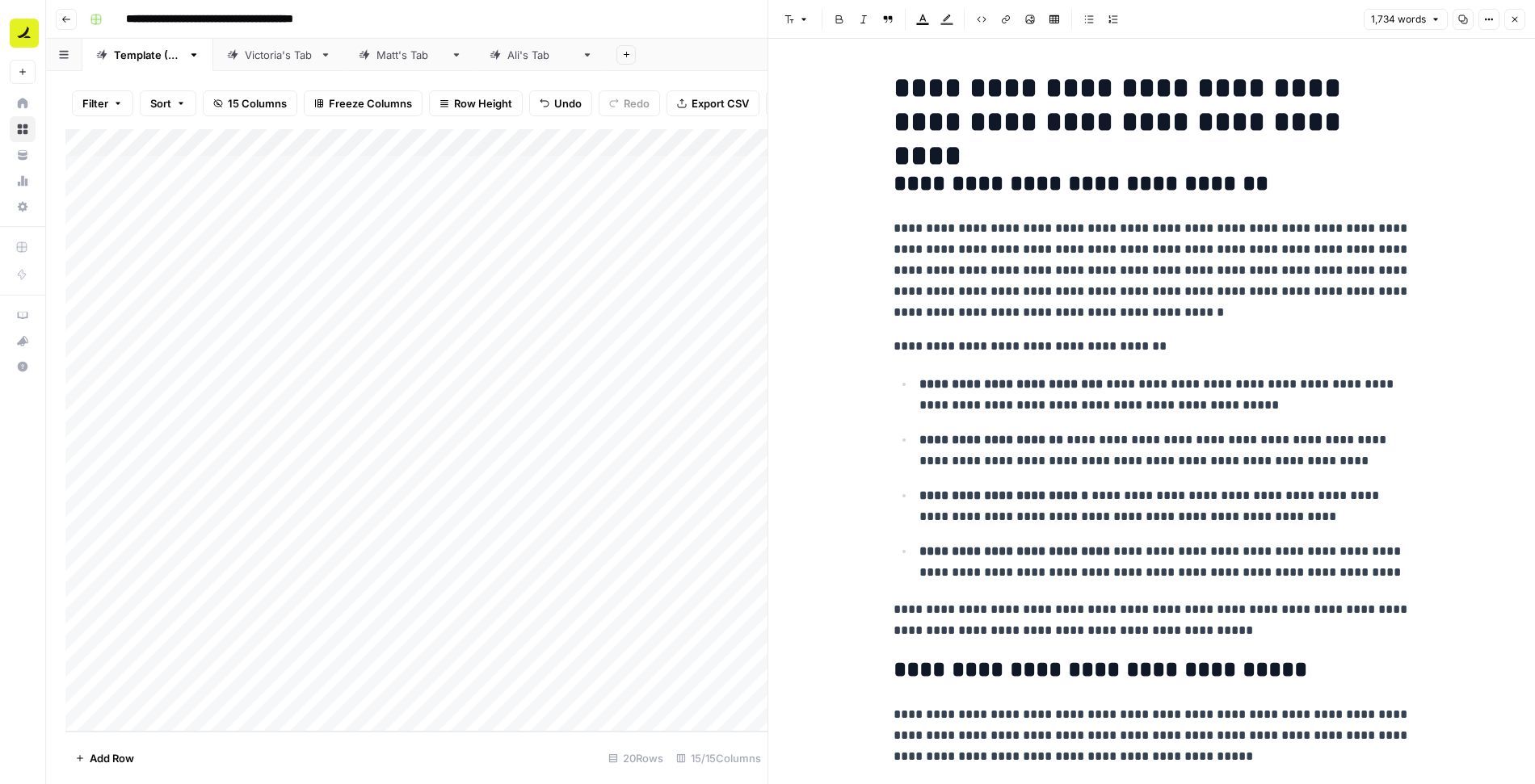 click 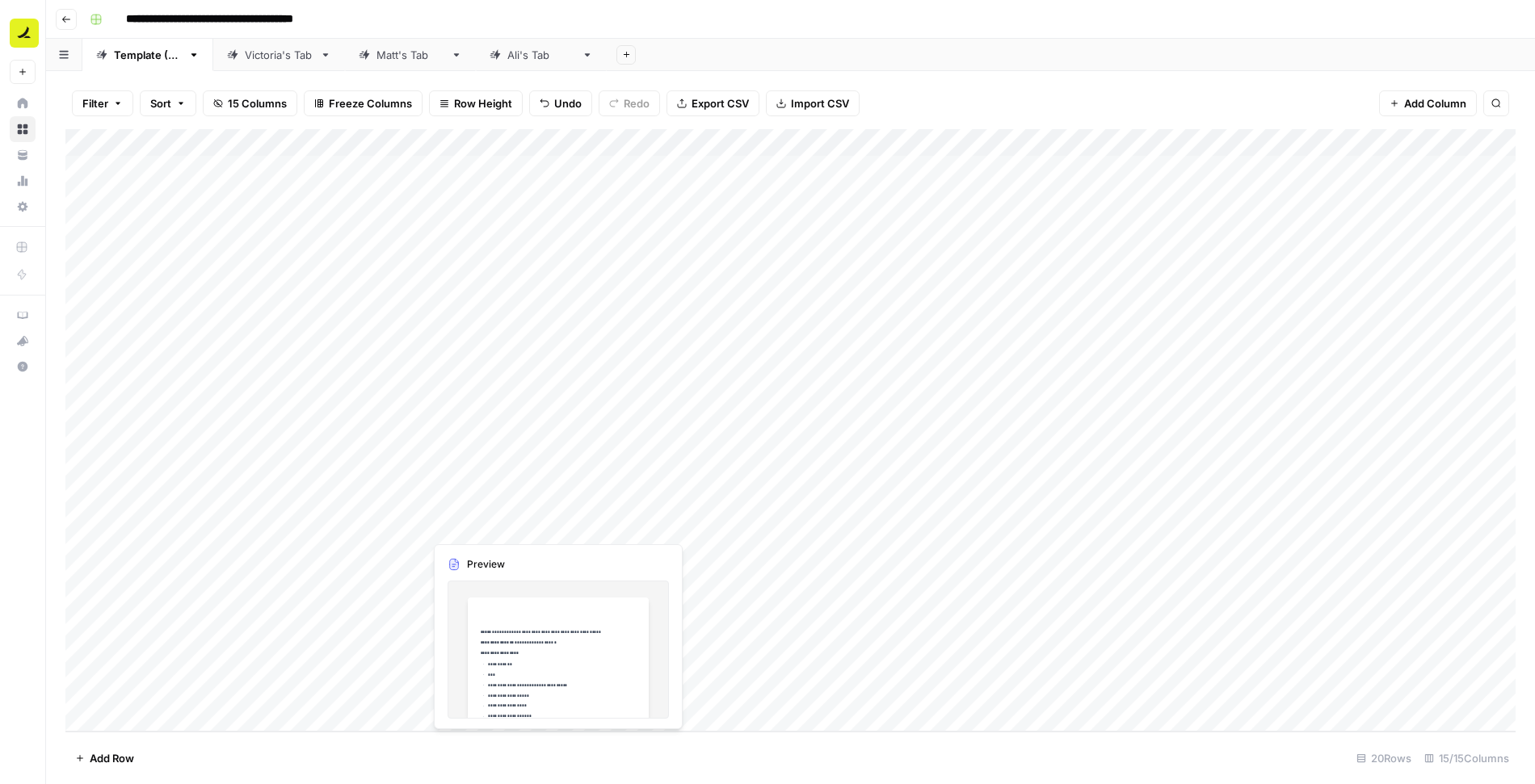 click on "Add Column" at bounding box center (790, 430) 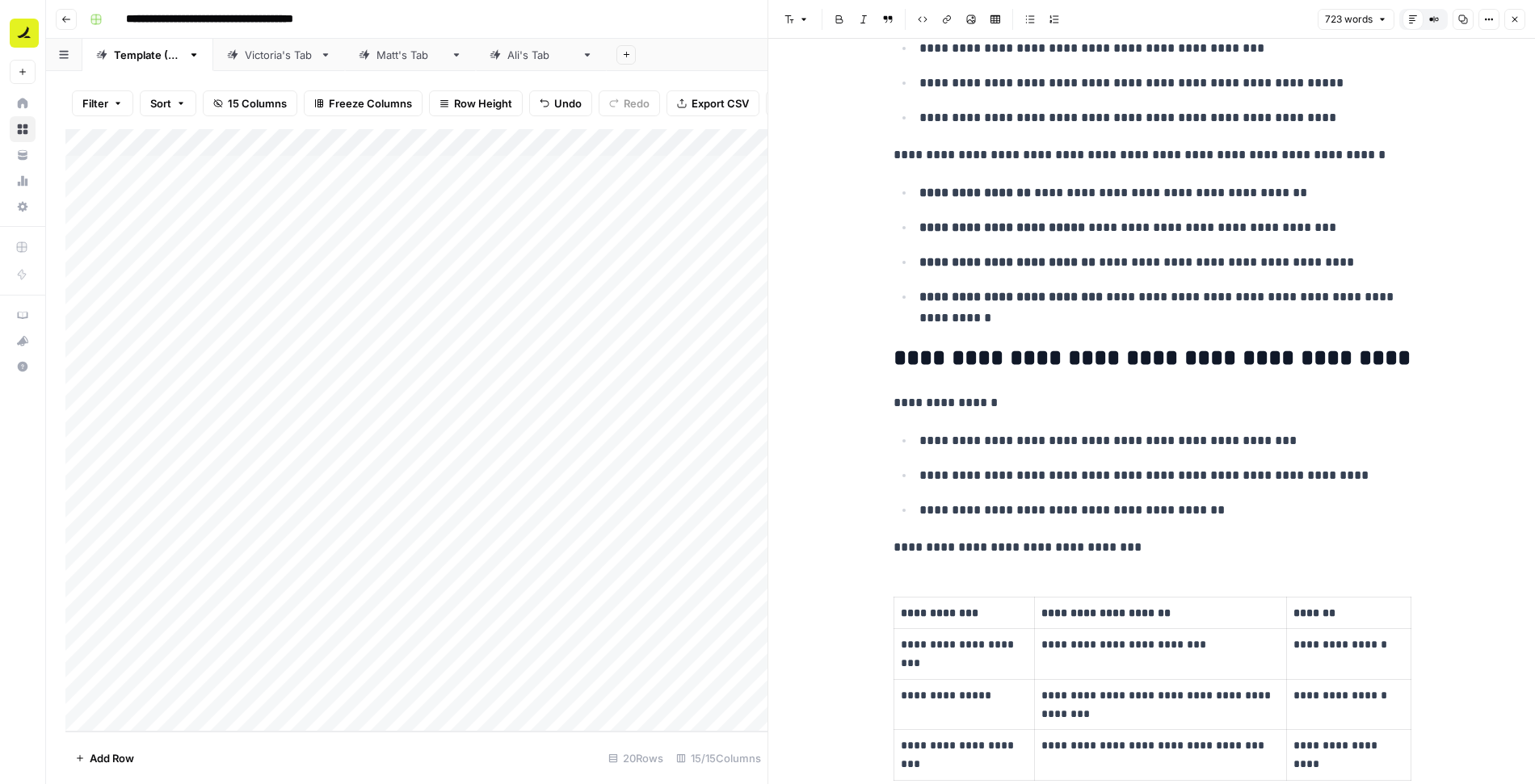 scroll, scrollTop: 644, scrollLeft: 0, axis: vertical 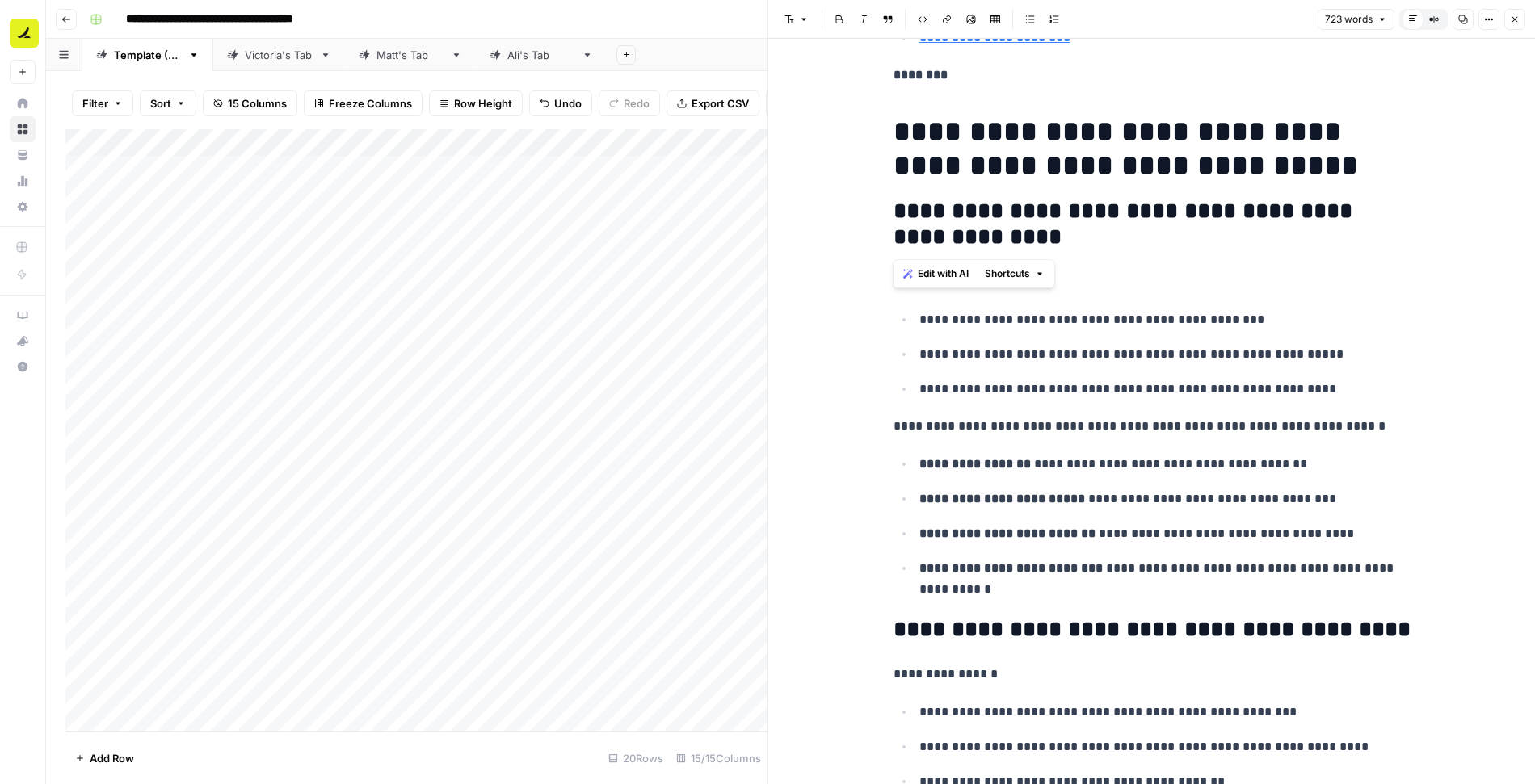 drag, startPoint x: 885, startPoint y: 129, endPoint x: 1047, endPoint y: 228, distance: 189.85521 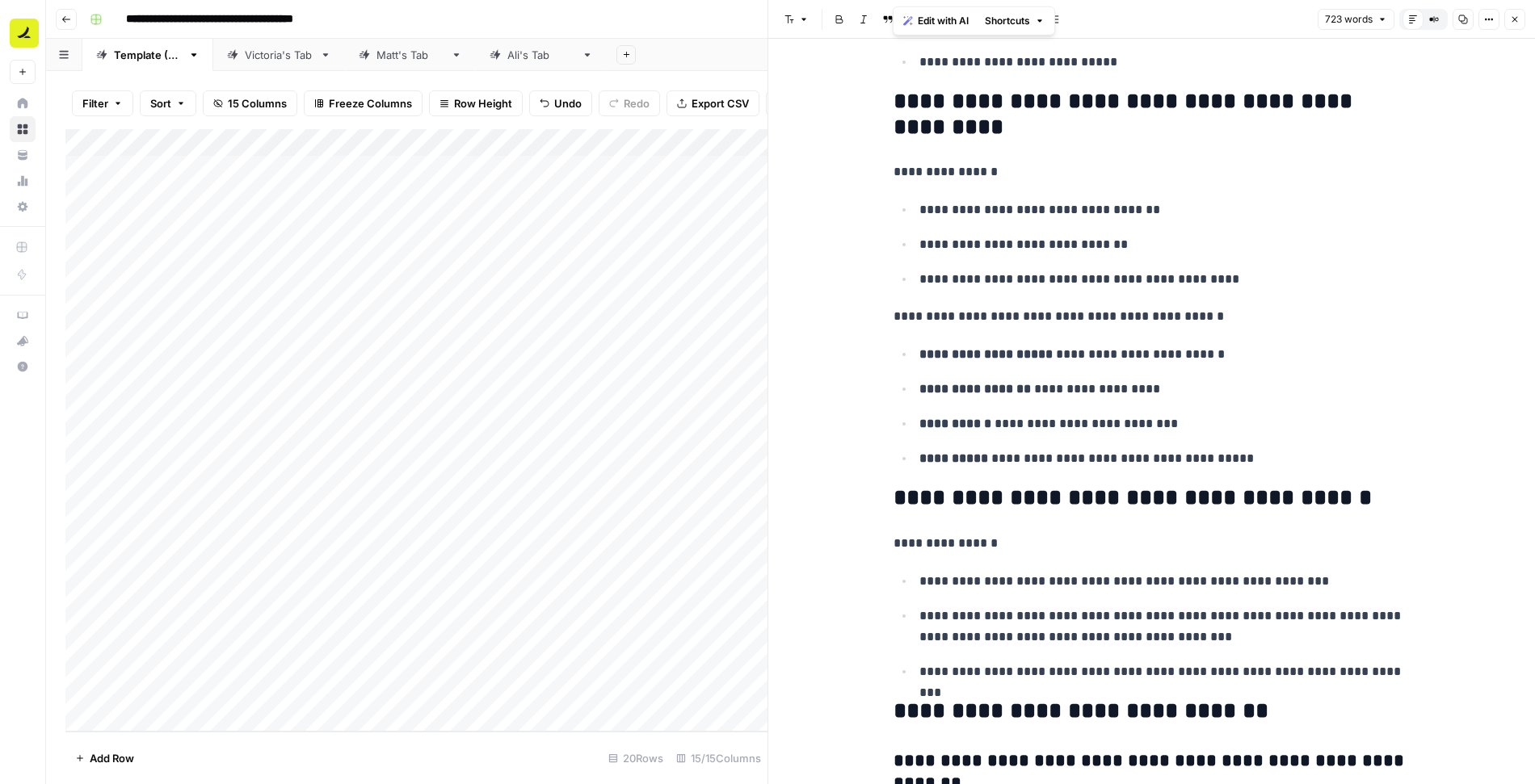 scroll, scrollTop: 3360, scrollLeft: 0, axis: vertical 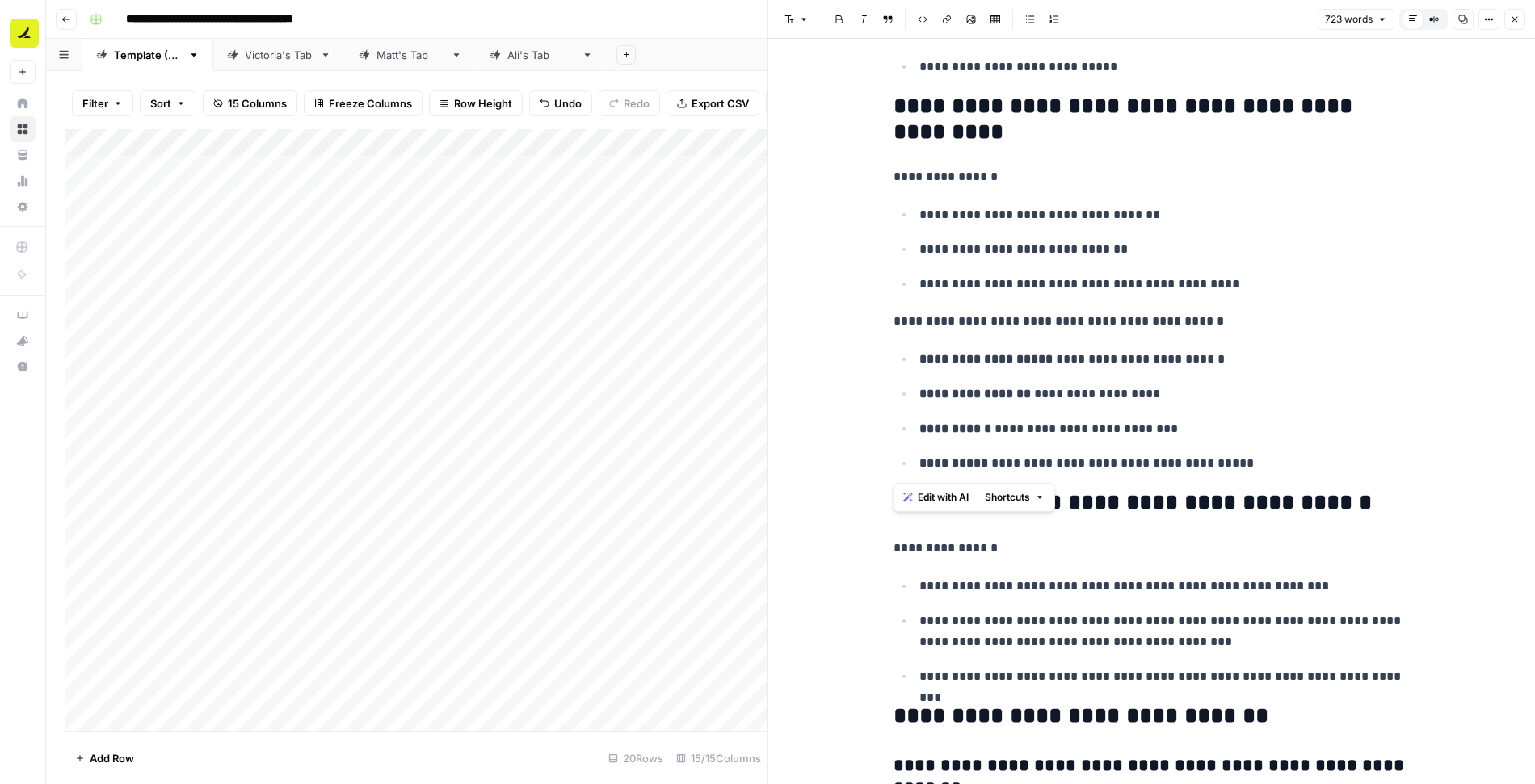 drag, startPoint x: 889, startPoint y: 109, endPoint x: 1257, endPoint y: 462, distance: 509.9343 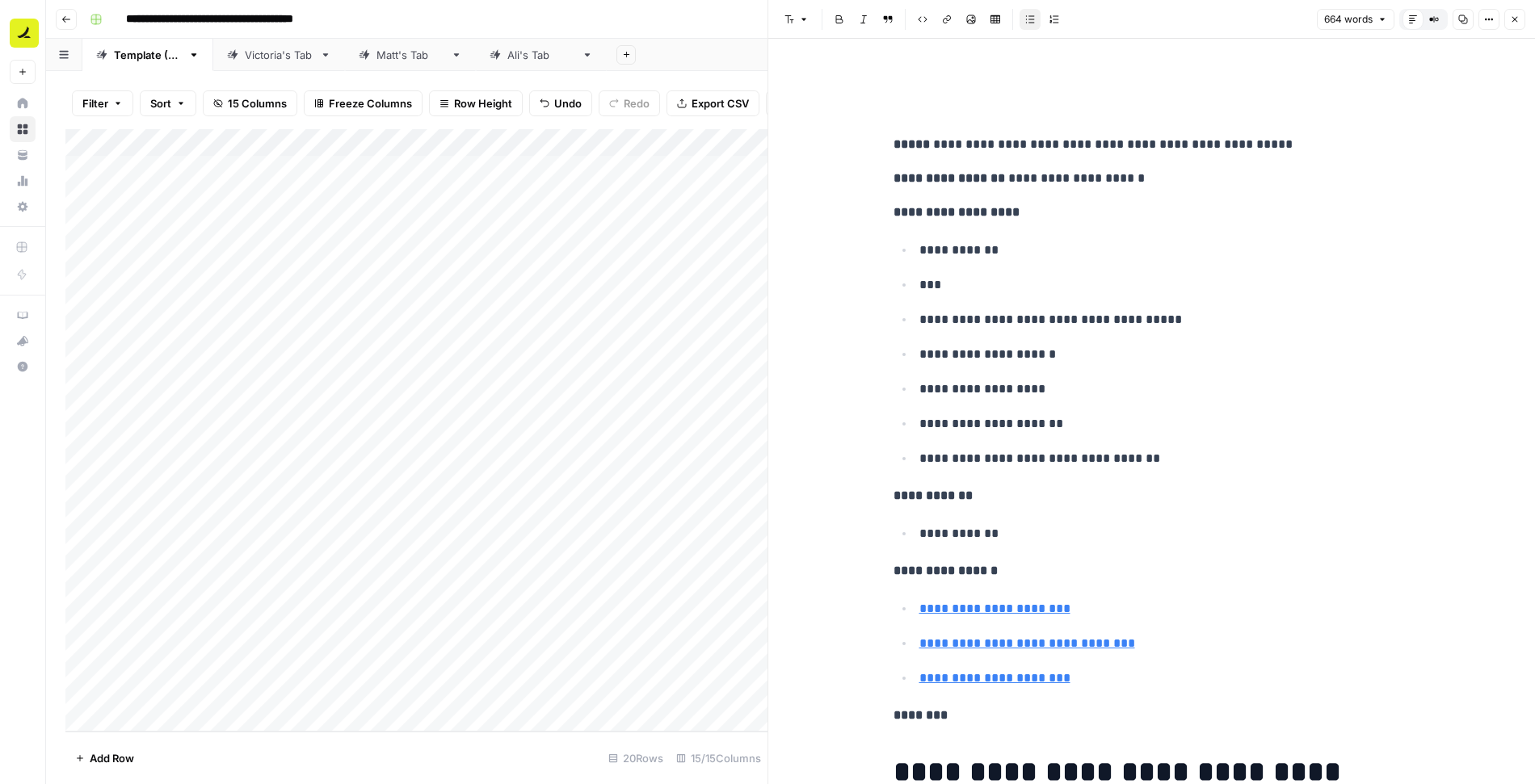 scroll, scrollTop: 0, scrollLeft: 0, axis: both 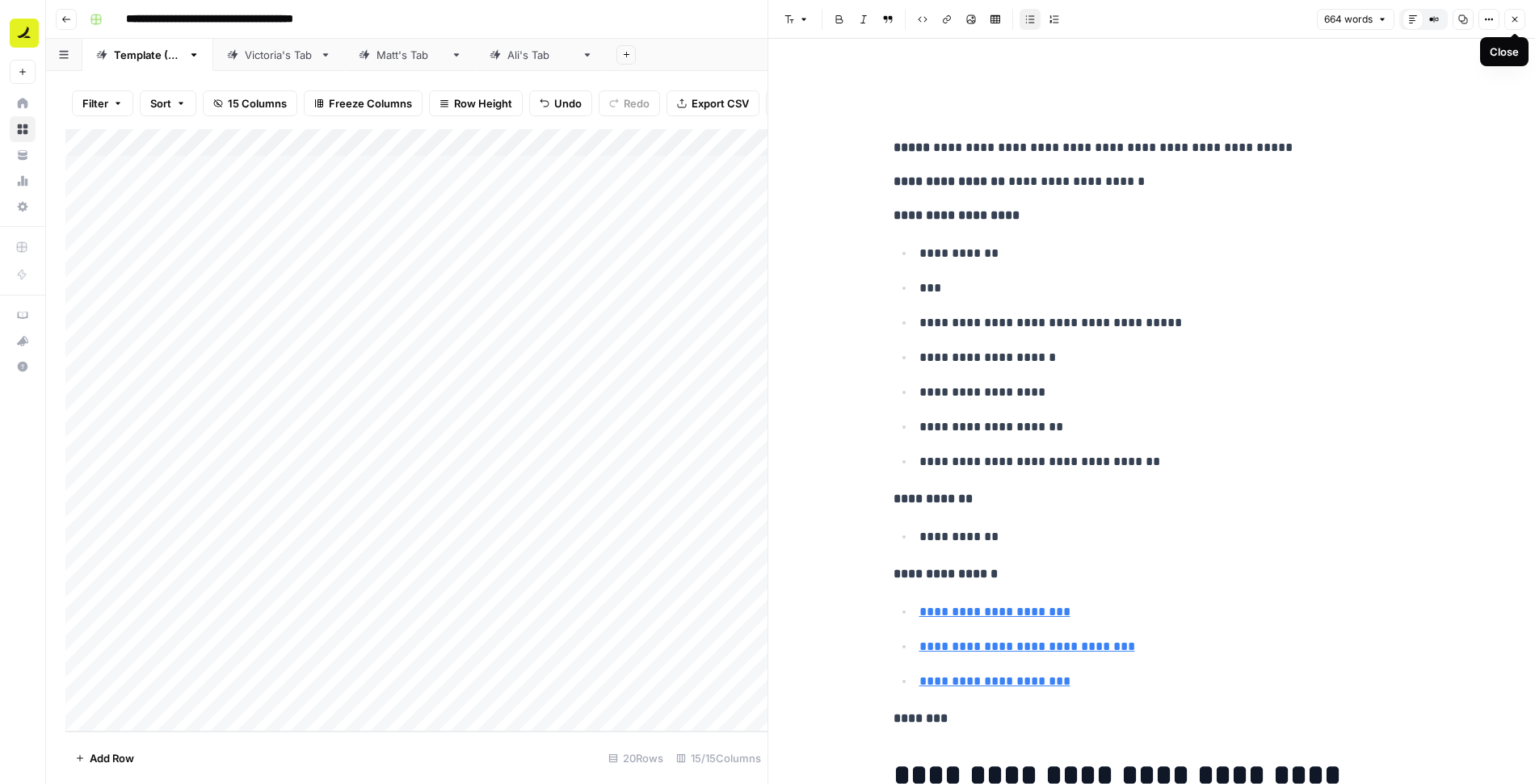 click 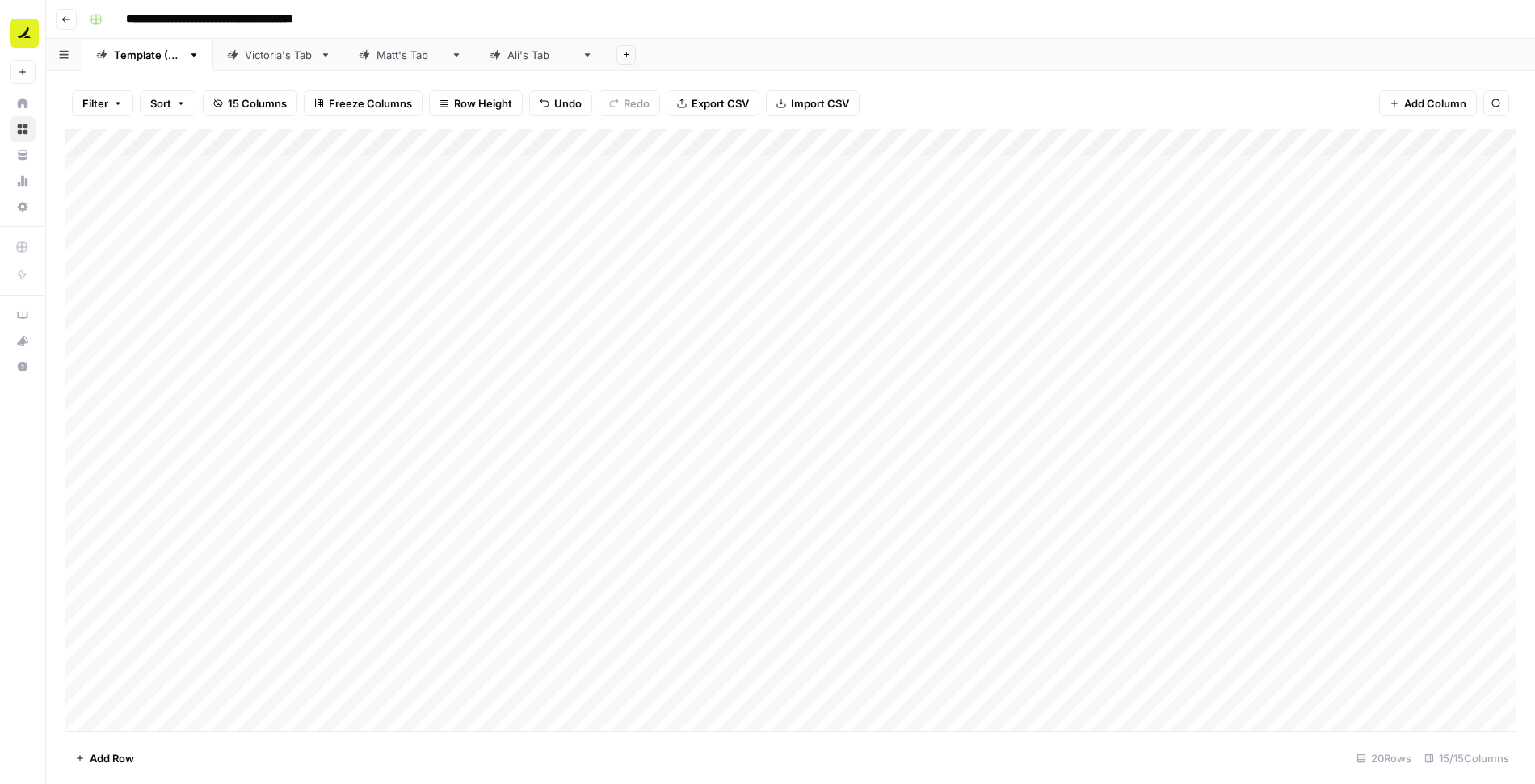 click on "Add Column" at bounding box center [790, 430] 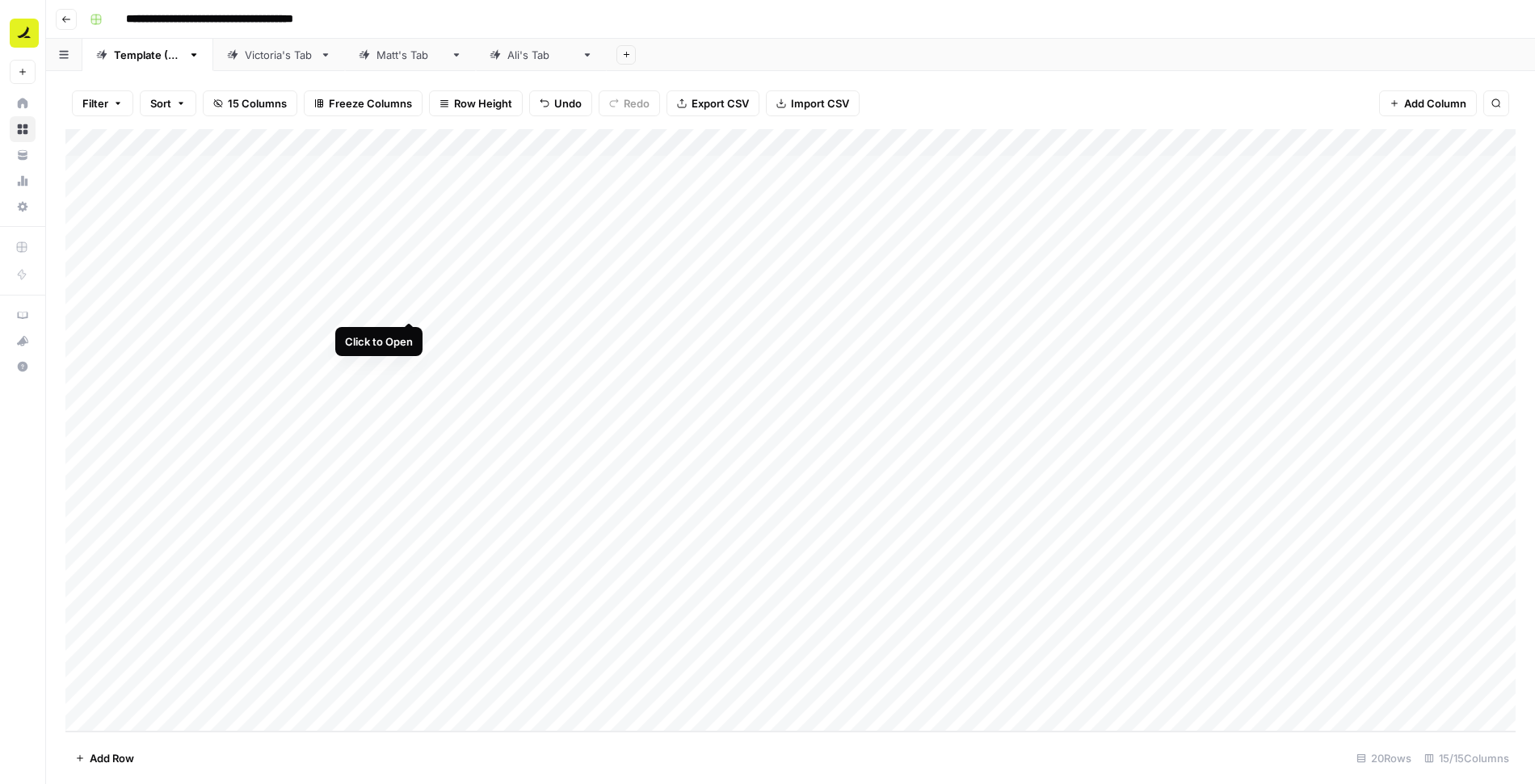 click on "Add Column" at bounding box center [790, 430] 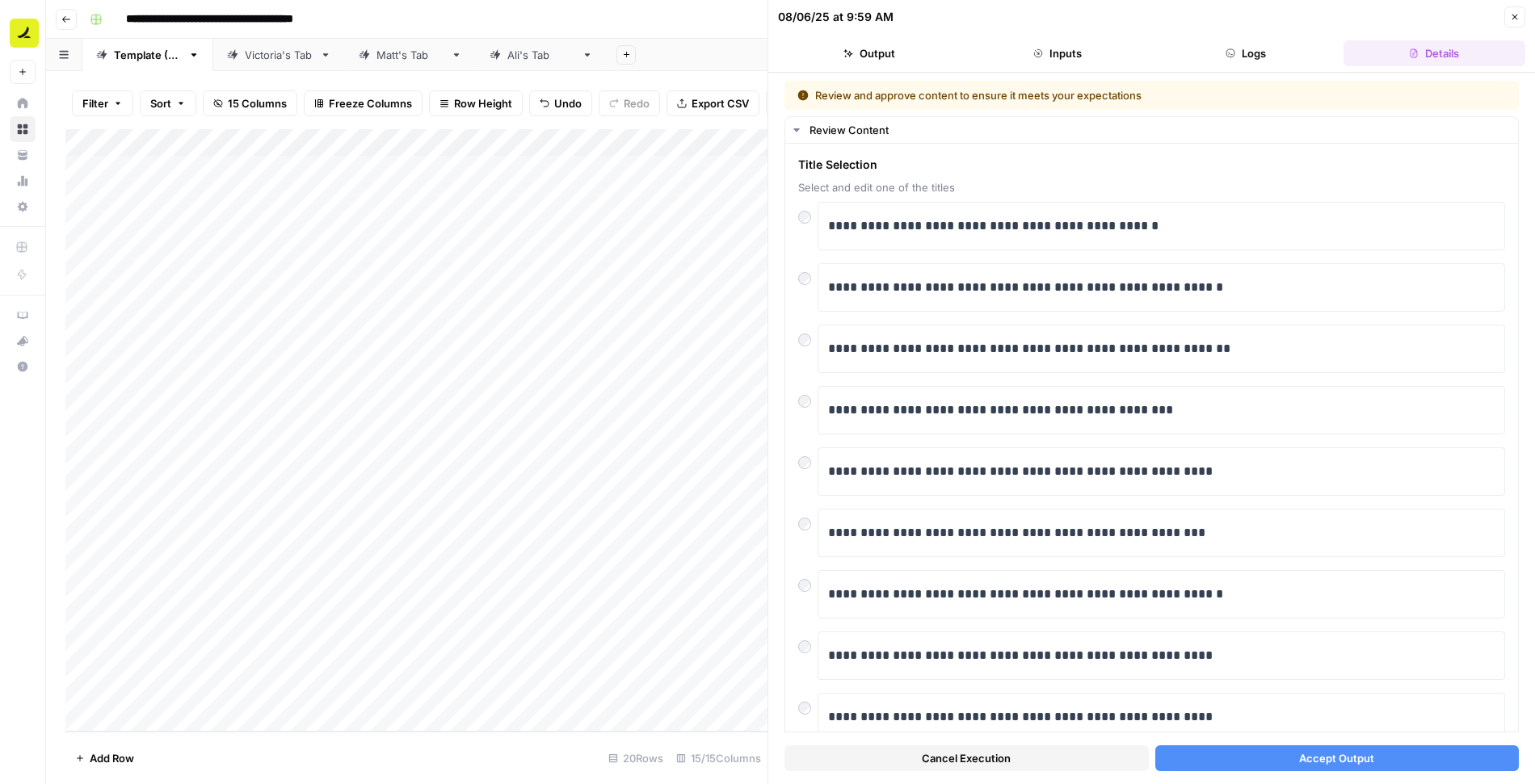 click on "Accept Output" at bounding box center [1337, 758] 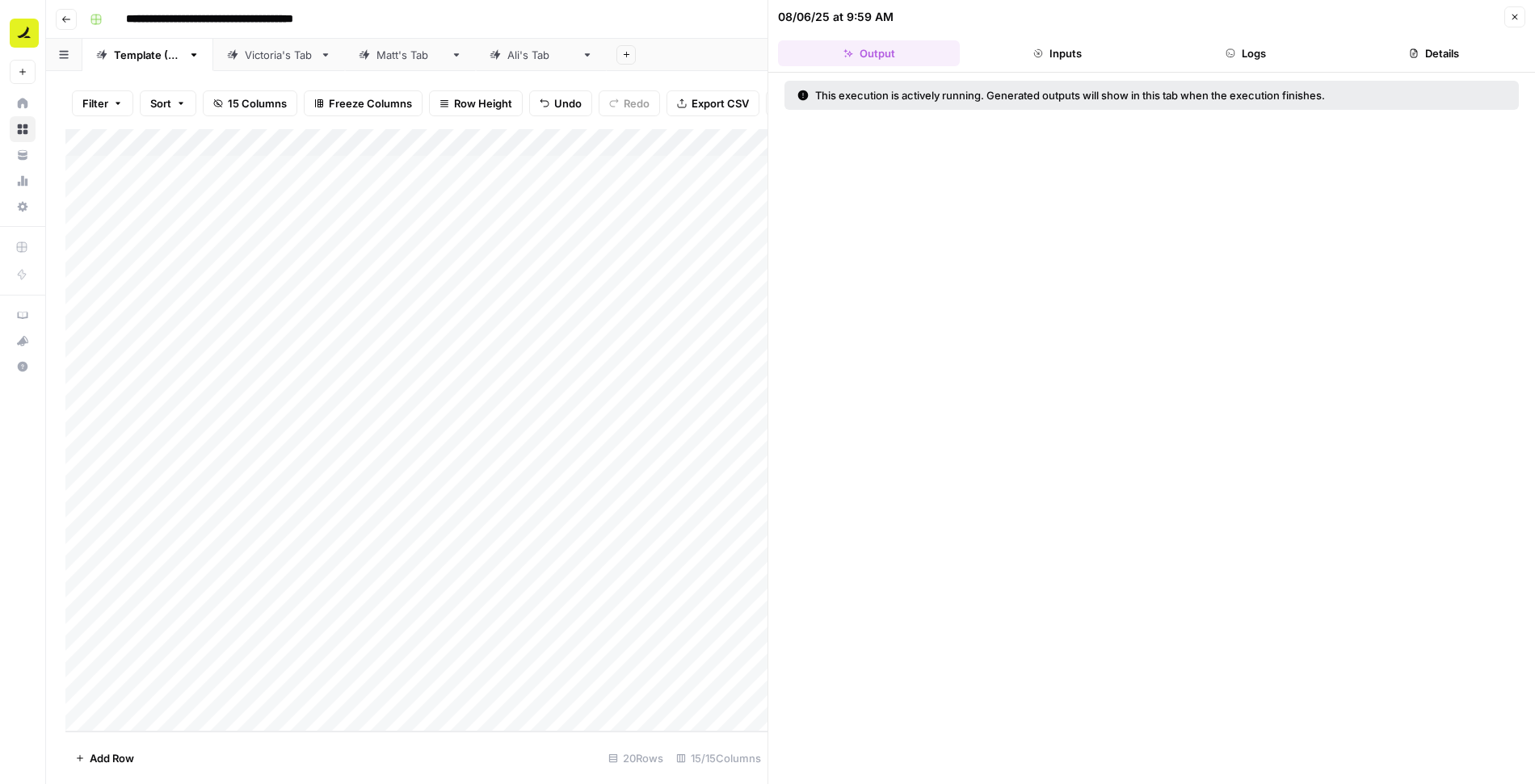 click 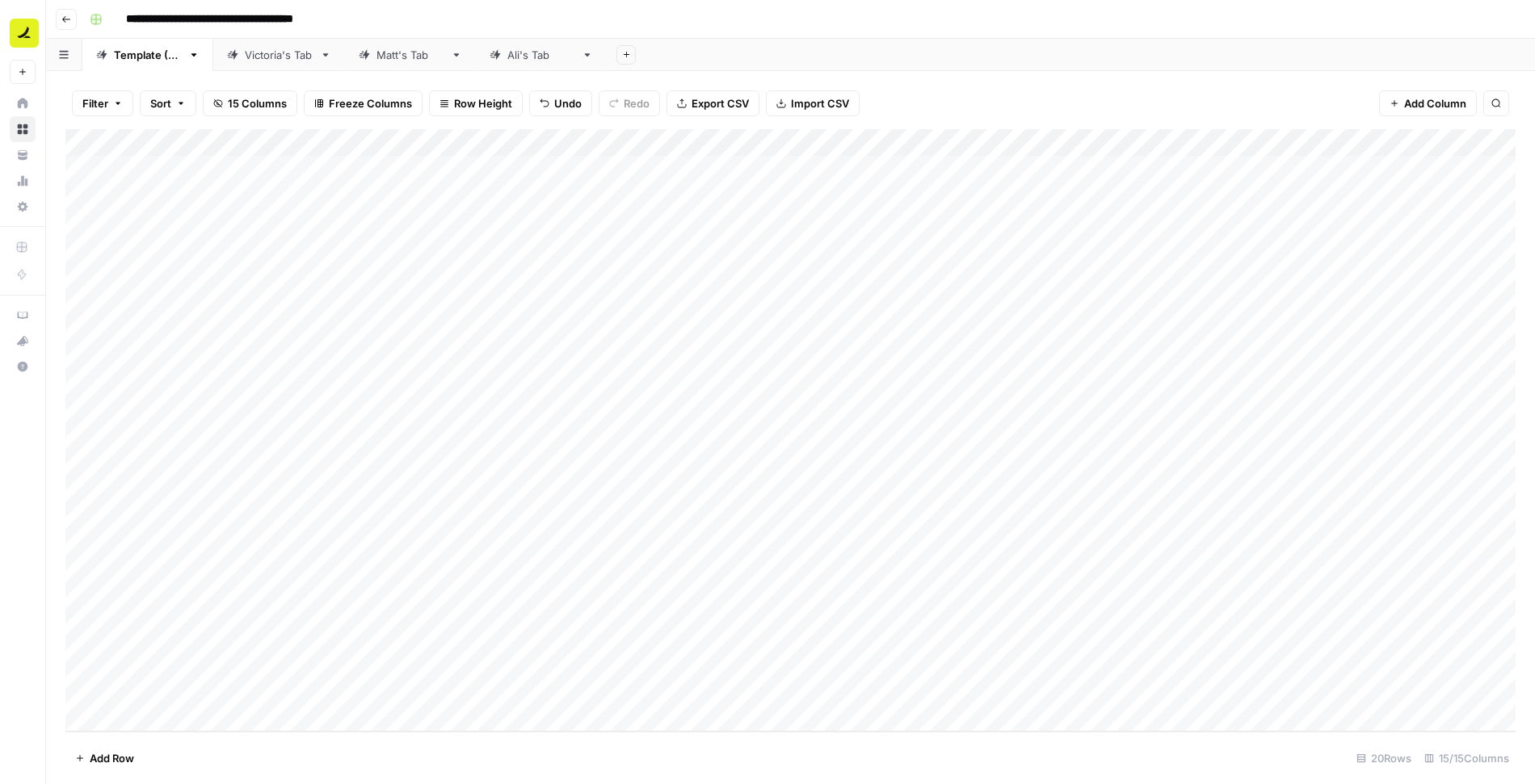 click on "Add Column" at bounding box center [790, 430] 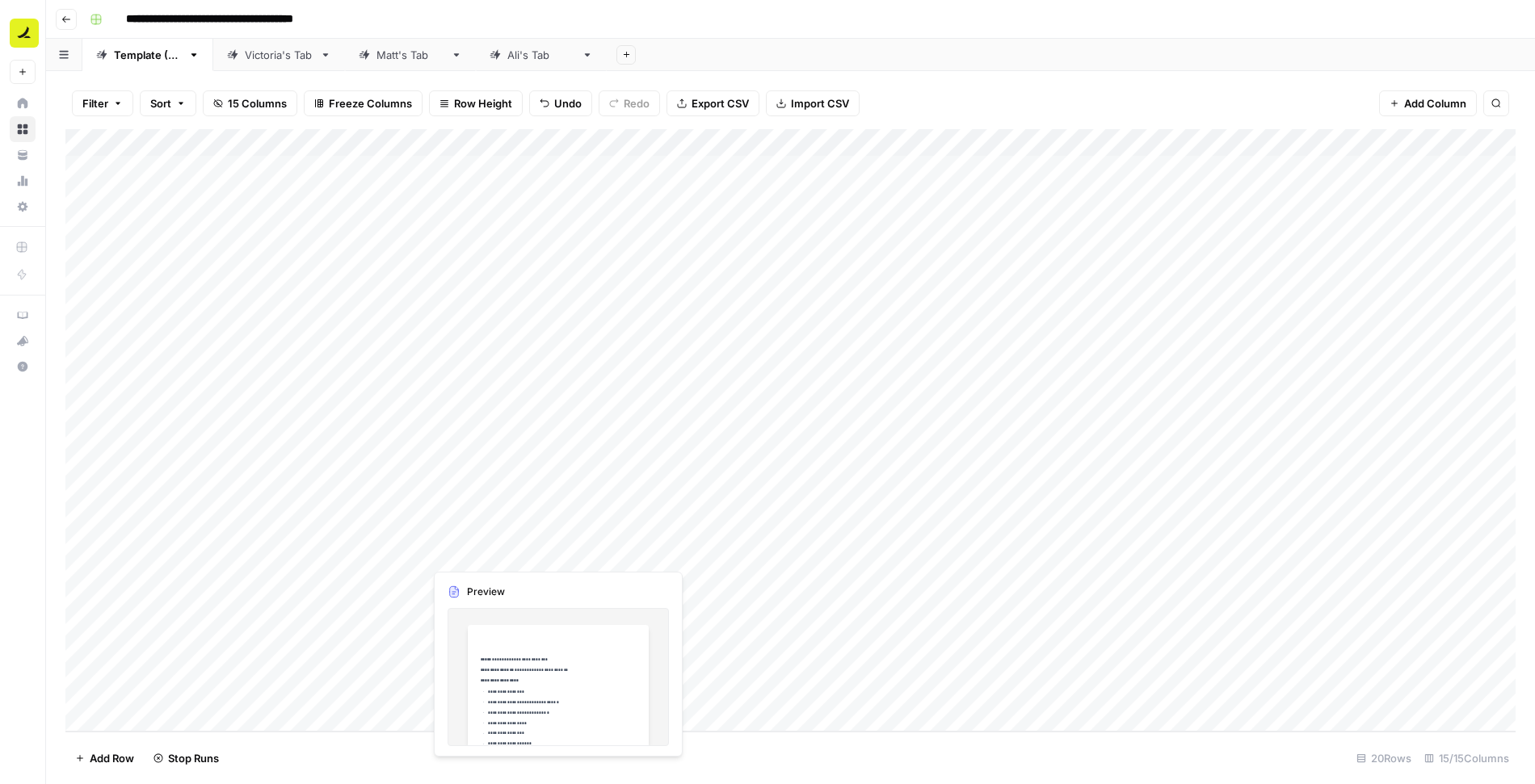 click on "Add Column" at bounding box center [790, 430] 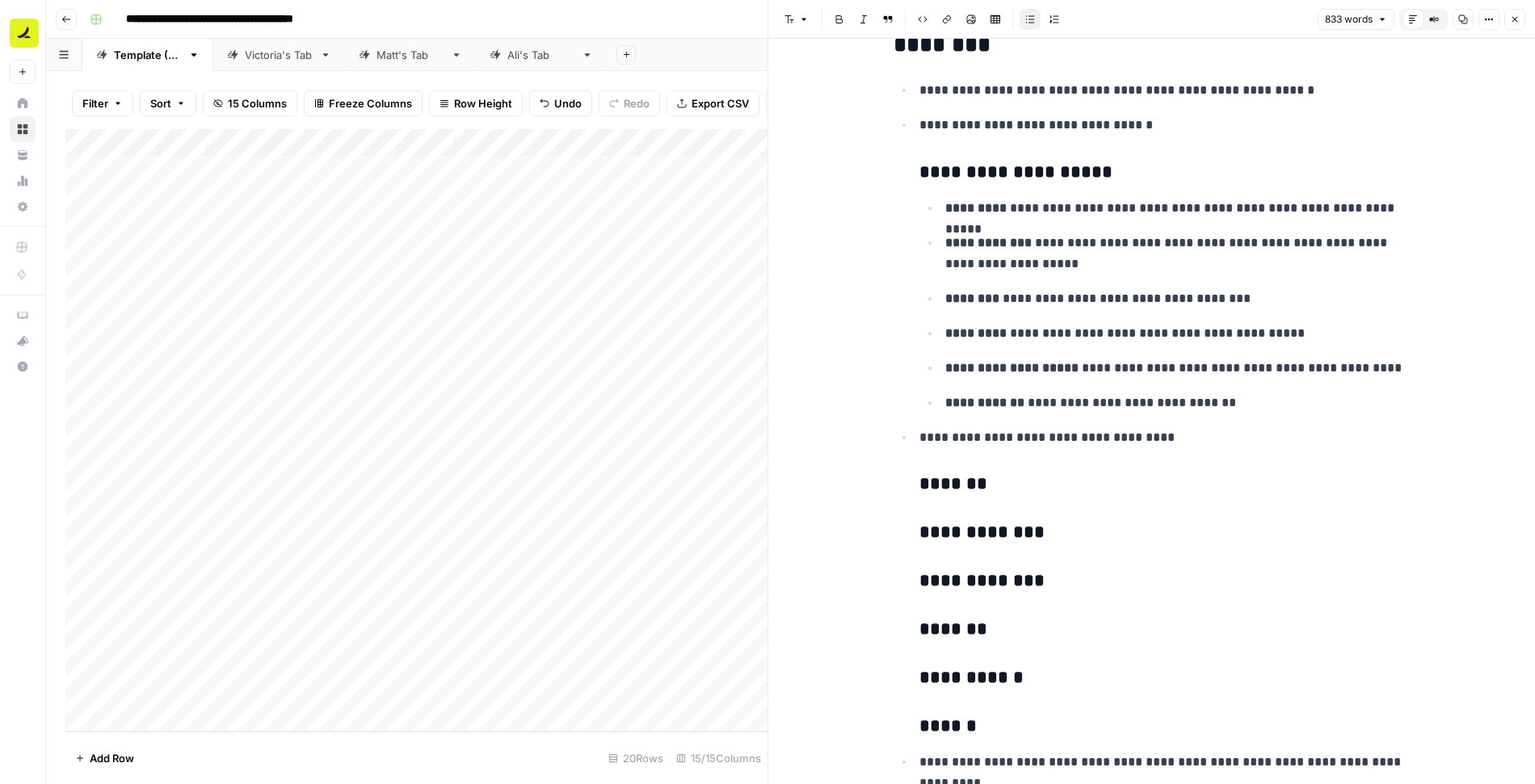 scroll, scrollTop: 2094, scrollLeft: 0, axis: vertical 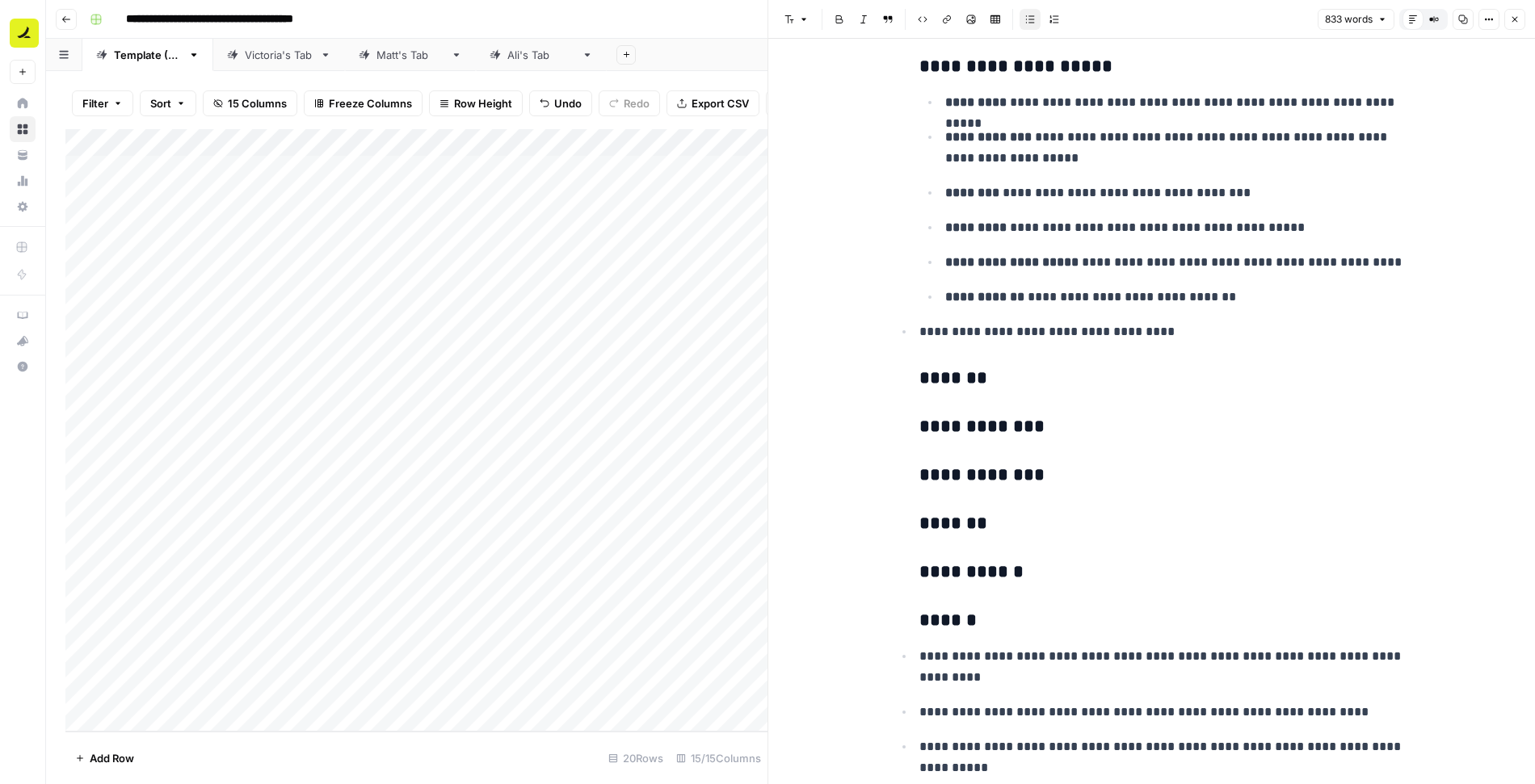 click on "******" at bounding box center [1165, 621] 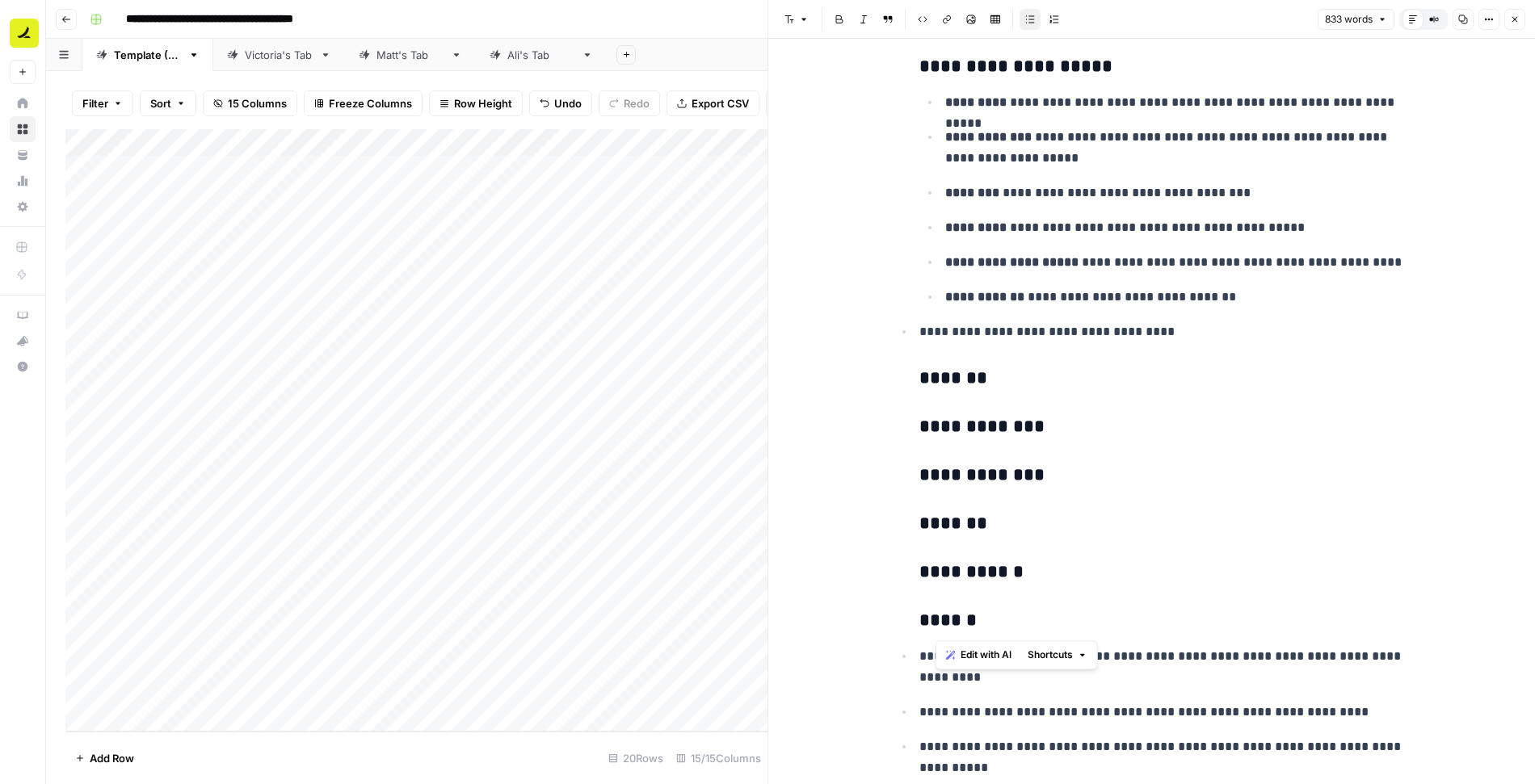 type 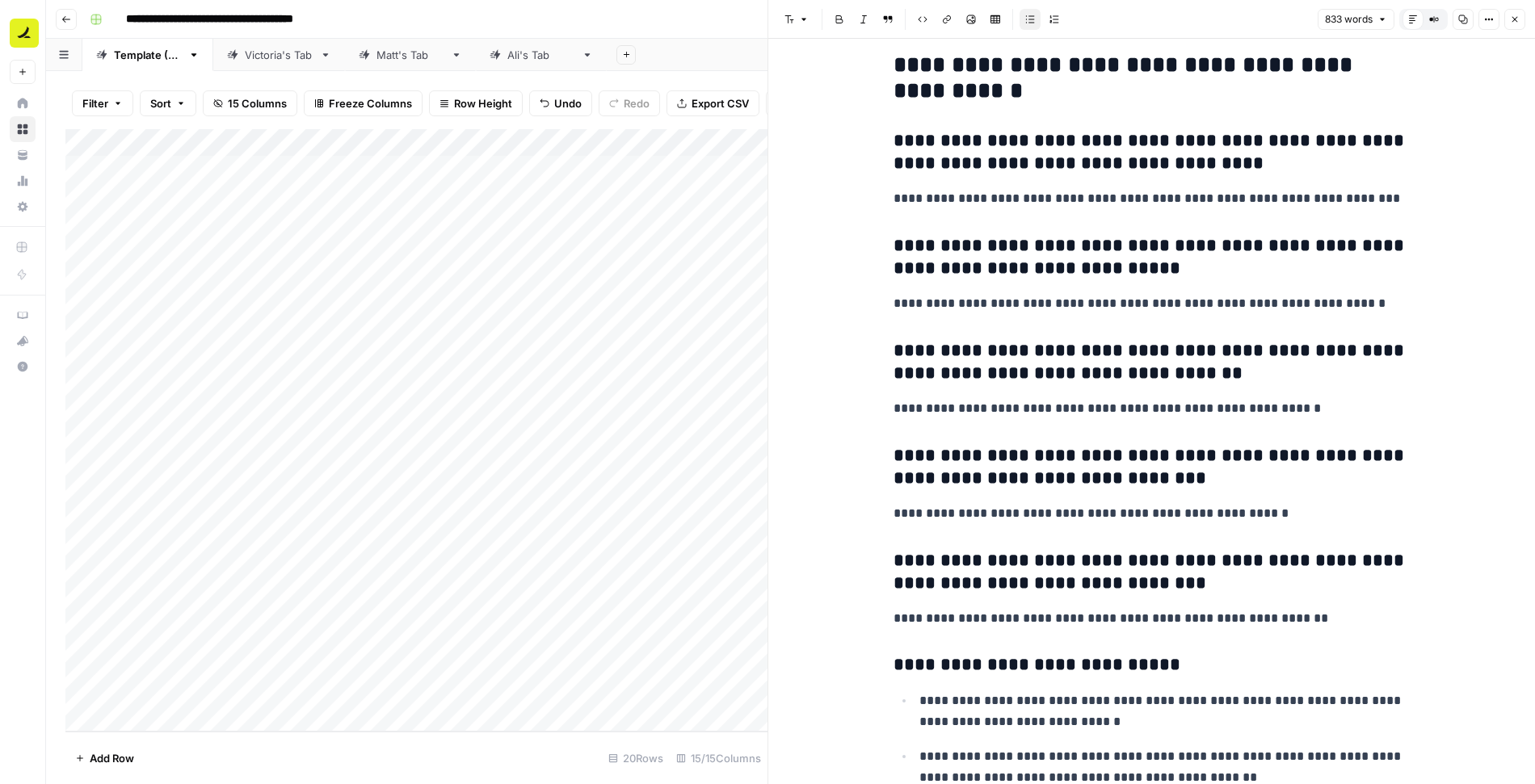 scroll, scrollTop: 4035, scrollLeft: 0, axis: vertical 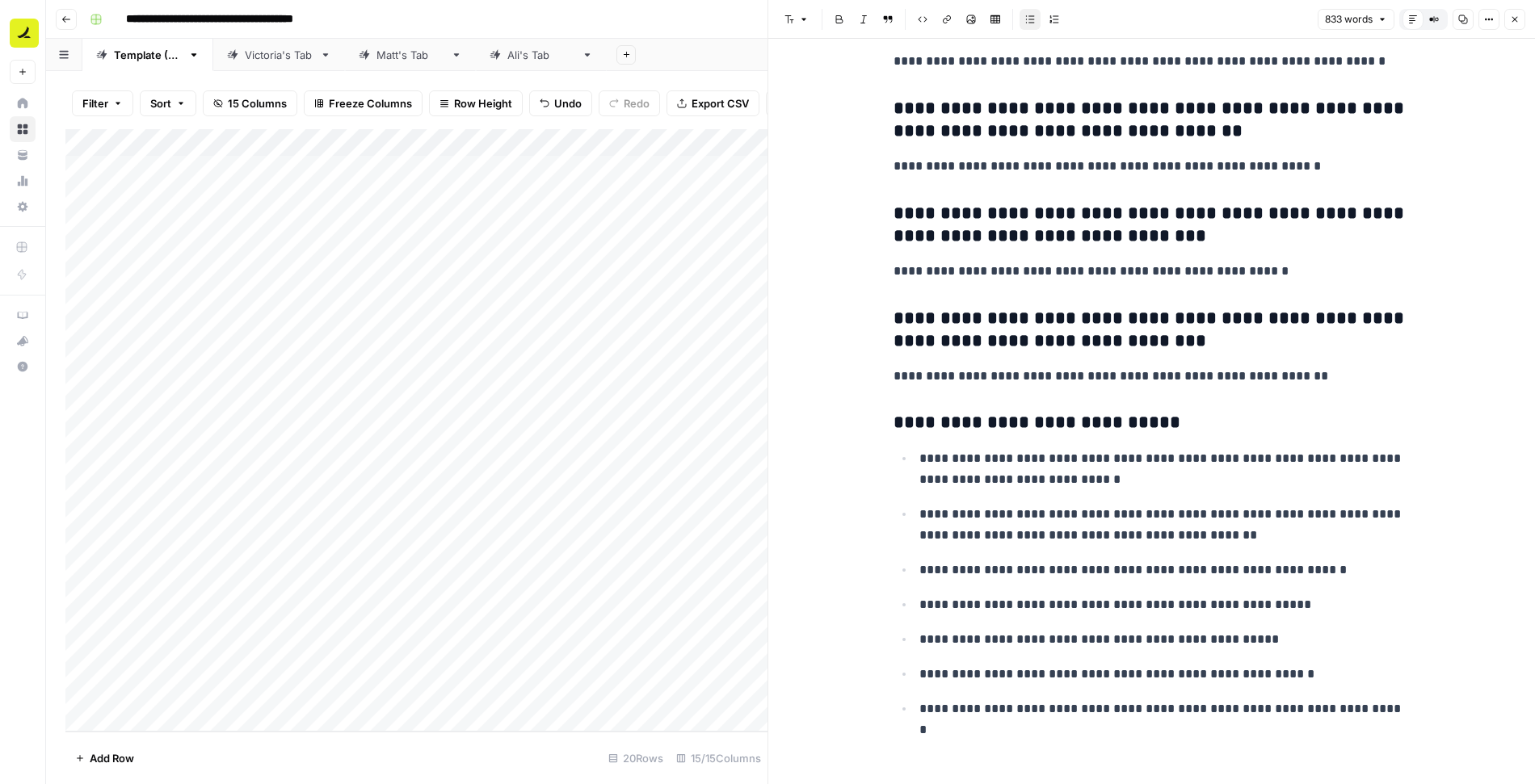 click 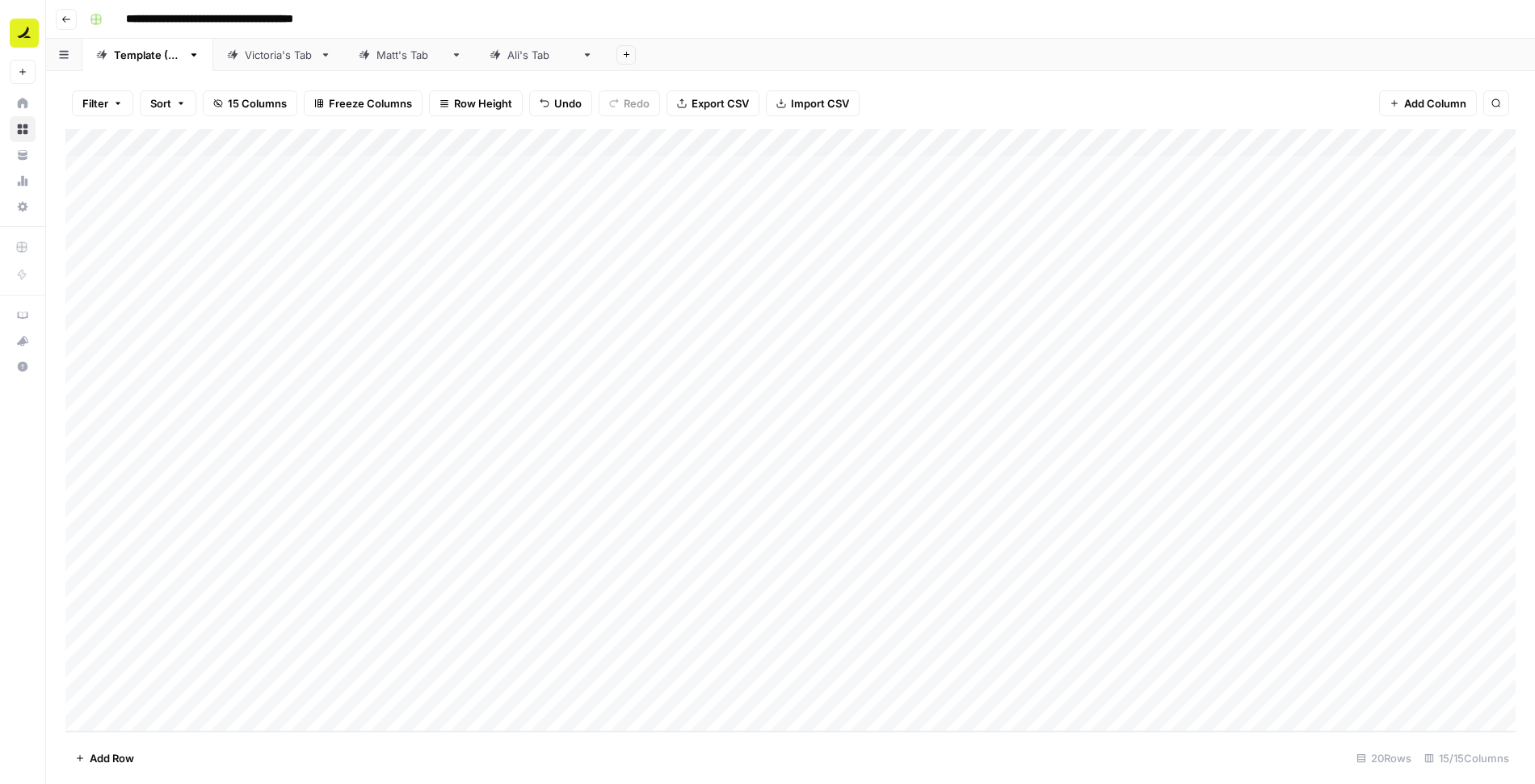 click on "Add Column" at bounding box center (790, 430) 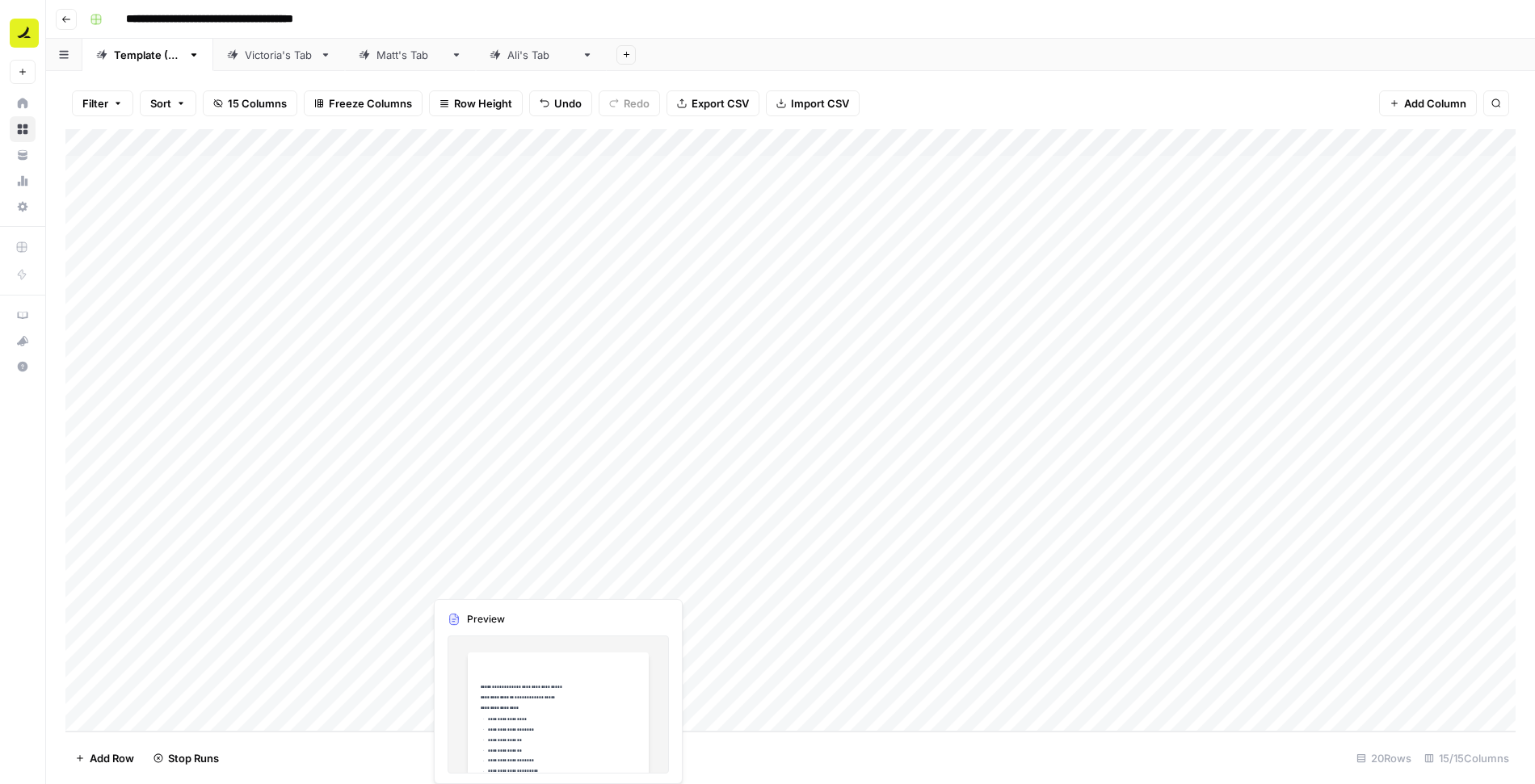 click on "Add Column" at bounding box center [790, 430] 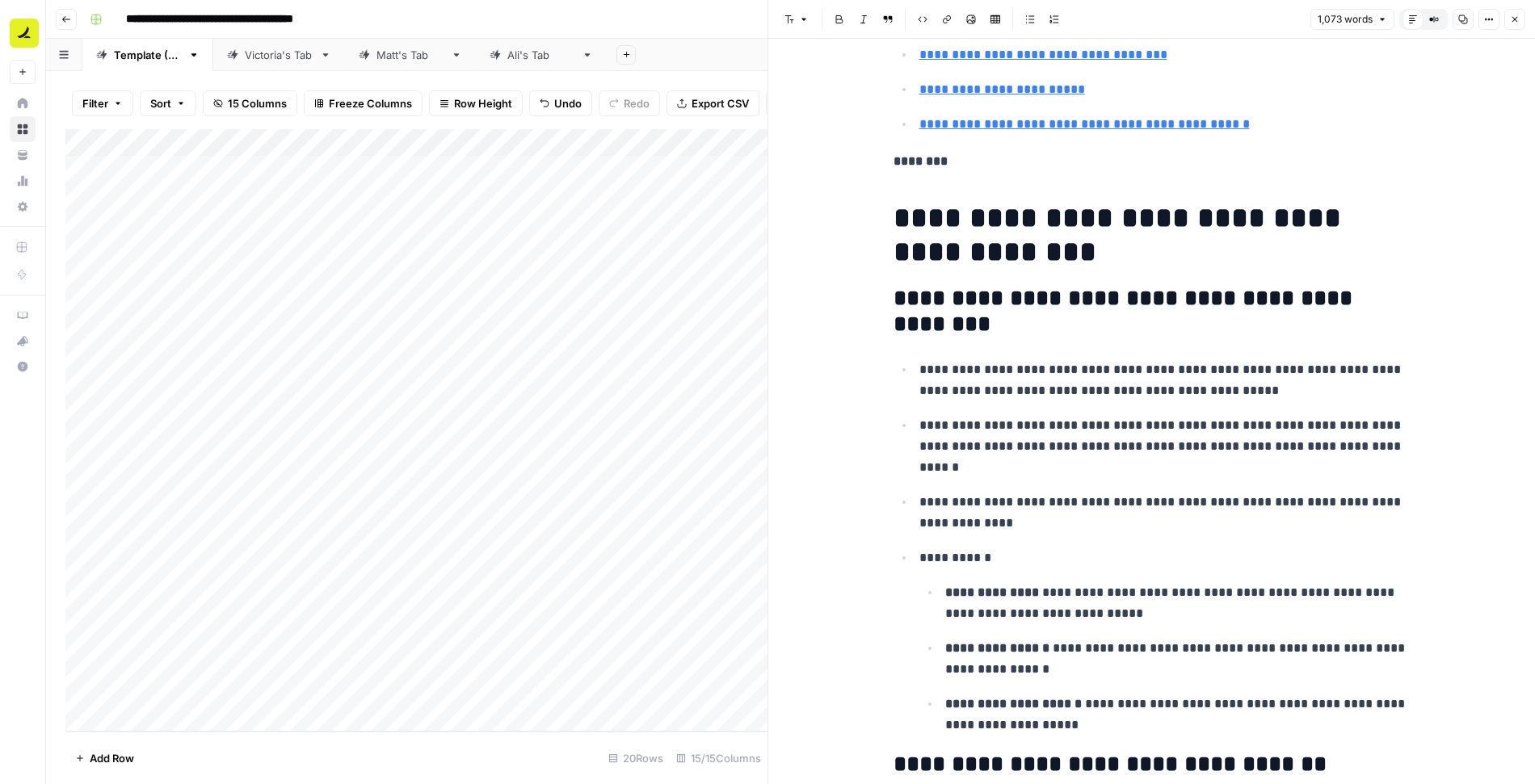 scroll, scrollTop: 1872, scrollLeft: 0, axis: vertical 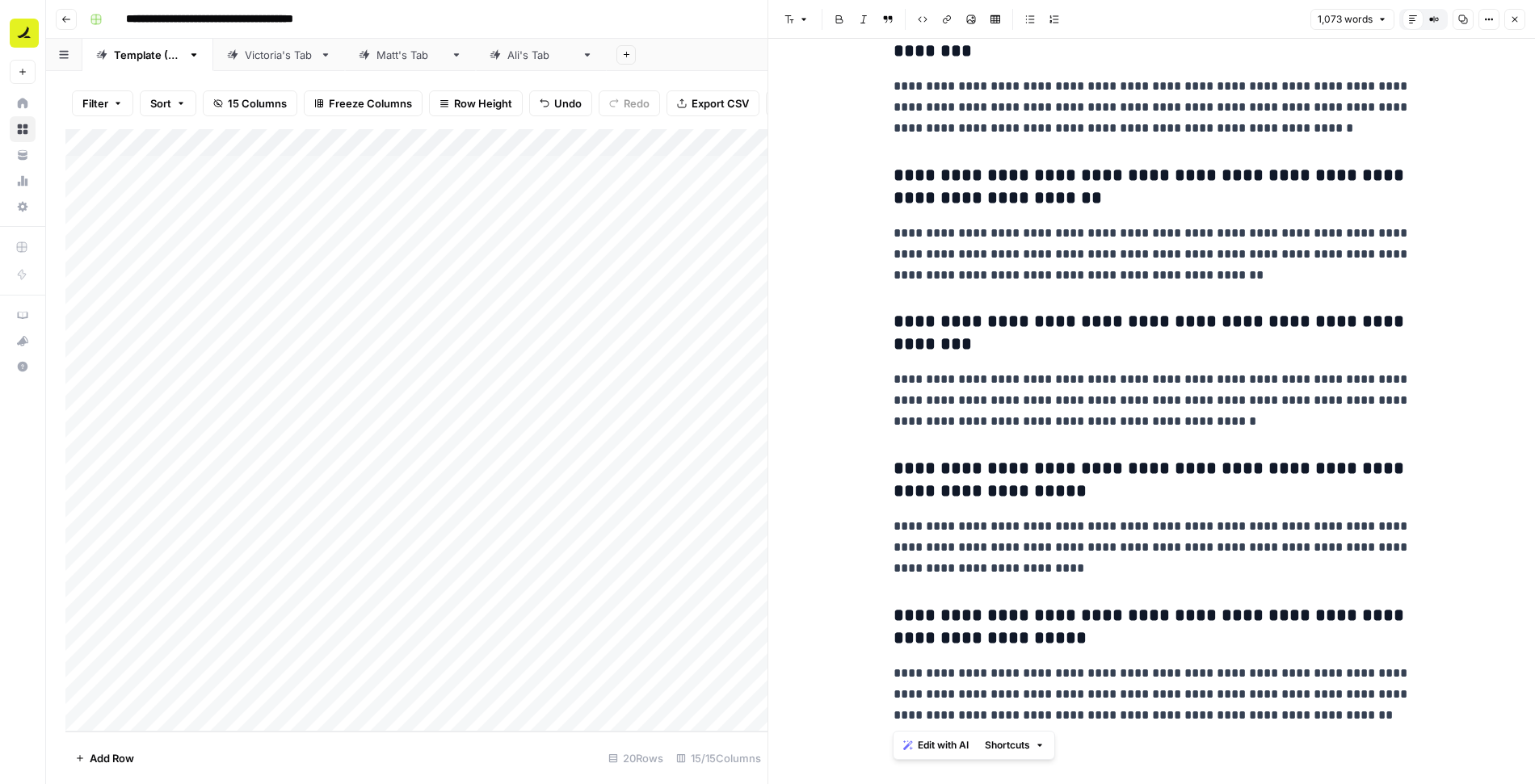 drag, startPoint x: 893, startPoint y: 222, endPoint x: 1381, endPoint y: 740, distance: 711.66565 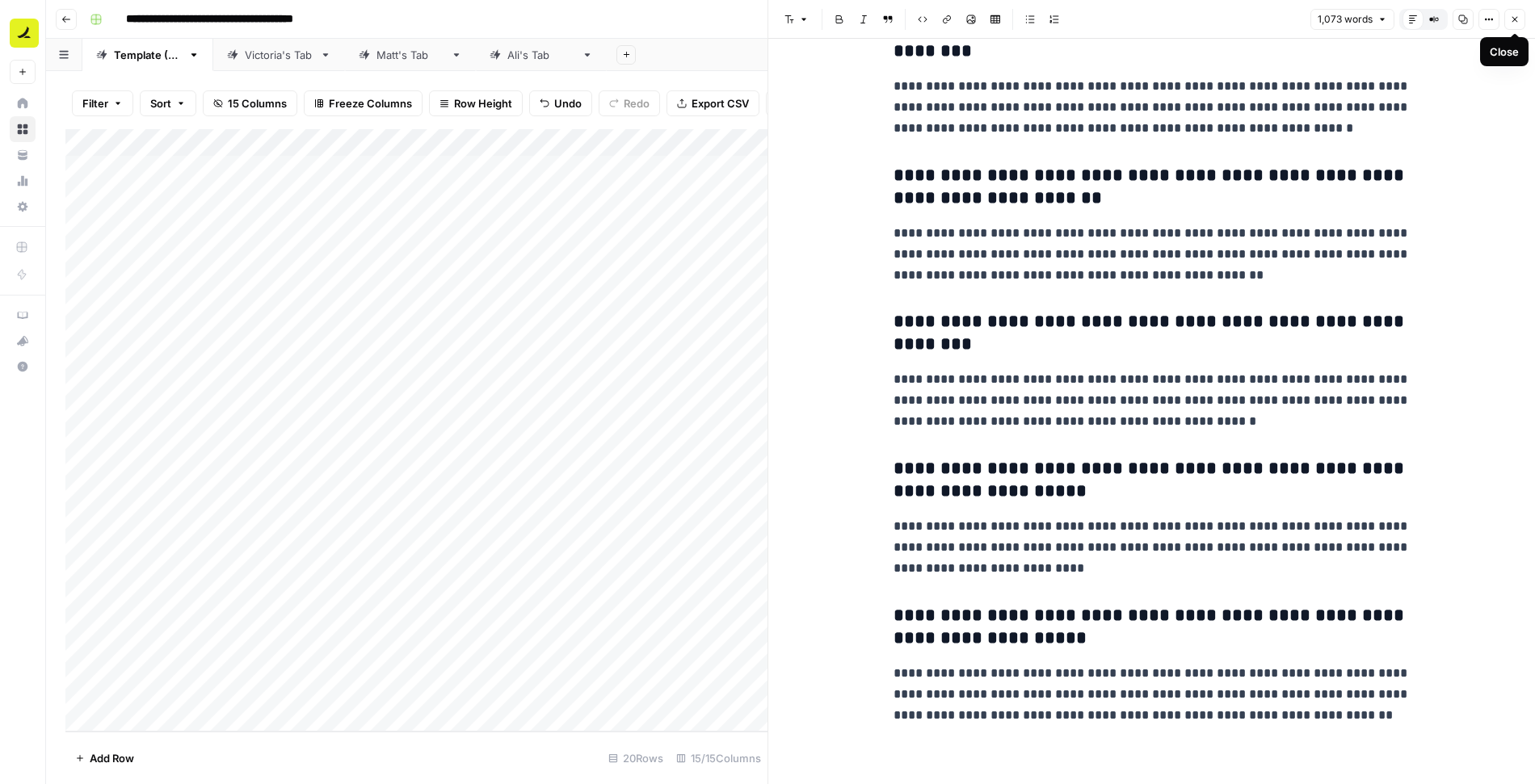 click on "Close" at bounding box center [1515, 19] 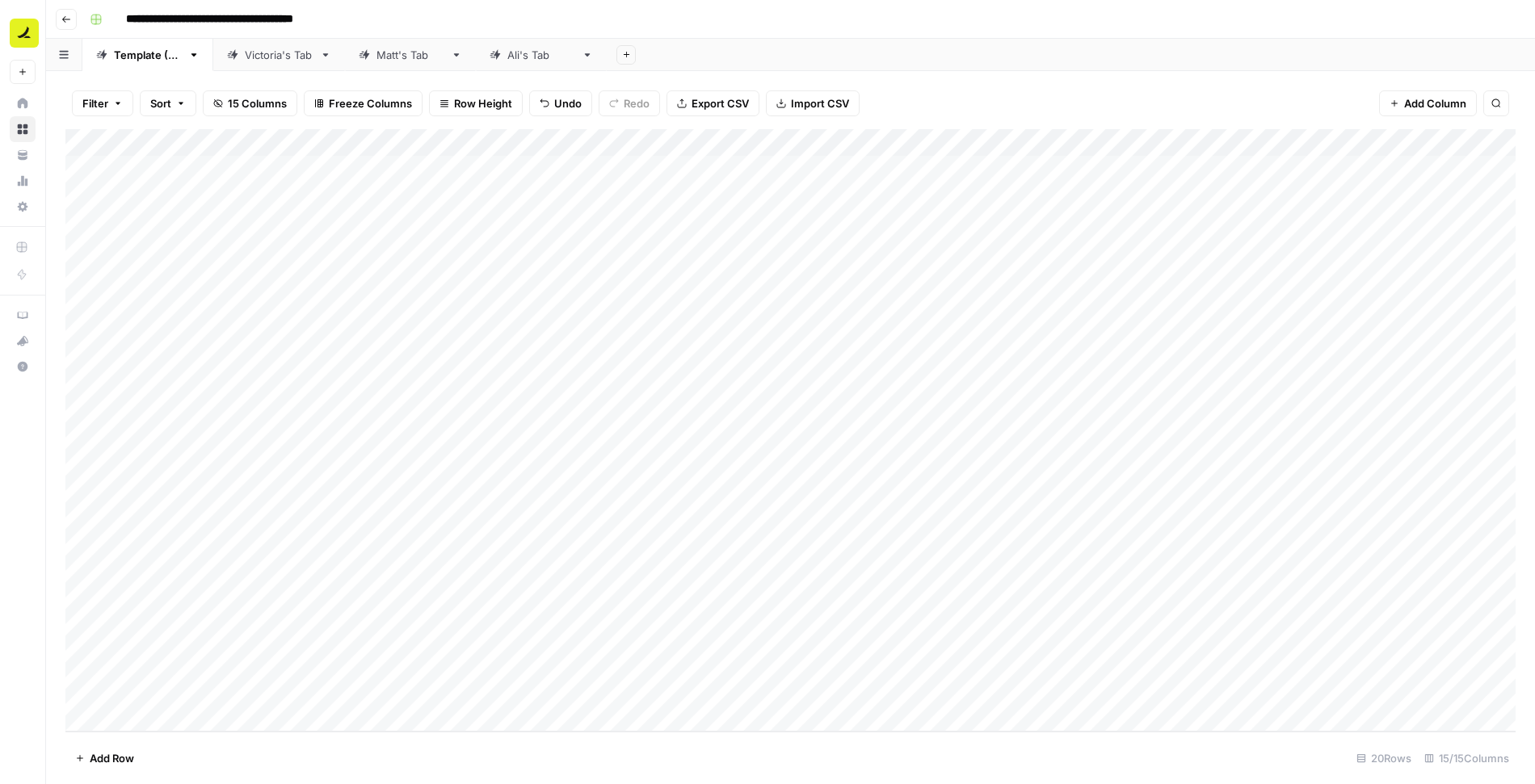 click on "Add Column" at bounding box center [790, 430] 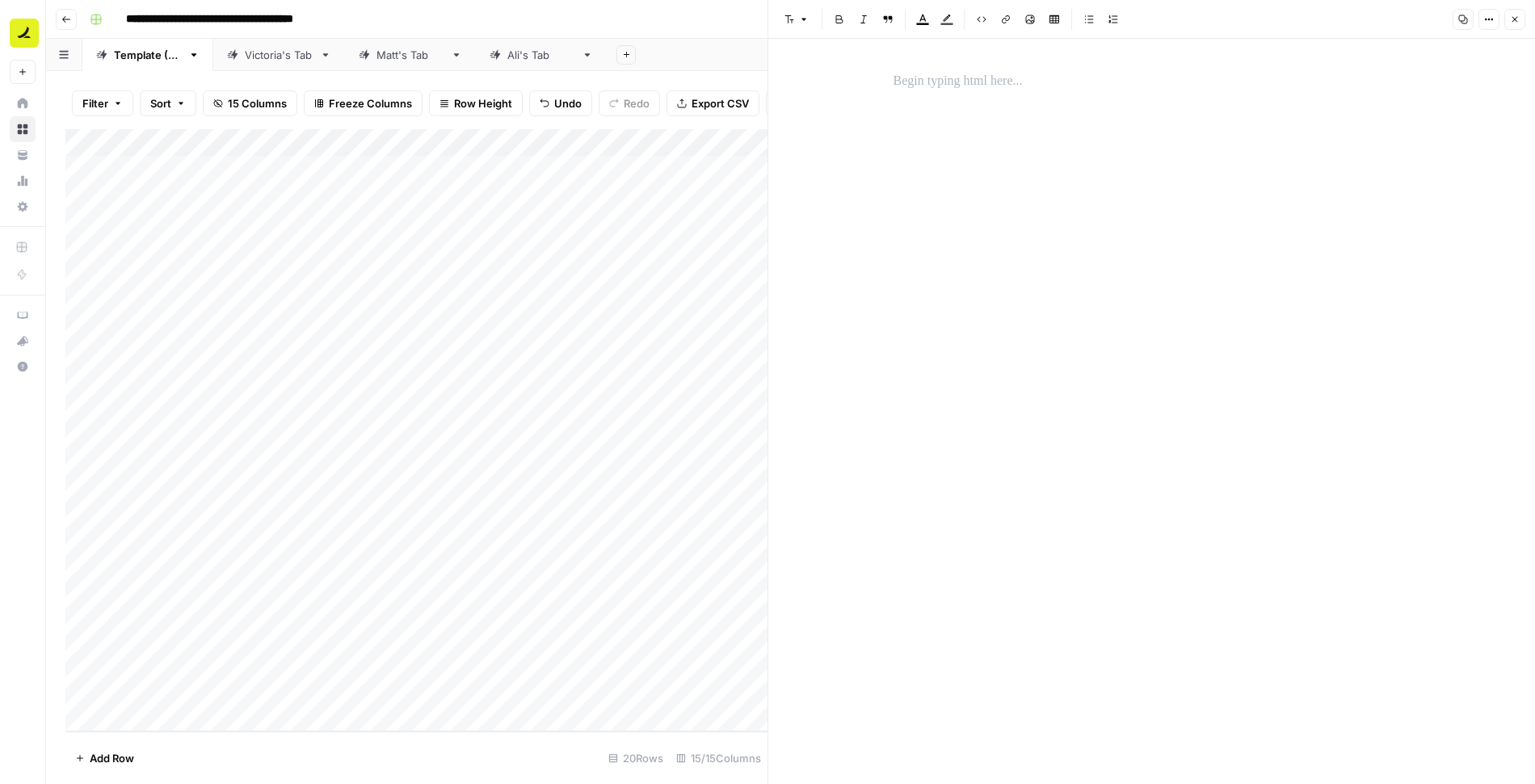 click at bounding box center (1152, 82) 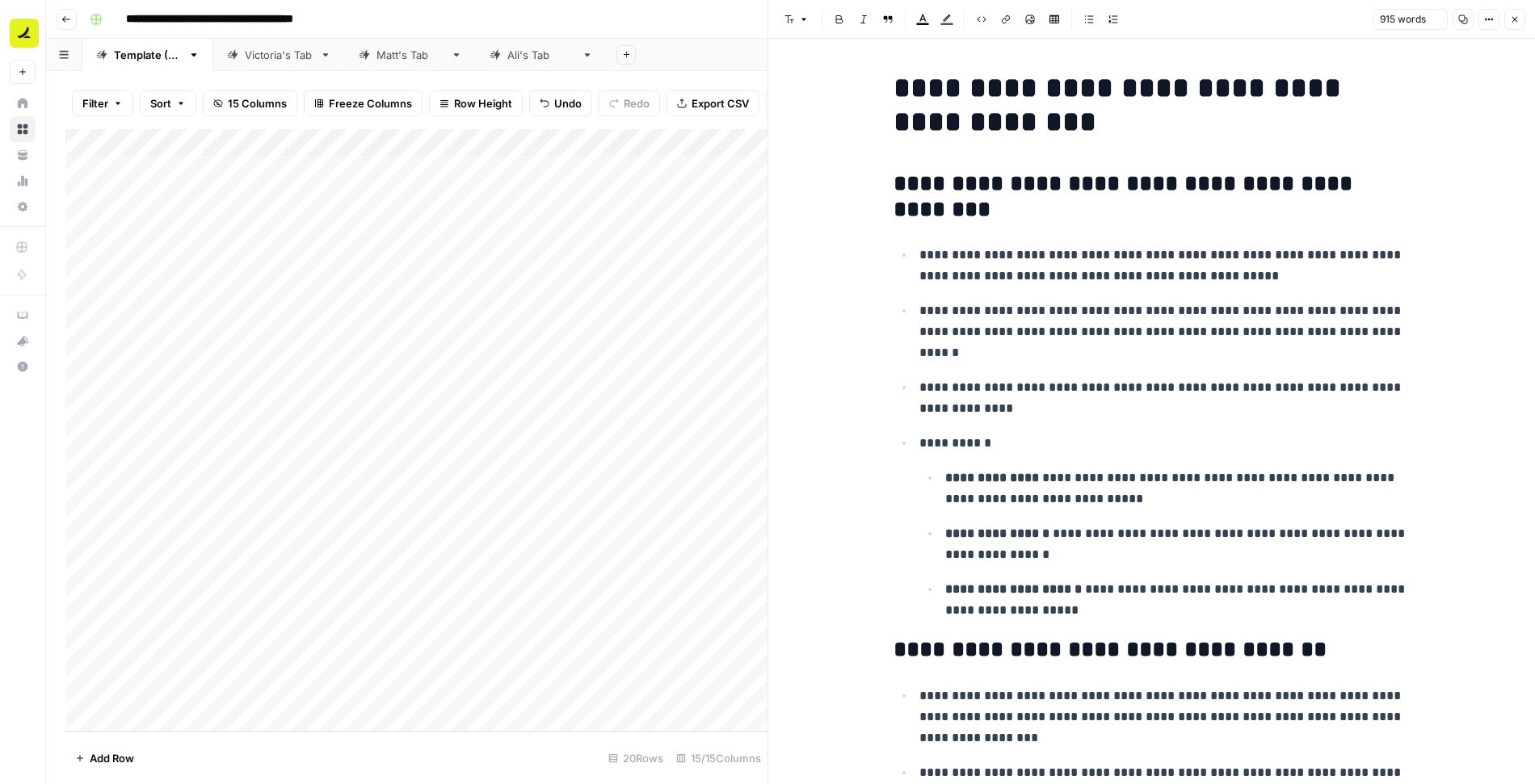 scroll, scrollTop: 3679, scrollLeft: 0, axis: vertical 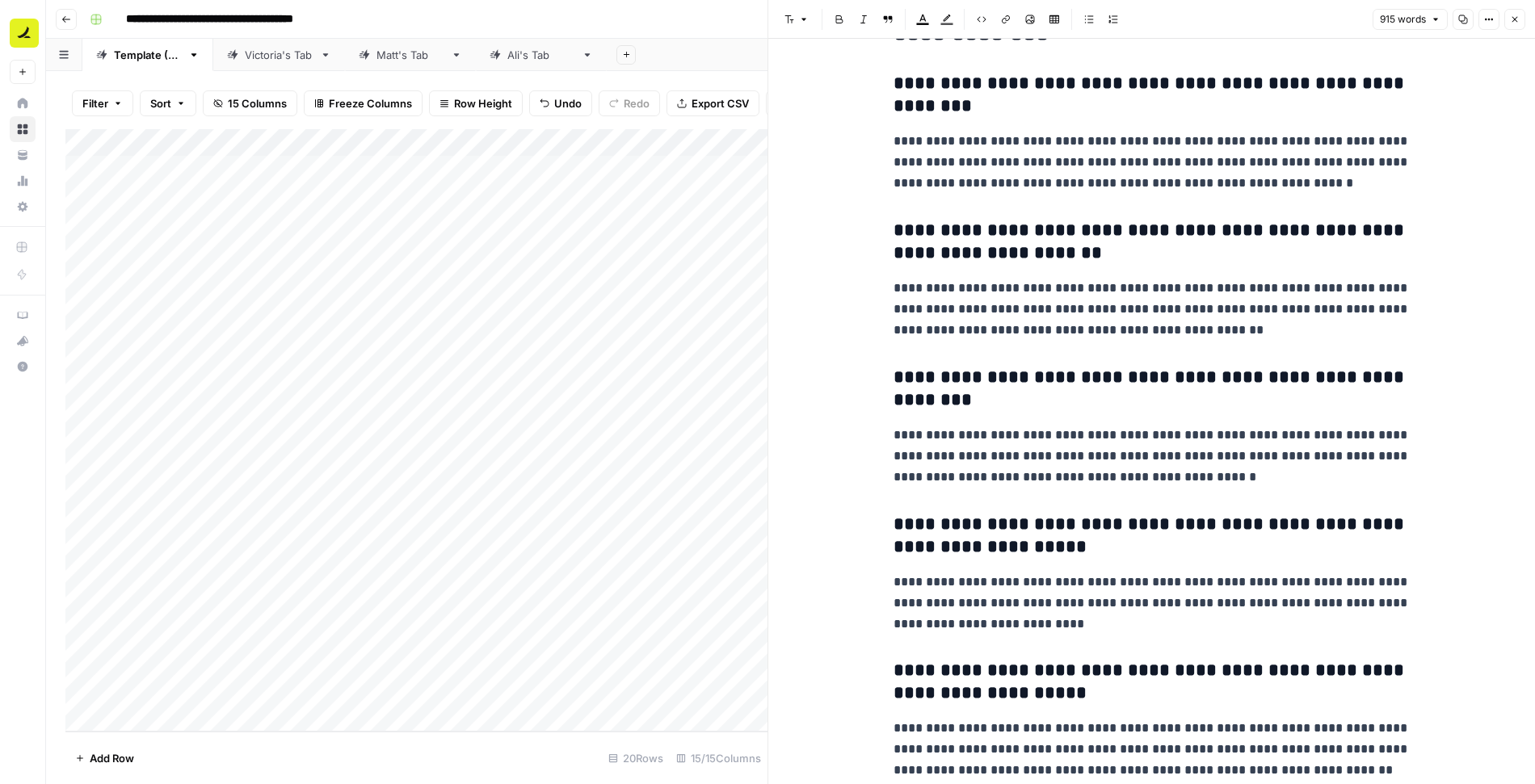 click on "Close" at bounding box center (1515, 19) 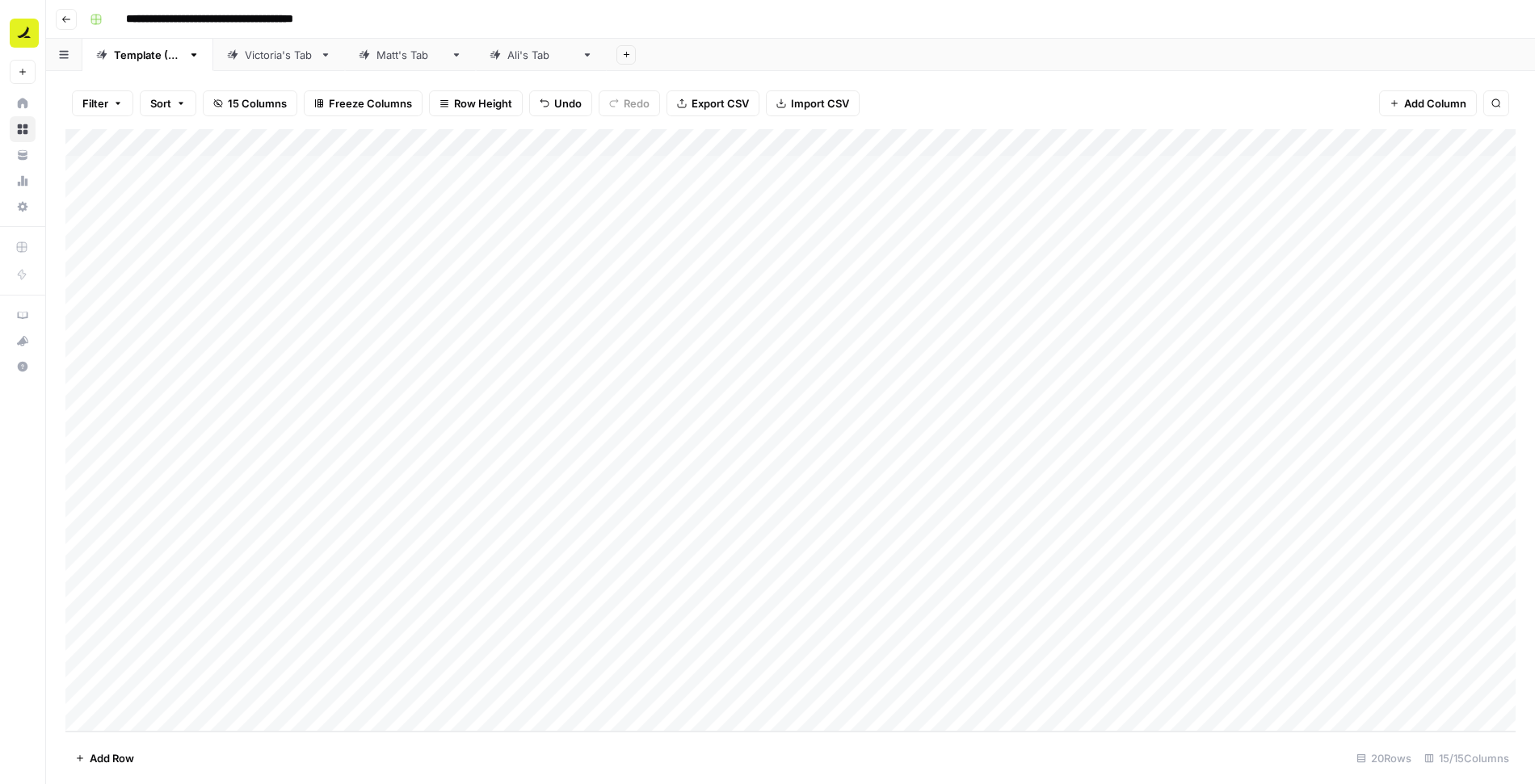 click on "Add Column" at bounding box center (790, 430) 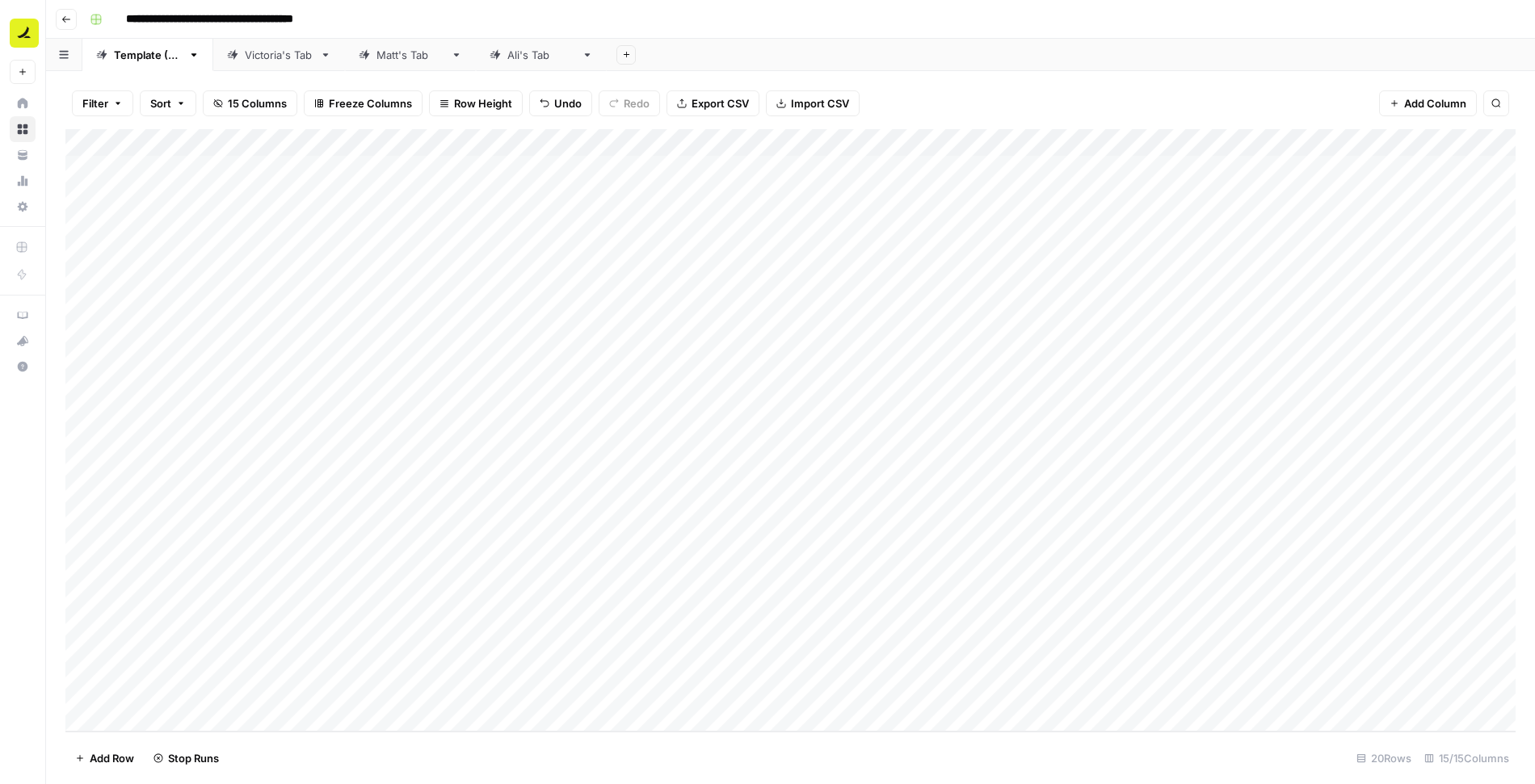 click on "Add Column" at bounding box center (790, 430) 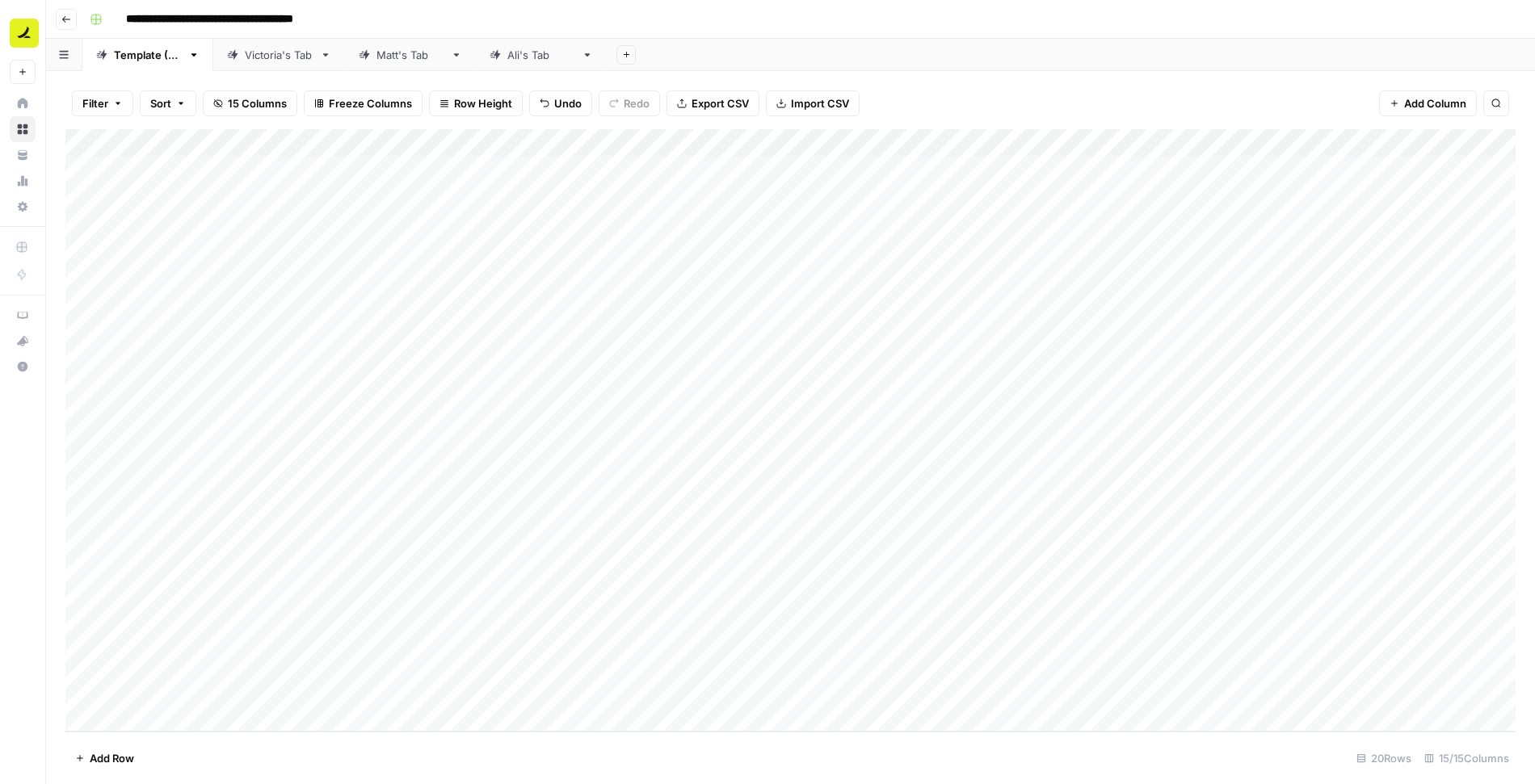 click on "Add Column" at bounding box center [790, 430] 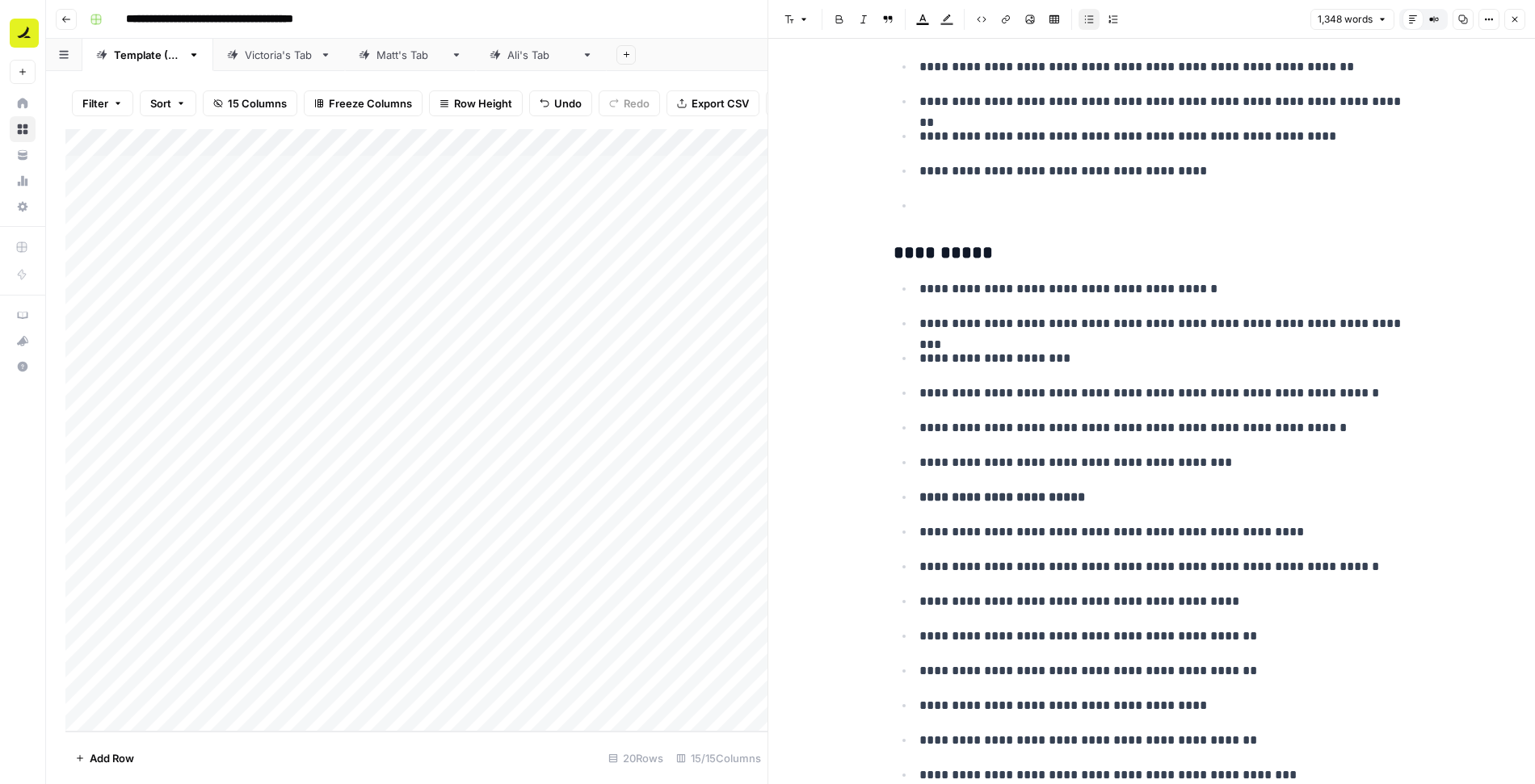 scroll, scrollTop: 3898, scrollLeft: 0, axis: vertical 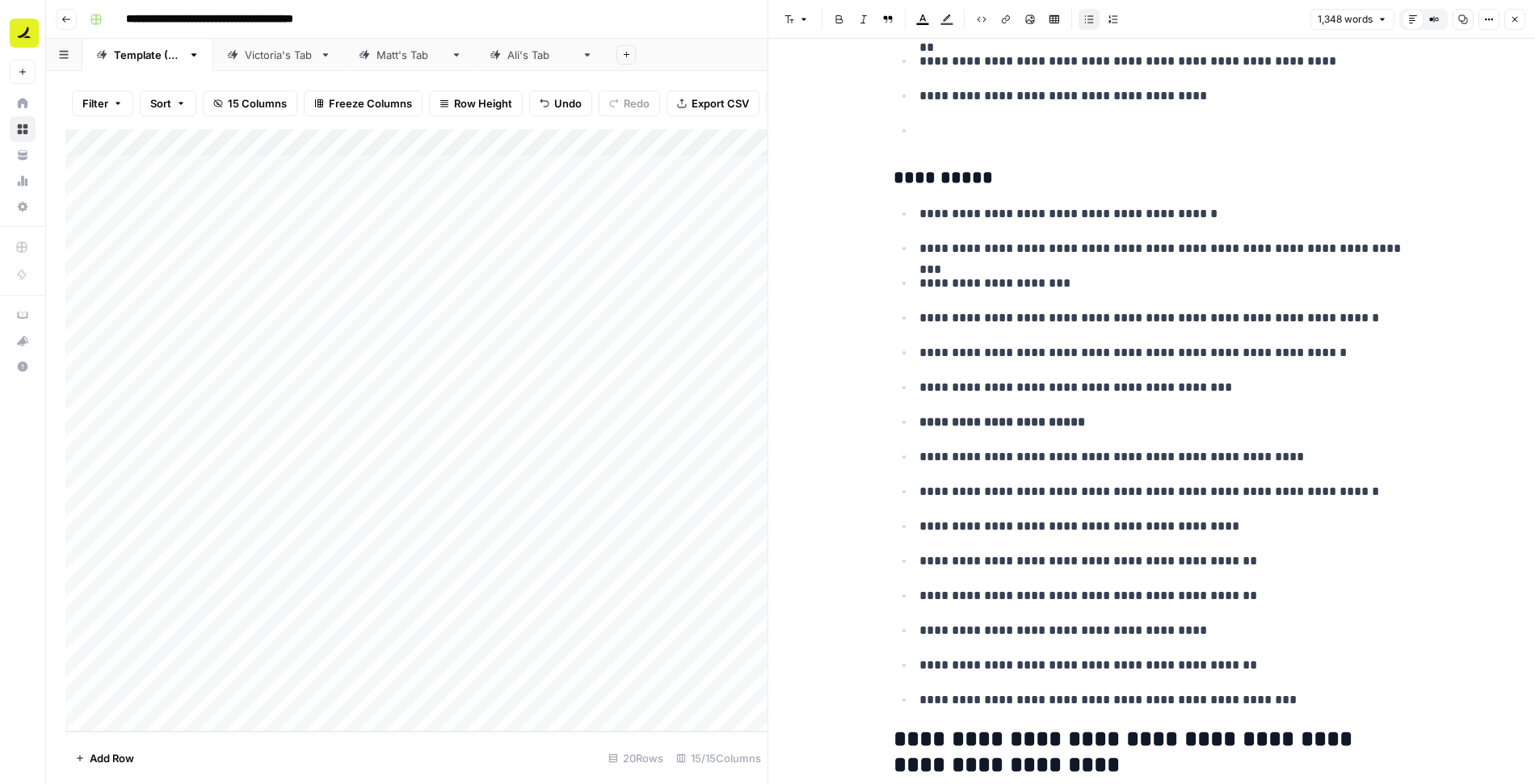 click on "Close" at bounding box center [1515, 19] 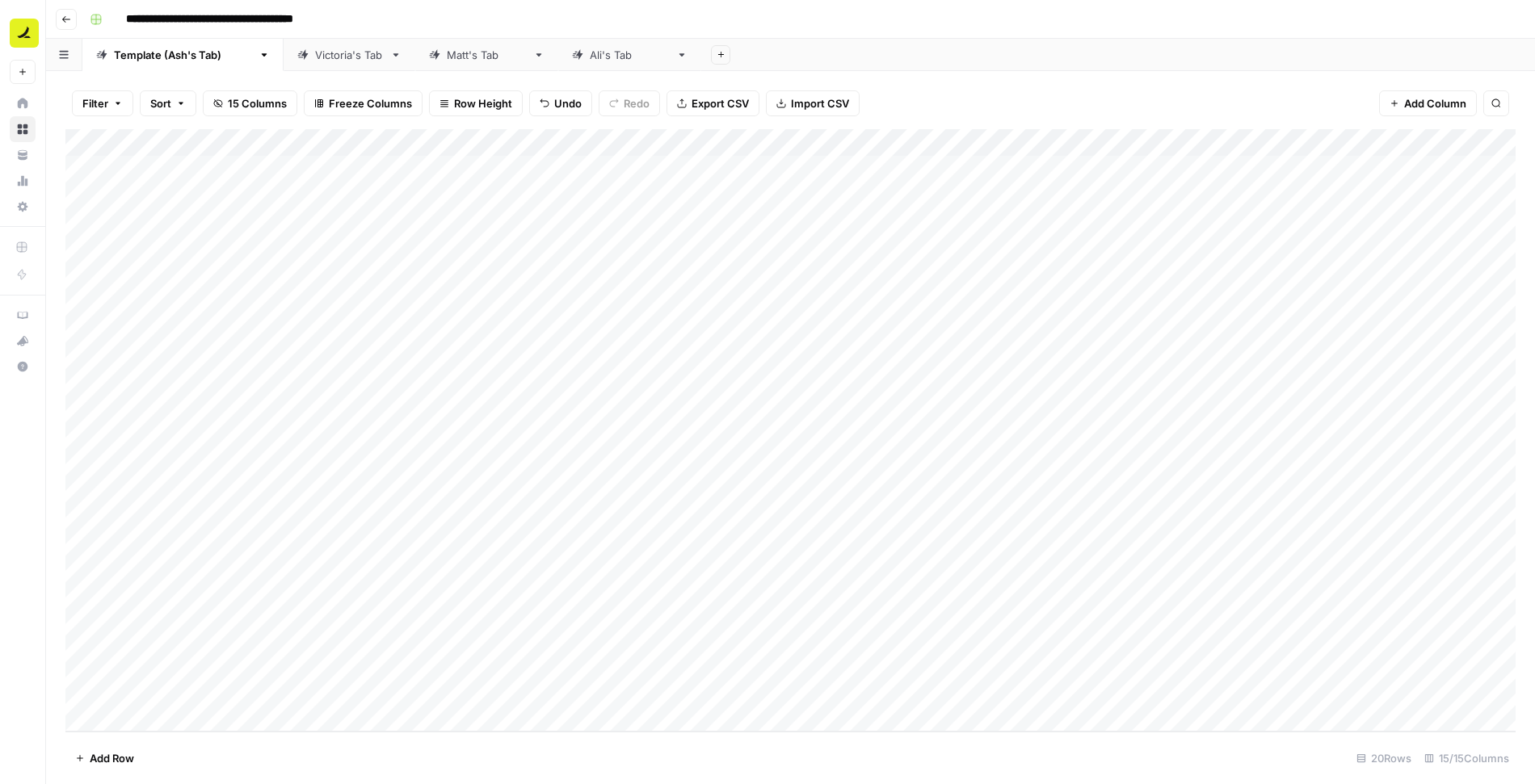 scroll, scrollTop: 0, scrollLeft: 0, axis: both 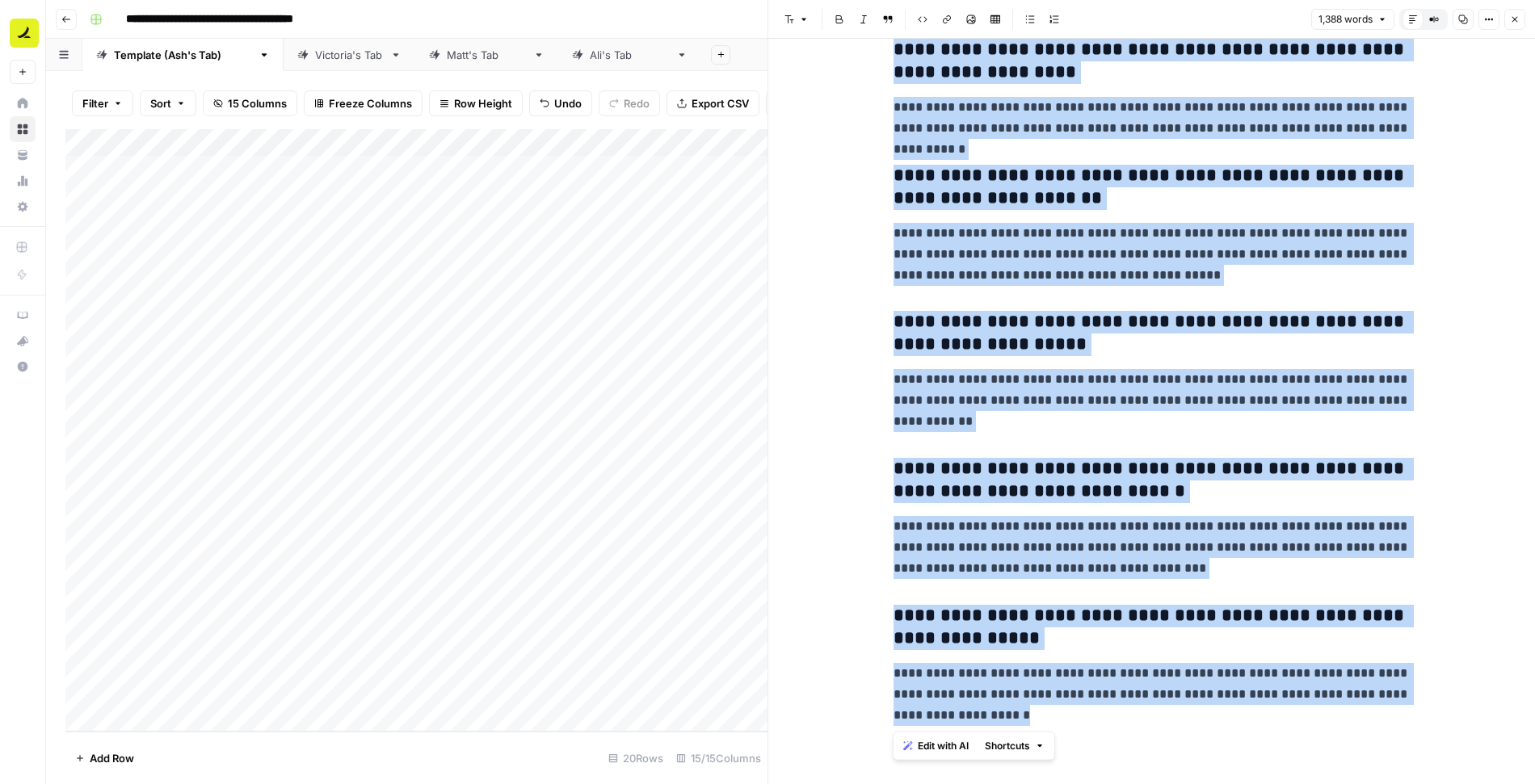 drag, startPoint x: 891, startPoint y: 205, endPoint x: 1083, endPoint y: 734, distance: 562.76549 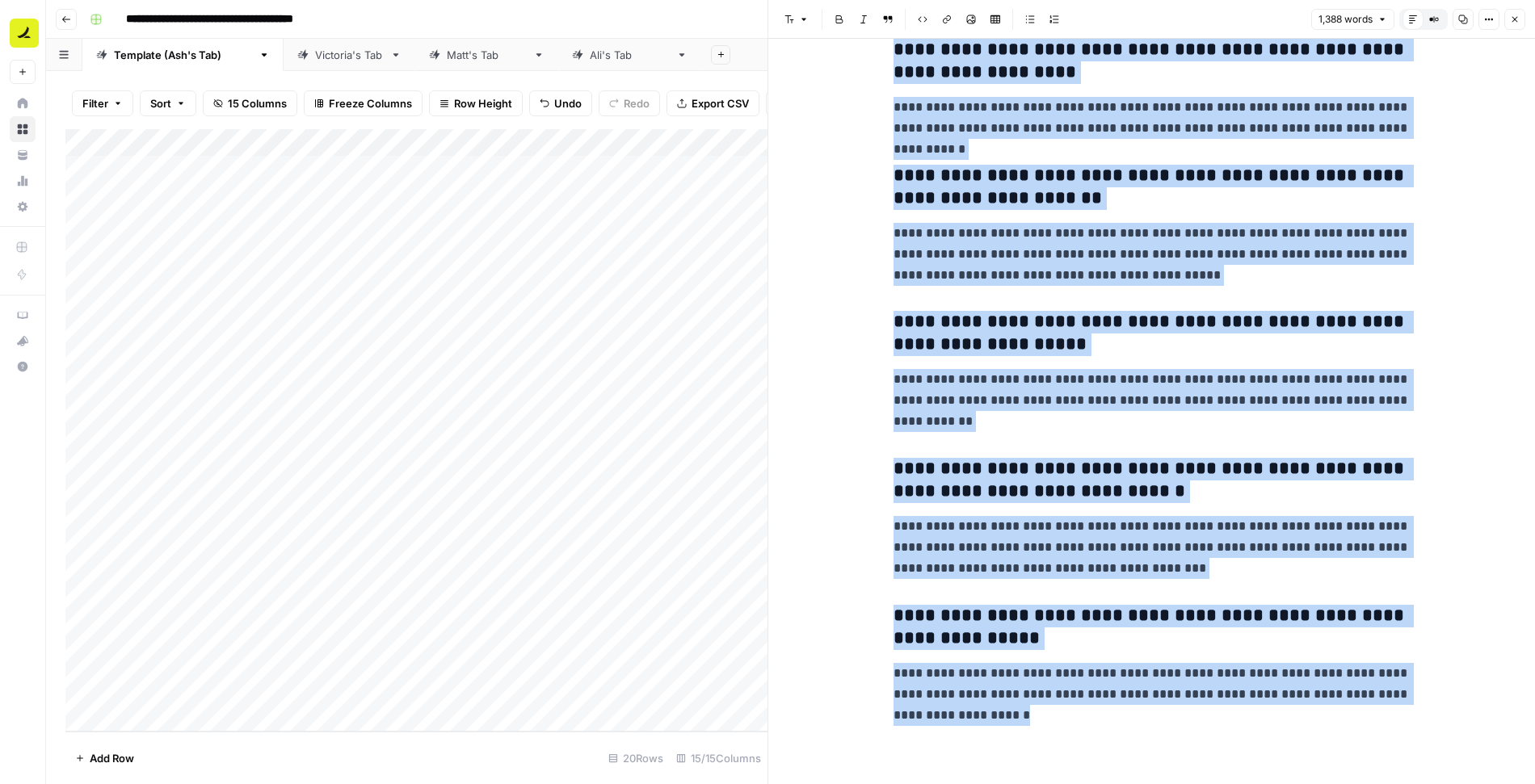 click 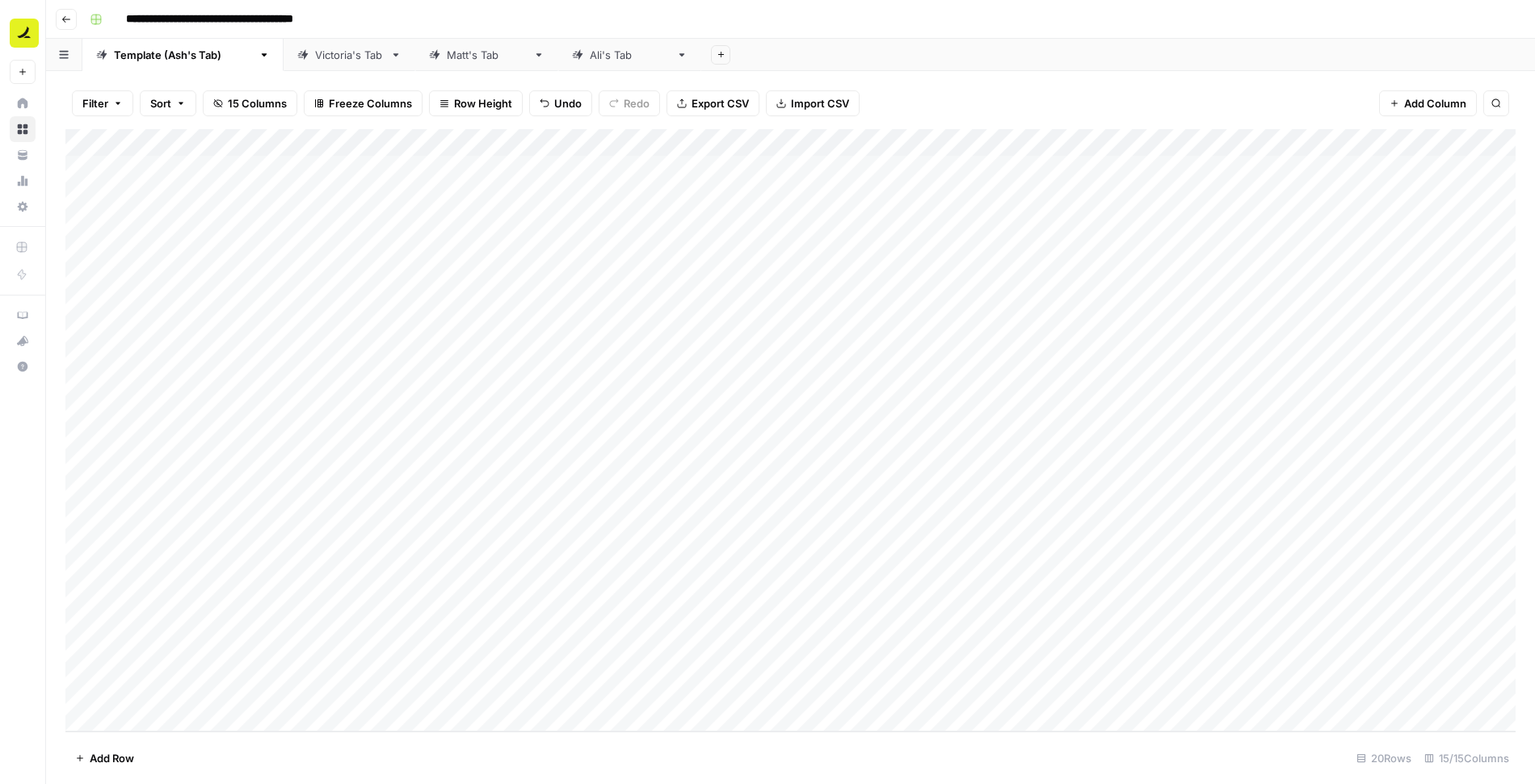 click on "Add Column" at bounding box center [790, 430] 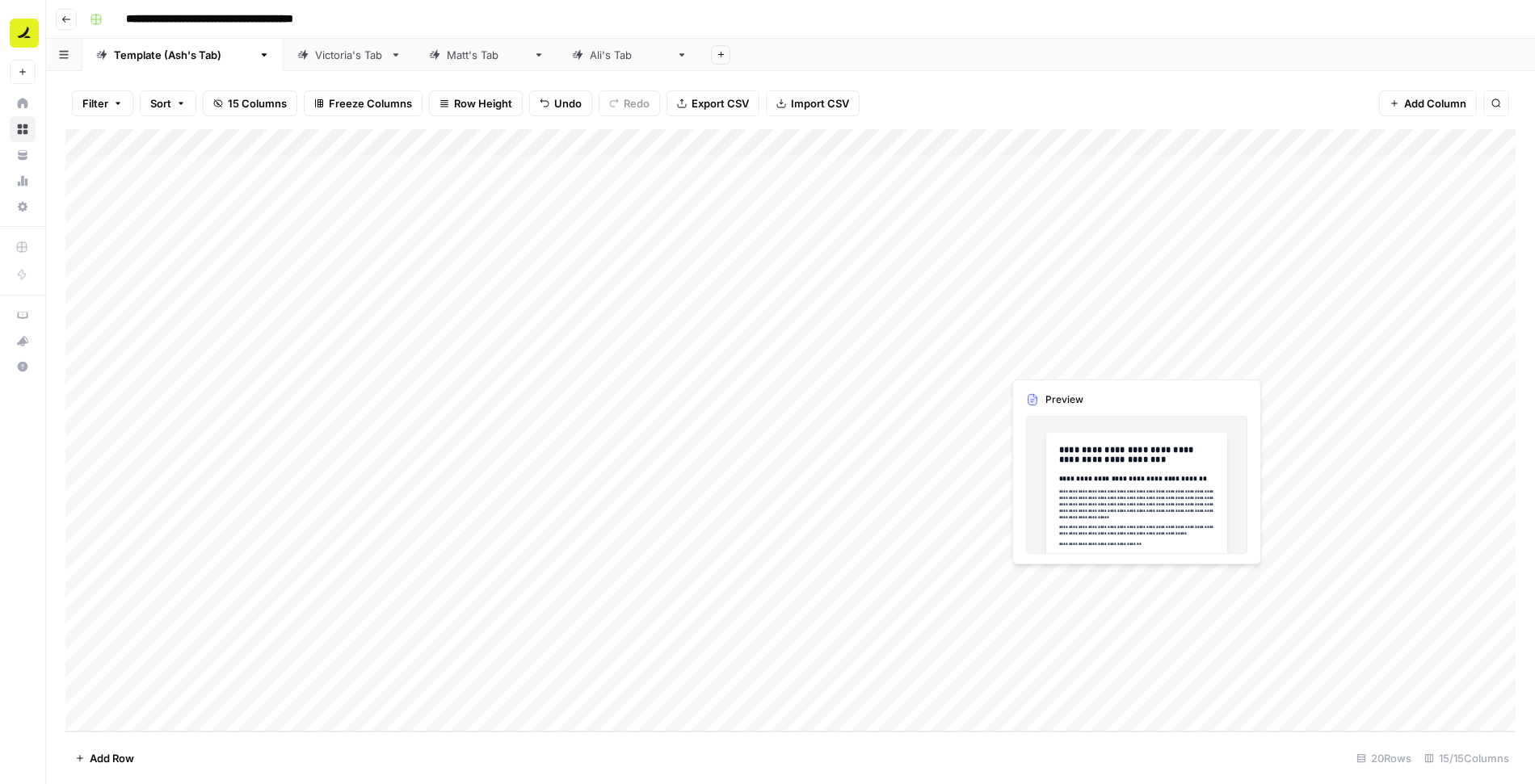click on "Add Column" at bounding box center (790, 430) 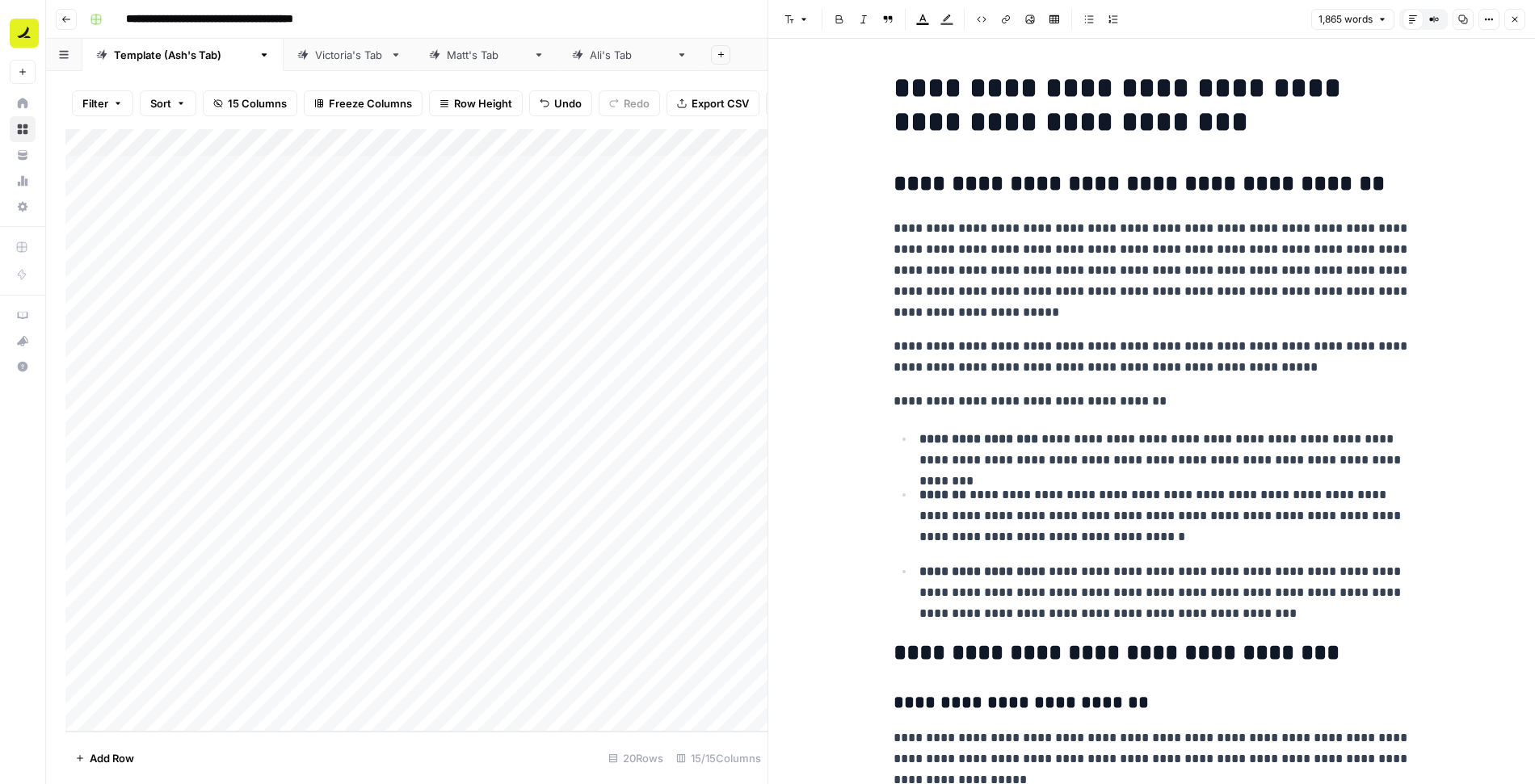 click on "**********" at bounding box center (1152, 270) 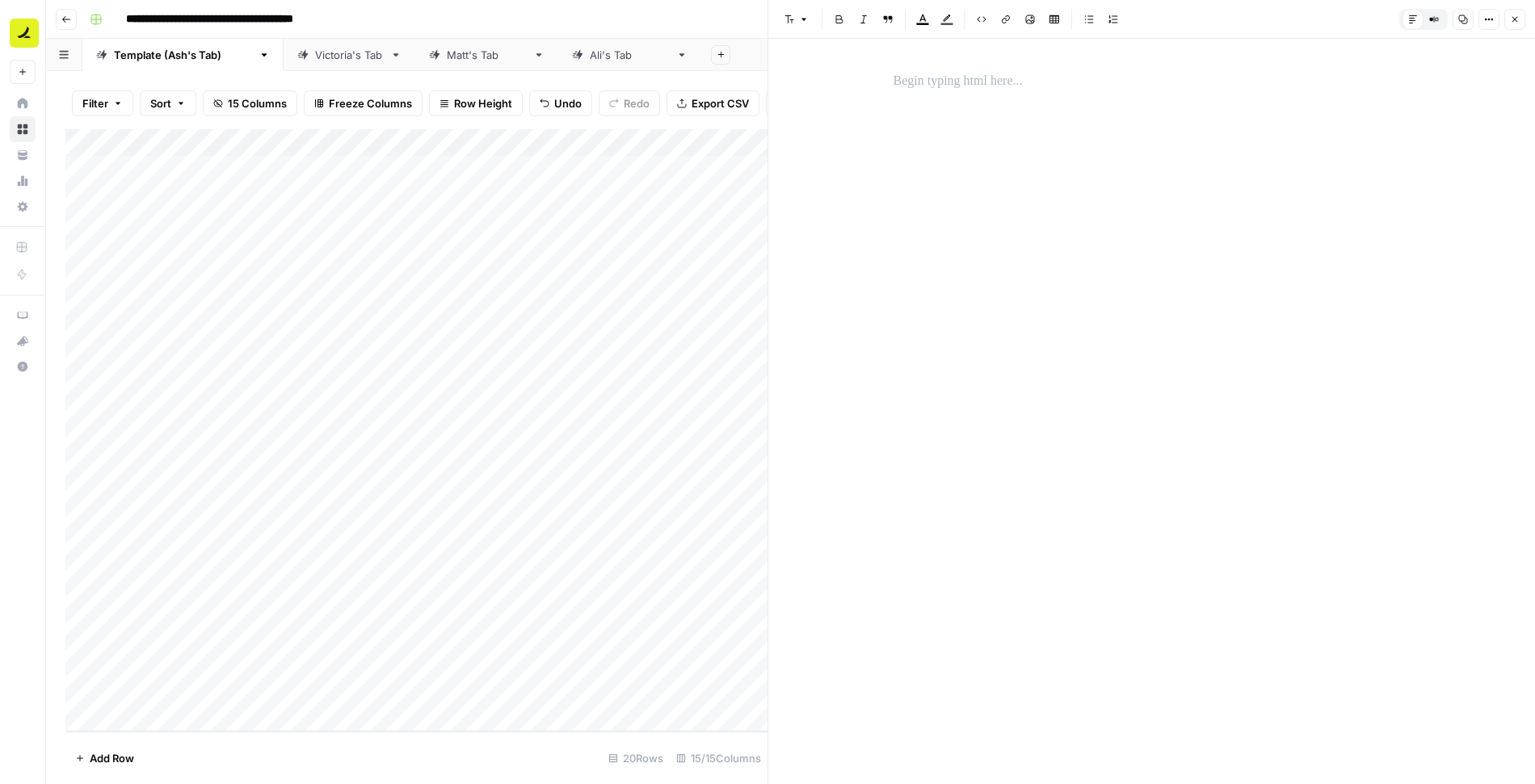 scroll, scrollTop: 5428, scrollLeft: 0, axis: vertical 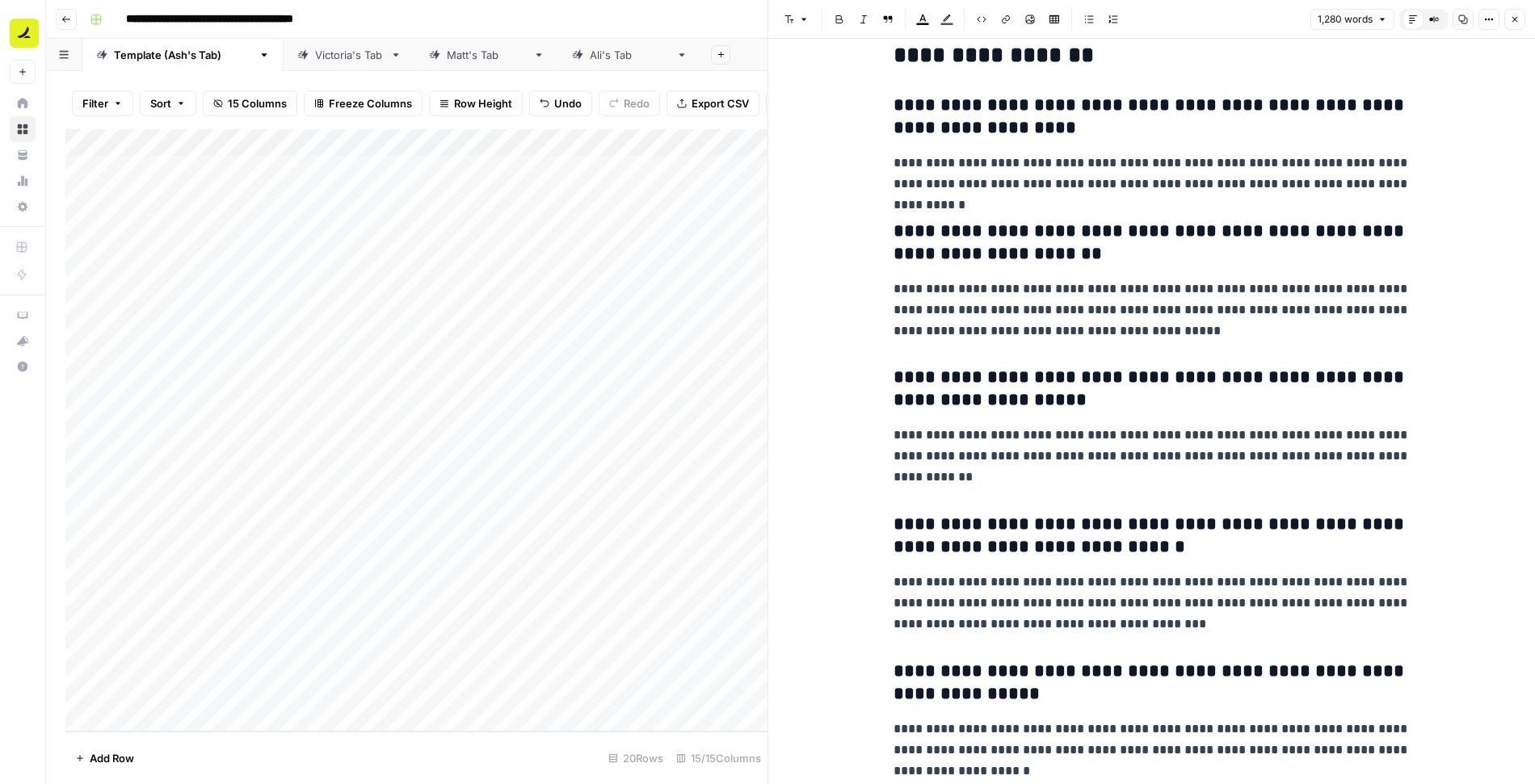click on "Close" at bounding box center [1515, 19] 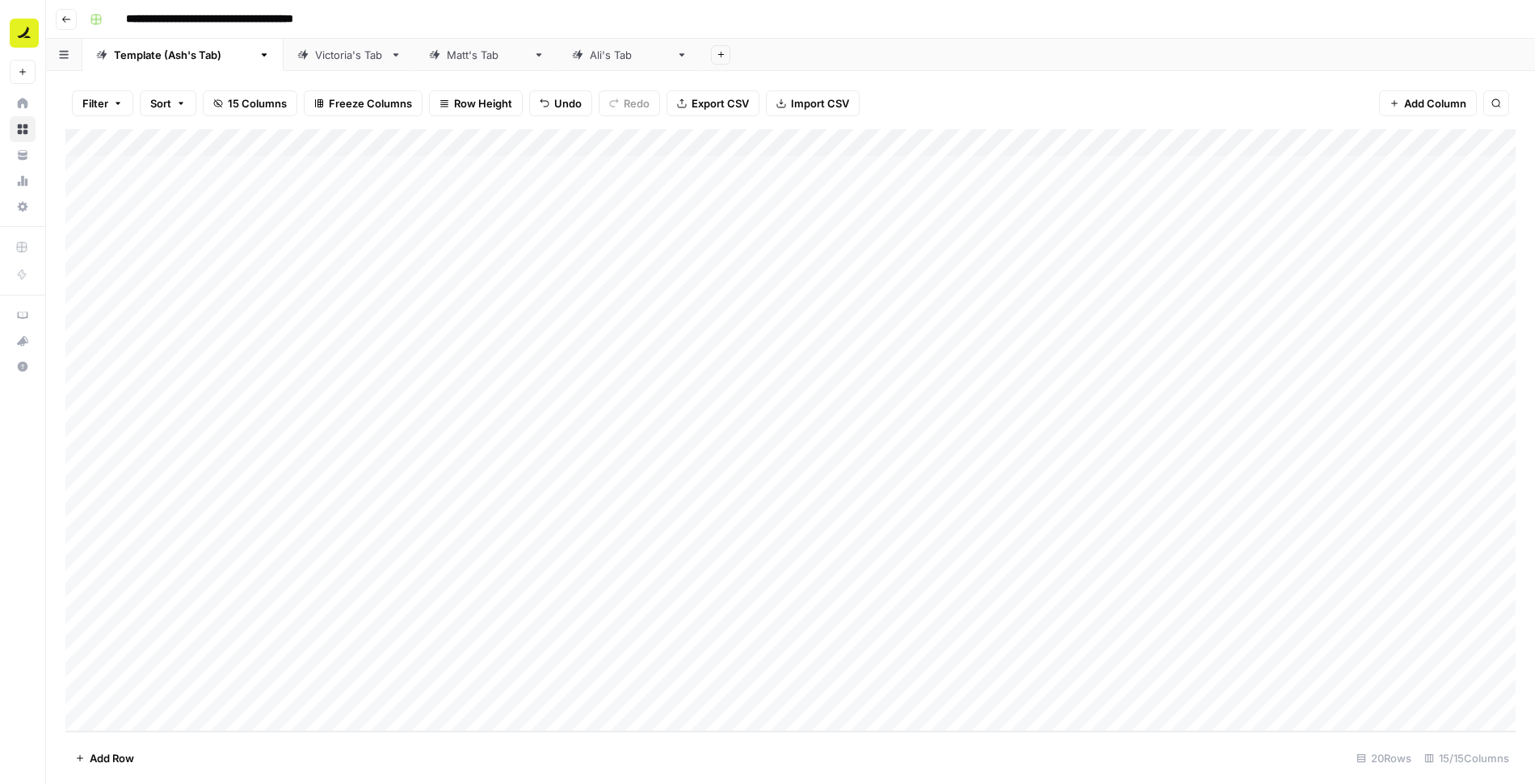 click on "Add Column" at bounding box center (790, 430) 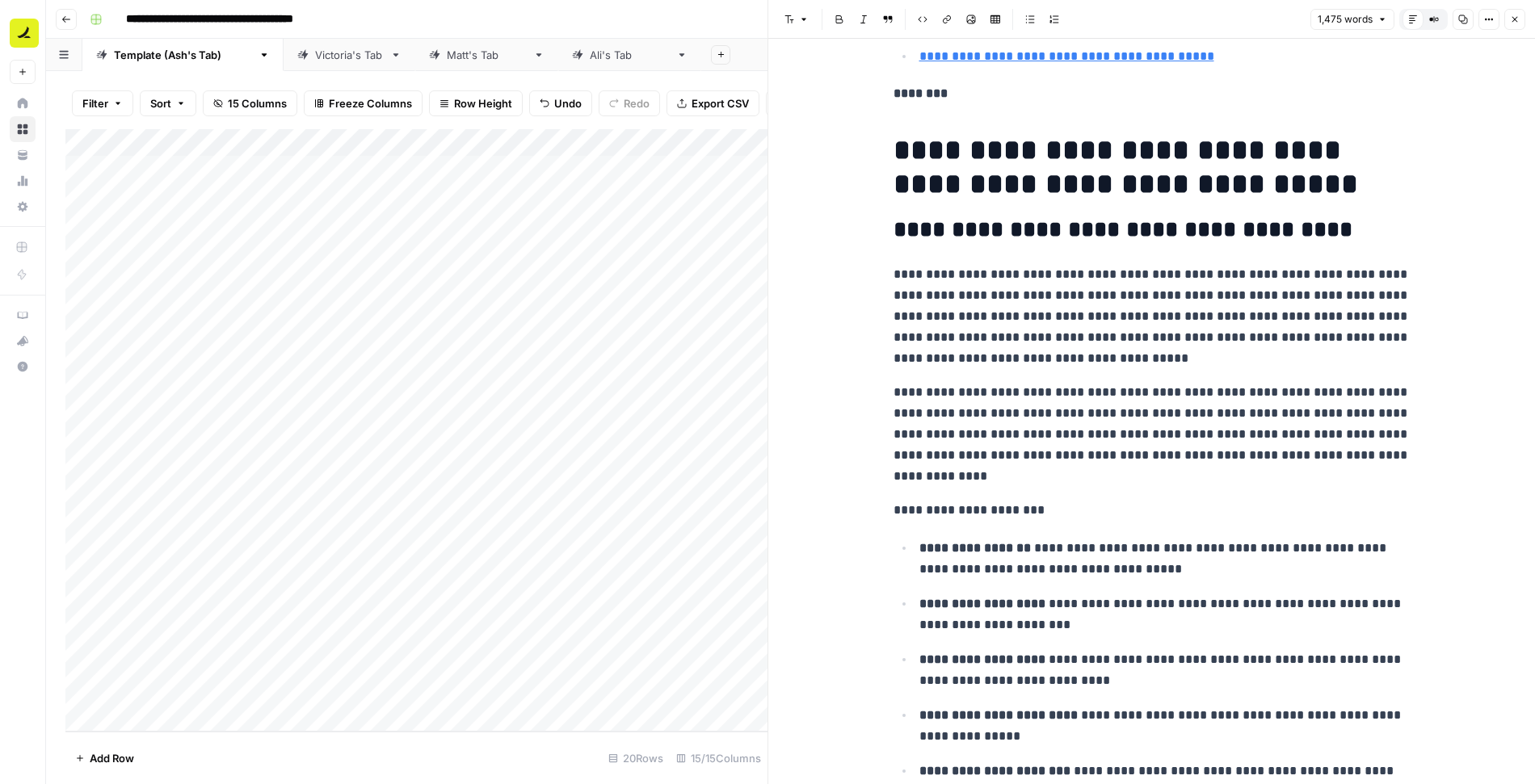 scroll, scrollTop: 732, scrollLeft: 0, axis: vertical 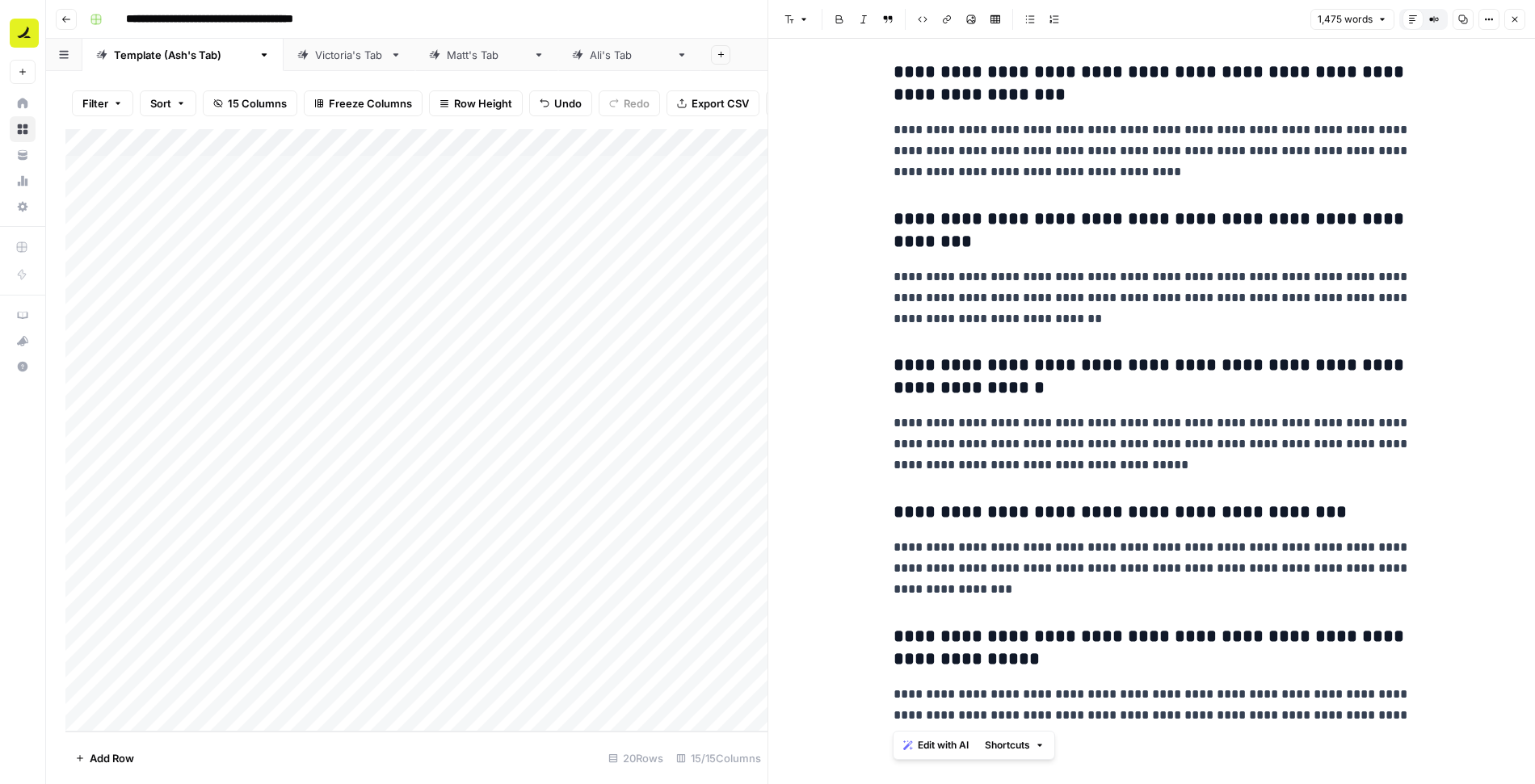 drag, startPoint x: 883, startPoint y: 178, endPoint x: 1377, endPoint y: 720, distance: 733.34848 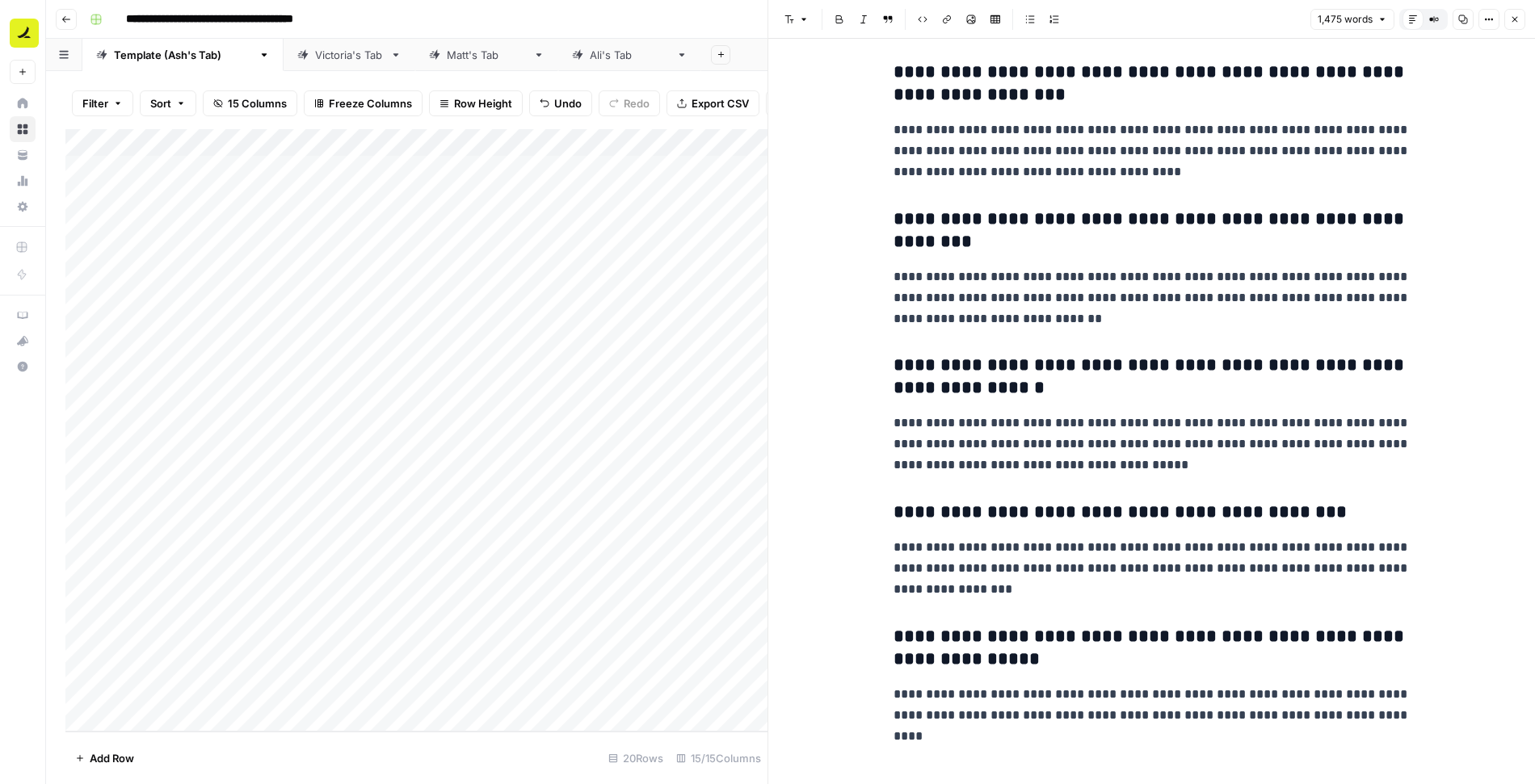click on "Close" at bounding box center (1515, 19) 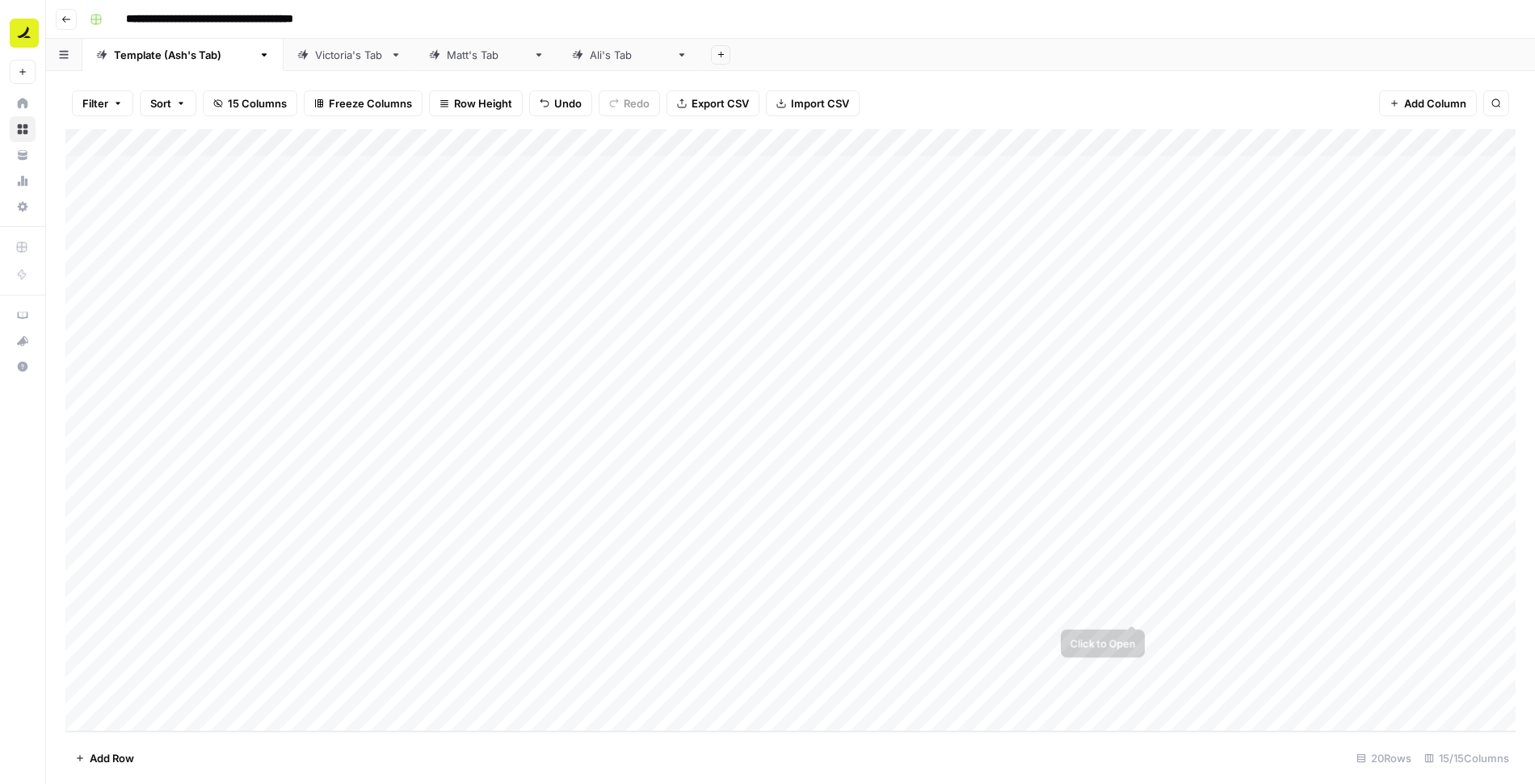 click on "Add Column" at bounding box center [790, 430] 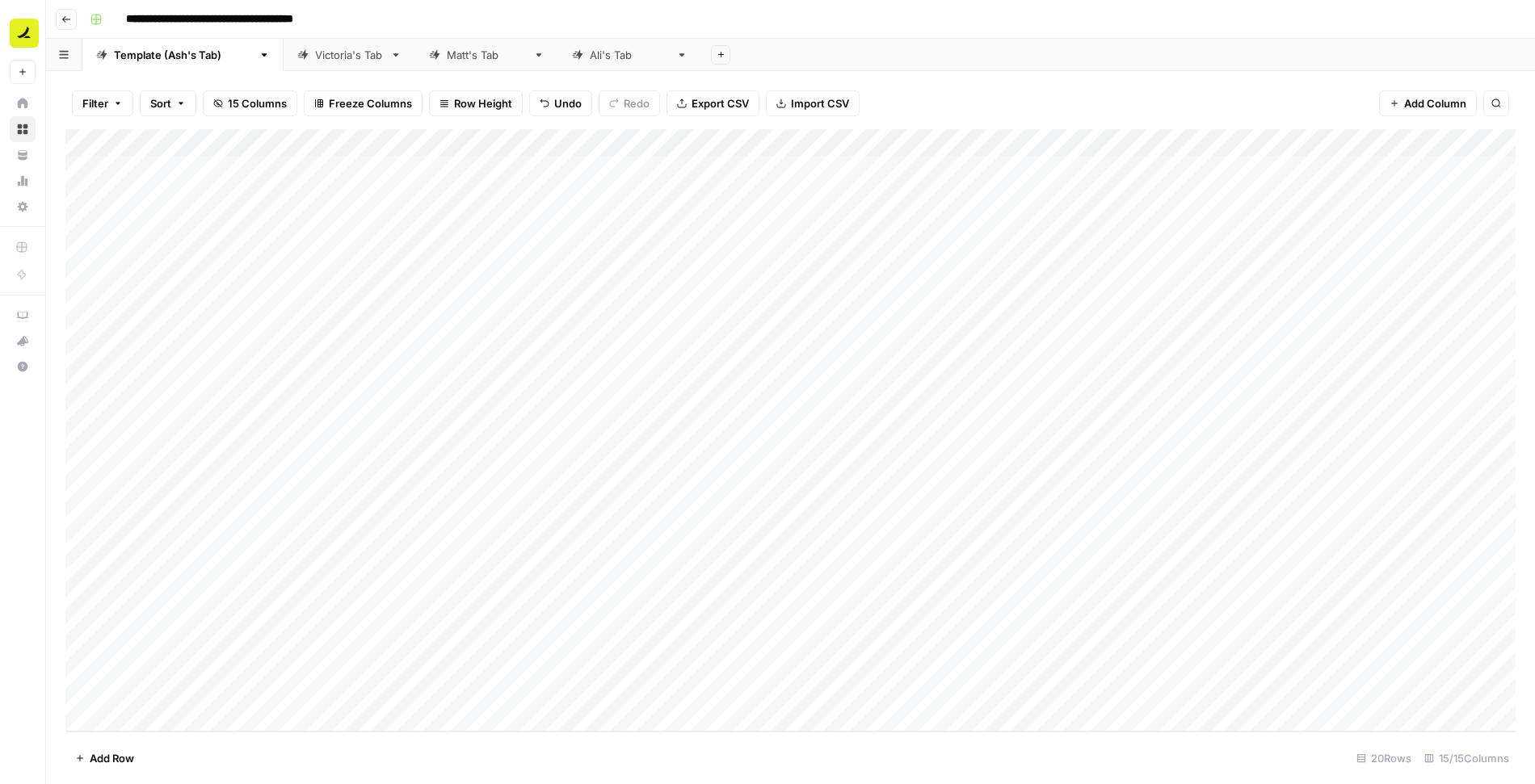 click on "Add Column" at bounding box center (790, 430) 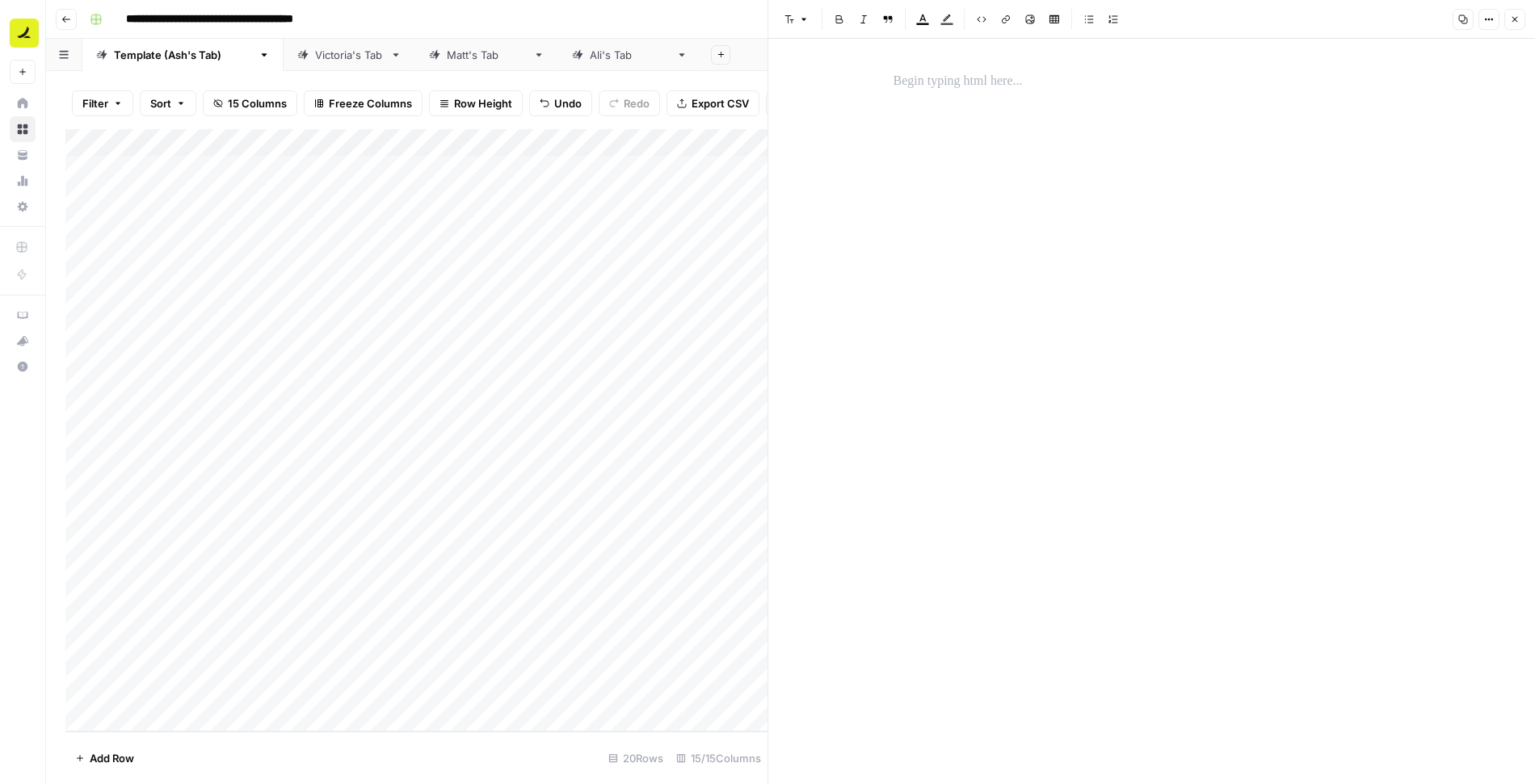 click at bounding box center [1152, 82] 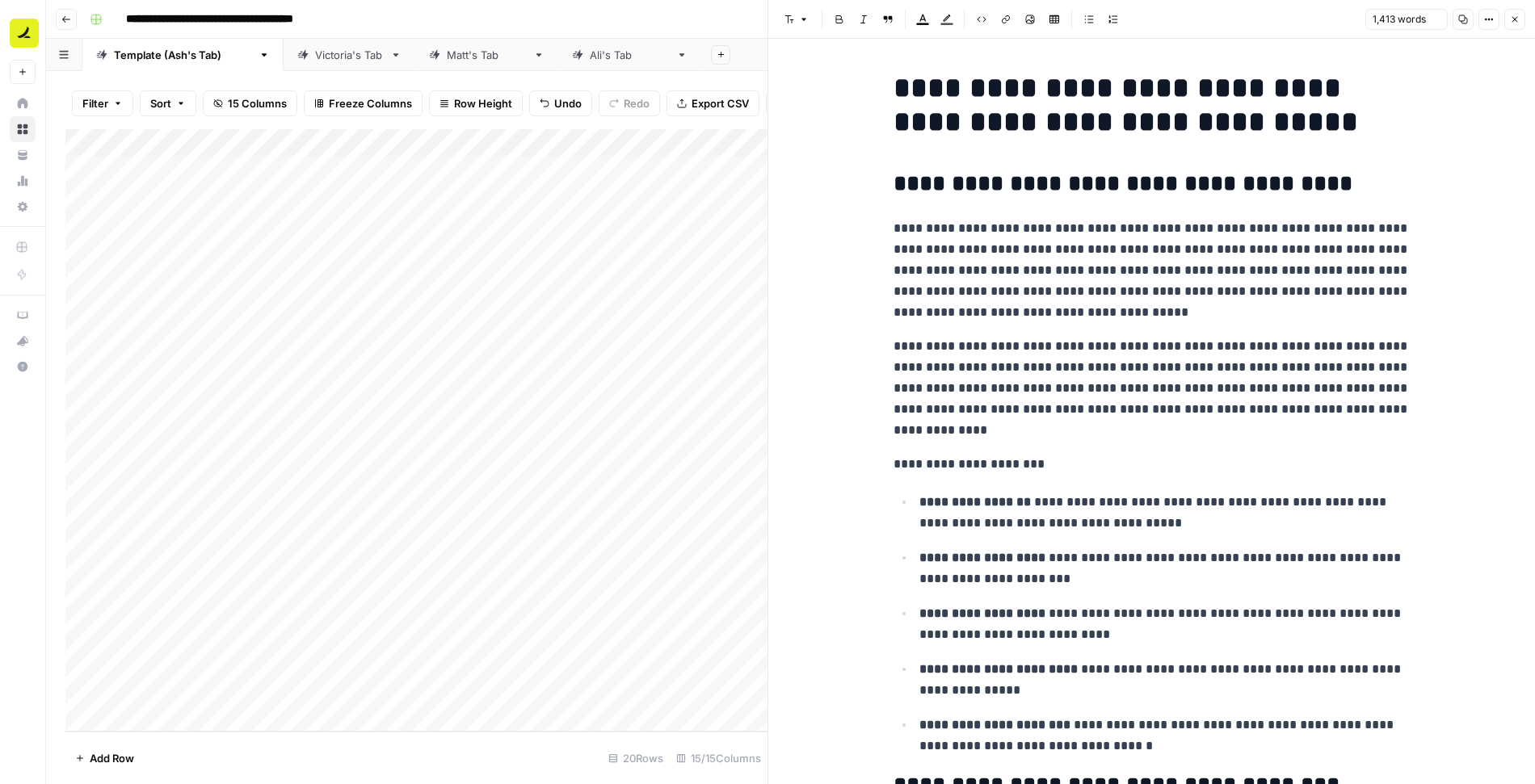 scroll, scrollTop: 7255, scrollLeft: 0, axis: vertical 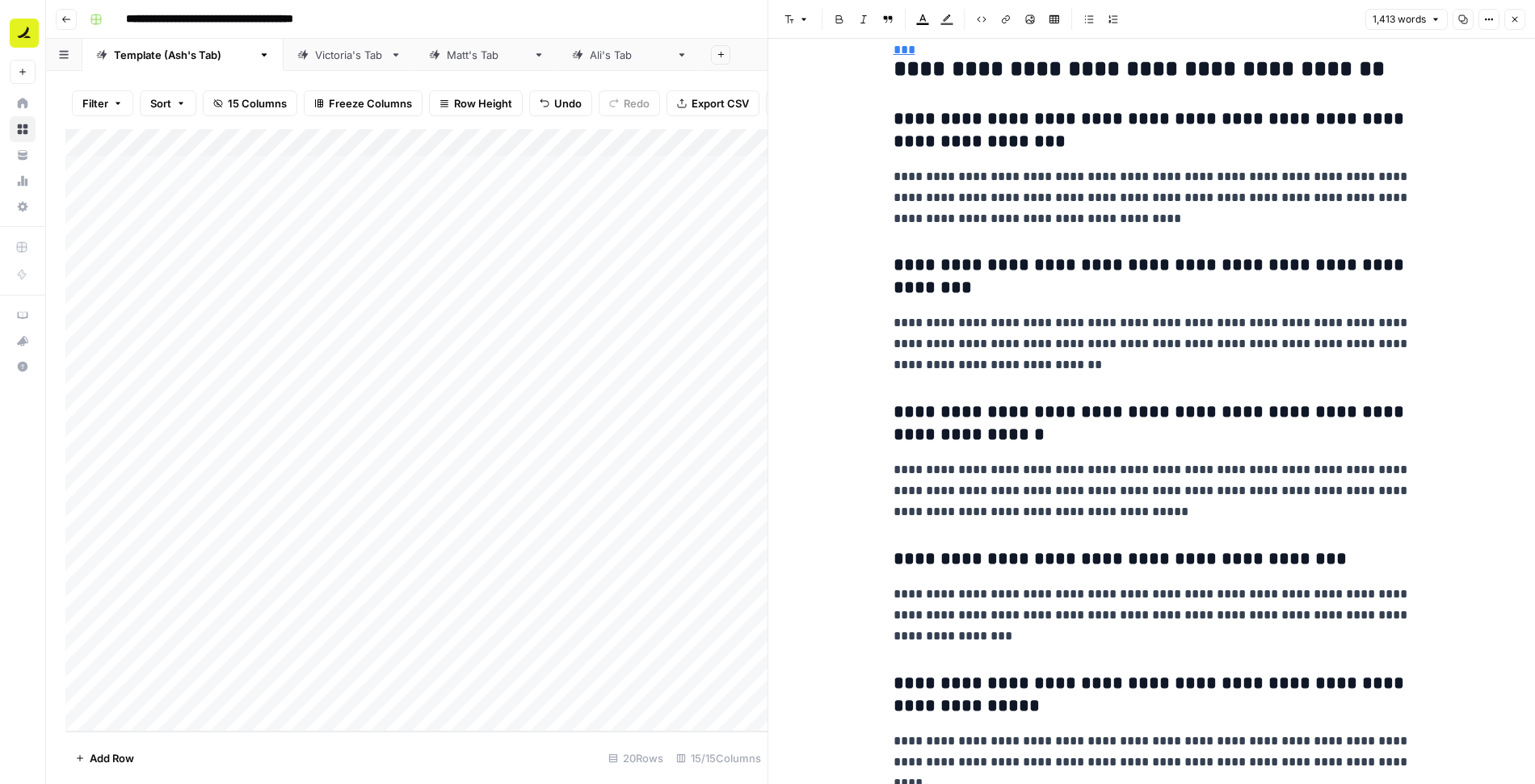 click on "Close" at bounding box center (1515, 19) 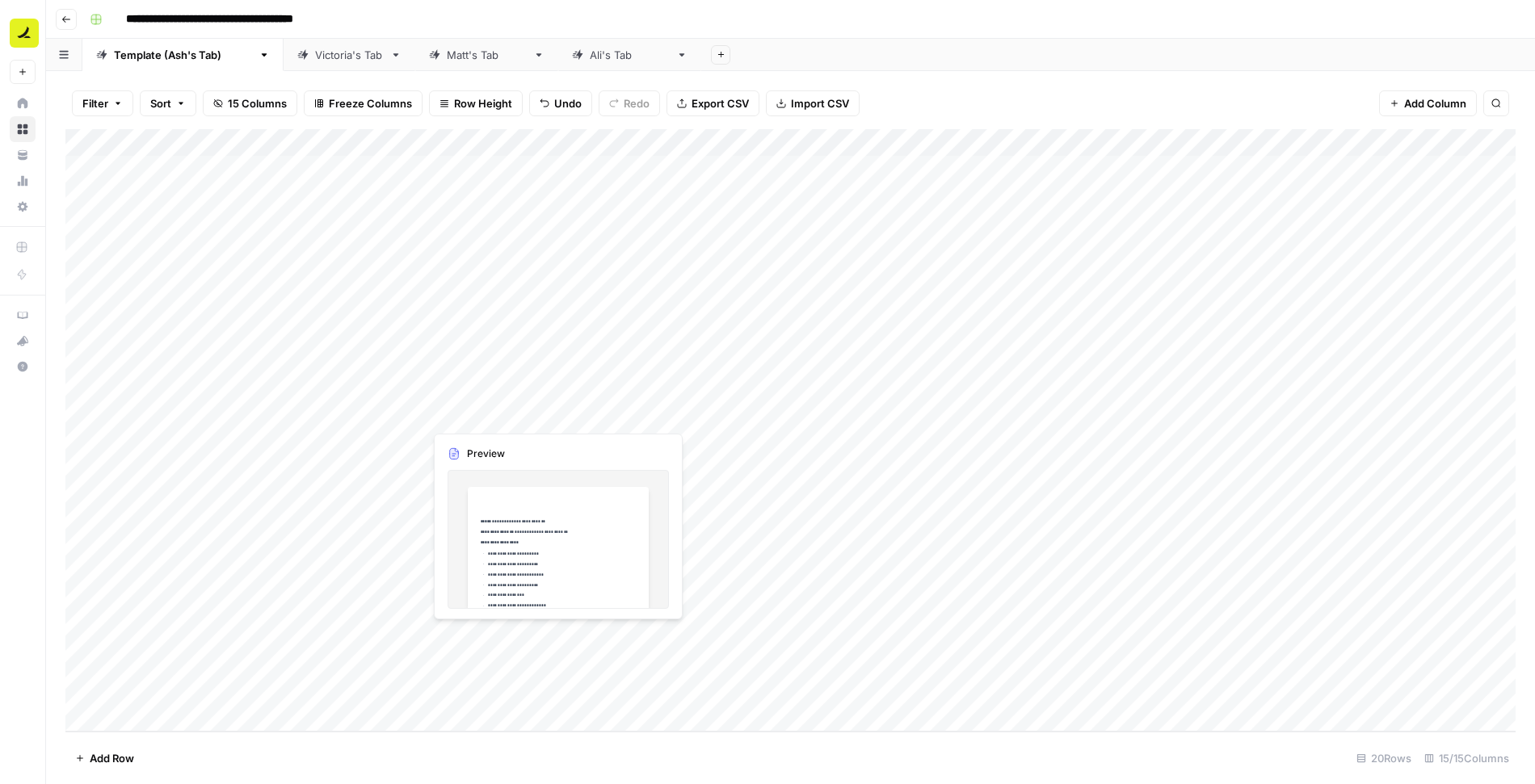 click on "Add Column" at bounding box center (790, 430) 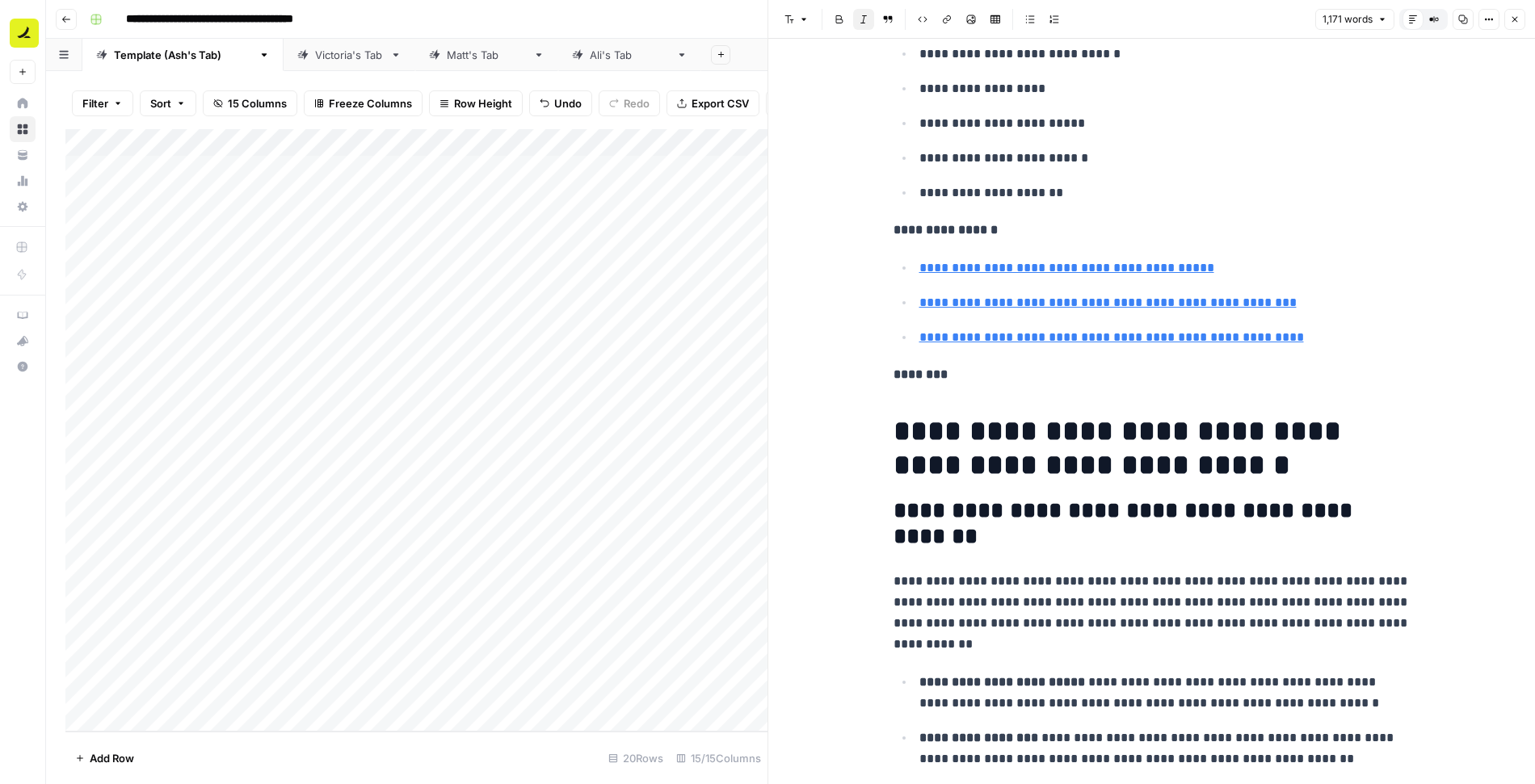 scroll, scrollTop: 1046, scrollLeft: 0, axis: vertical 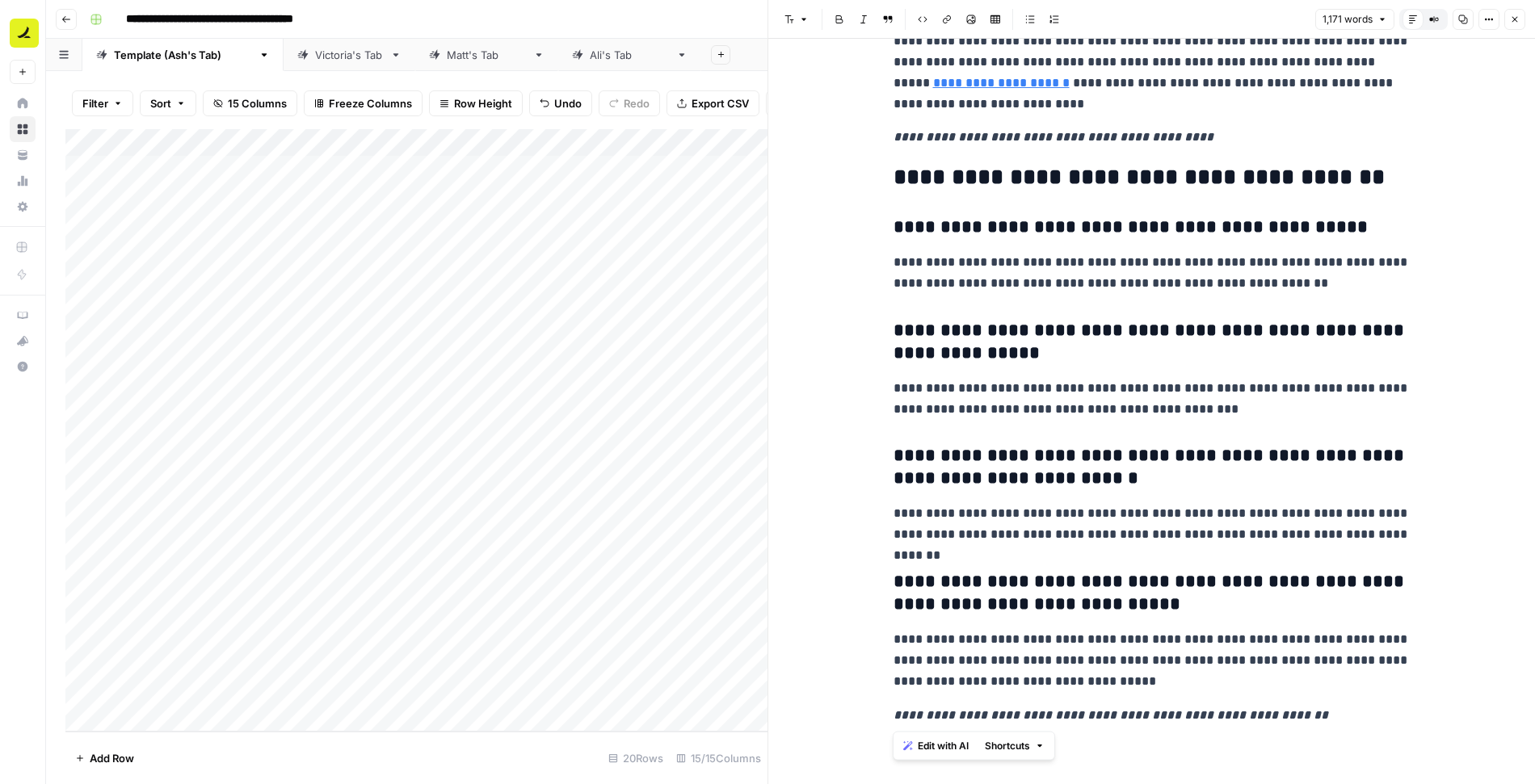 drag, startPoint x: 894, startPoint y: 205, endPoint x: 1393, endPoint y: 730, distance: 724.3107 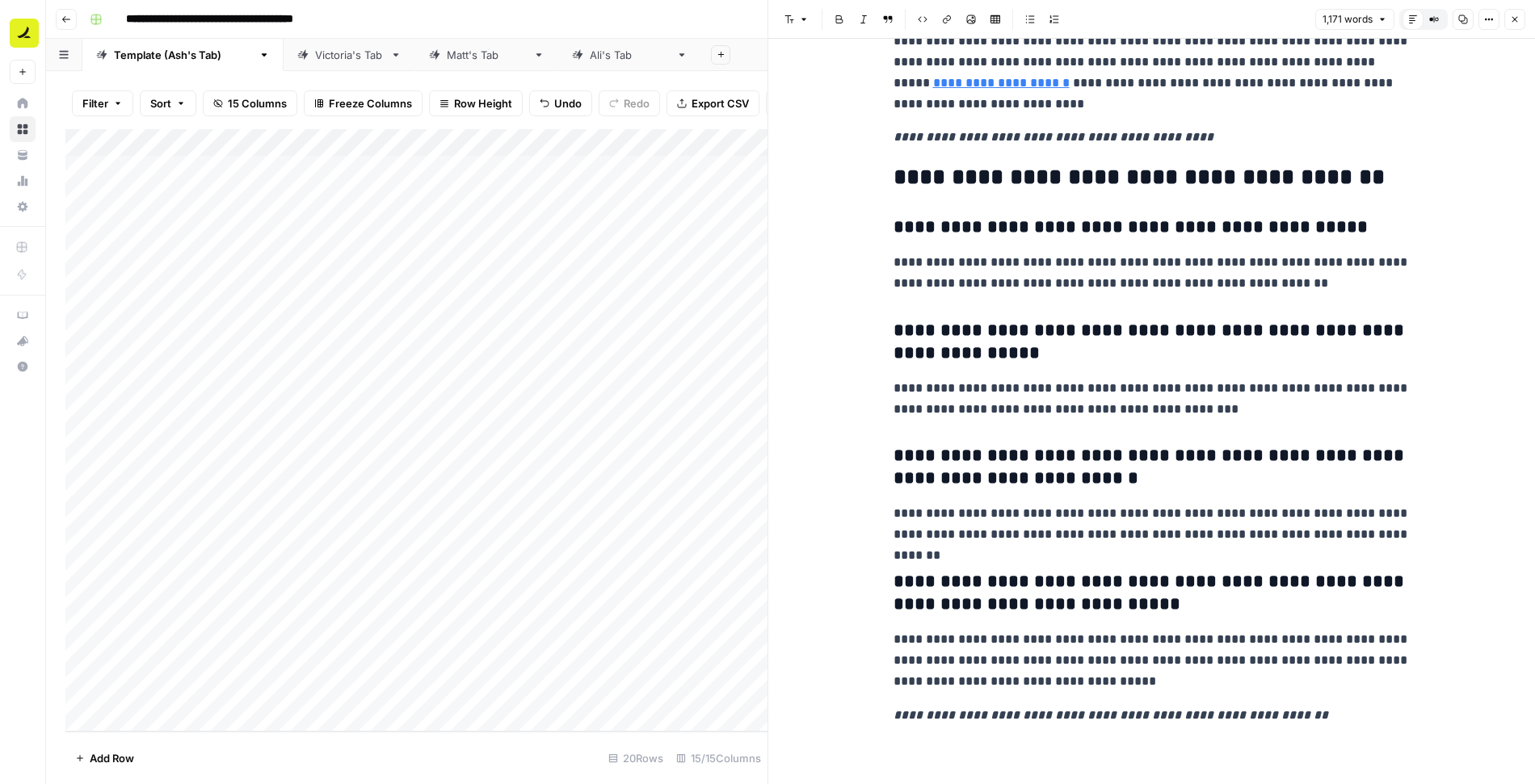 click on "Close" at bounding box center [1515, 19] 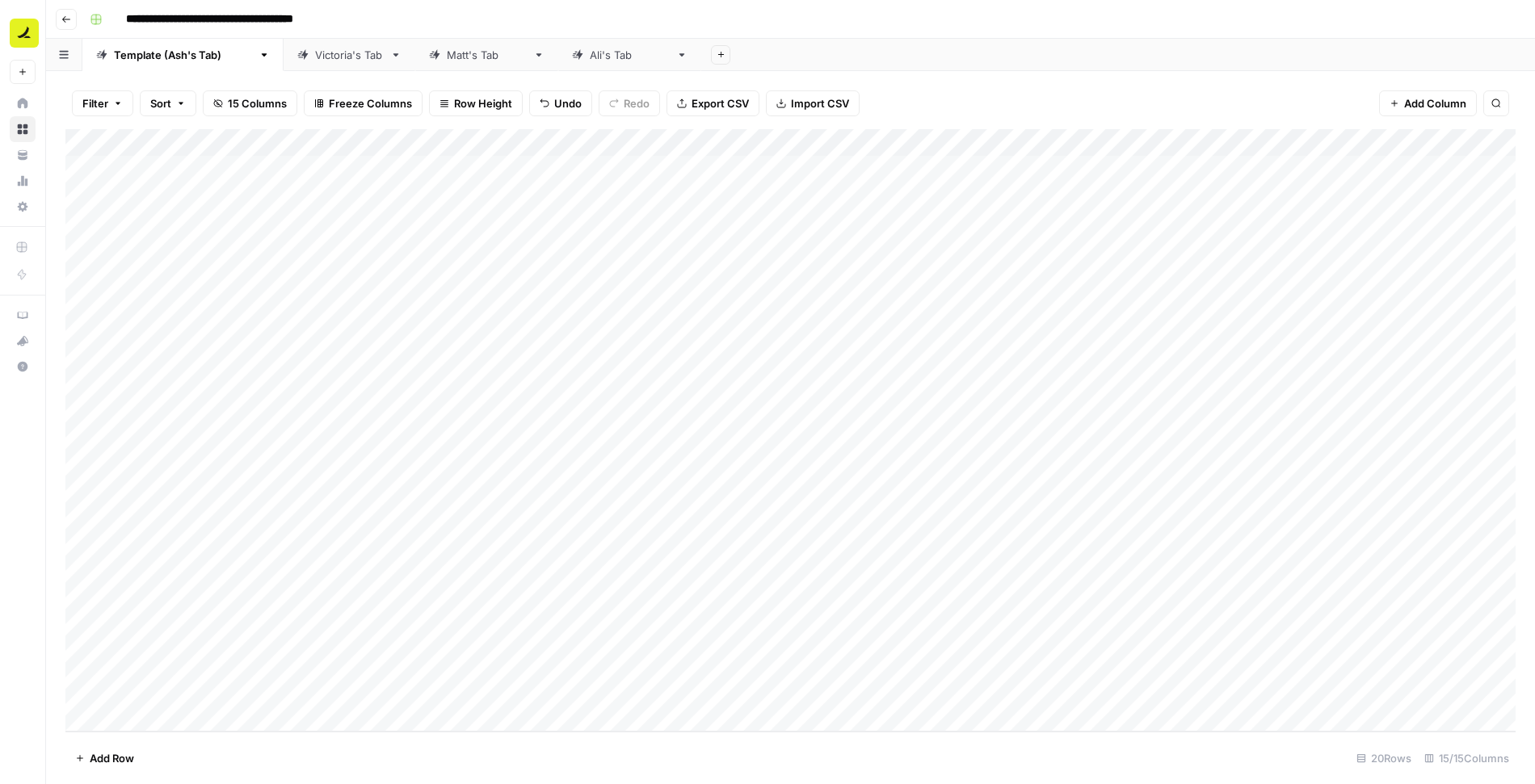 click on "Add Column" at bounding box center (790, 430) 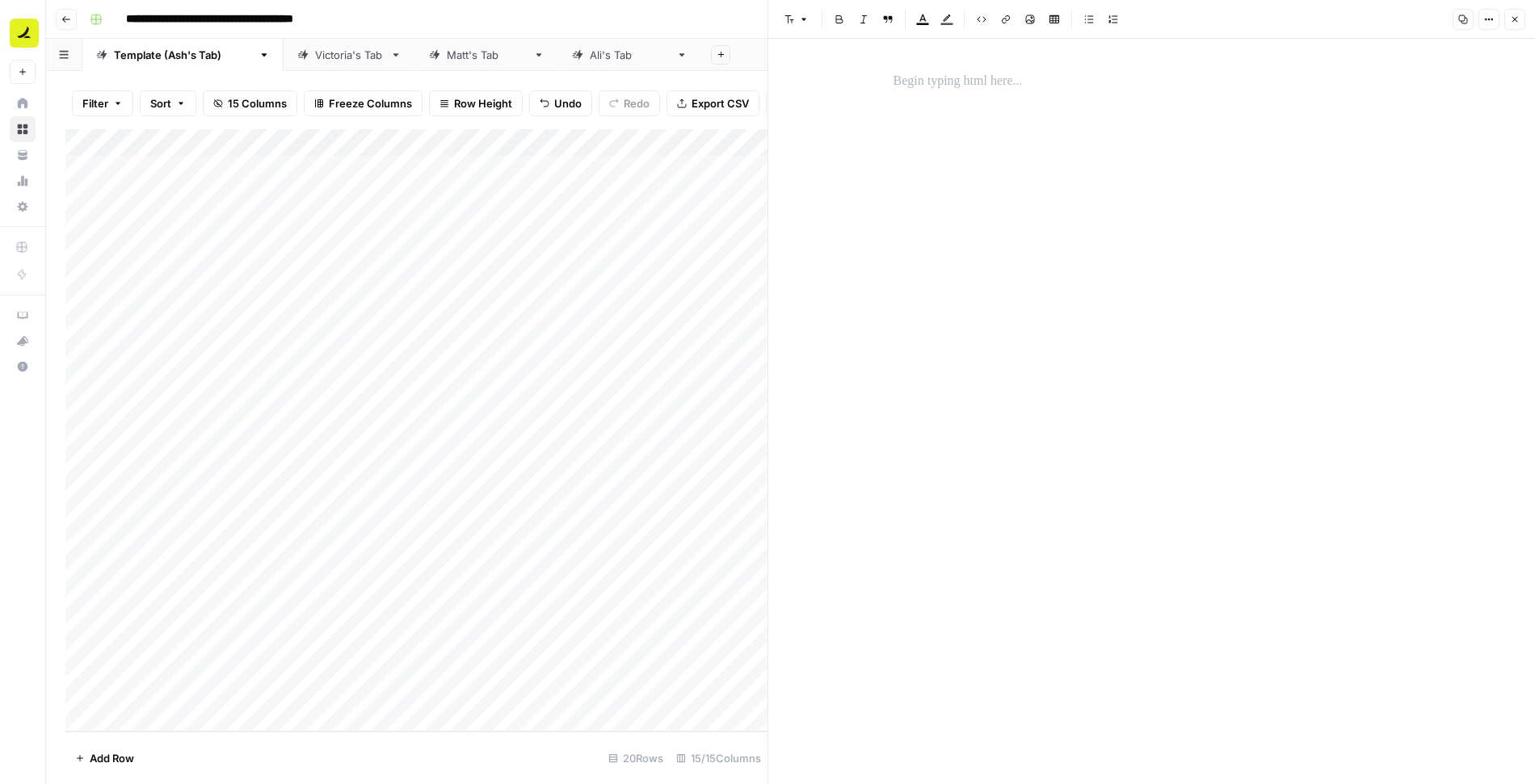 click at bounding box center (1152, 82) 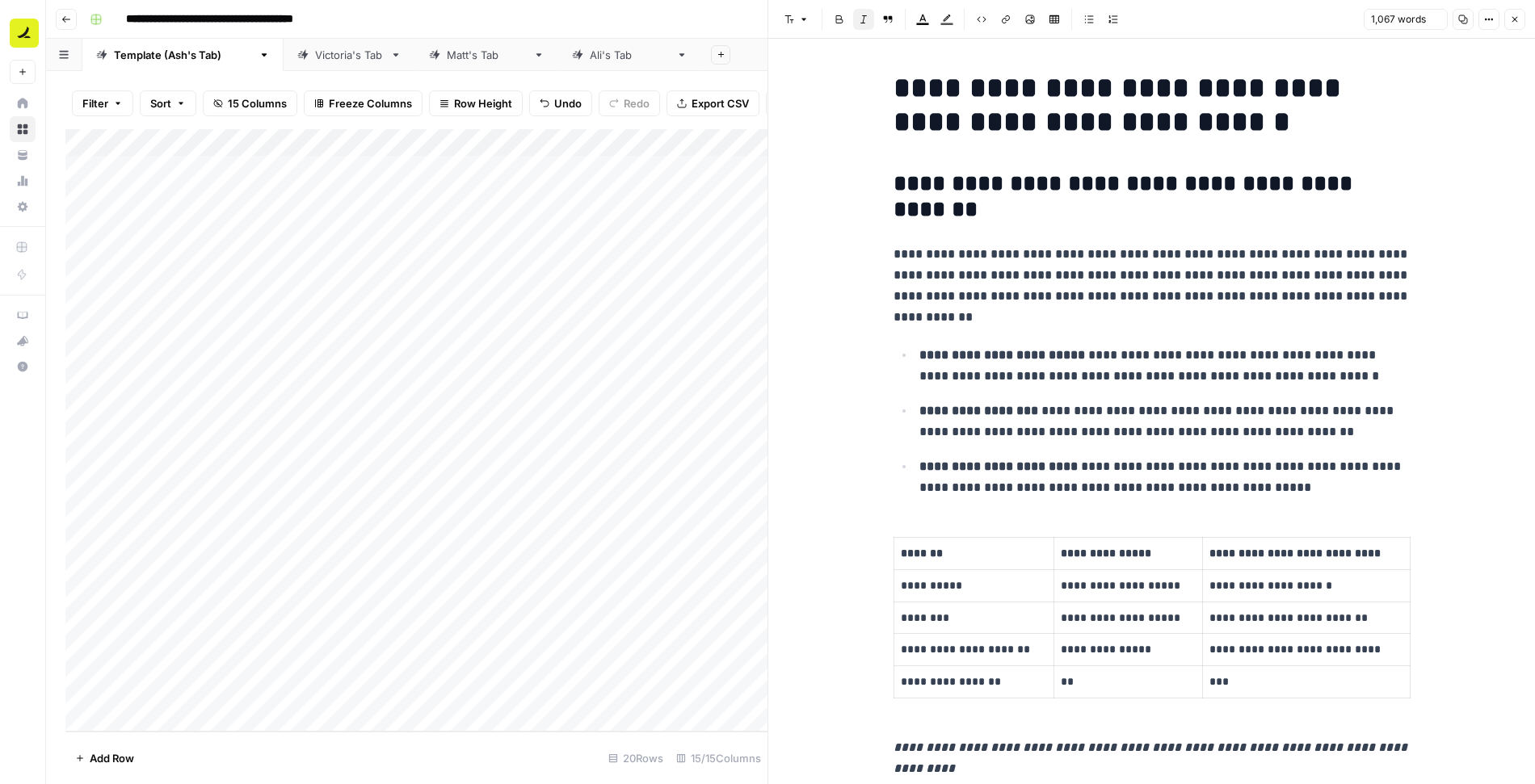 scroll, scrollTop: 4394, scrollLeft: 0, axis: vertical 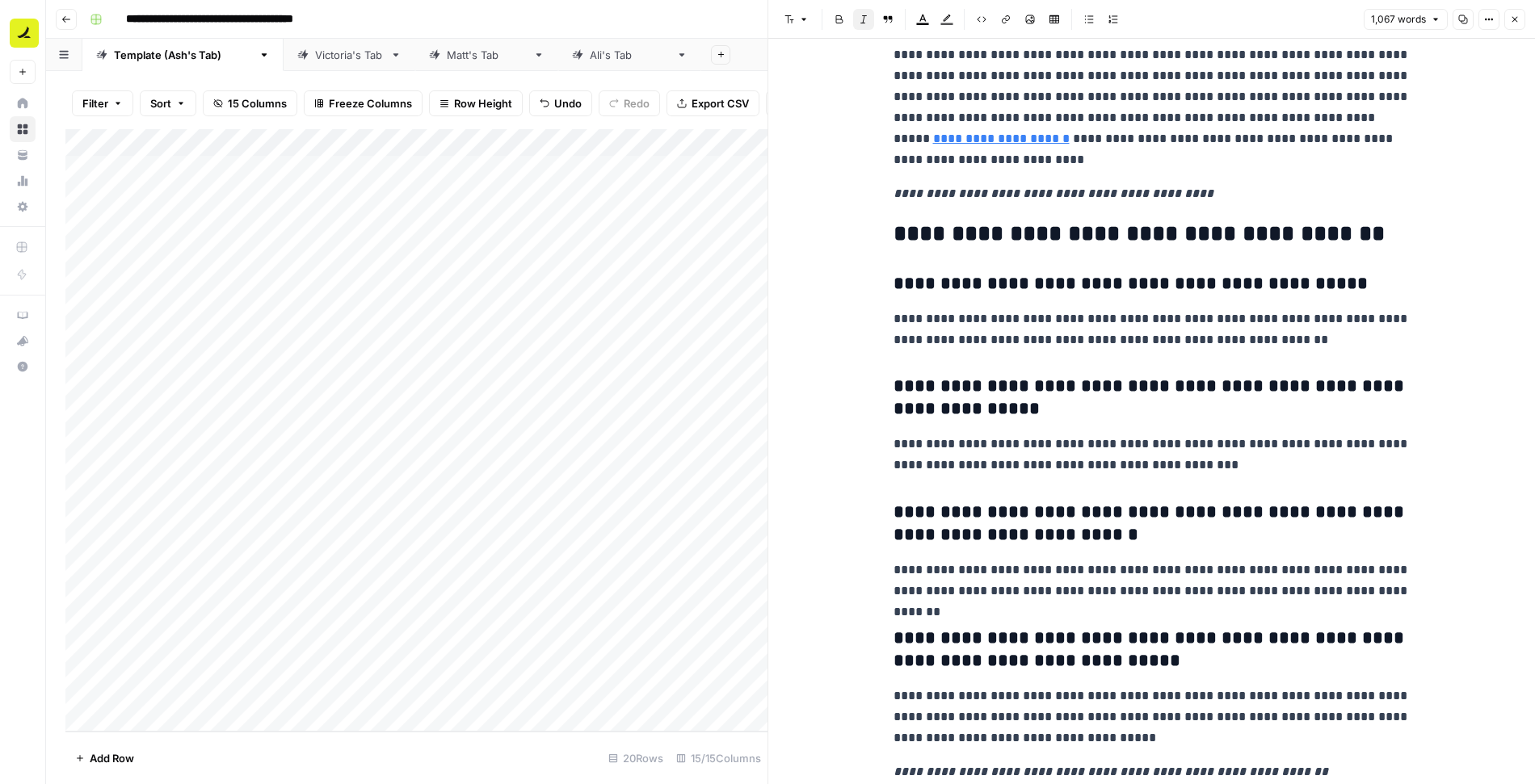 click 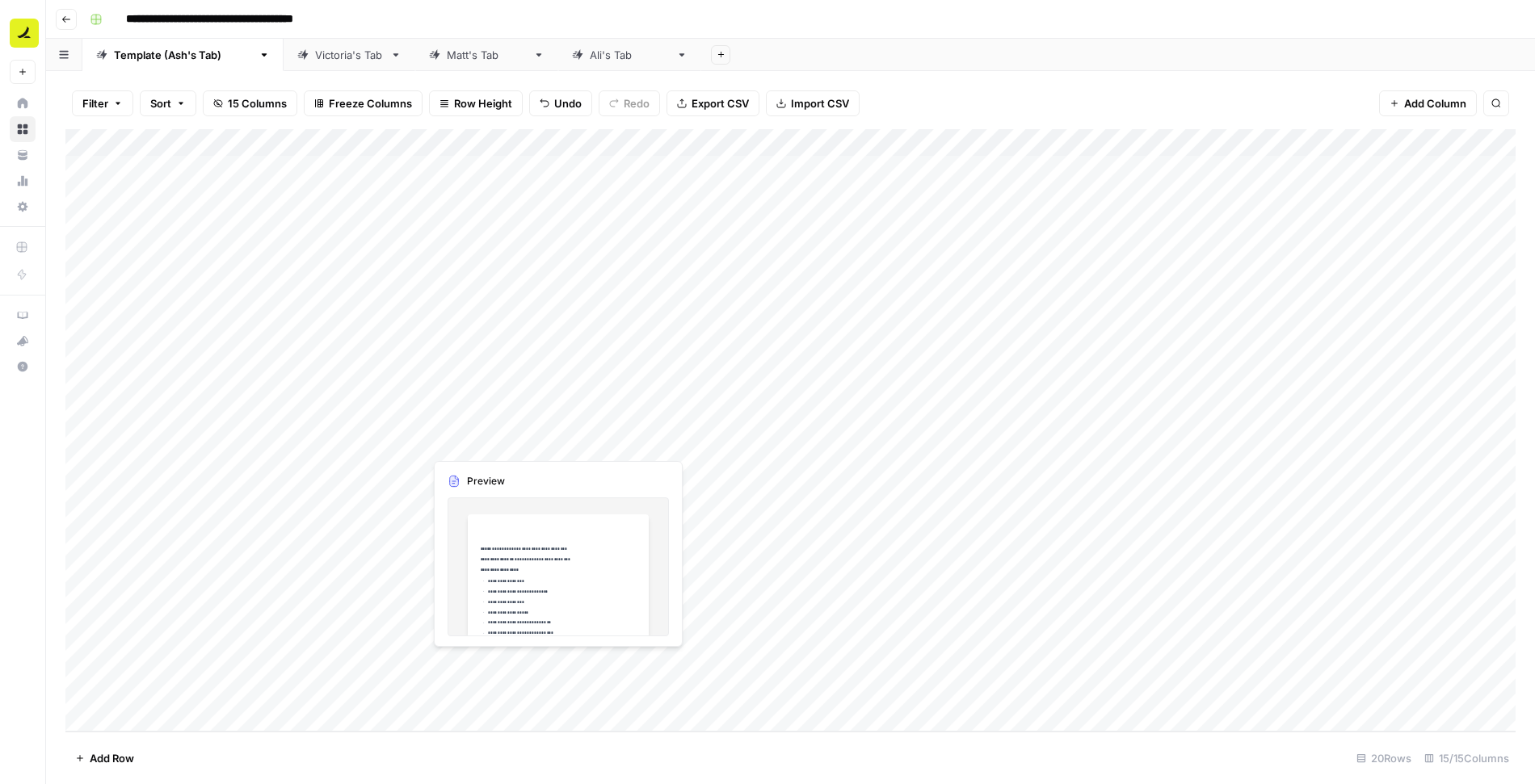 click on "Add Column" at bounding box center (790, 430) 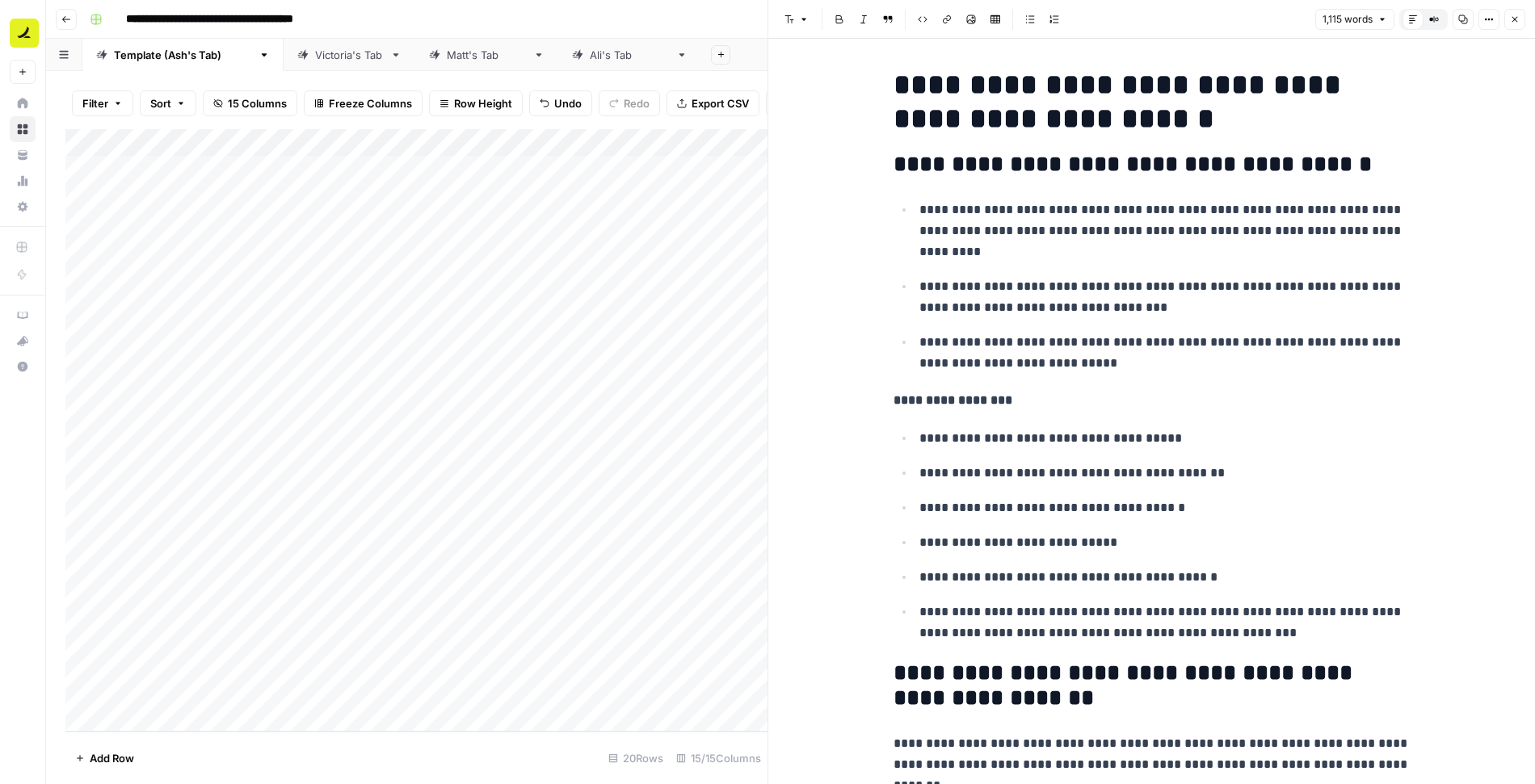scroll, scrollTop: 765, scrollLeft: 0, axis: vertical 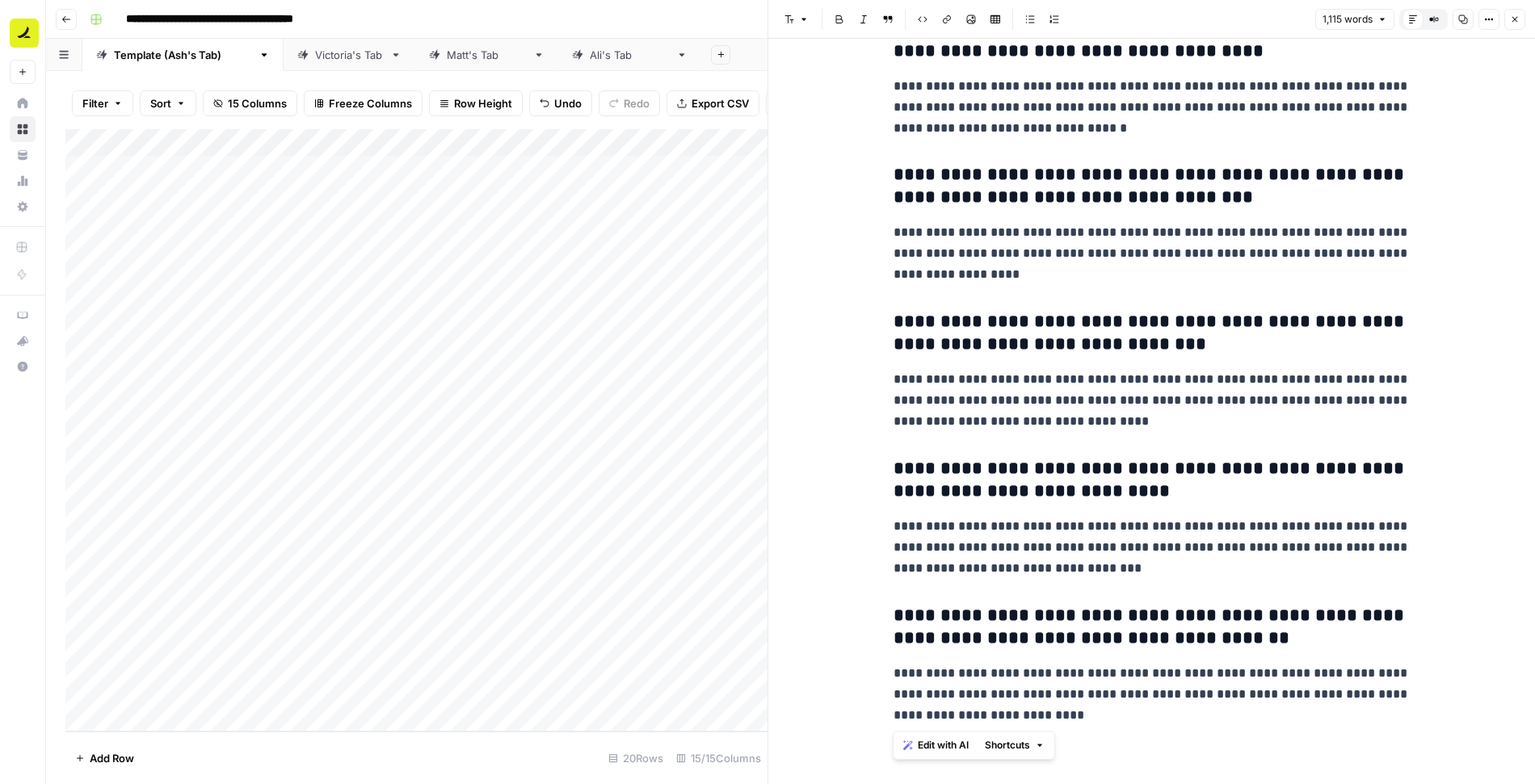 drag, startPoint x: 889, startPoint y: 74, endPoint x: 1119, endPoint y: 775, distance: 737.76758 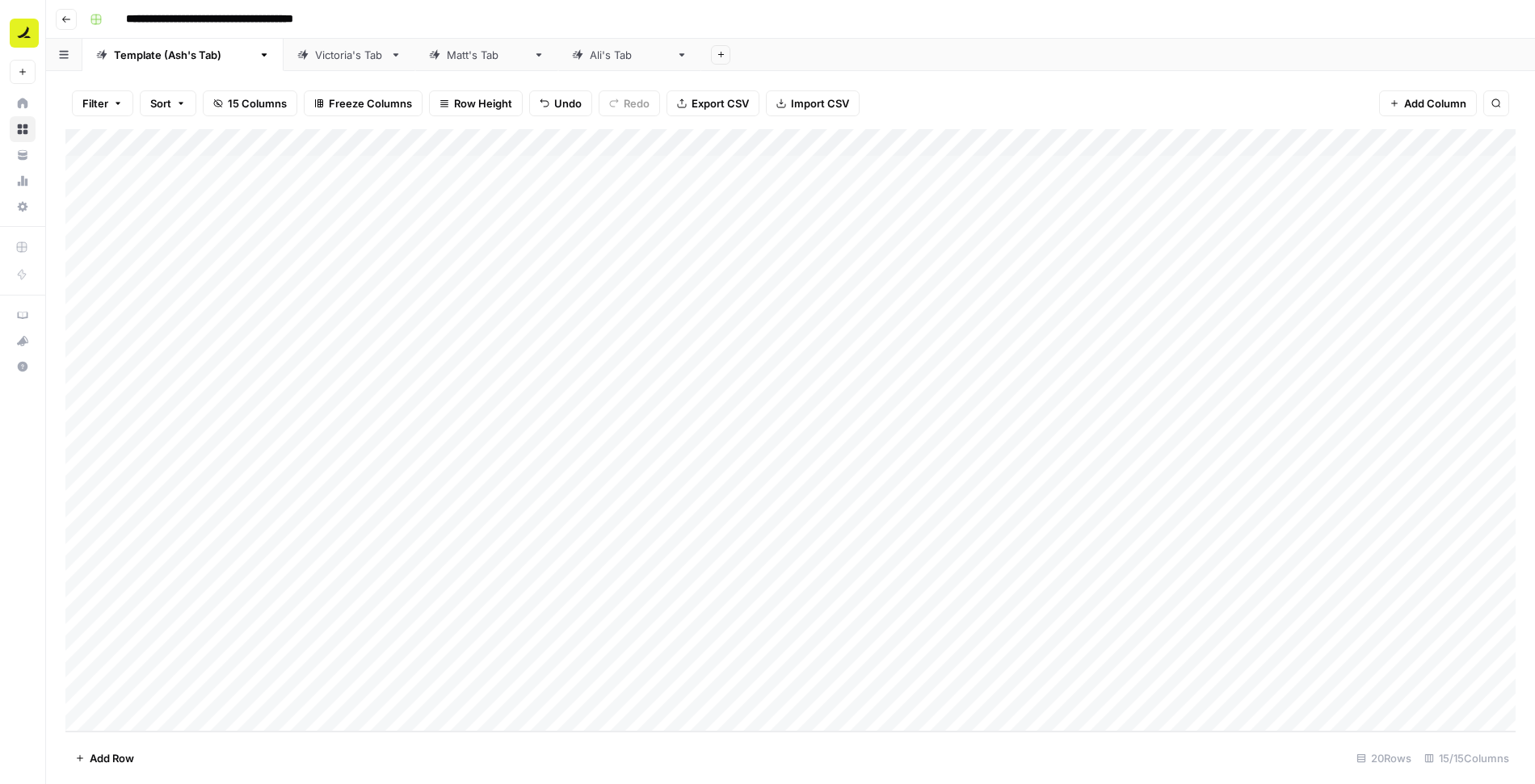 click on "Add Column" at bounding box center (790, 430) 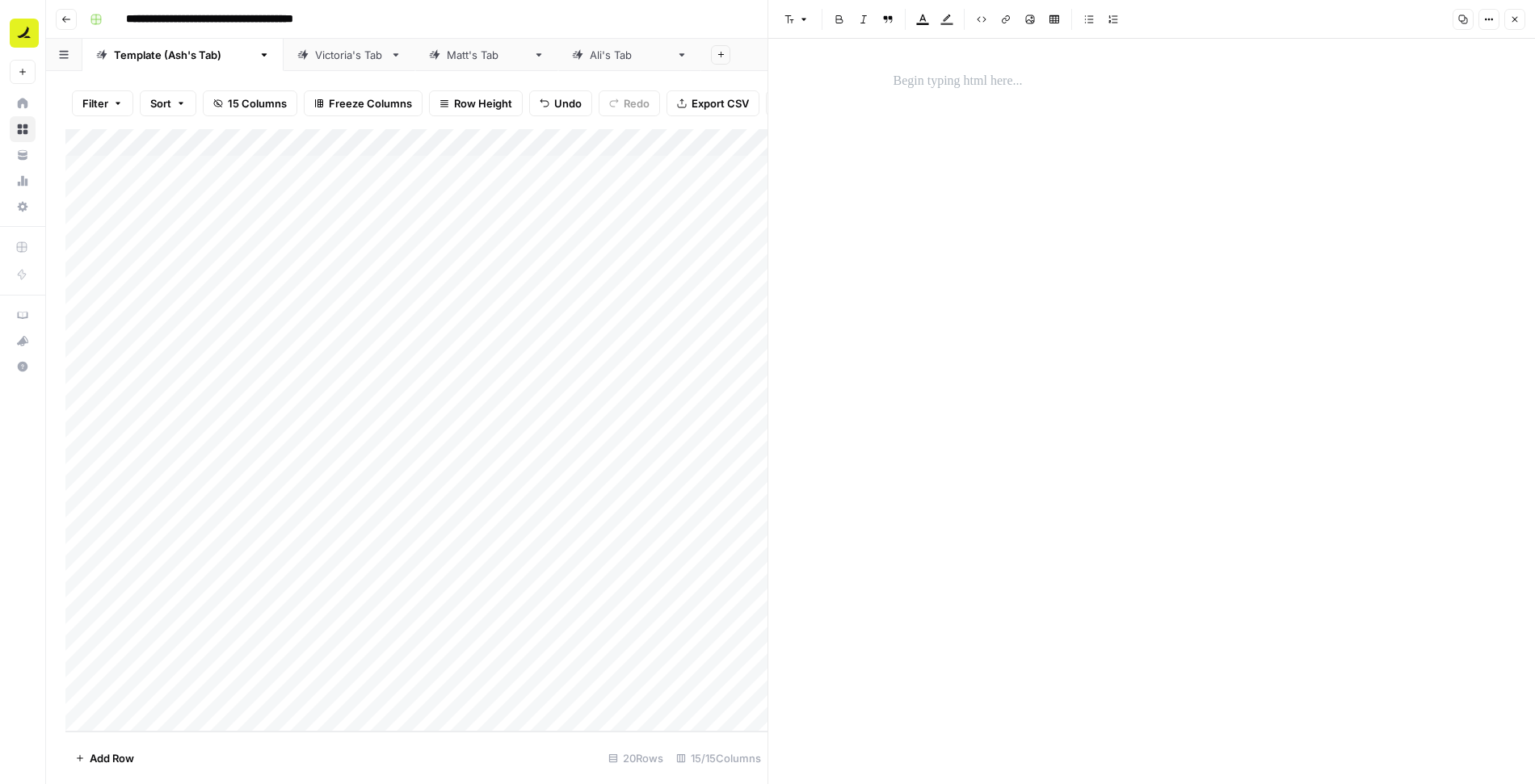 click at bounding box center [1152, 82] 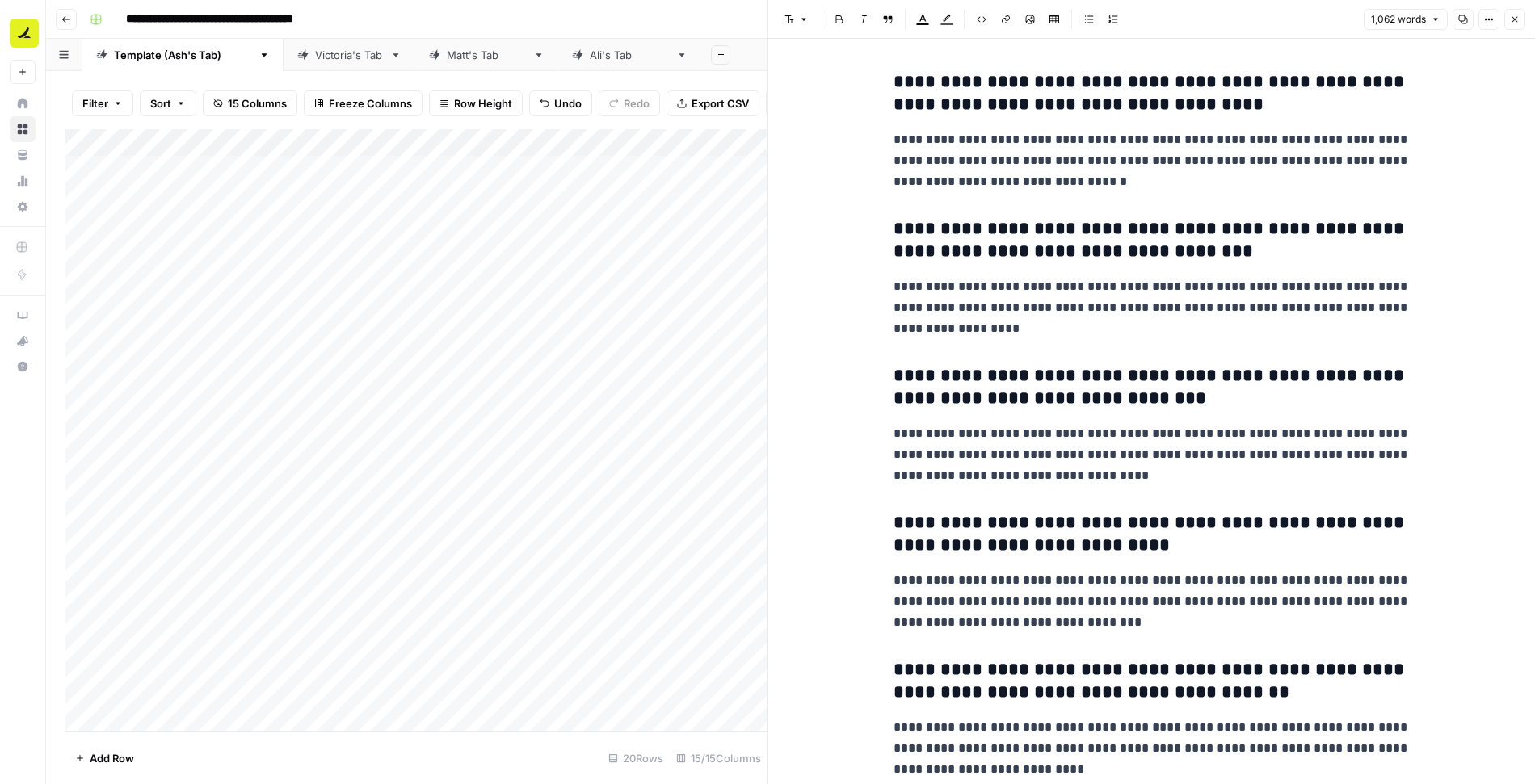 click 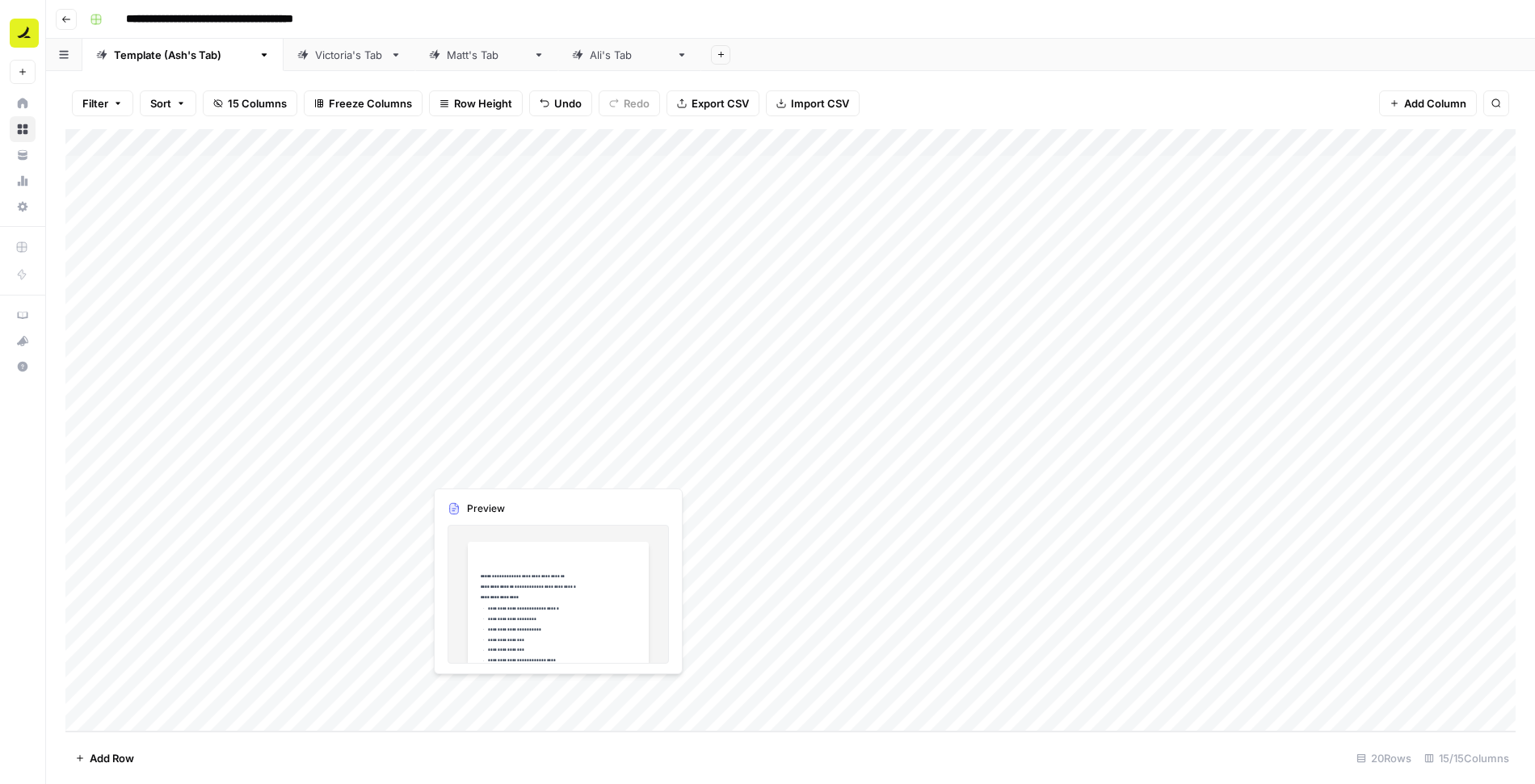 click on "Add Column" at bounding box center [790, 430] 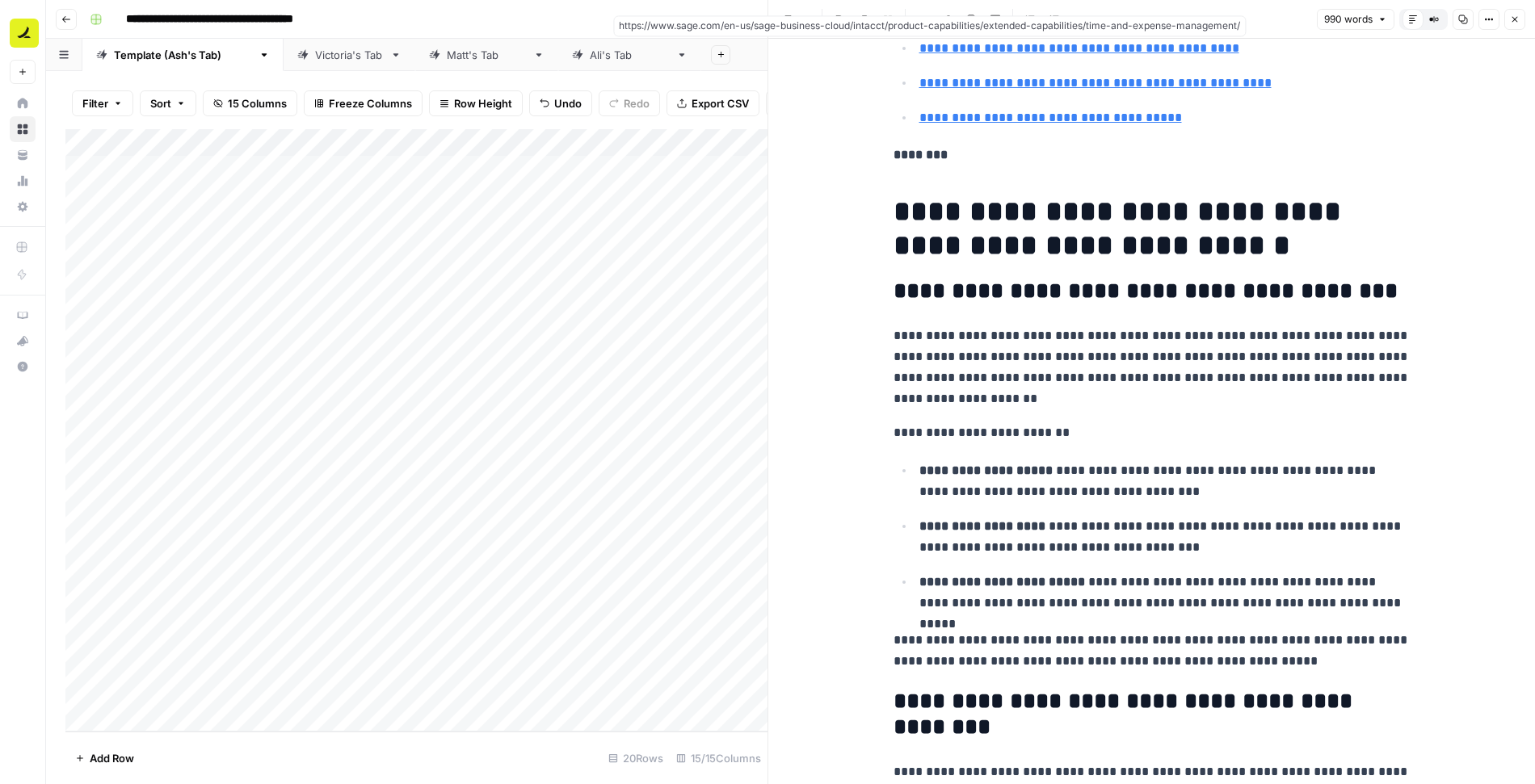 scroll, scrollTop: 561, scrollLeft: 0, axis: vertical 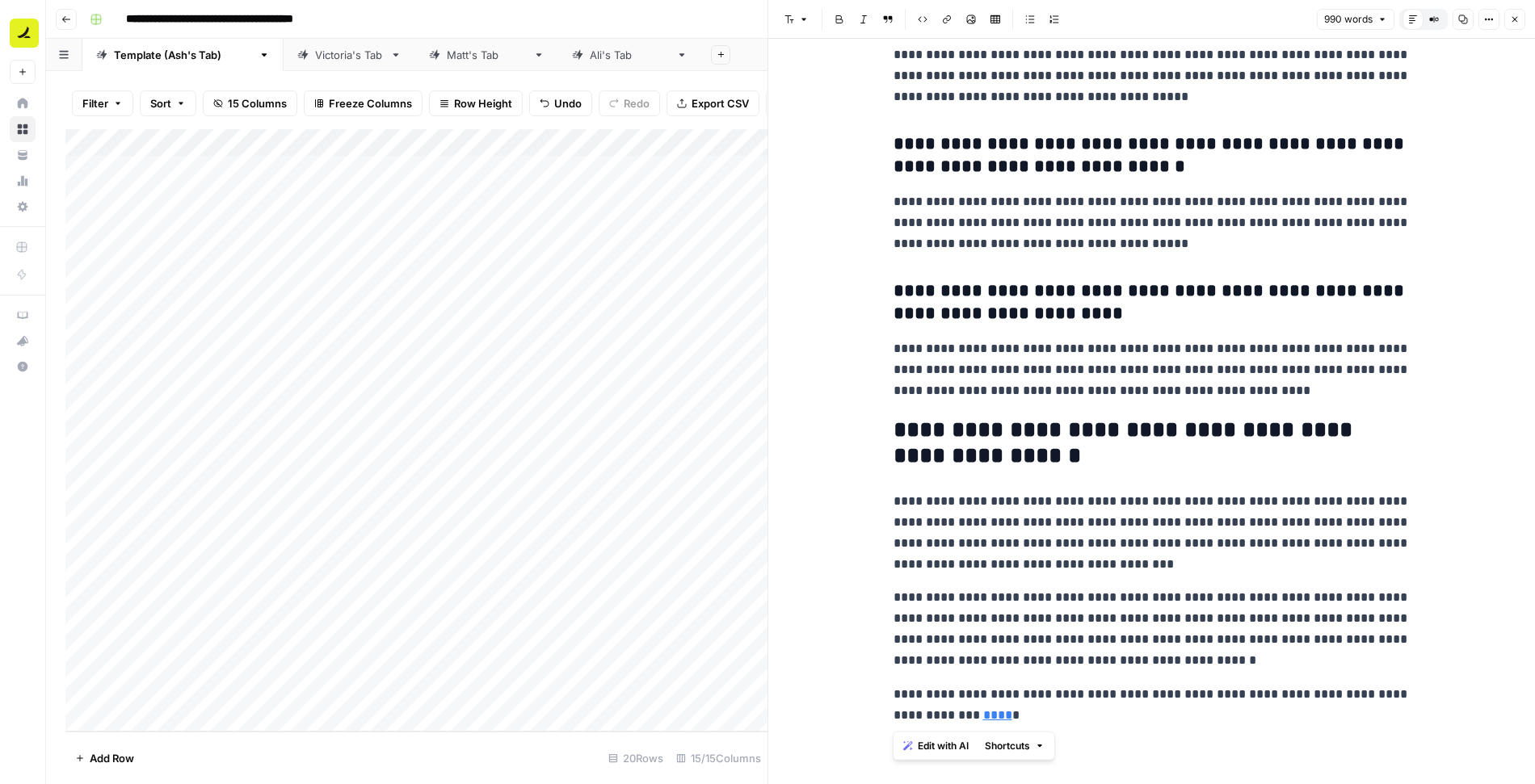 drag, startPoint x: 893, startPoint y: 173, endPoint x: 1118, endPoint y: 719, distance: 590.543 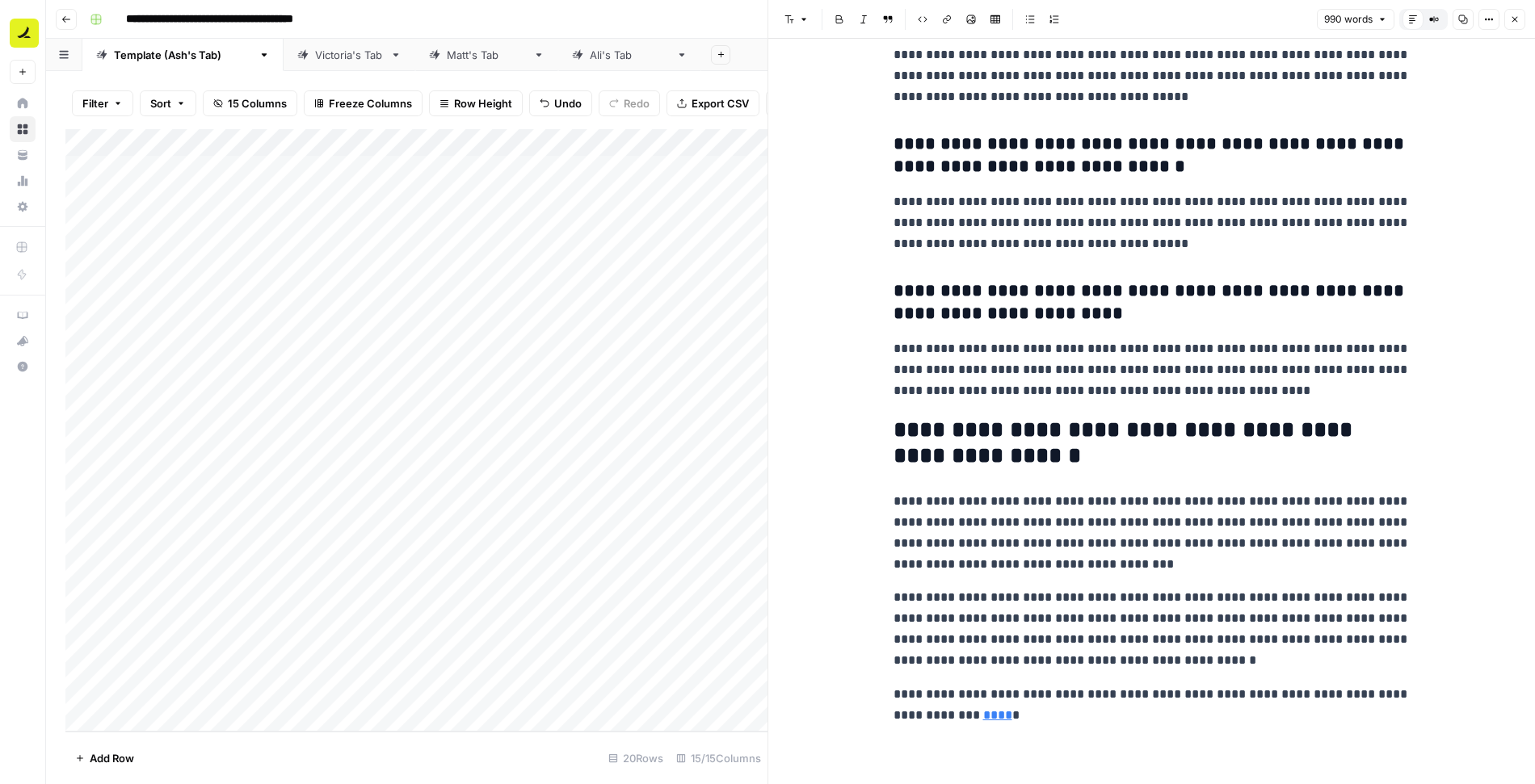 click on "Close" at bounding box center (1515, 19) 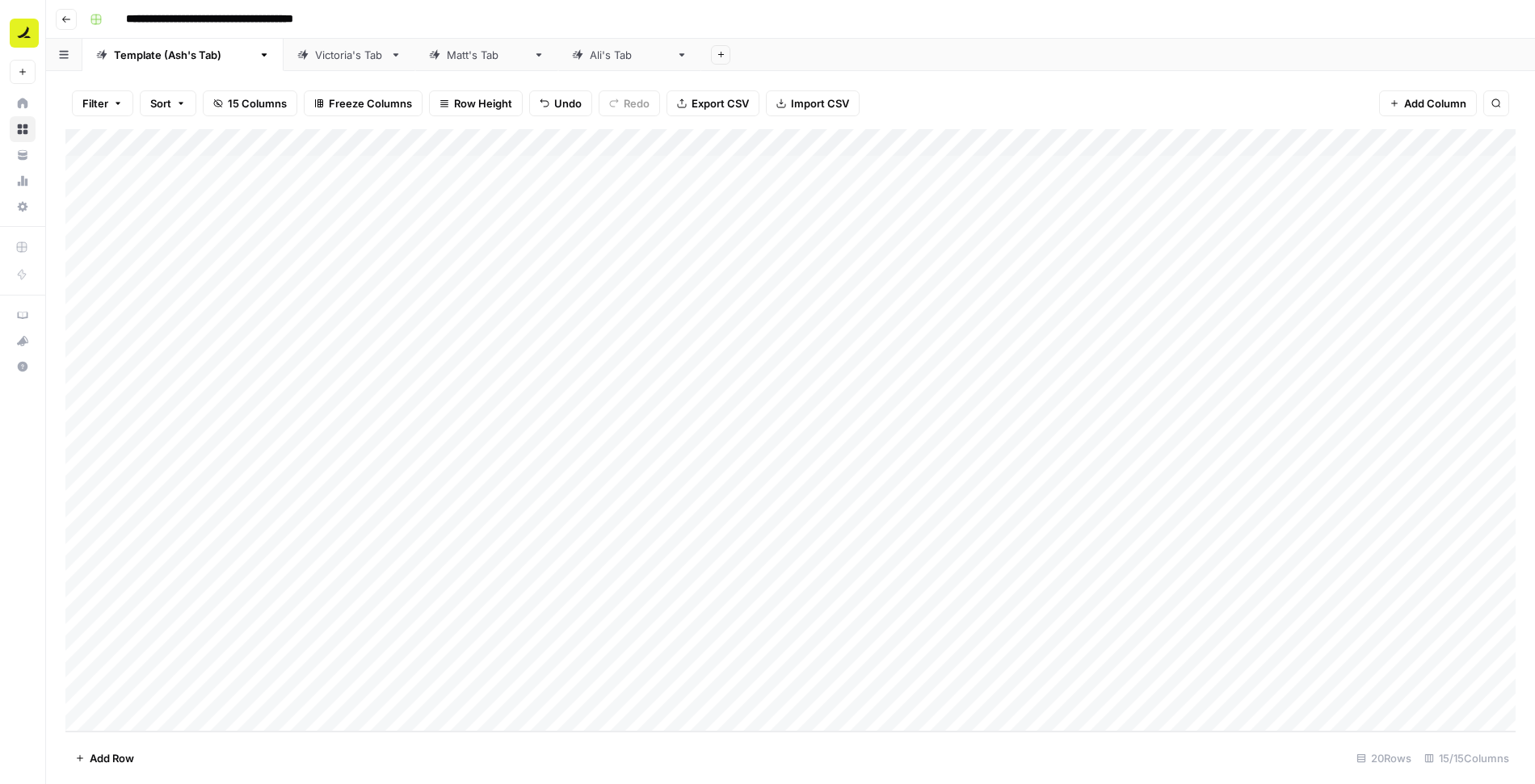 click on "Add Column" at bounding box center [790, 430] 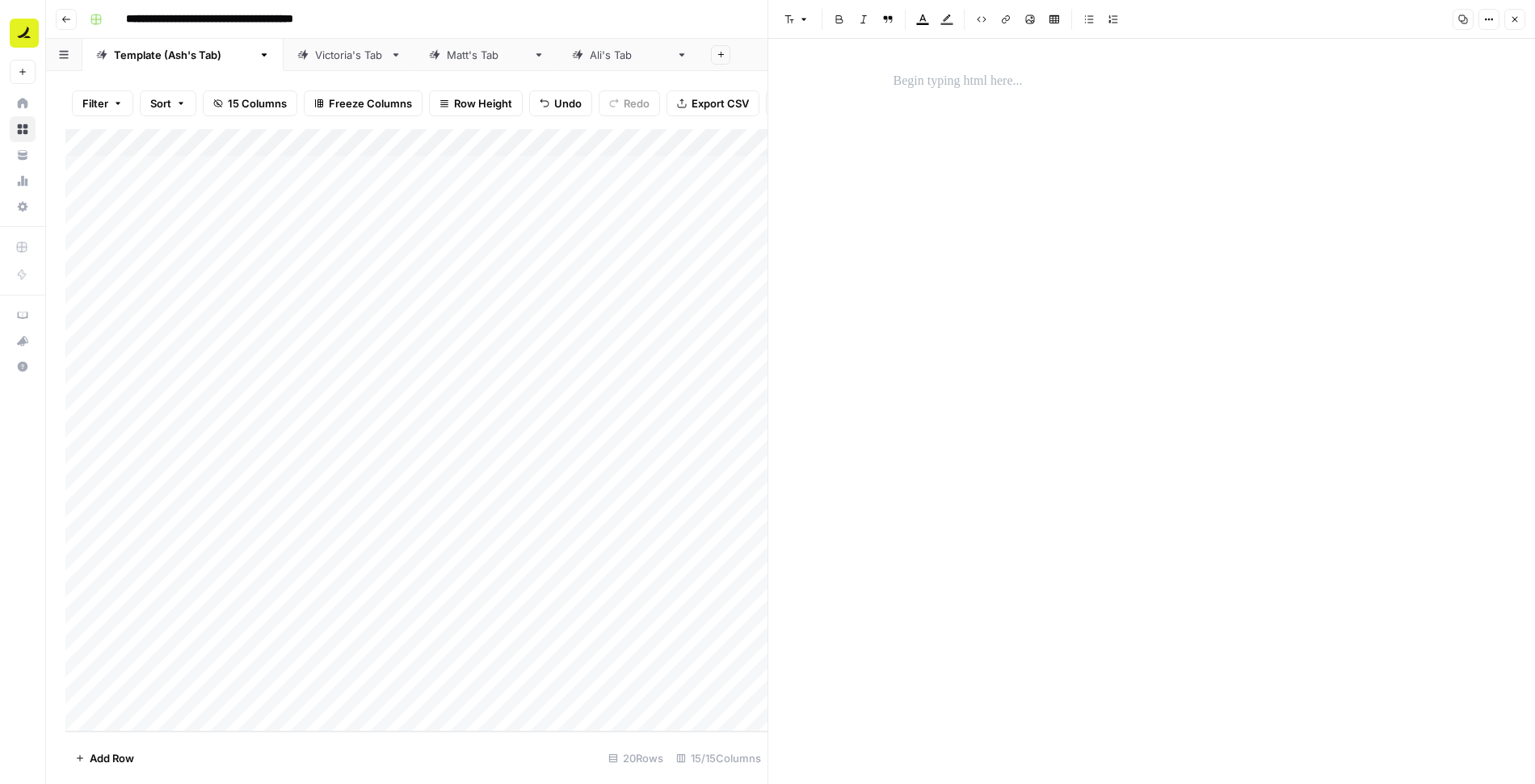 click at bounding box center (1152, 82) 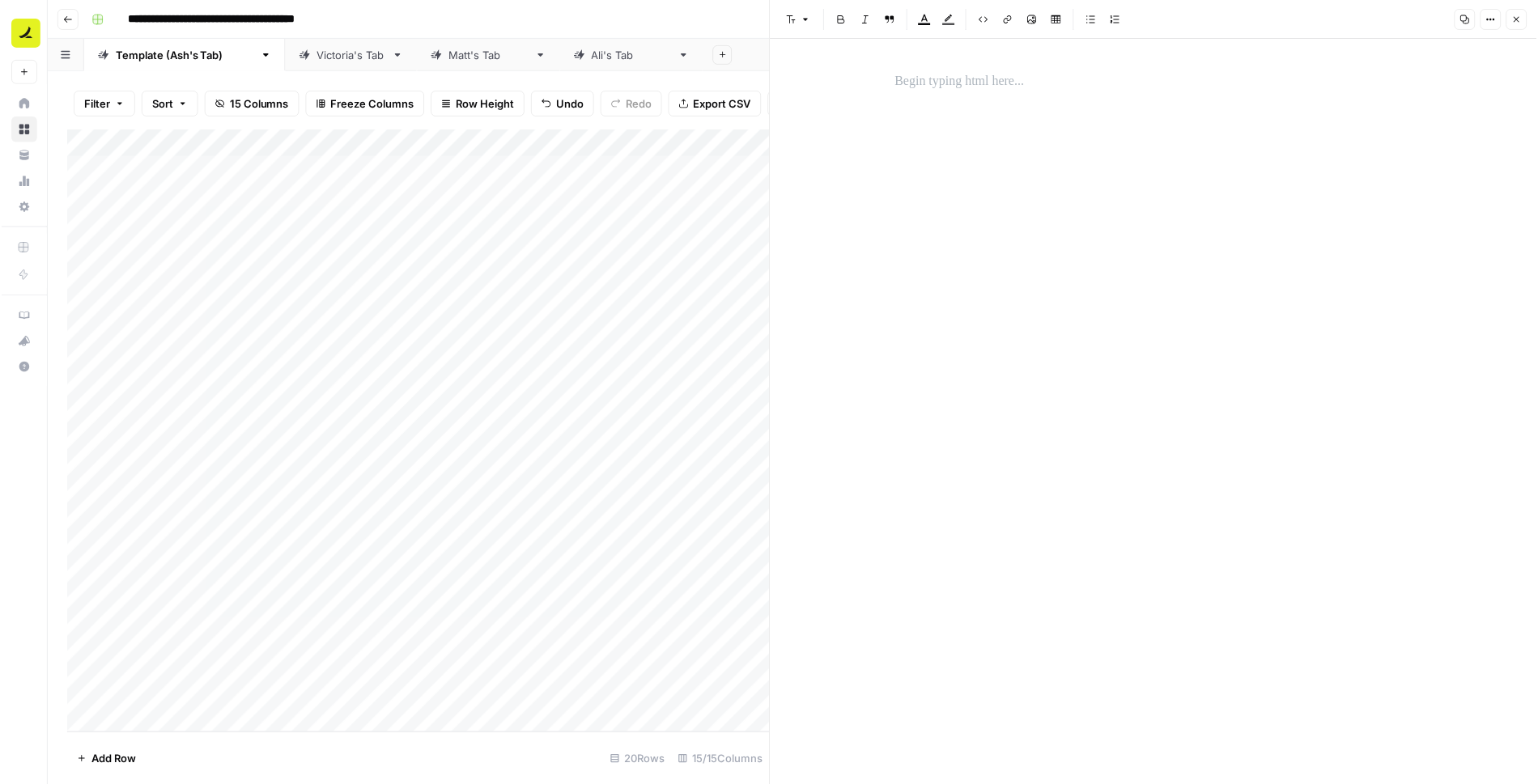 scroll, scrollTop: 3449, scrollLeft: 0, axis: vertical 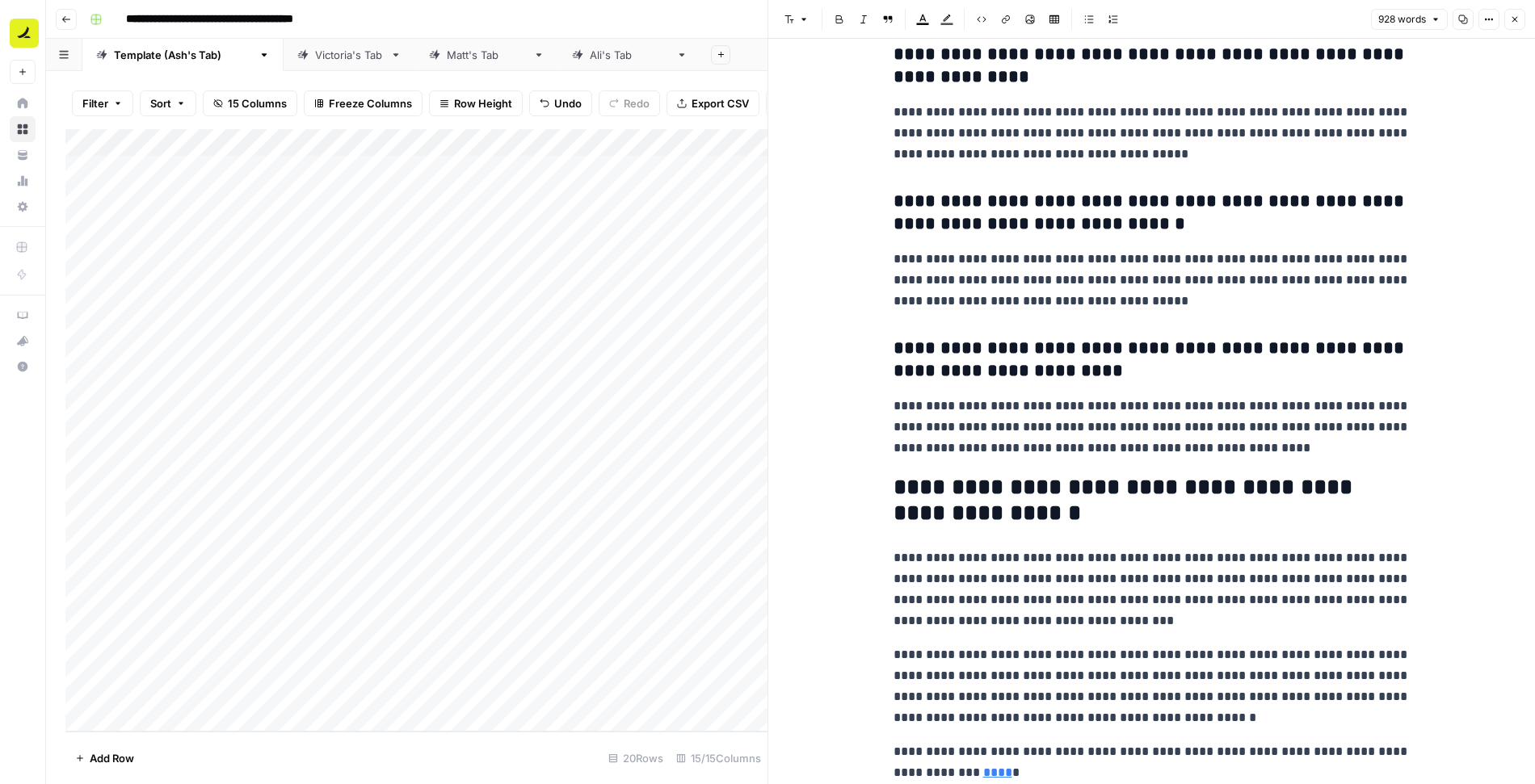 click 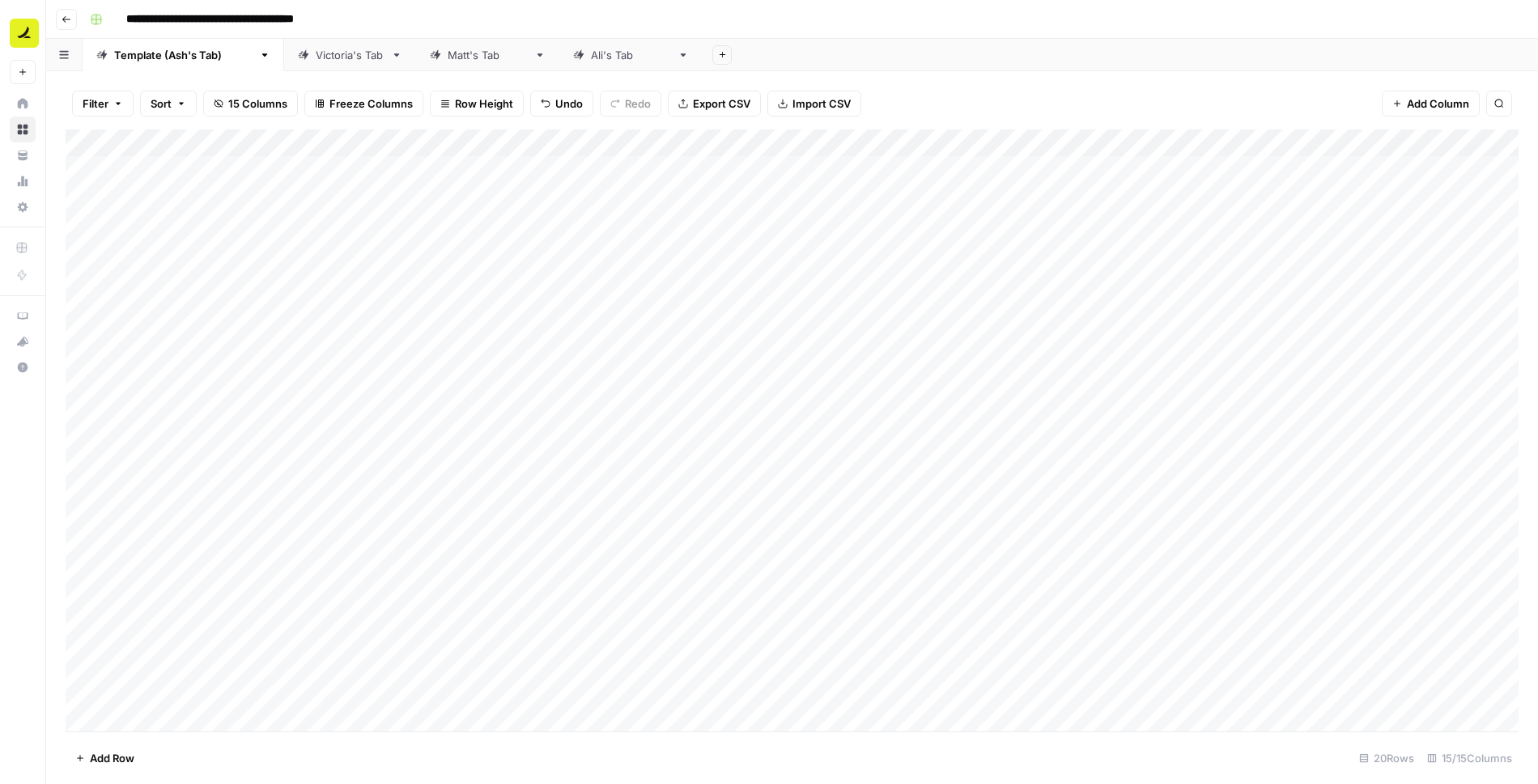 click on "Add Column" at bounding box center (792, 430) 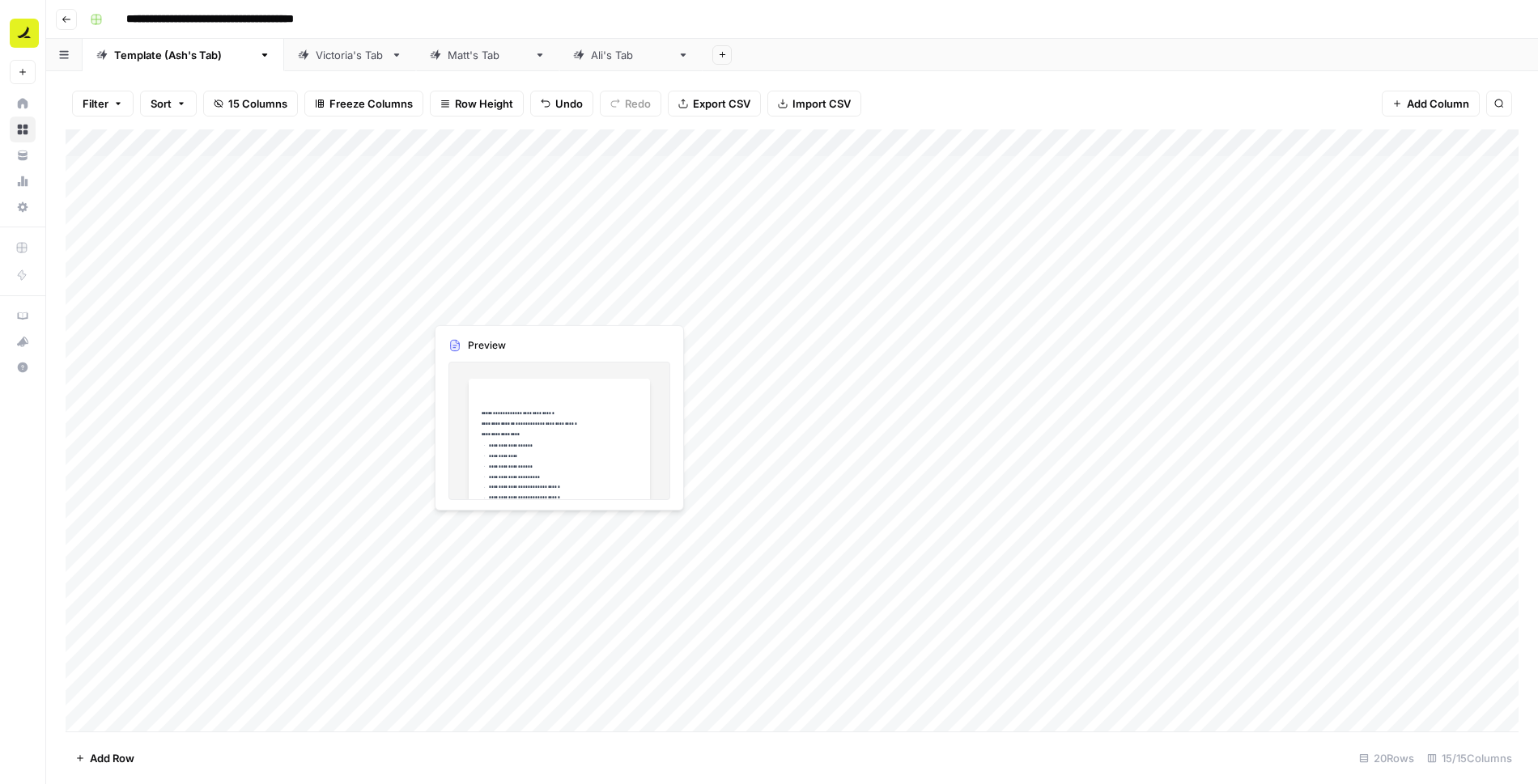 click on "Add Column" at bounding box center [792, 430] 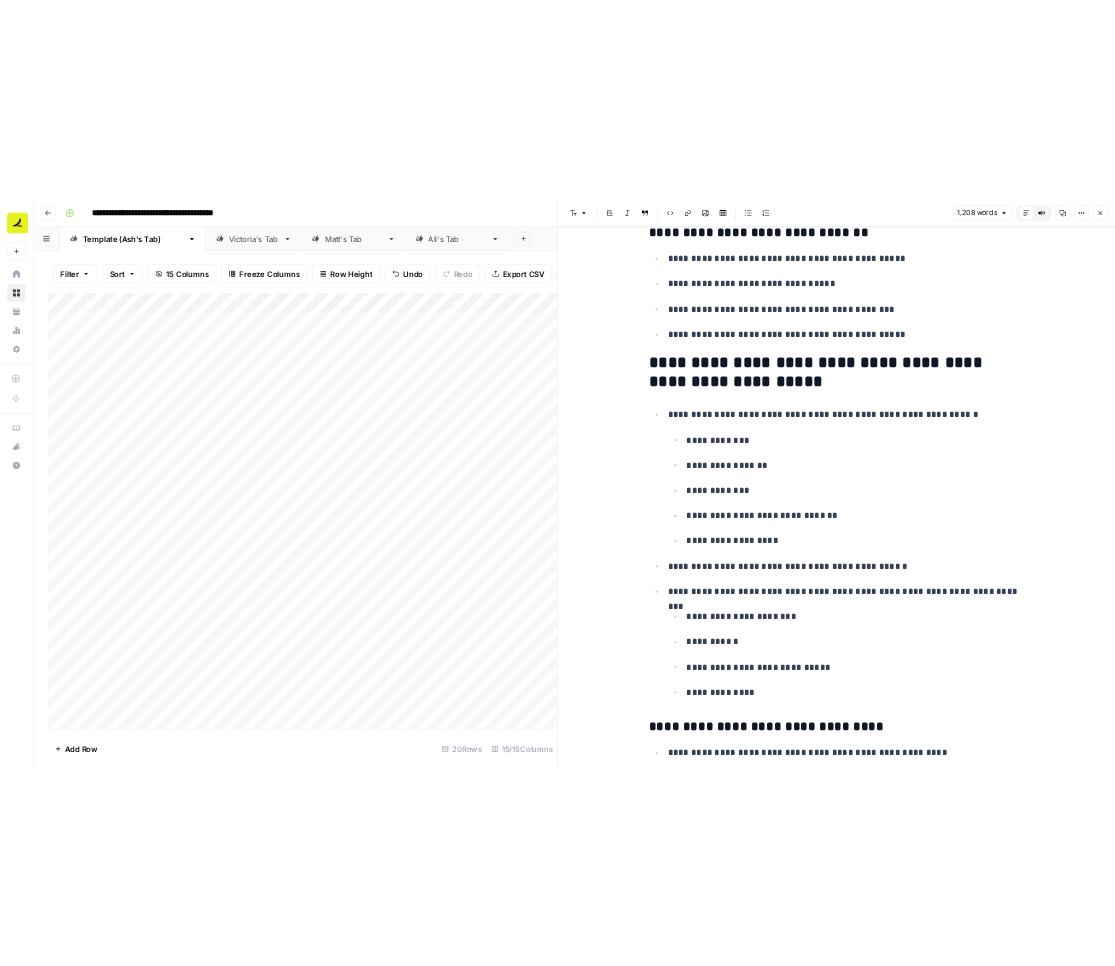 scroll, scrollTop: 4075, scrollLeft: 0, axis: vertical 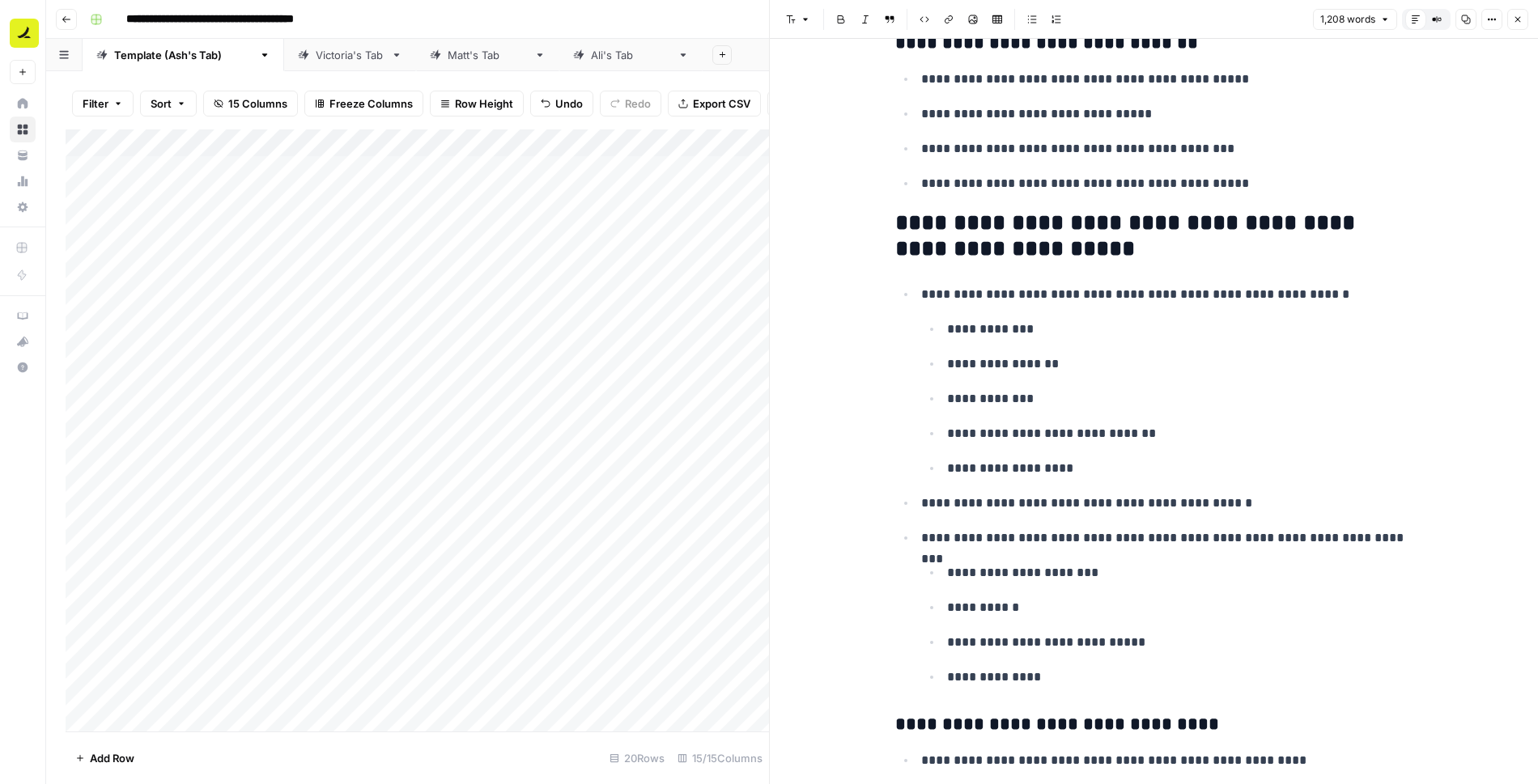click on "**********" at bounding box center (1154, 236) 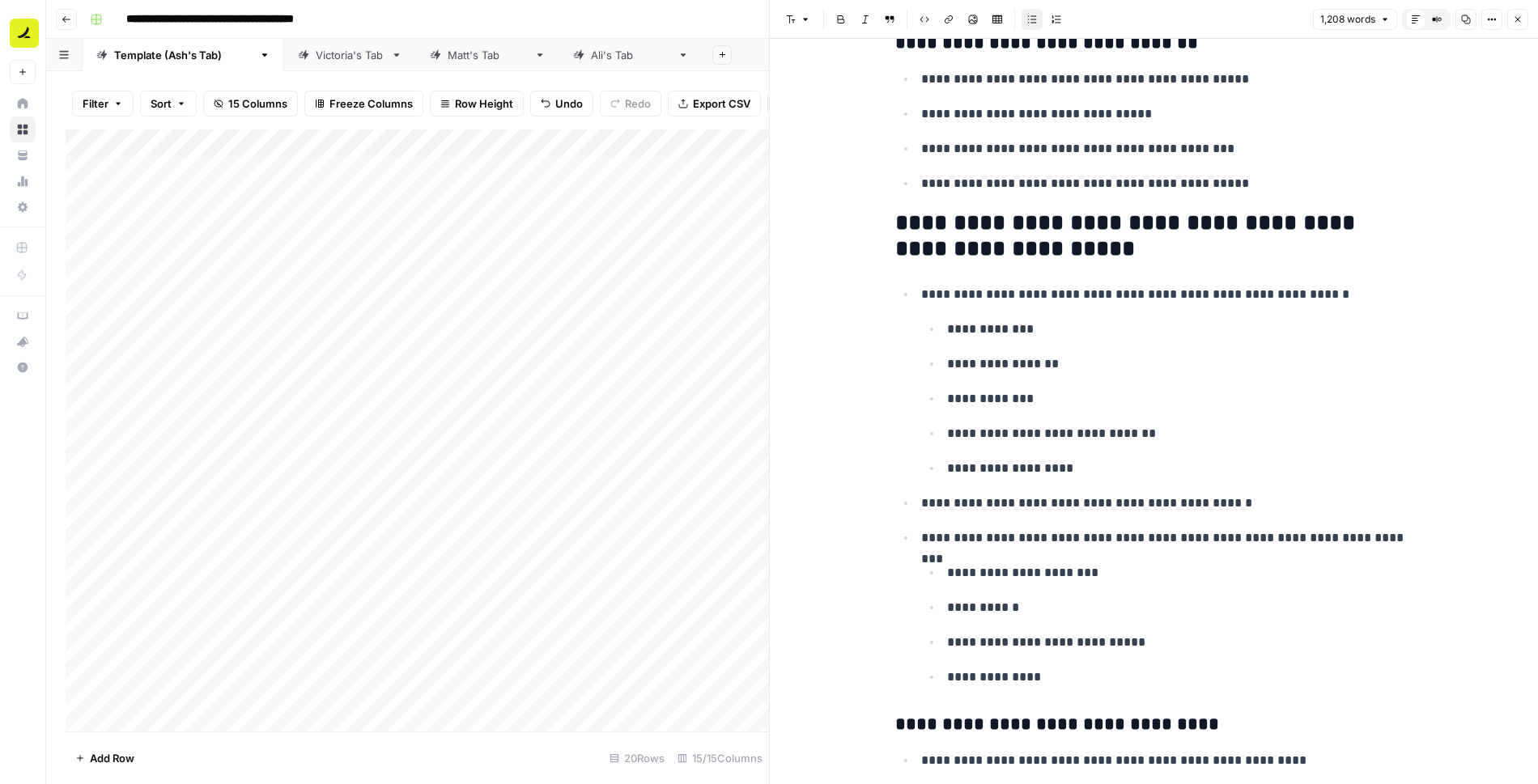 type 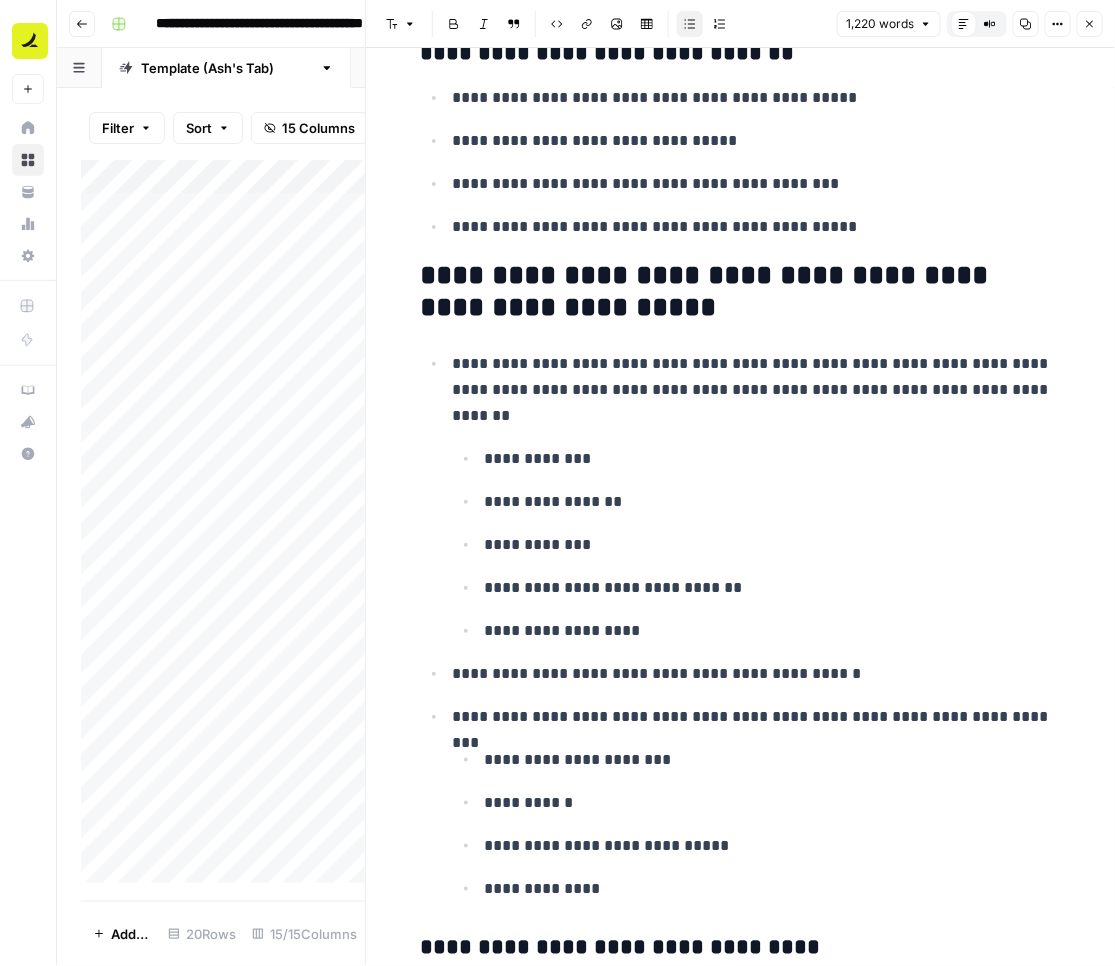 click on "**********" at bounding box center (757, 390) 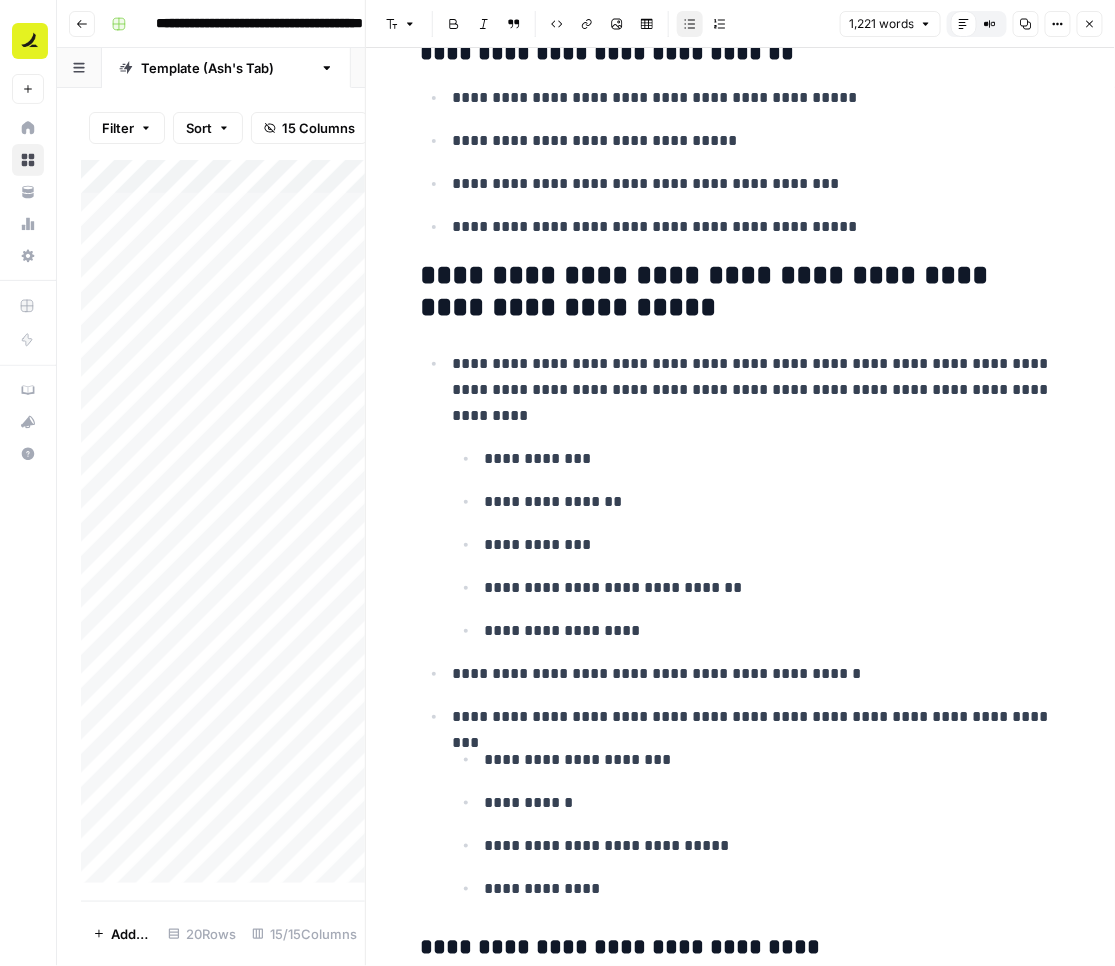 click on "**********" at bounding box center [757, 390] 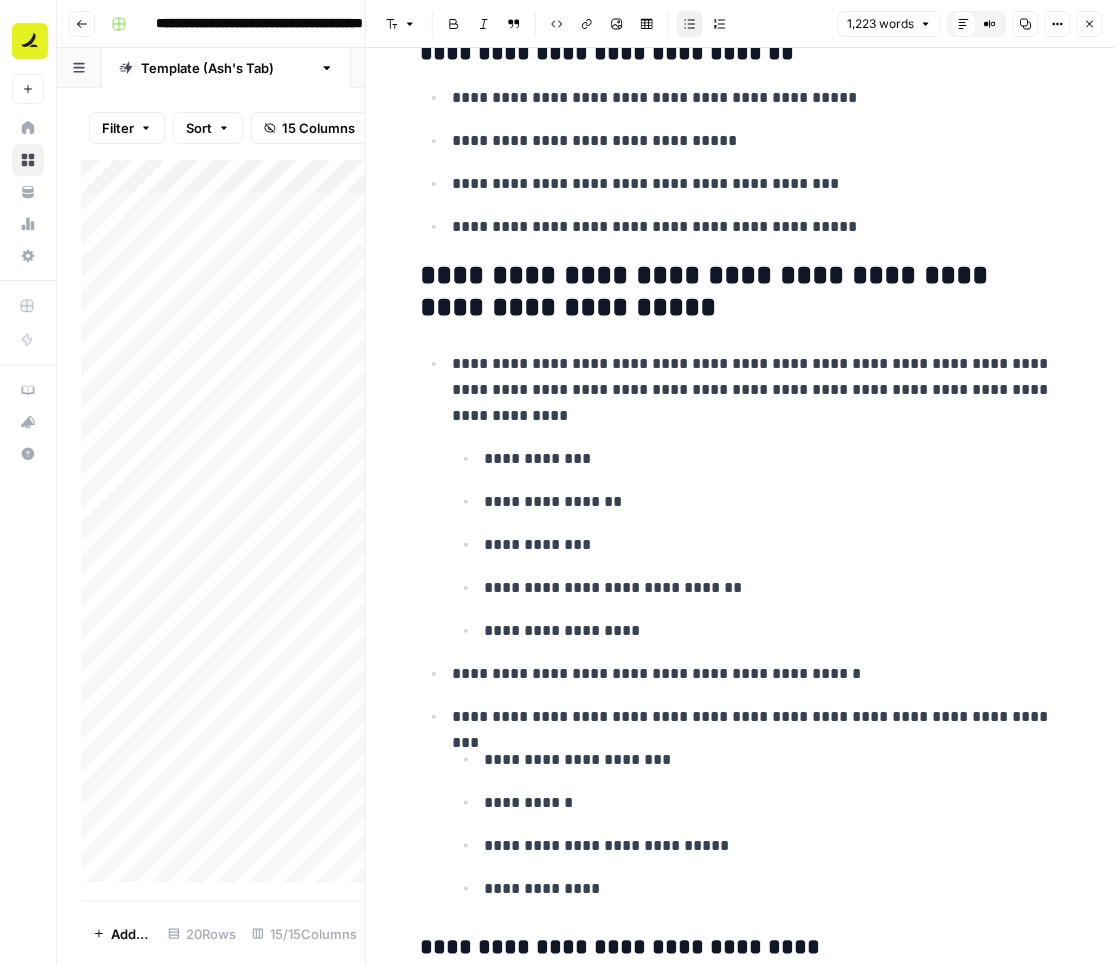 click on "**********" at bounding box center (757, 390) 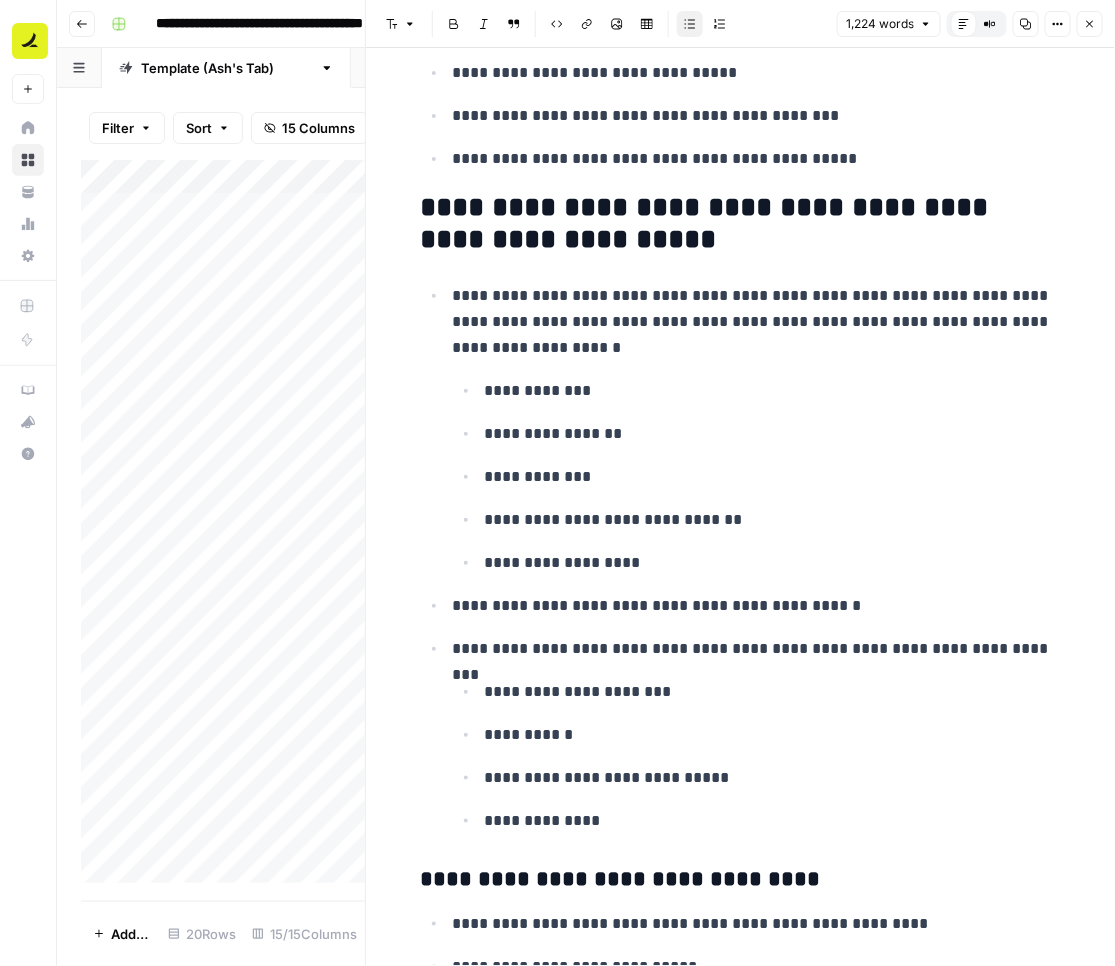 scroll, scrollTop: 4411, scrollLeft: 0, axis: vertical 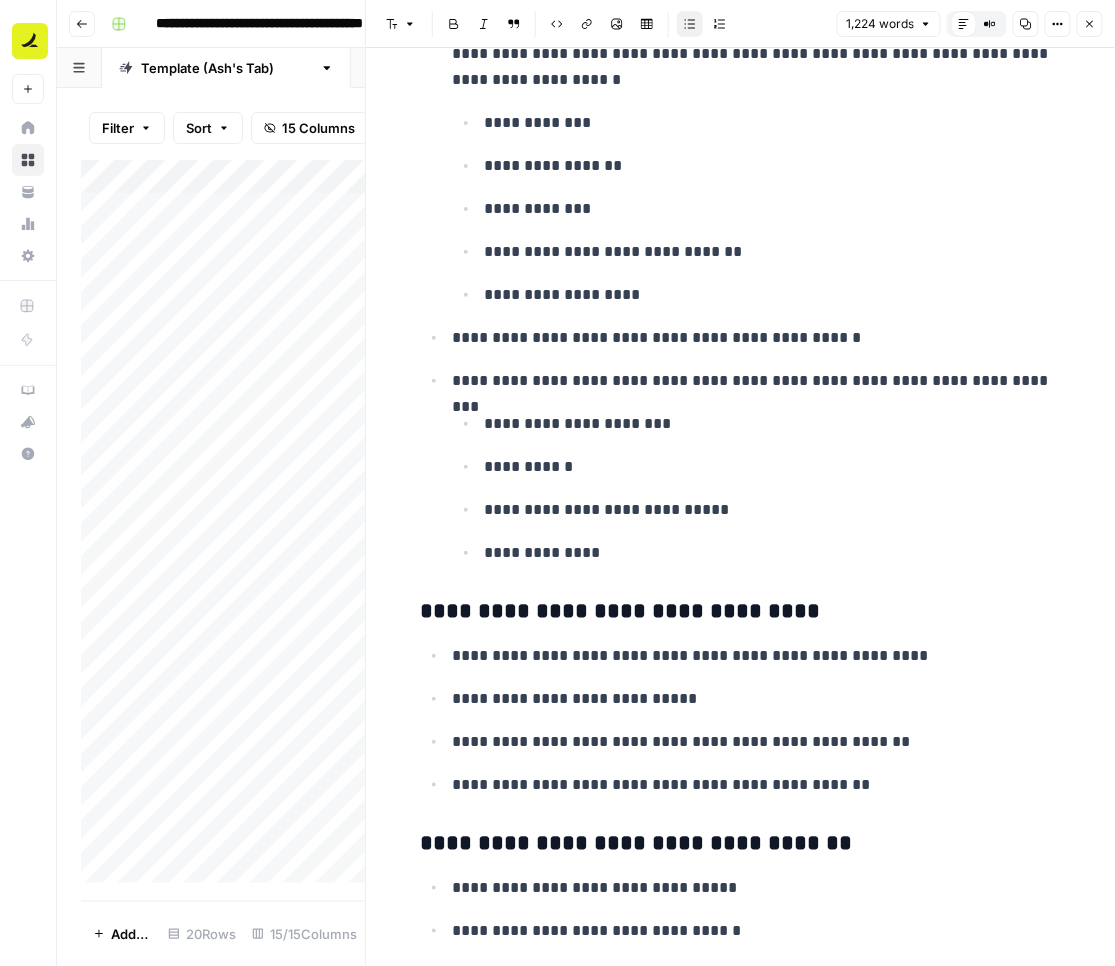 click on "**********" at bounding box center (757, 656) 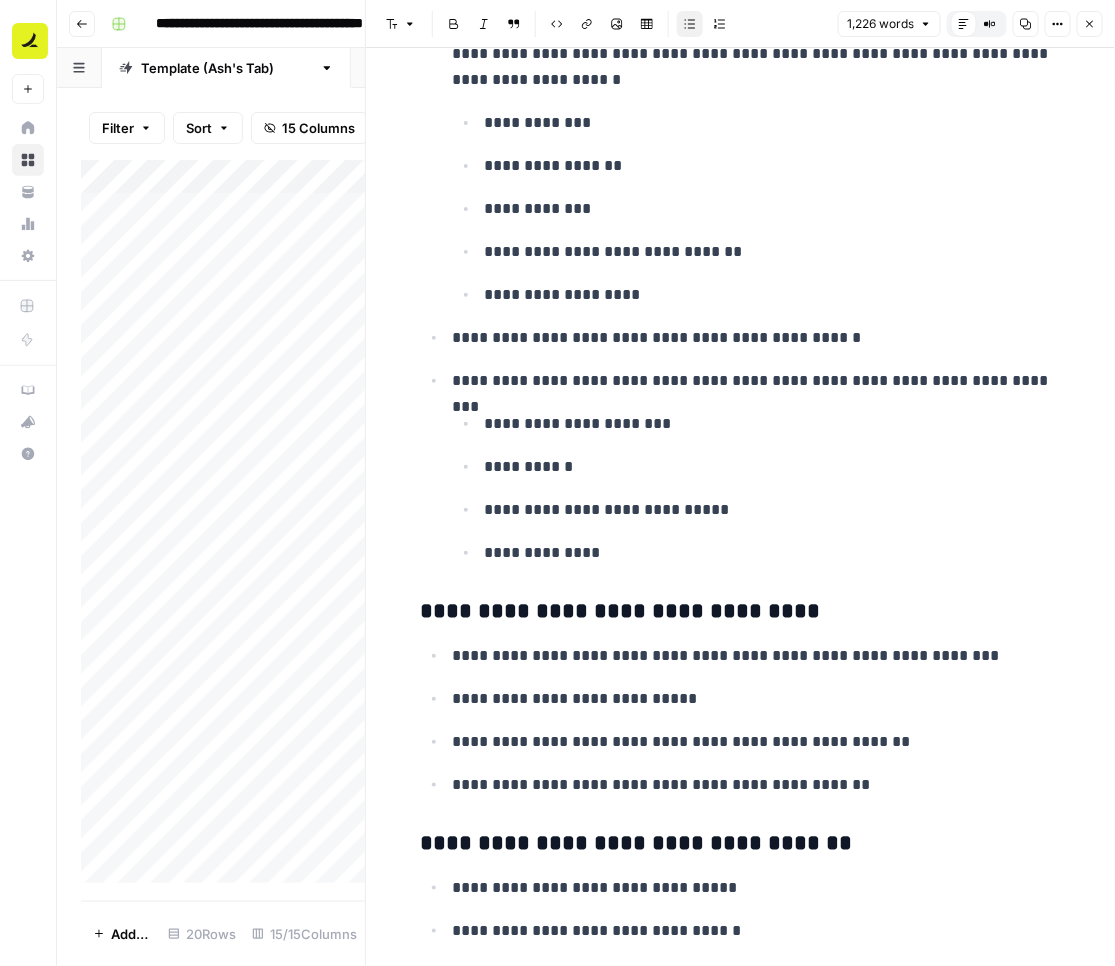 click on "**********" at bounding box center (757, 656) 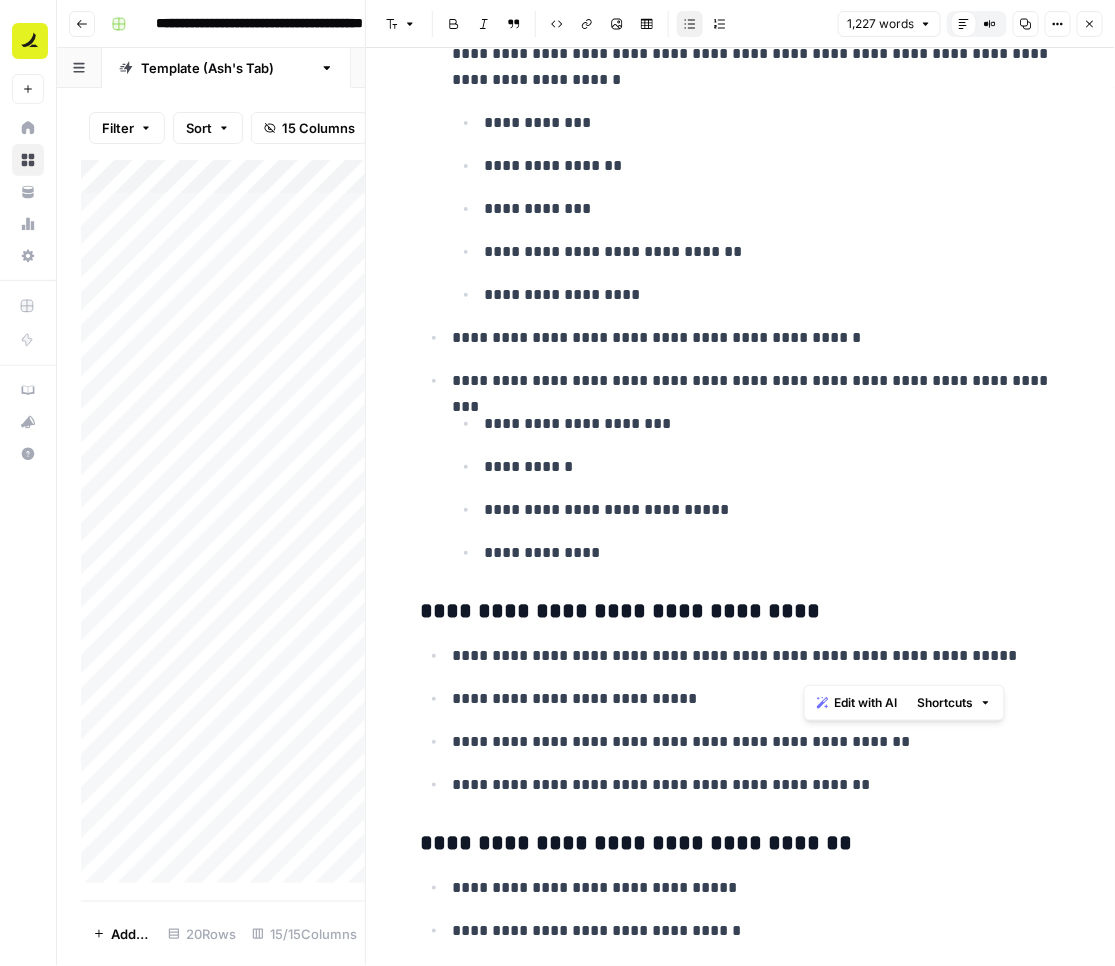 drag, startPoint x: 990, startPoint y: 662, endPoint x: 802, endPoint y: 660, distance: 188.01064 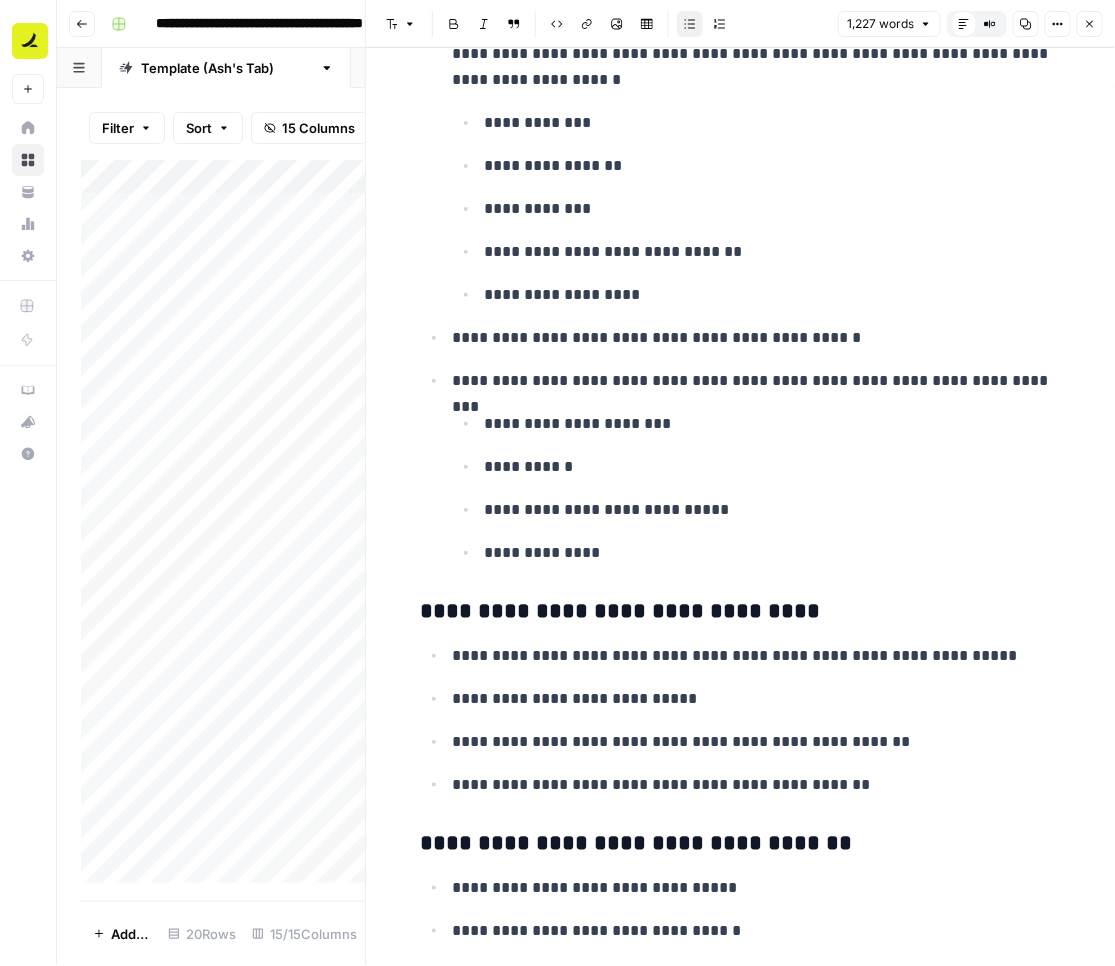 click on "**********" at bounding box center (757, 699) 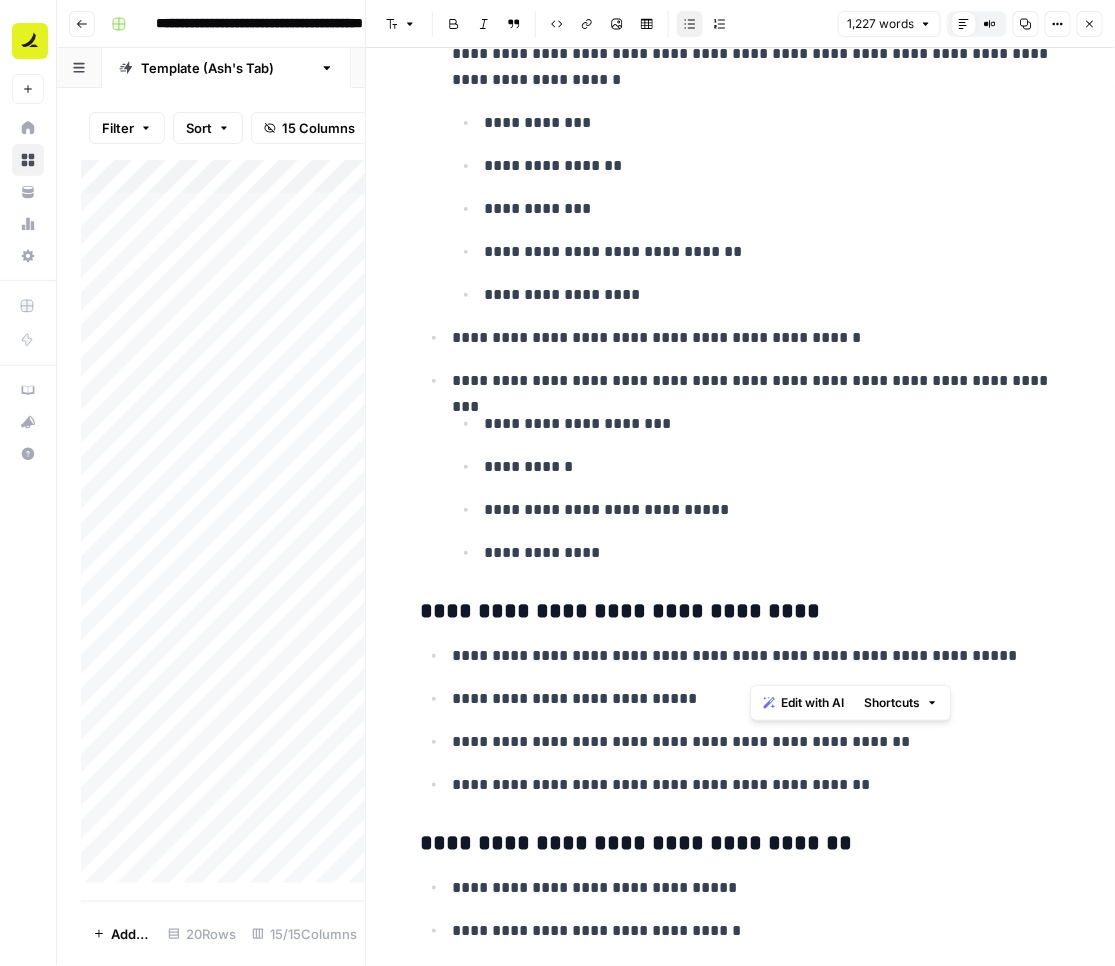 drag, startPoint x: 752, startPoint y: 662, endPoint x: 987, endPoint y: 664, distance: 235.00851 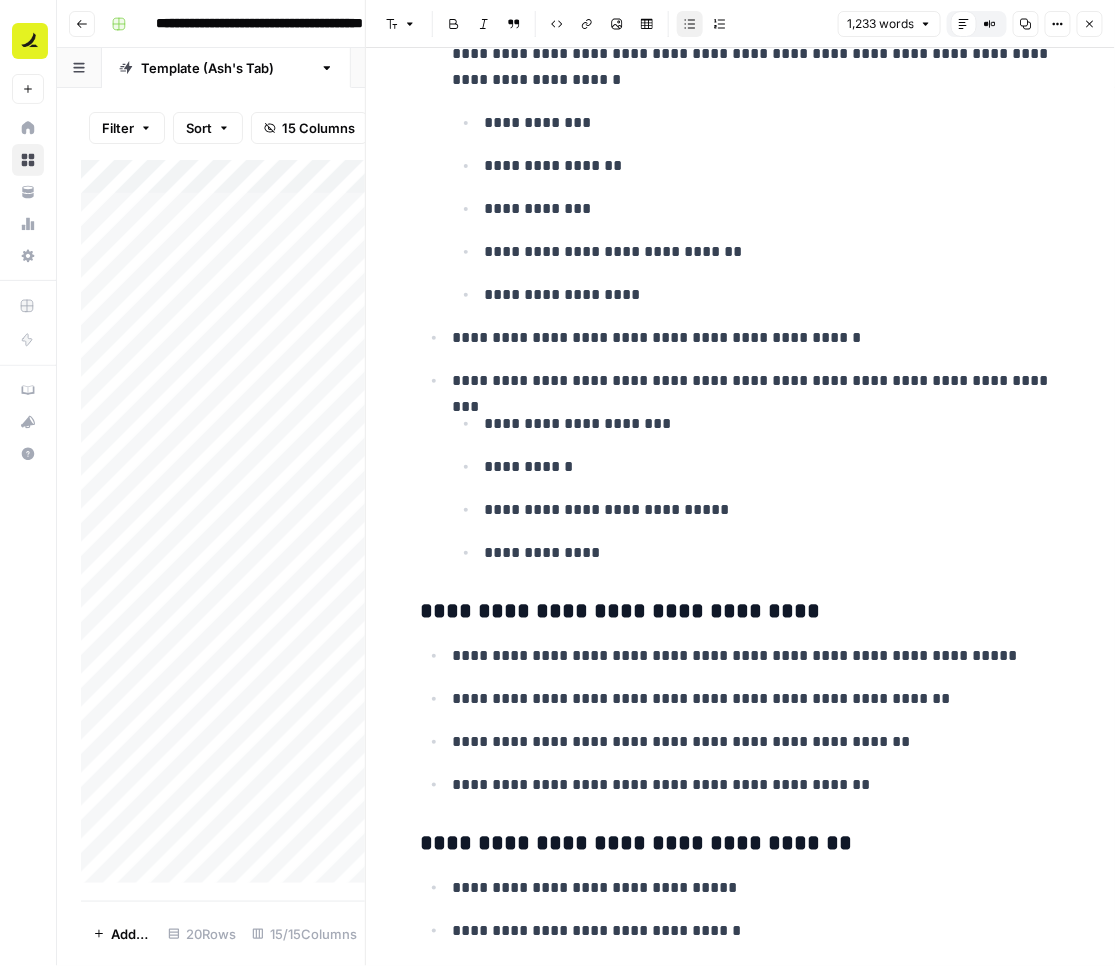 click on "**********" at bounding box center [757, 742] 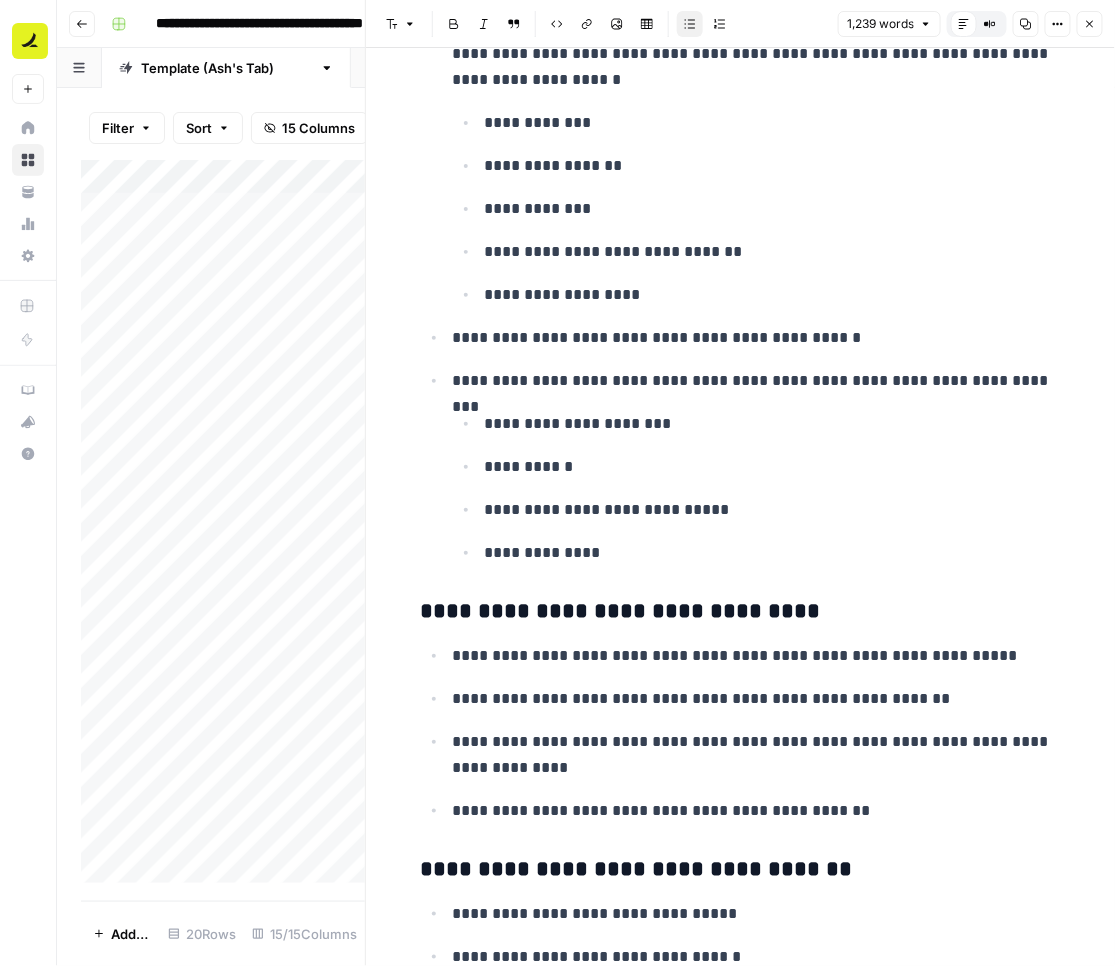click on "**********" at bounding box center (757, 811) 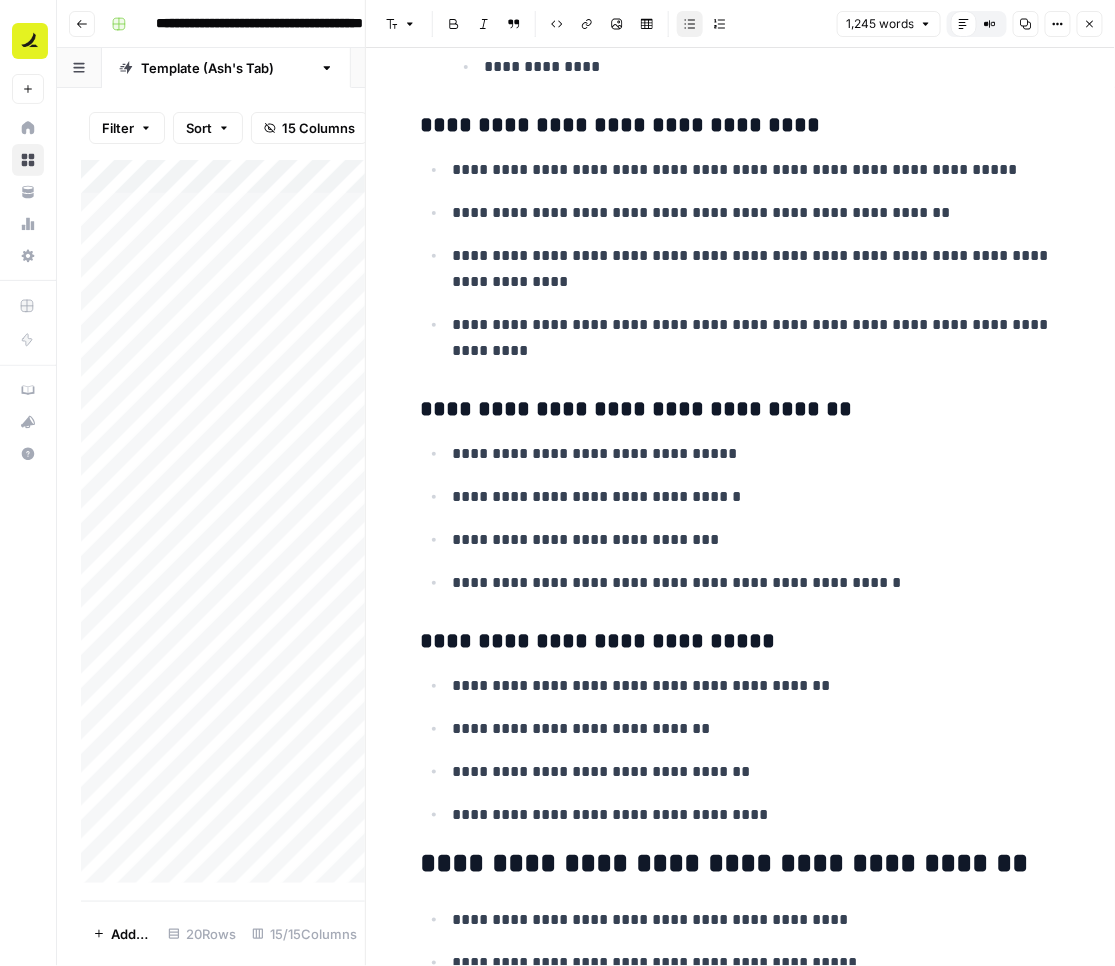 scroll, scrollTop: 4906, scrollLeft: 0, axis: vertical 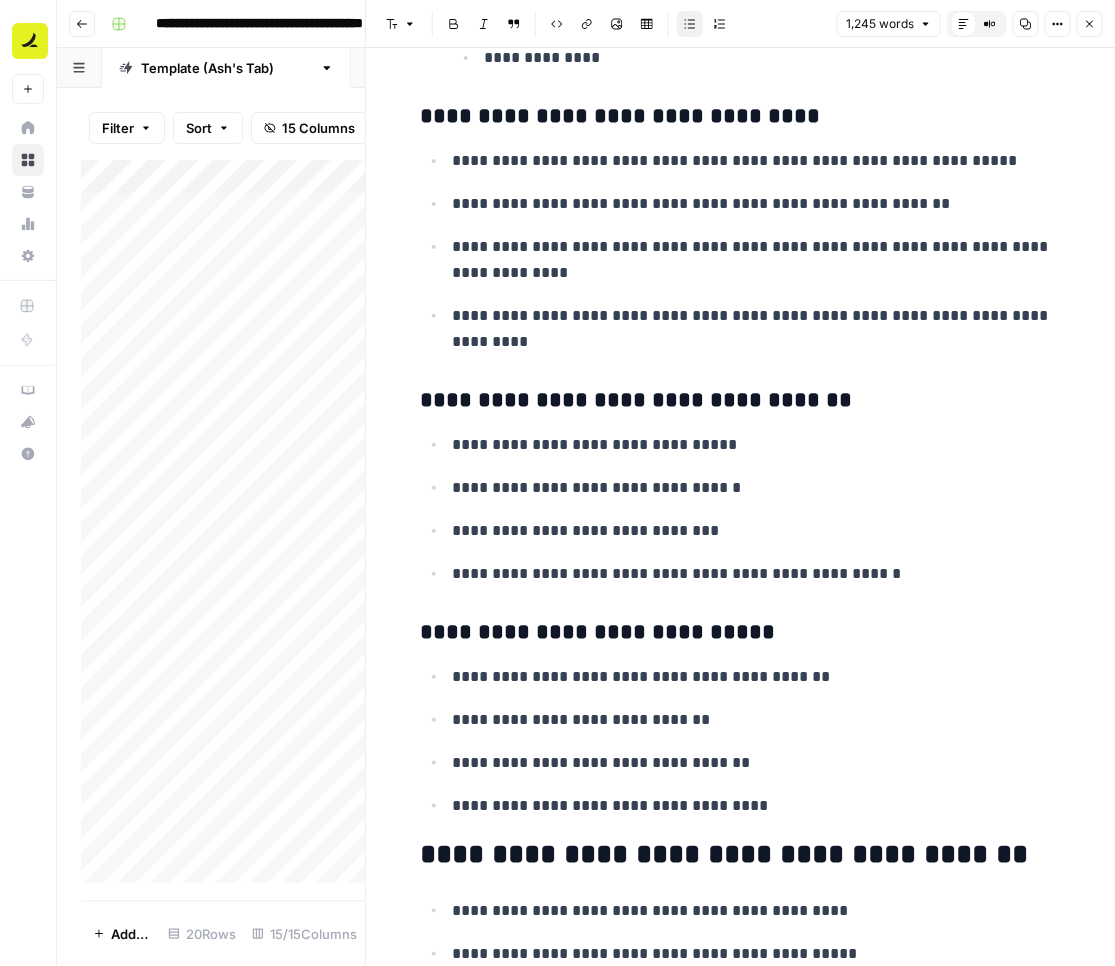 click on "**********" at bounding box center (757, 445) 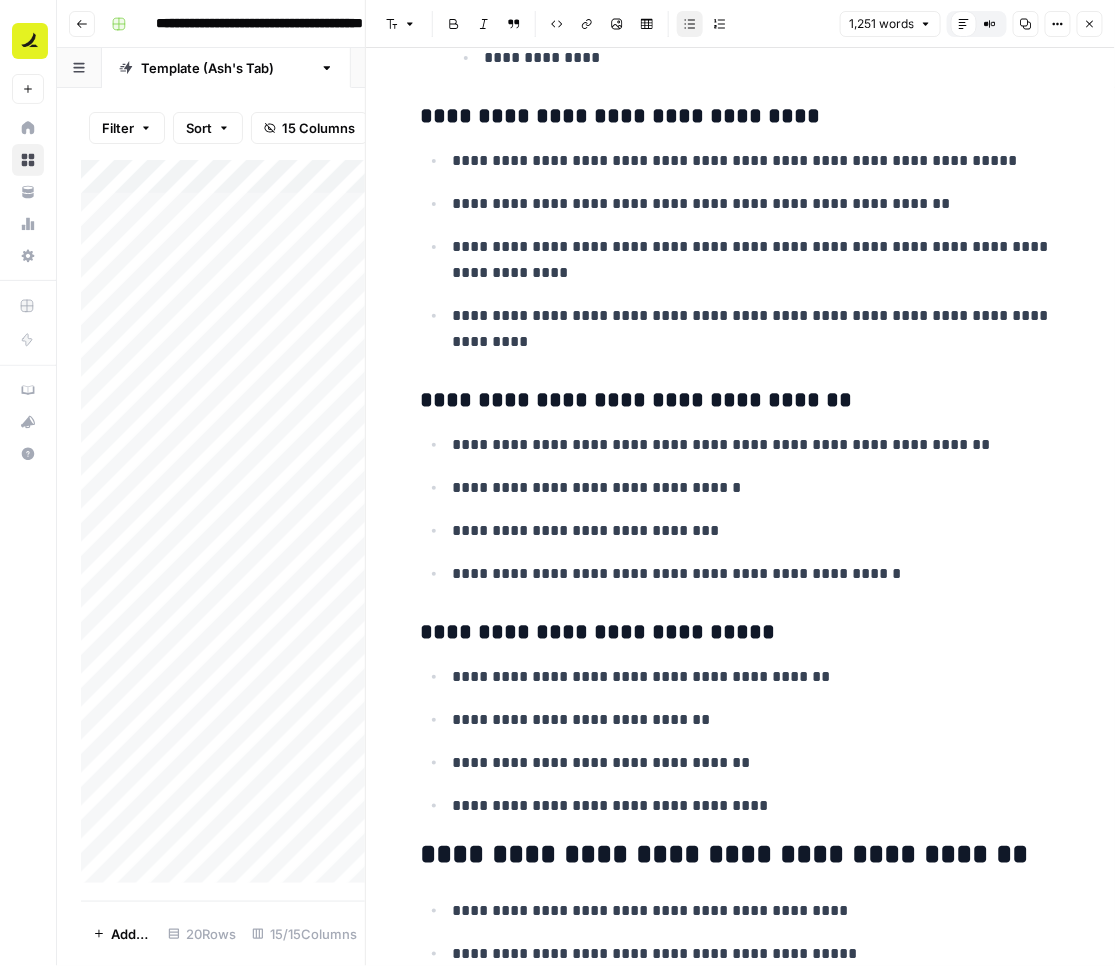 click on "**********" at bounding box center [757, 488] 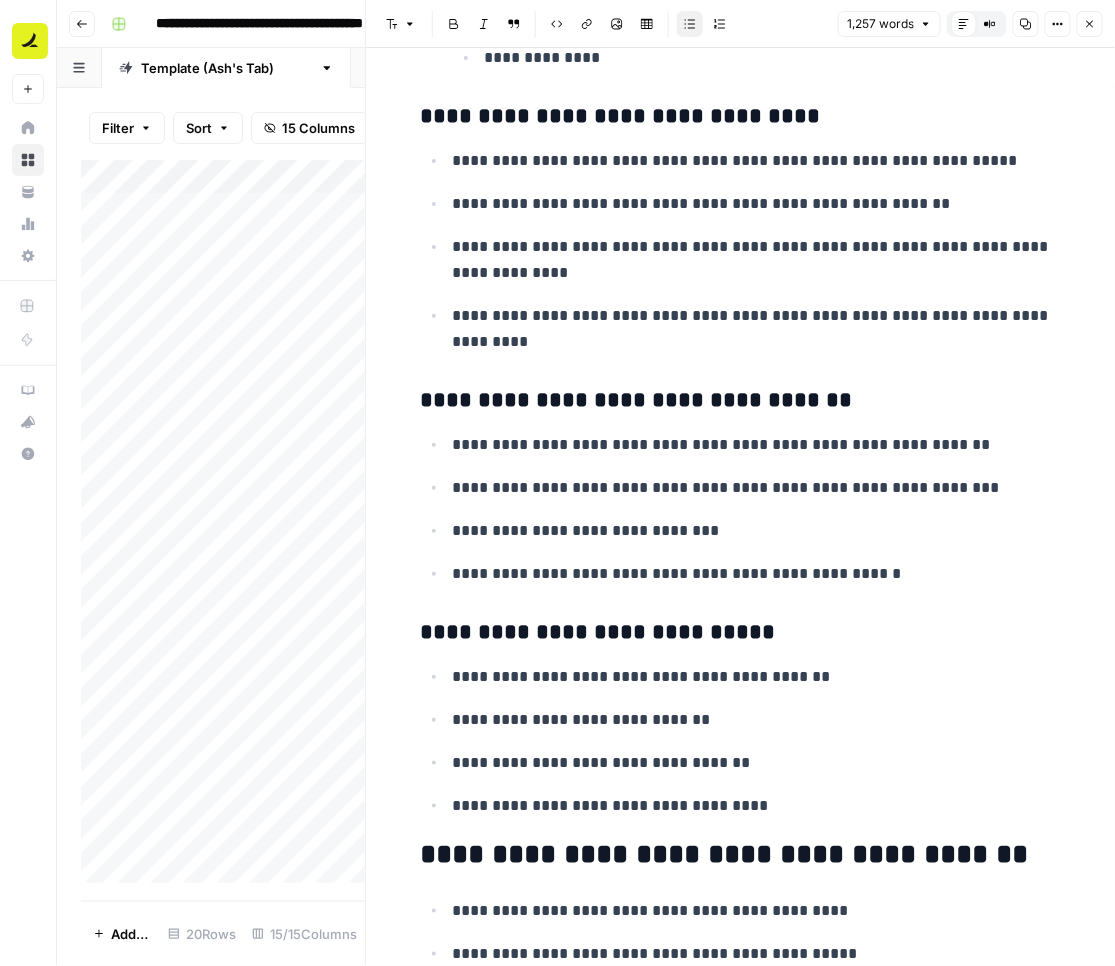 click on "**********" at bounding box center [757, 531] 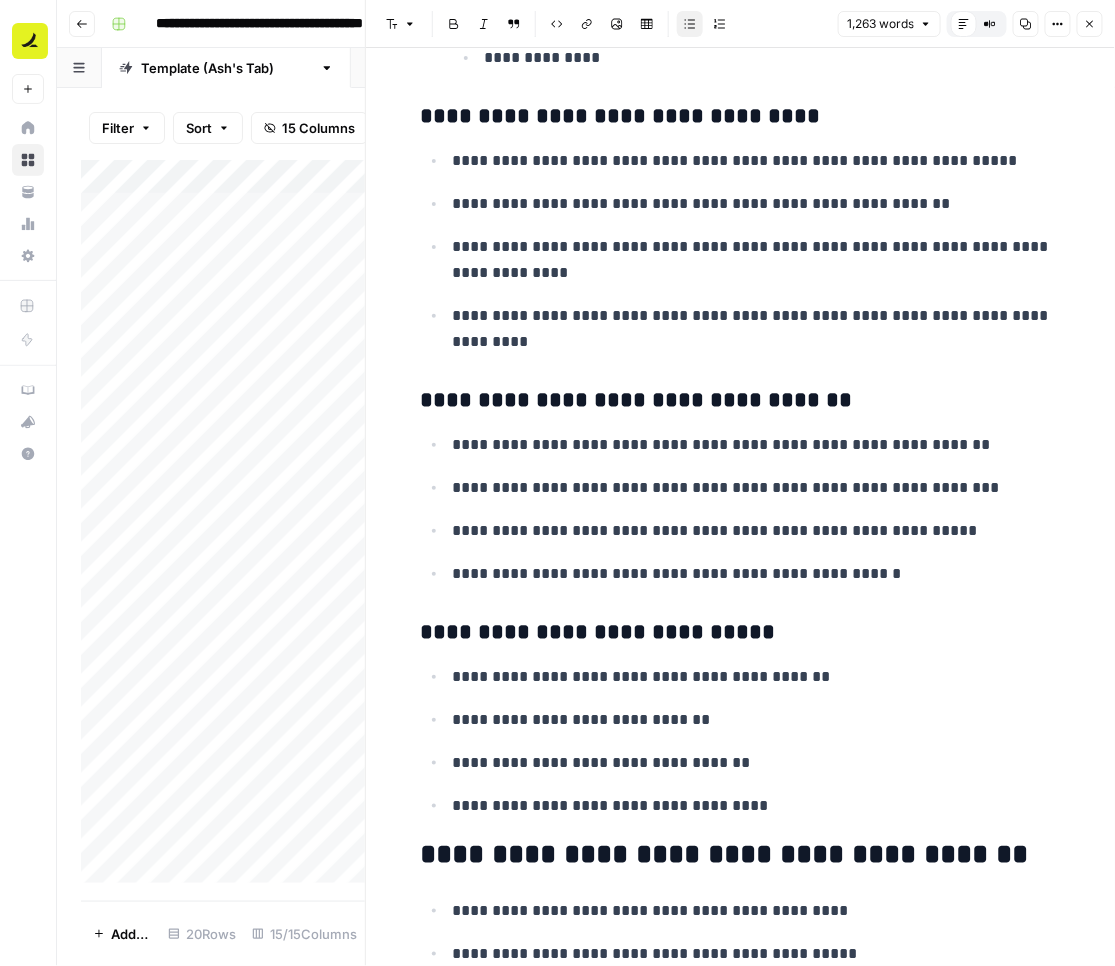 click on "**********" at bounding box center [757, 574] 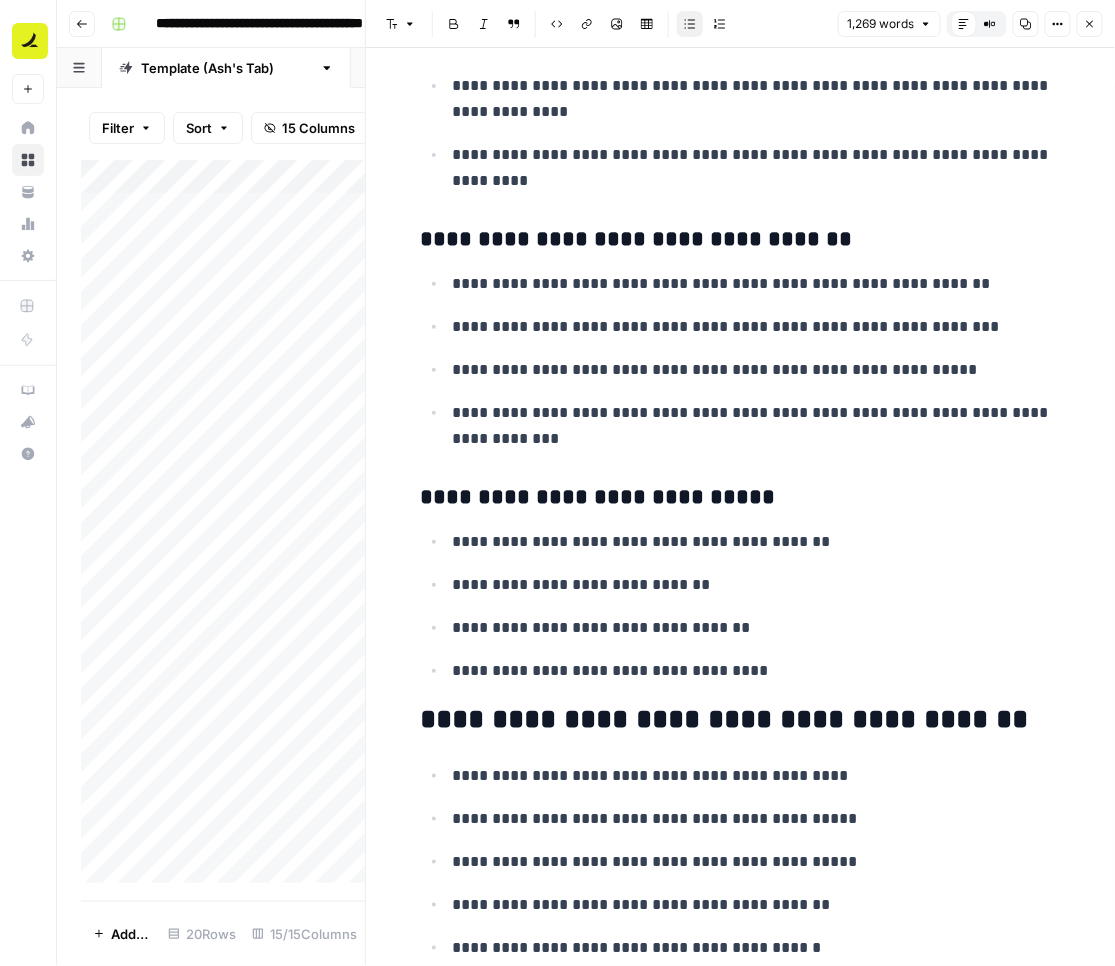 scroll, scrollTop: 5180, scrollLeft: 0, axis: vertical 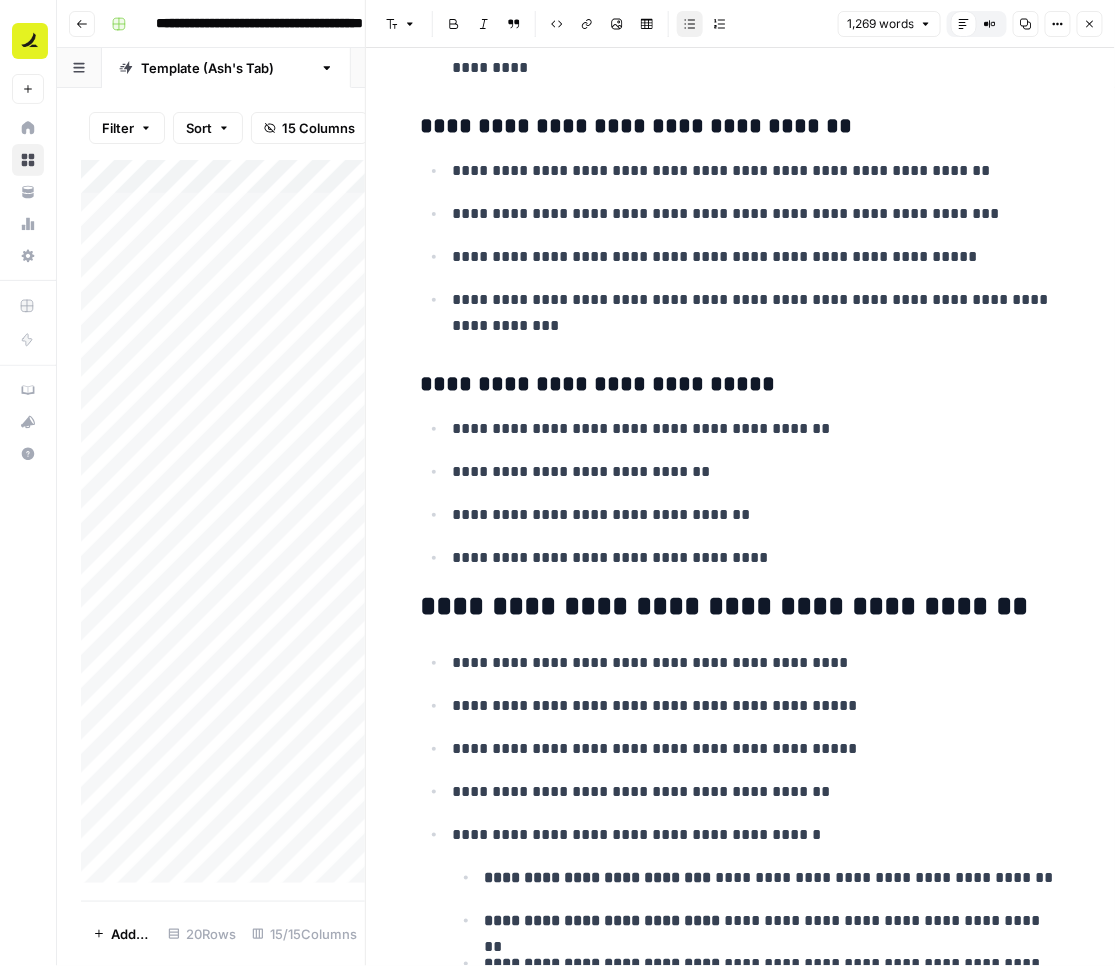 click on "**********" at bounding box center (757, 429) 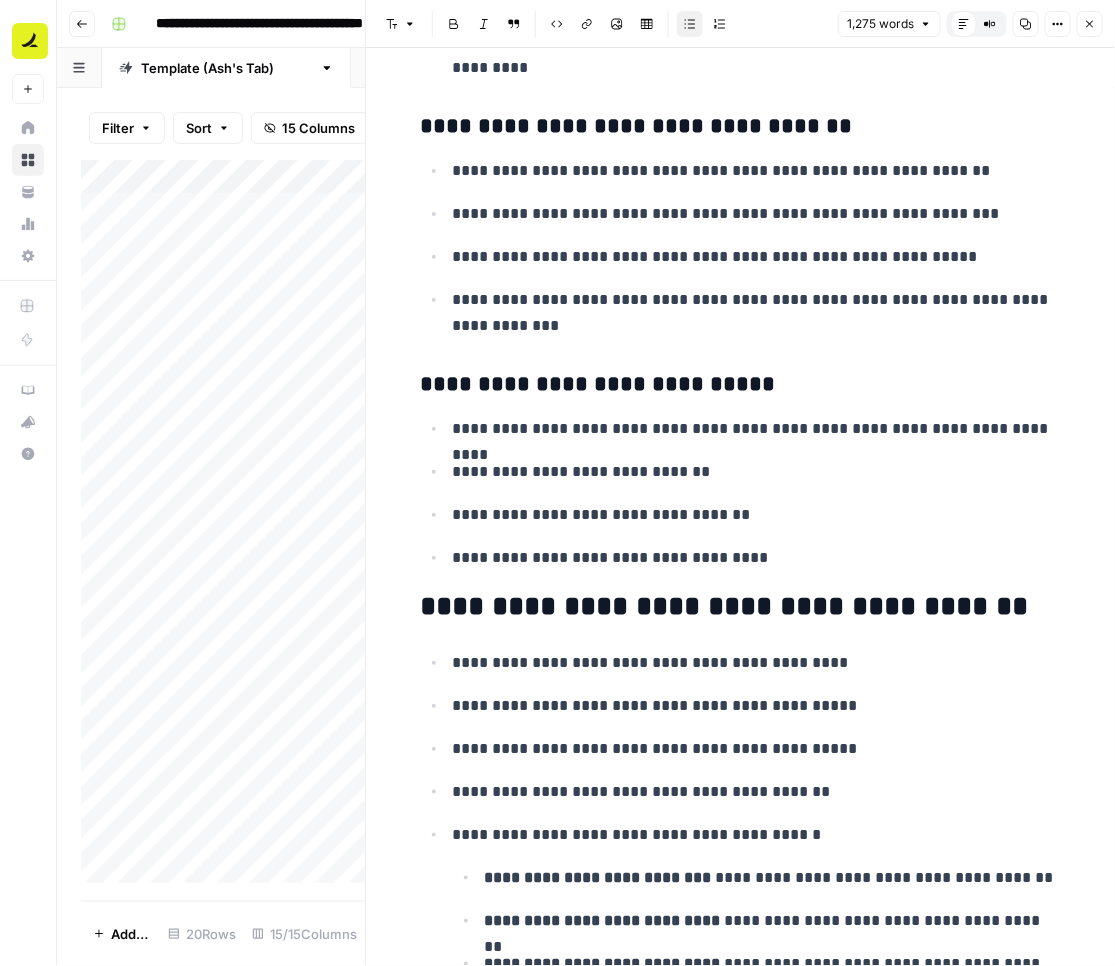 click on "**********" at bounding box center [757, 472] 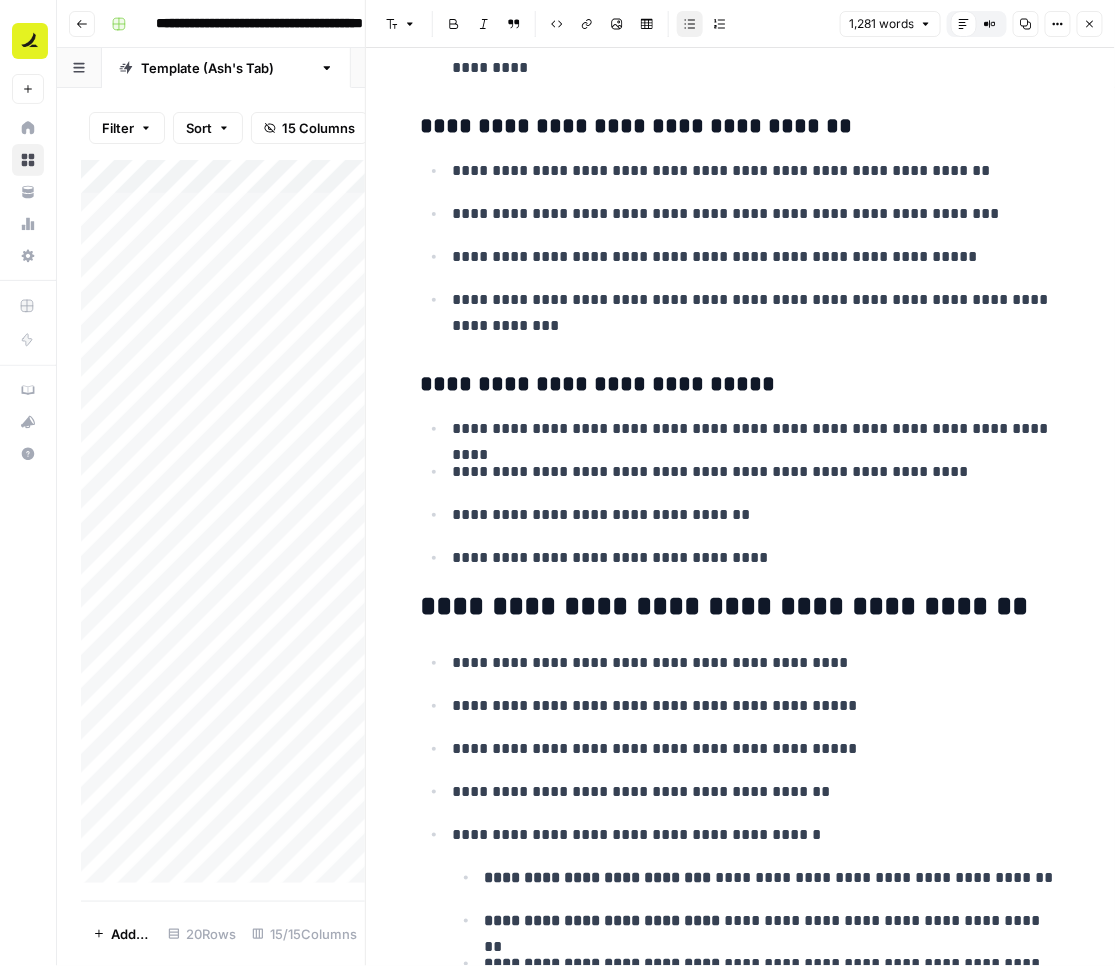 click on "**********" at bounding box center (757, 515) 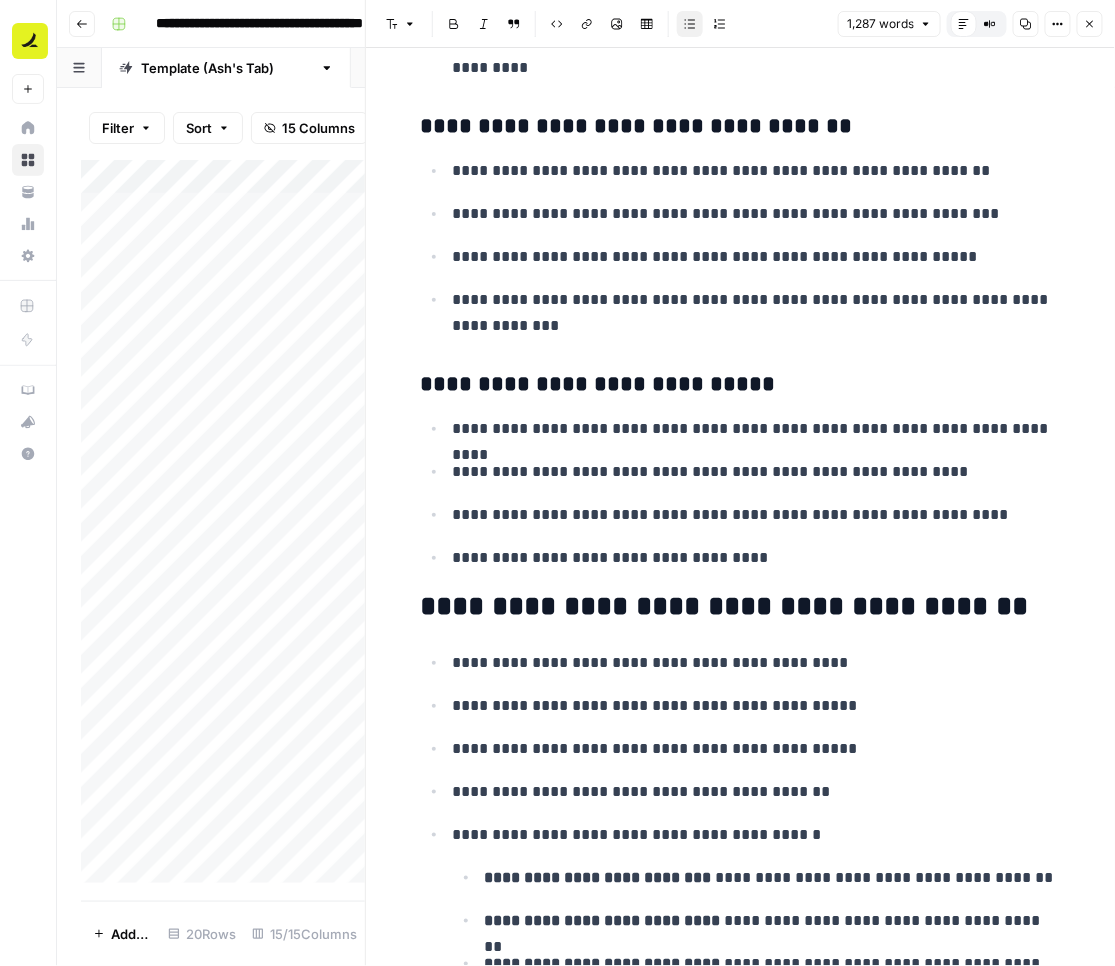 click on "**********" at bounding box center [757, 558] 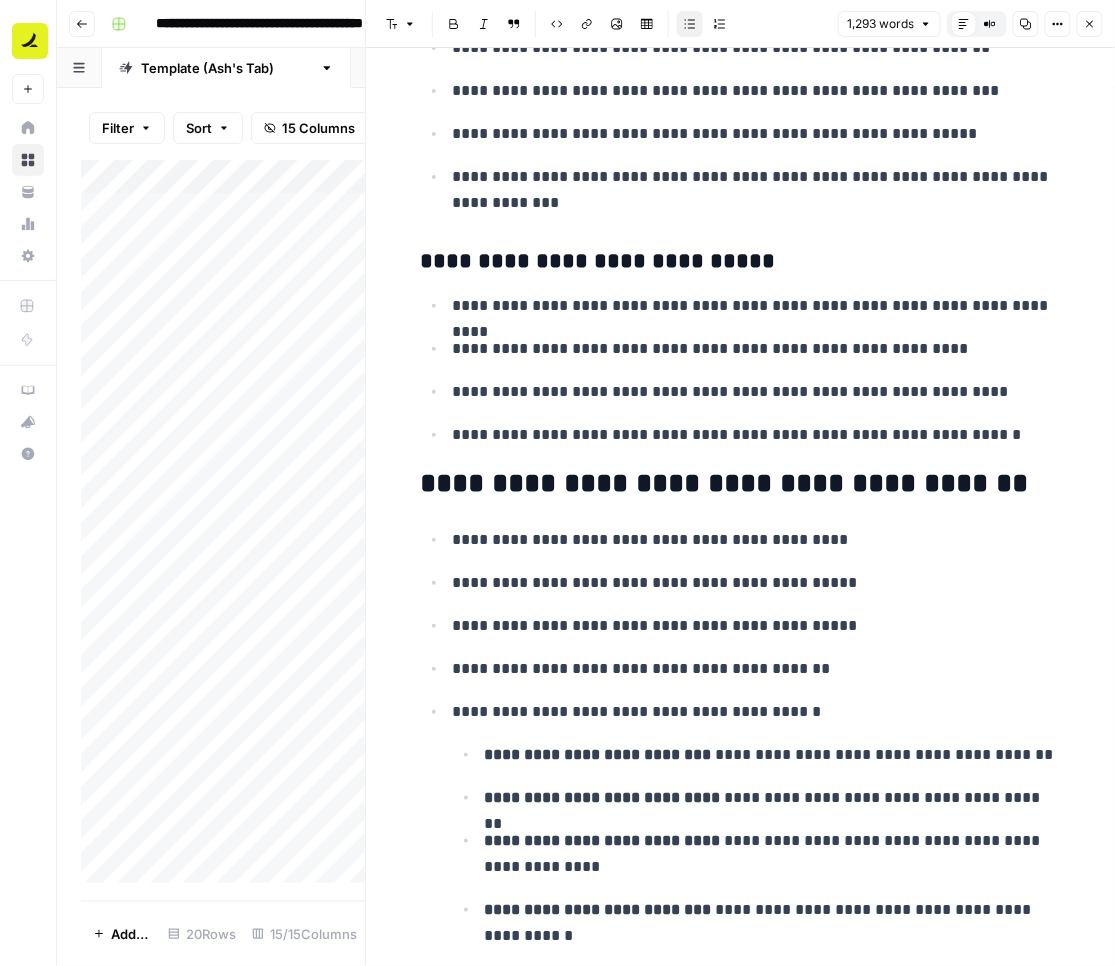 scroll, scrollTop: 5397, scrollLeft: 0, axis: vertical 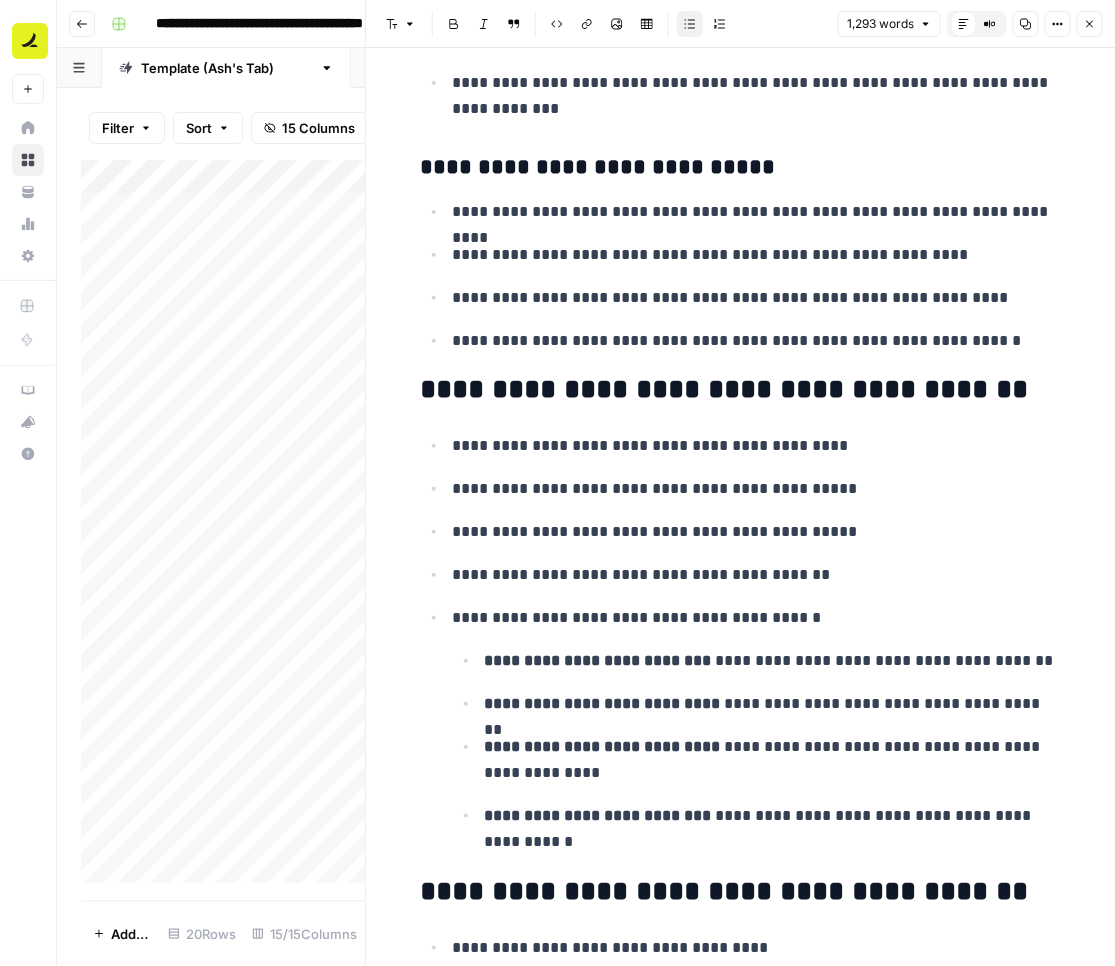 click on "**********" at bounding box center (757, 446) 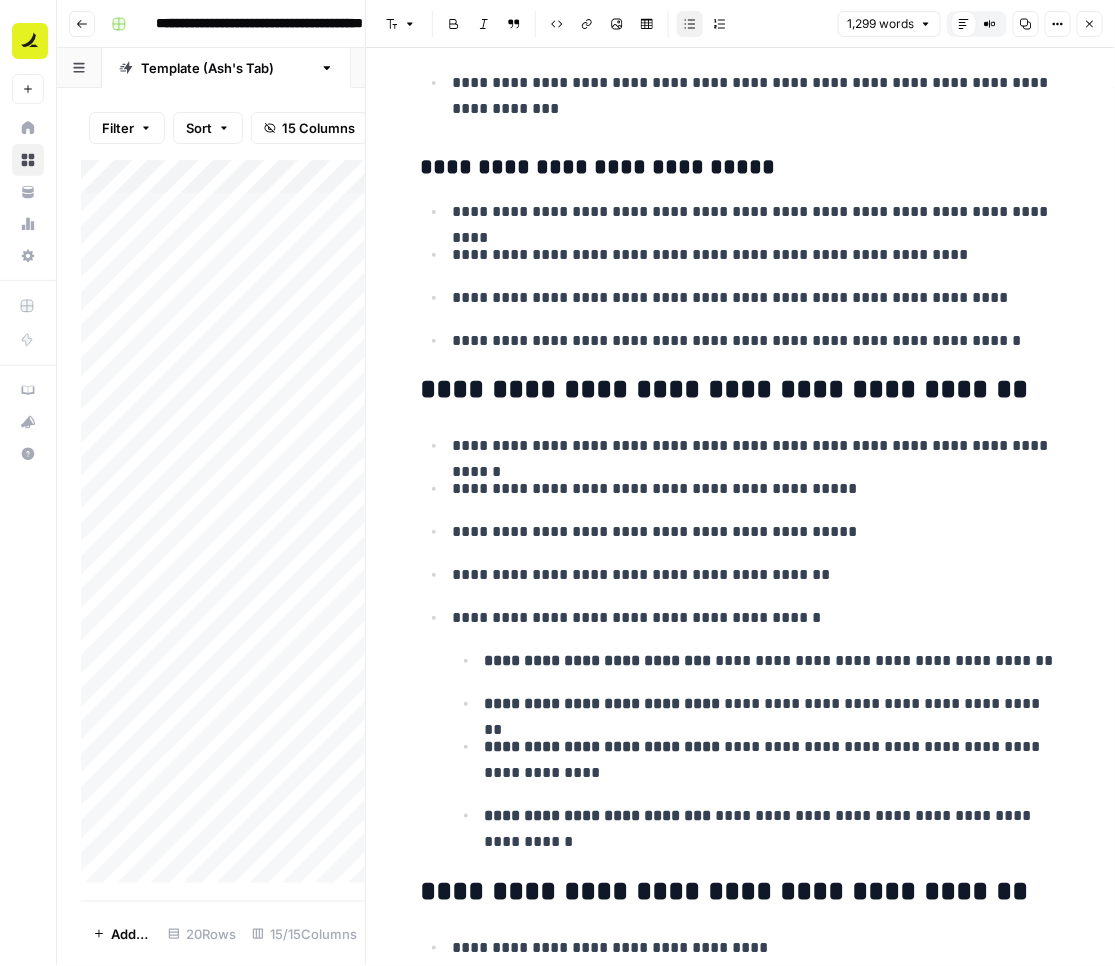 click on "**********" at bounding box center [757, 489] 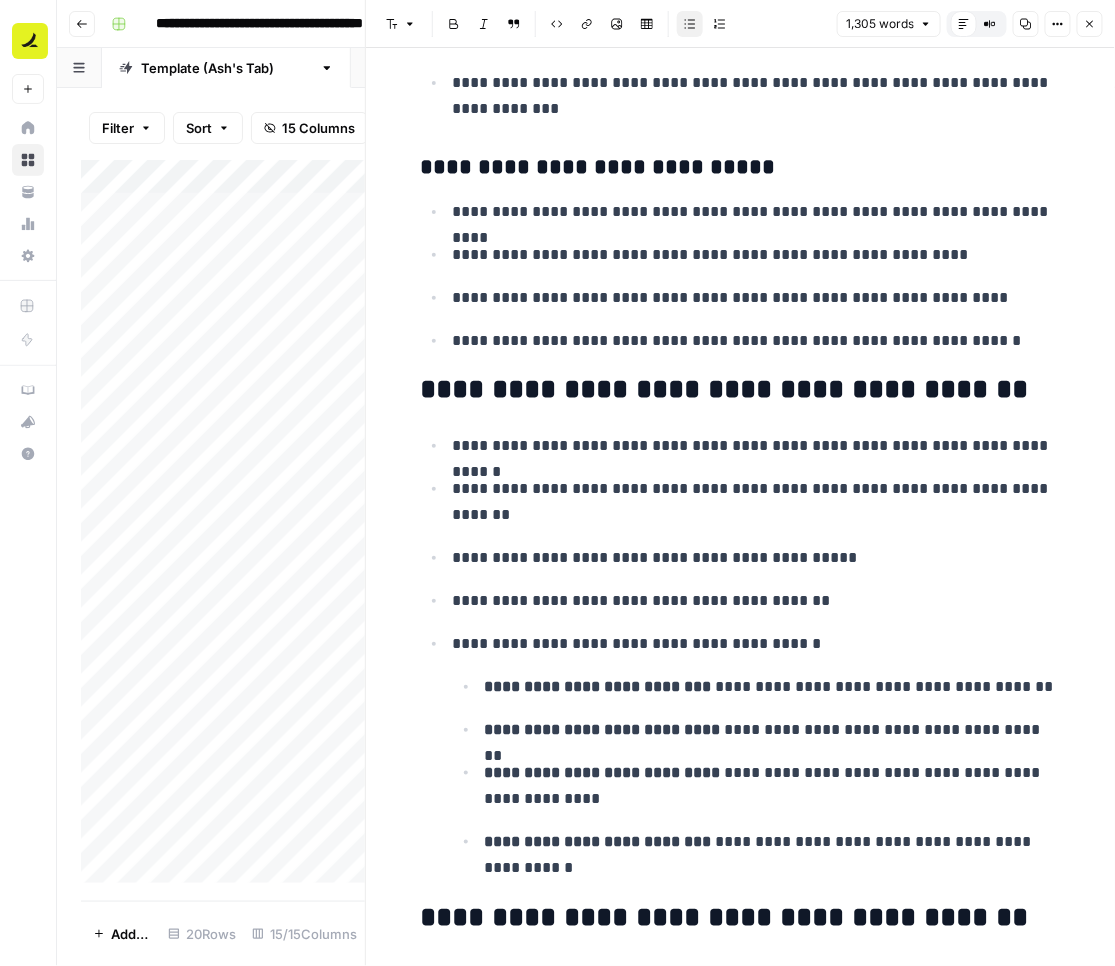 click on "**********" at bounding box center (741, 656) 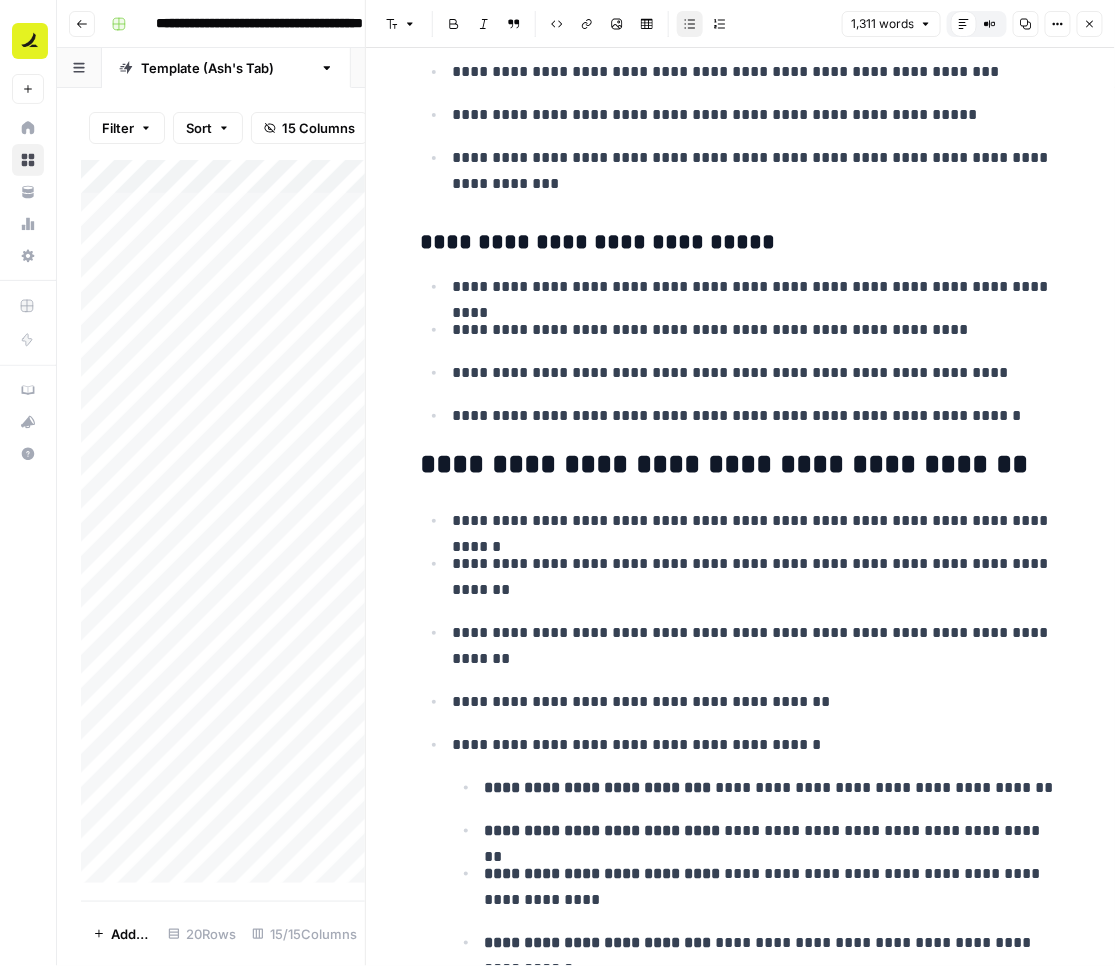 scroll, scrollTop: 5672, scrollLeft: 0, axis: vertical 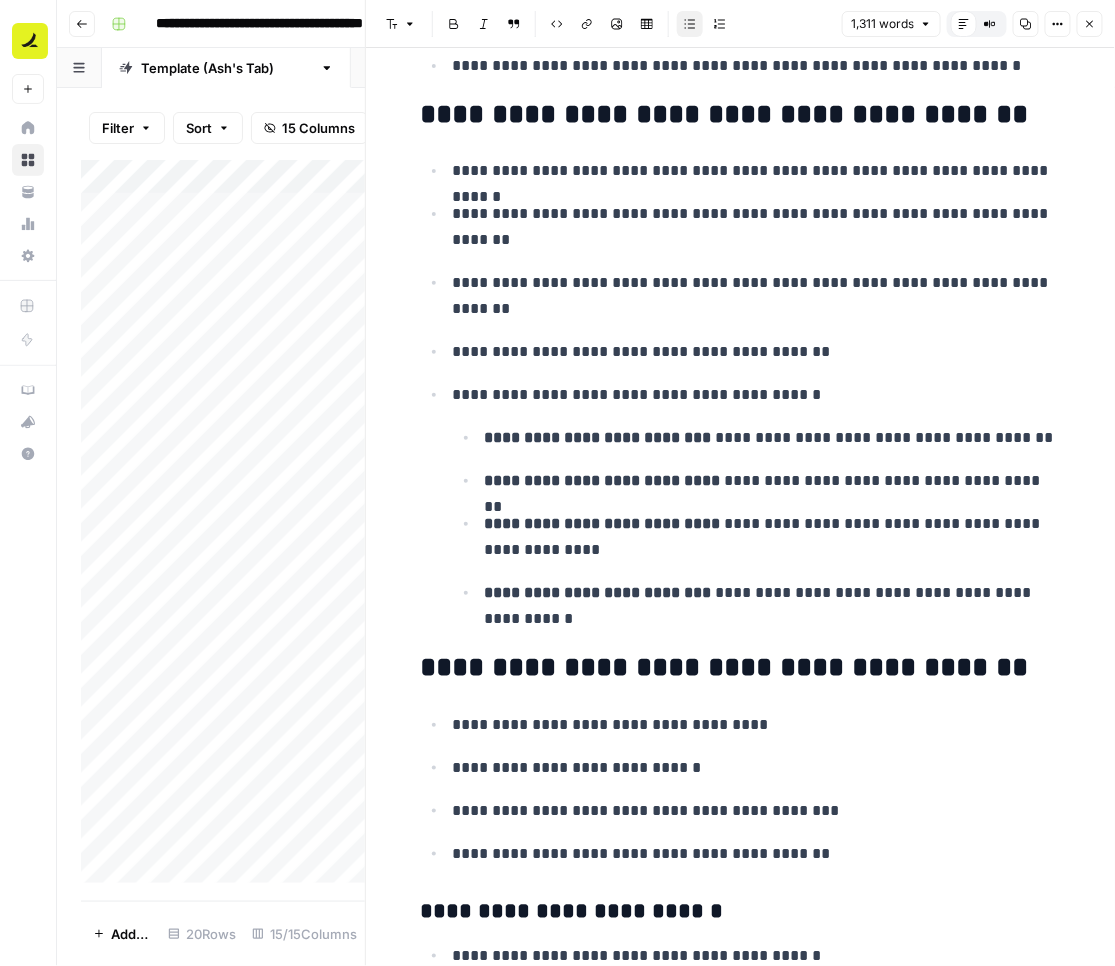 click on "**********" at bounding box center [757, 395] 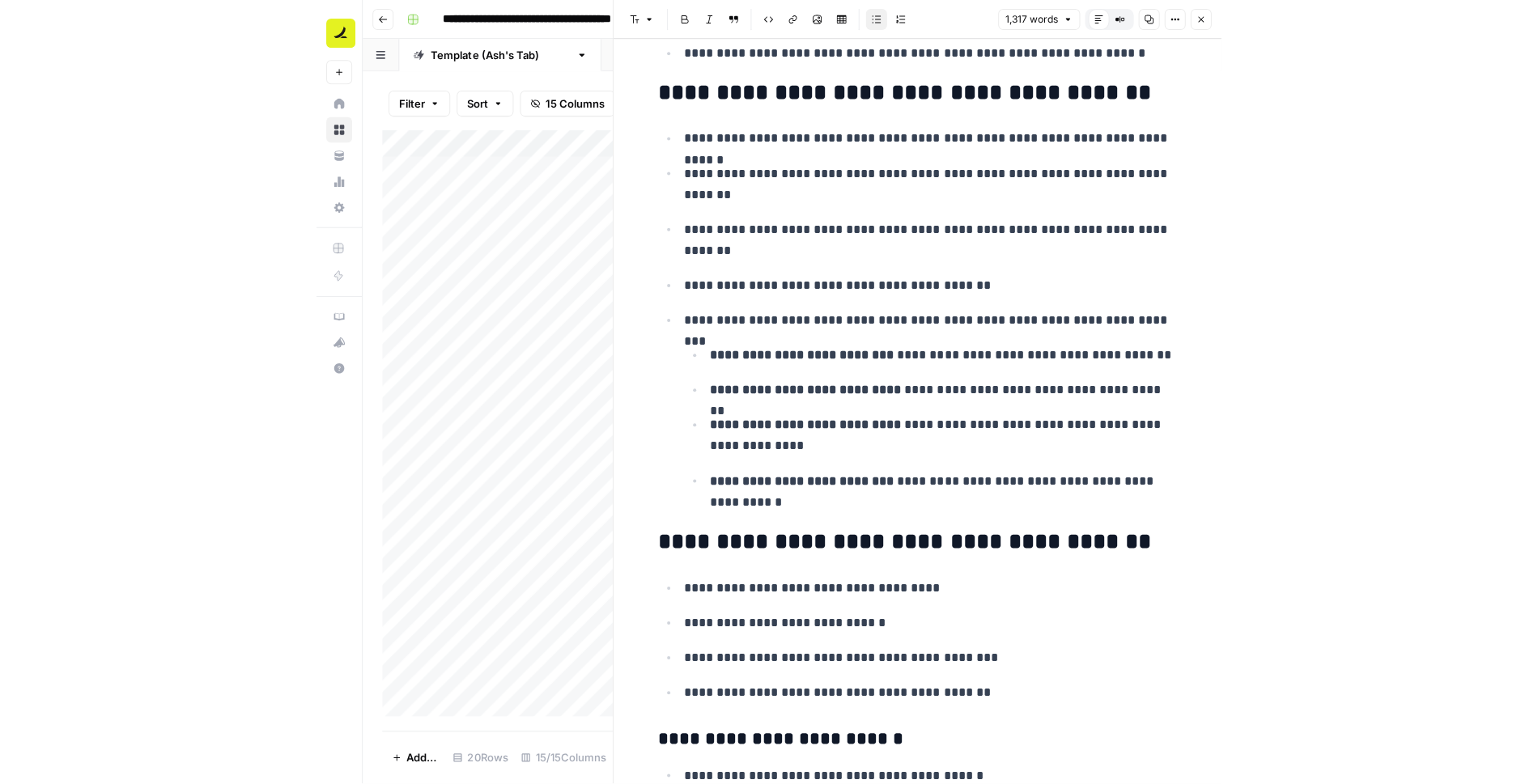 scroll, scrollTop: 4891, scrollLeft: 0, axis: vertical 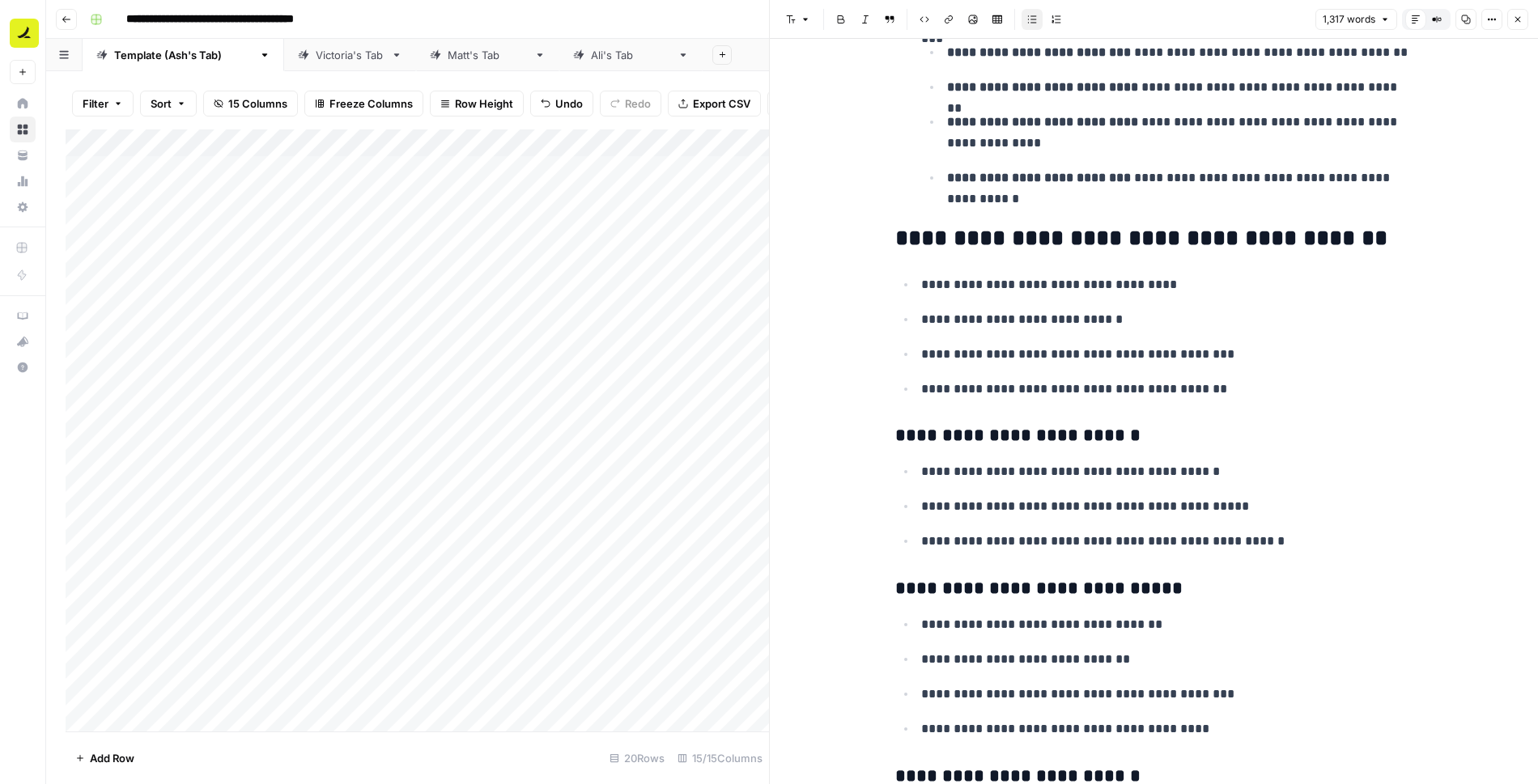click 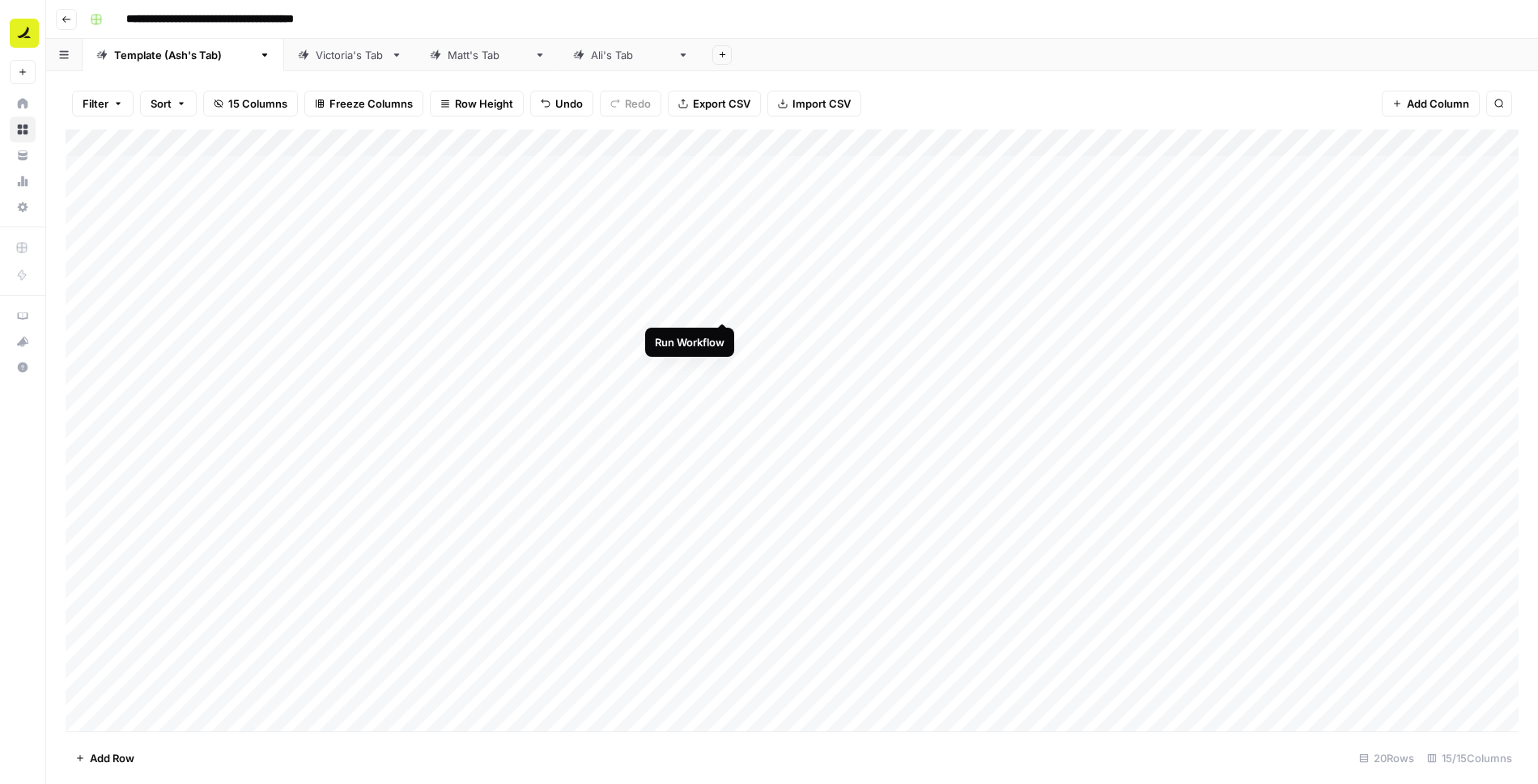click on "Add Column" at bounding box center [792, 430] 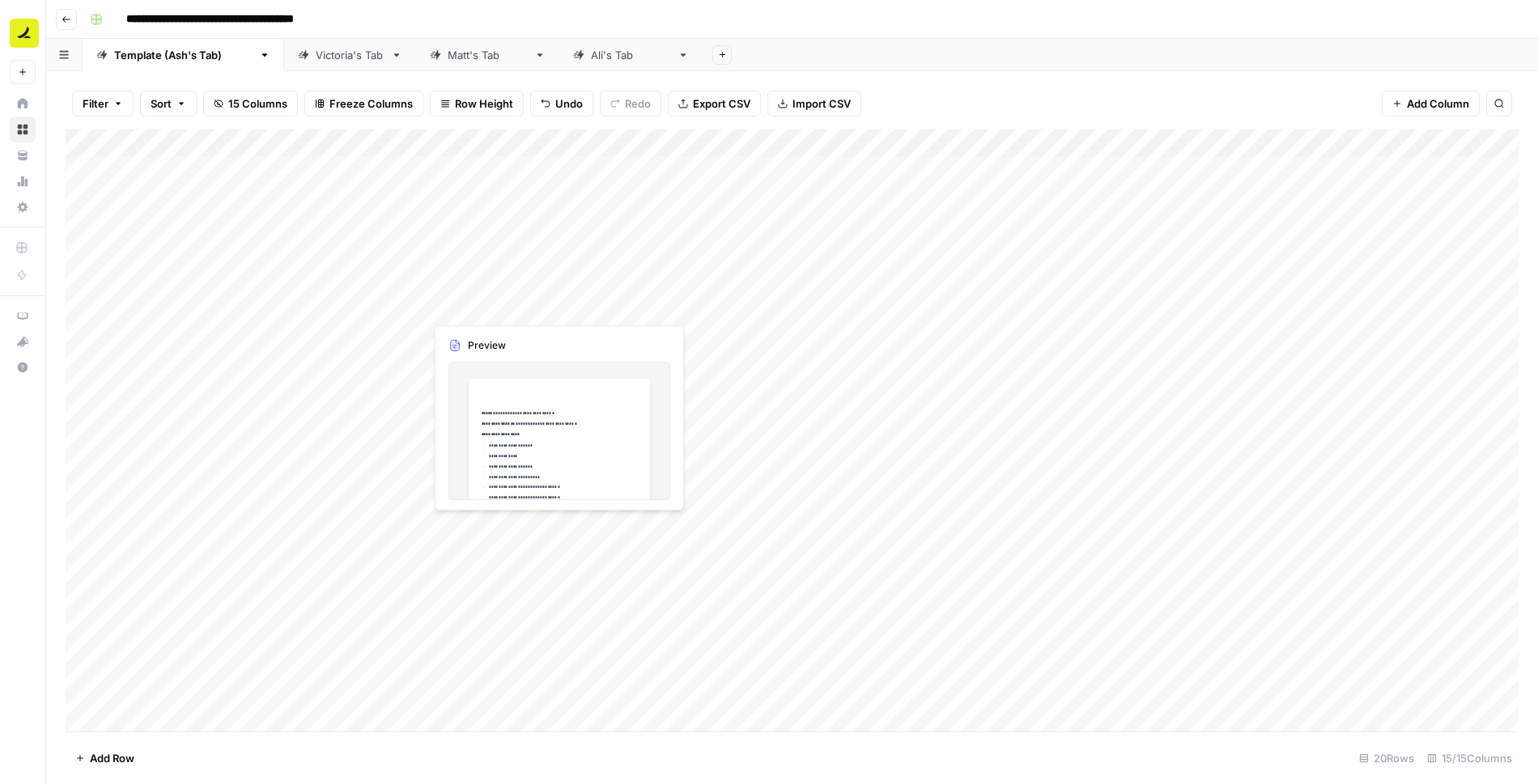 click on "Add Column" at bounding box center [792, 430] 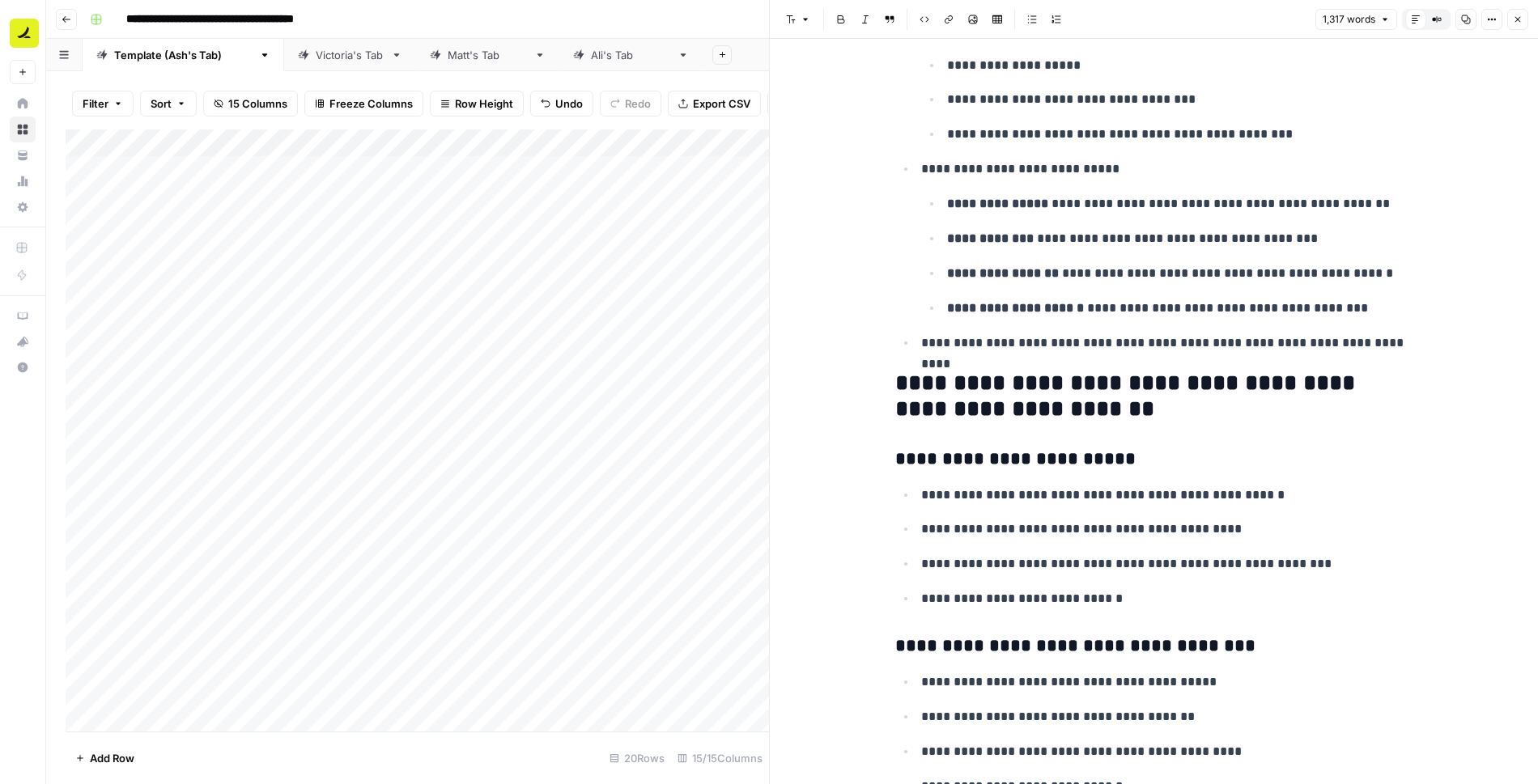 scroll, scrollTop: 2647, scrollLeft: 0, axis: vertical 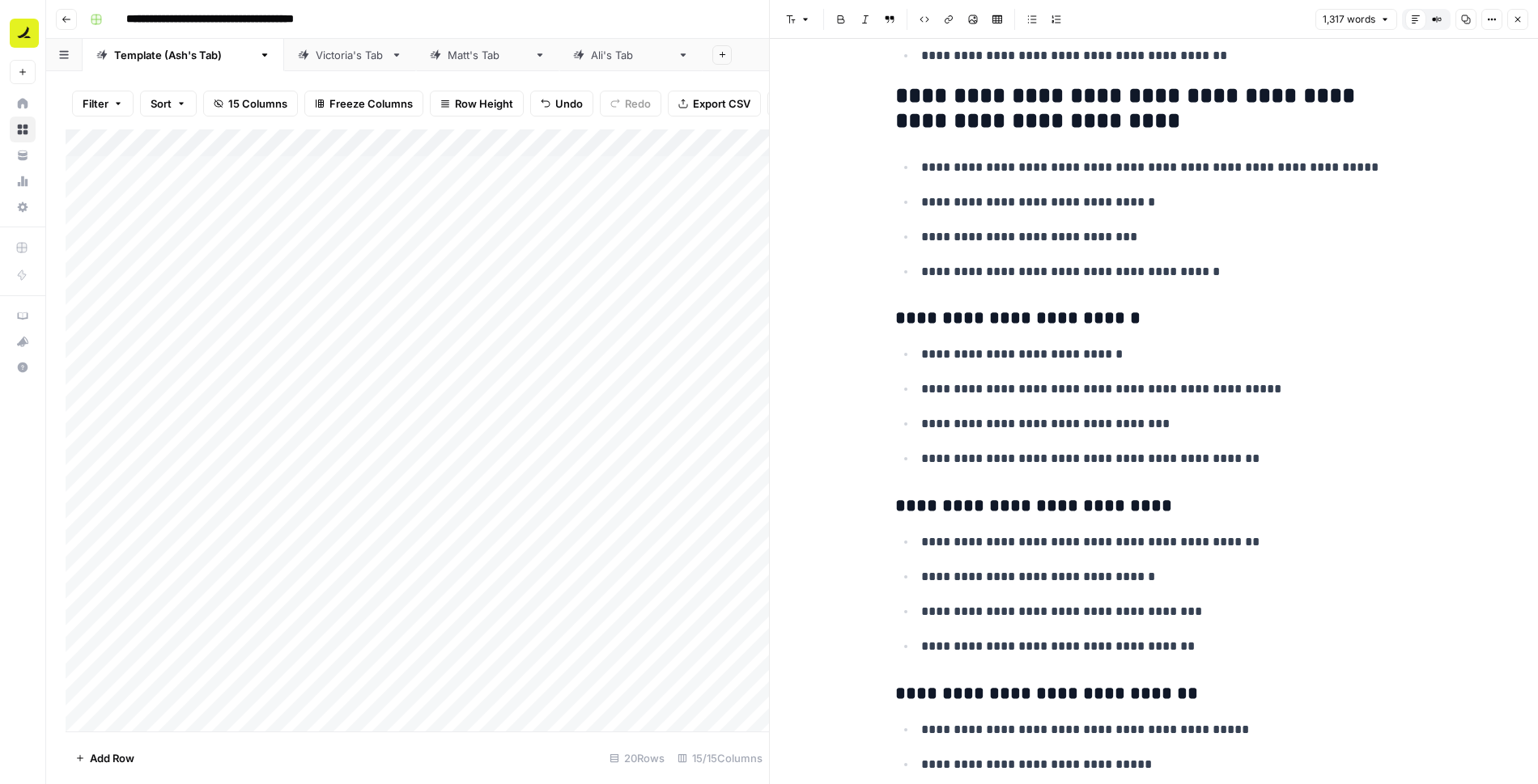 click 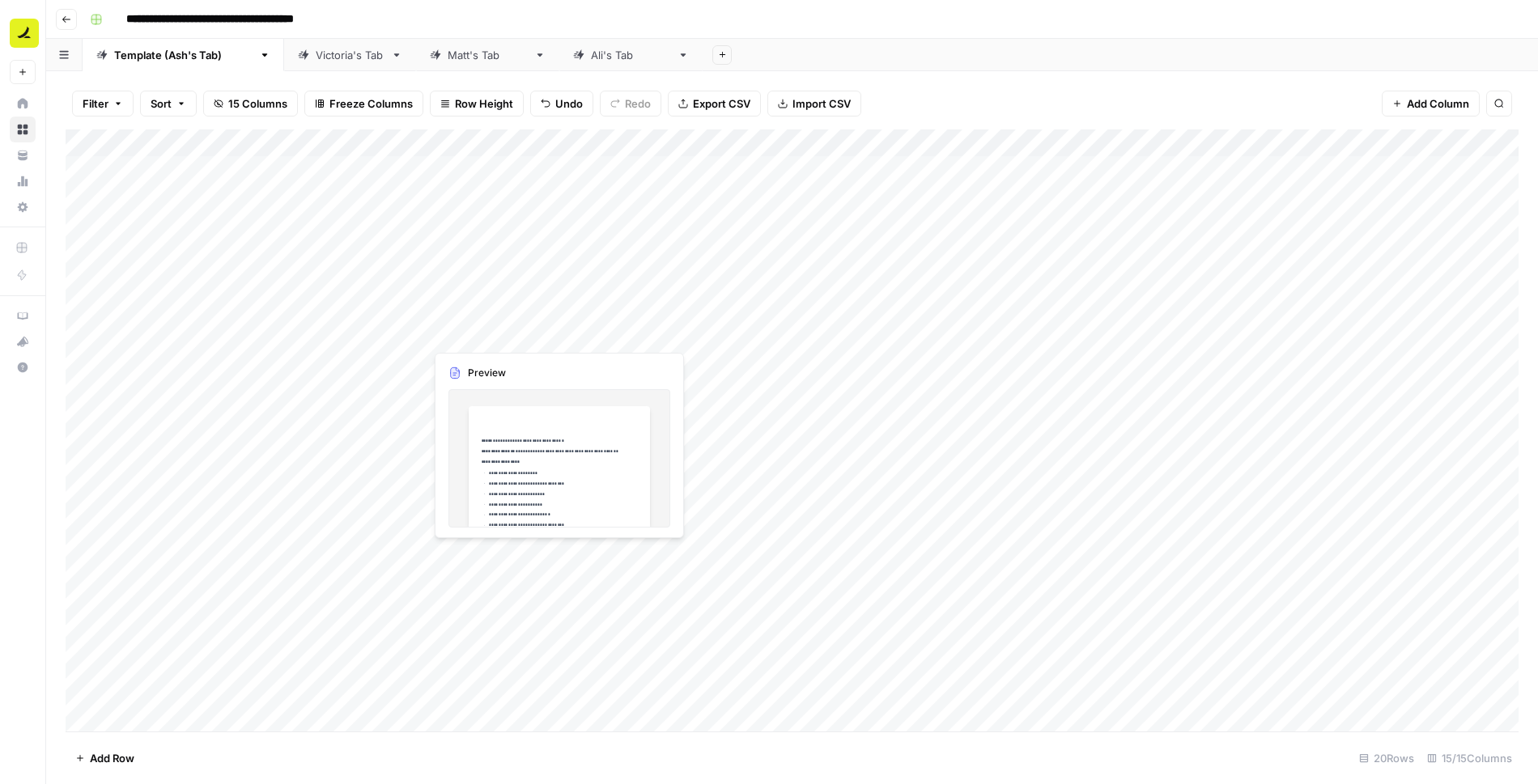 click on "Add Column" at bounding box center (792, 430) 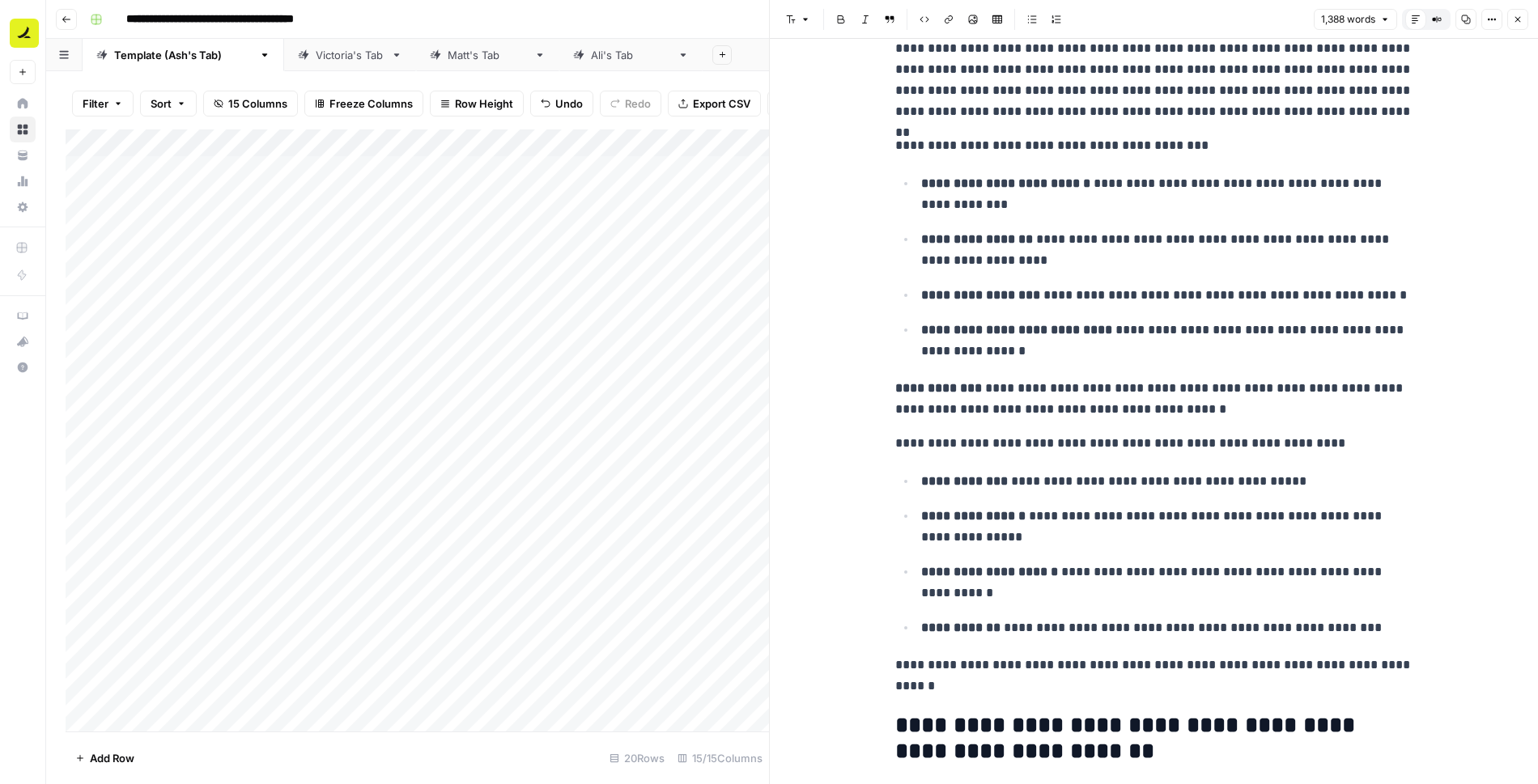 scroll, scrollTop: 1070, scrollLeft: 0, axis: vertical 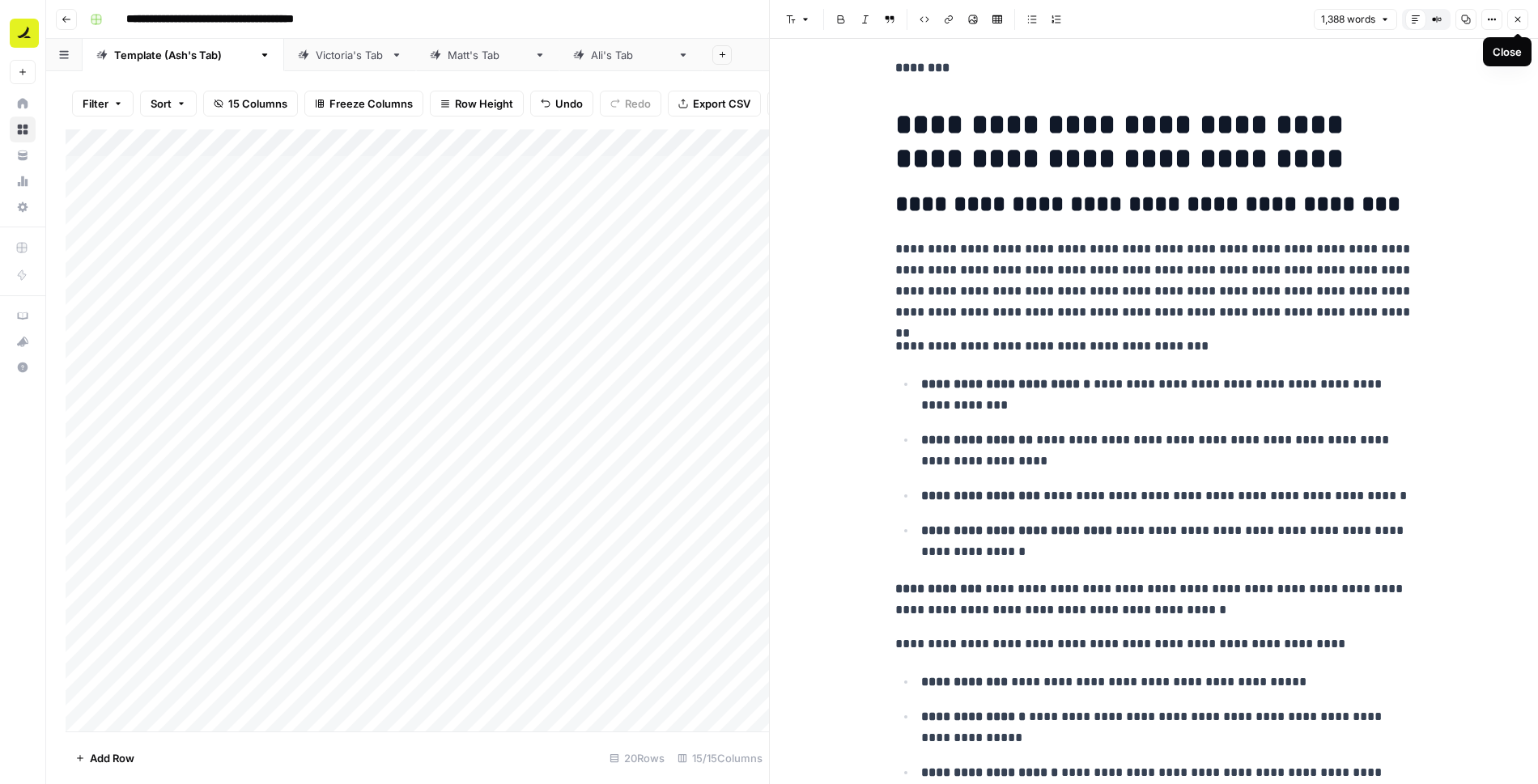 click 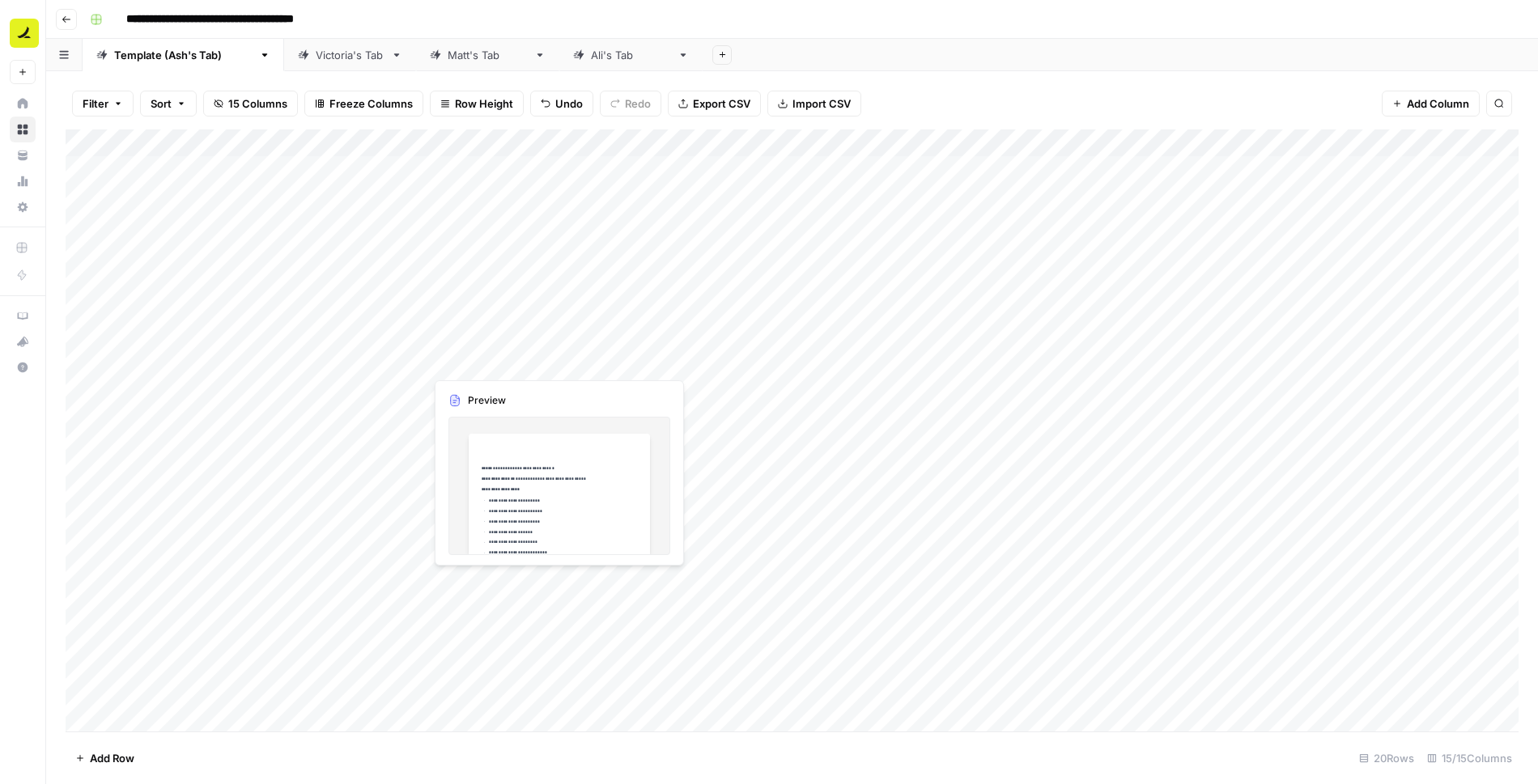 click on "Add Column" at bounding box center [792, 430] 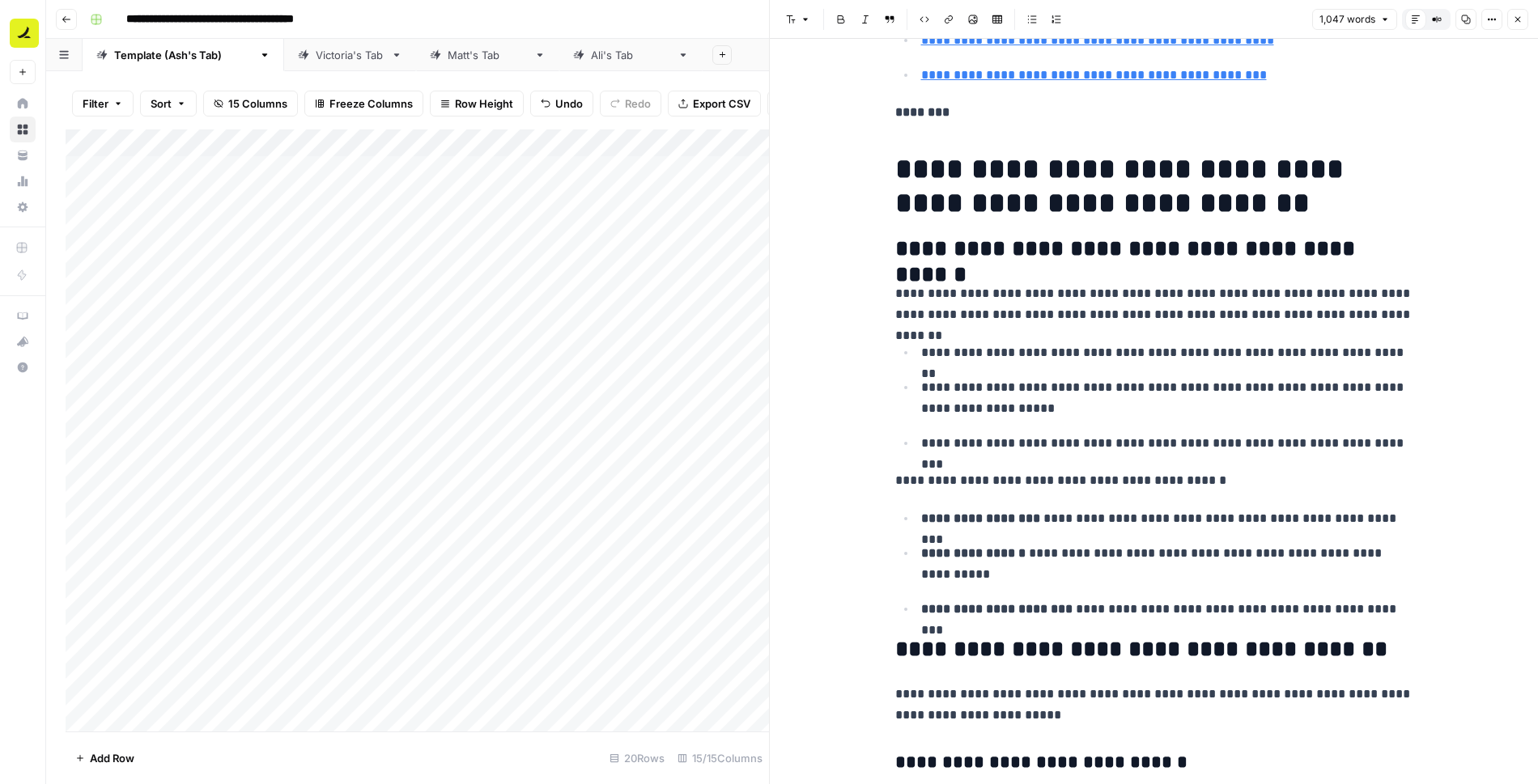 scroll, scrollTop: 858, scrollLeft: 0, axis: vertical 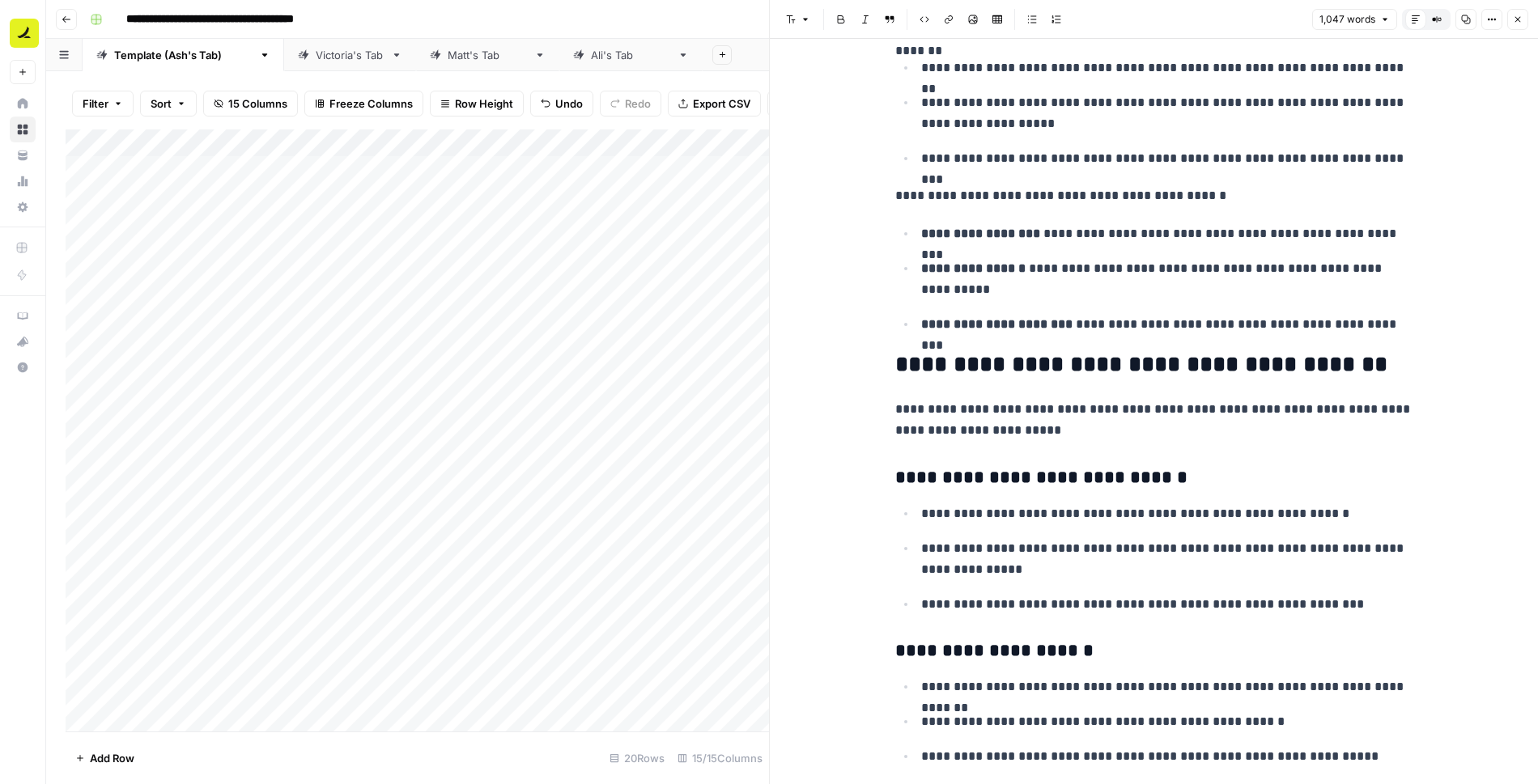 click on "Close" at bounding box center (1518, 19) 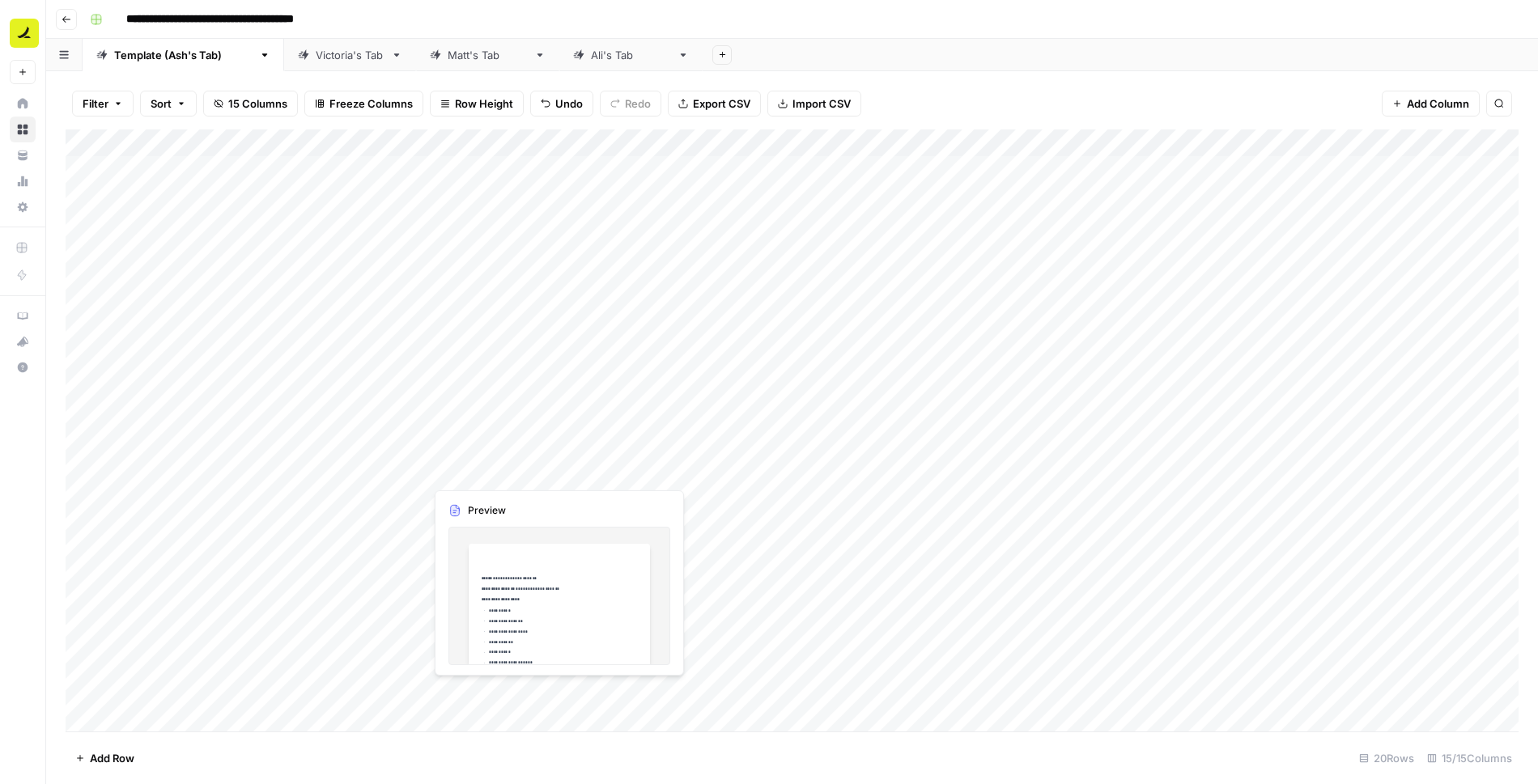 click on "Add Column" at bounding box center [792, 430] 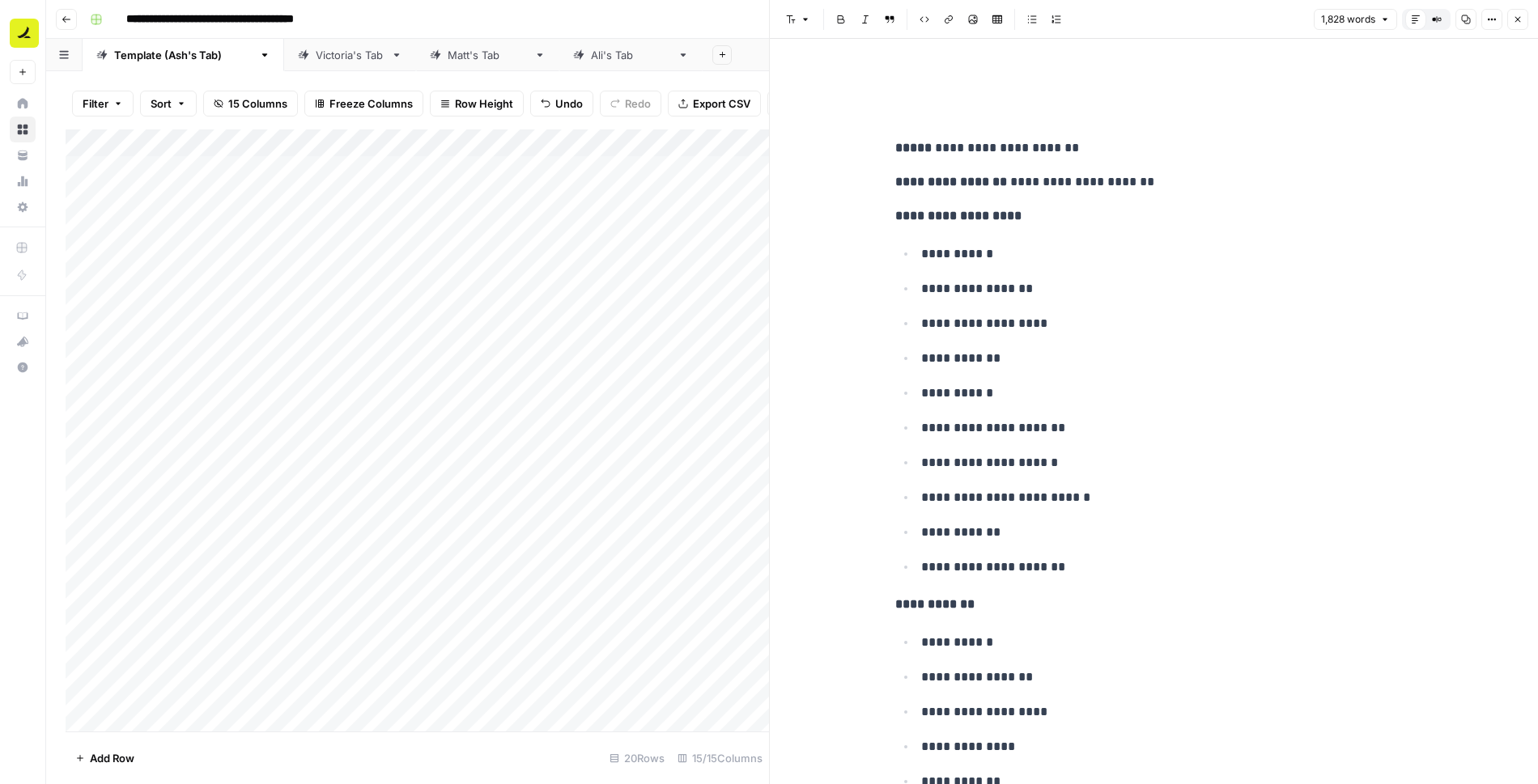 click on "Font style Bold Italic Block quote Code block Link Image Insert Table Bulleted list Numbered list 1,828 words Default Editor Compare Old vs New Content Copy Options Close" at bounding box center (1154, 19) 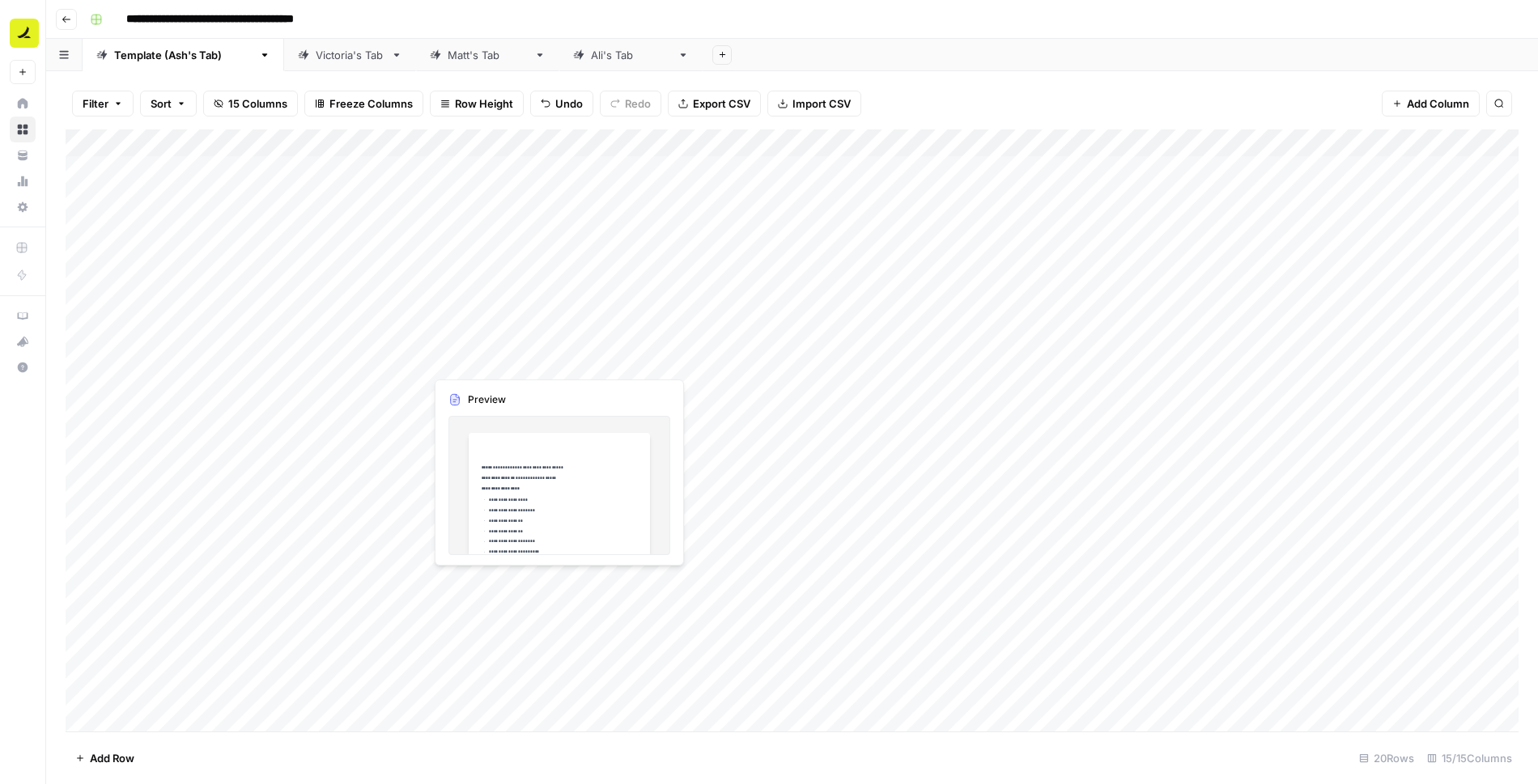 click on "Add Column" at bounding box center (792, 430) 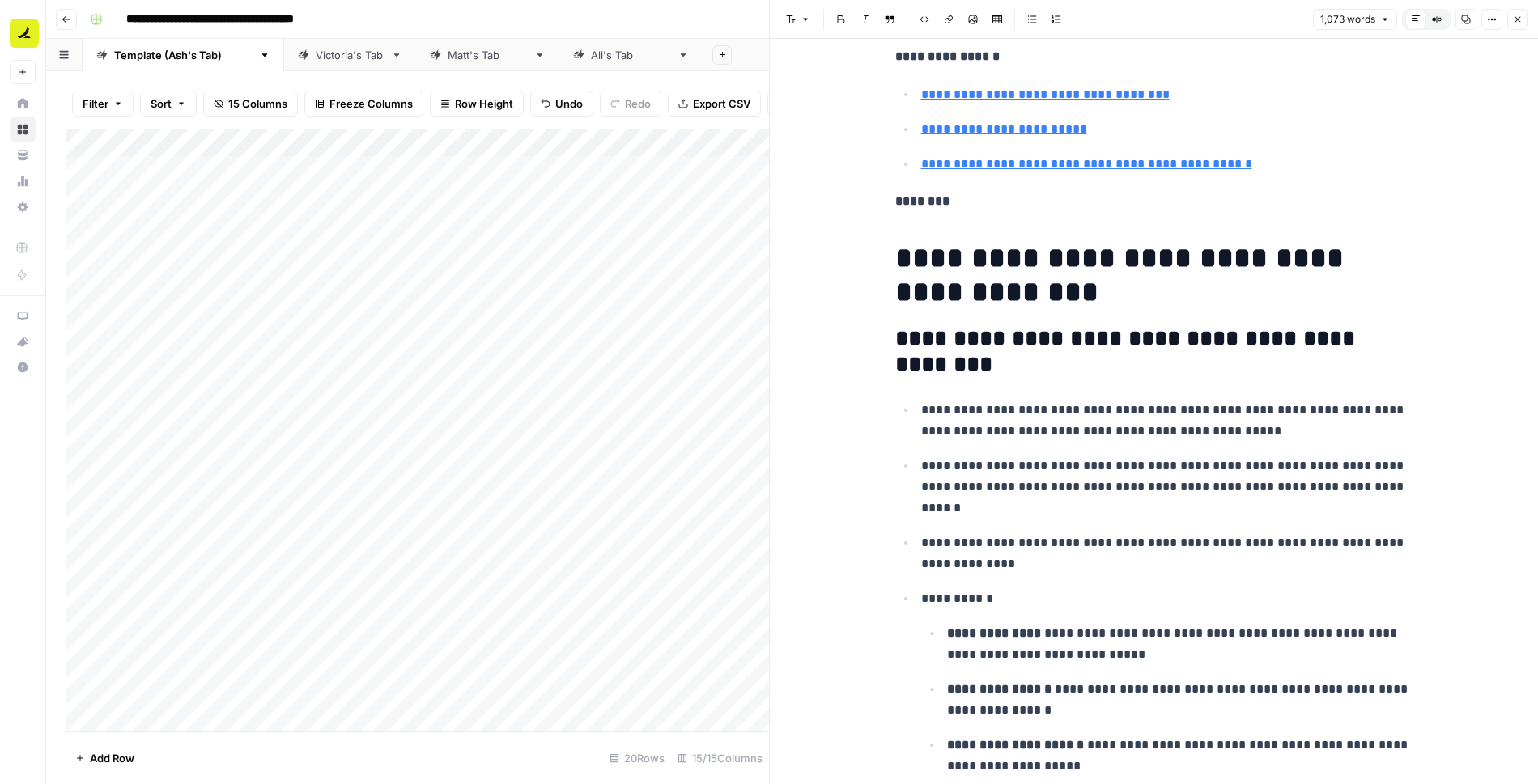 scroll, scrollTop: 2261, scrollLeft: 0, axis: vertical 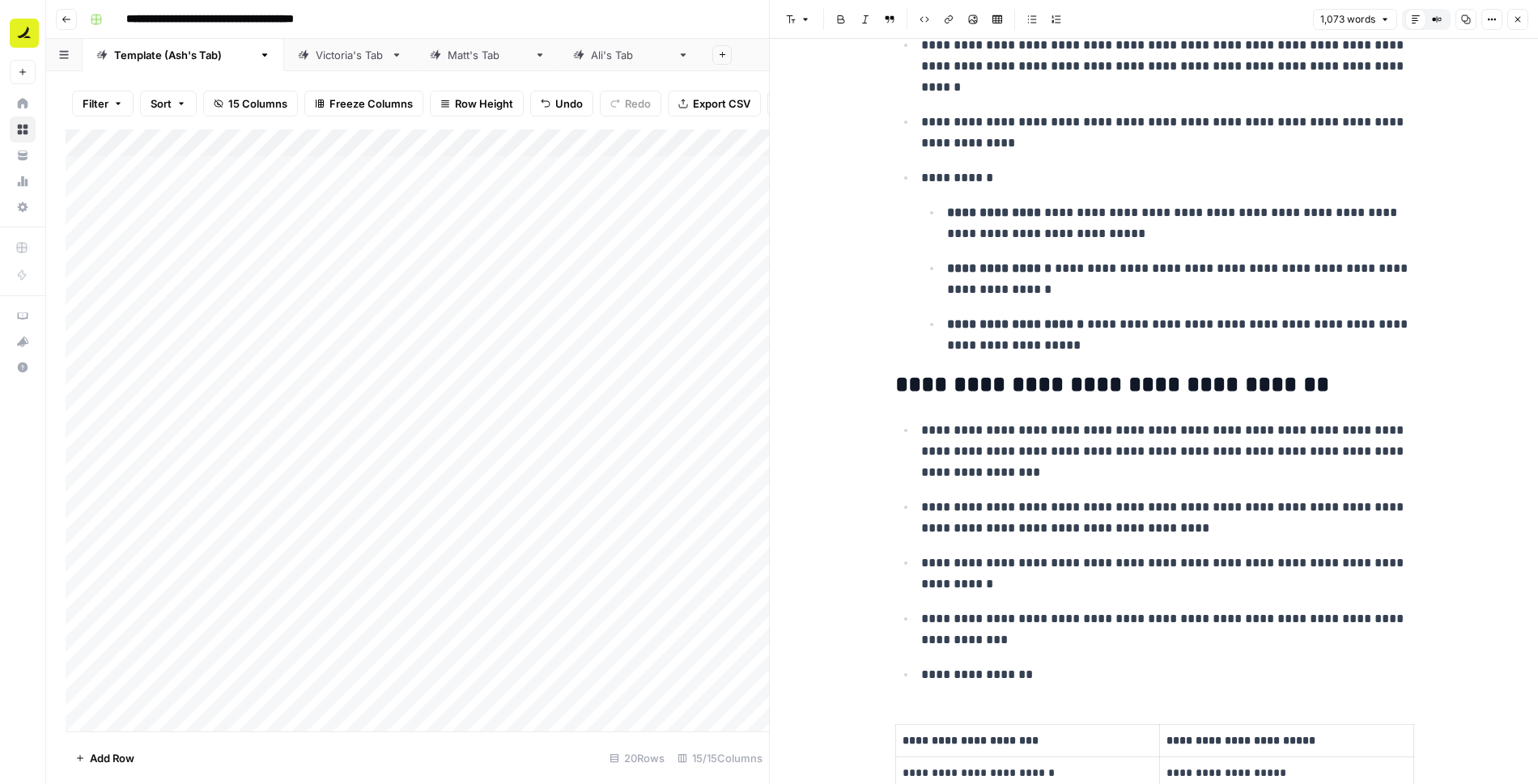 click 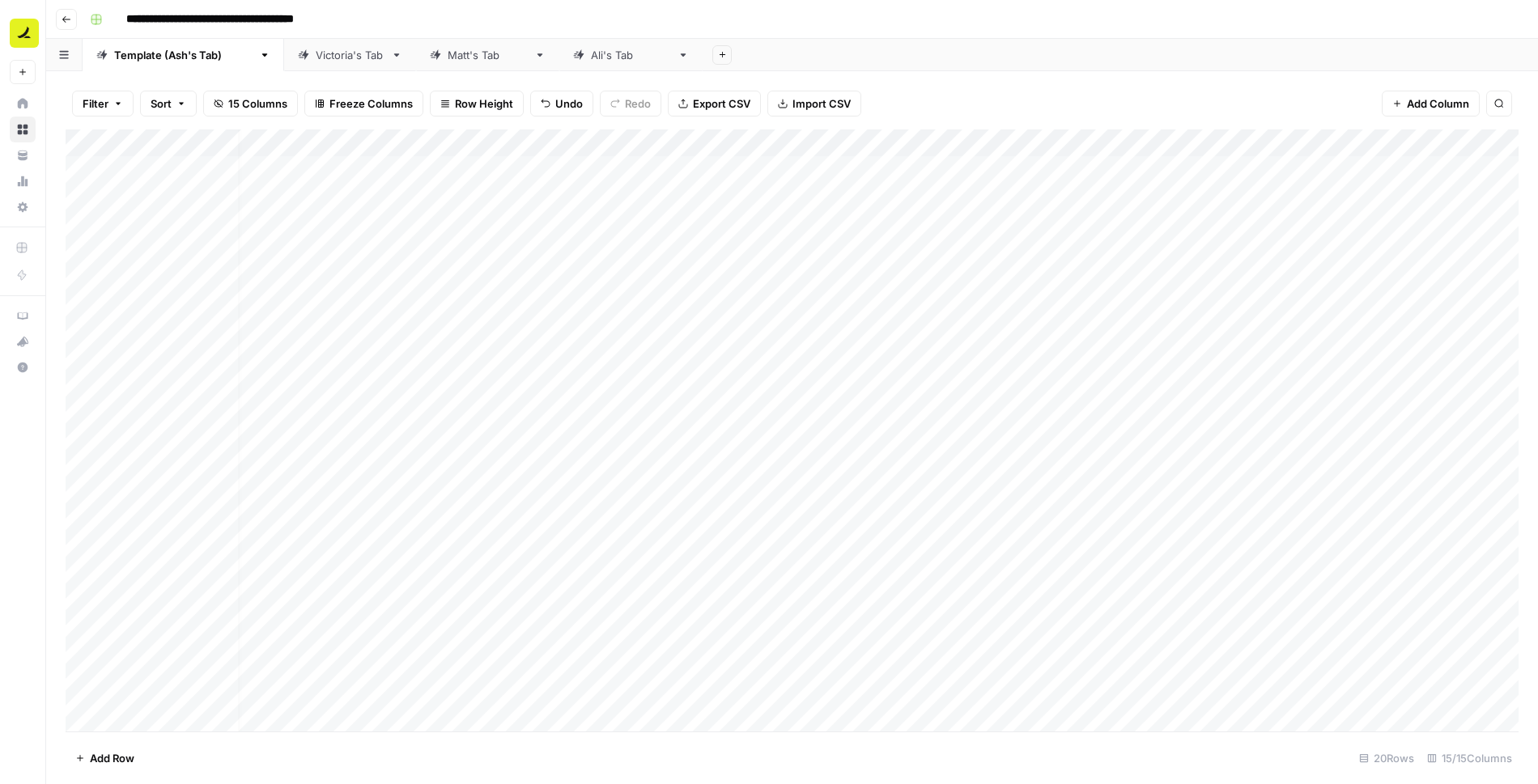 scroll, scrollTop: 0, scrollLeft: 0, axis: both 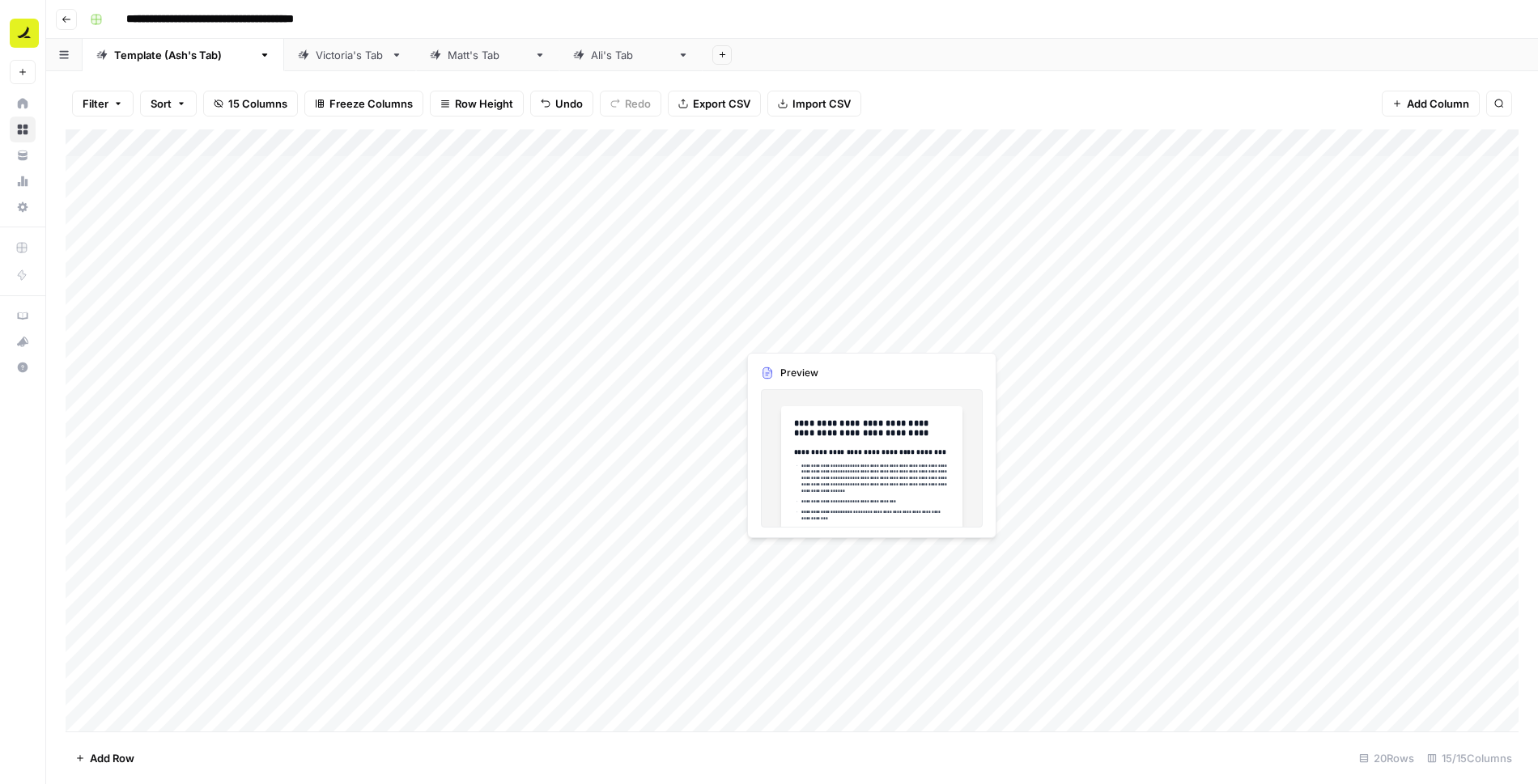 click on "Add Column" at bounding box center [792, 430] 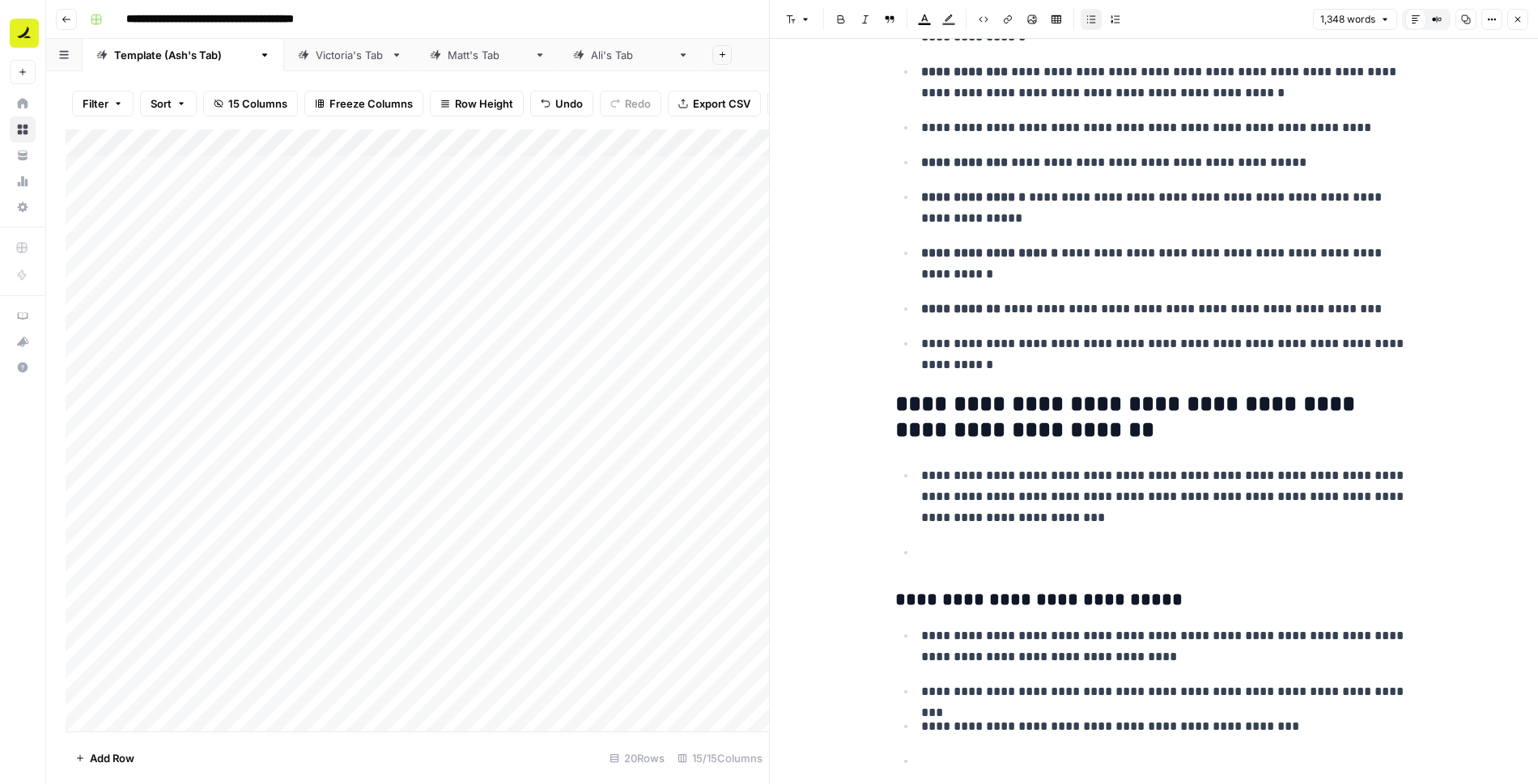 scroll, scrollTop: 701, scrollLeft: 0, axis: vertical 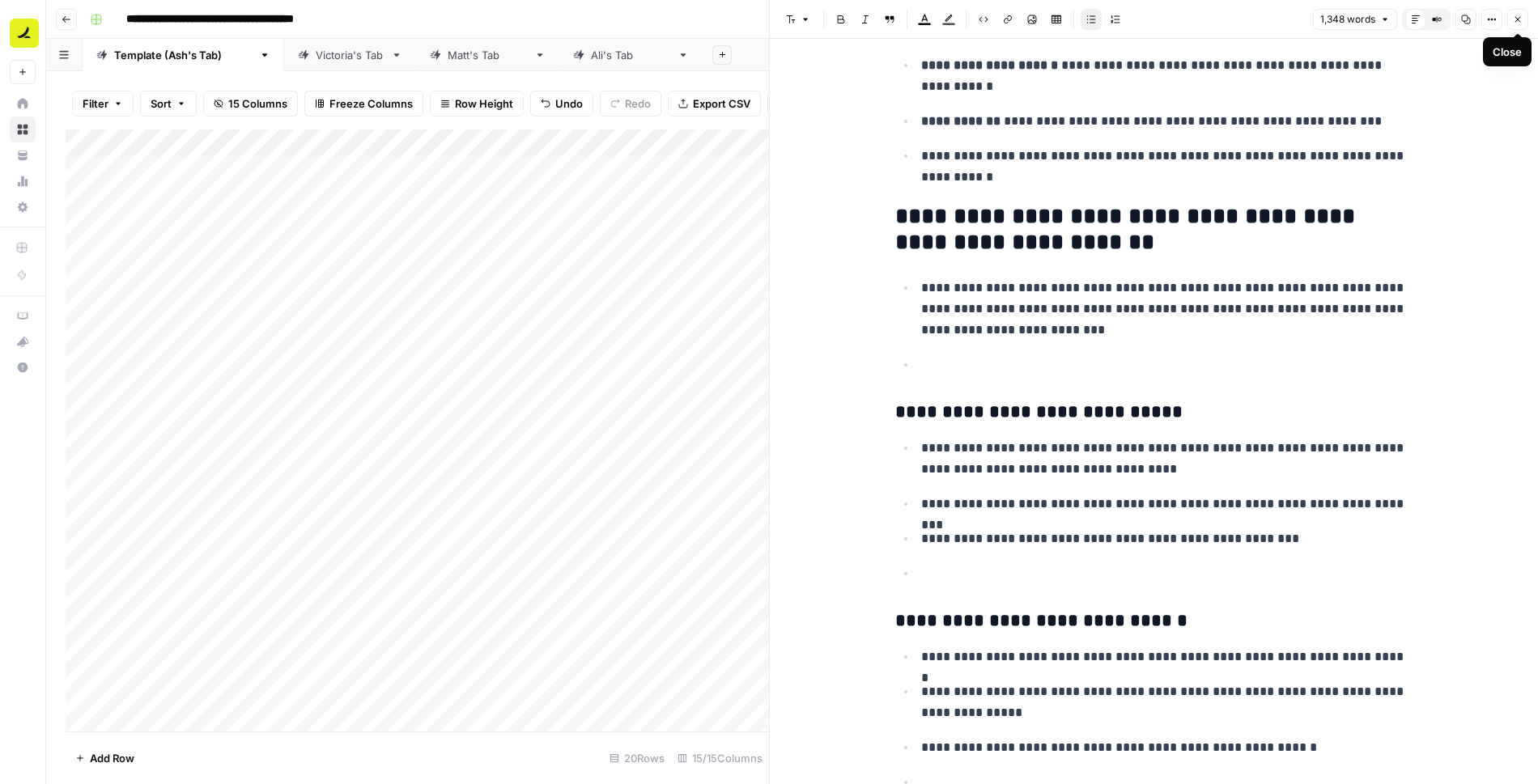 click 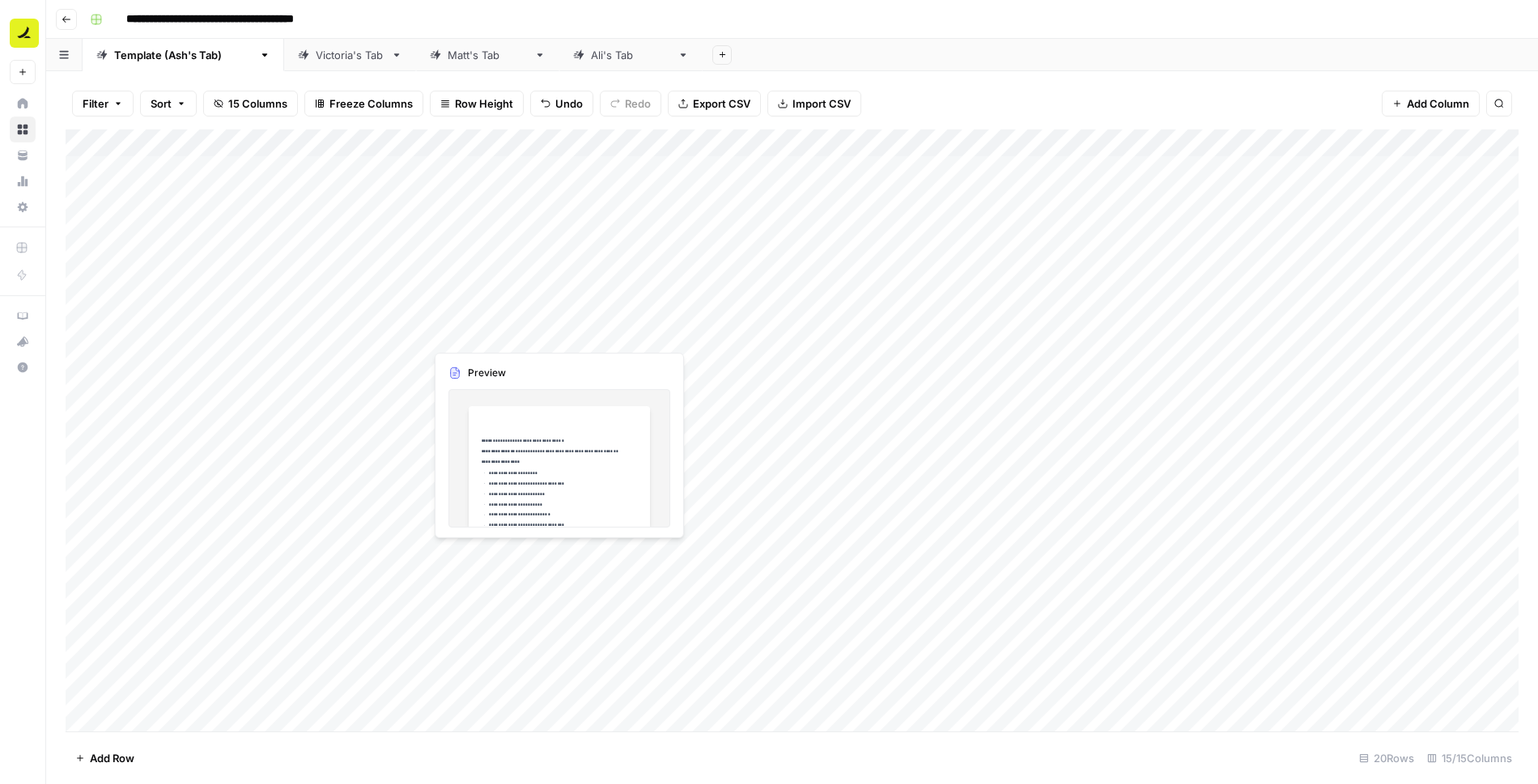 click on "Add Column" at bounding box center (792, 430) 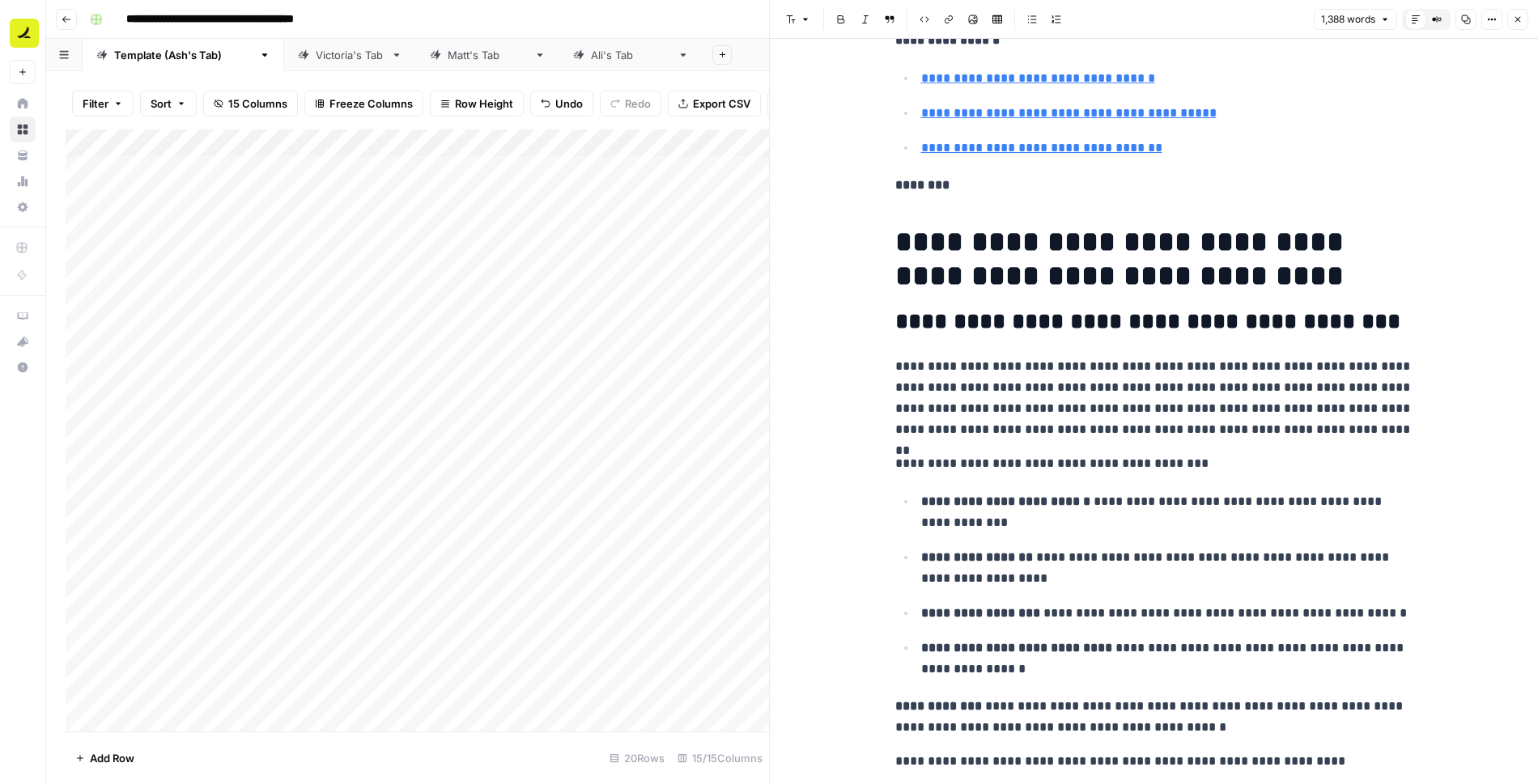 scroll, scrollTop: 974, scrollLeft: 0, axis: vertical 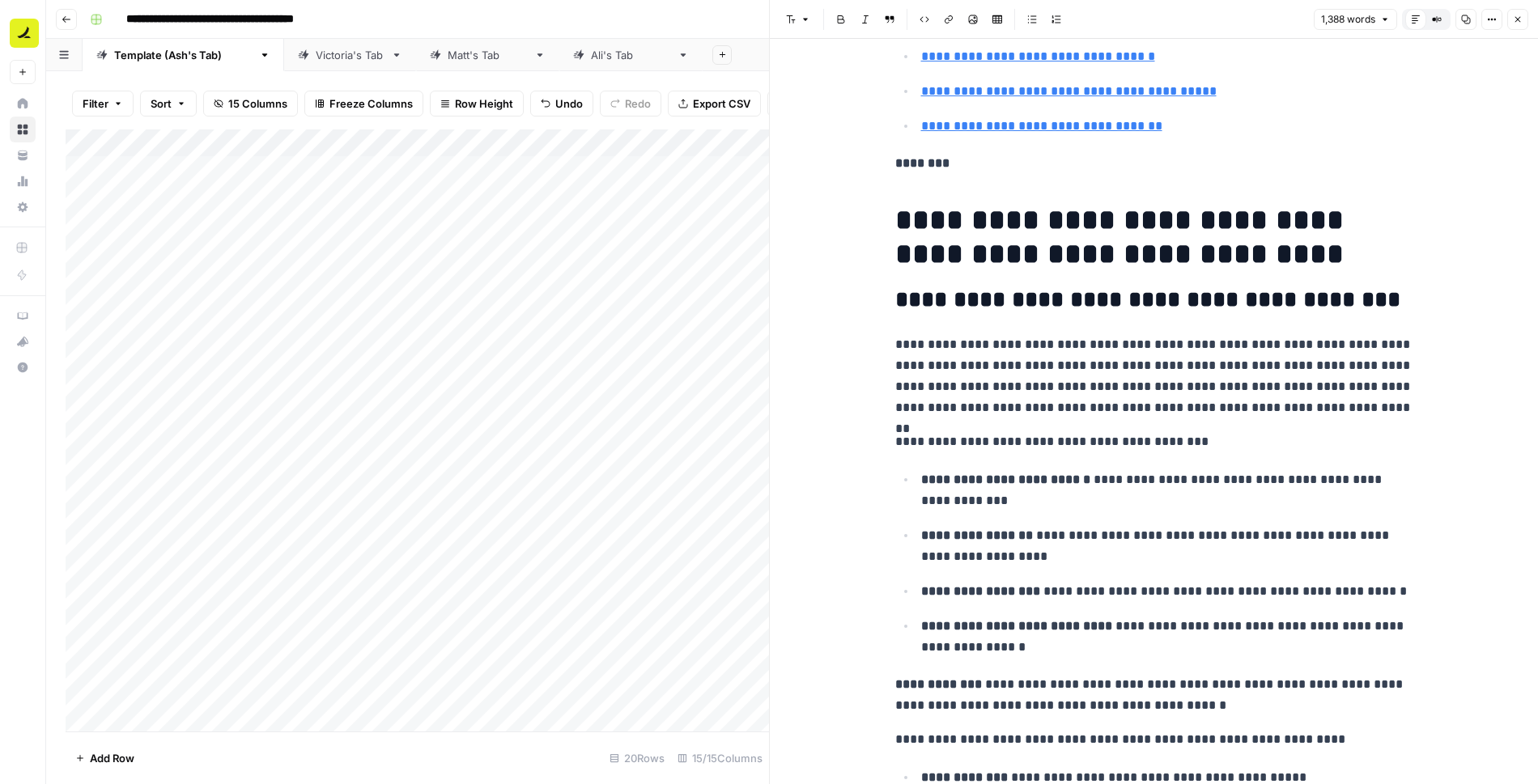 drag, startPoint x: 880, startPoint y: 230, endPoint x: 1086, endPoint y: 323, distance: 226.01991 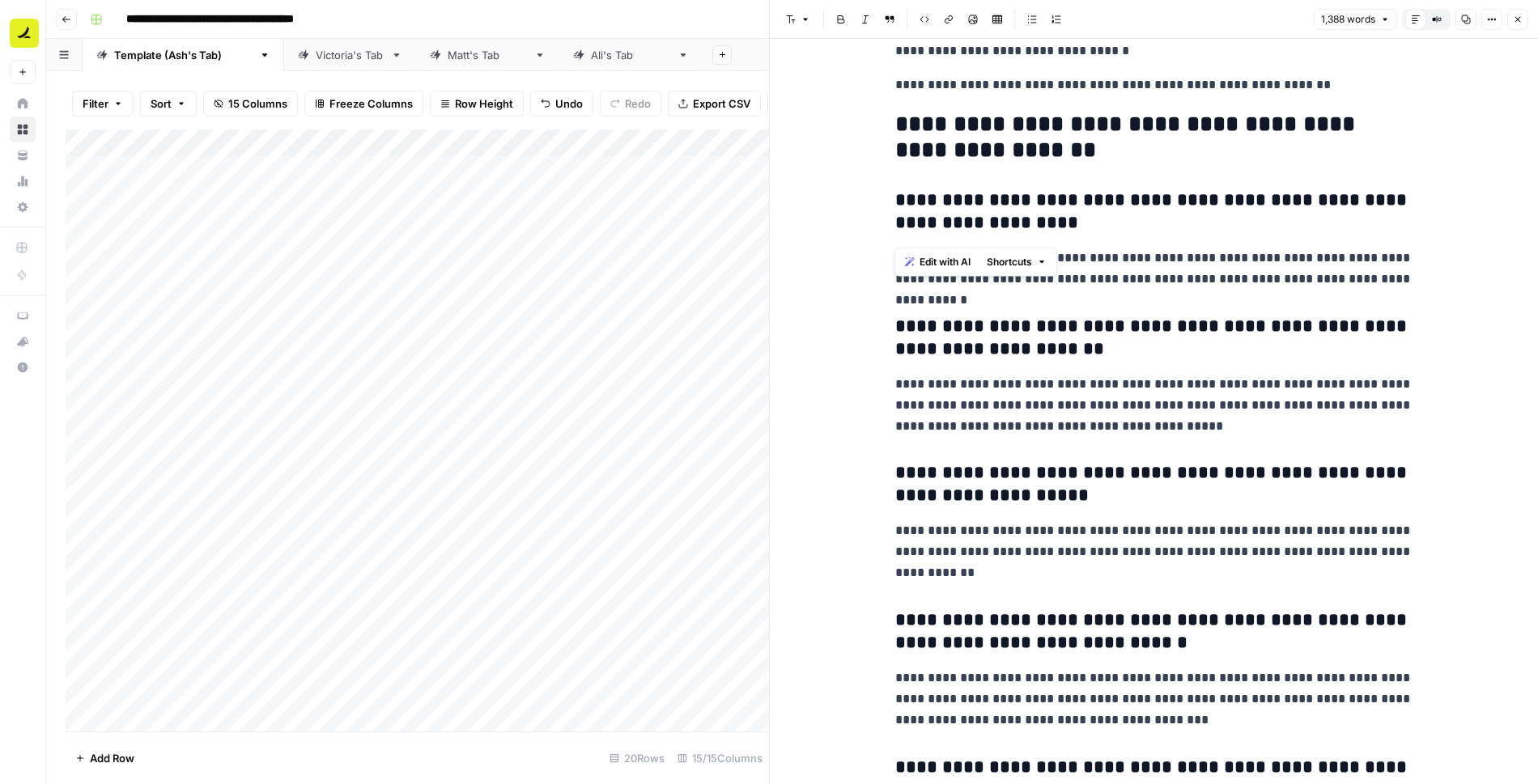 scroll, scrollTop: 6591, scrollLeft: 0, axis: vertical 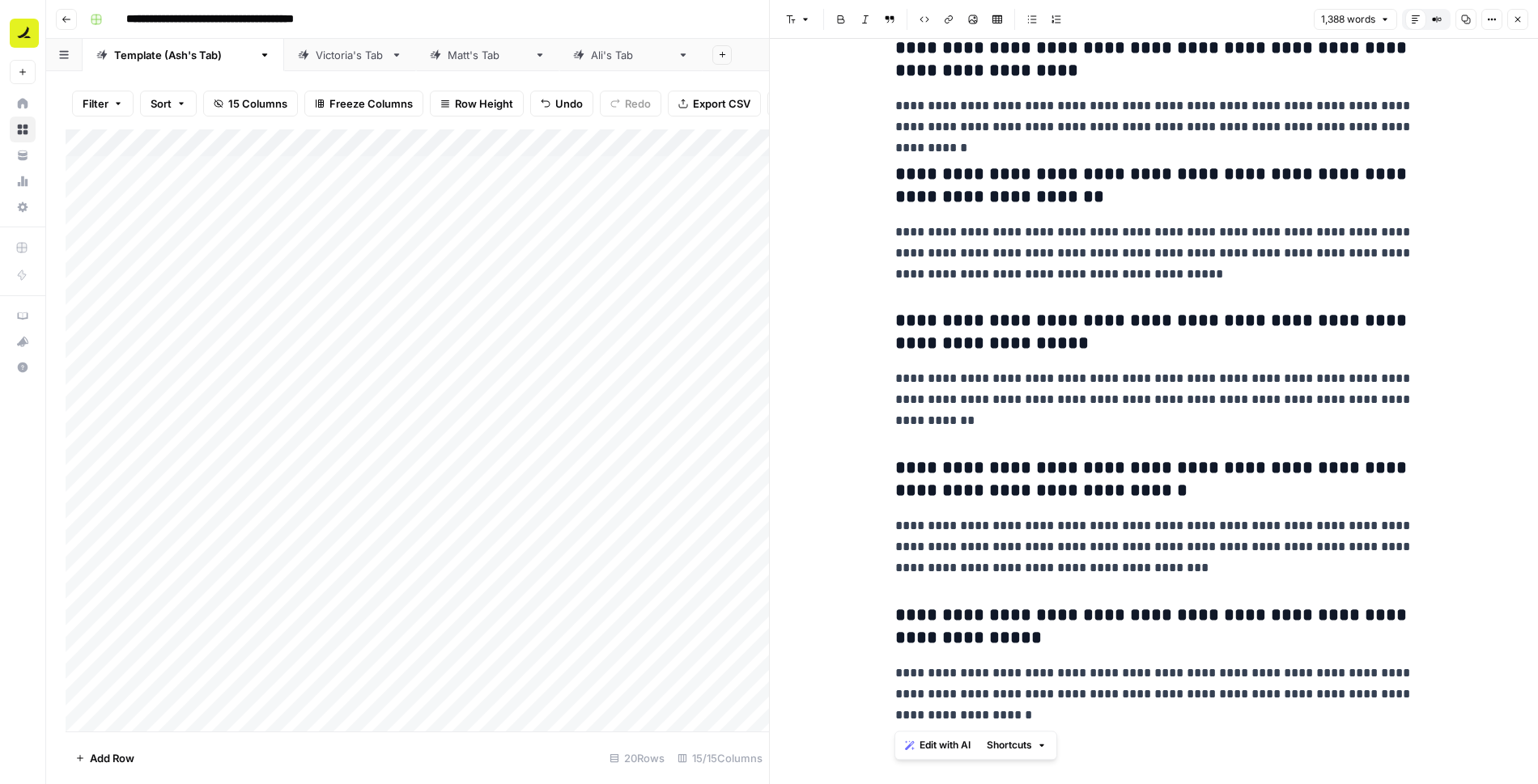 drag, startPoint x: 897, startPoint y: 217, endPoint x: 1192, endPoint y: 738, distance: 598.7203 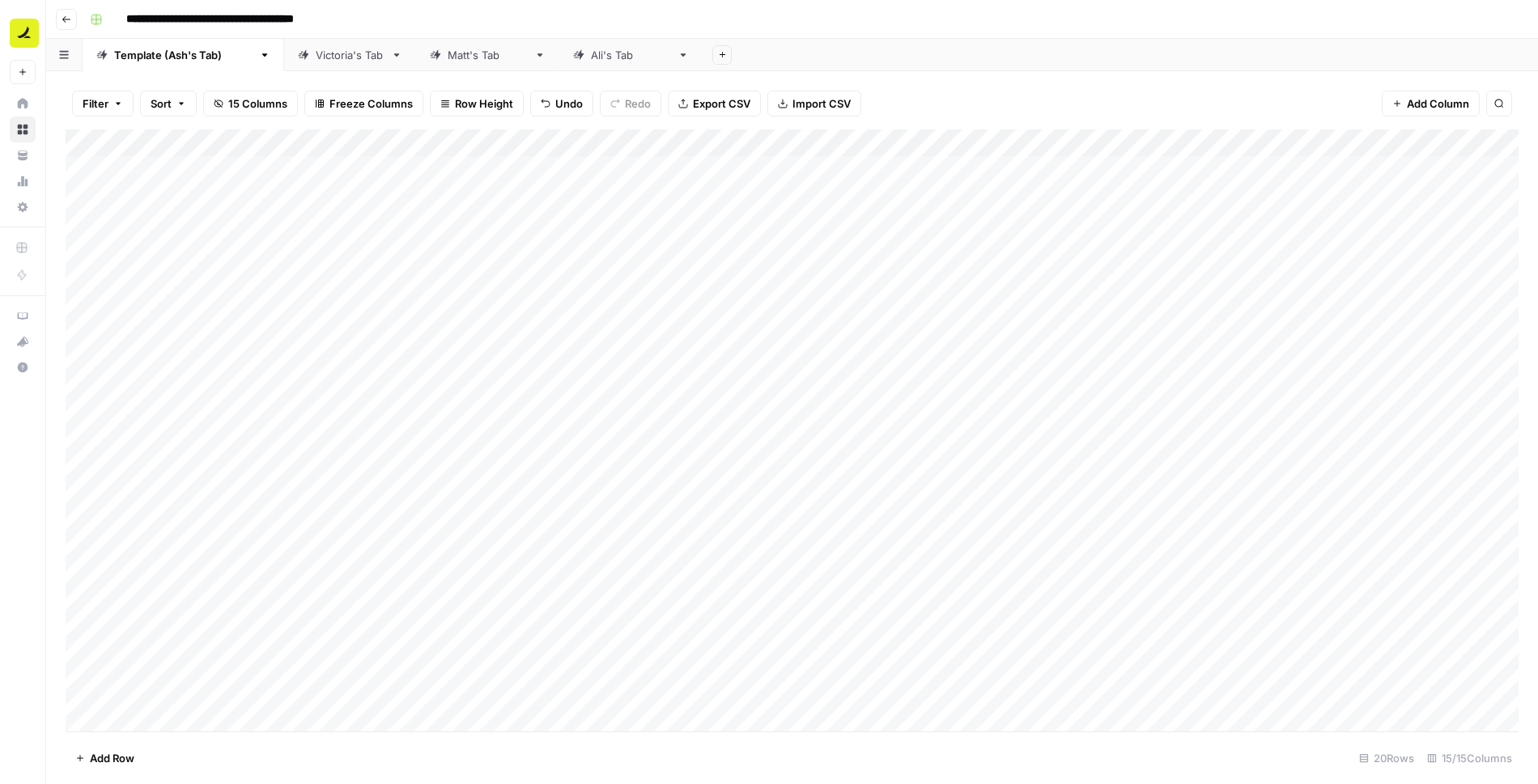 click on "Add Column" at bounding box center [792, 430] 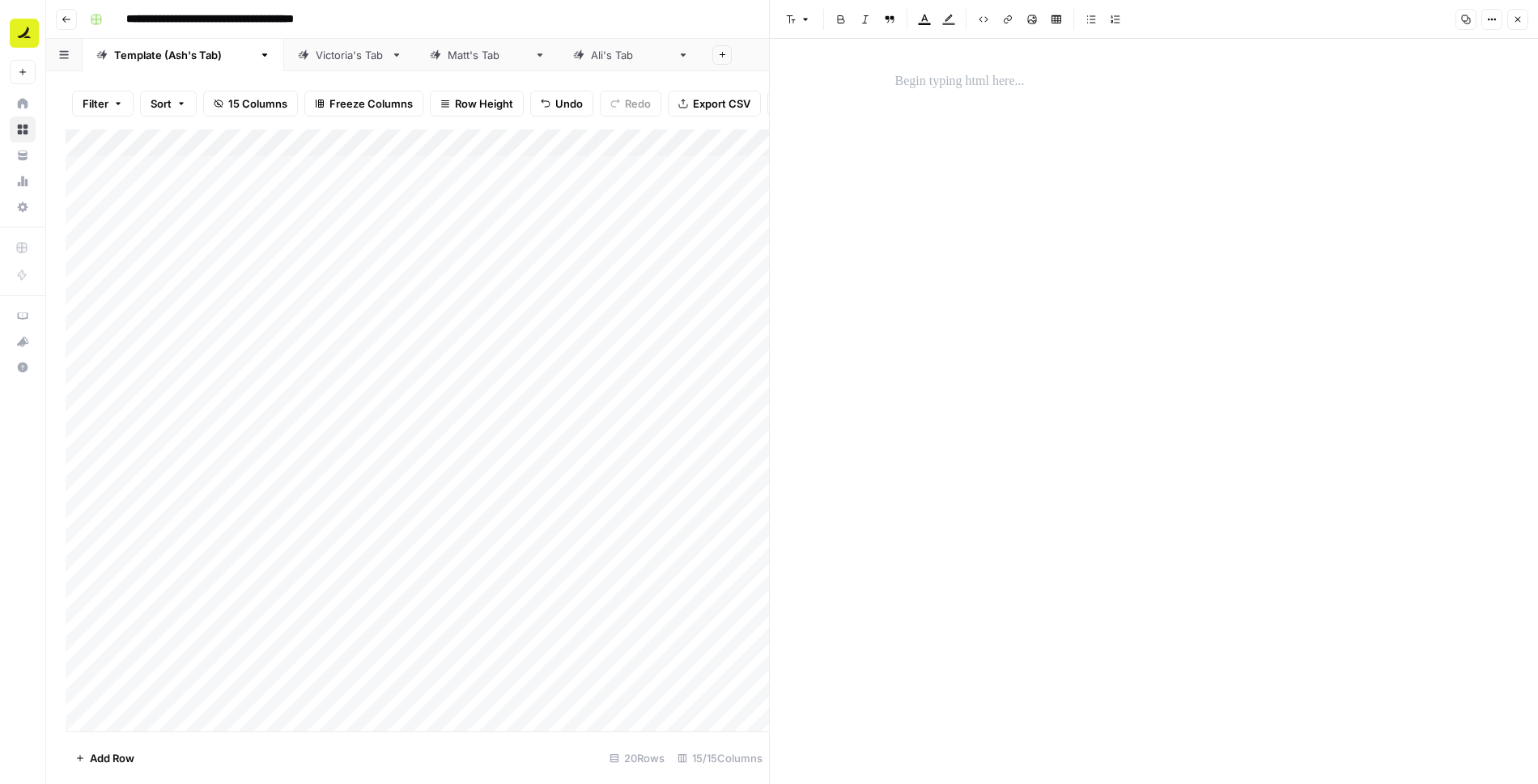 click at bounding box center [1154, 82] 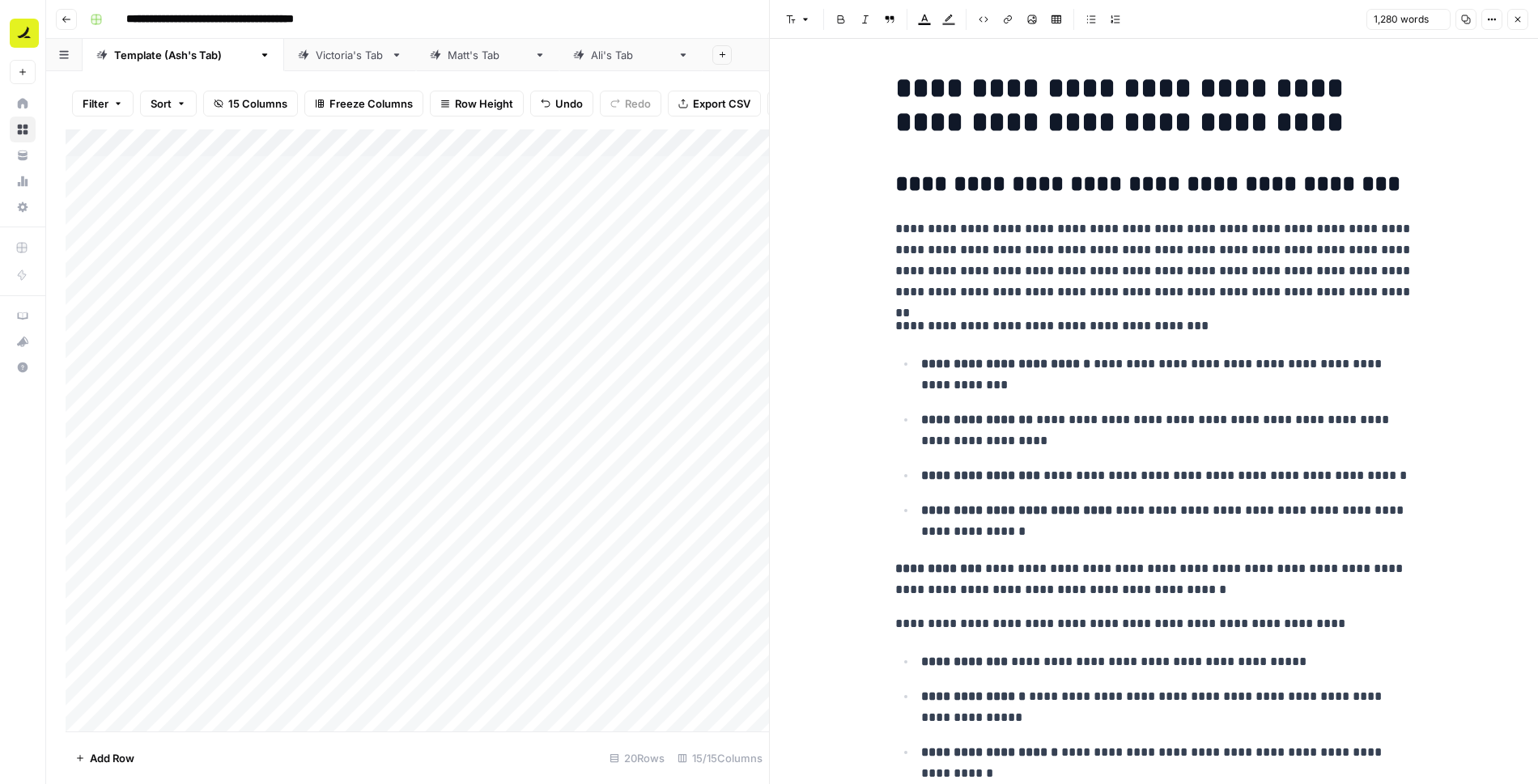 scroll, scrollTop: 5441, scrollLeft: 0, axis: vertical 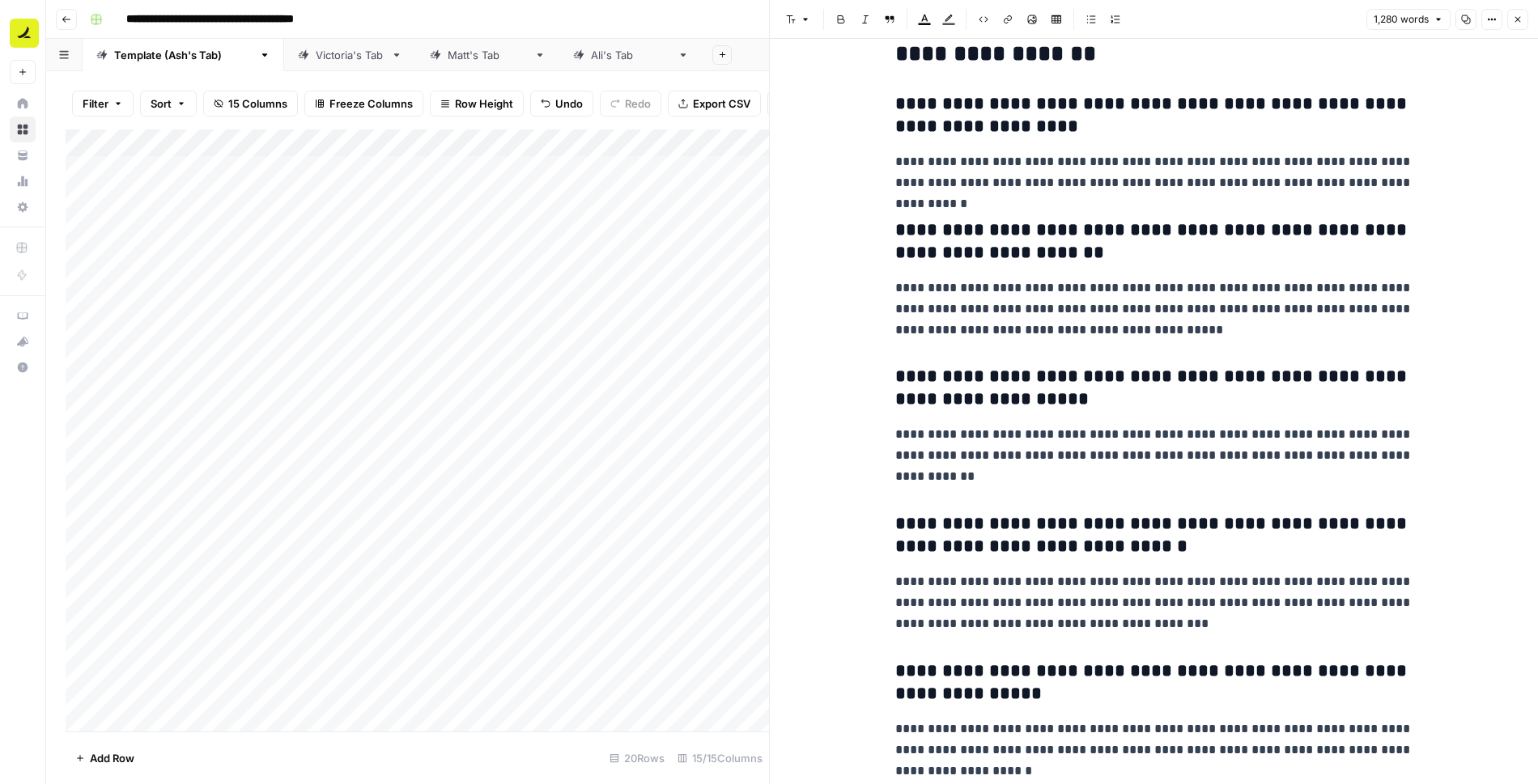 click 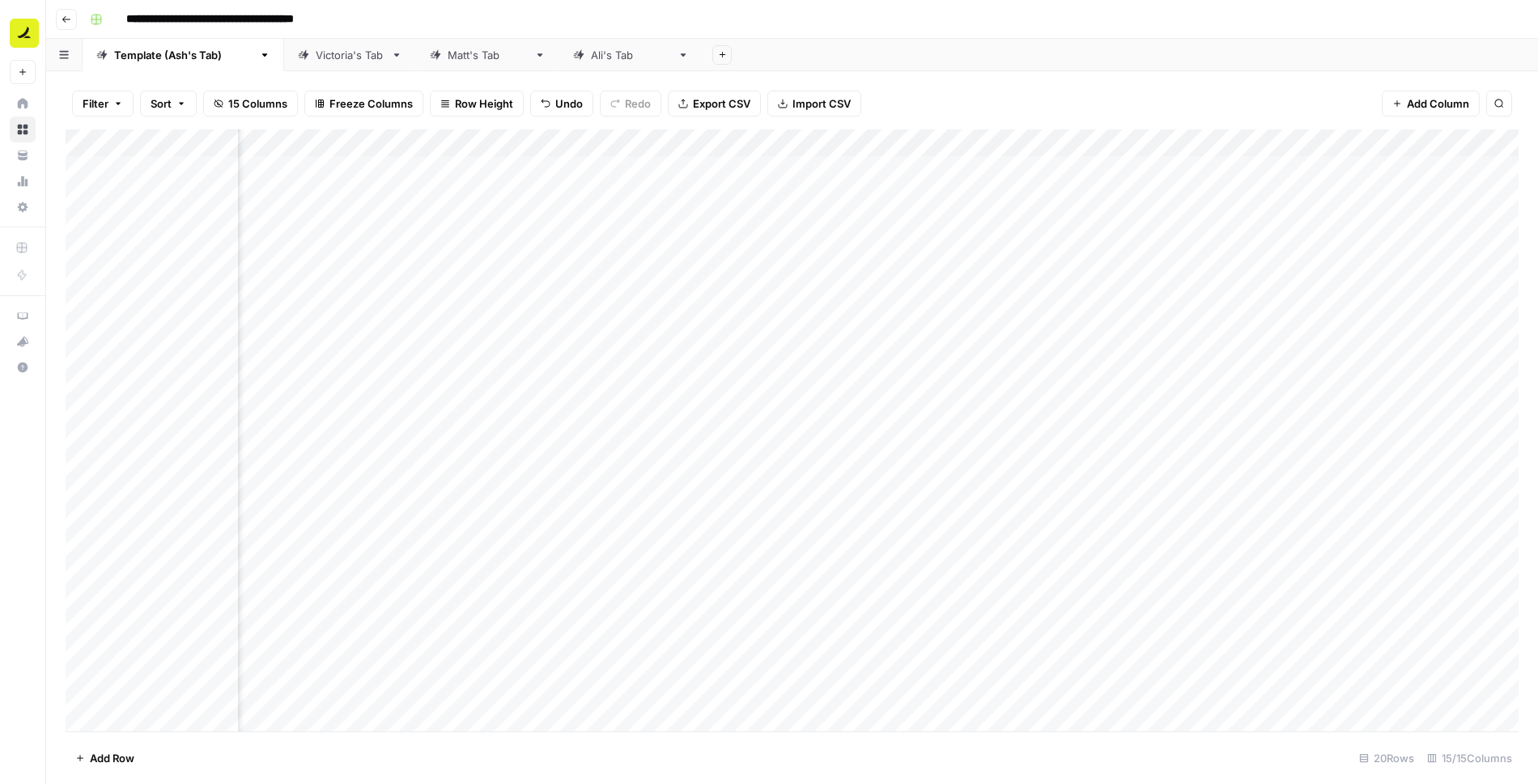 scroll, scrollTop: 0, scrollLeft: 159, axis: horizontal 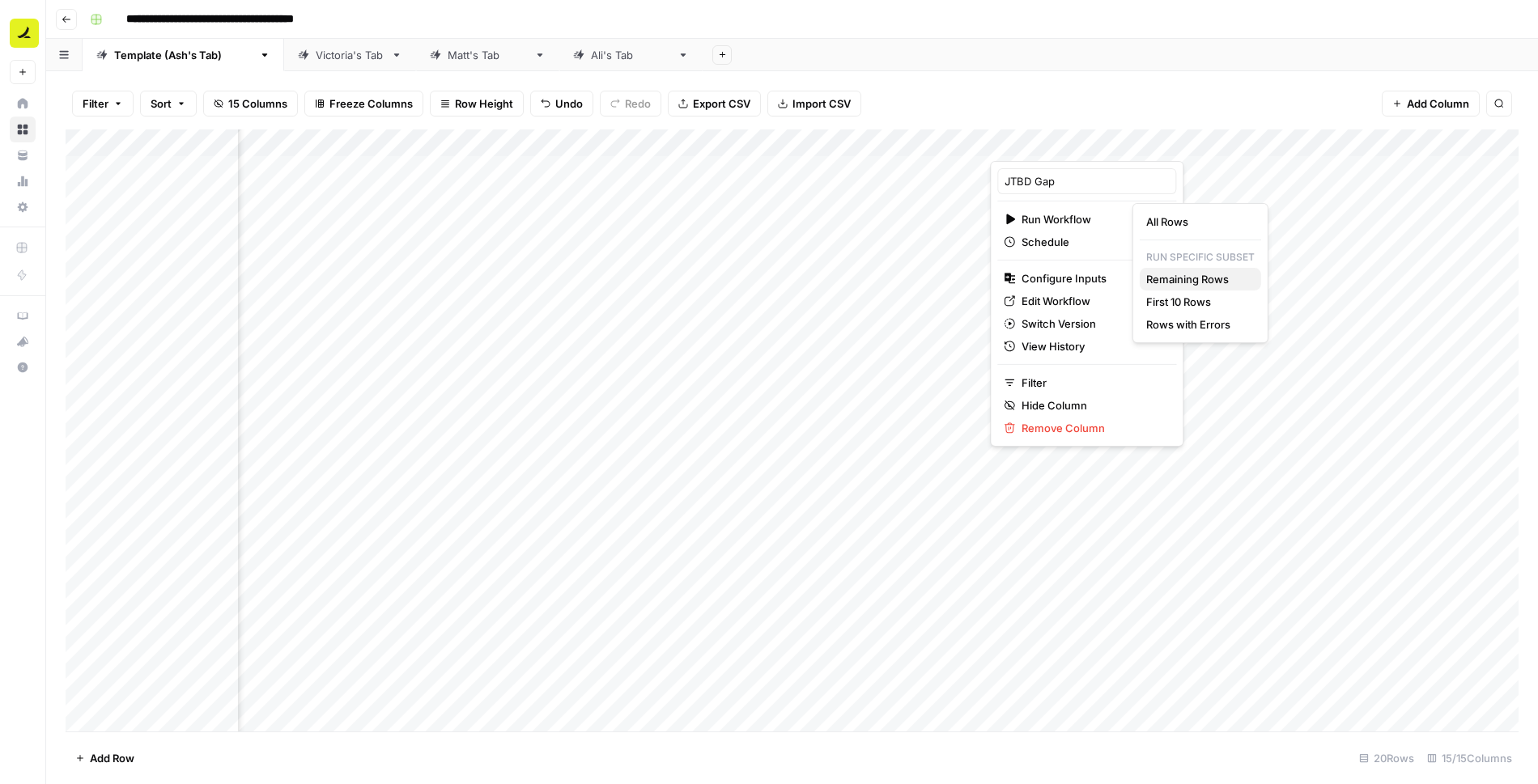 click on "Remaining Rows" at bounding box center [1197, 279] 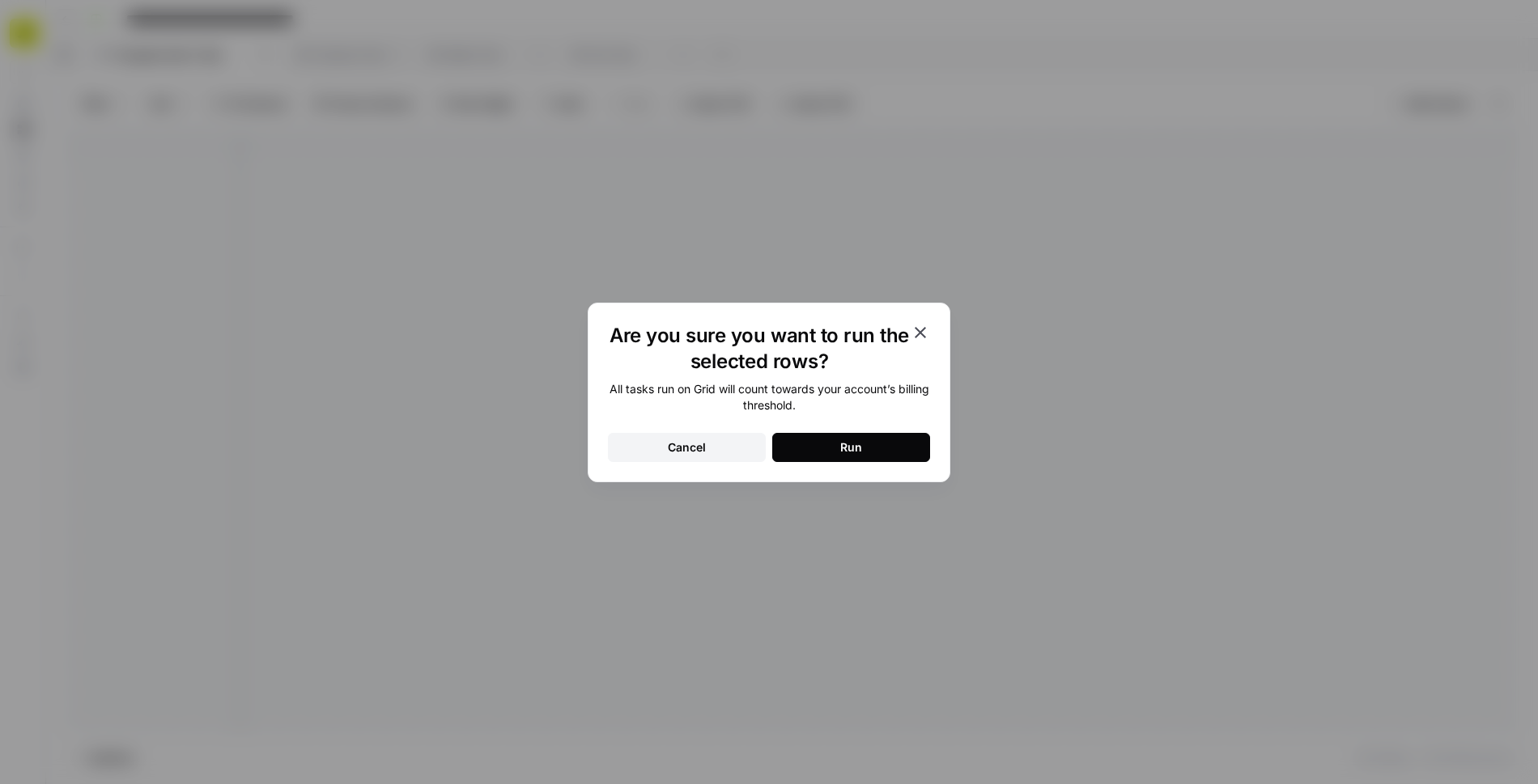 click on "Run" at bounding box center (851, 447) 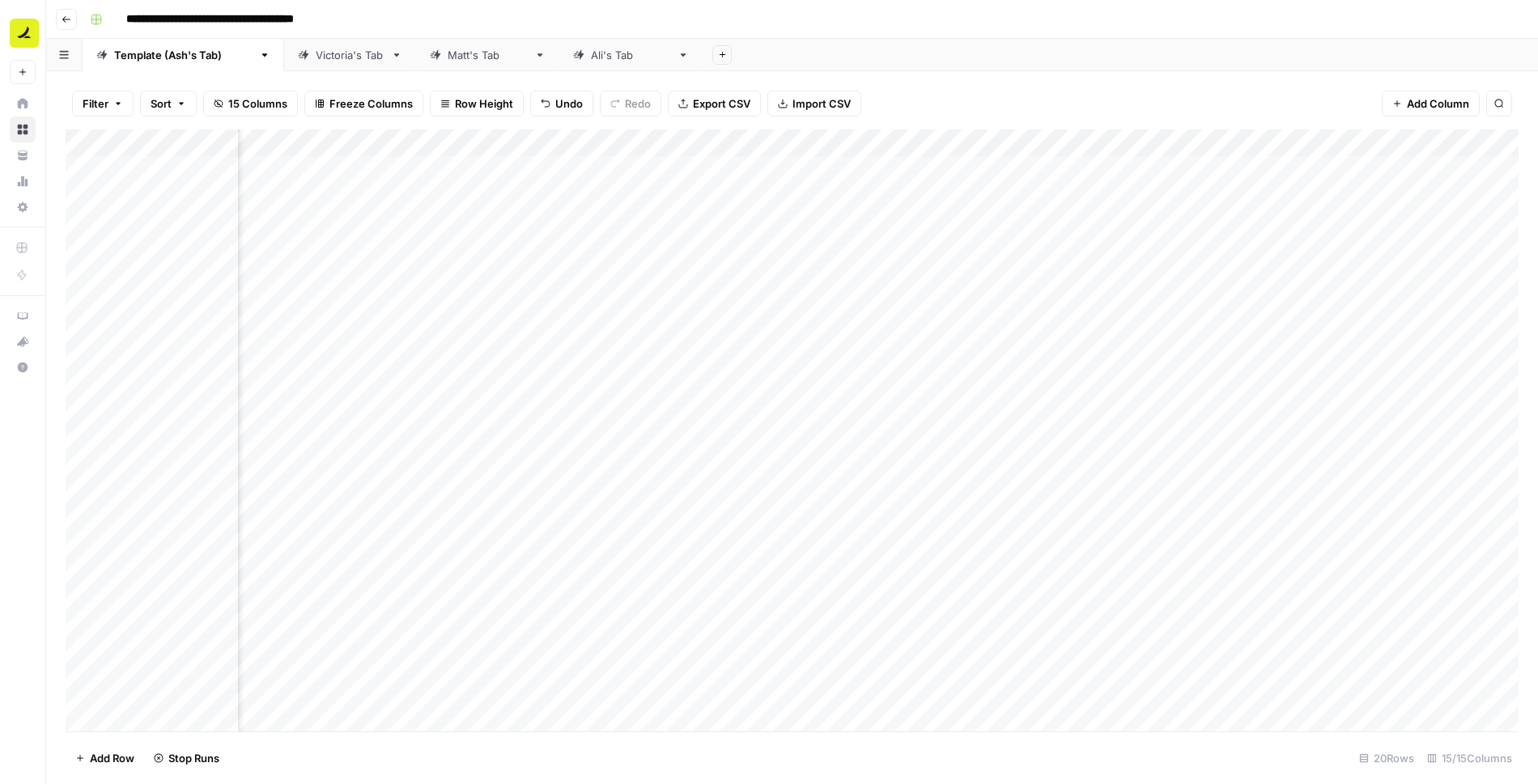 scroll, scrollTop: 0, scrollLeft: 439, axis: horizontal 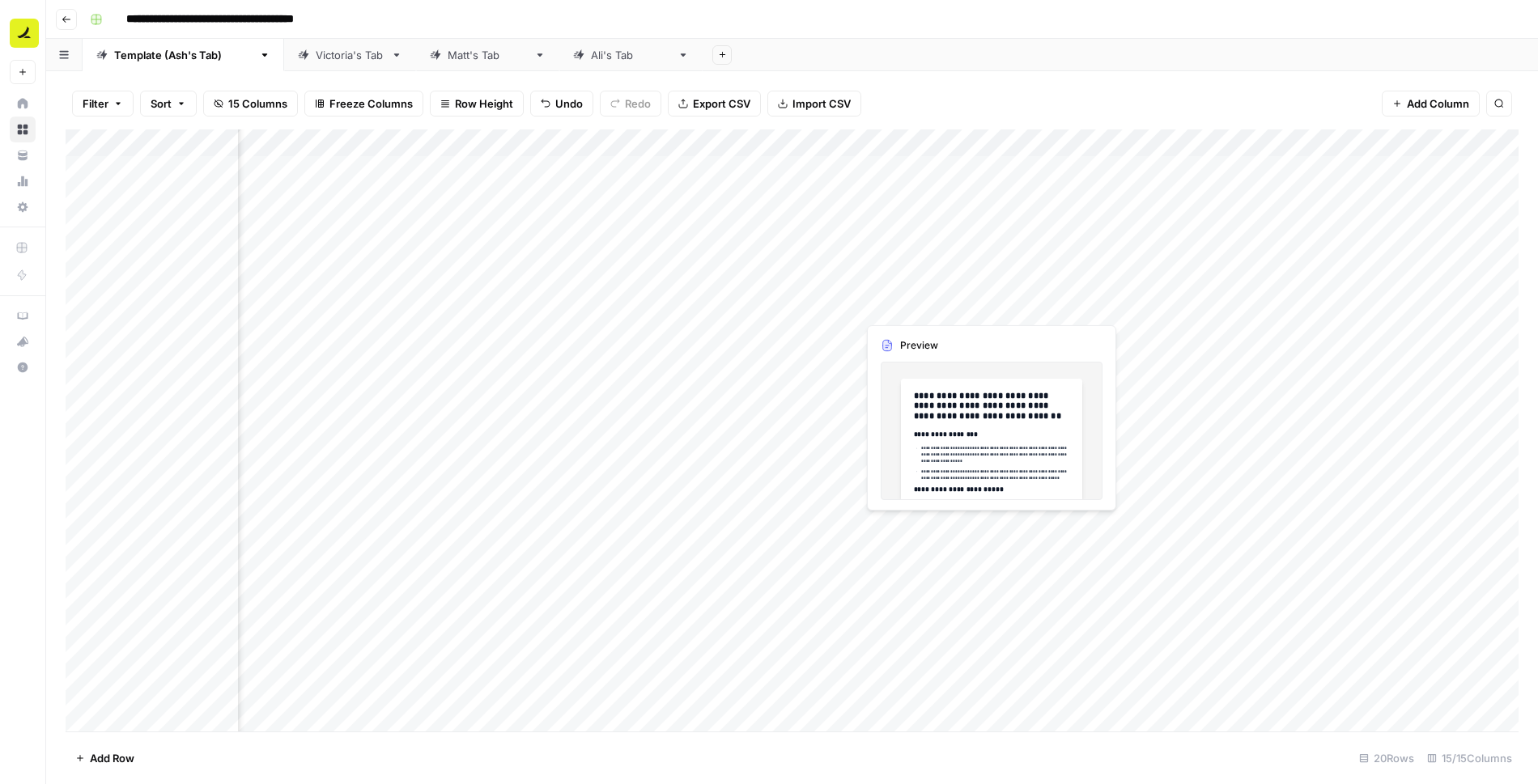 click on "Add Column" at bounding box center (792, 430) 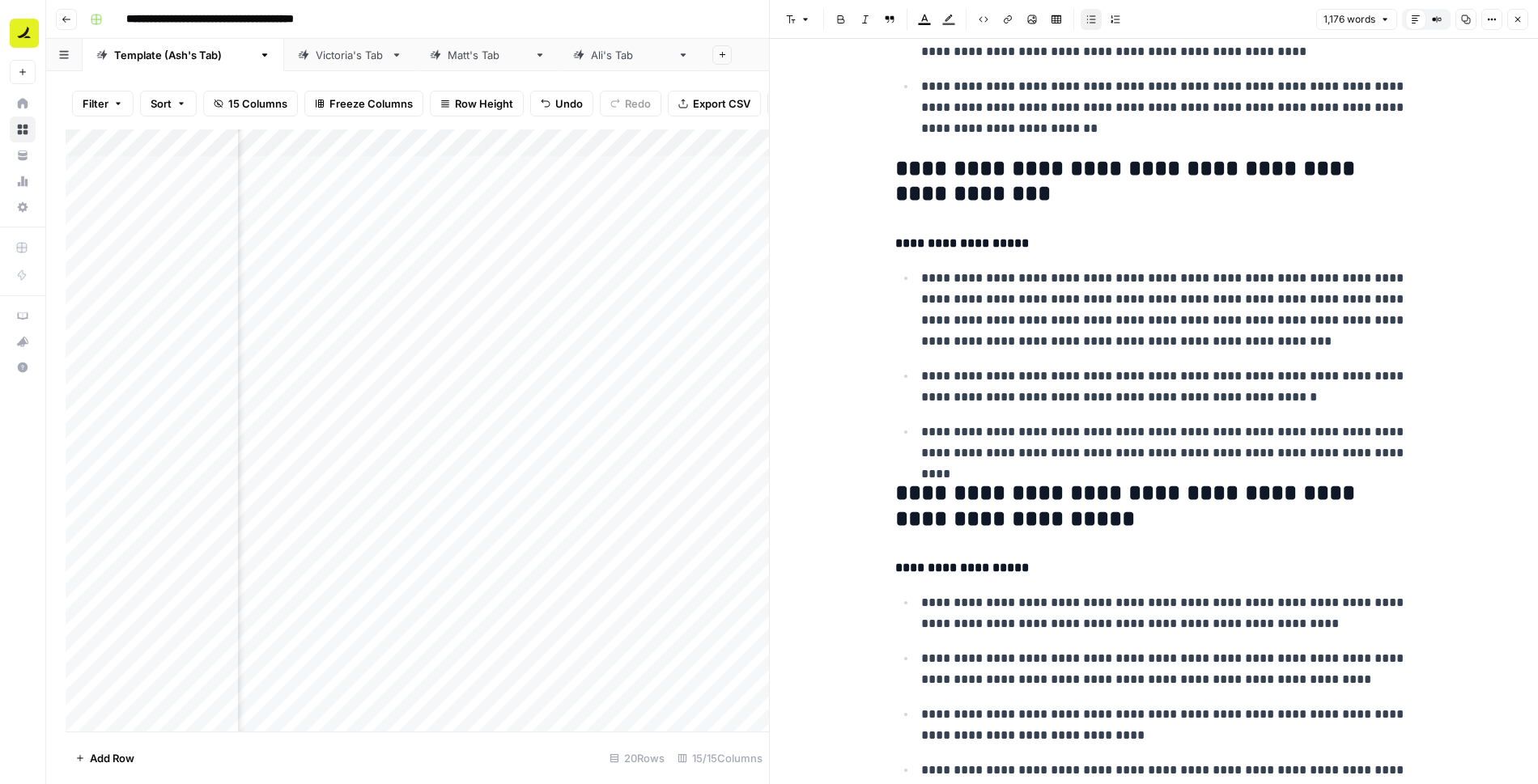 scroll, scrollTop: 2333, scrollLeft: 0, axis: vertical 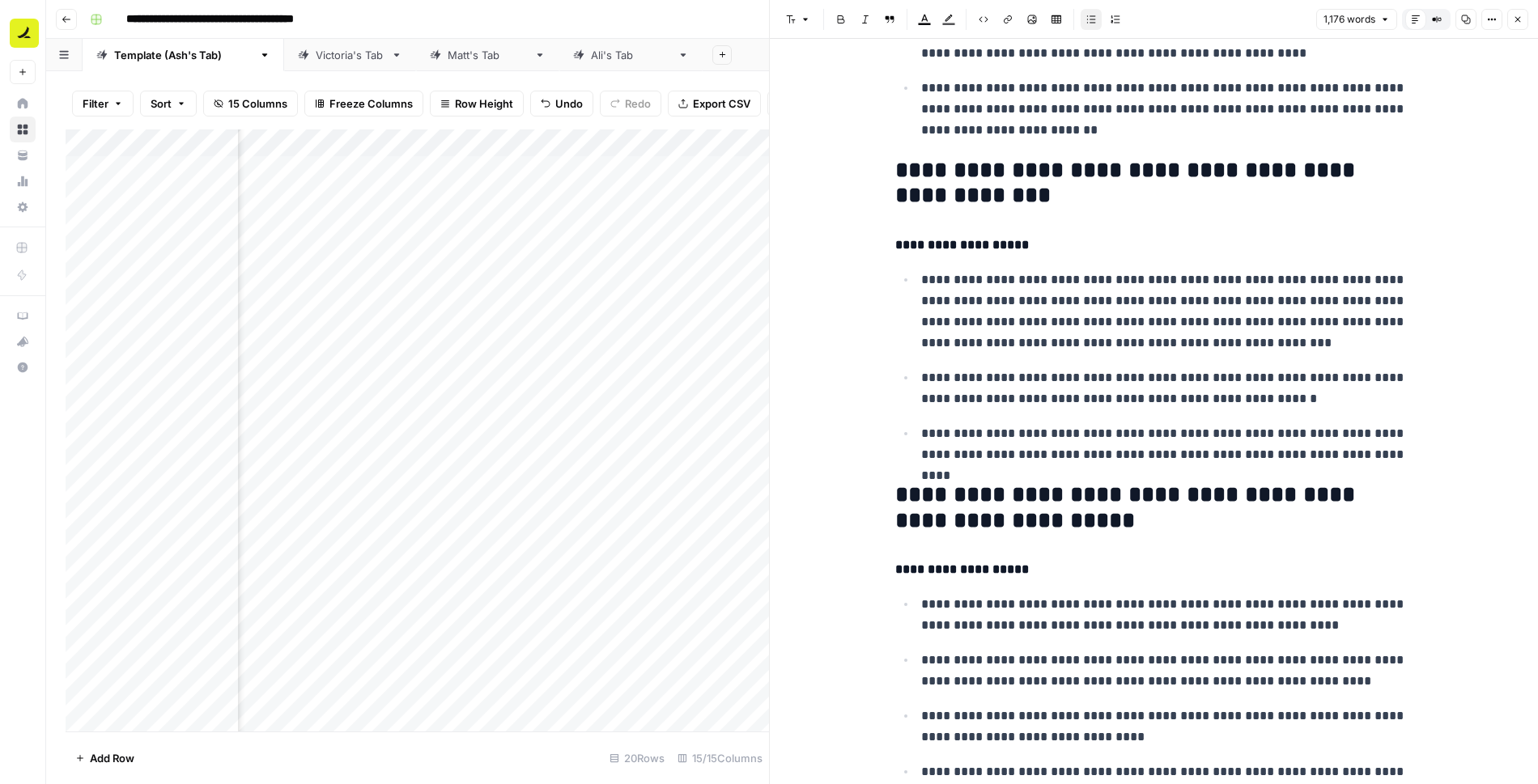 click on "Close" at bounding box center (1518, 19) 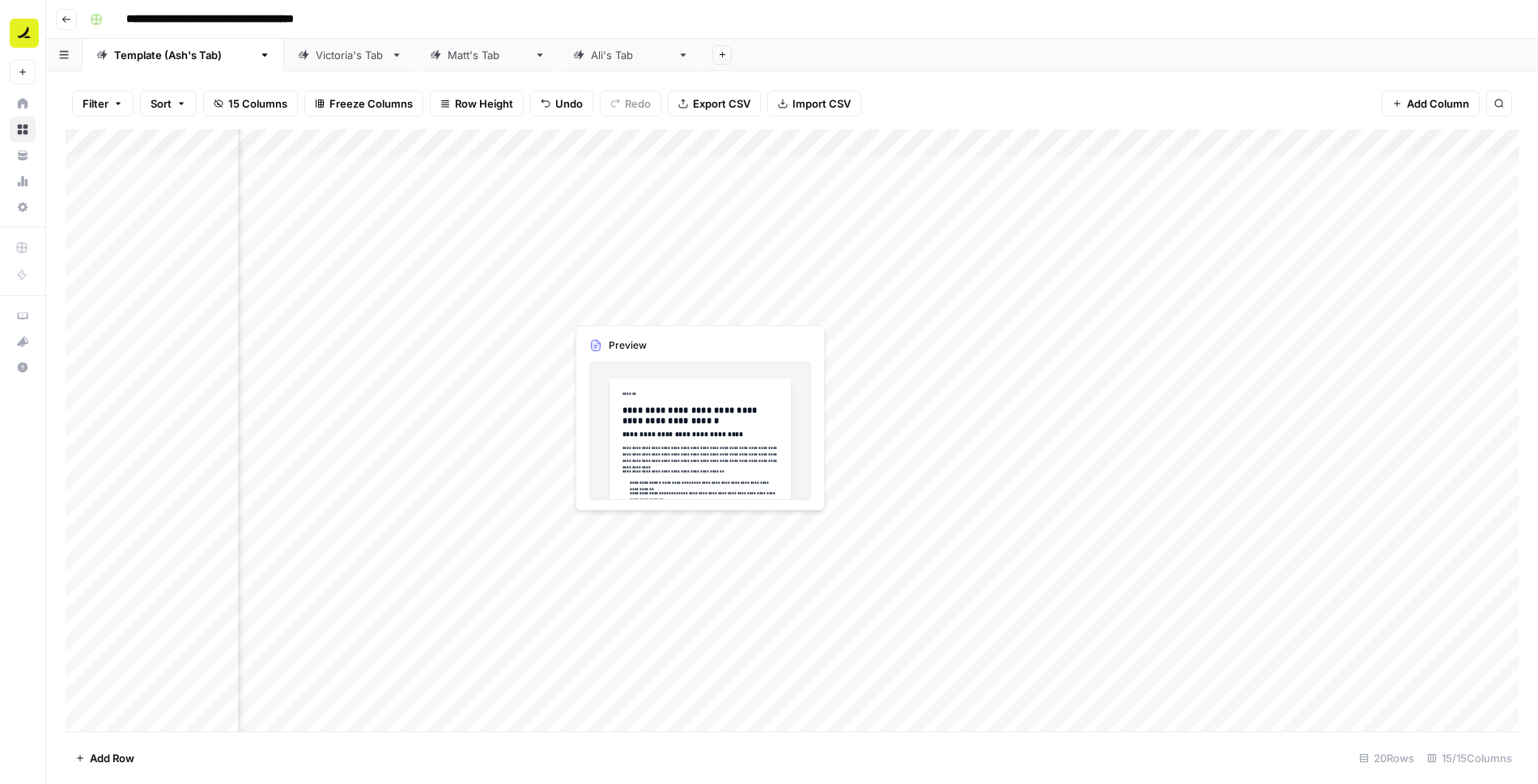 click on "Add Column" at bounding box center (792, 430) 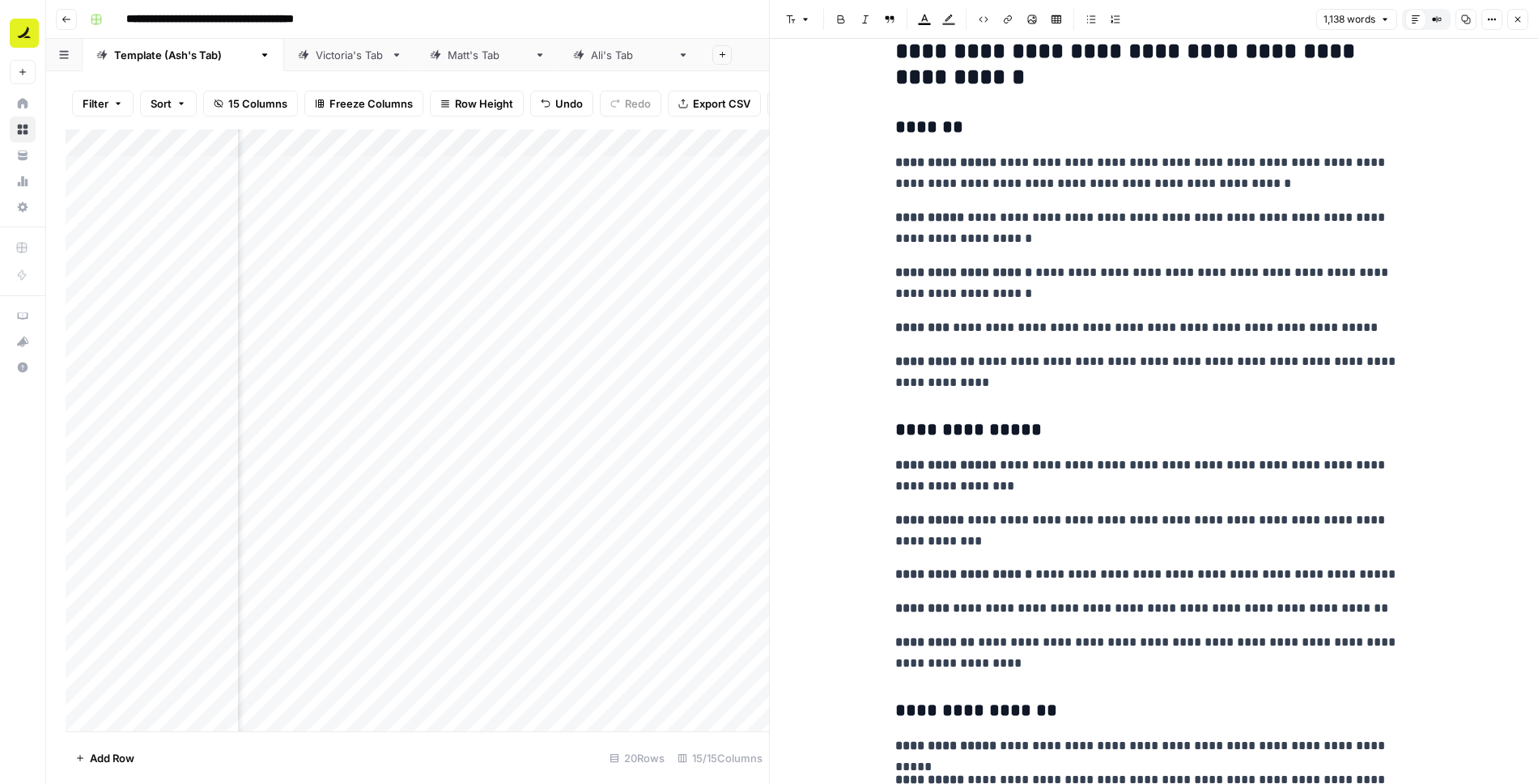 scroll, scrollTop: 2007, scrollLeft: 0, axis: vertical 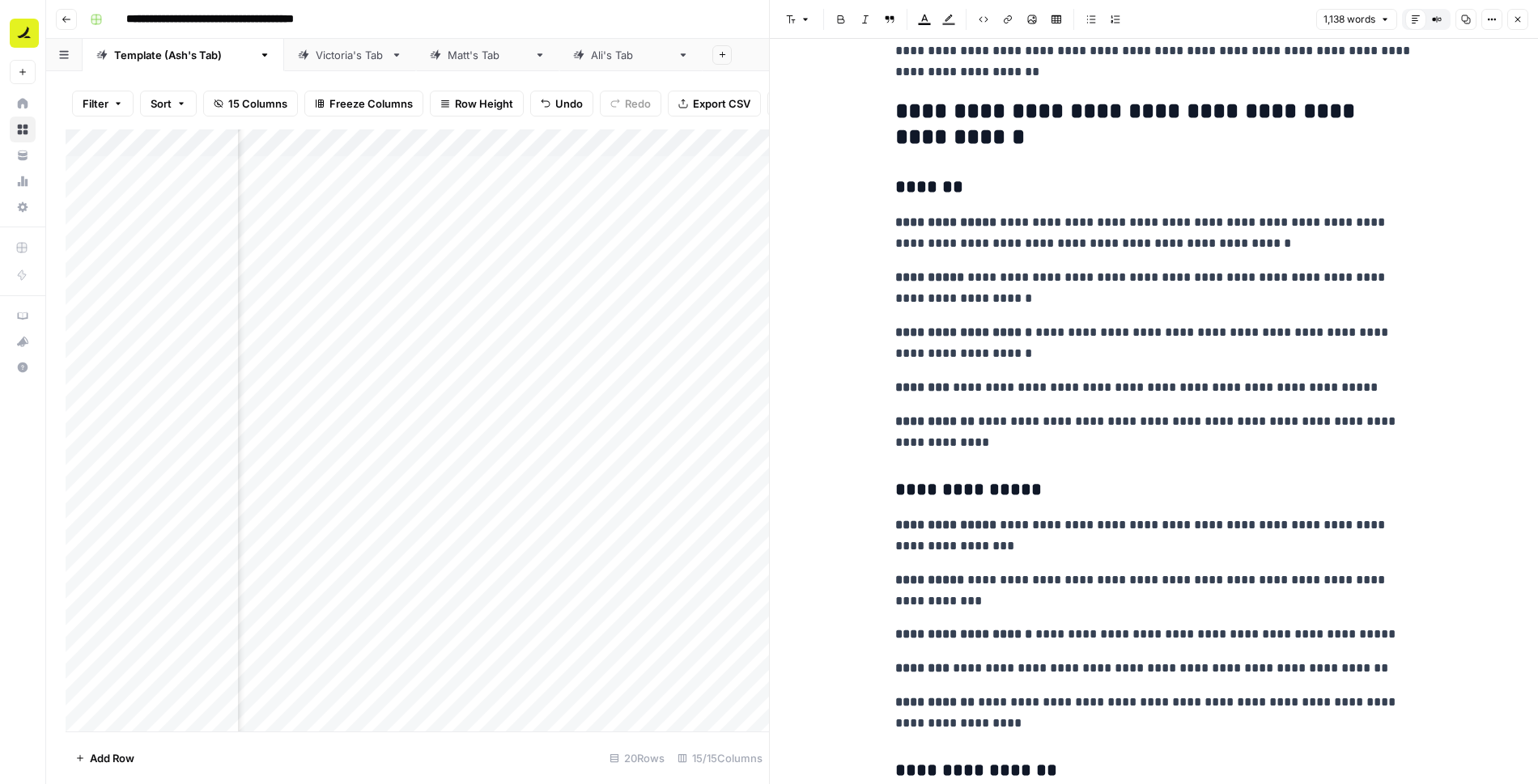 click 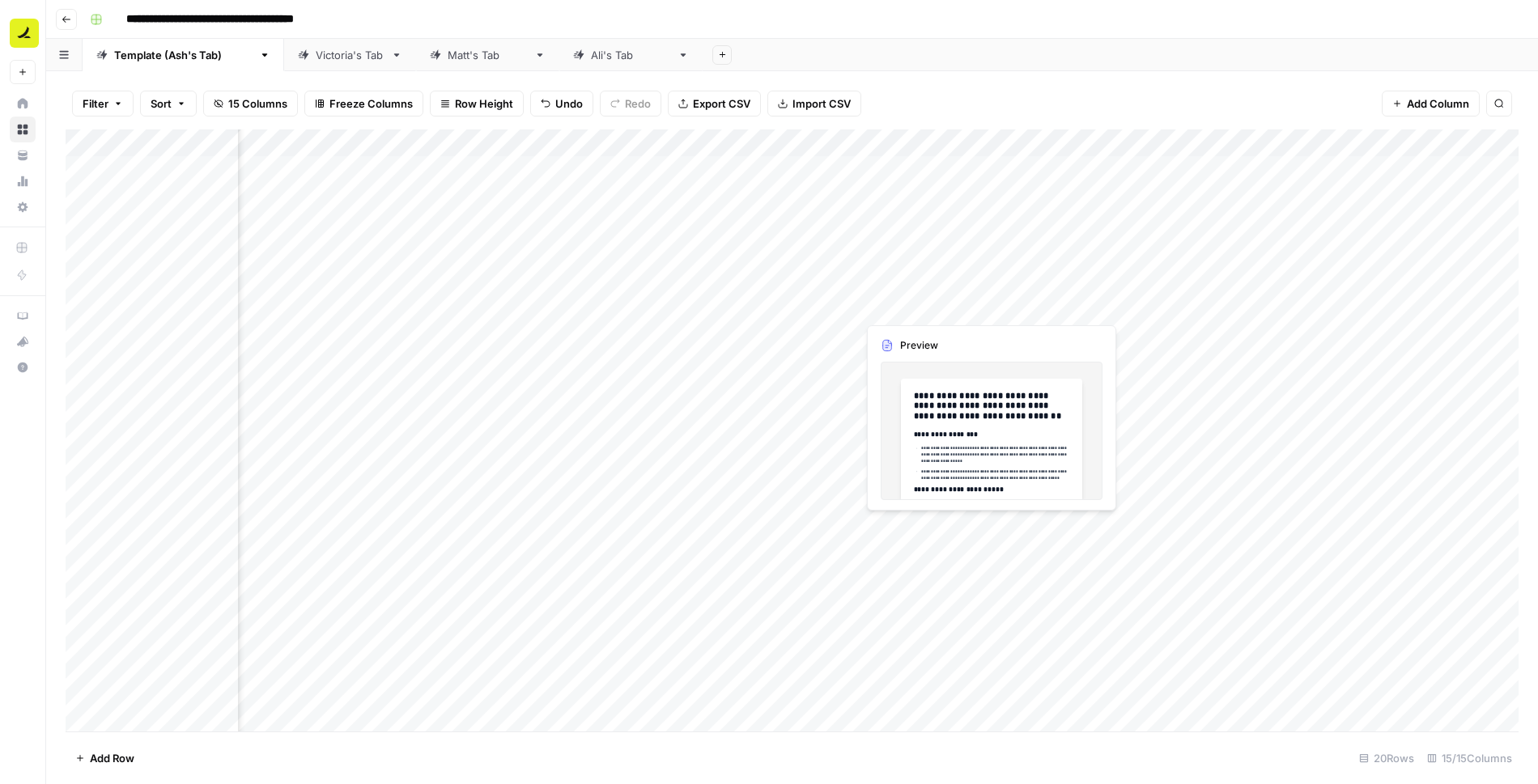 click on "Add Column" at bounding box center (792, 430) 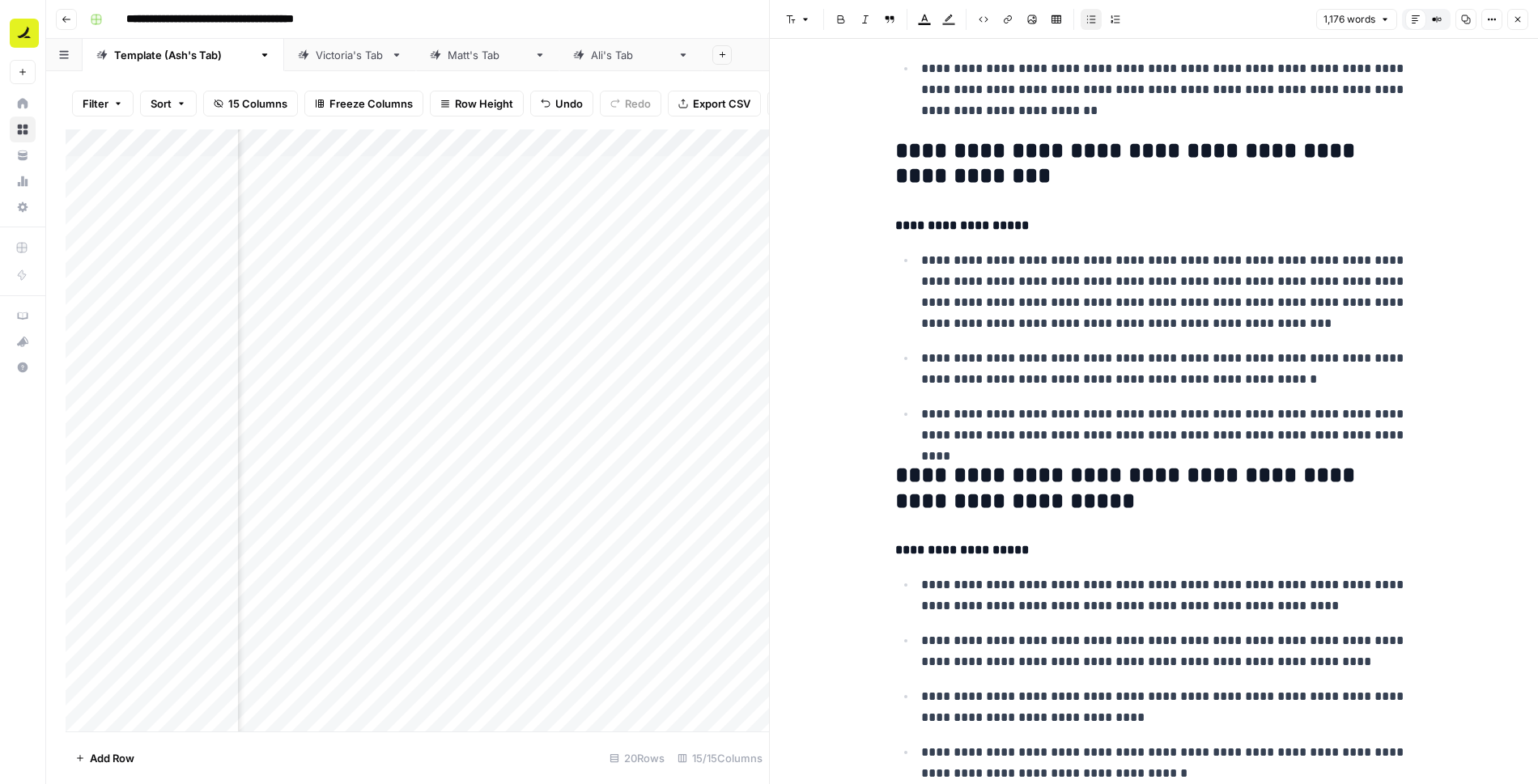 scroll, scrollTop: 2365, scrollLeft: 0, axis: vertical 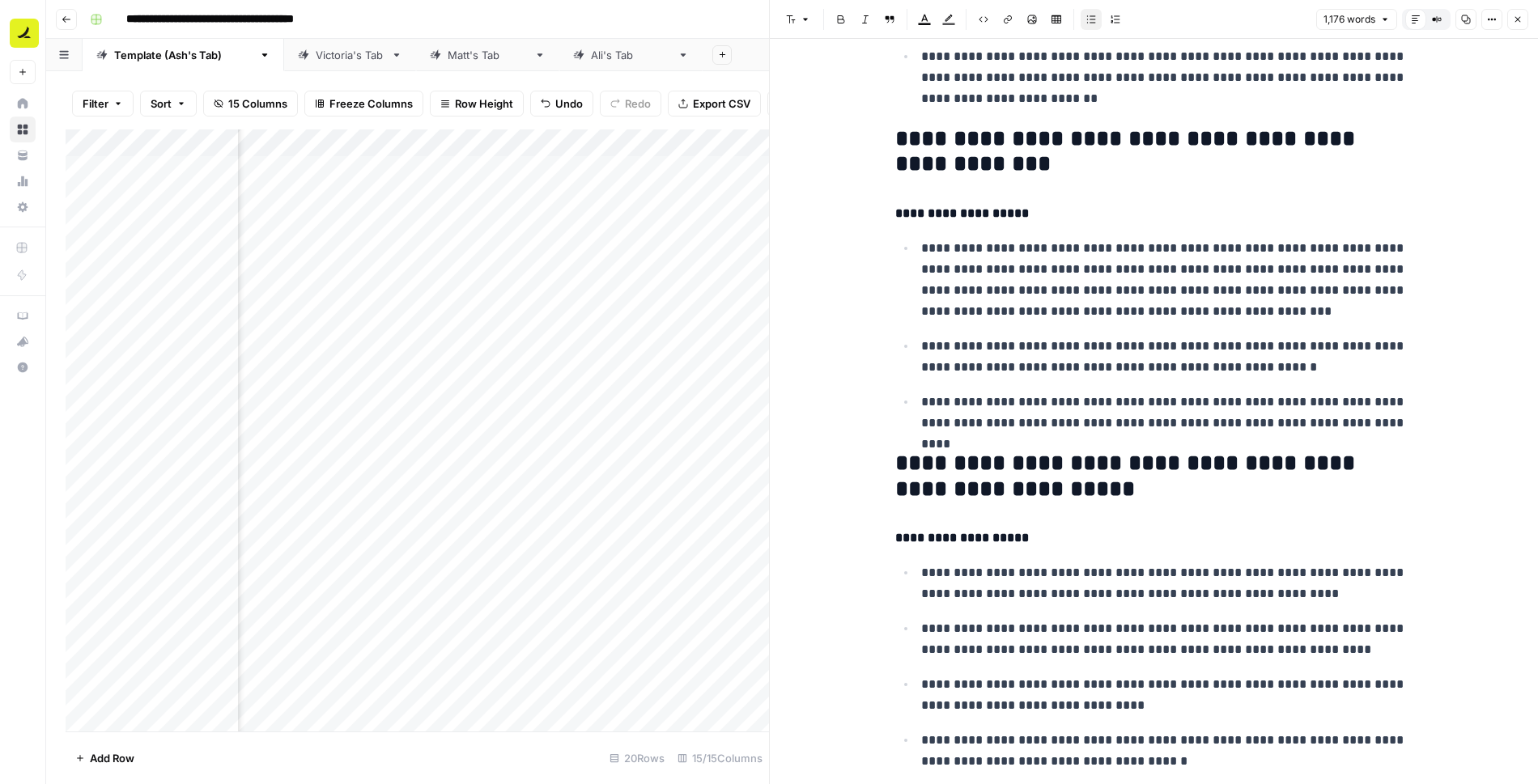 click on "**********" at bounding box center (1167, 280) 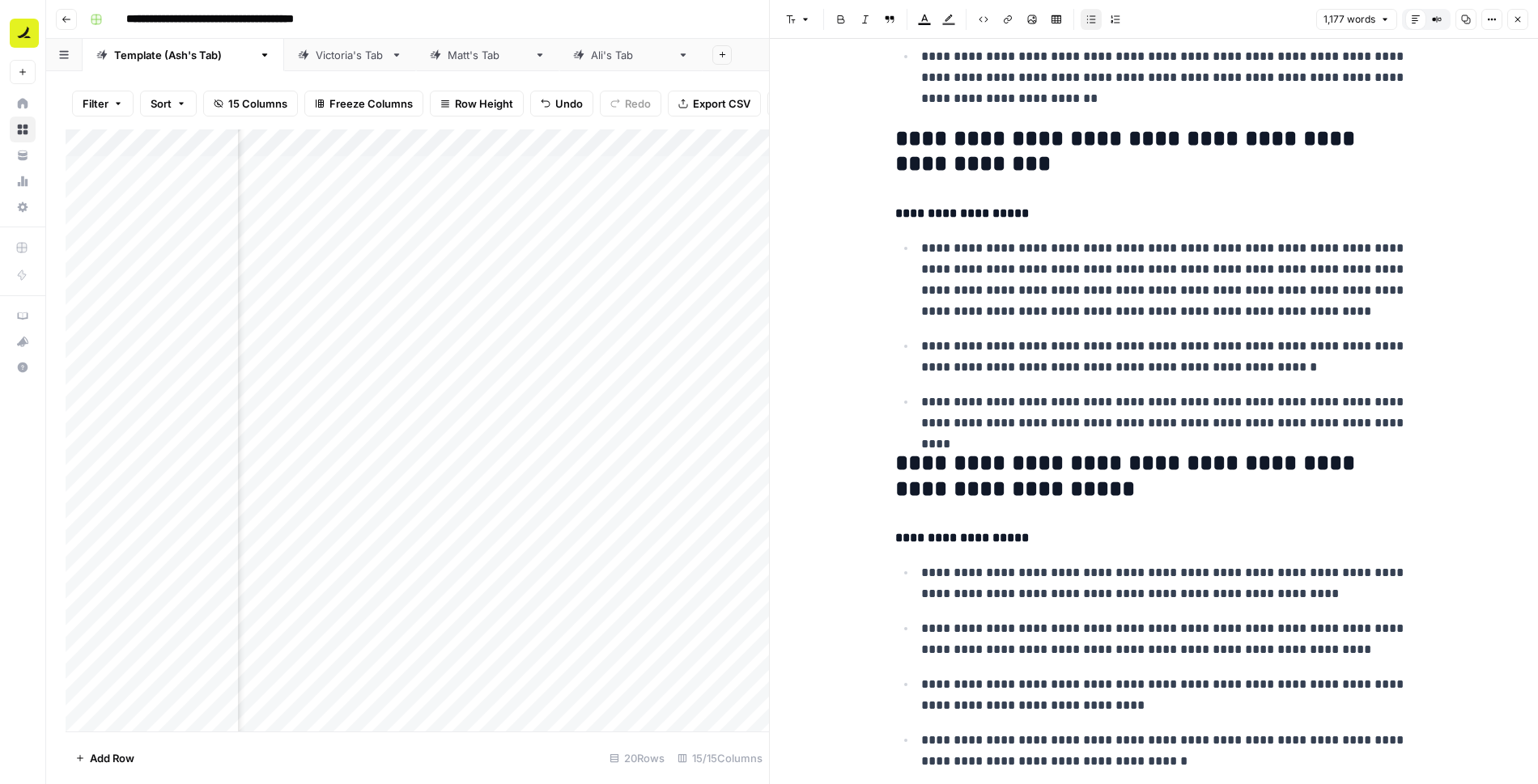 click 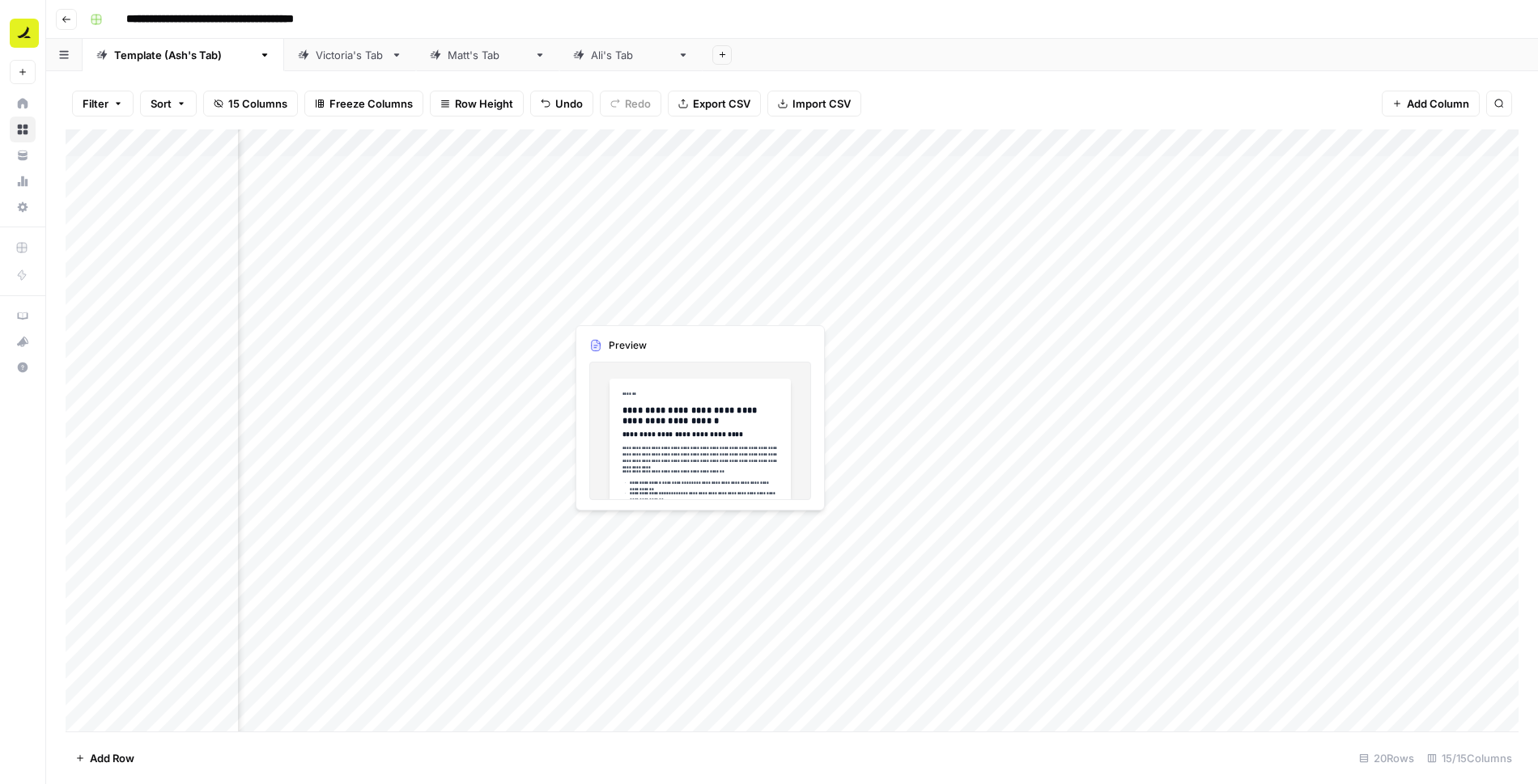 click on "Add Column" at bounding box center [792, 430] 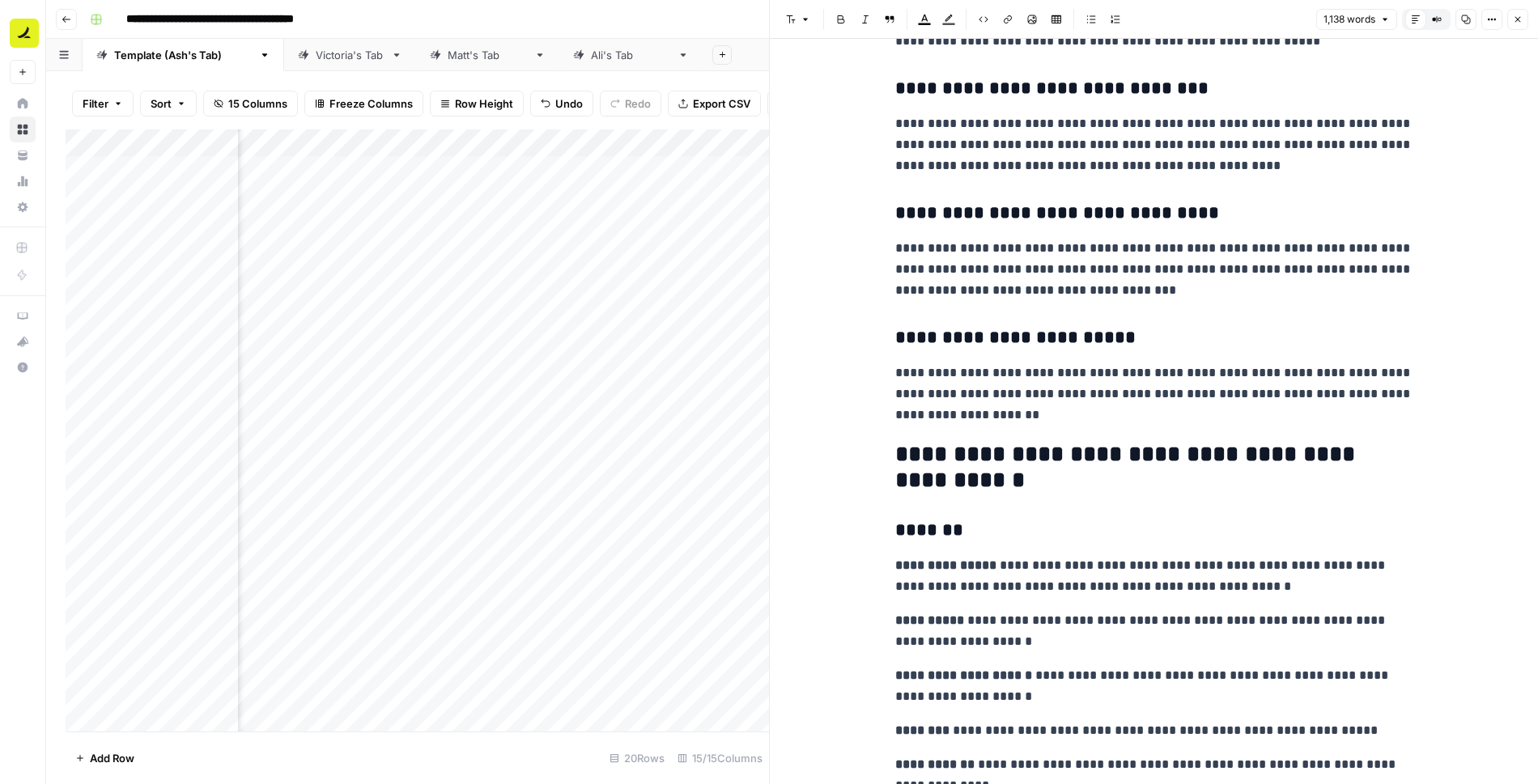 scroll, scrollTop: 1403, scrollLeft: 0, axis: vertical 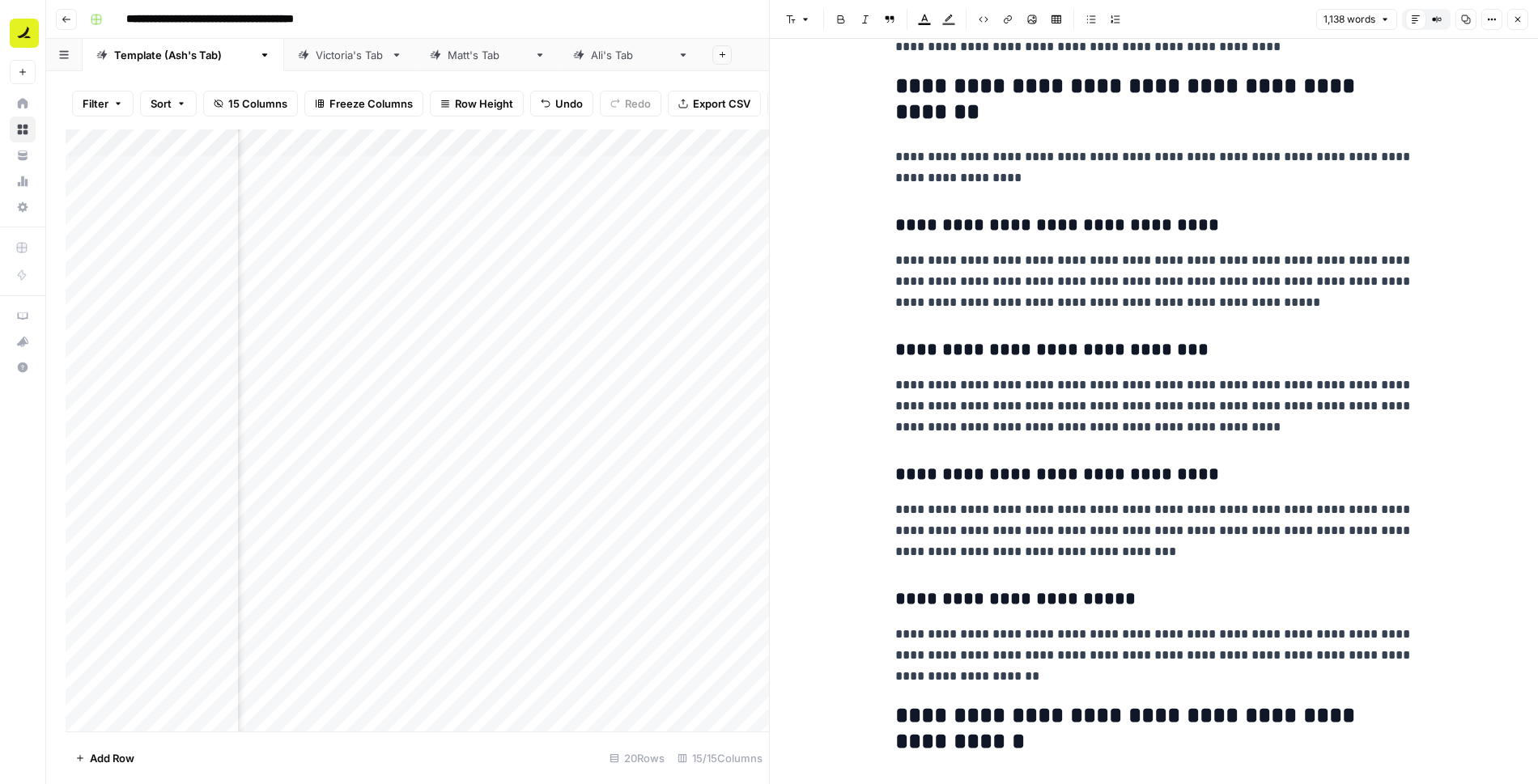 click at bounding box center [639, 306] 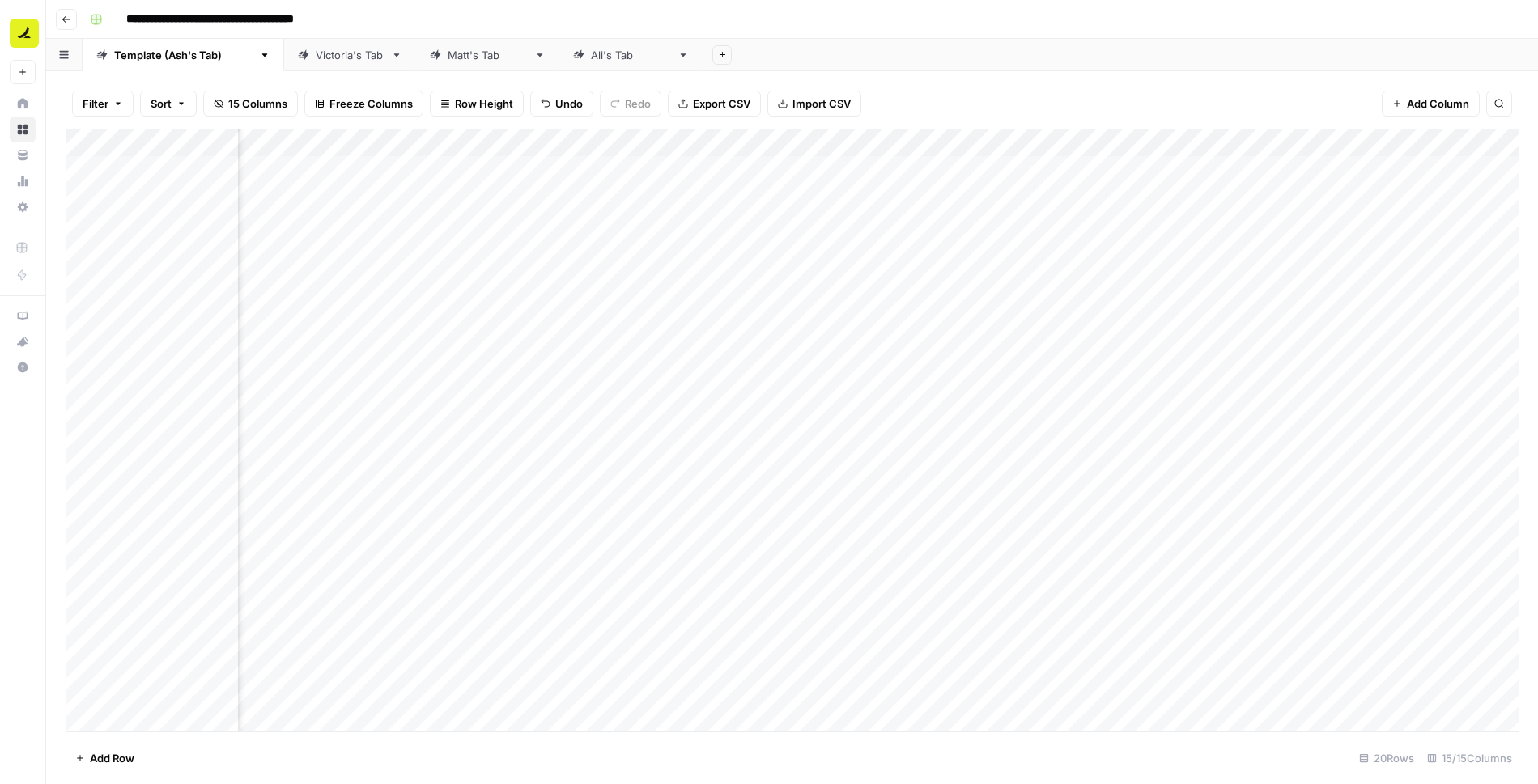 click on "Add Column" at bounding box center [792, 430] 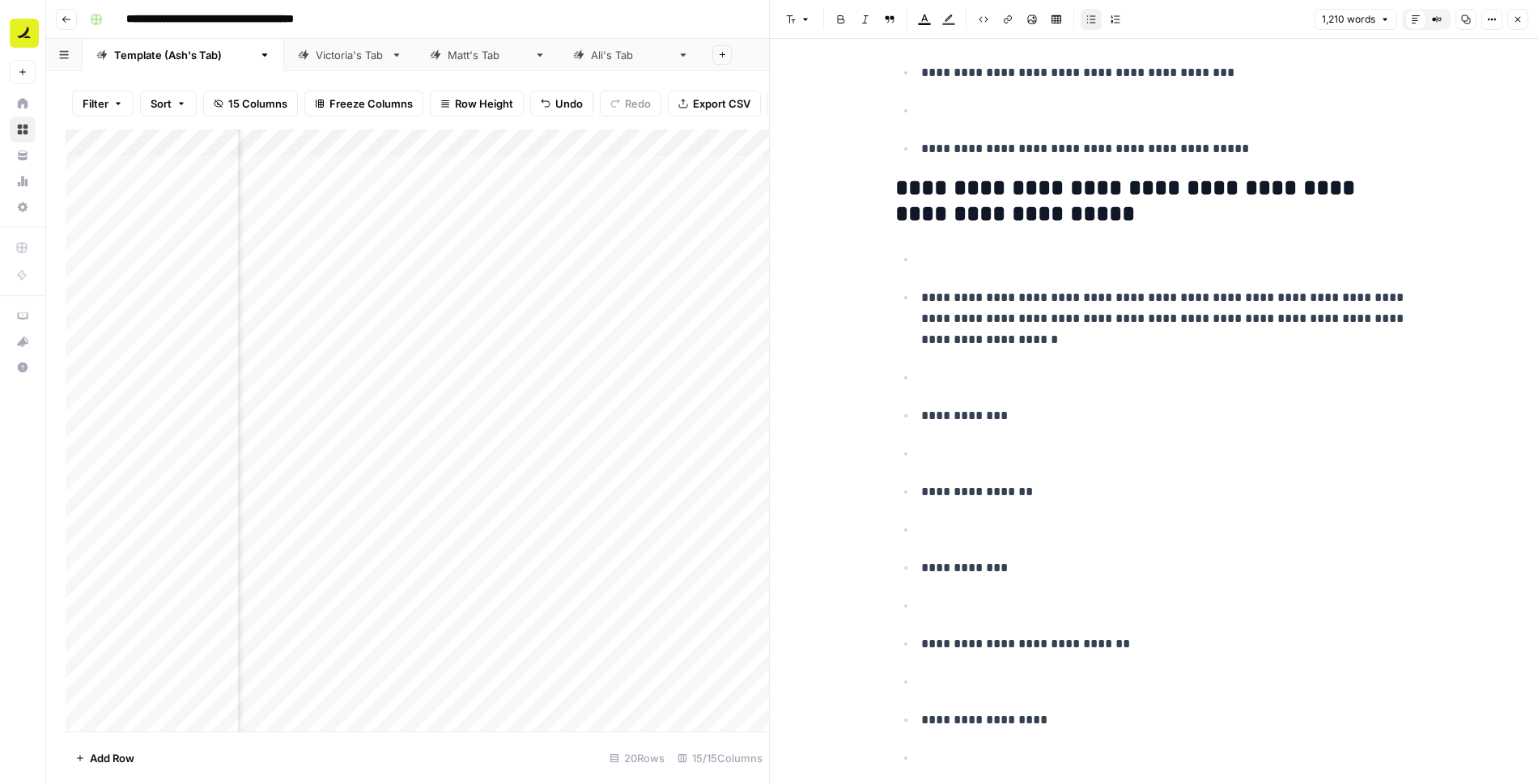 scroll, scrollTop: 4592, scrollLeft: 0, axis: vertical 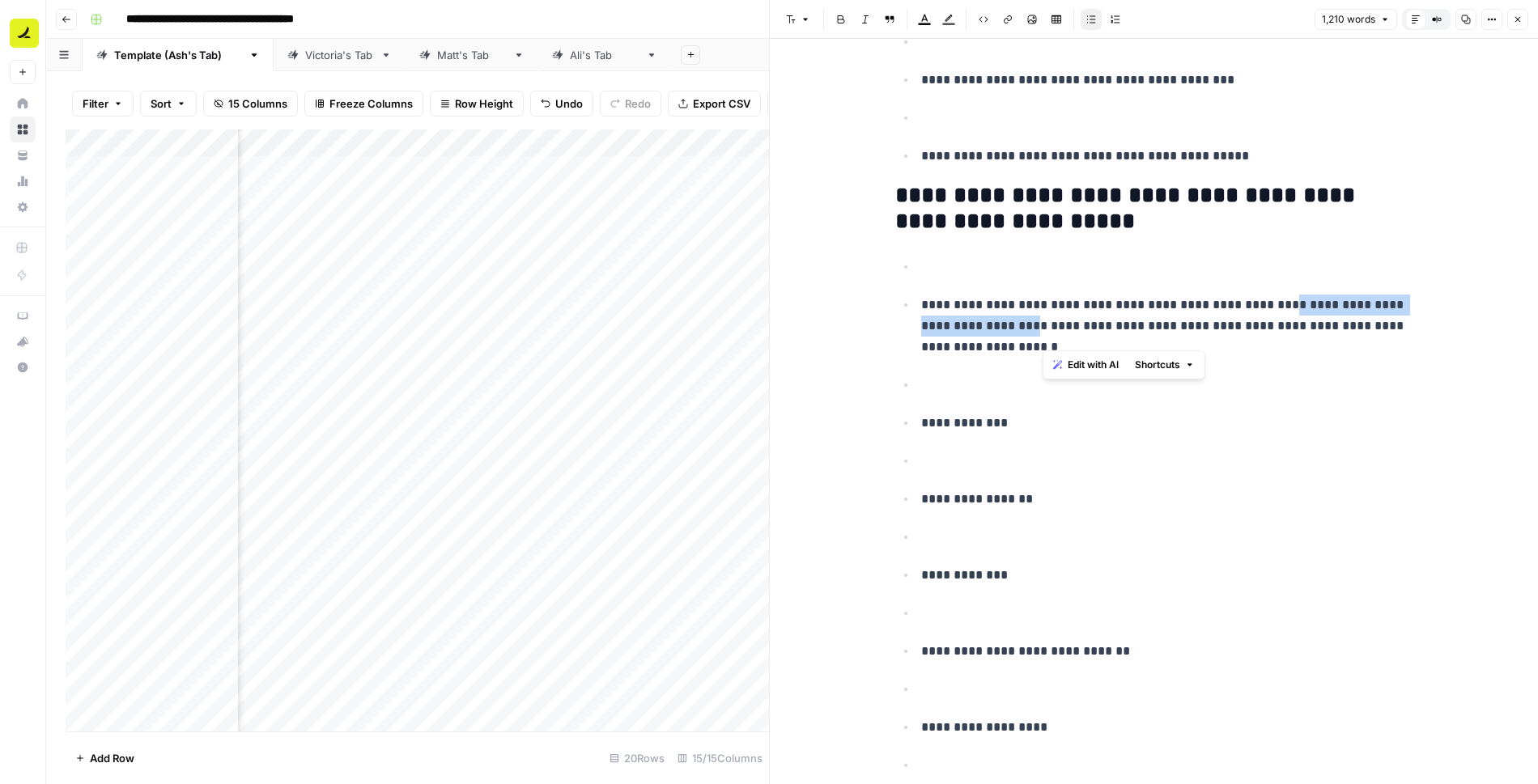 drag, startPoint x: 1261, startPoint y: 314, endPoint x: 1043, endPoint y: 334, distance: 218.91551 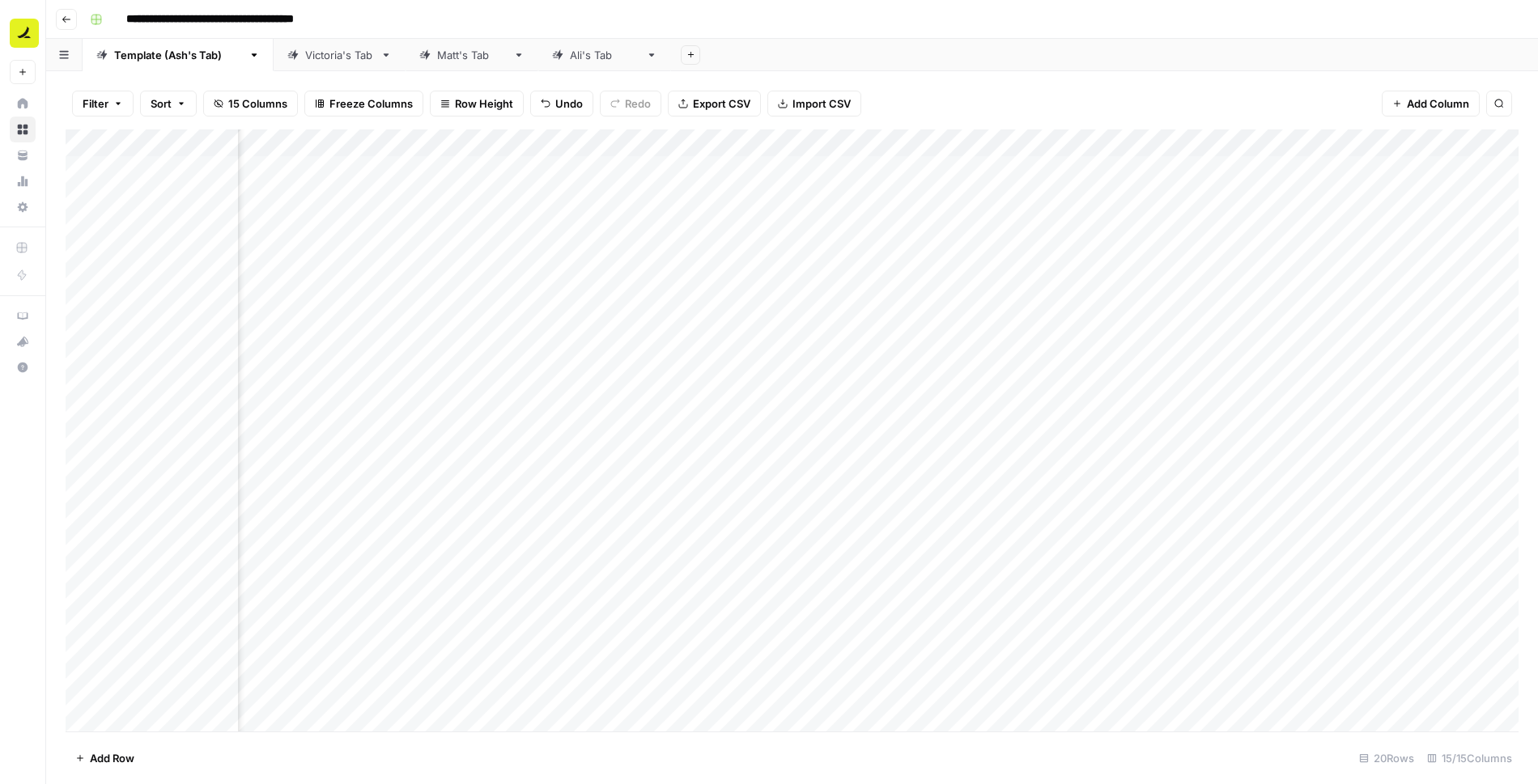 scroll, scrollTop: 0, scrollLeft: 134, axis: horizontal 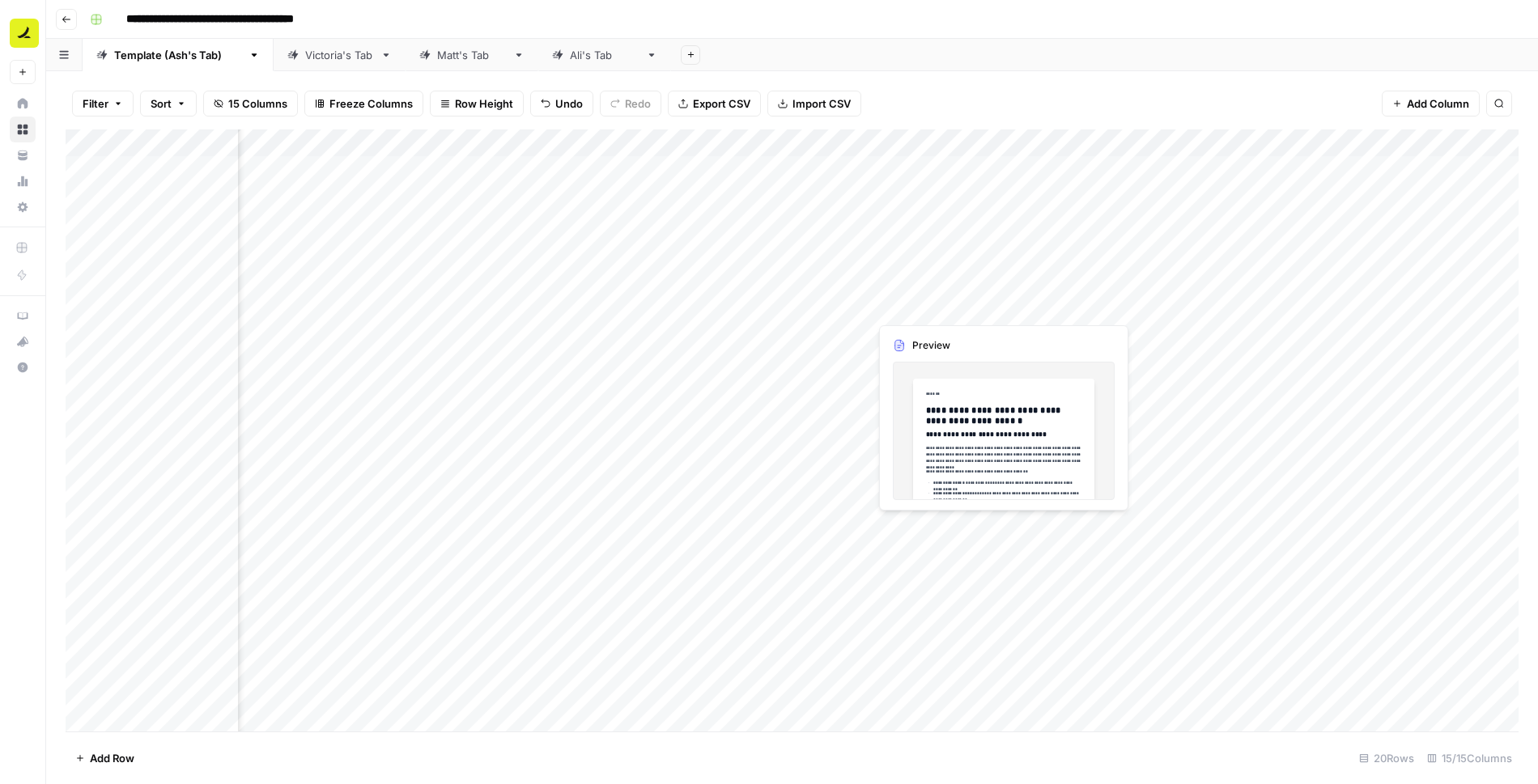 click on "Add Column" at bounding box center (792, 430) 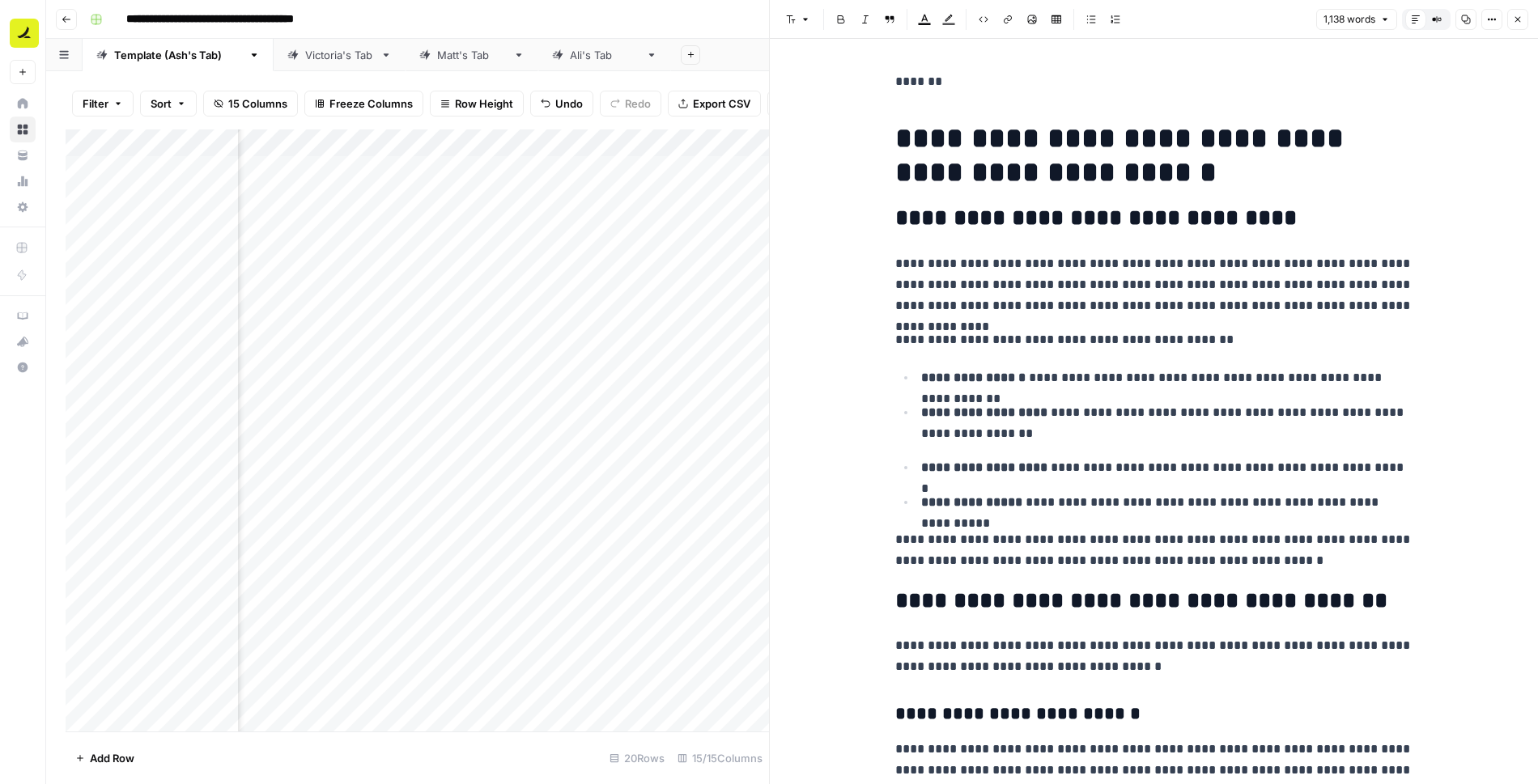 click on "**********" at bounding box center [1154, 155] 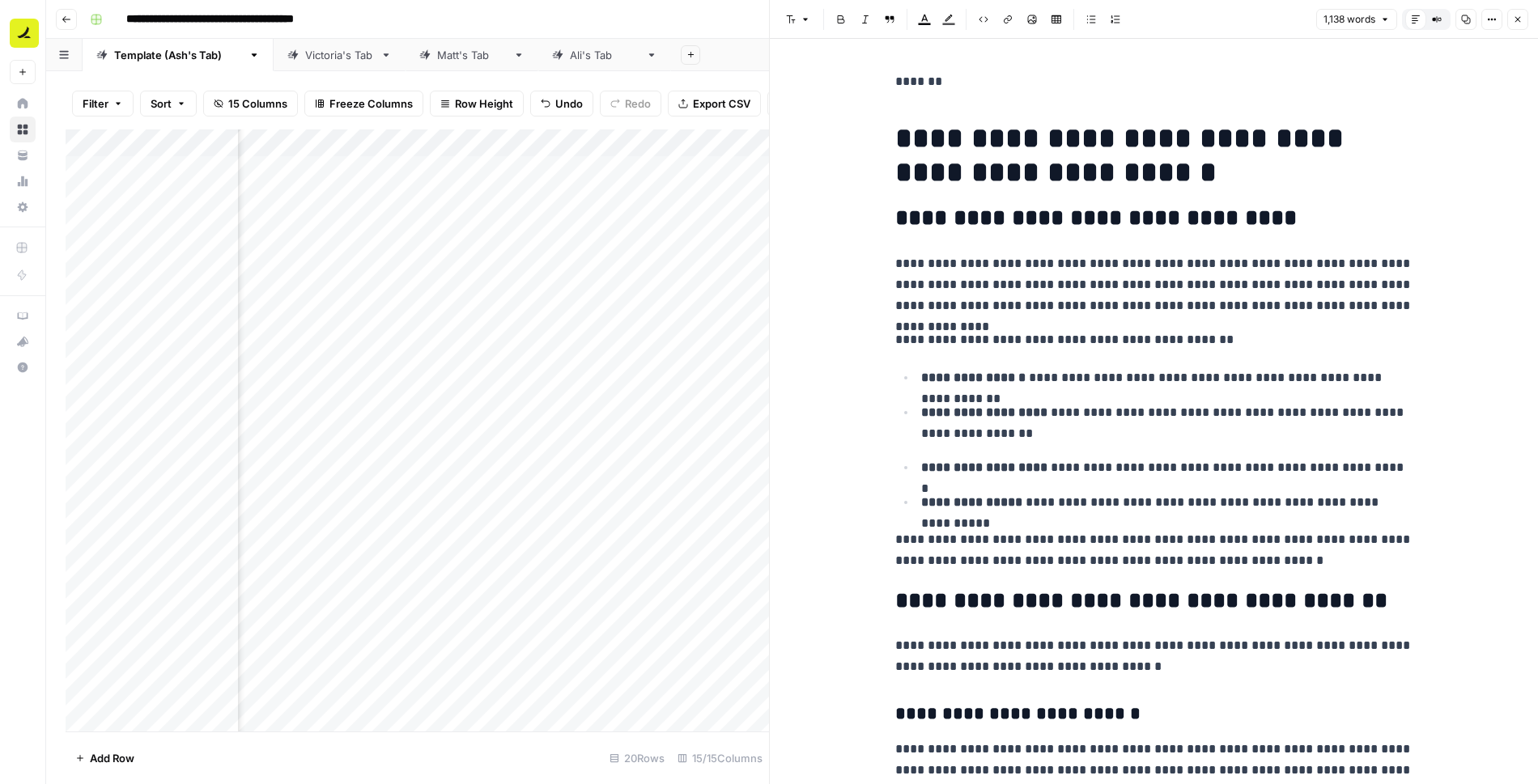 click 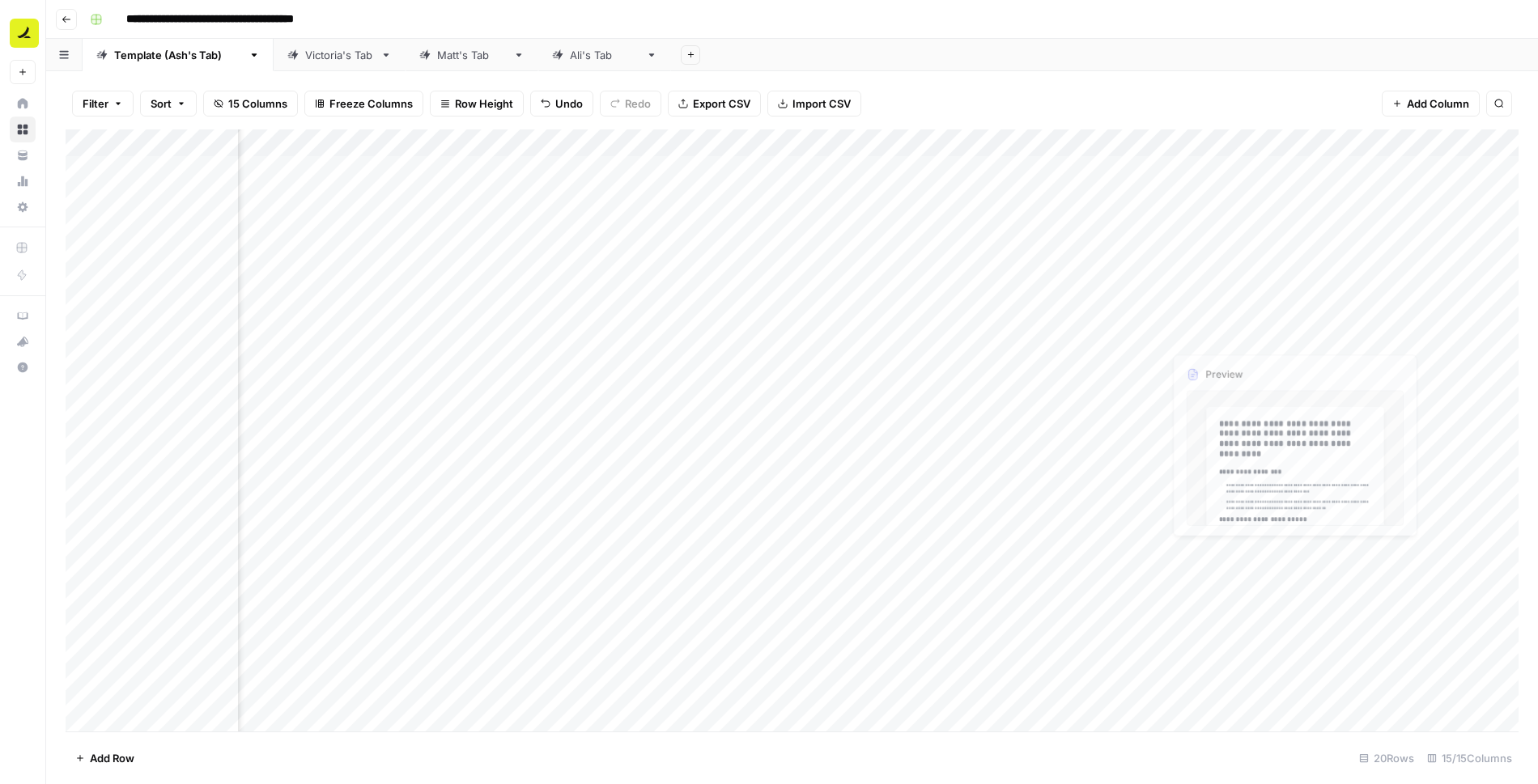 click on "Add Column" at bounding box center [792, 430] 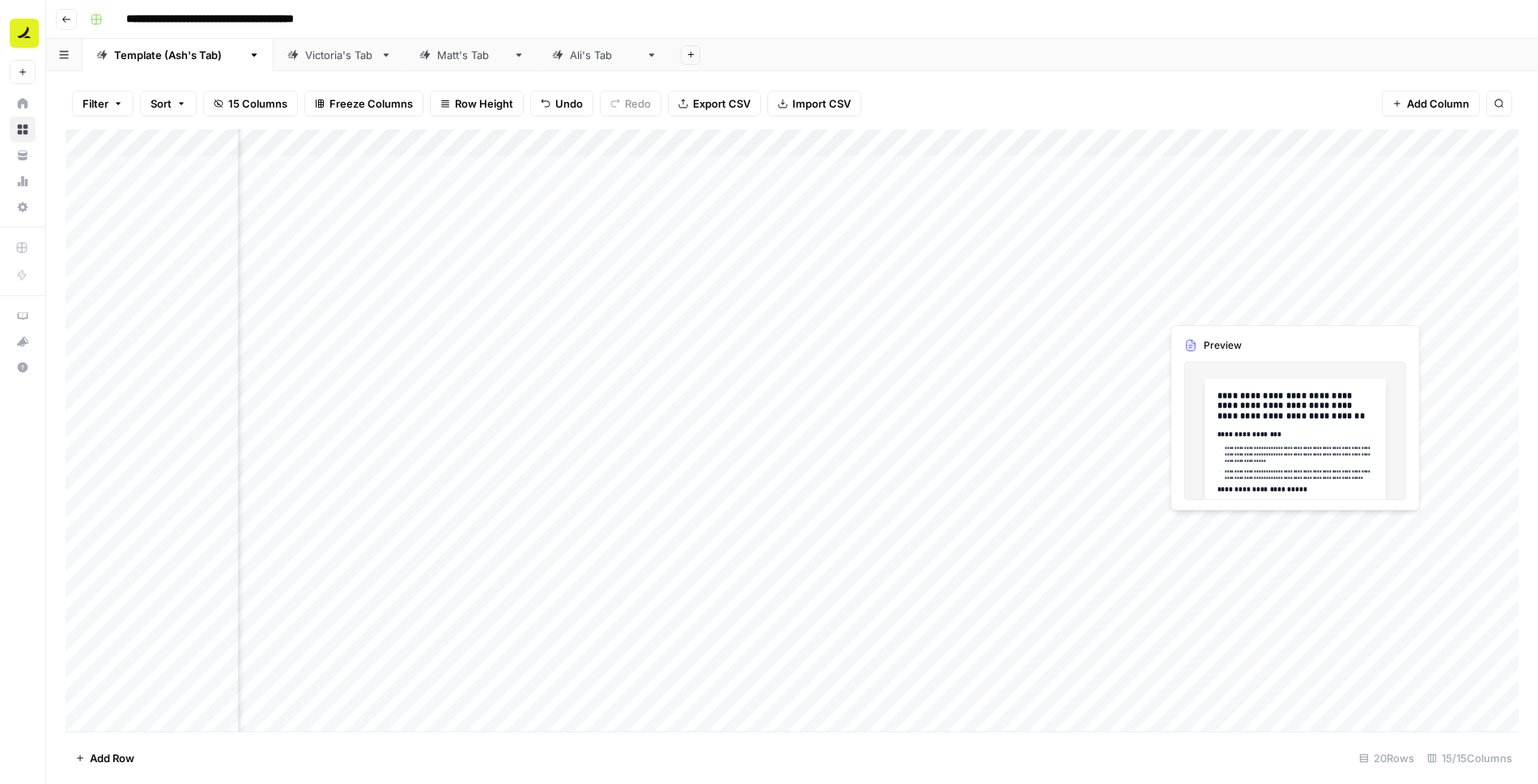 click on "Add Column" at bounding box center (792, 430) 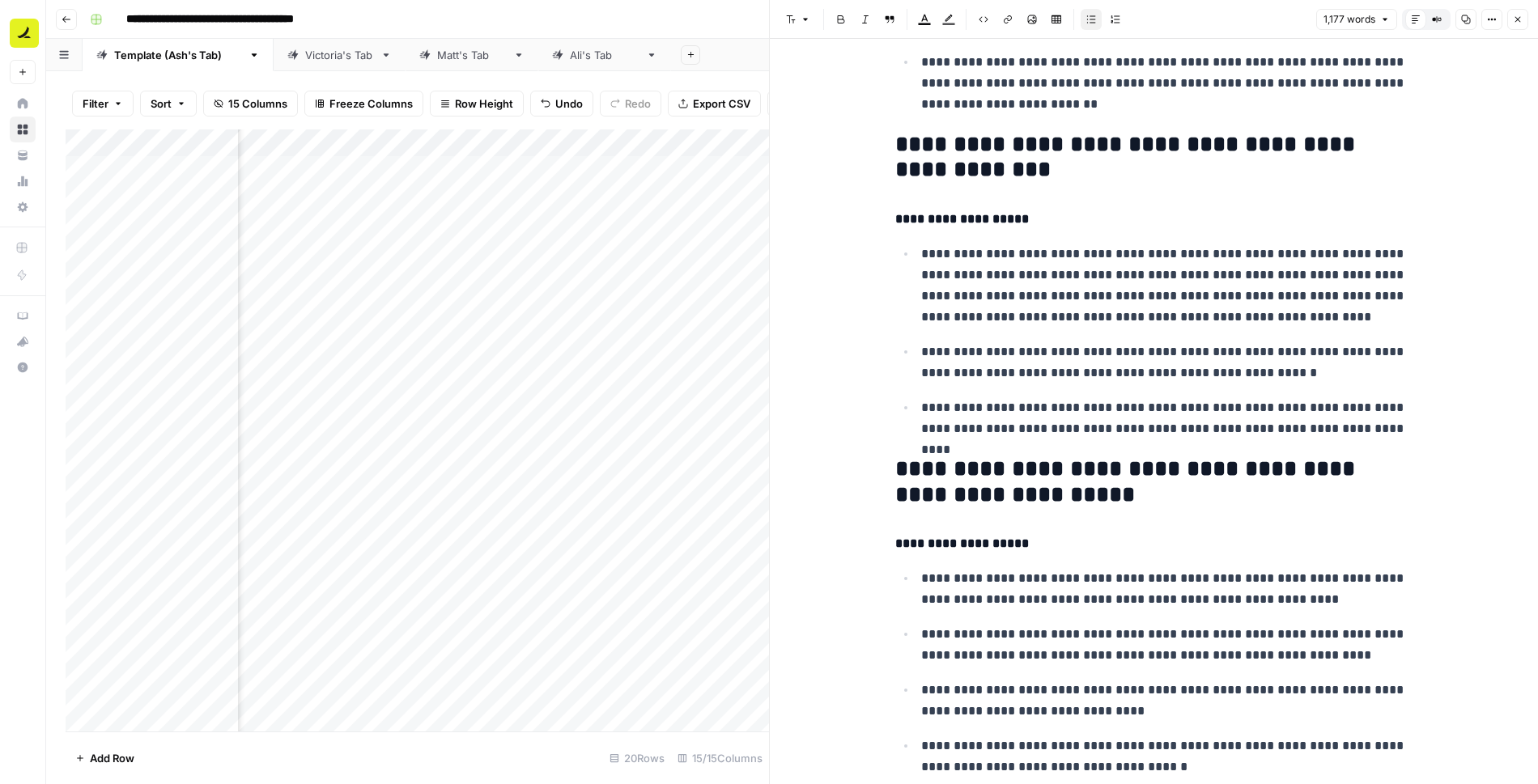 scroll, scrollTop: 2423, scrollLeft: 0, axis: vertical 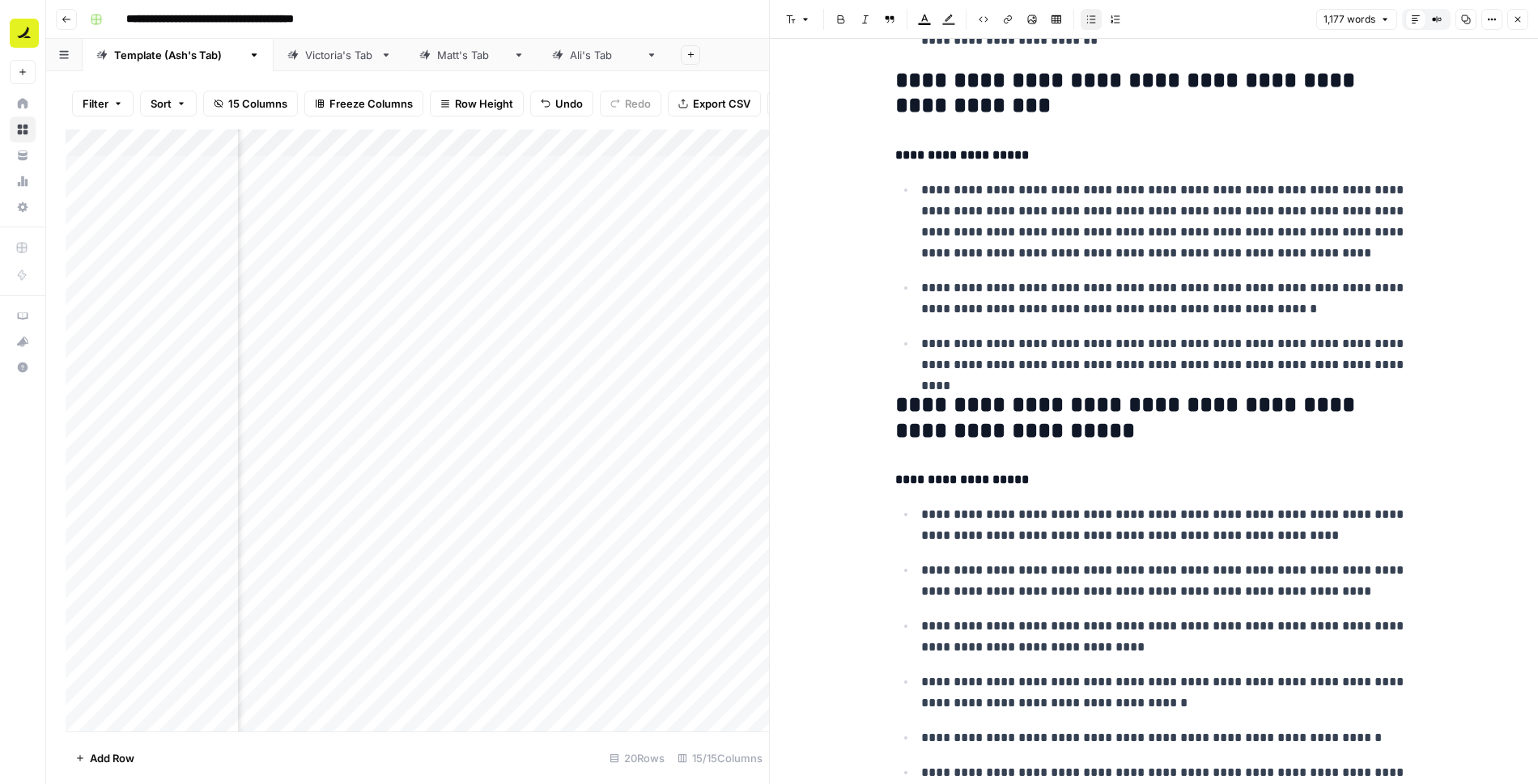 click on "**********" at bounding box center (1167, 222) 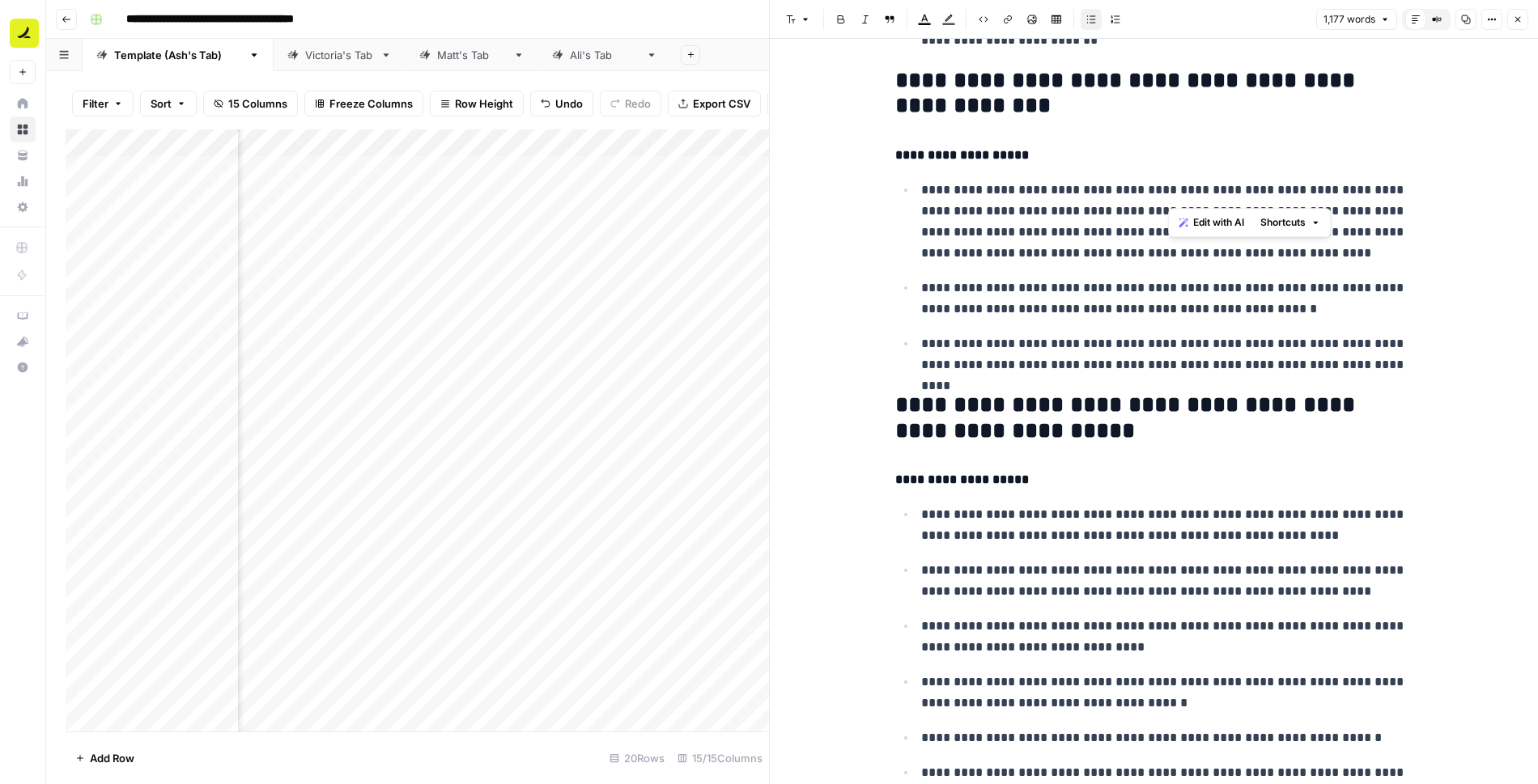 paste 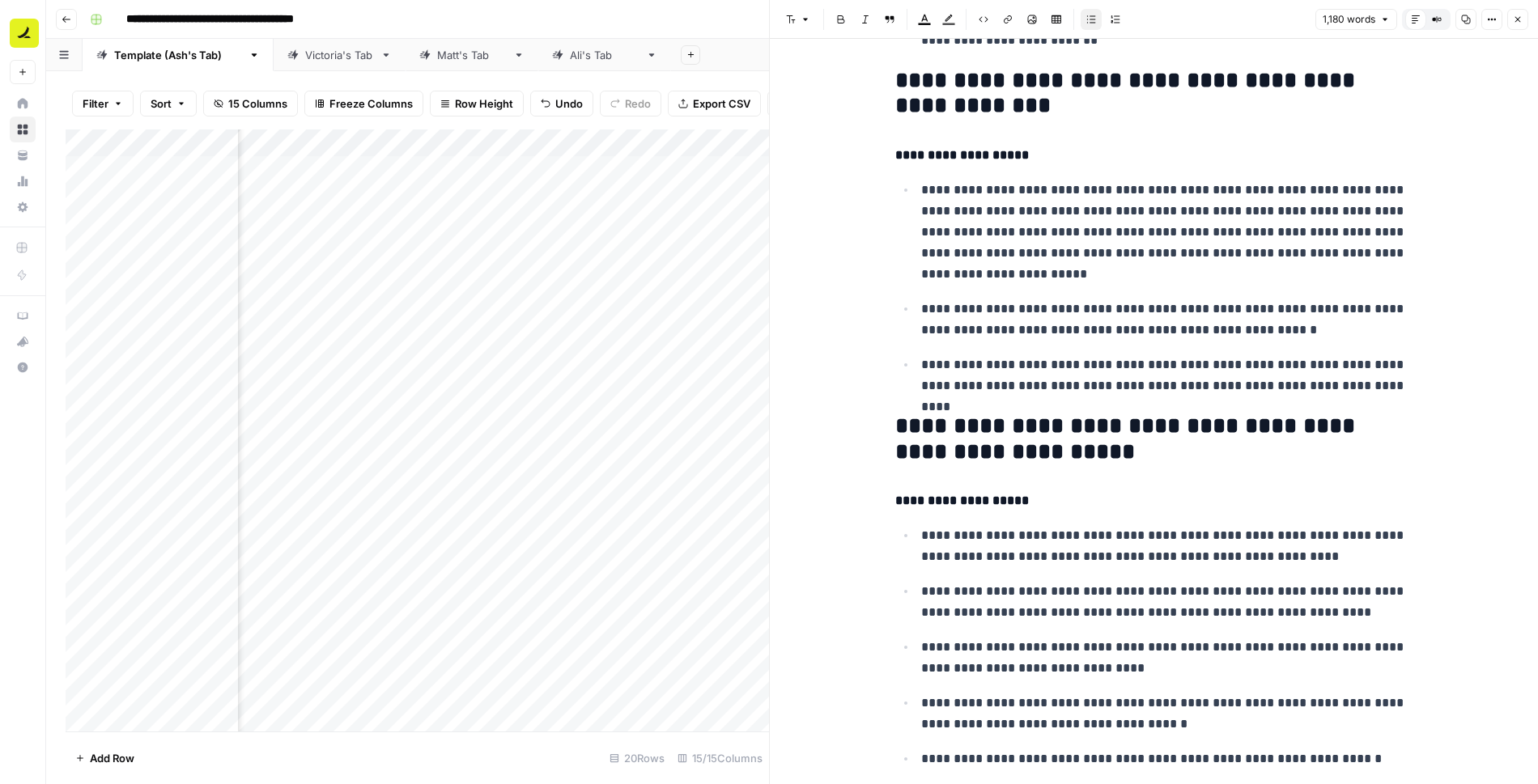 type 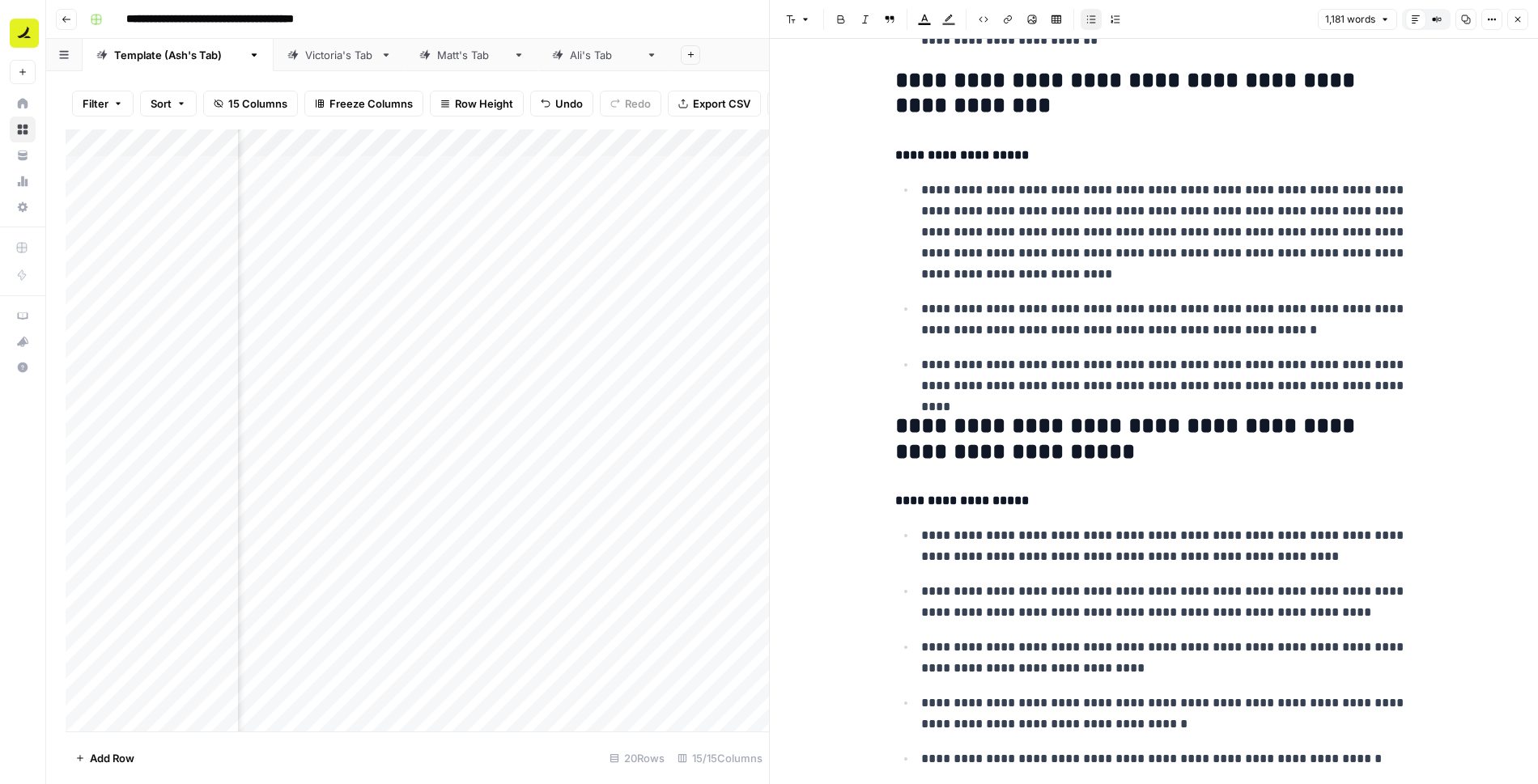 click on "**********" at bounding box center [1154, -24] 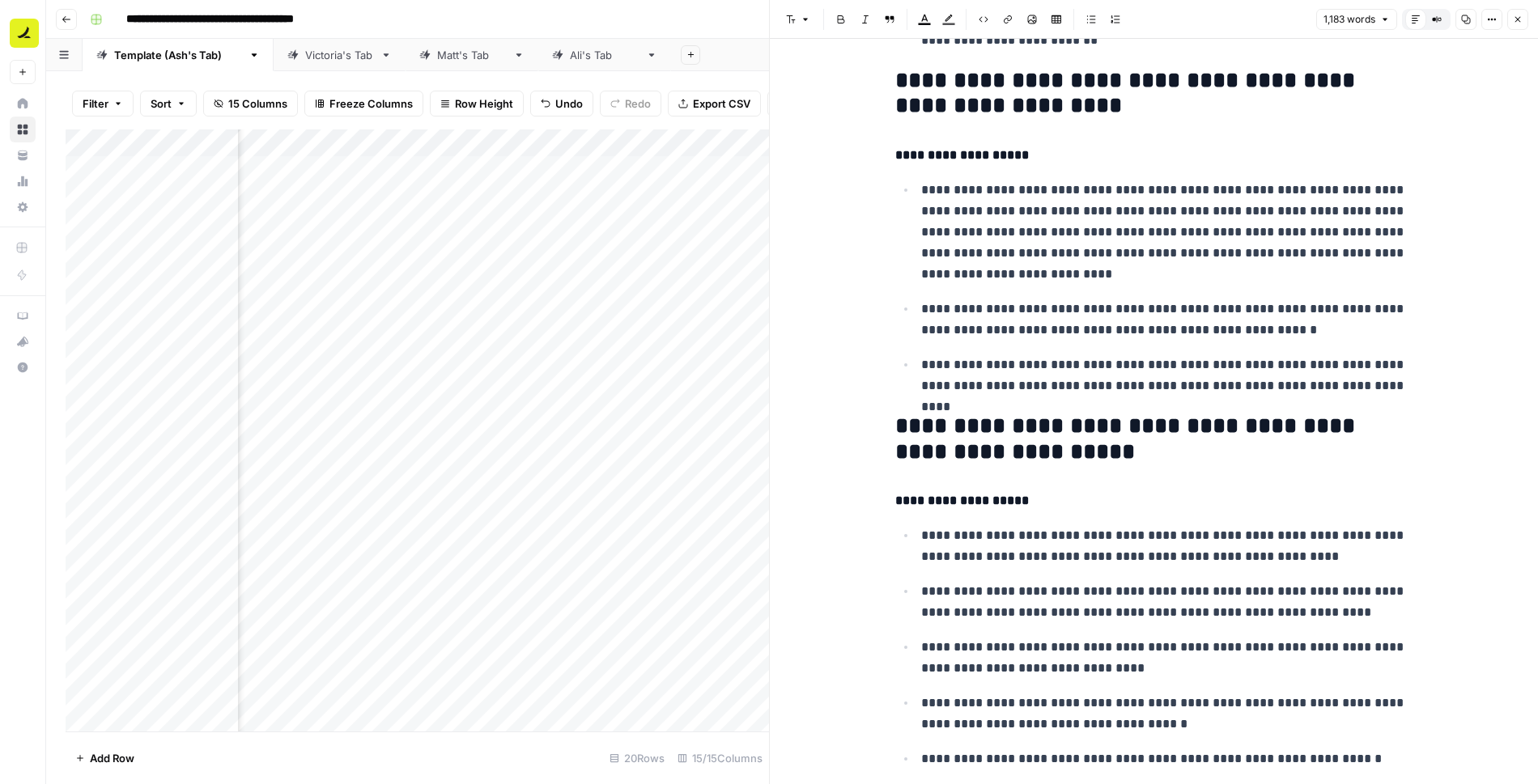 click on "**********" at bounding box center [1154, 439] 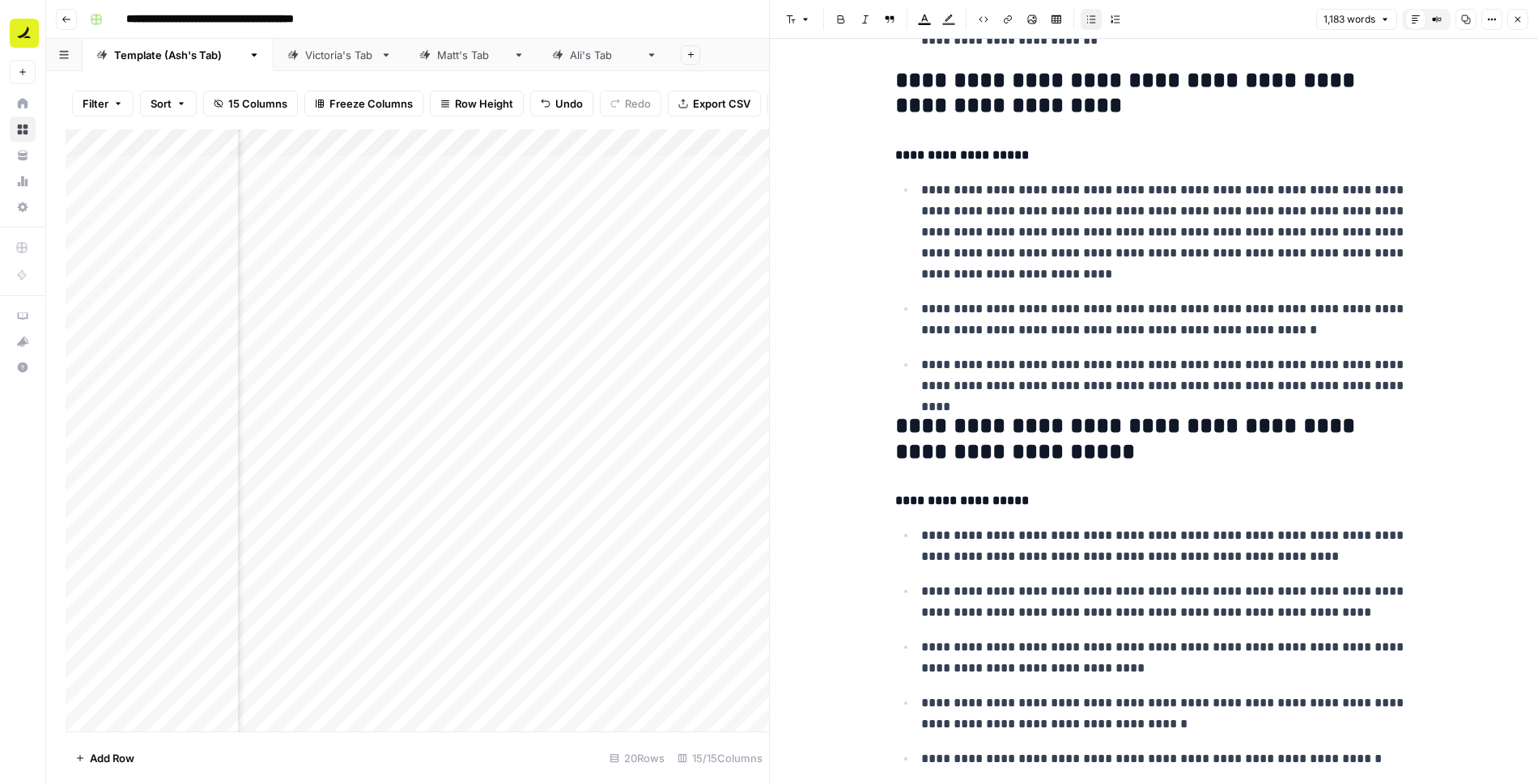 click on "**********" at bounding box center (1167, 232) 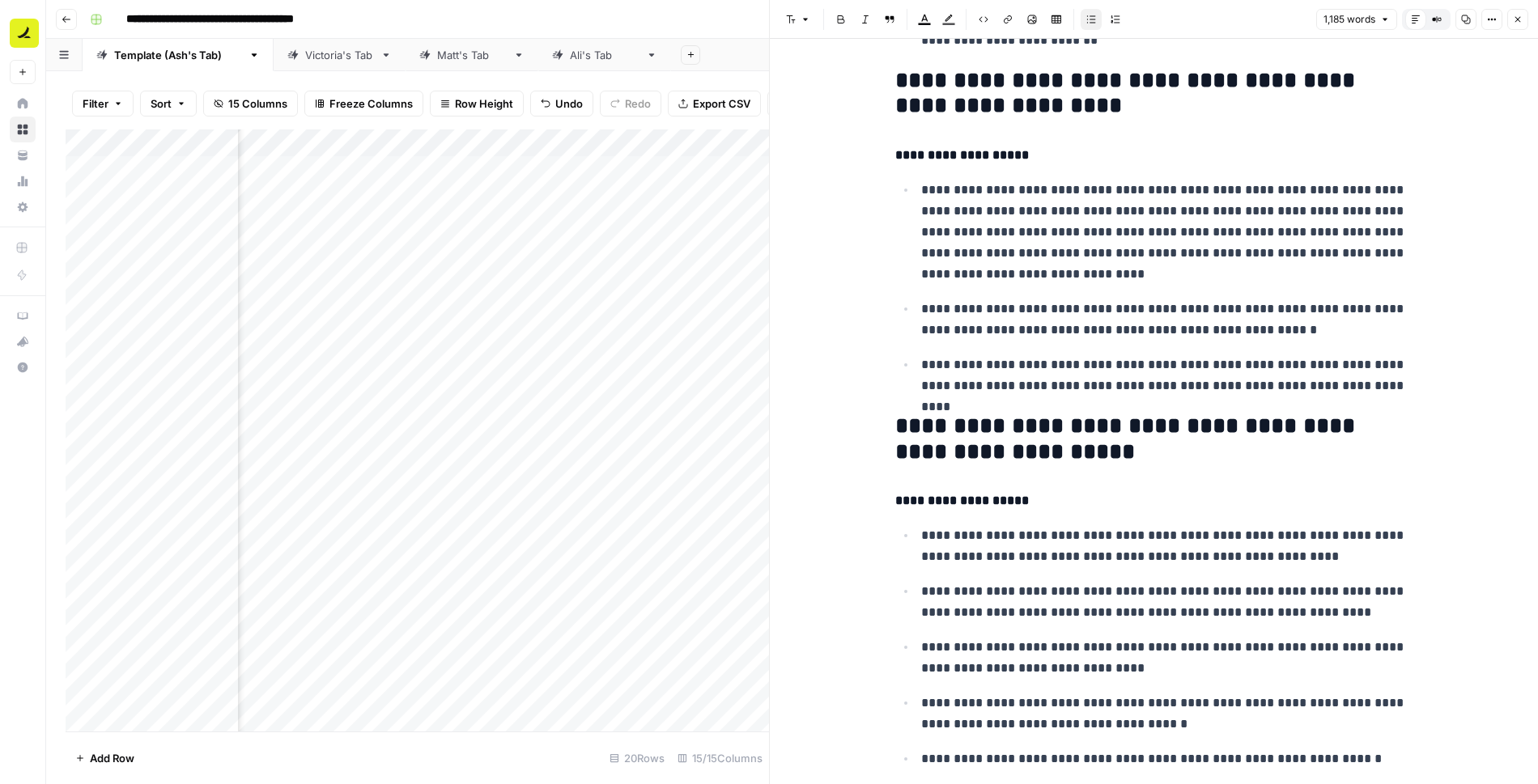 click on "**********" at bounding box center [1167, 232] 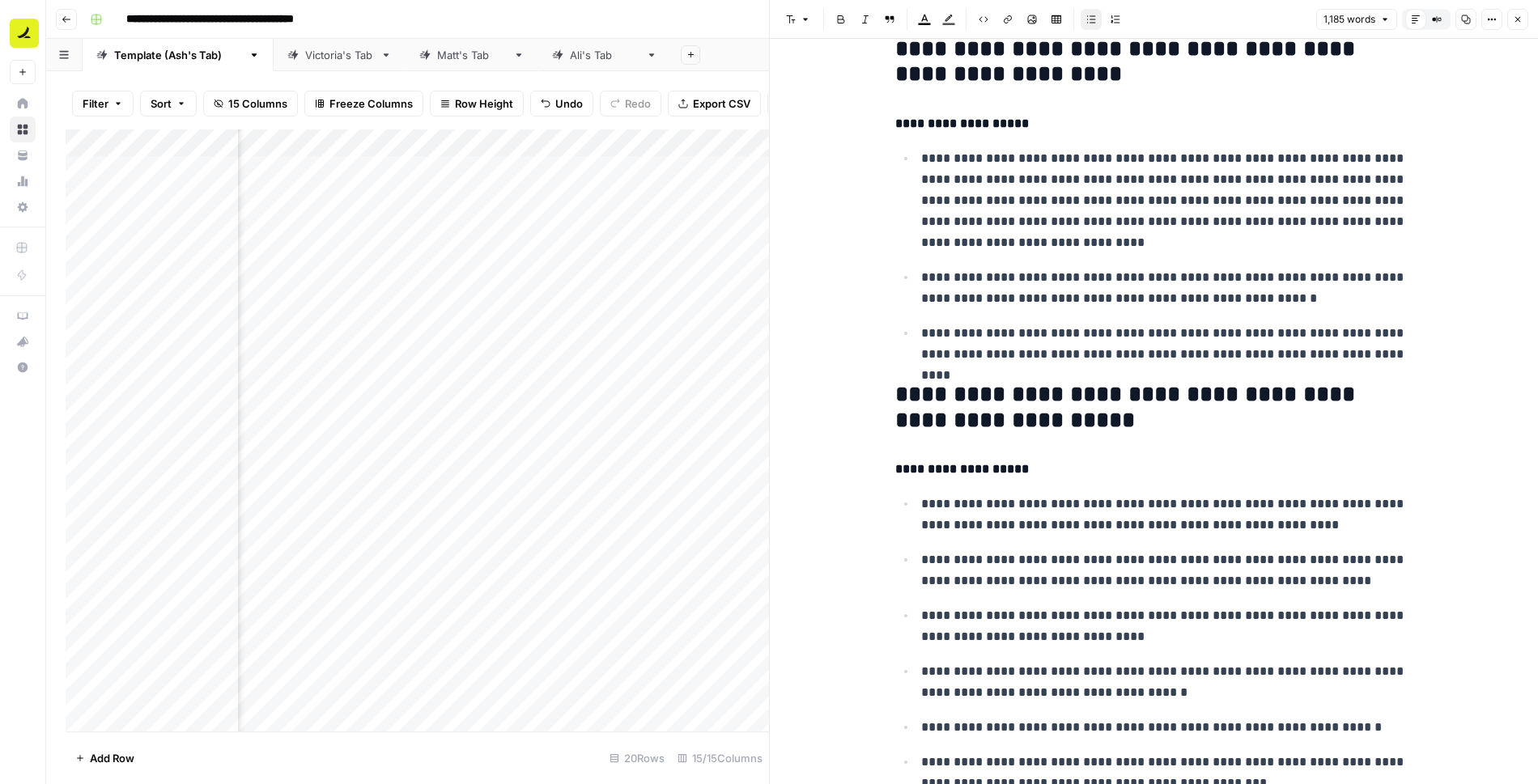 click on "**********" at bounding box center (1167, 515) 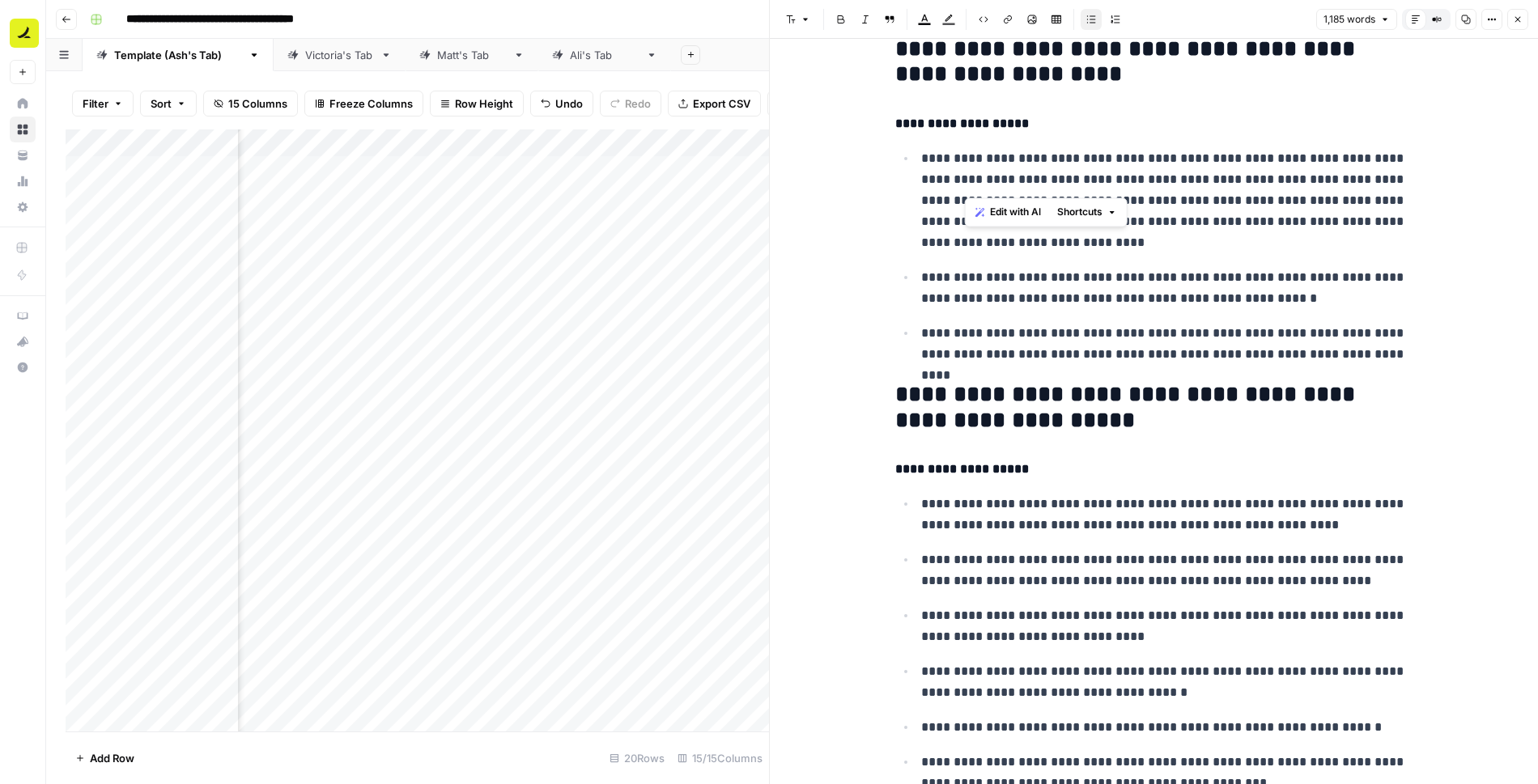 drag, startPoint x: 1169, startPoint y: 160, endPoint x: 965, endPoint y: 189, distance: 206.05096 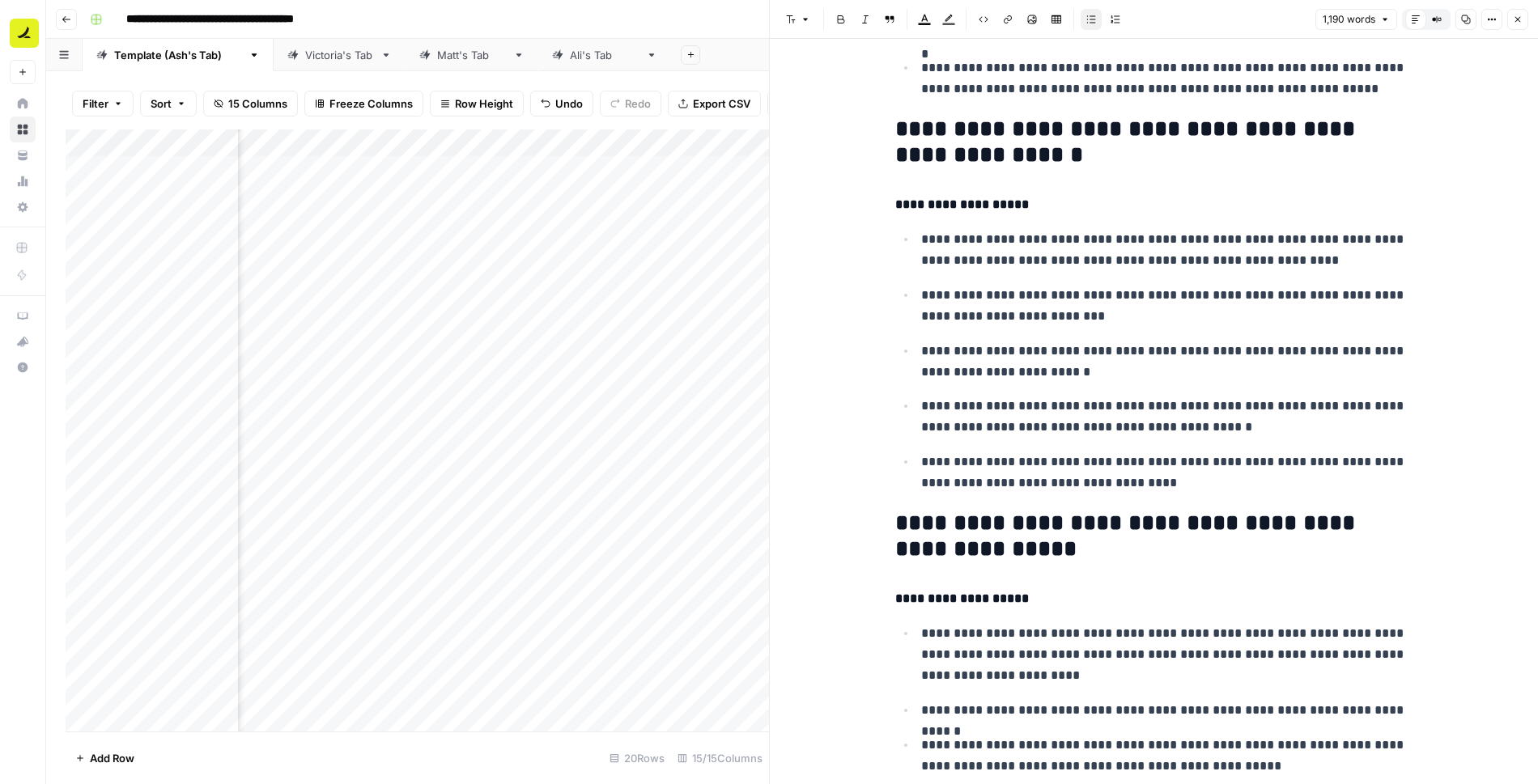 scroll, scrollTop: 4002, scrollLeft: 0, axis: vertical 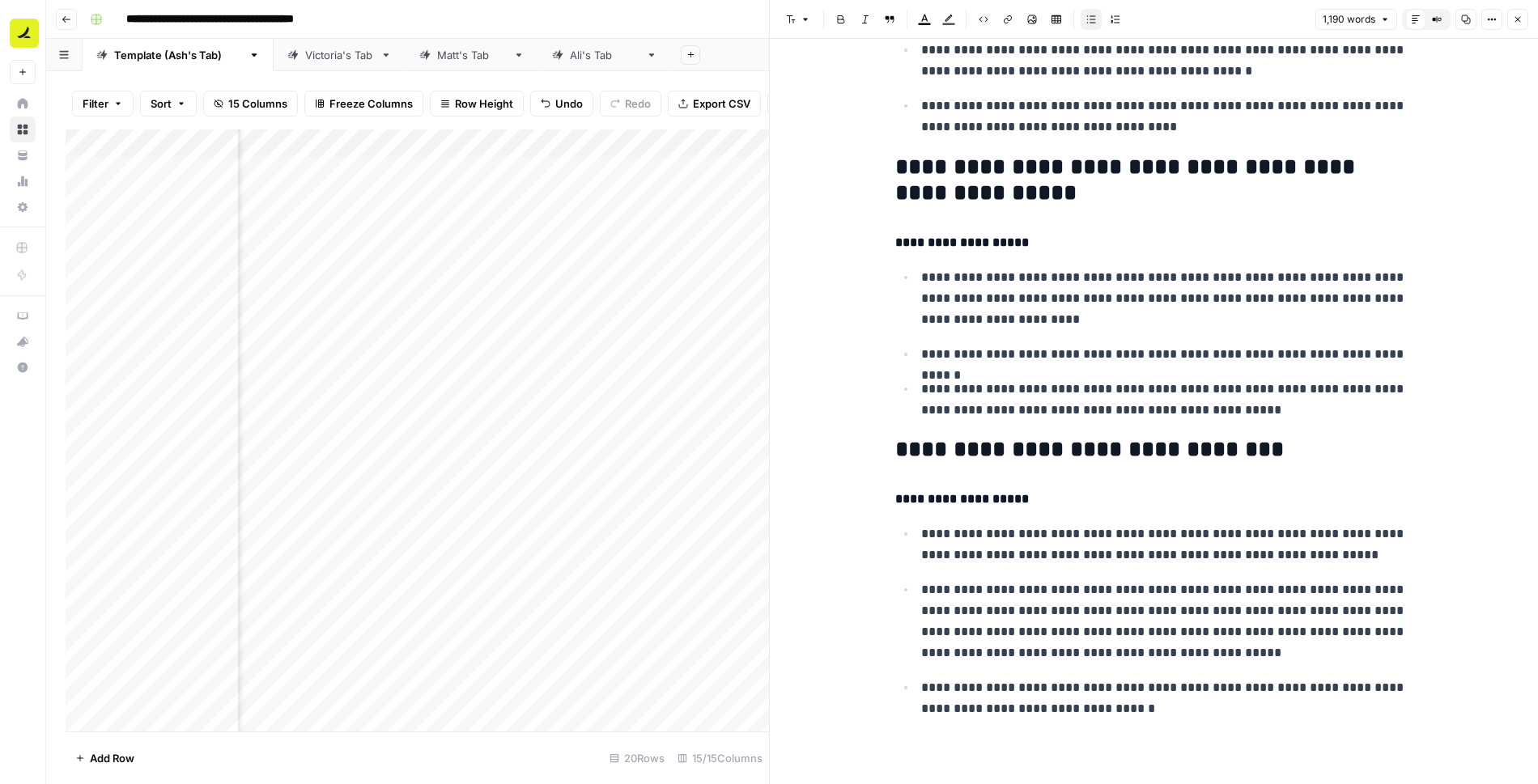 click 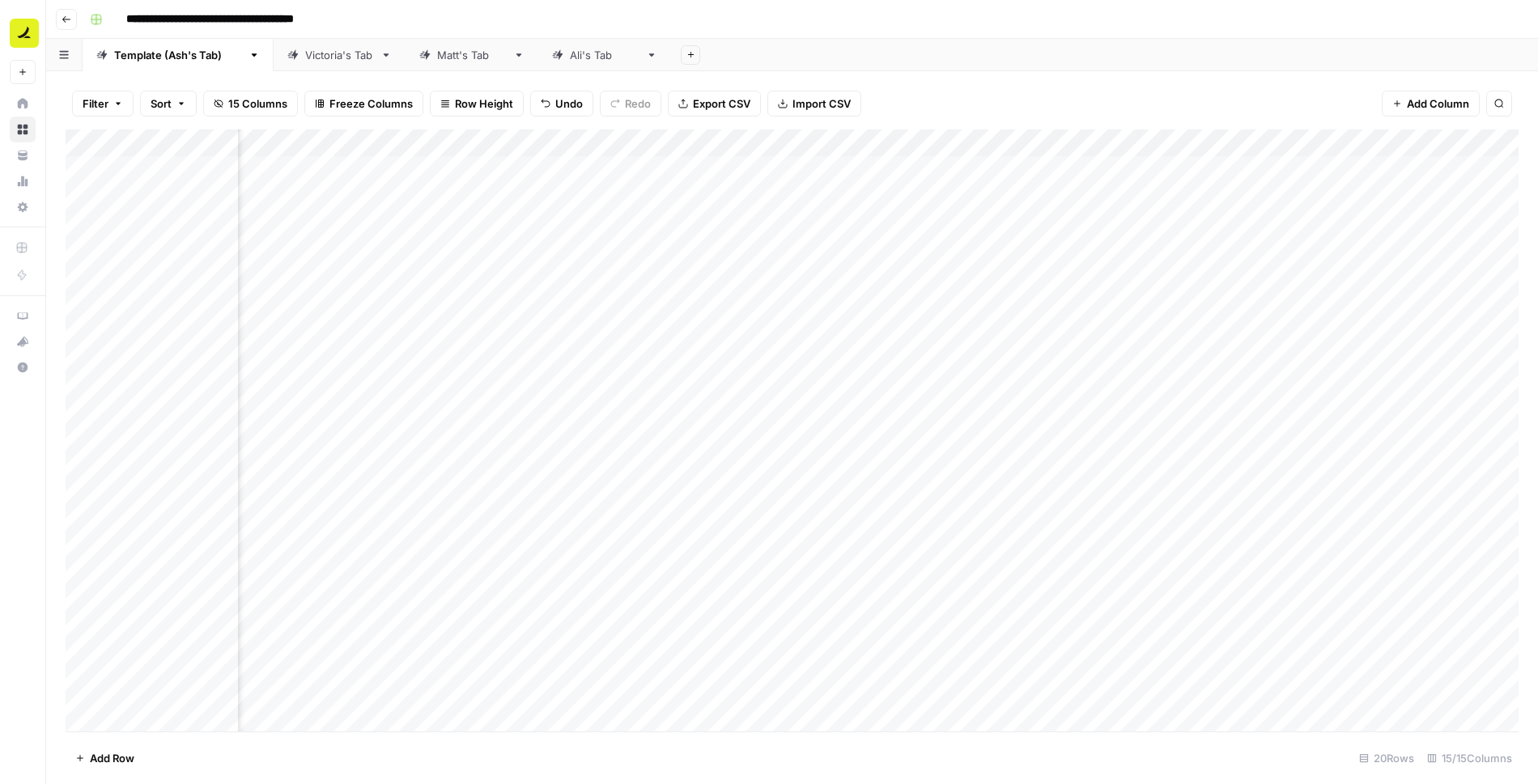 scroll, scrollTop: 0, scrollLeft: 492, axis: horizontal 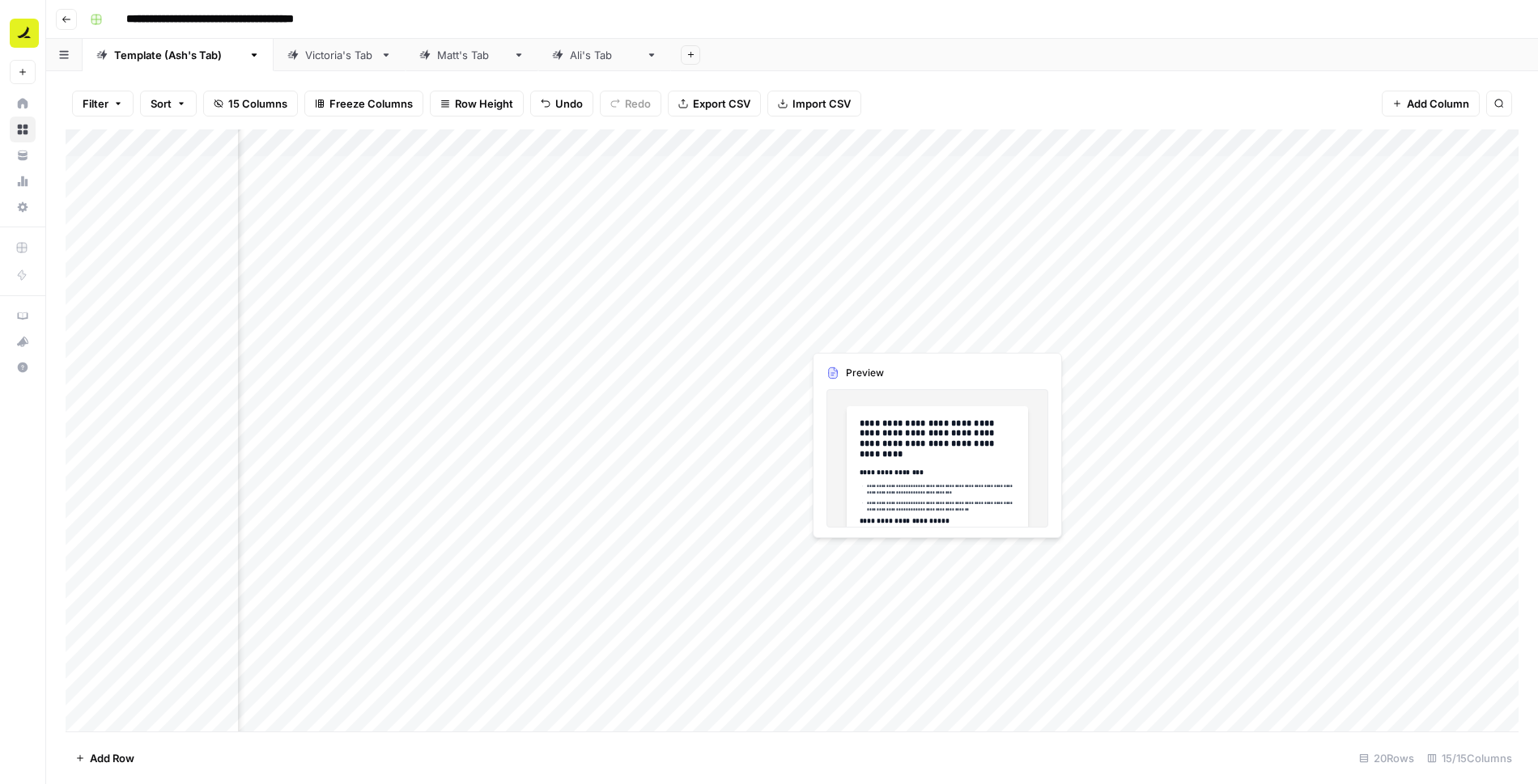click on "Add Column" at bounding box center [792, 430] 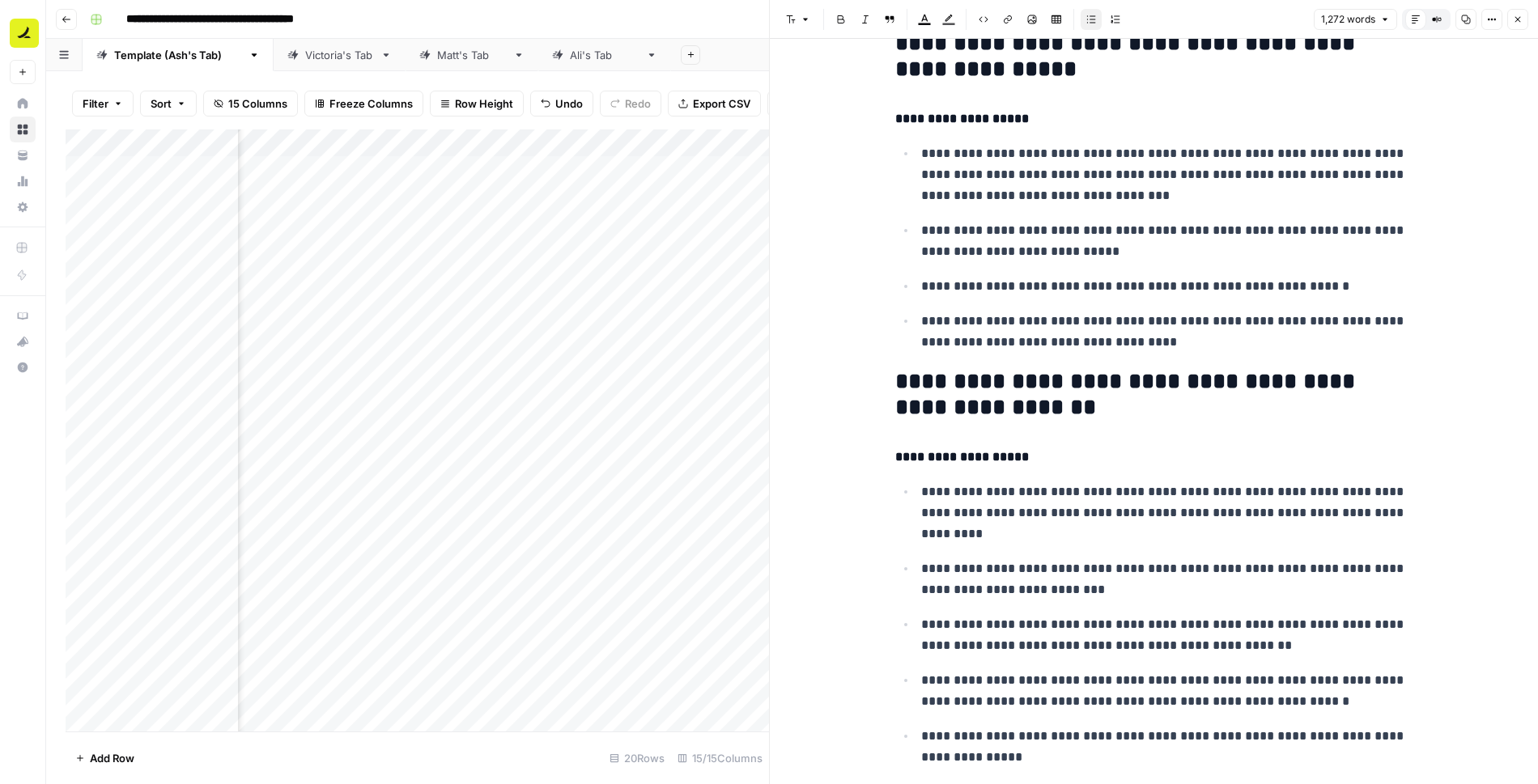scroll, scrollTop: 4810, scrollLeft: 0, axis: vertical 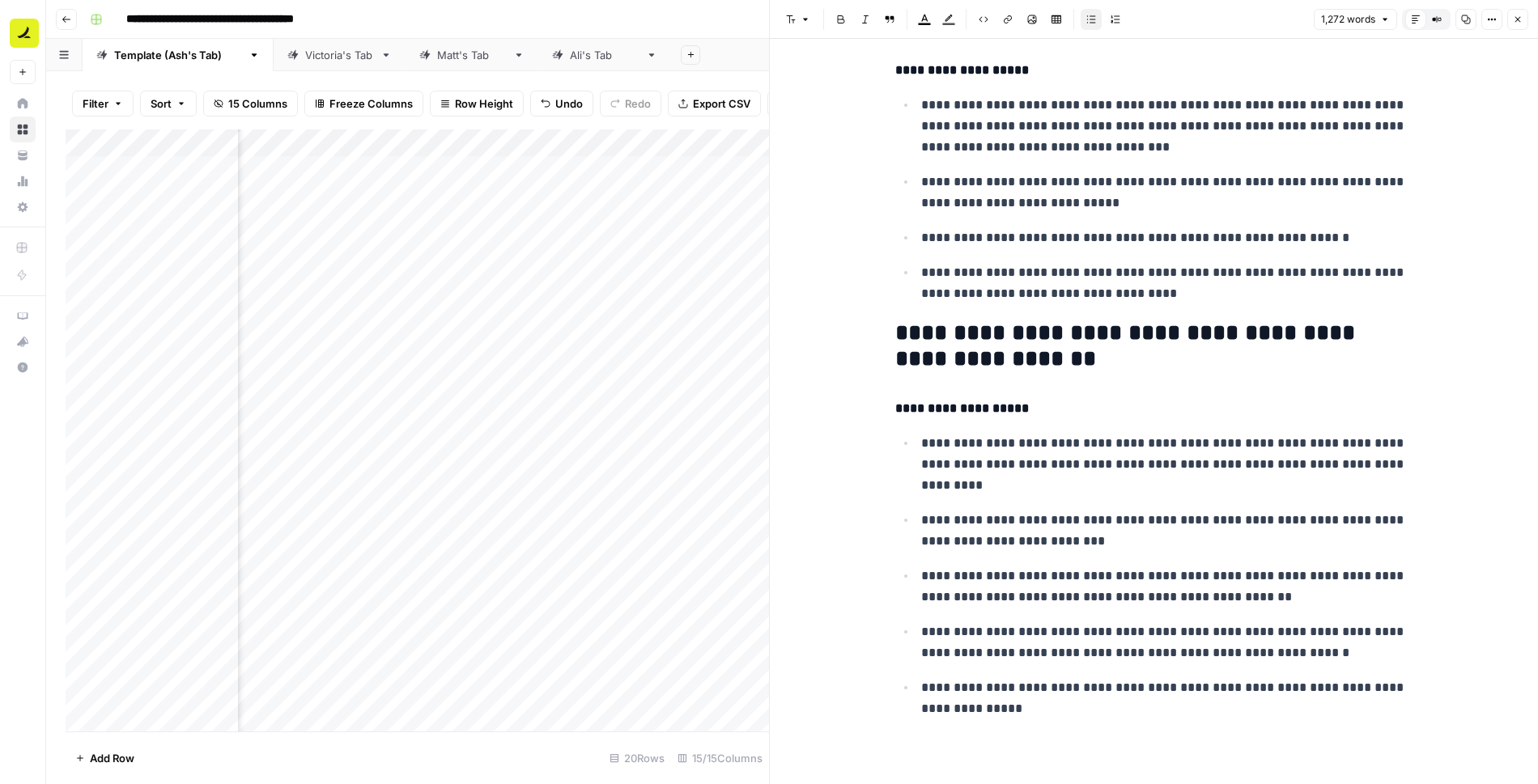 click on "Close" at bounding box center [1522, 19] 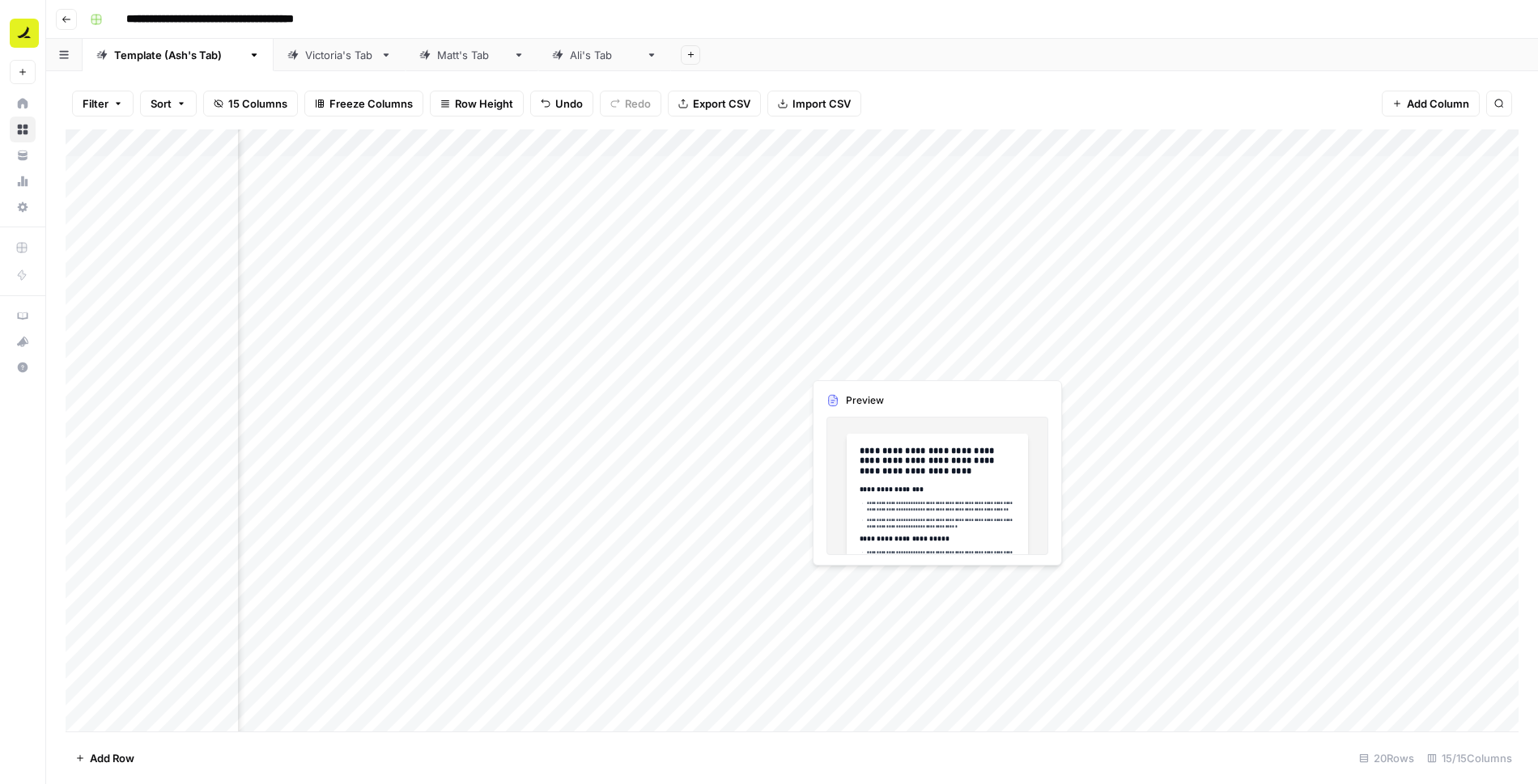 click on "Add Column" at bounding box center (792, 430) 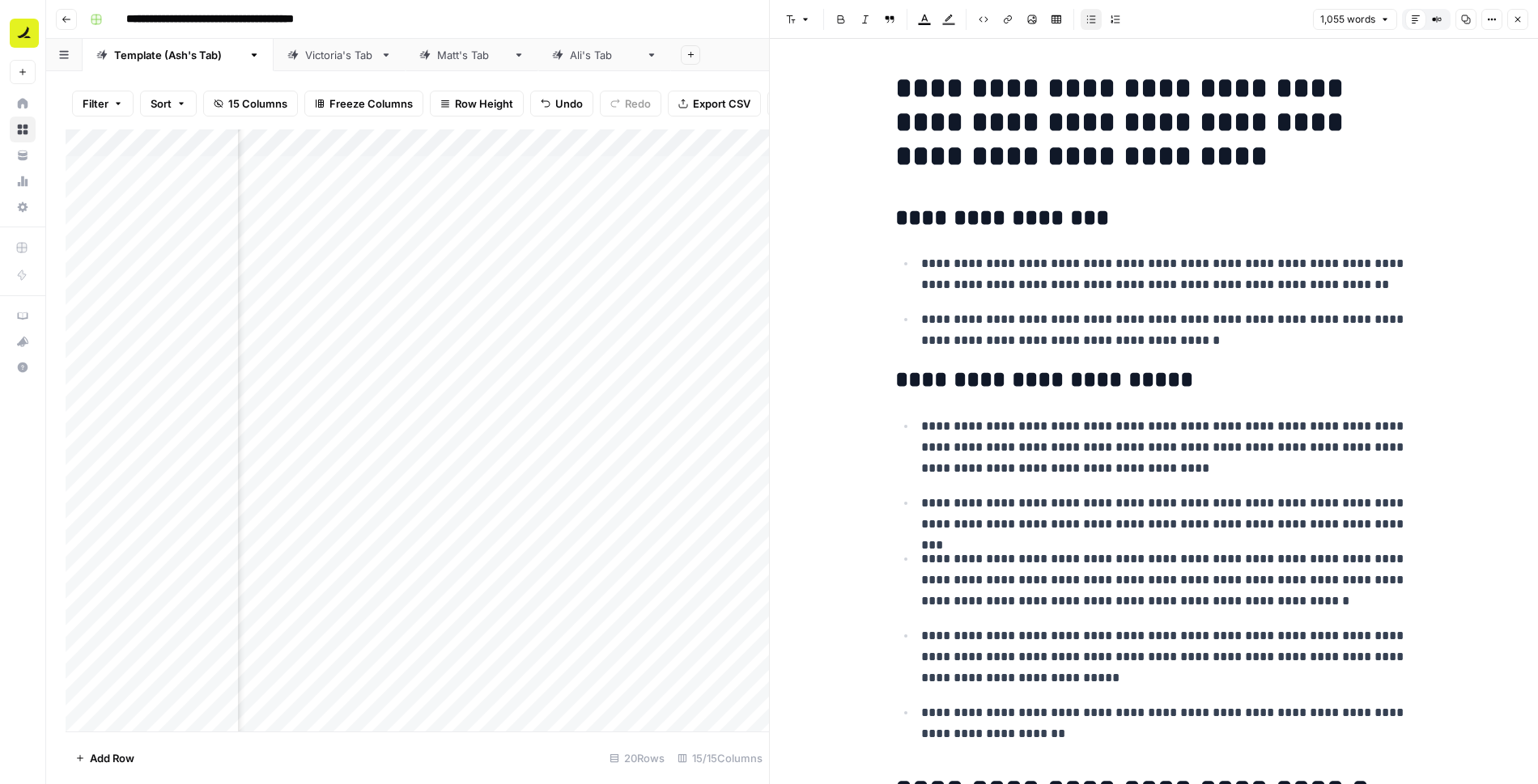 click on "Close" at bounding box center (1518, 19) 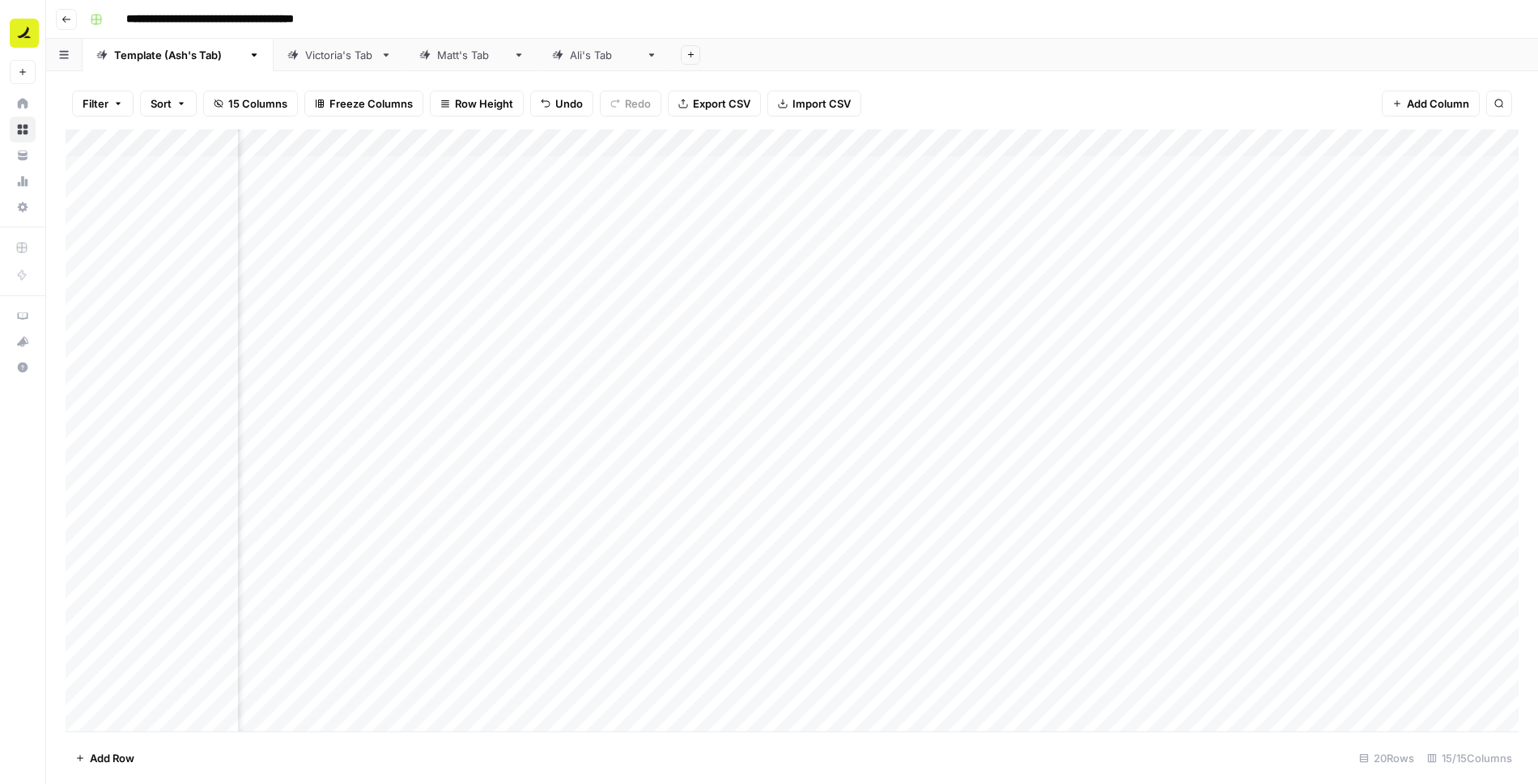 click on "Add Column" at bounding box center [792, 430] 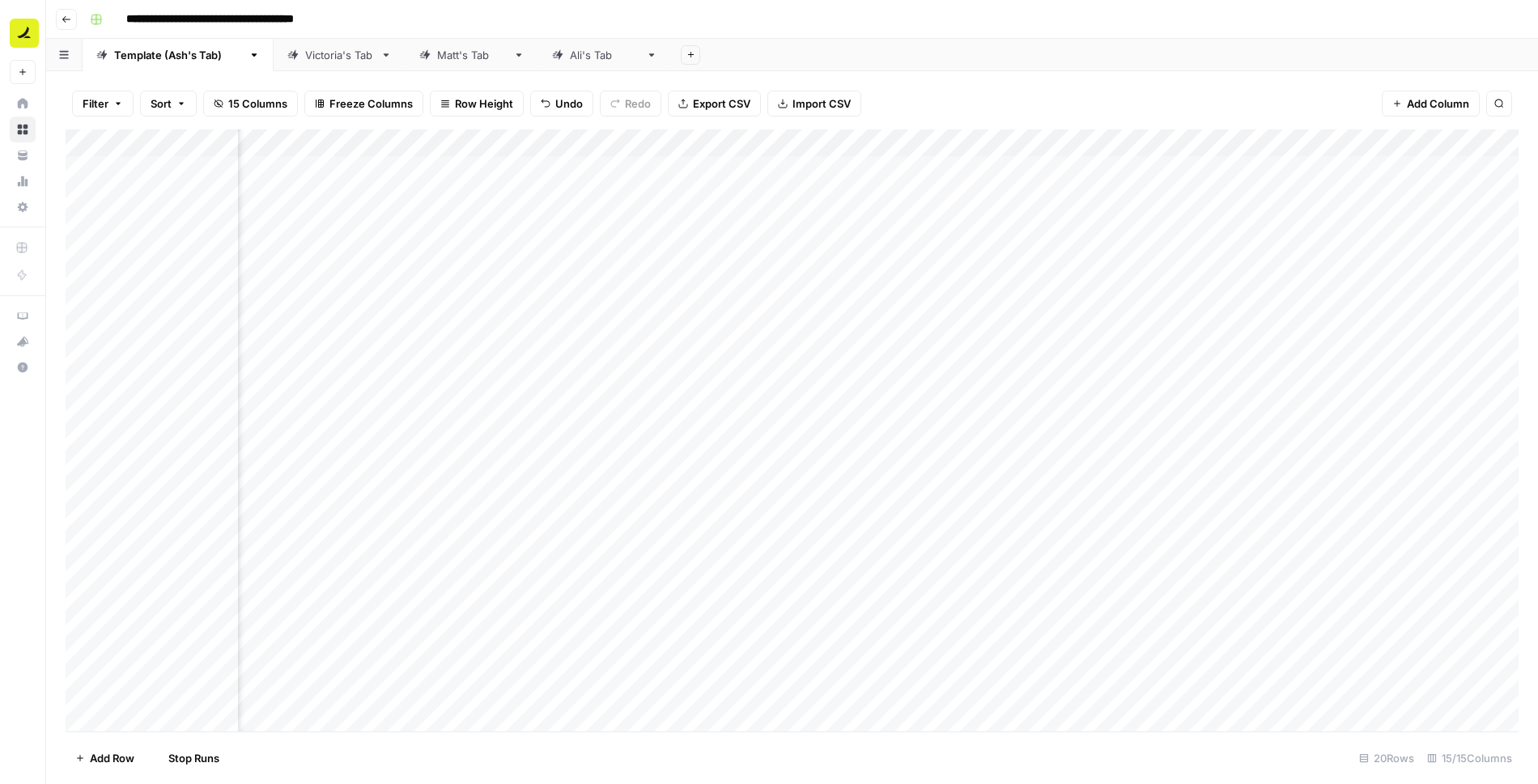 click on "Add Column" at bounding box center [792, 430] 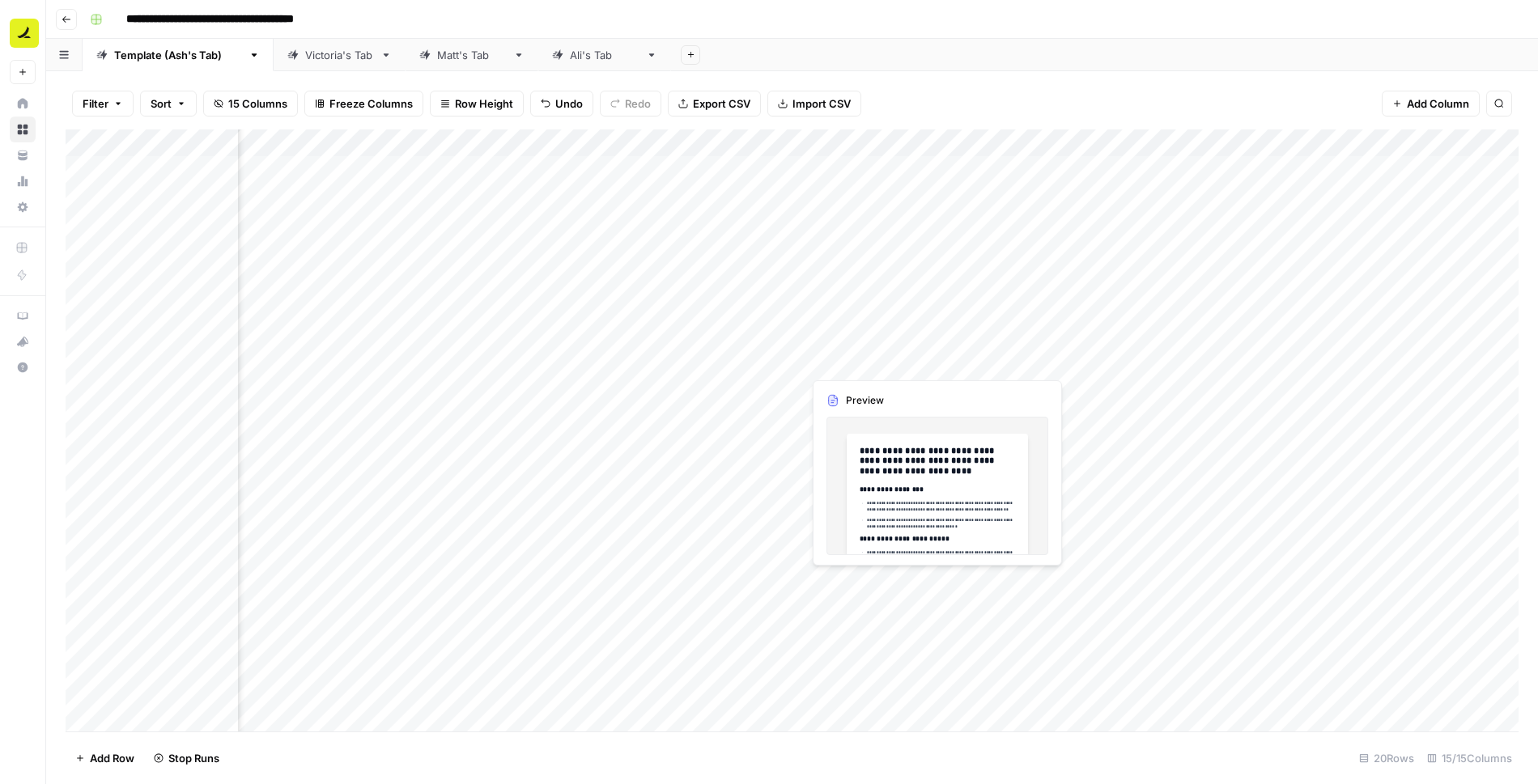 click on "Add Column" at bounding box center (792, 430) 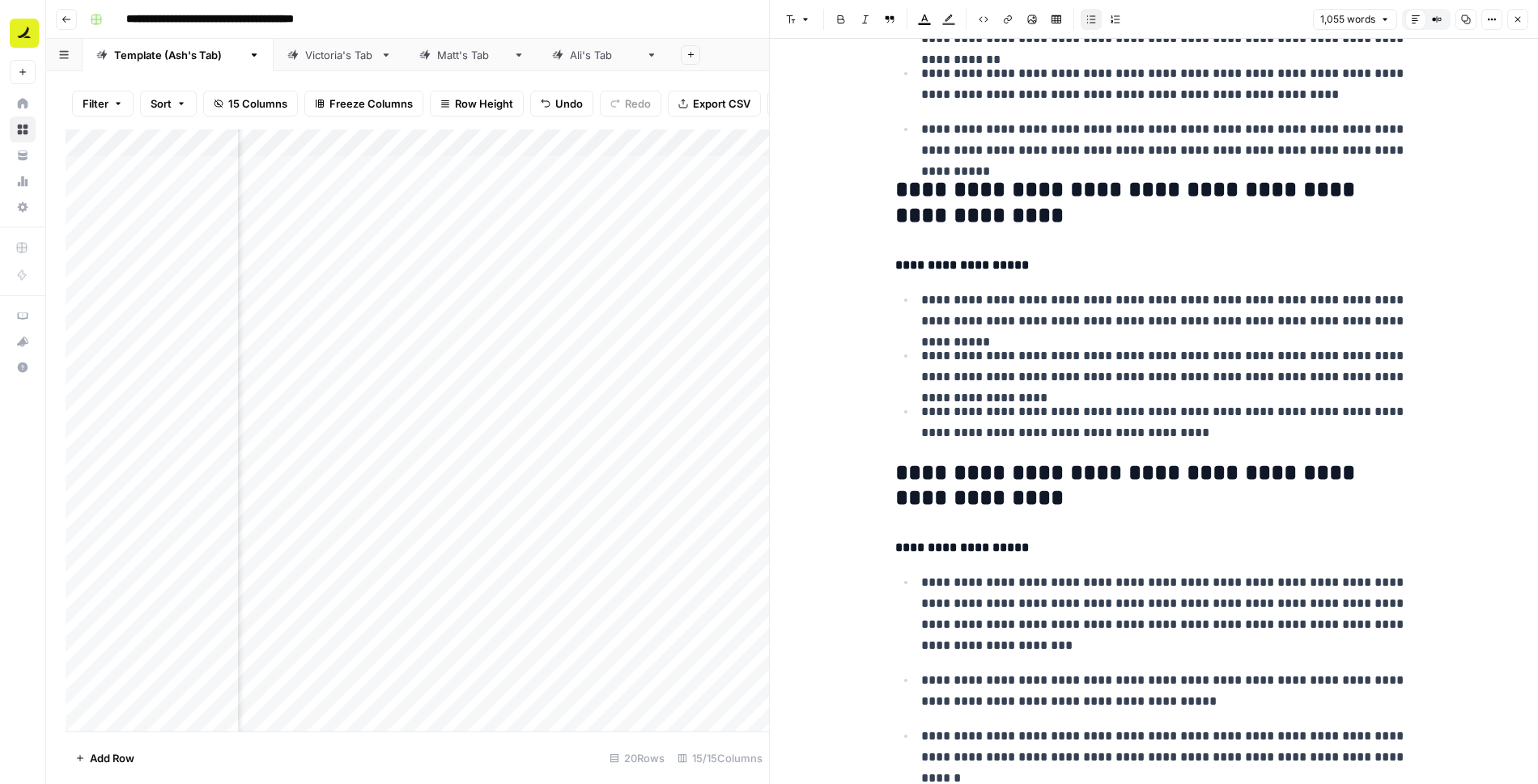 scroll, scrollTop: 1799, scrollLeft: 0, axis: vertical 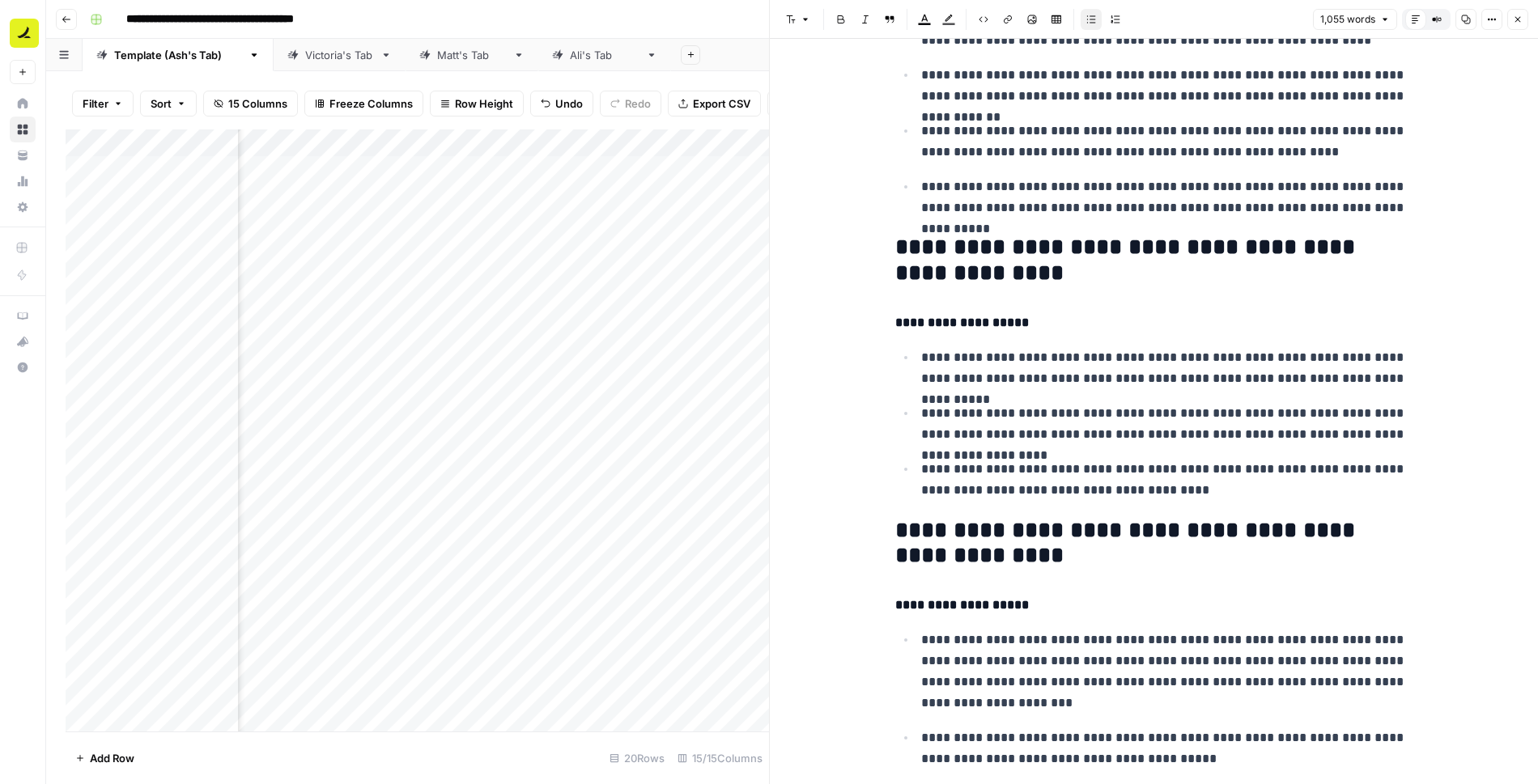 click on "**********" at bounding box center (1167, 368) 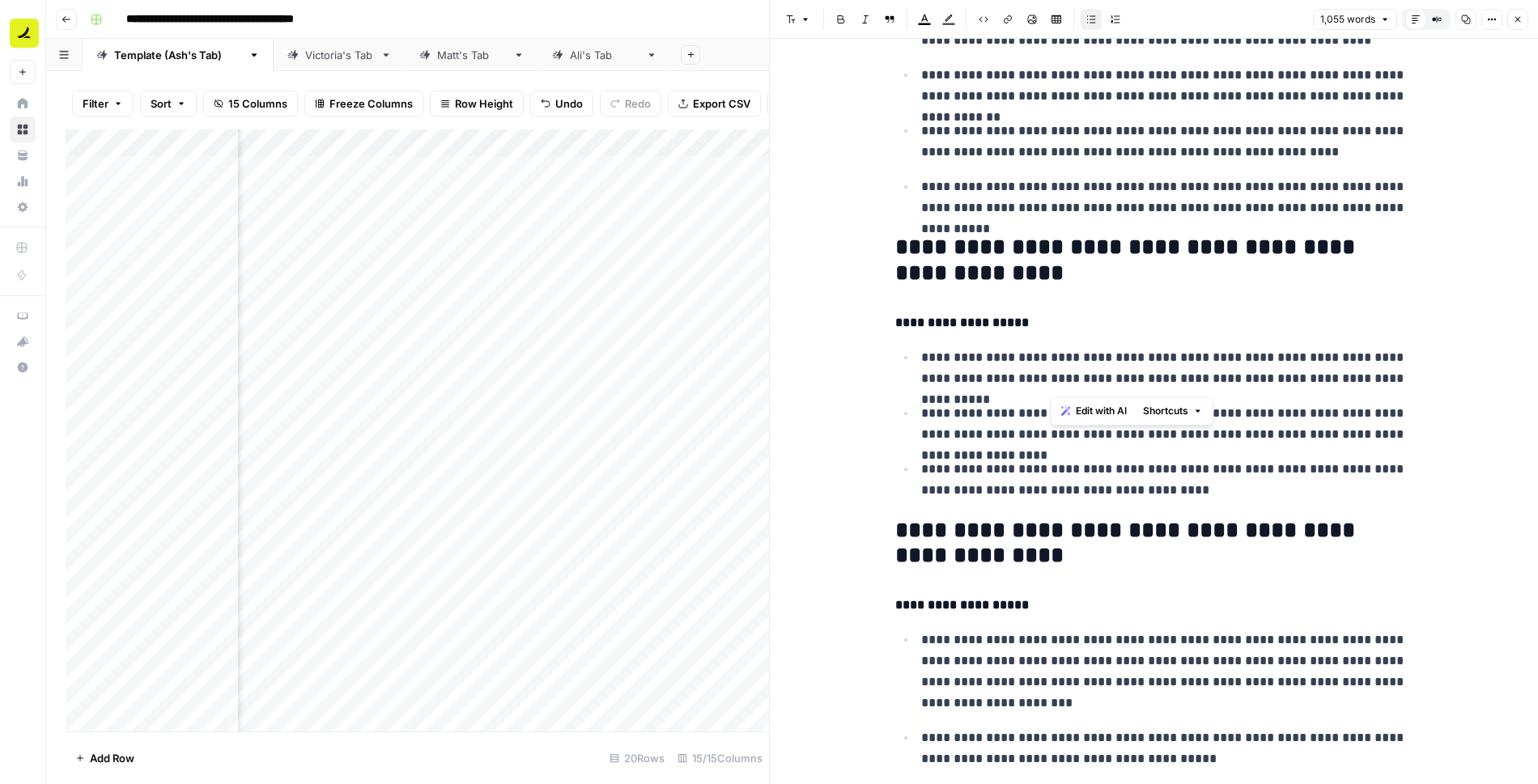 type 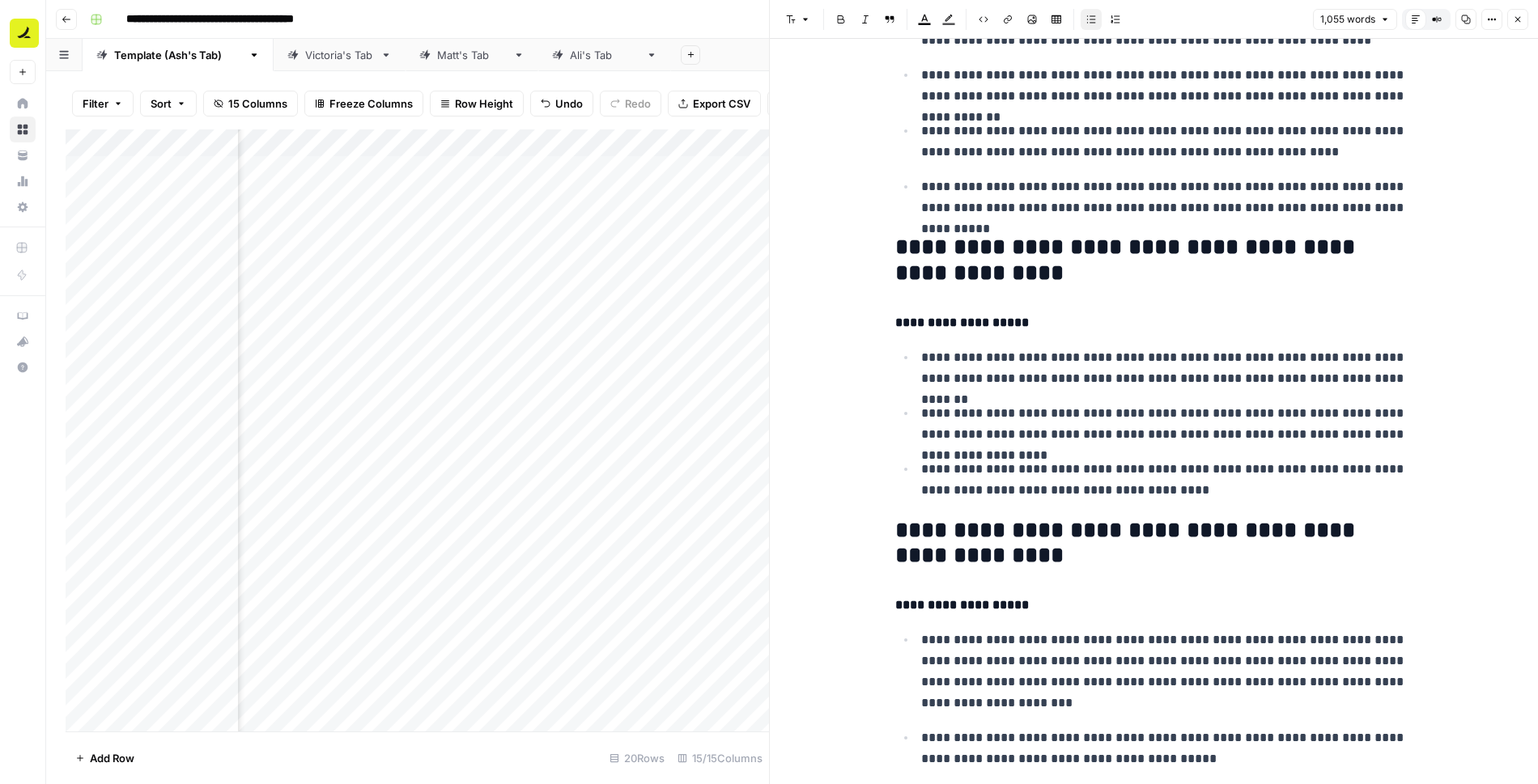 click on "**********" at bounding box center [1167, 368] 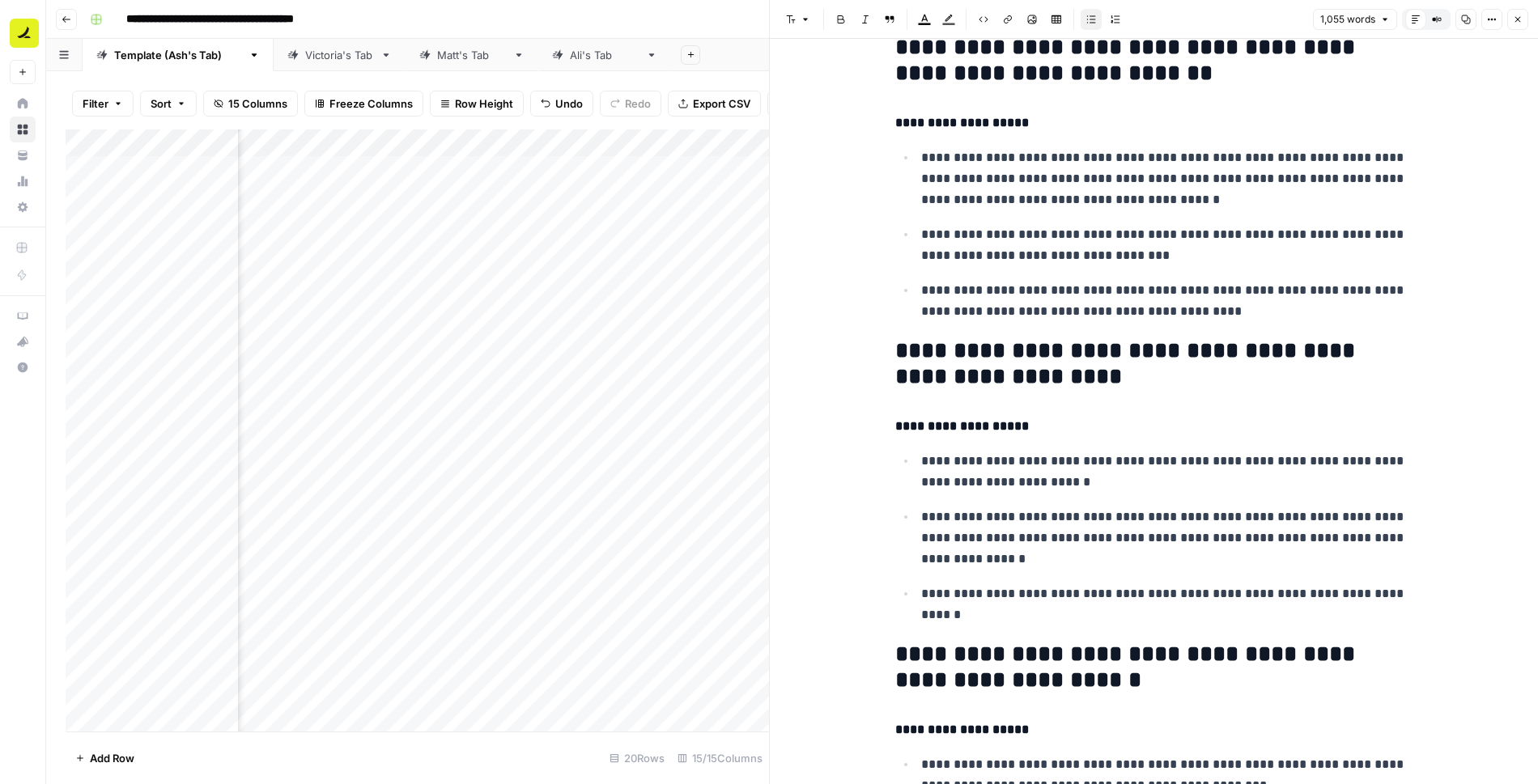 scroll, scrollTop: 3667, scrollLeft: 0, axis: vertical 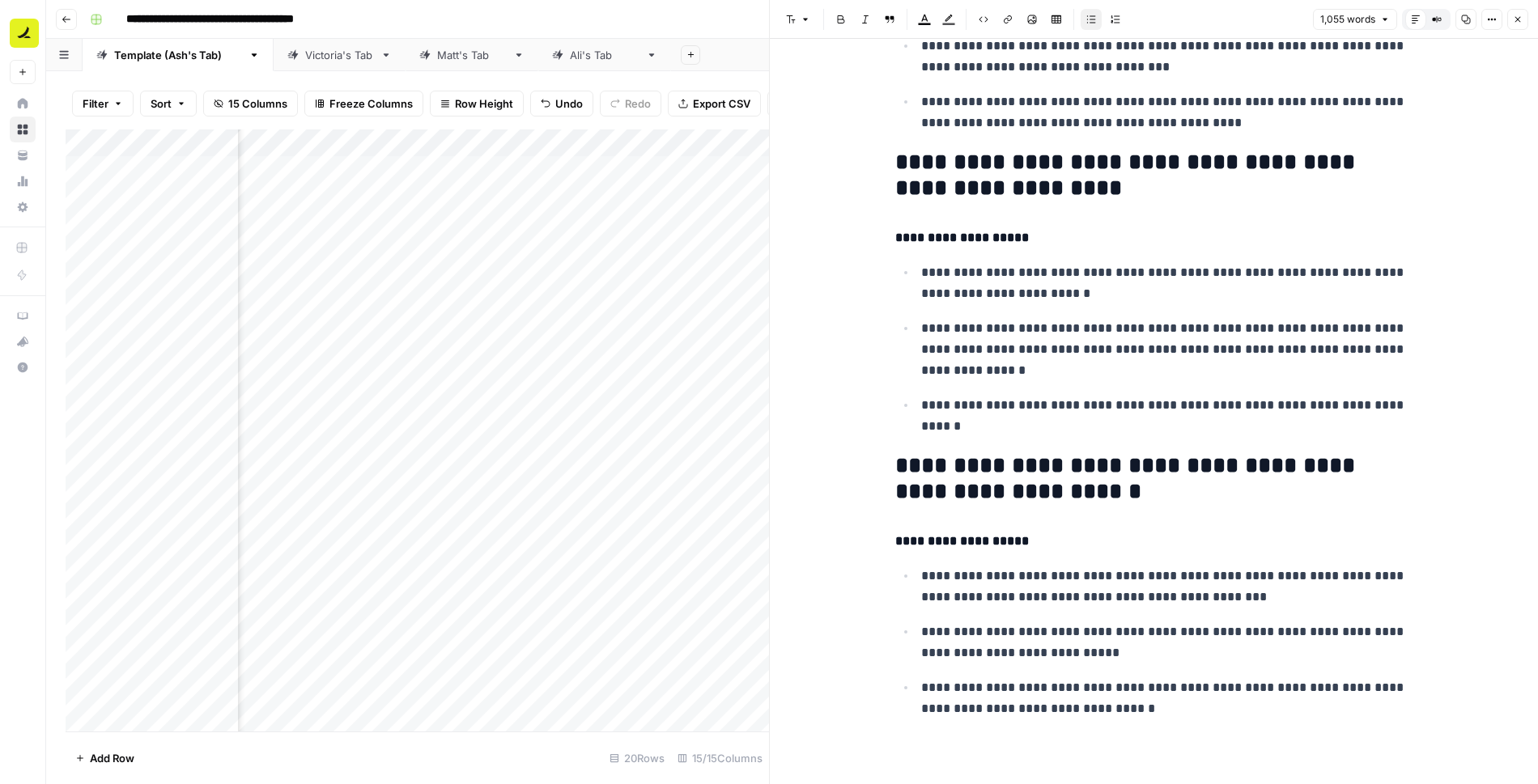 click on "Close" at bounding box center (1518, 19) 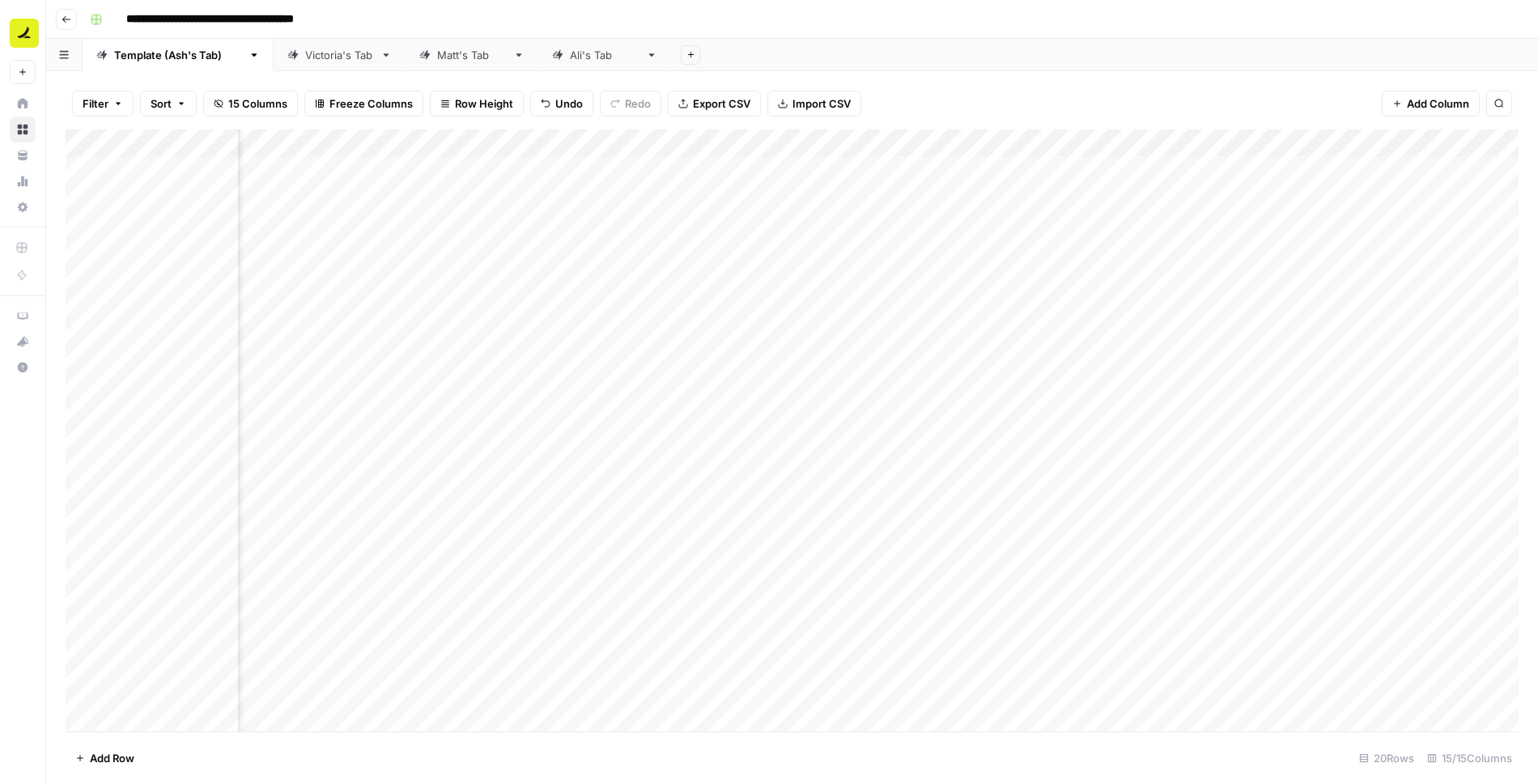 click on "Add Column" at bounding box center [792, 430] 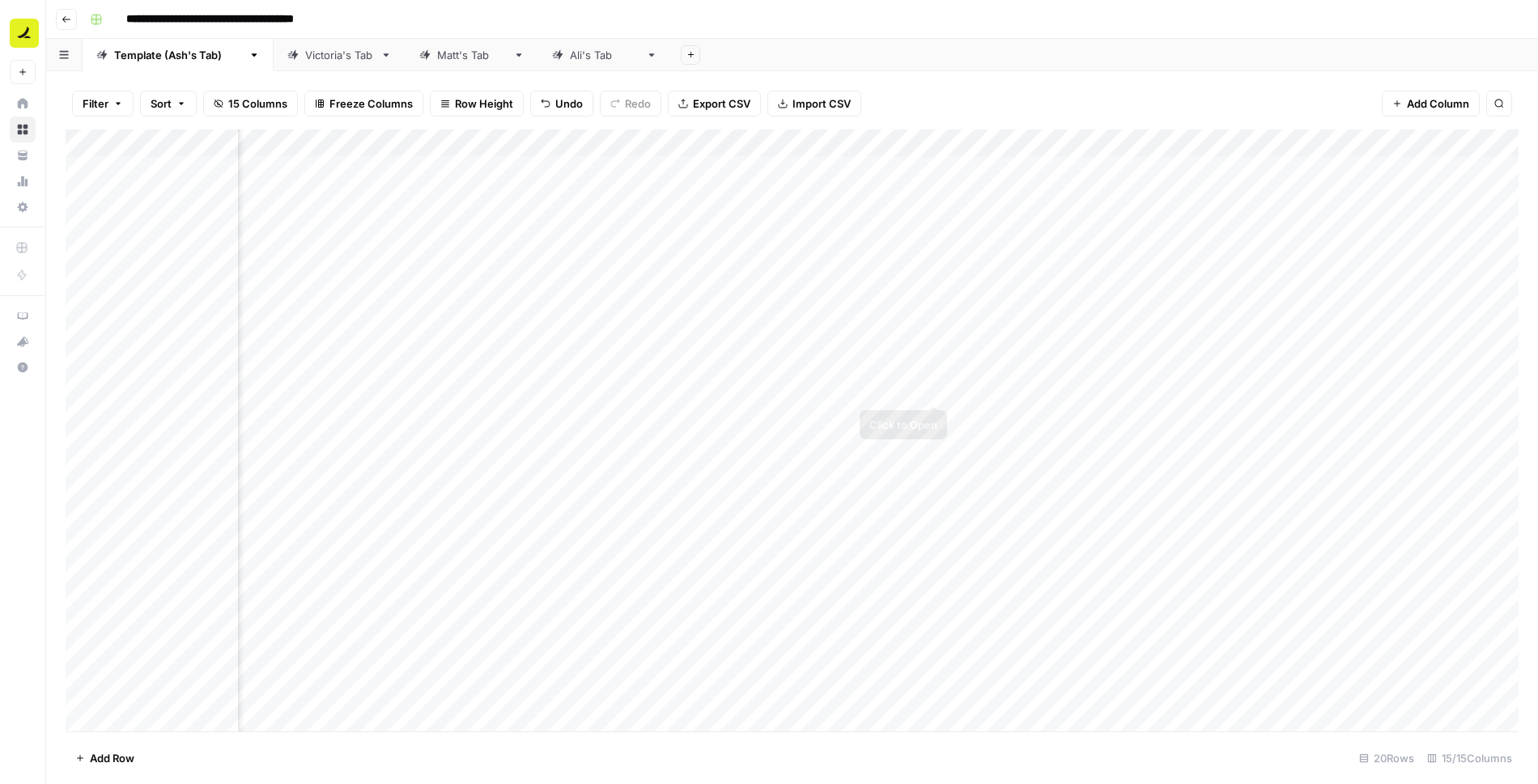 click on "Add Column" at bounding box center (792, 430) 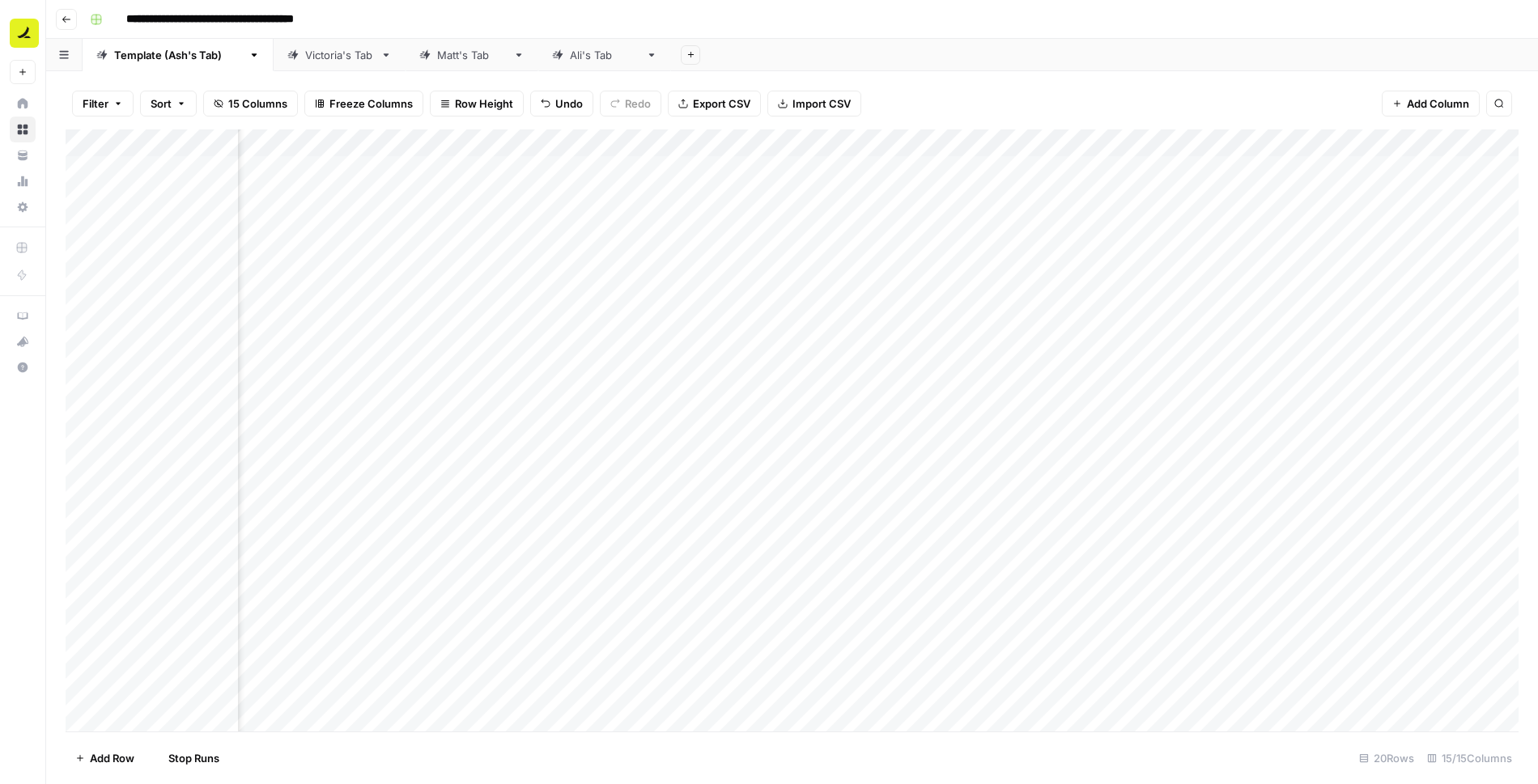 click on "Add Column" at bounding box center [792, 430] 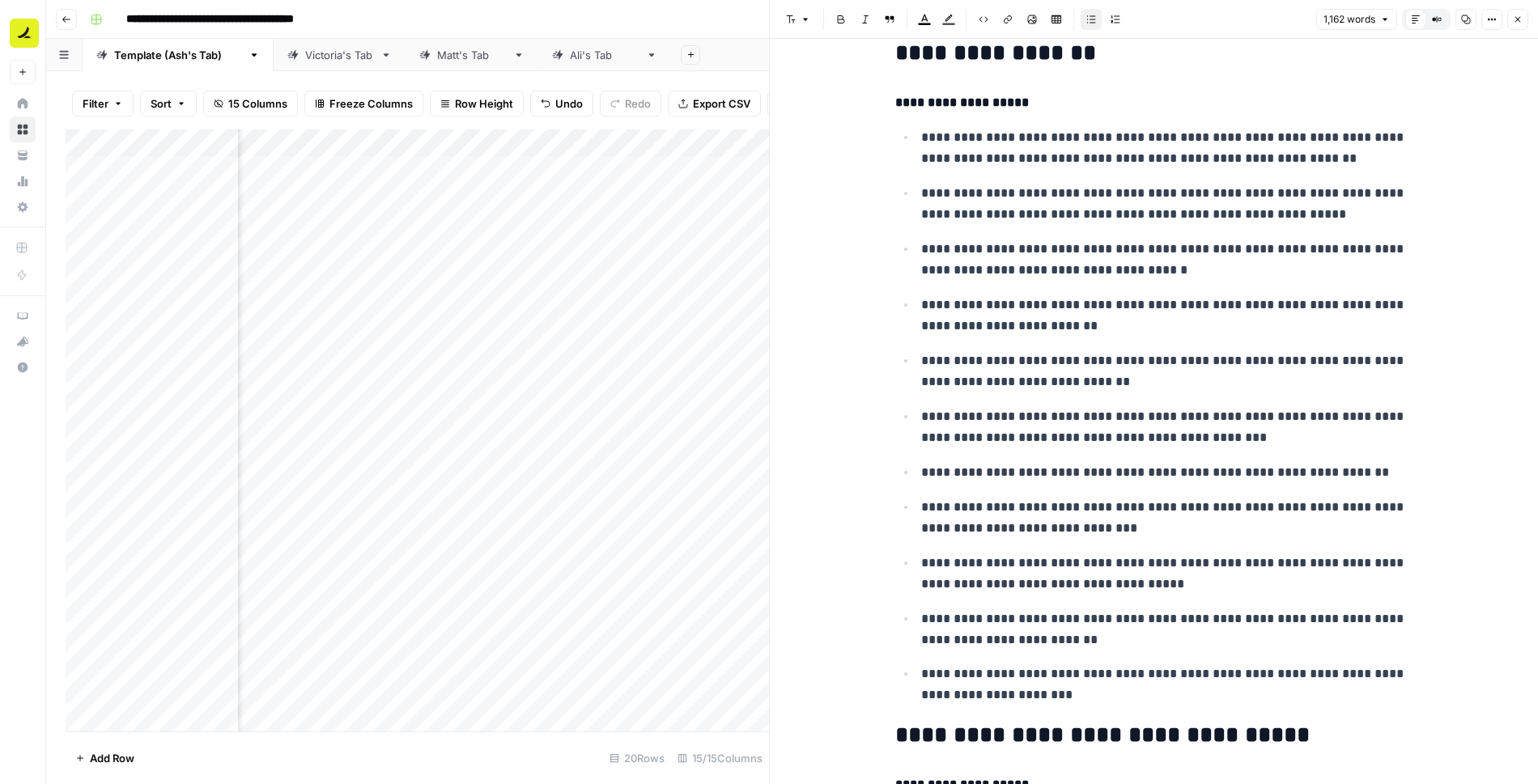 scroll, scrollTop: 1303, scrollLeft: 0, axis: vertical 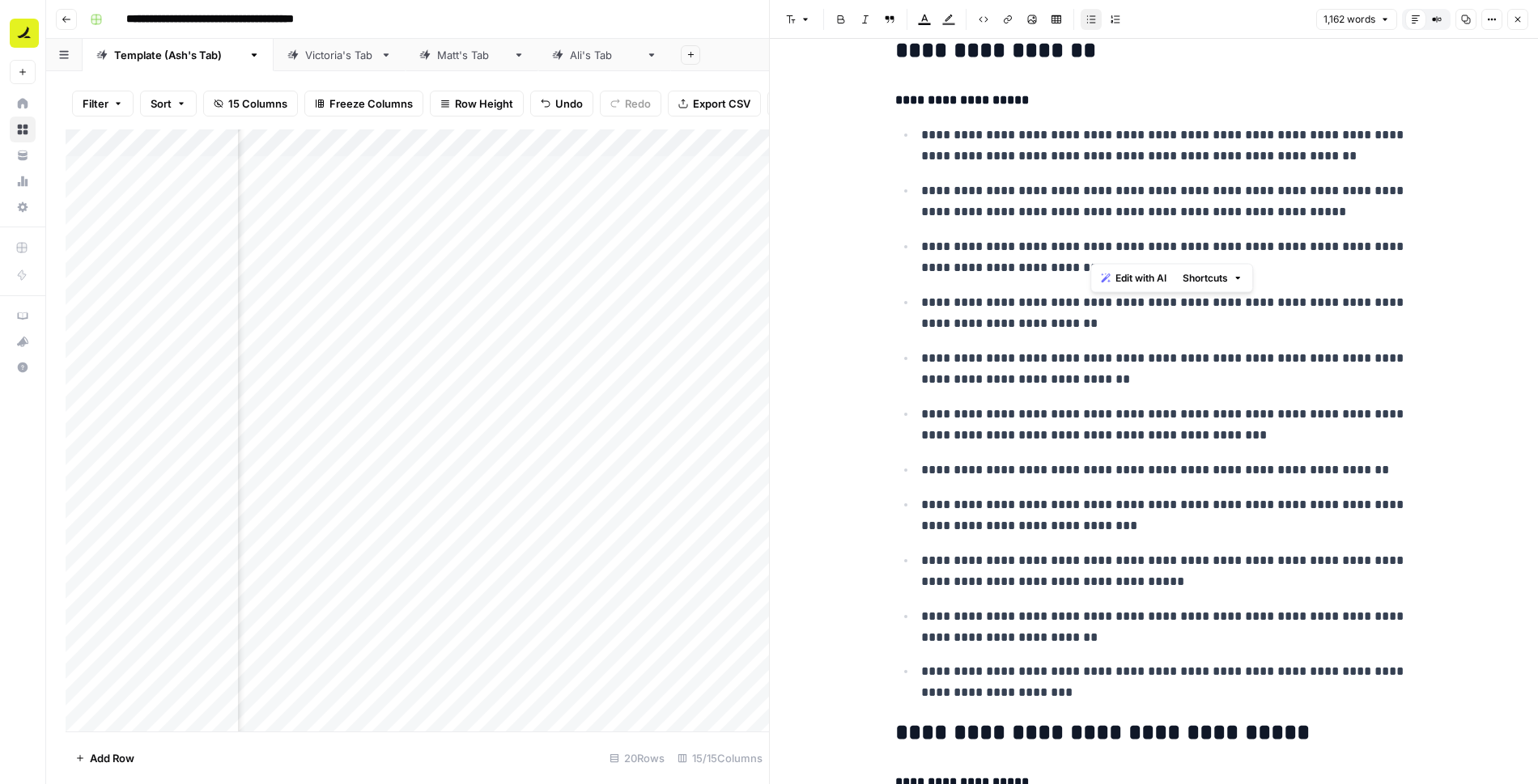 drag, startPoint x: 1368, startPoint y: 248, endPoint x: 1091, endPoint y: 248, distance: 277 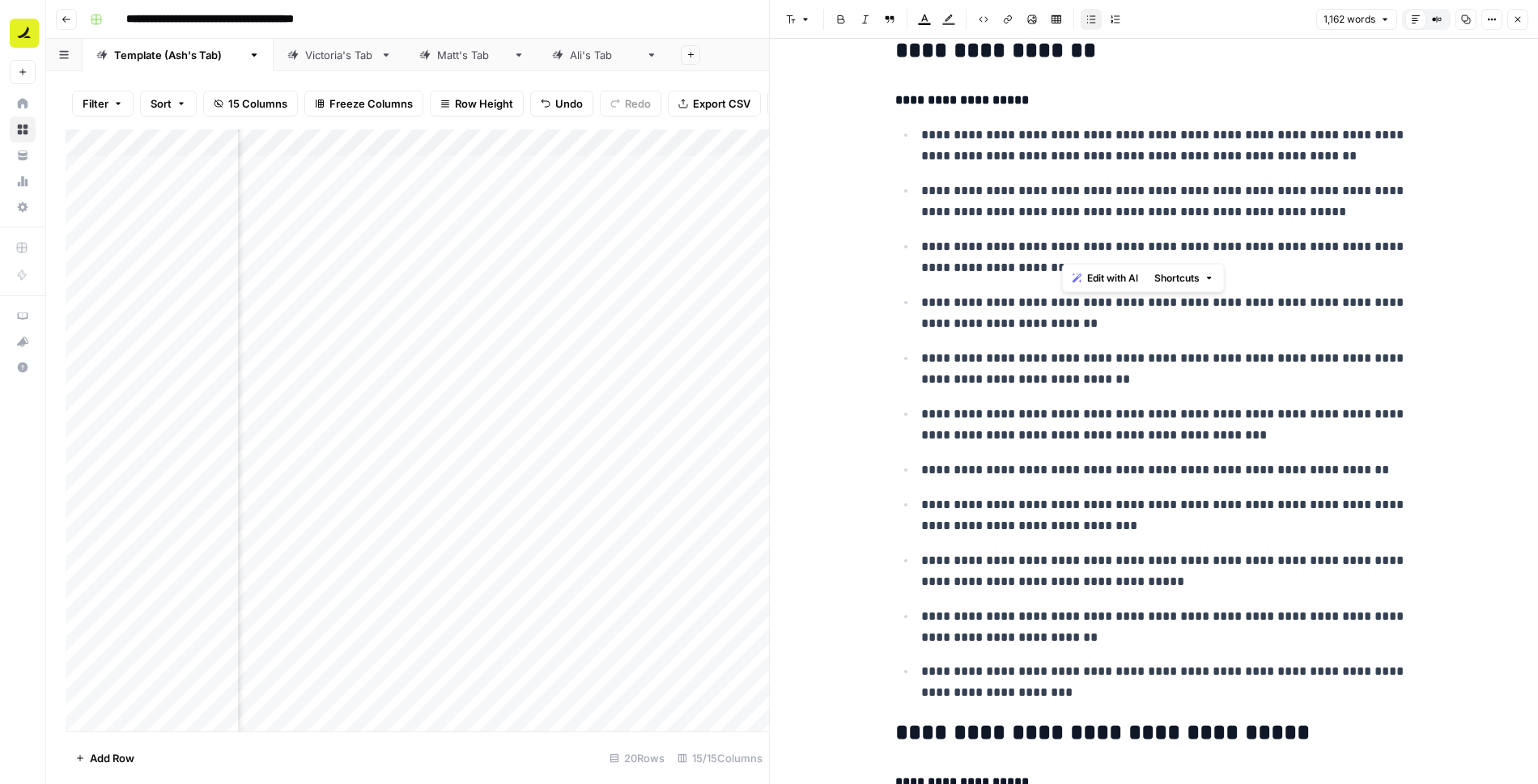 drag, startPoint x: 1087, startPoint y: 248, endPoint x: 1064, endPoint y: 248, distance: 23 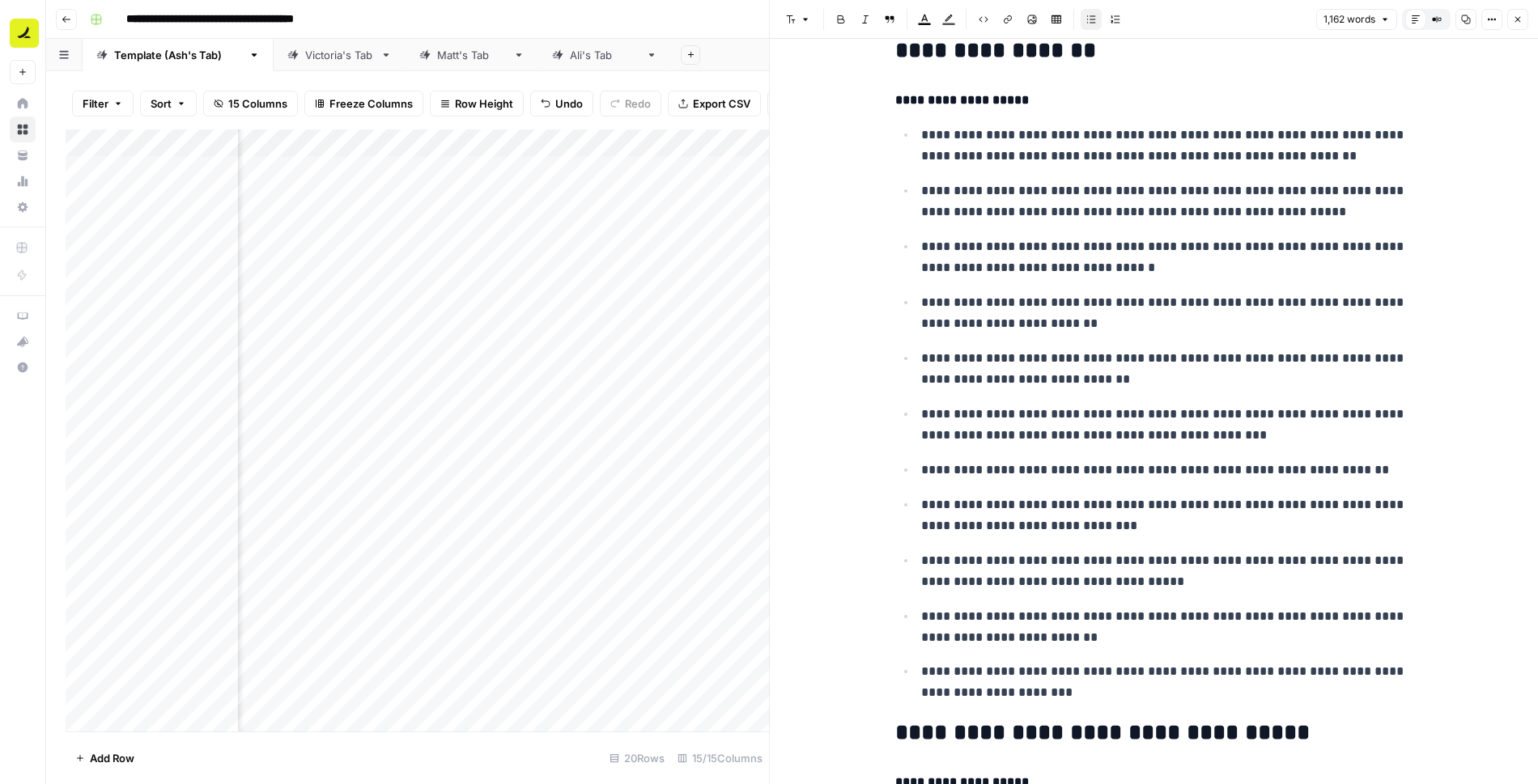 type 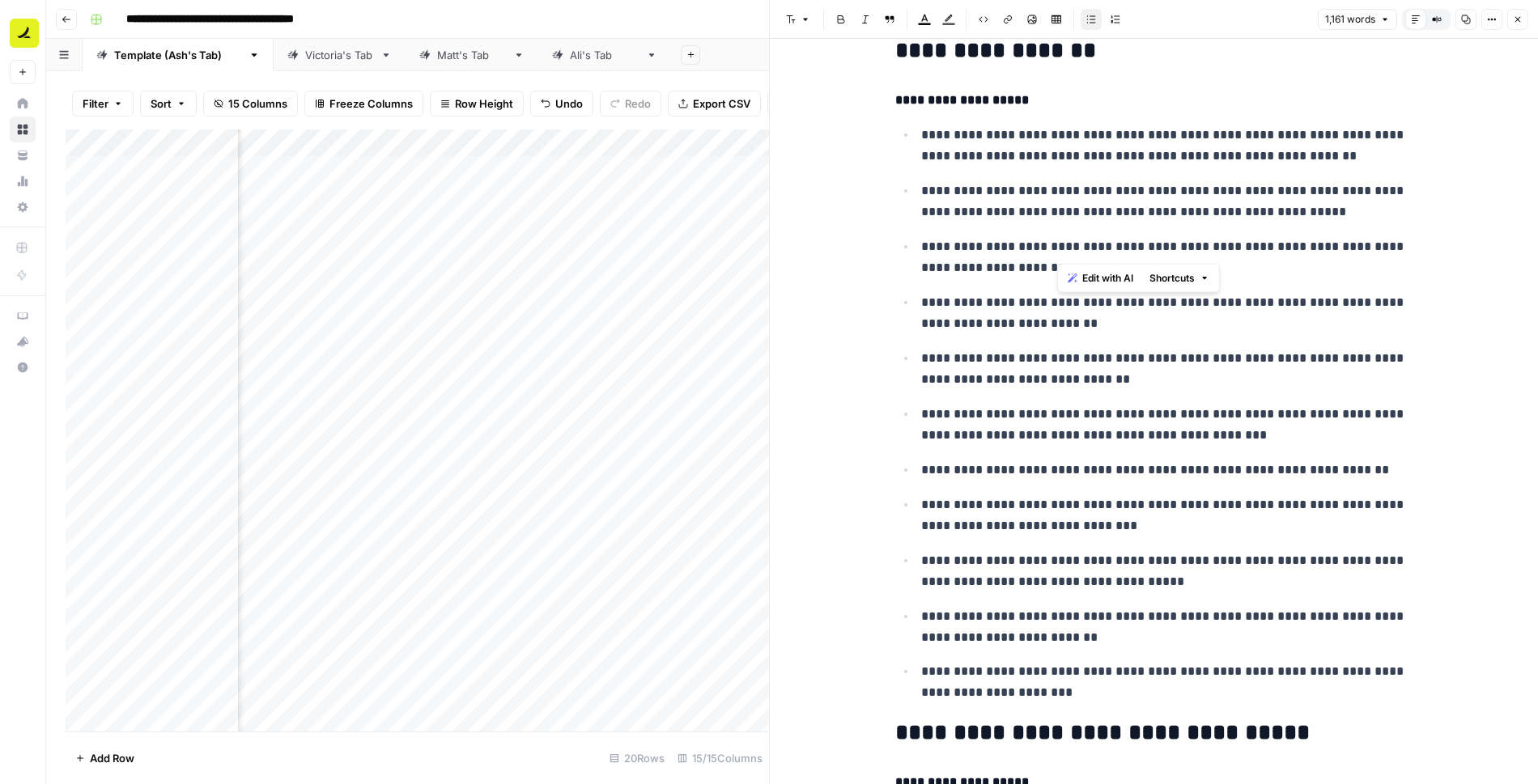 drag, startPoint x: 1339, startPoint y: 247, endPoint x: 1056, endPoint y: 250, distance: 283.0159 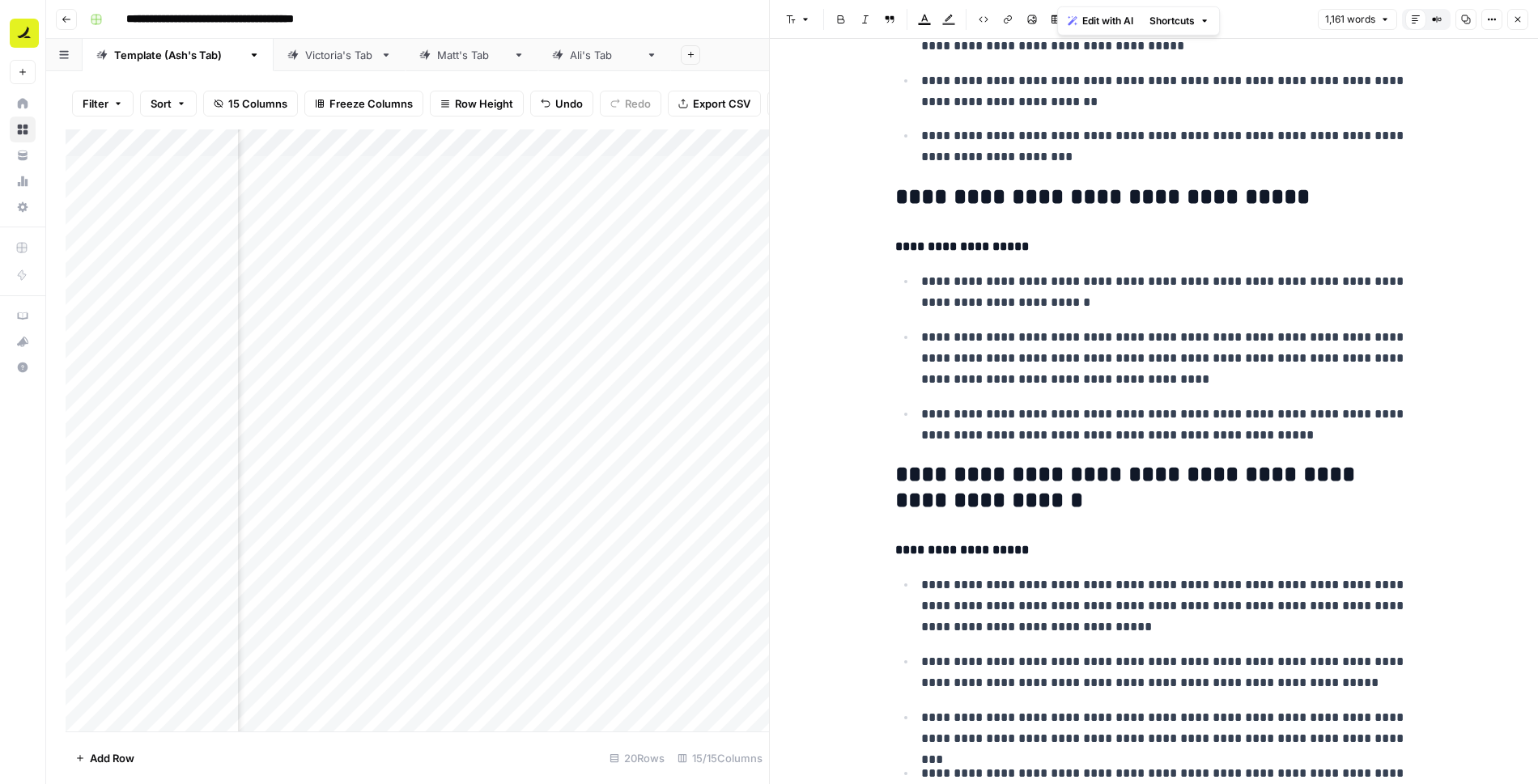 scroll, scrollTop: 1881, scrollLeft: 0, axis: vertical 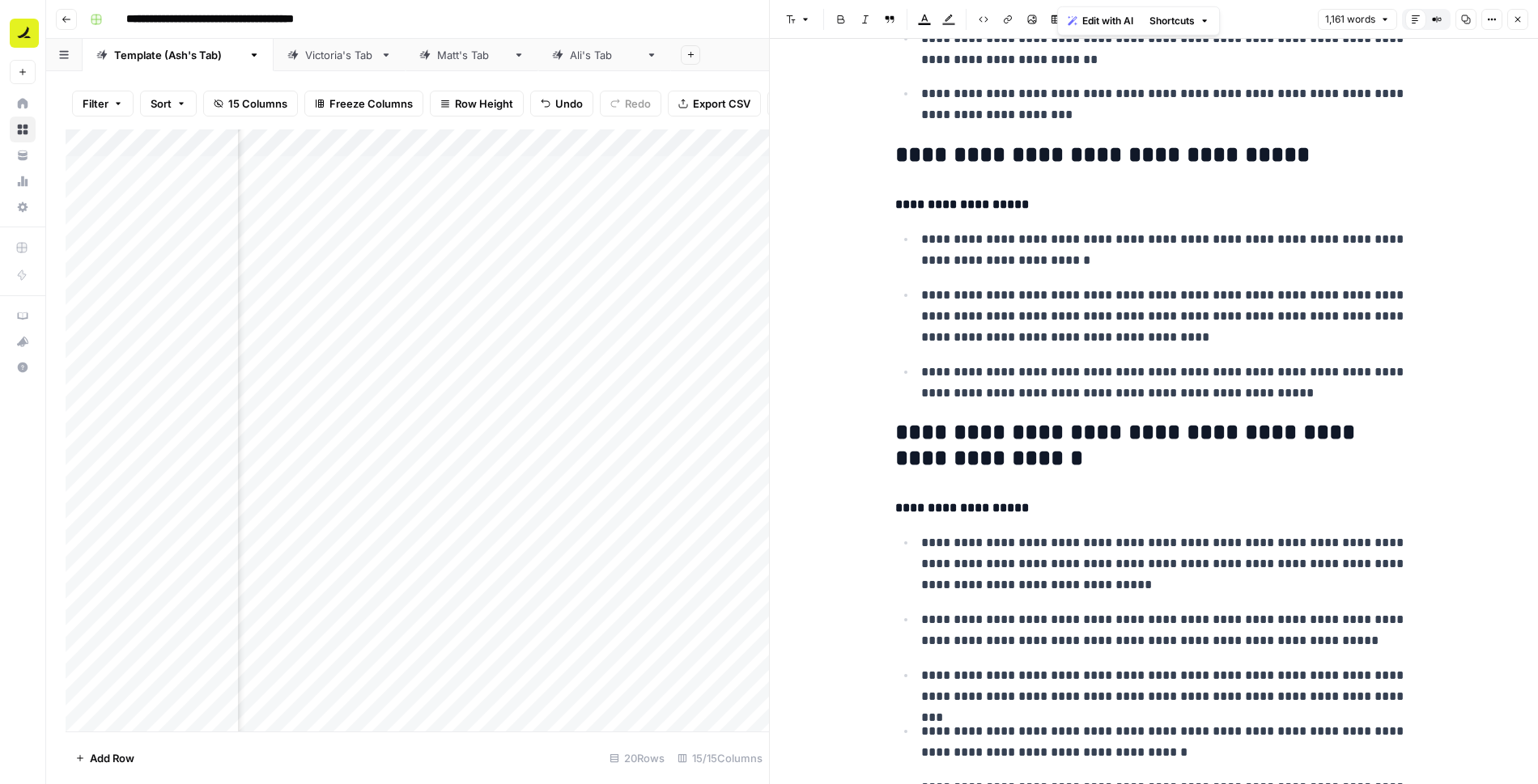 click on "**********" at bounding box center [1167, 250] 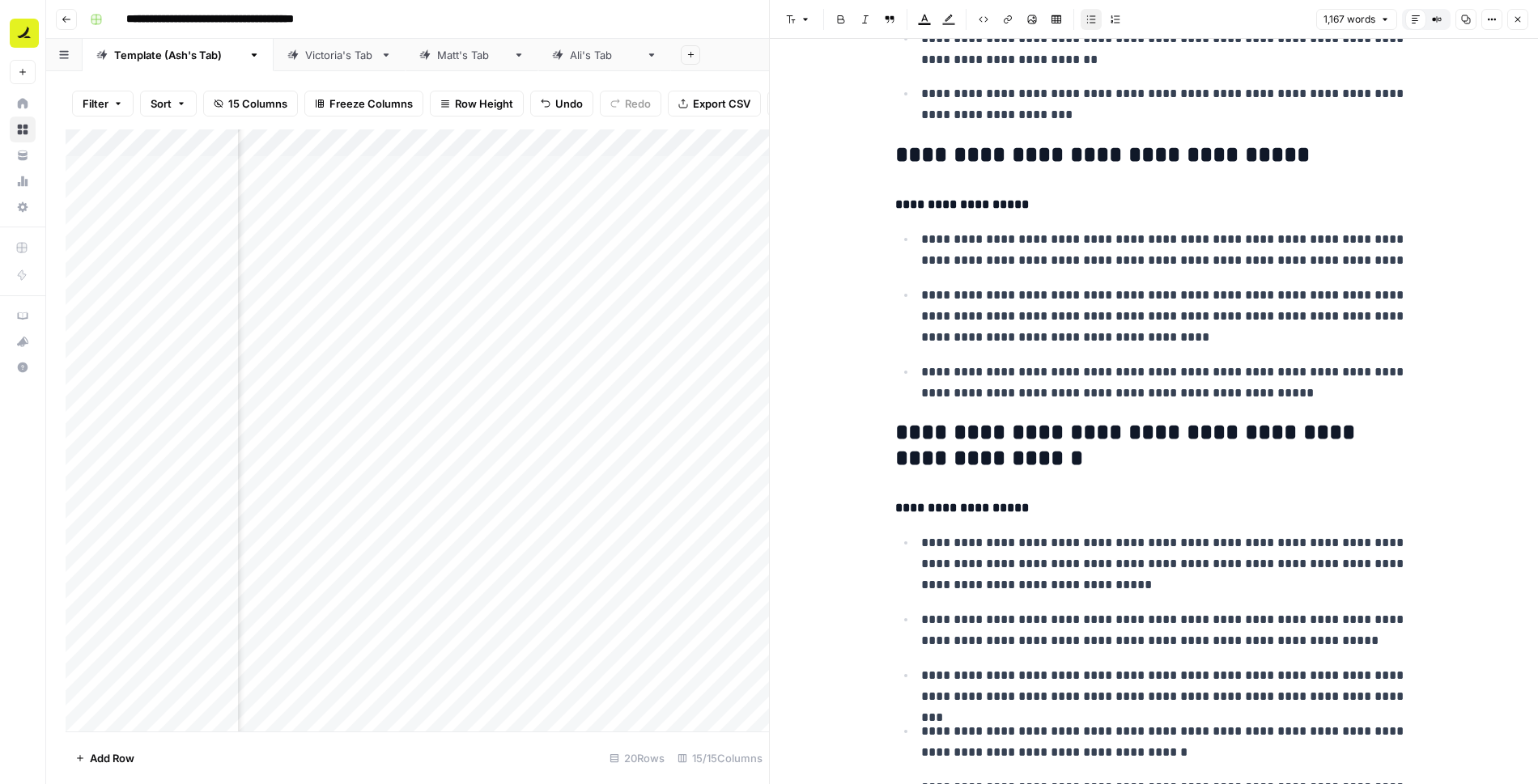 click on "**********" at bounding box center (1167, 250) 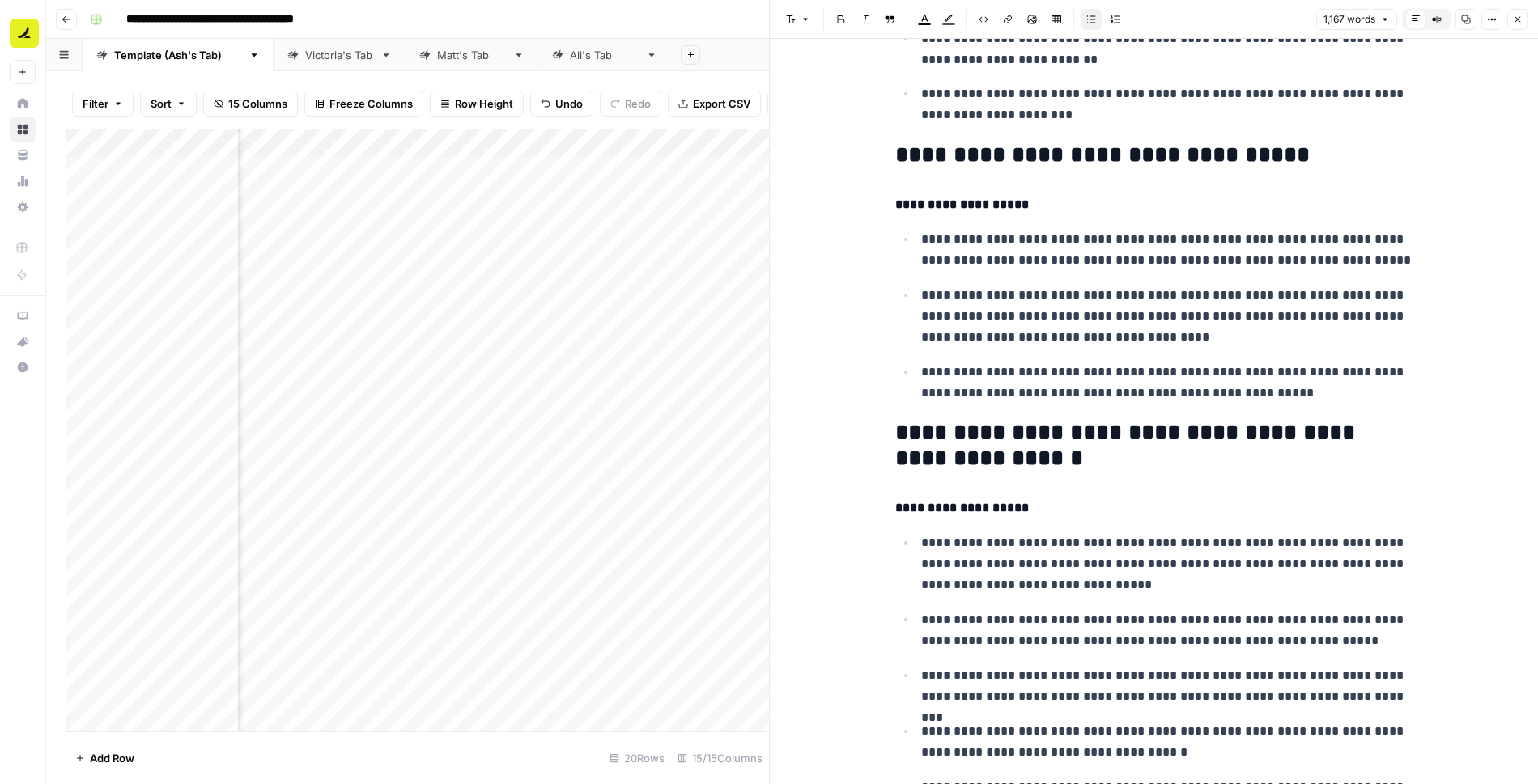 click on "**********" at bounding box center [1167, 250] 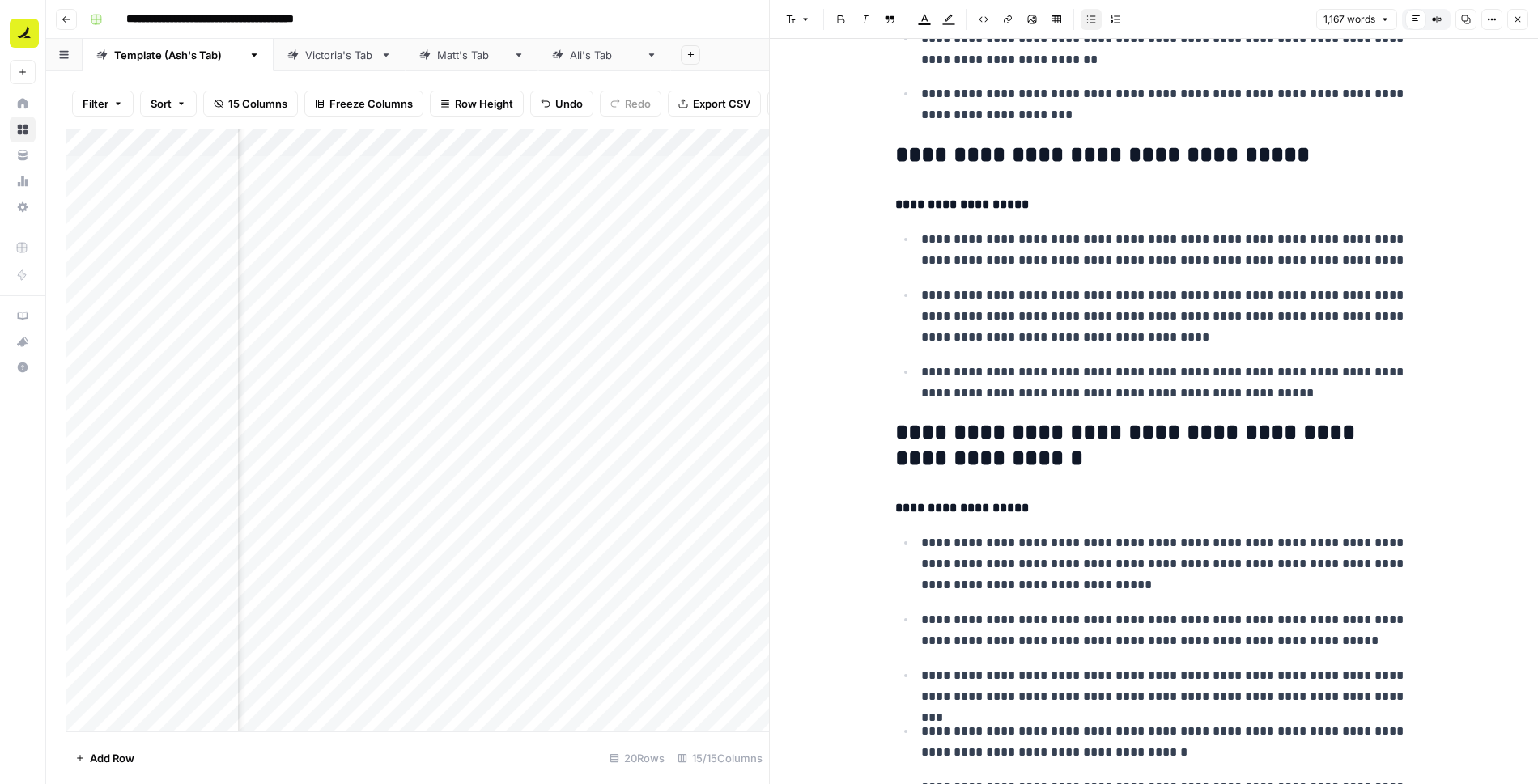 click on "**********" at bounding box center [1167, 250] 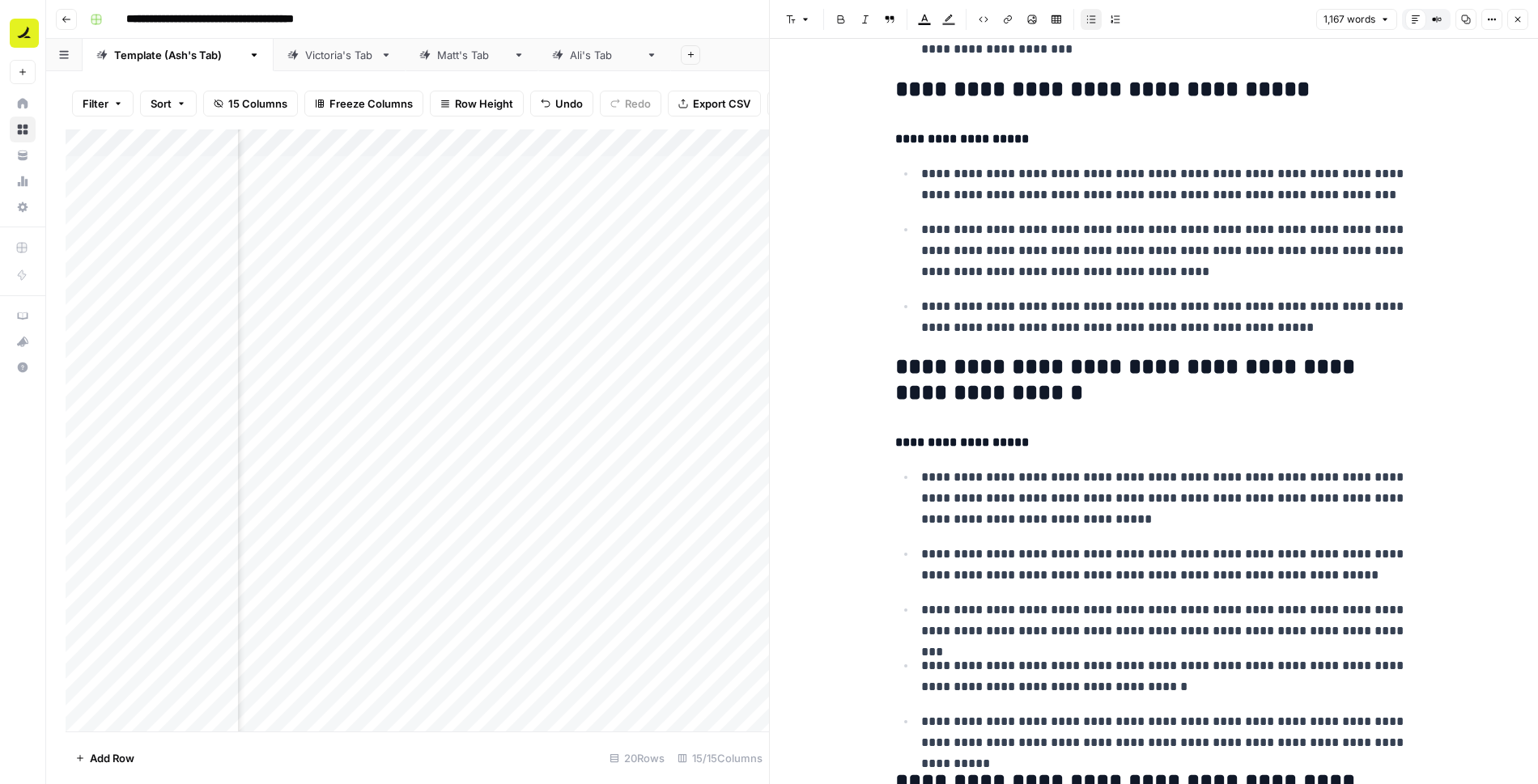scroll, scrollTop: 1951, scrollLeft: 0, axis: vertical 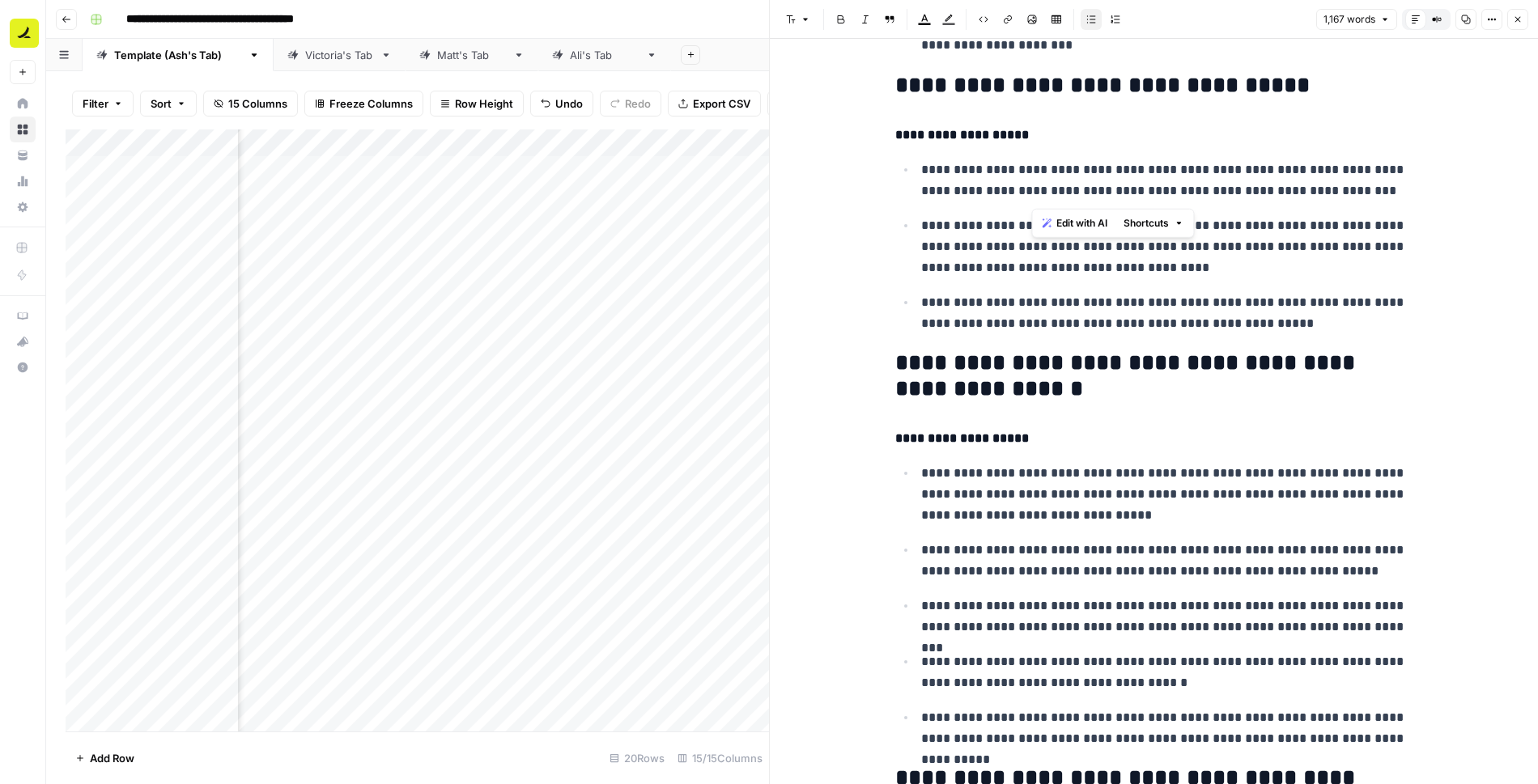 drag, startPoint x: 1298, startPoint y: 169, endPoint x: 1031, endPoint y: 193, distance: 268.07648 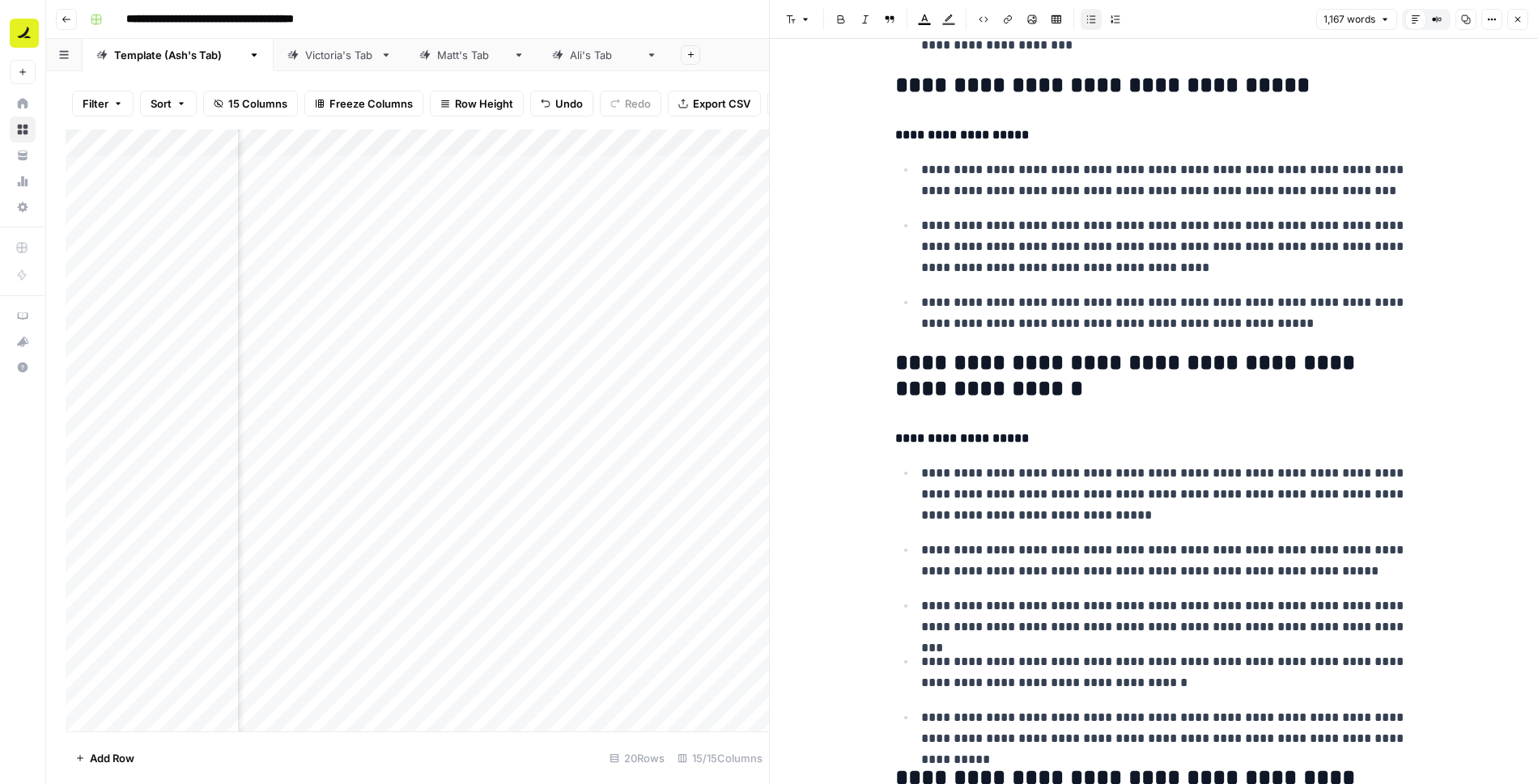 click on "**********" at bounding box center [1167, 180] 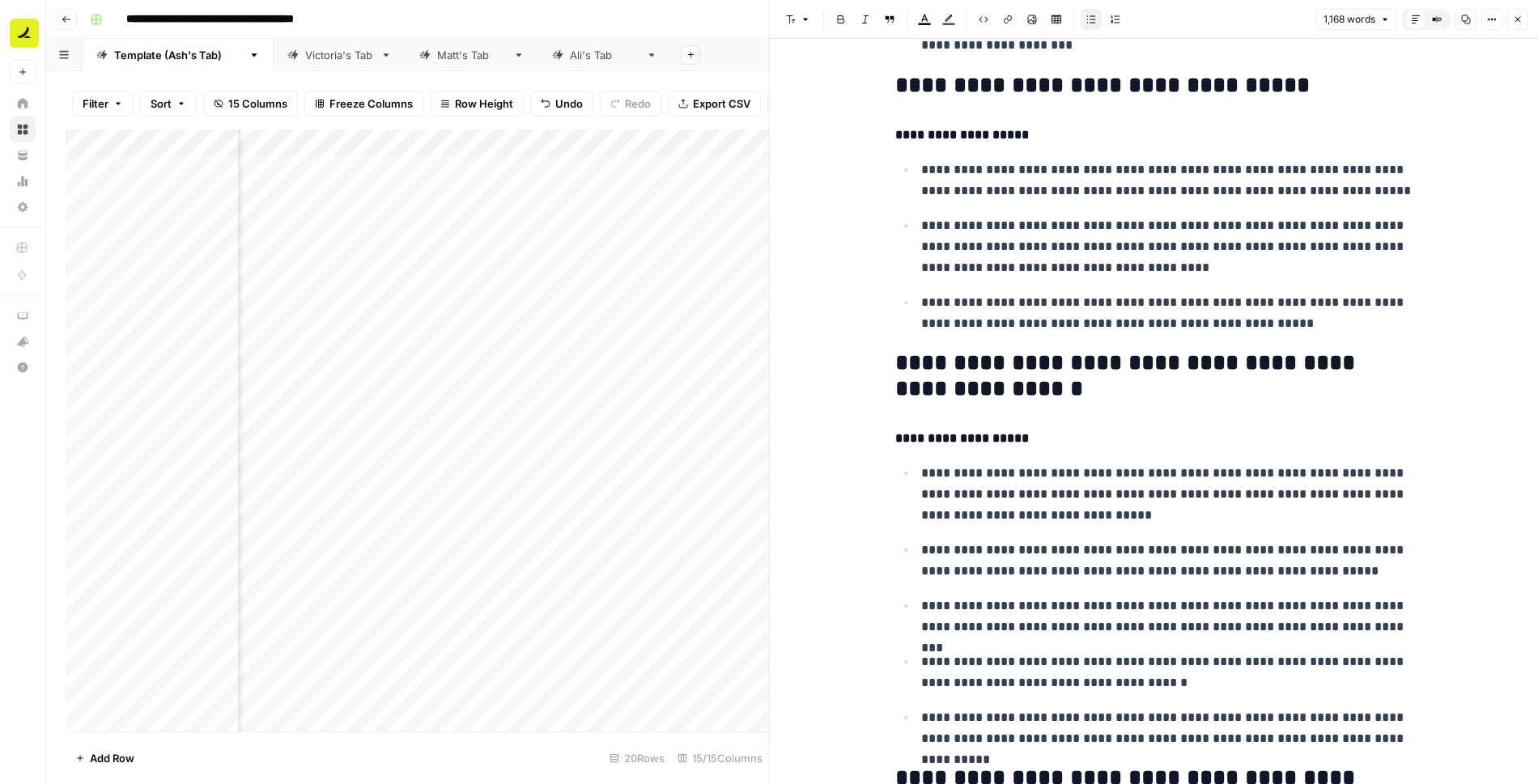 click on "**********" at bounding box center [1167, 180] 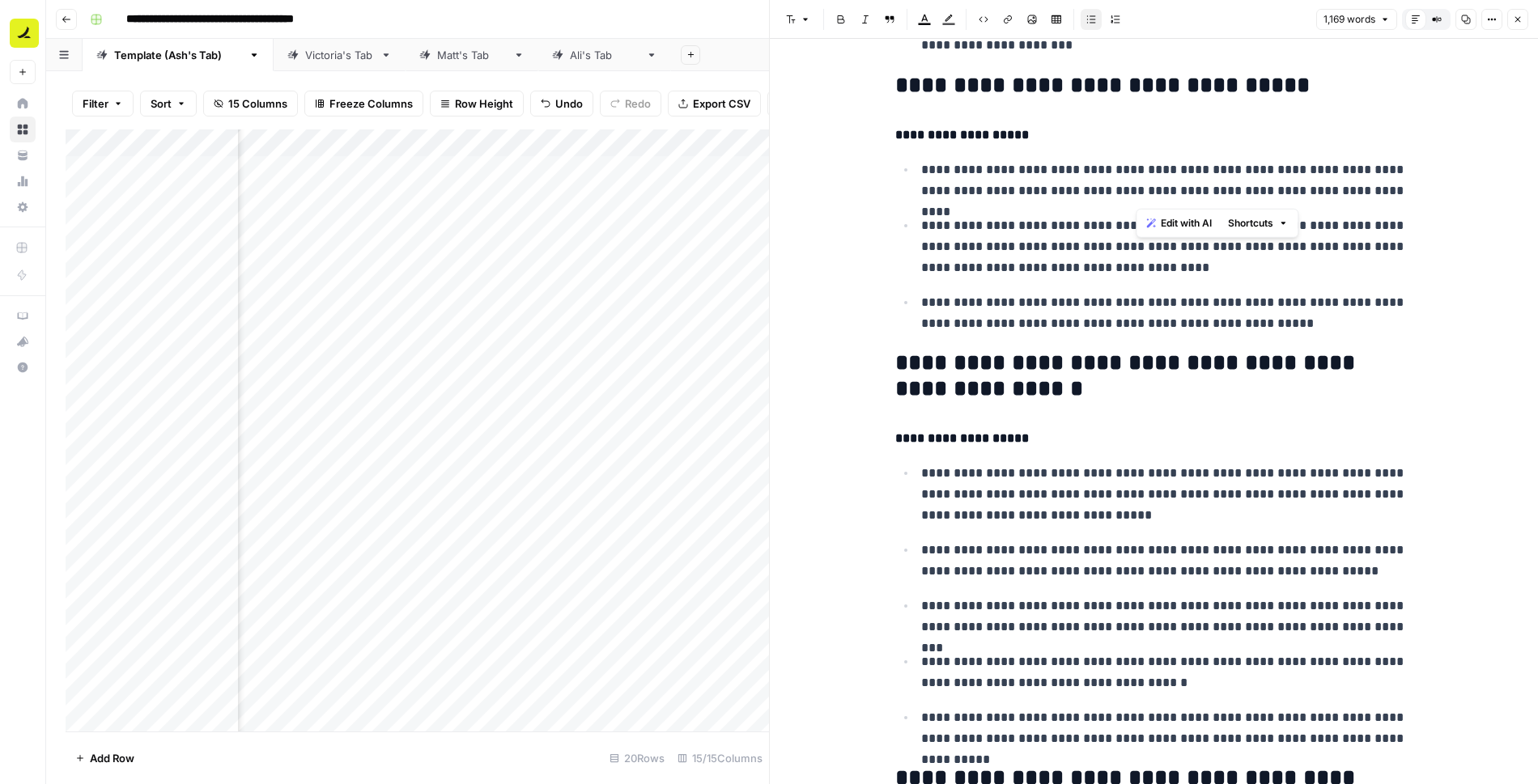 drag, startPoint x: 1298, startPoint y: 172, endPoint x: 1136, endPoint y: 194, distance: 163.487 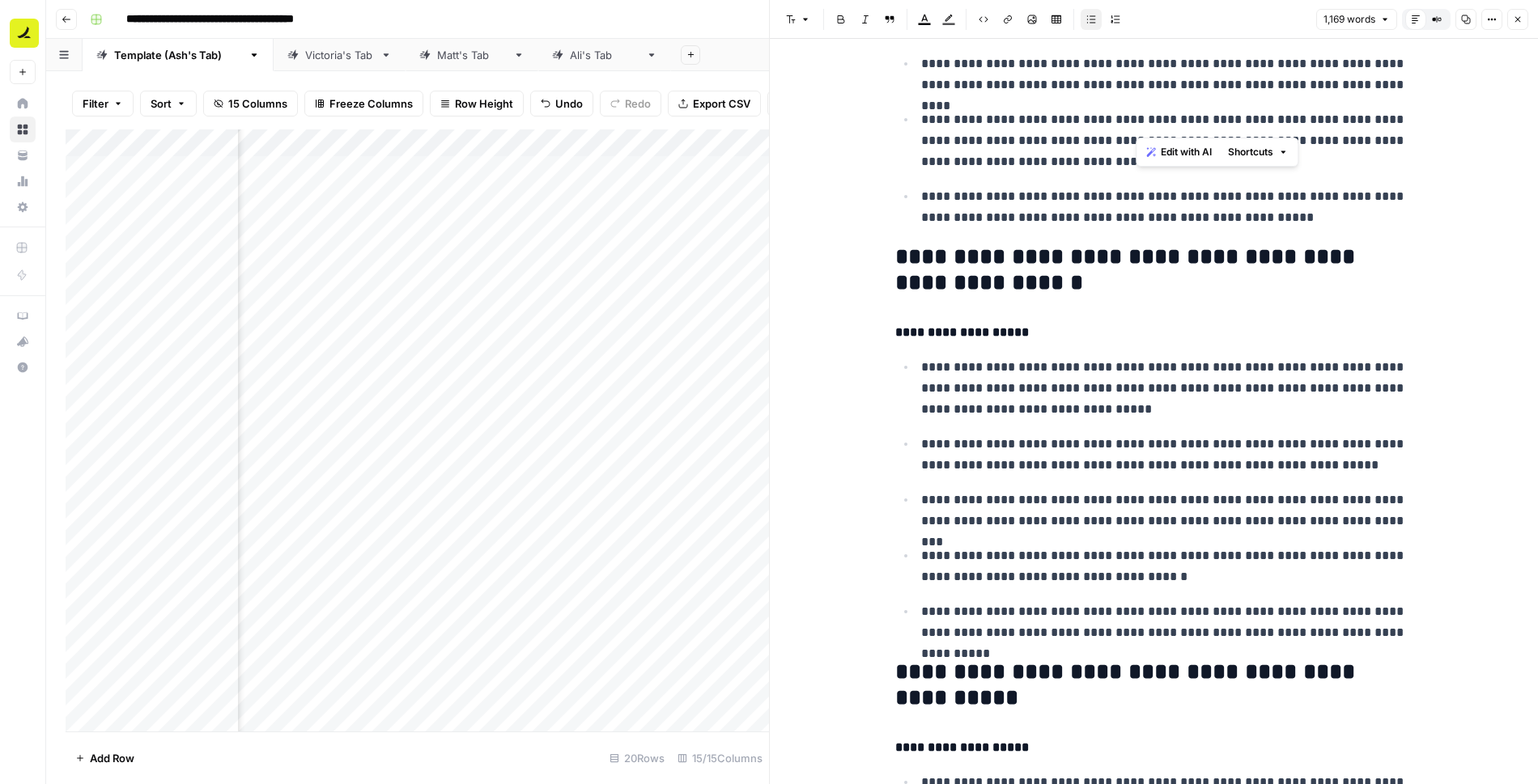 scroll, scrollTop: 1845, scrollLeft: 0, axis: vertical 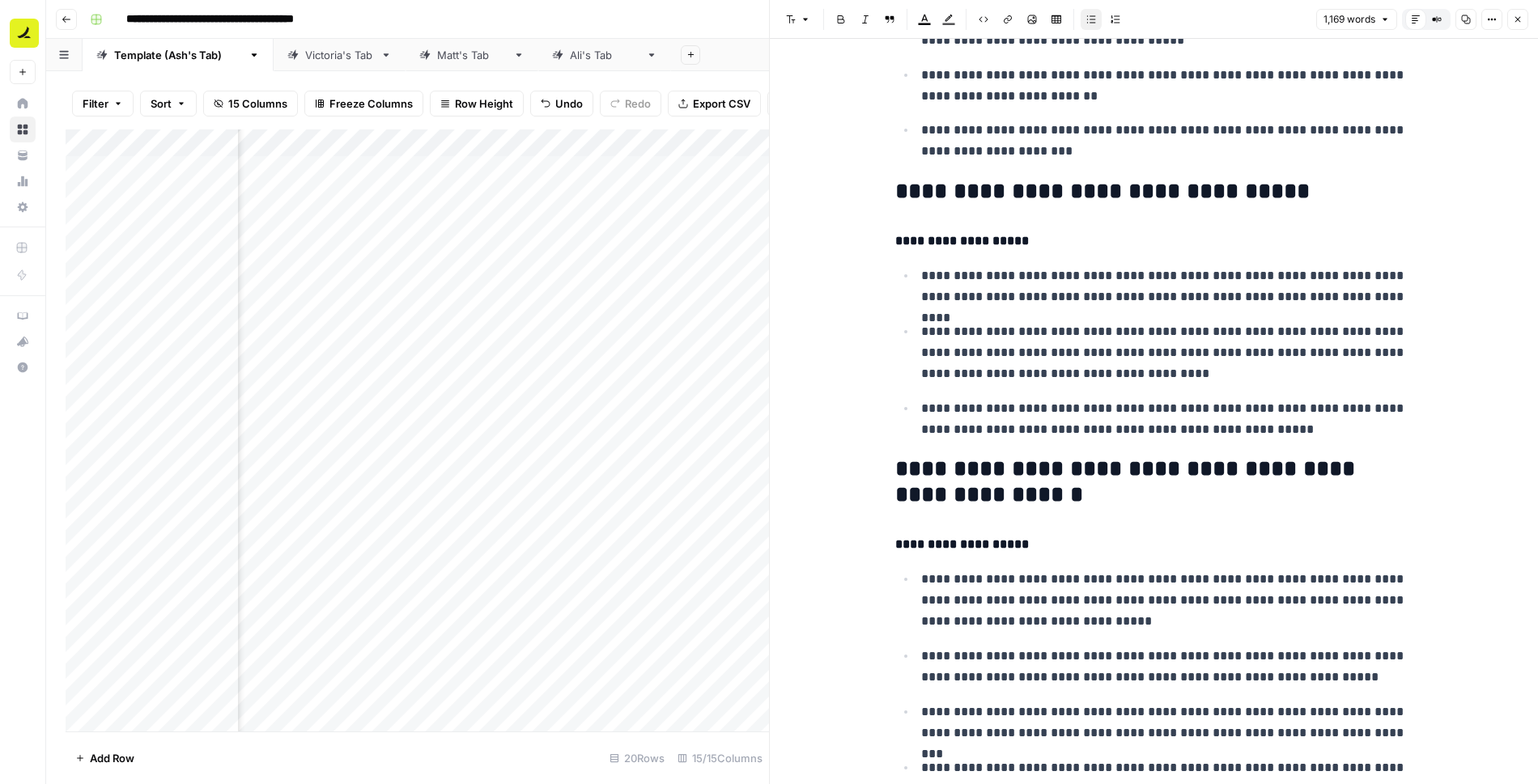 click on "**********" at bounding box center [1167, 353] 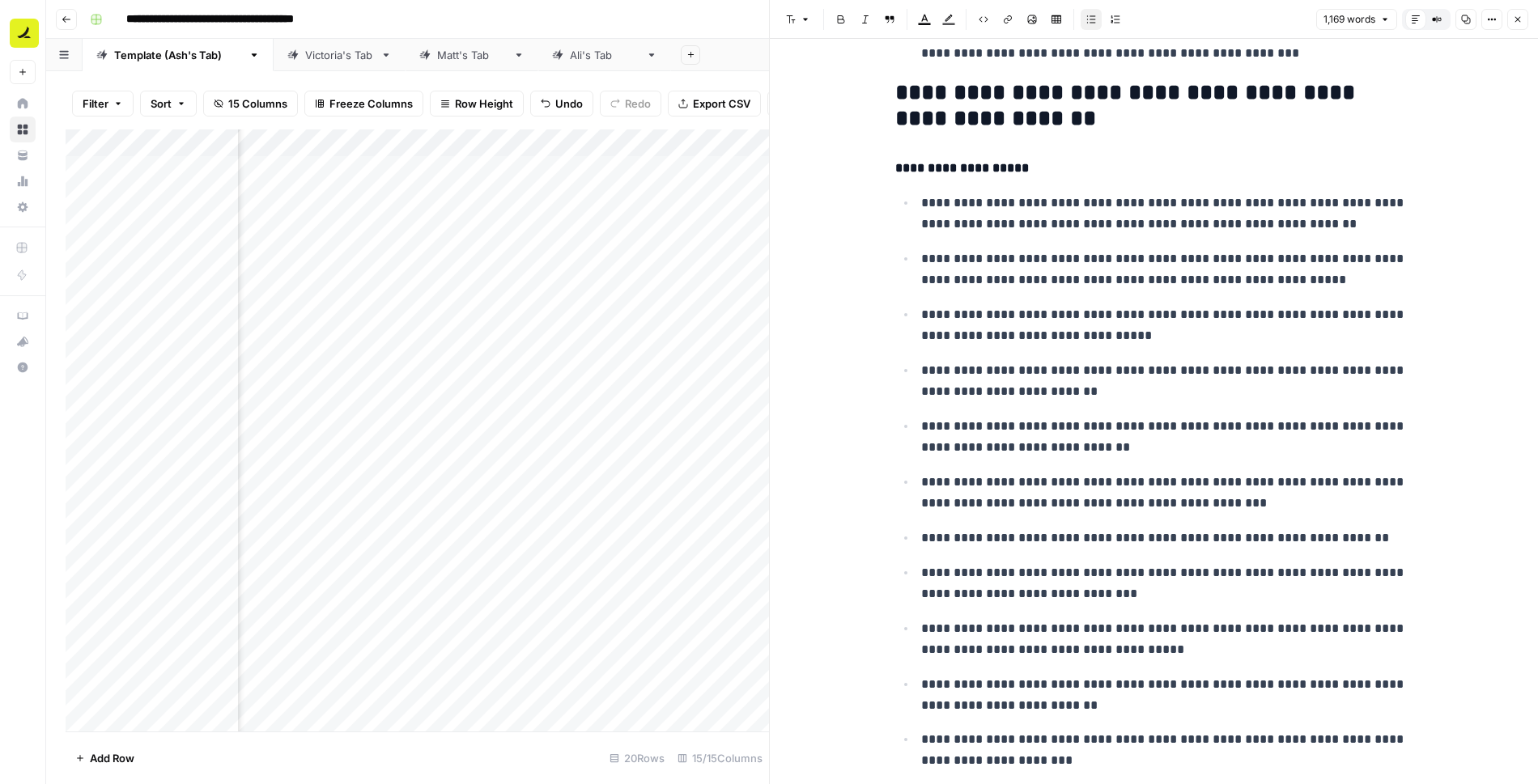scroll, scrollTop: 1212, scrollLeft: 0, axis: vertical 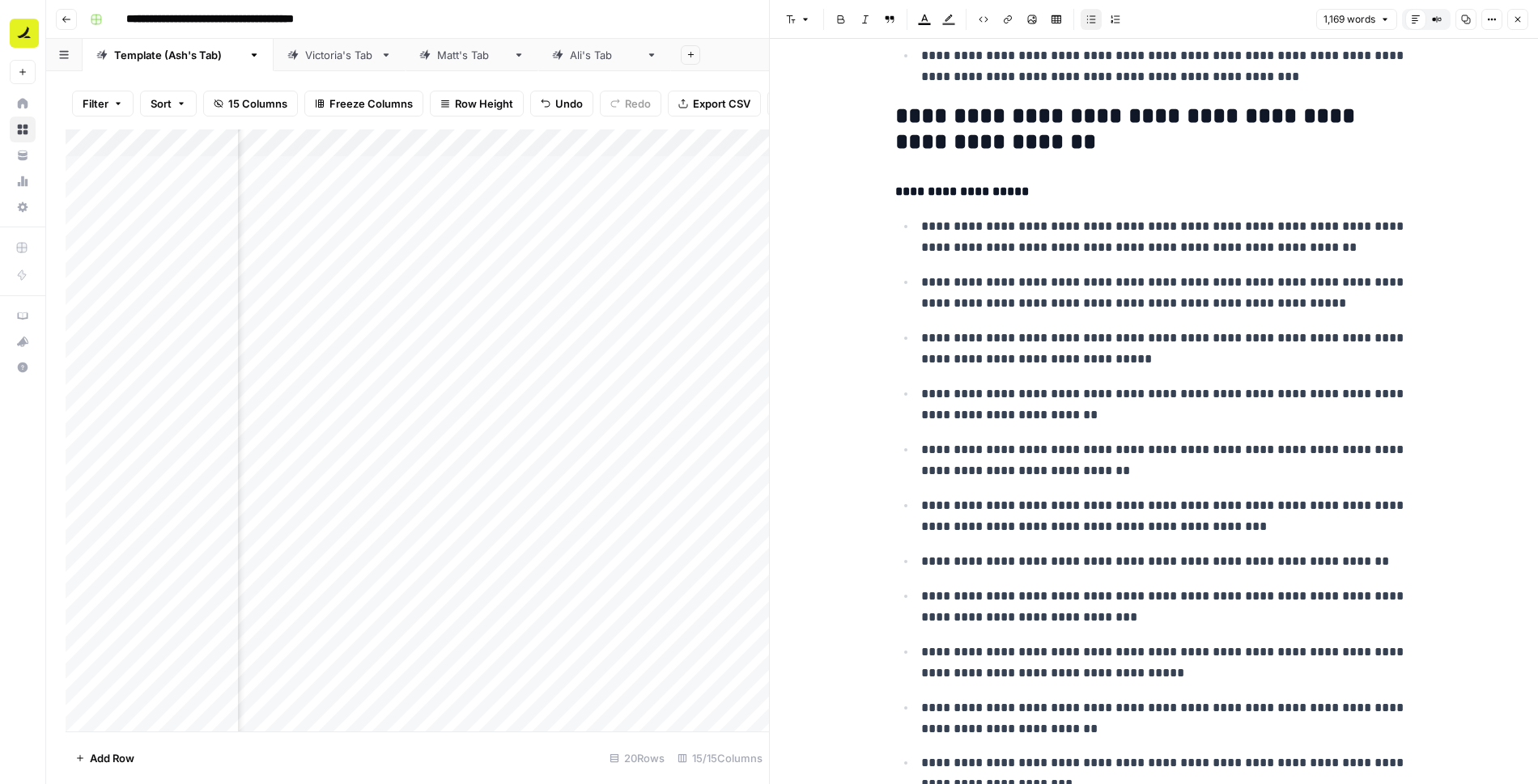 click on "**********" at bounding box center (1154, 192) 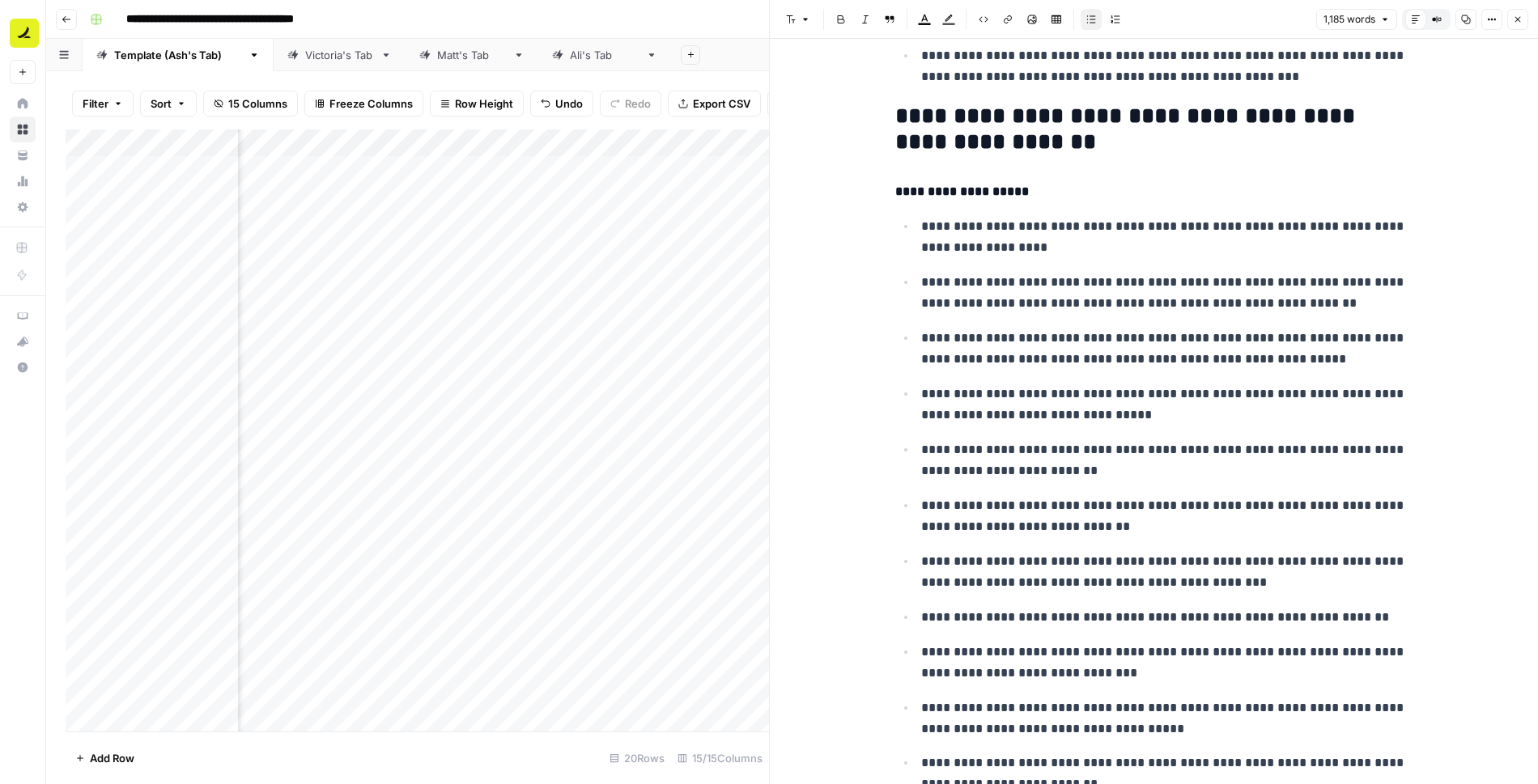 click on "**********" at bounding box center (1165, 292) 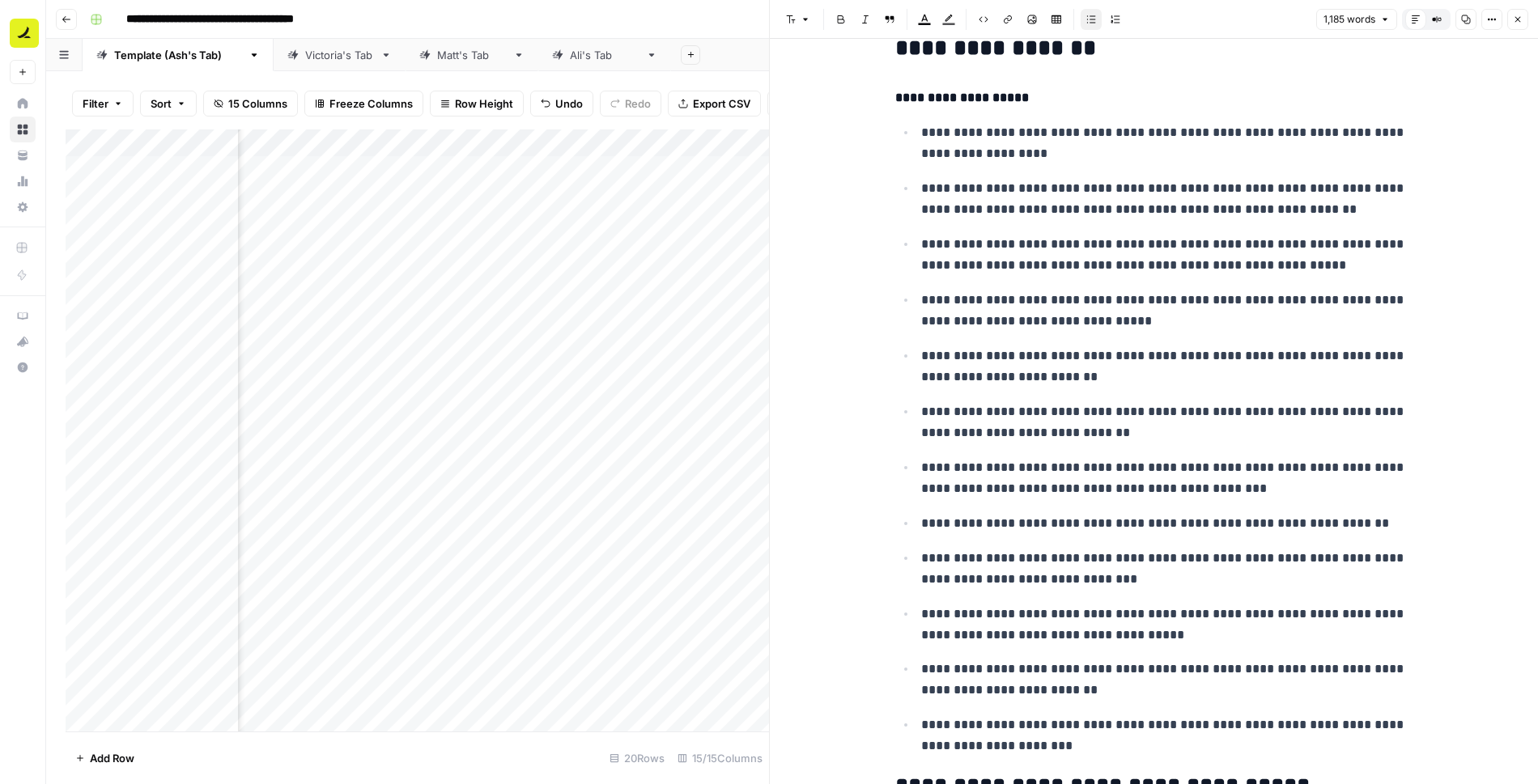 scroll, scrollTop: 1320, scrollLeft: 0, axis: vertical 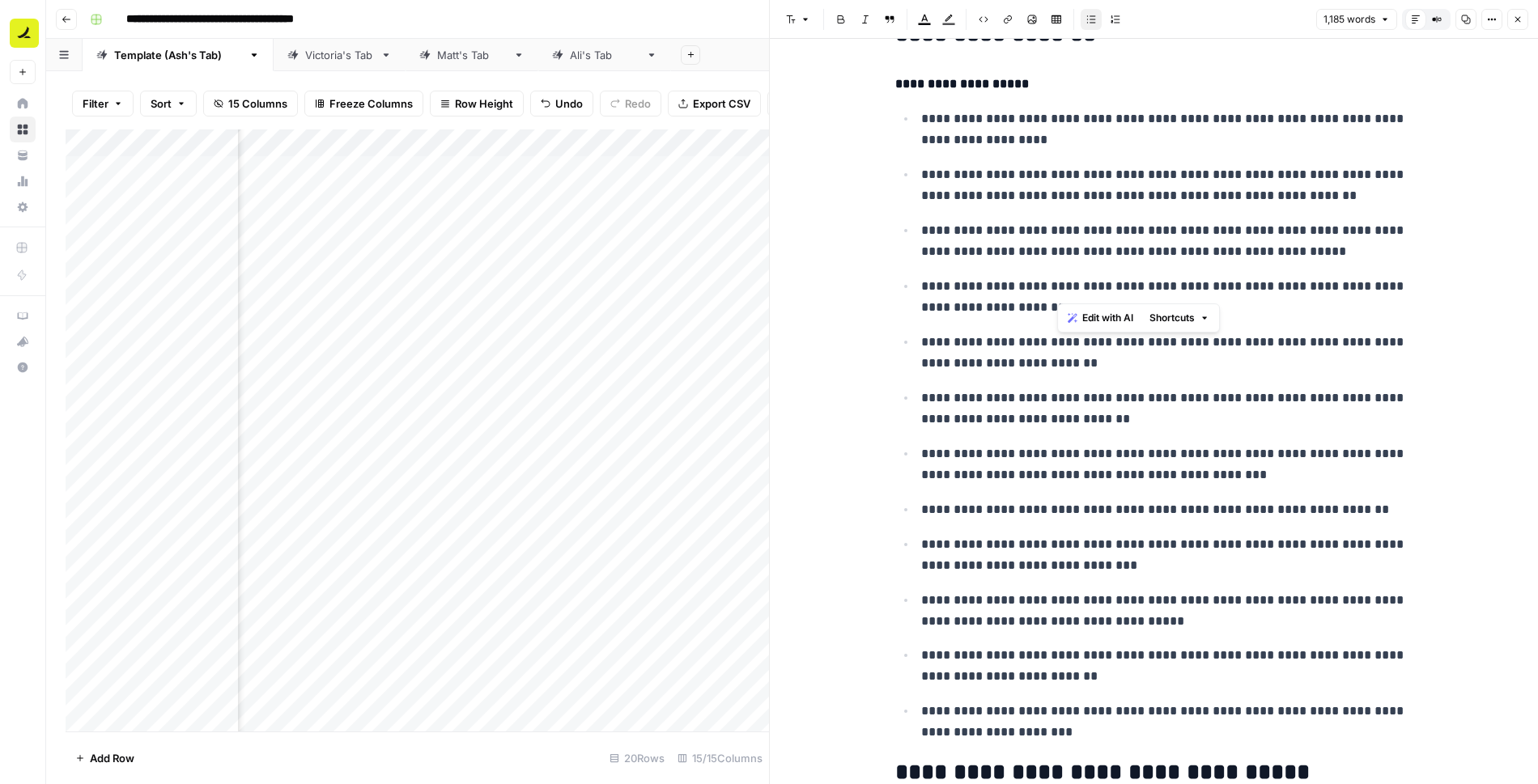 drag, startPoint x: 1340, startPoint y: 286, endPoint x: 1057, endPoint y: 294, distance: 283.11305 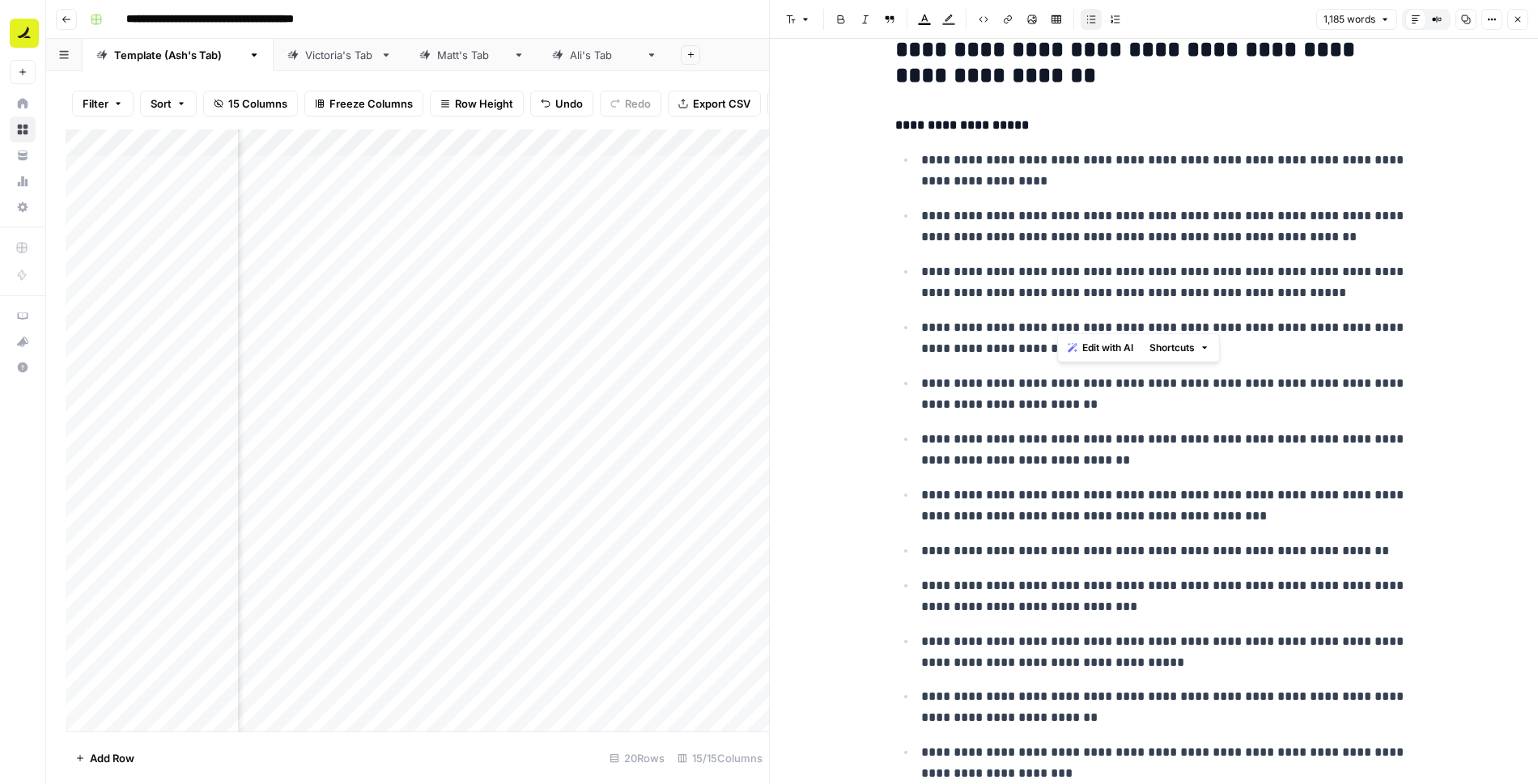 scroll, scrollTop: 1274, scrollLeft: 0, axis: vertical 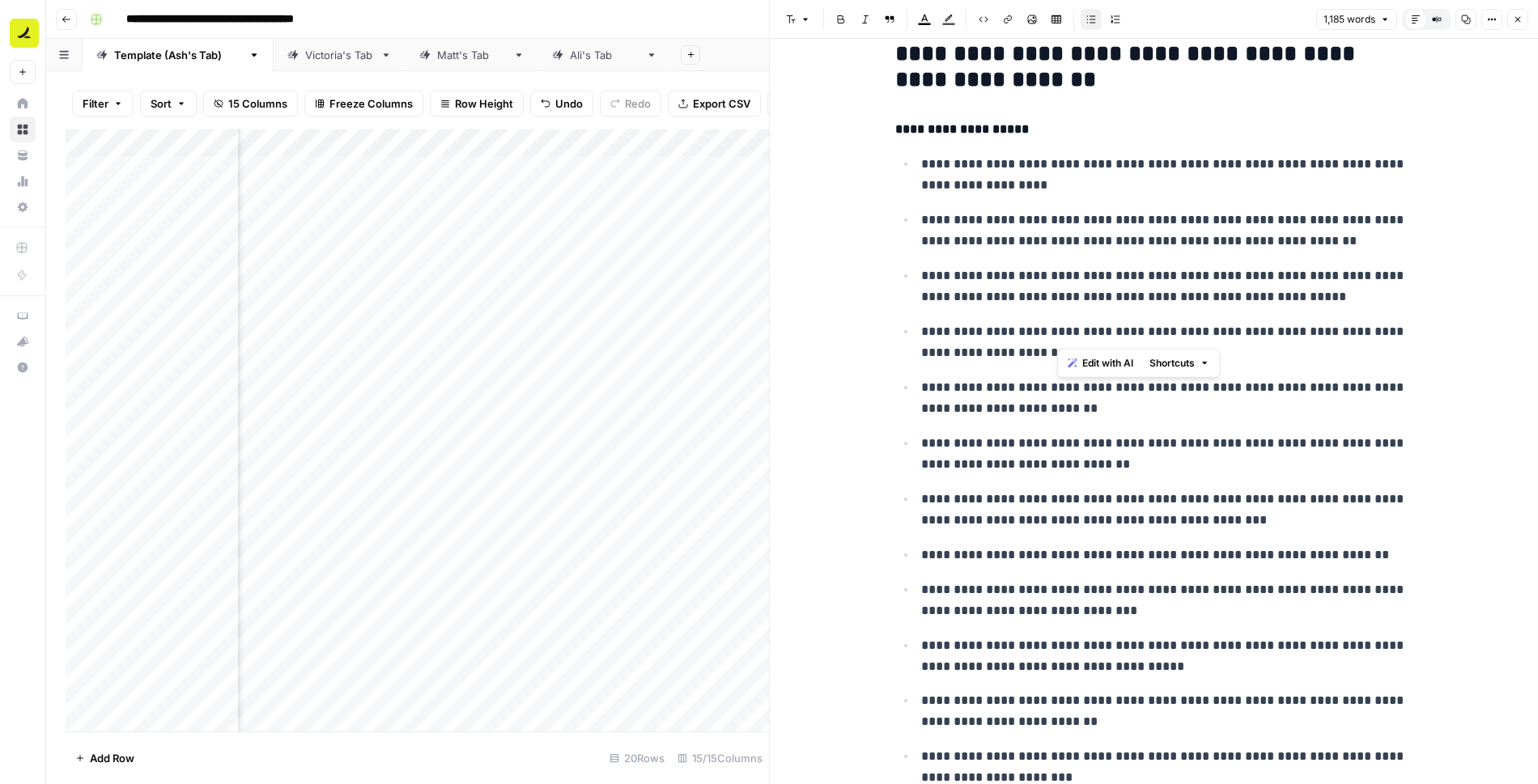 click on "**********" at bounding box center (1167, 286) 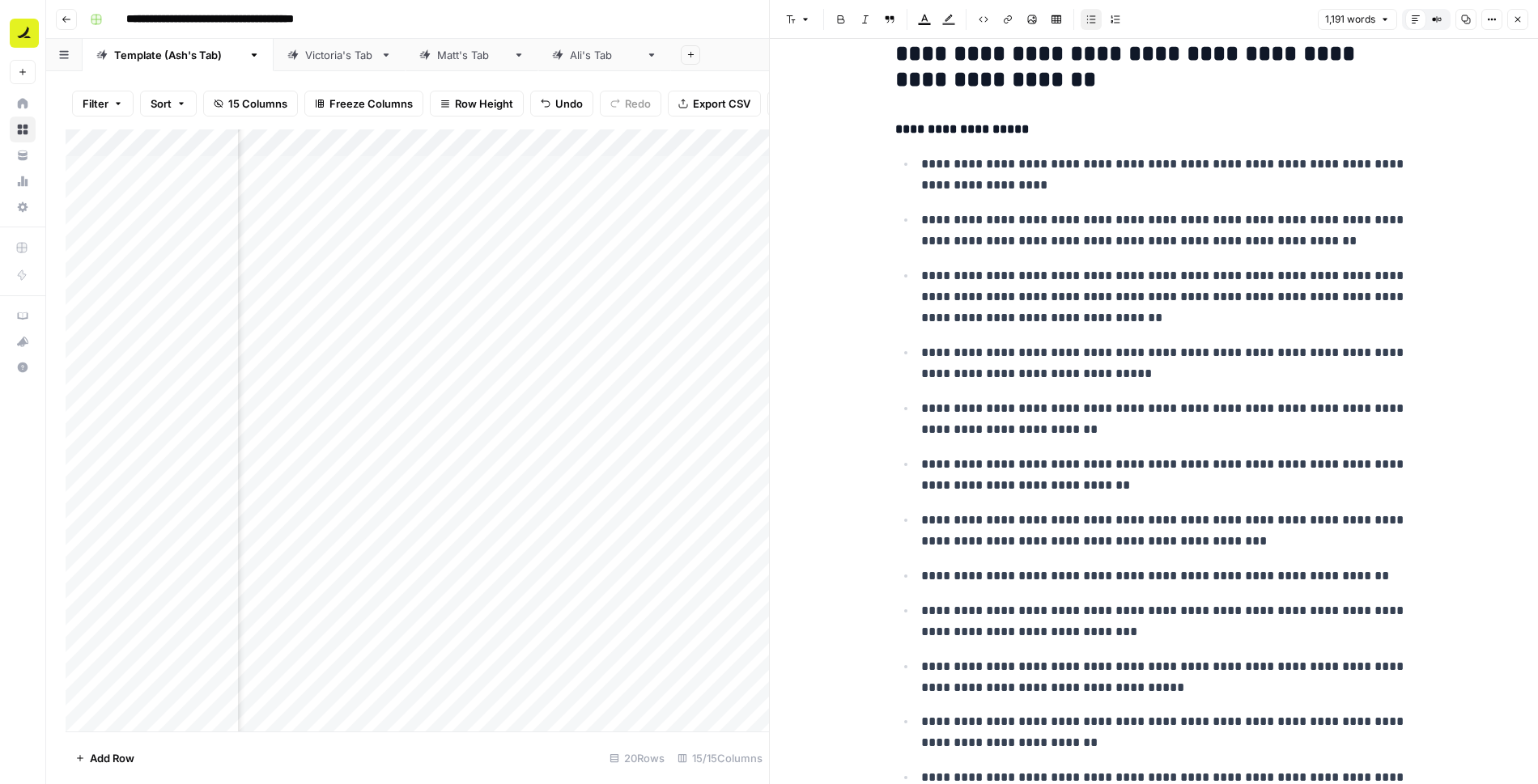 click on "**********" at bounding box center (1167, 231) 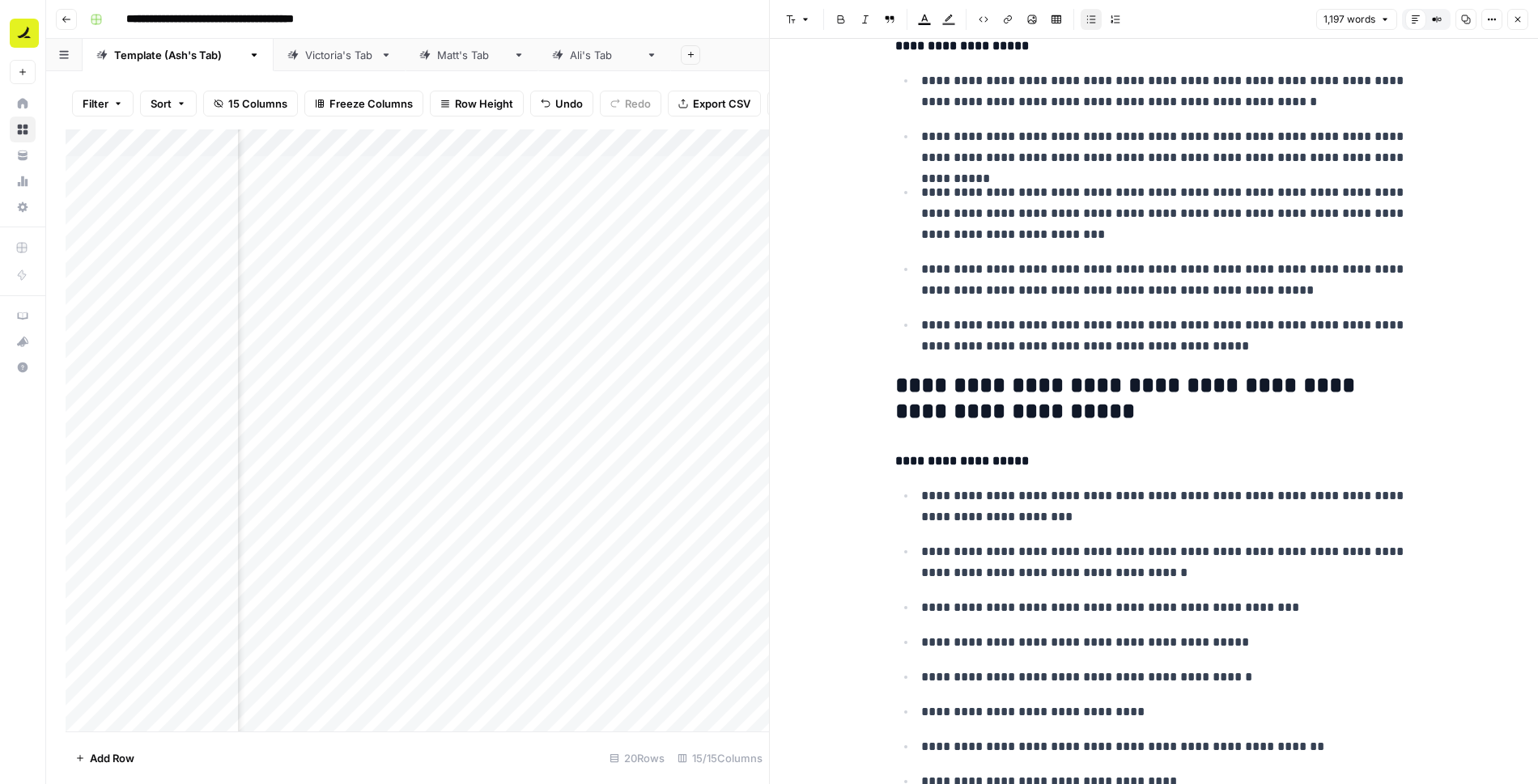 scroll, scrollTop: 3998, scrollLeft: 0, axis: vertical 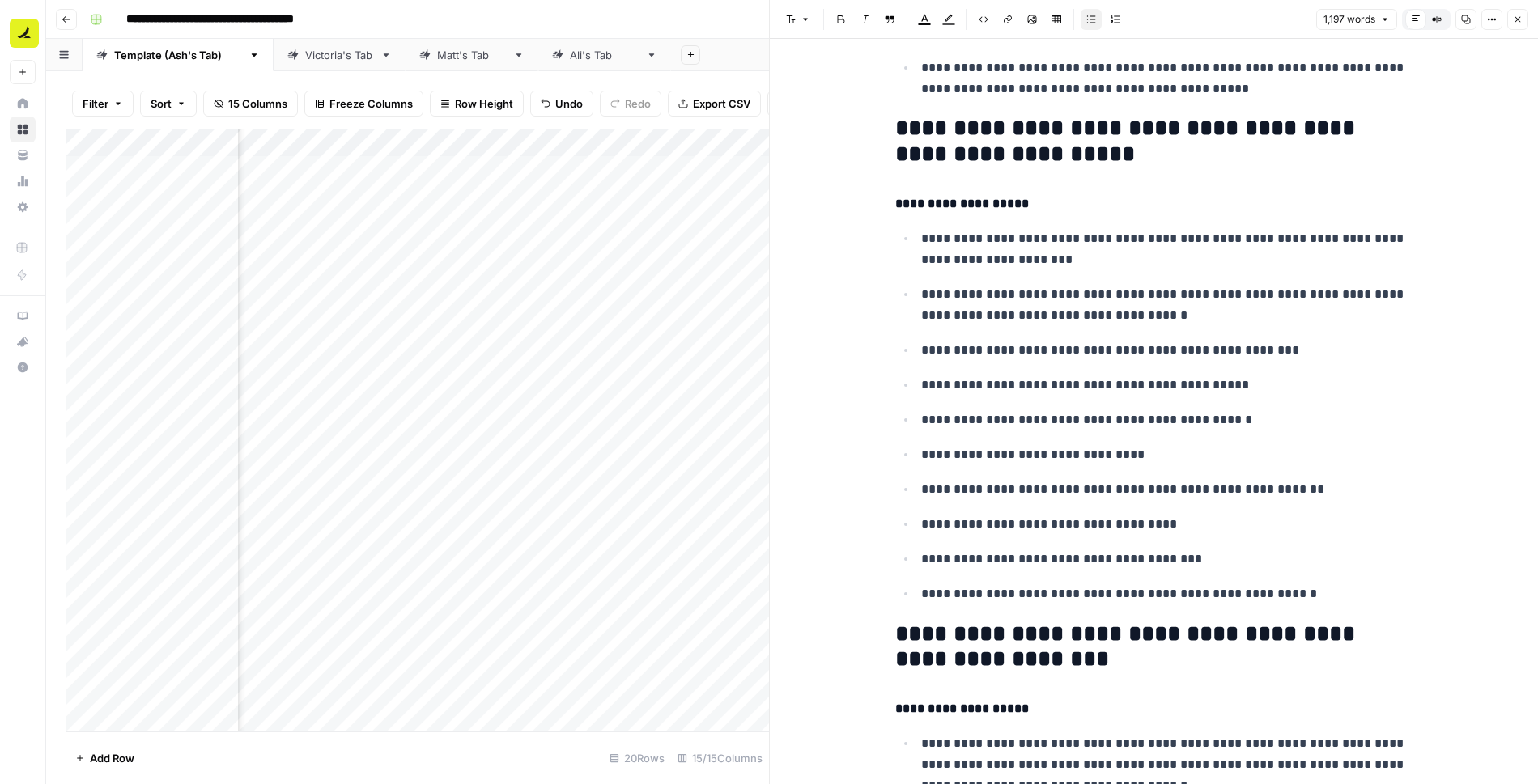 click on "Close" at bounding box center (1518, 19) 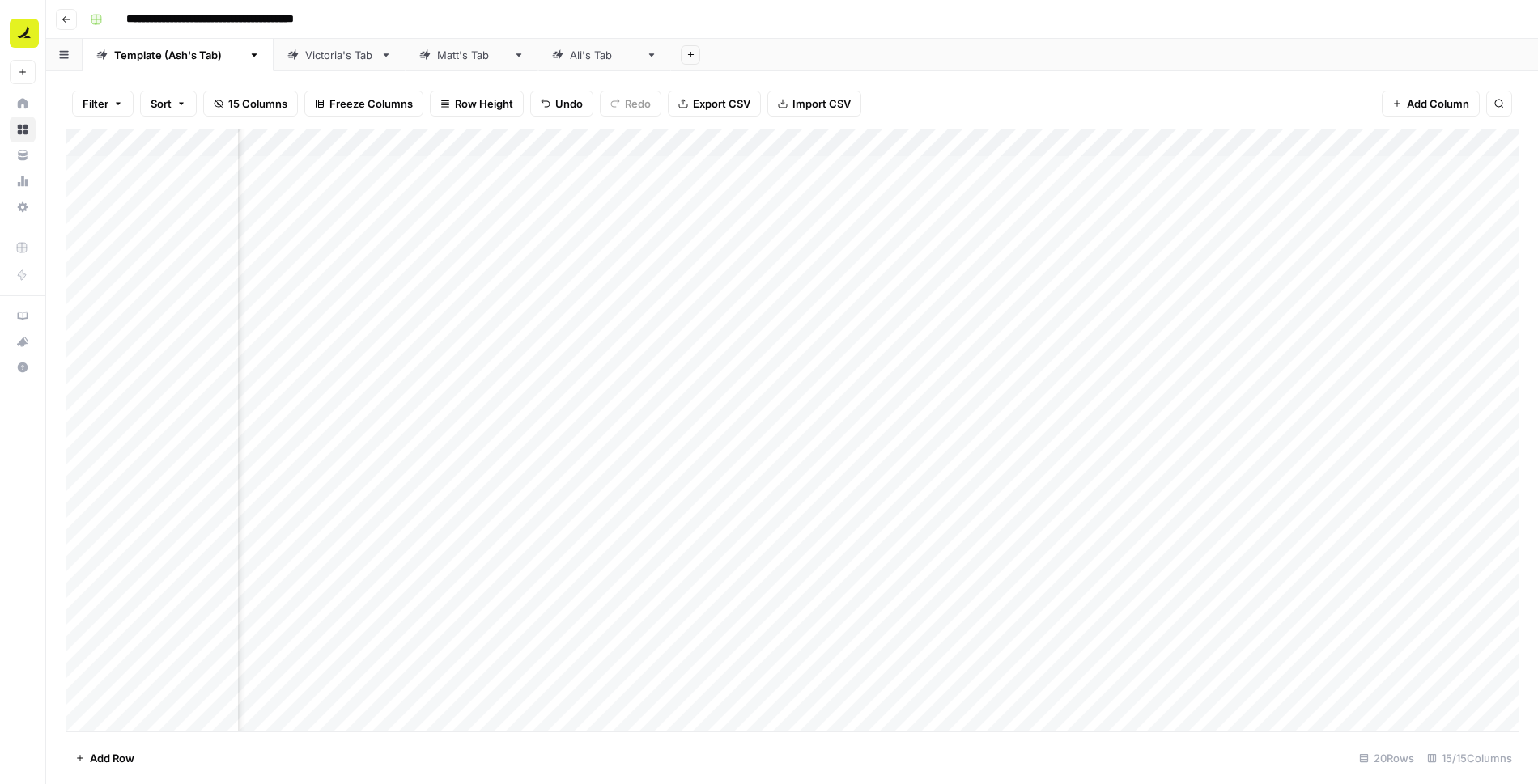 click on "Add Column" at bounding box center [792, 430] 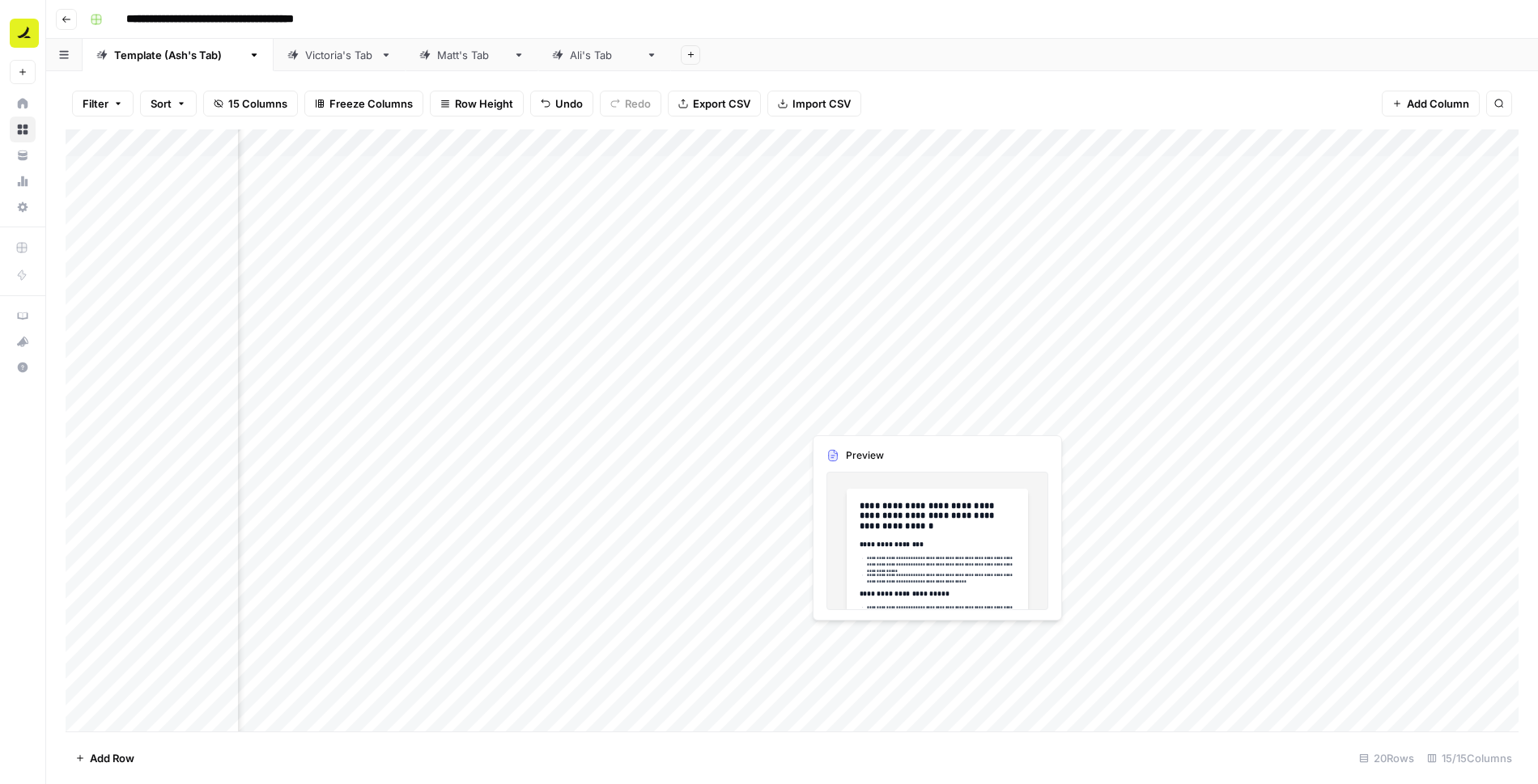 click on "Add Column" at bounding box center [792, 430] 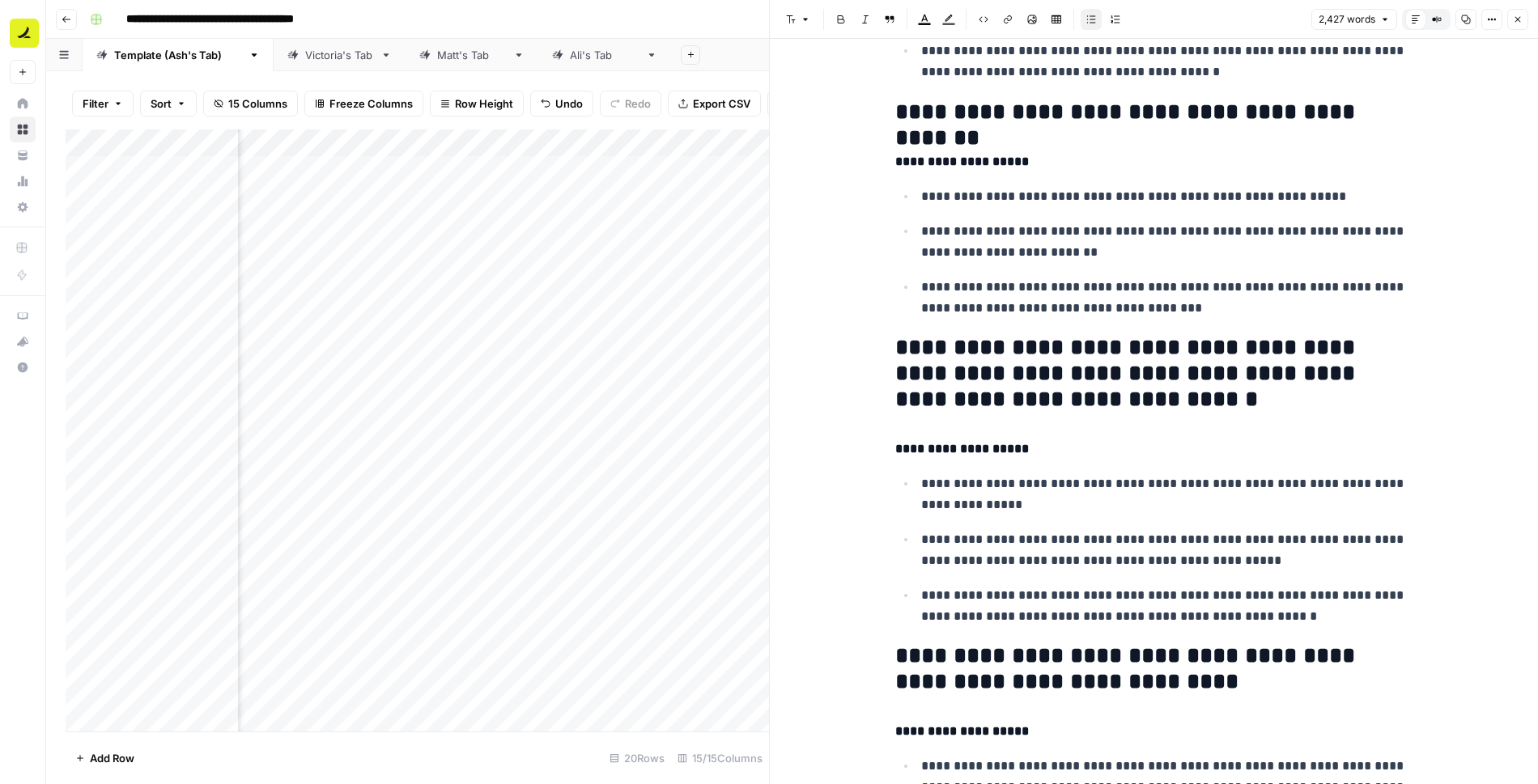 scroll, scrollTop: 2449, scrollLeft: 0, axis: vertical 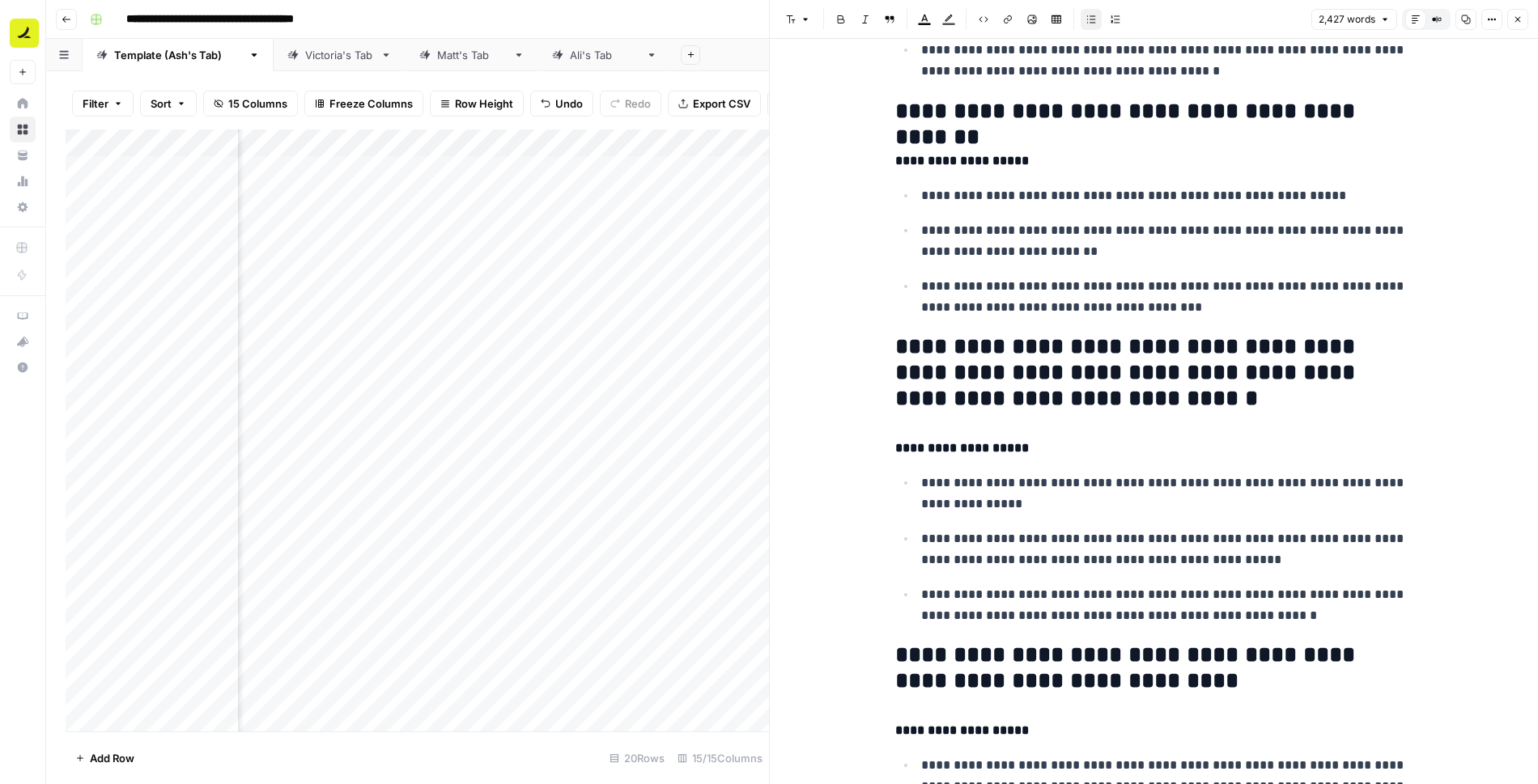 click on "Close" at bounding box center [1518, 19] 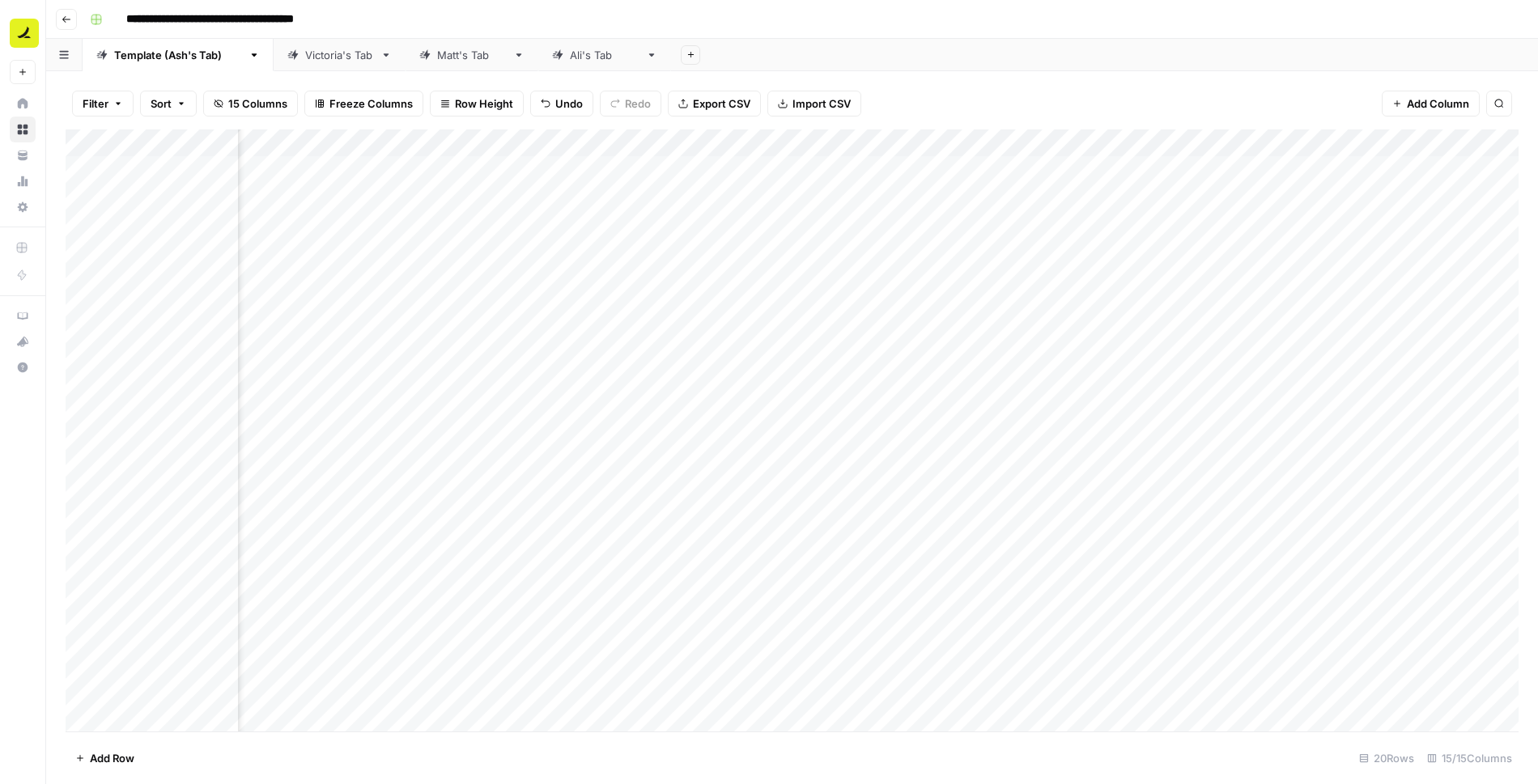 click on "Add Column" at bounding box center [792, 430] 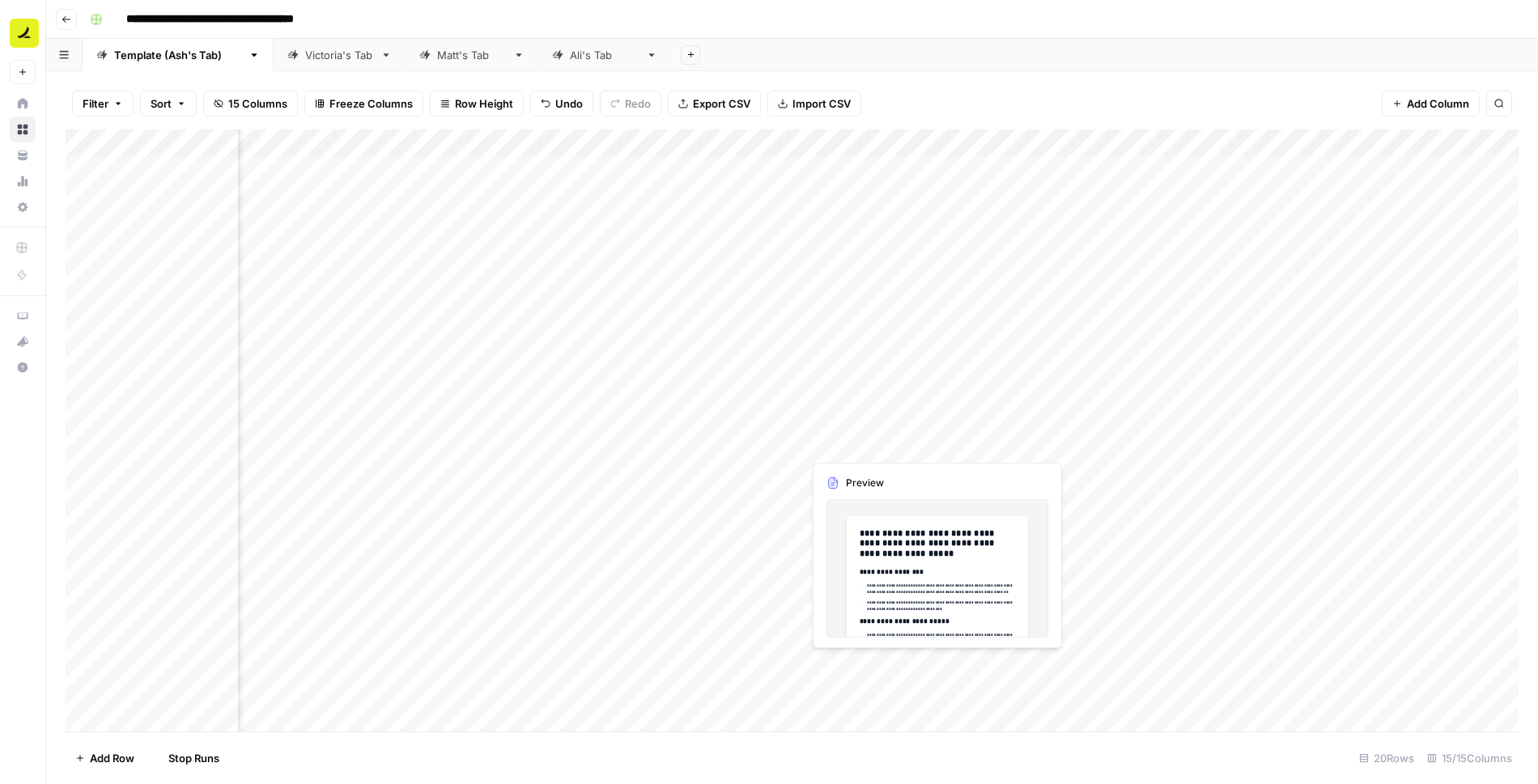 click on "Add Column" at bounding box center [792, 430] 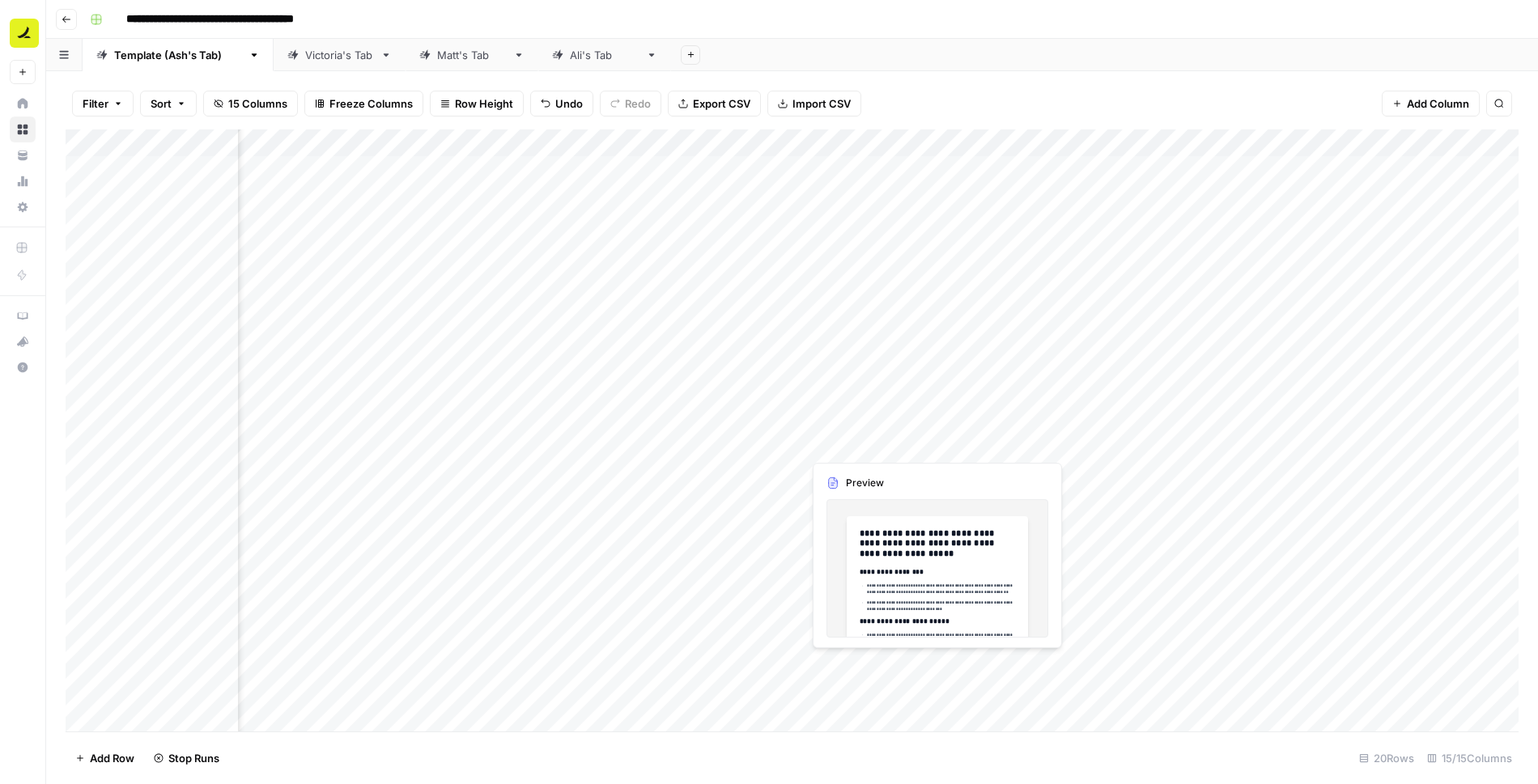 click on "Add Column" at bounding box center (792, 430) 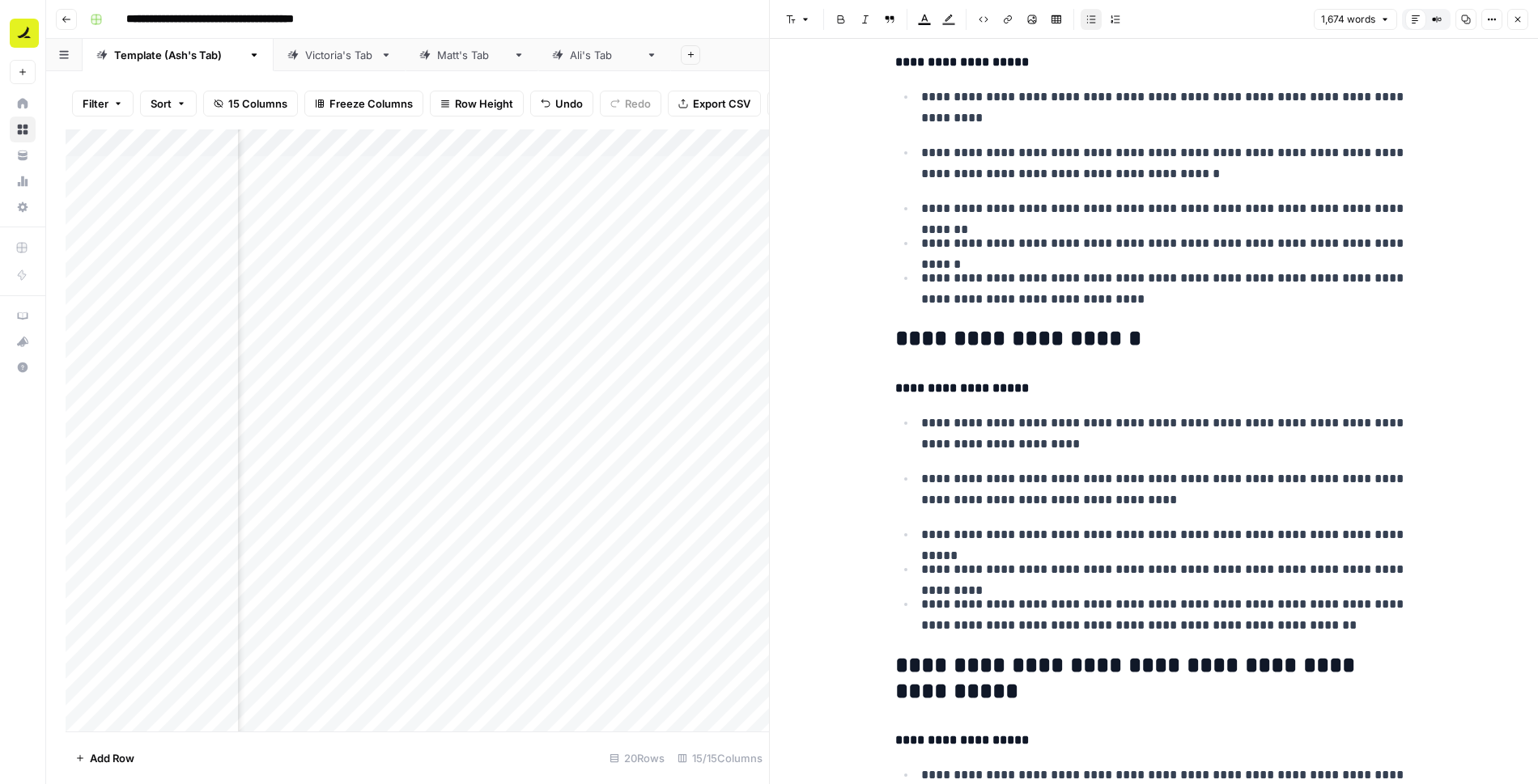 scroll, scrollTop: 5689, scrollLeft: 0, axis: vertical 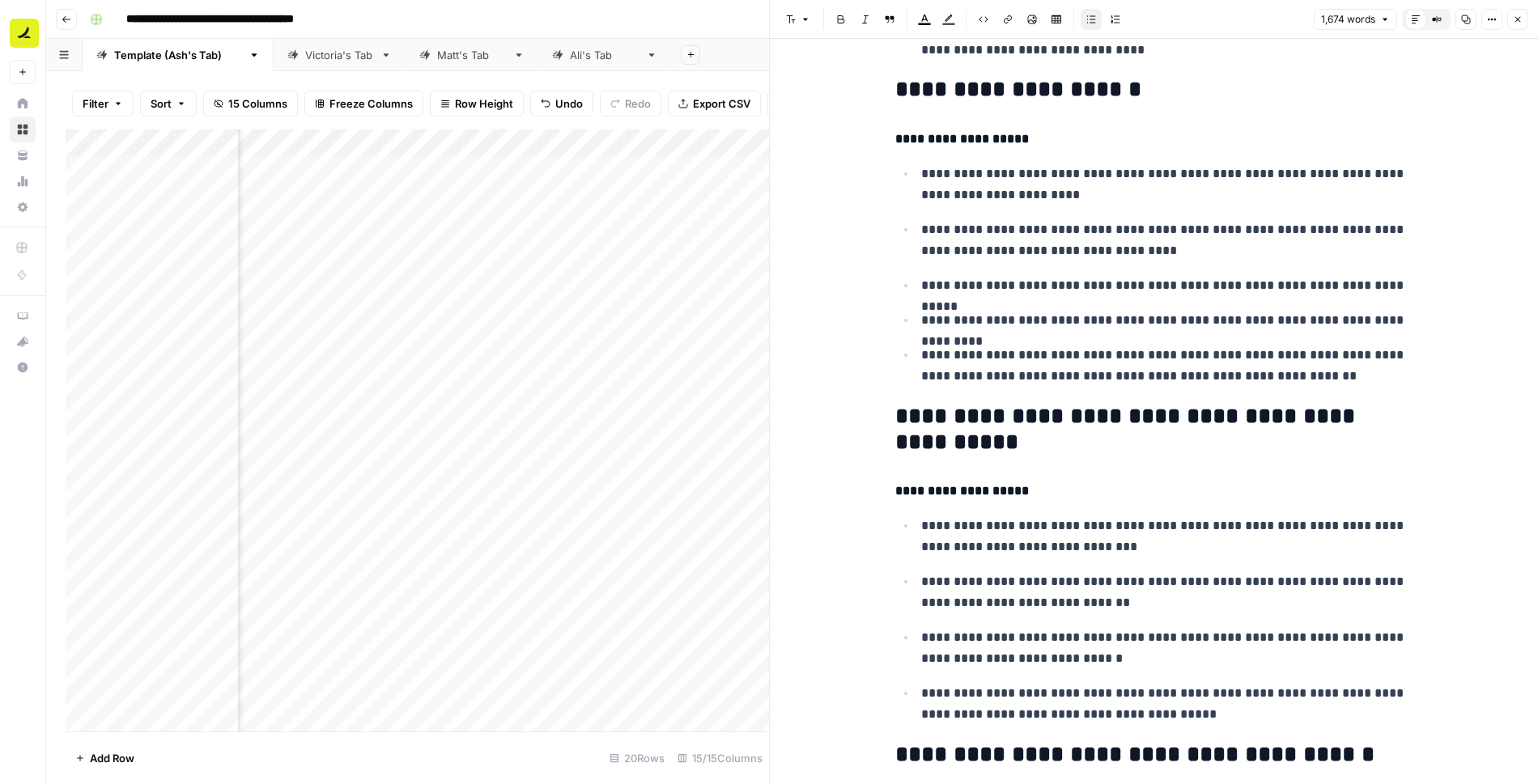 click on "Close" at bounding box center (1518, 19) 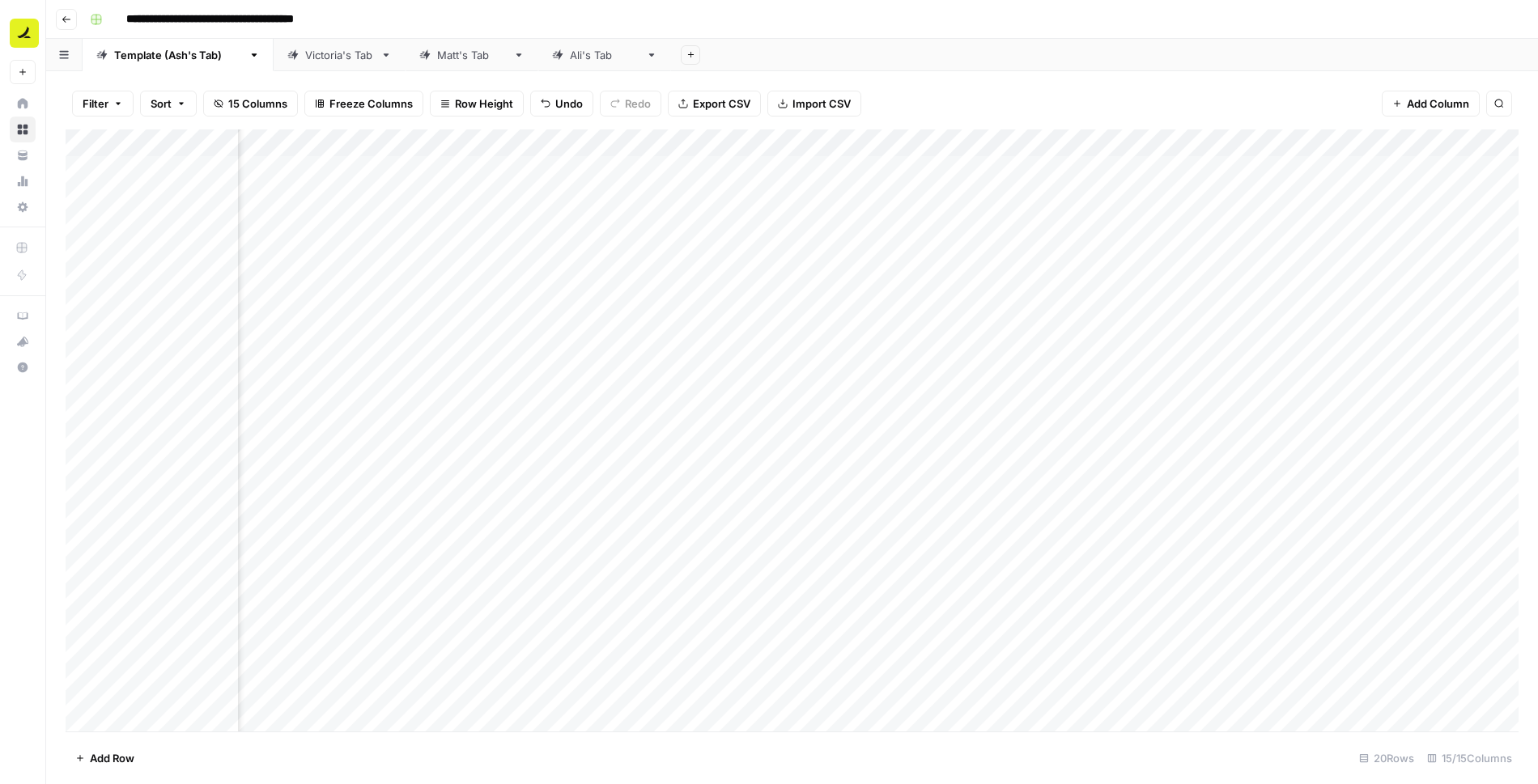 click on "Add Column" at bounding box center (792, 430) 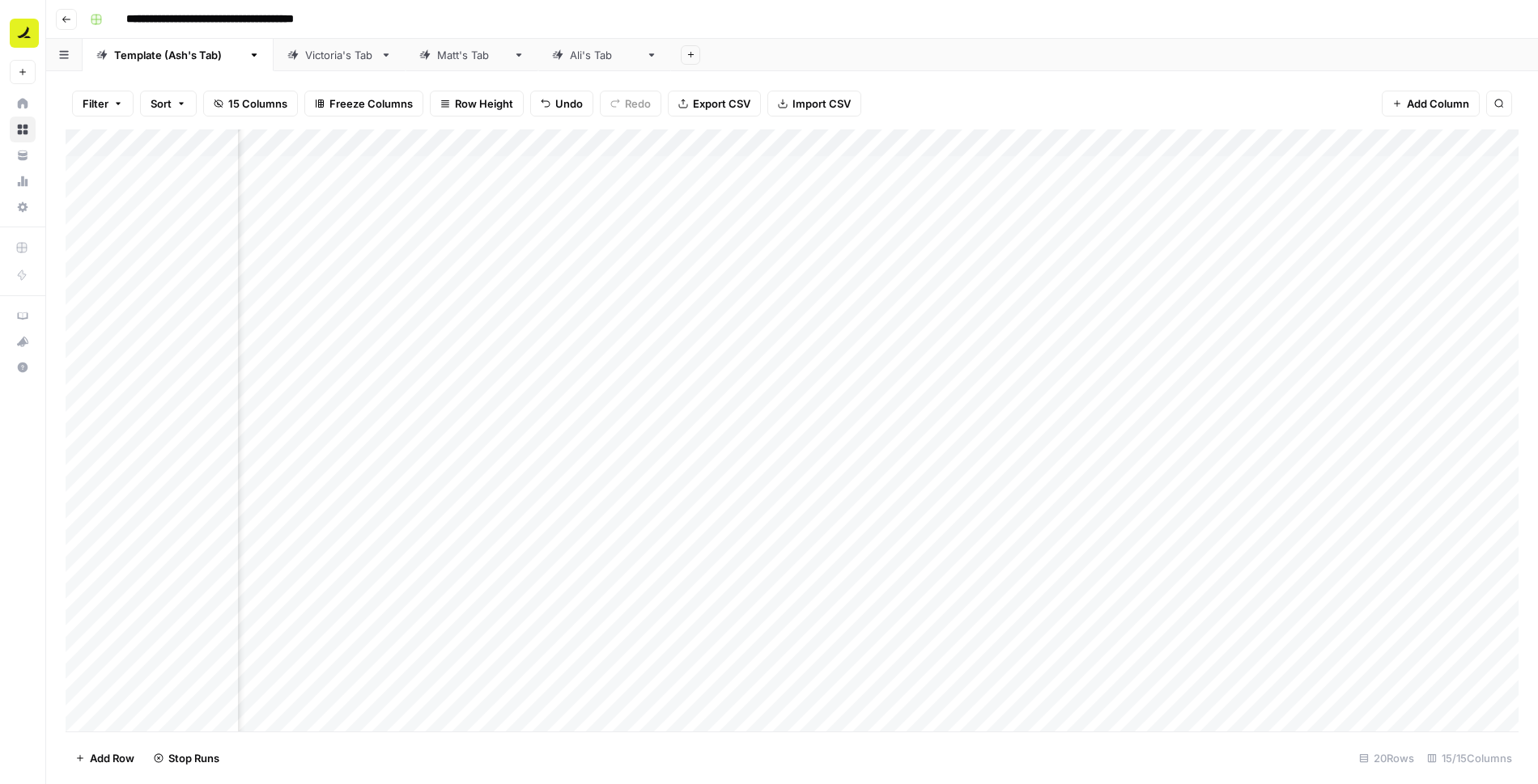 click on "Add Column" at bounding box center [792, 430] 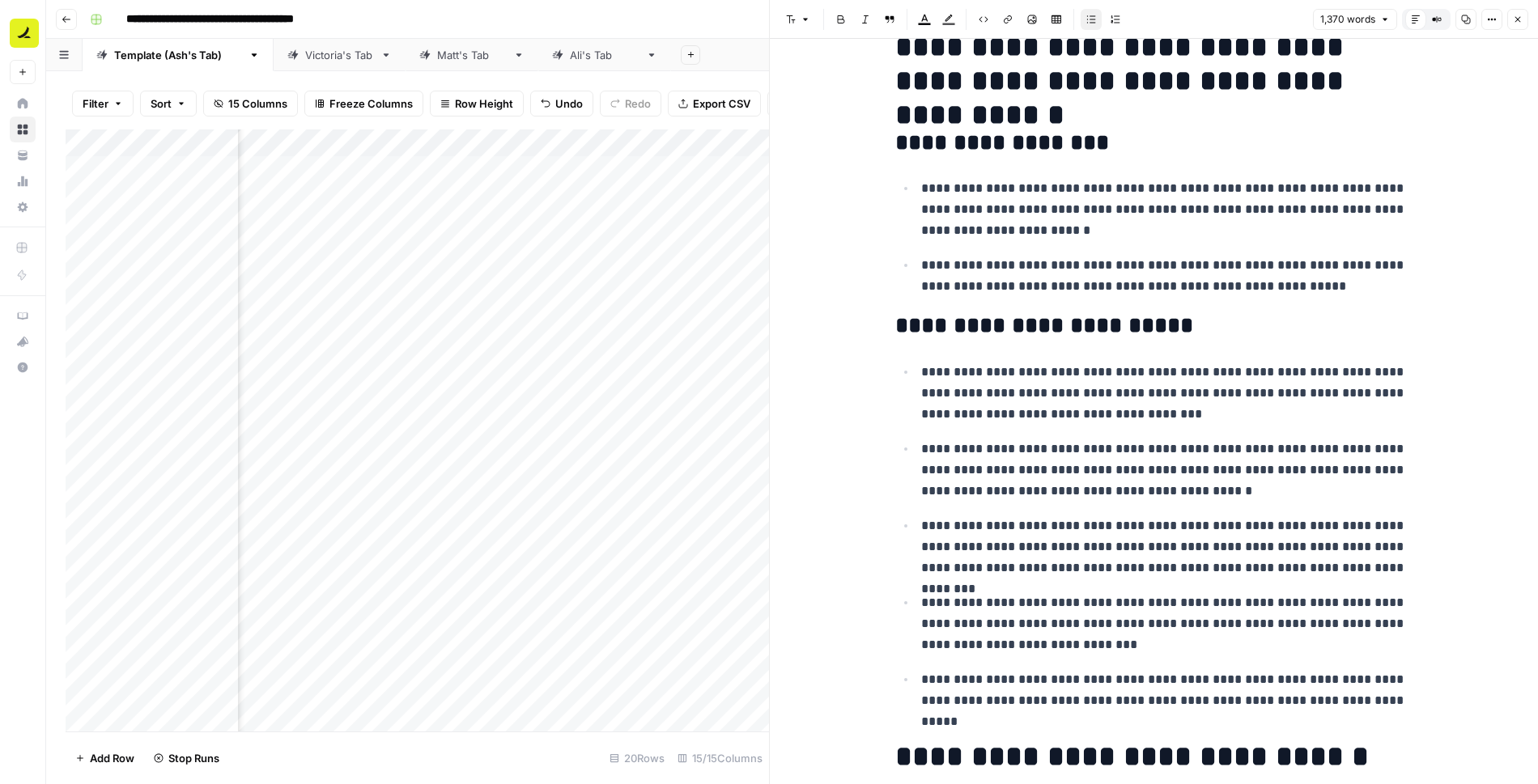 scroll, scrollTop: 0, scrollLeft: 0, axis: both 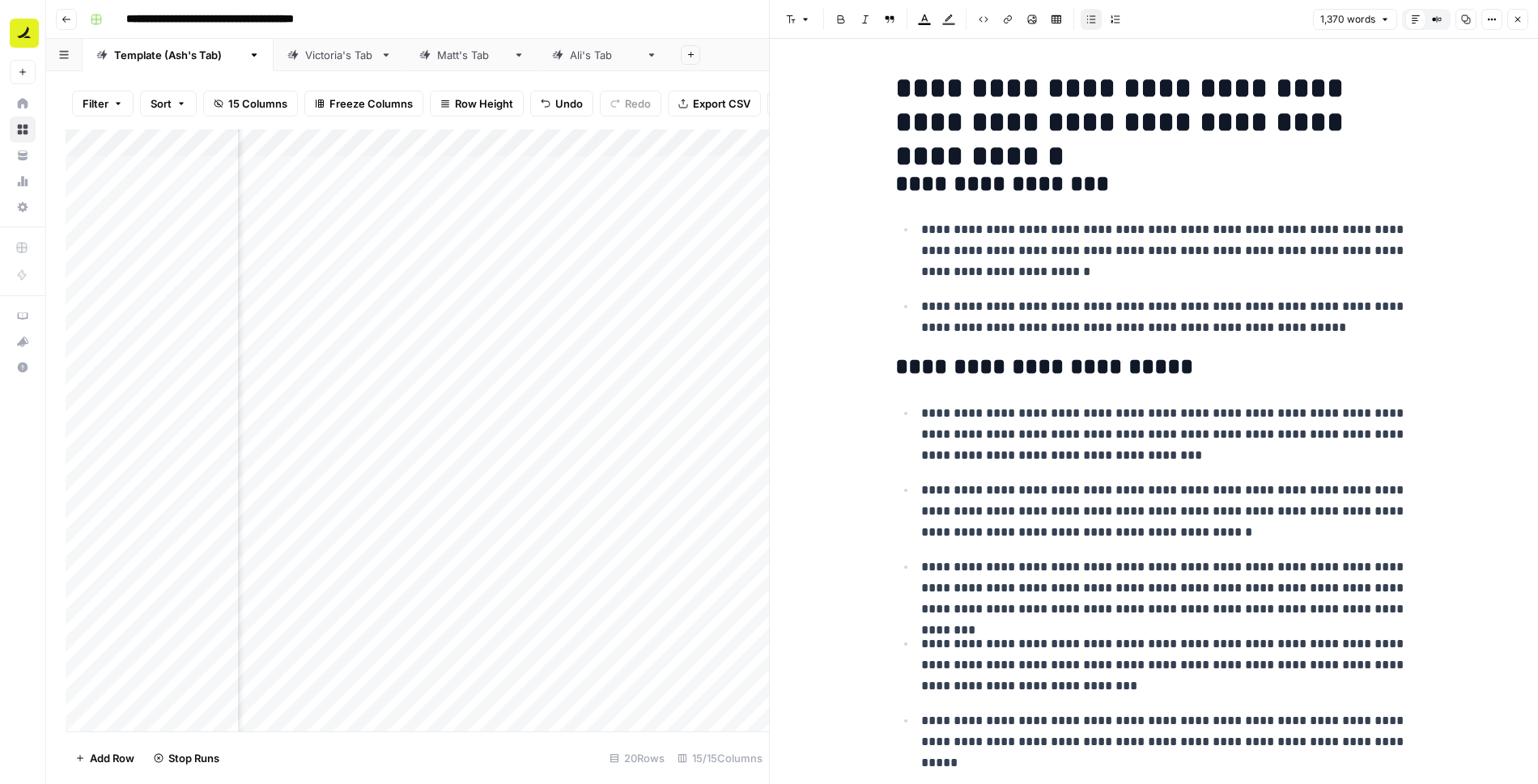click on "**********" at bounding box center [1154, 105] 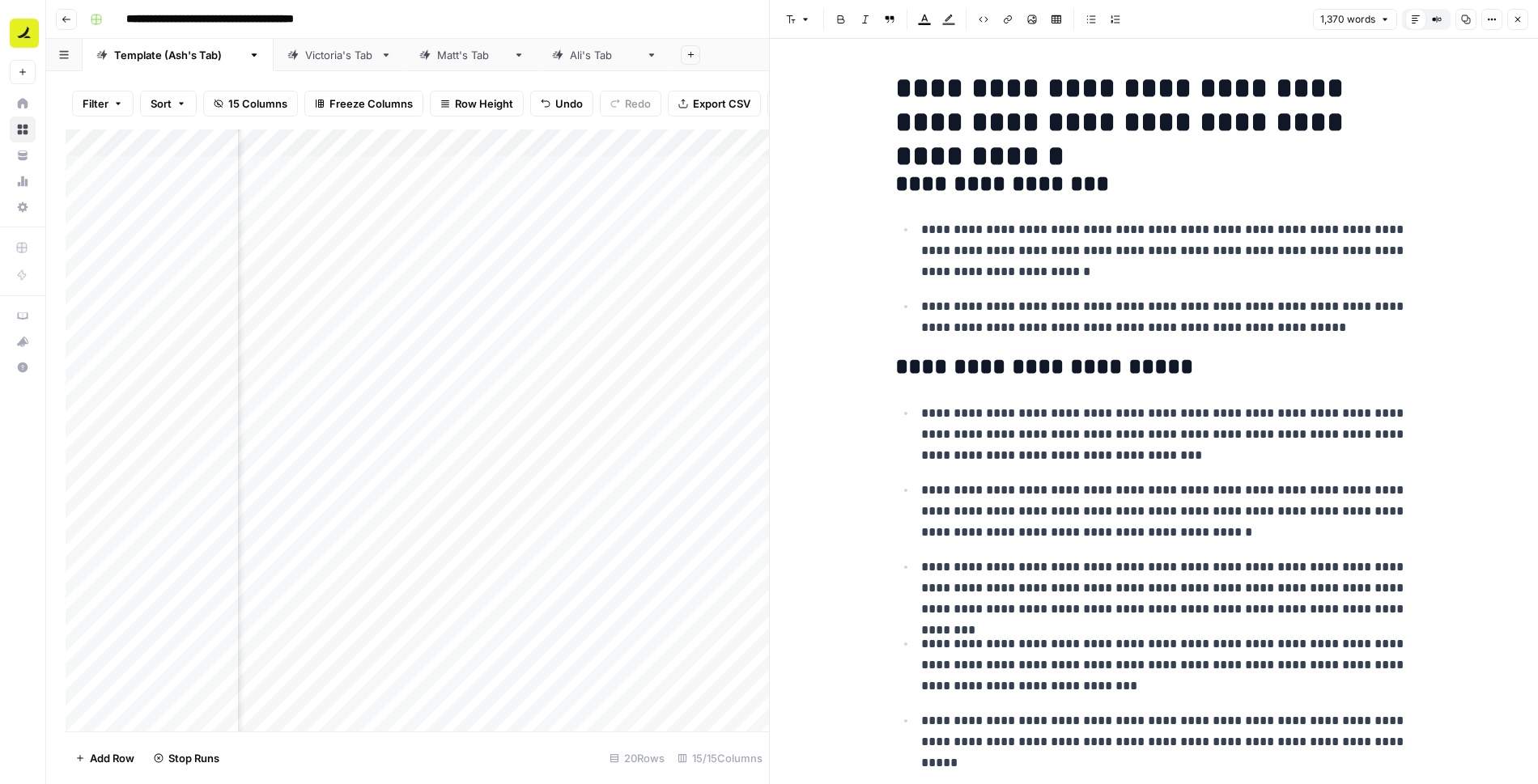 type 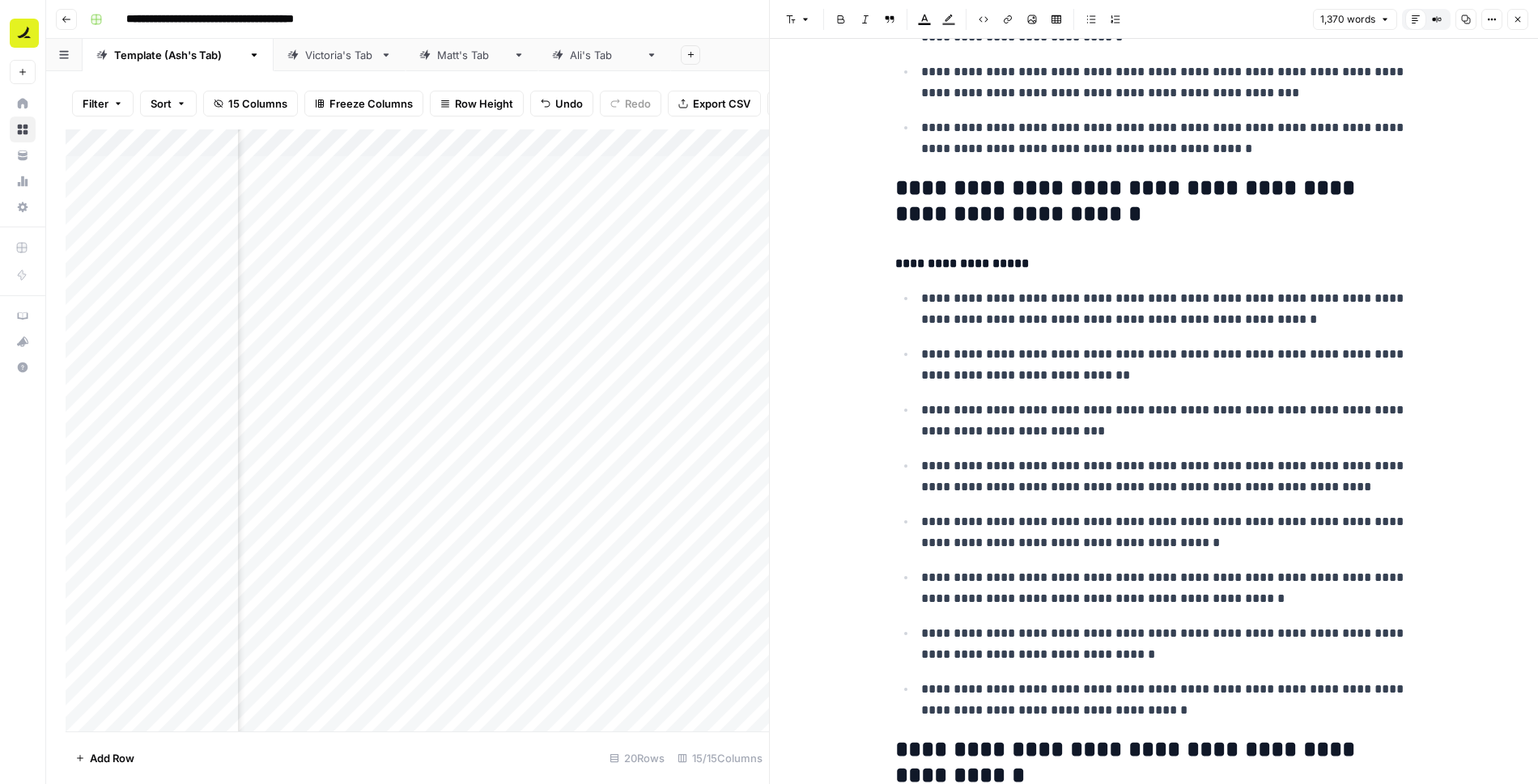 scroll, scrollTop: 2000, scrollLeft: 0, axis: vertical 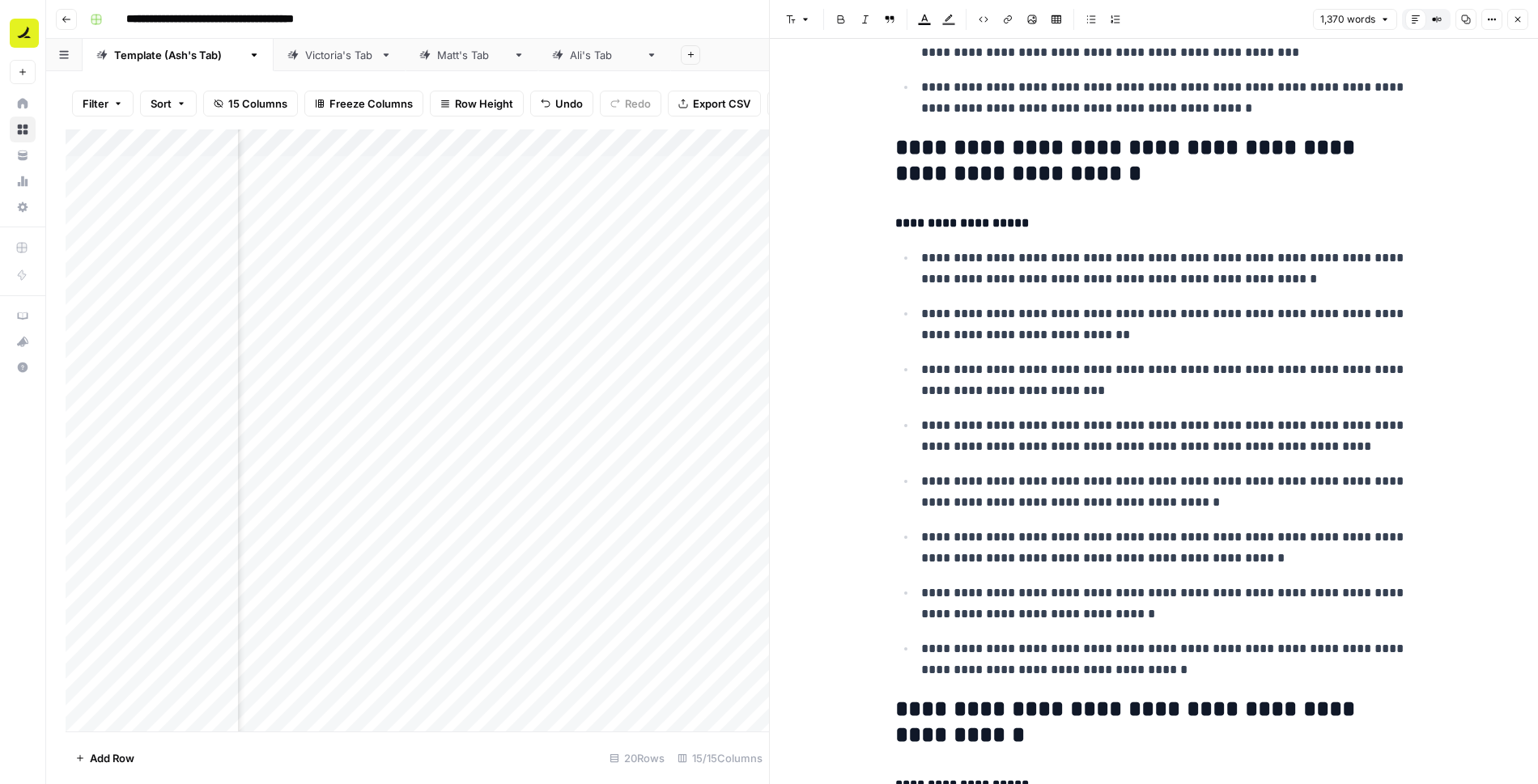 click on "**********" at bounding box center [1154, 161] 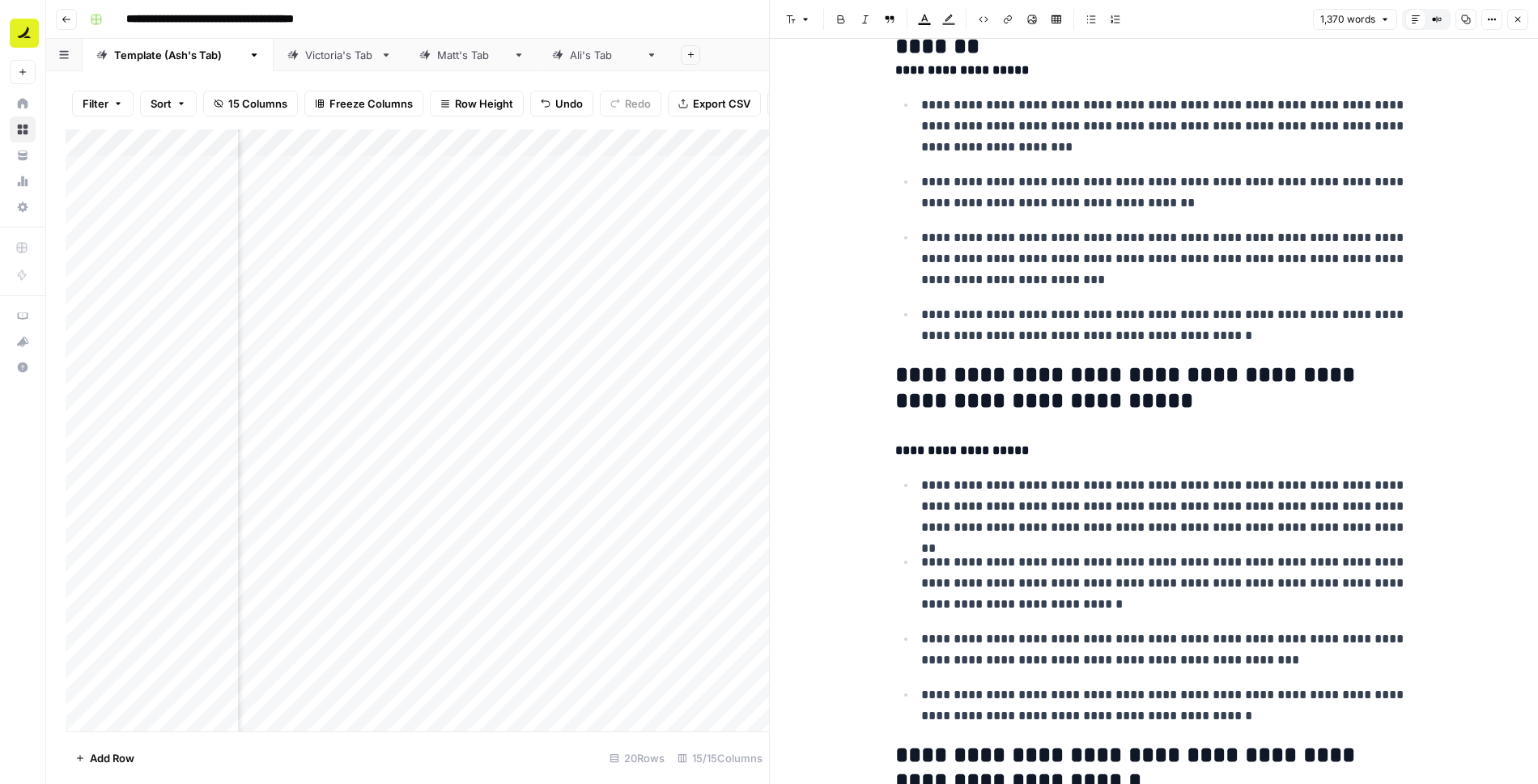 scroll, scrollTop: 1394, scrollLeft: 0, axis: vertical 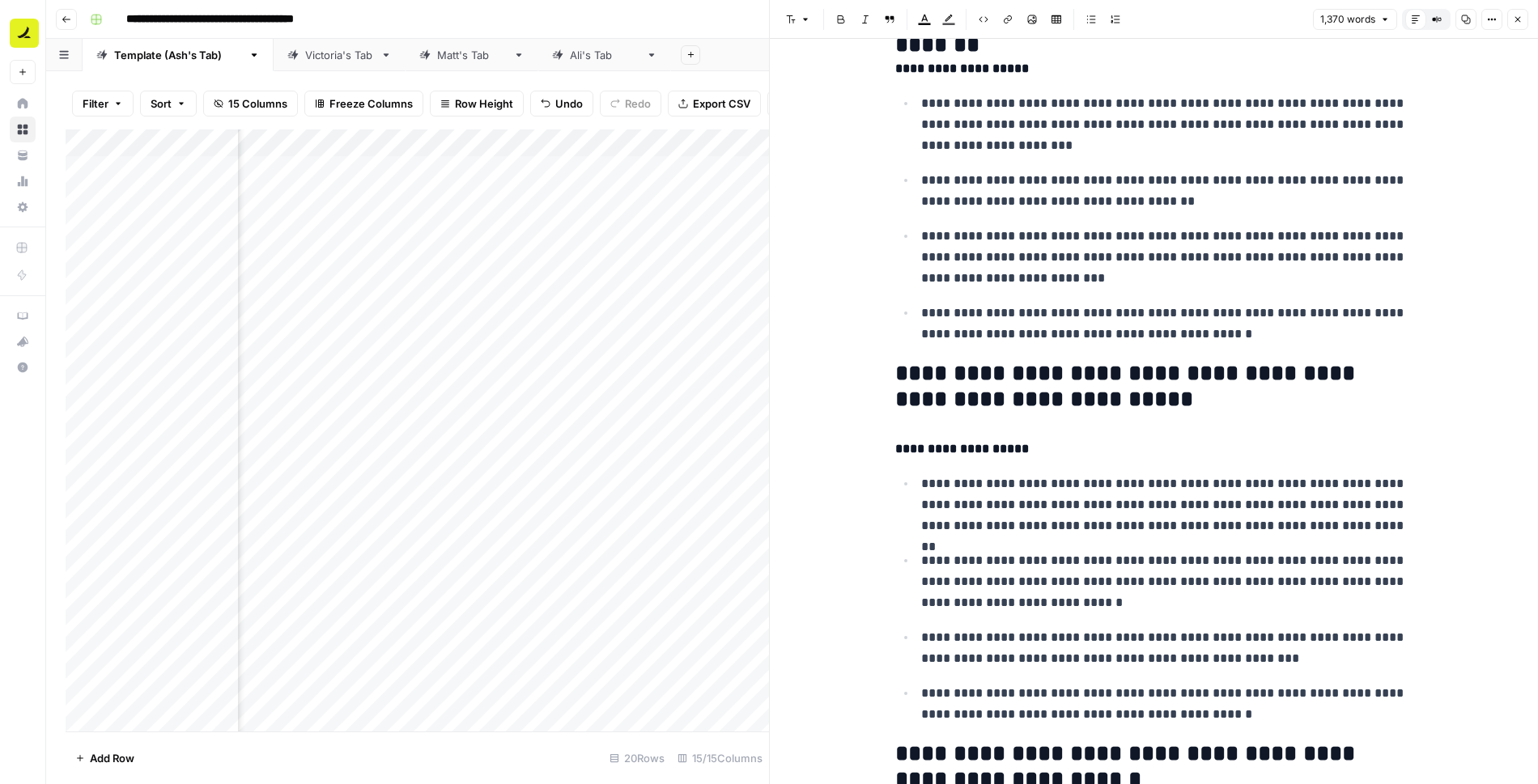 click 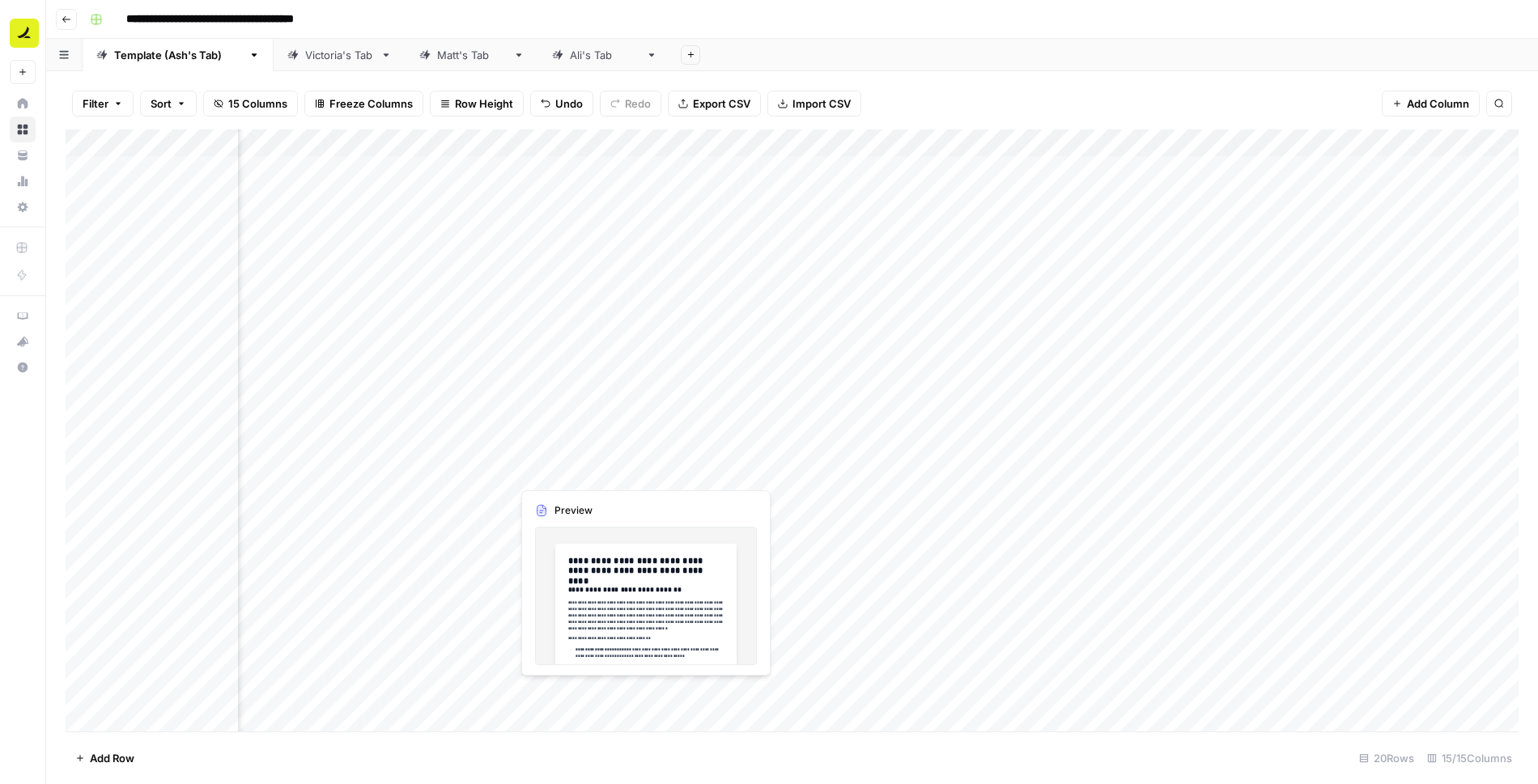 click on "Add Column" at bounding box center (792, 430) 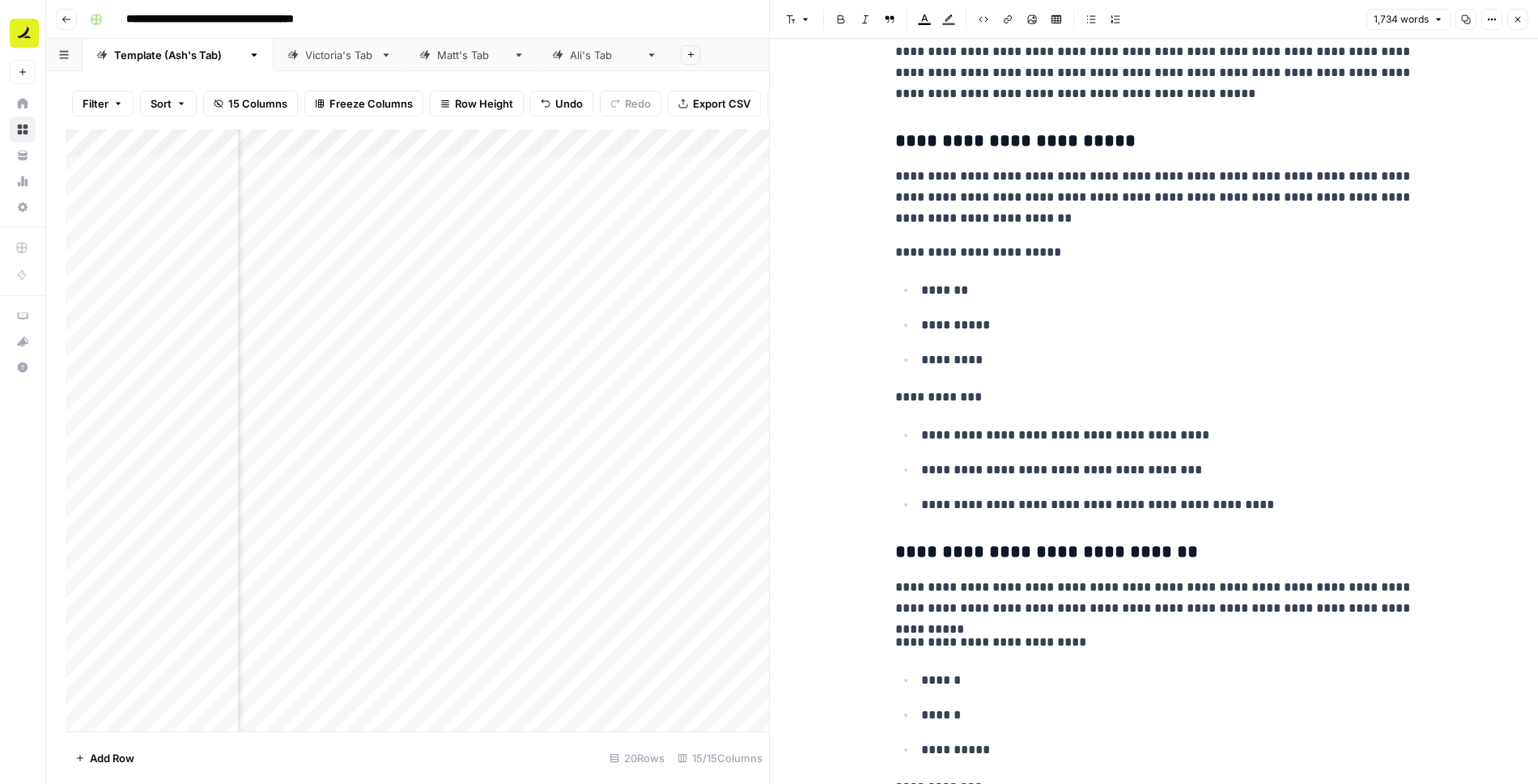 scroll, scrollTop: 694, scrollLeft: 0, axis: vertical 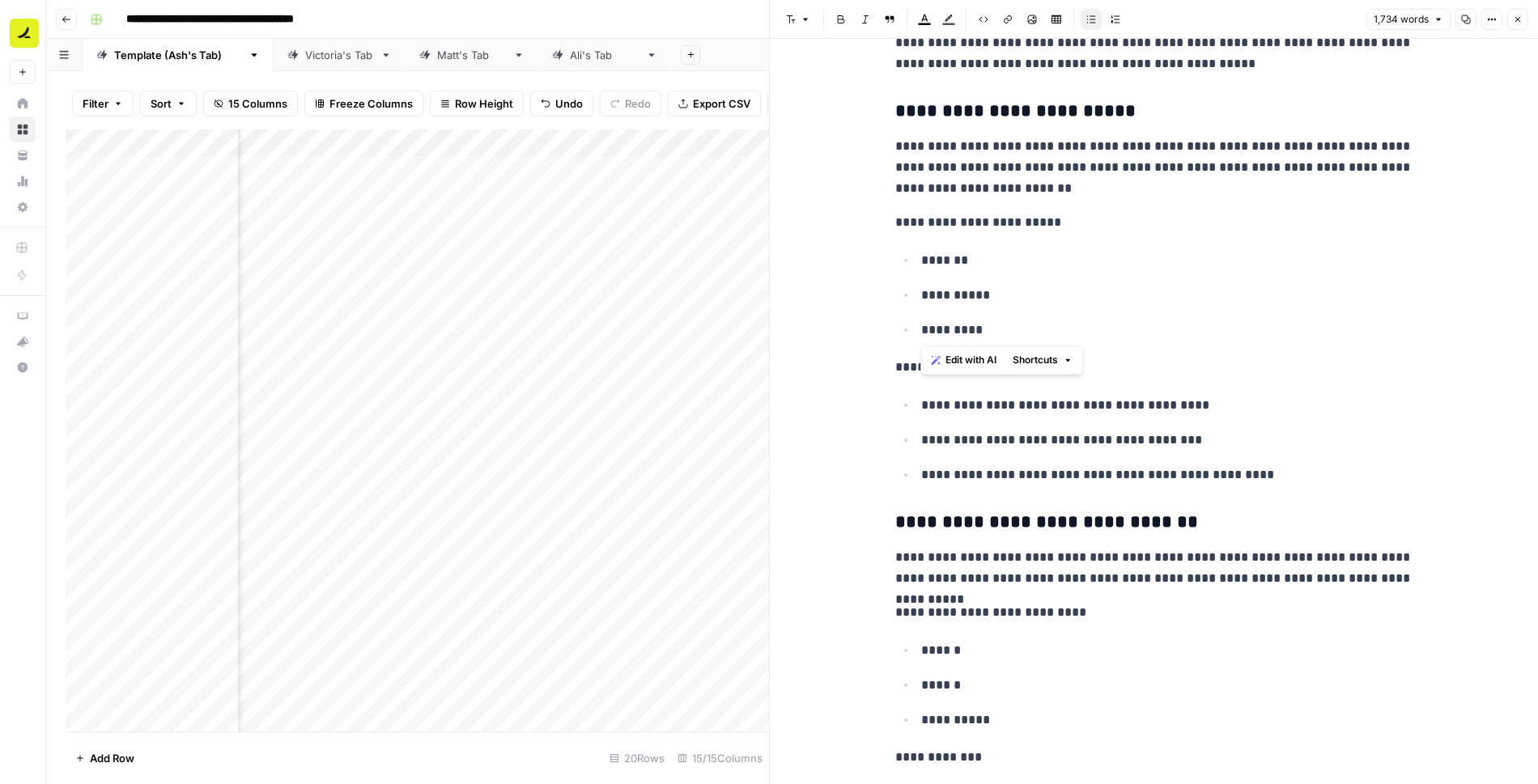 drag, startPoint x: 986, startPoint y: 331, endPoint x: 918, endPoint y: 250, distance: 105.75916 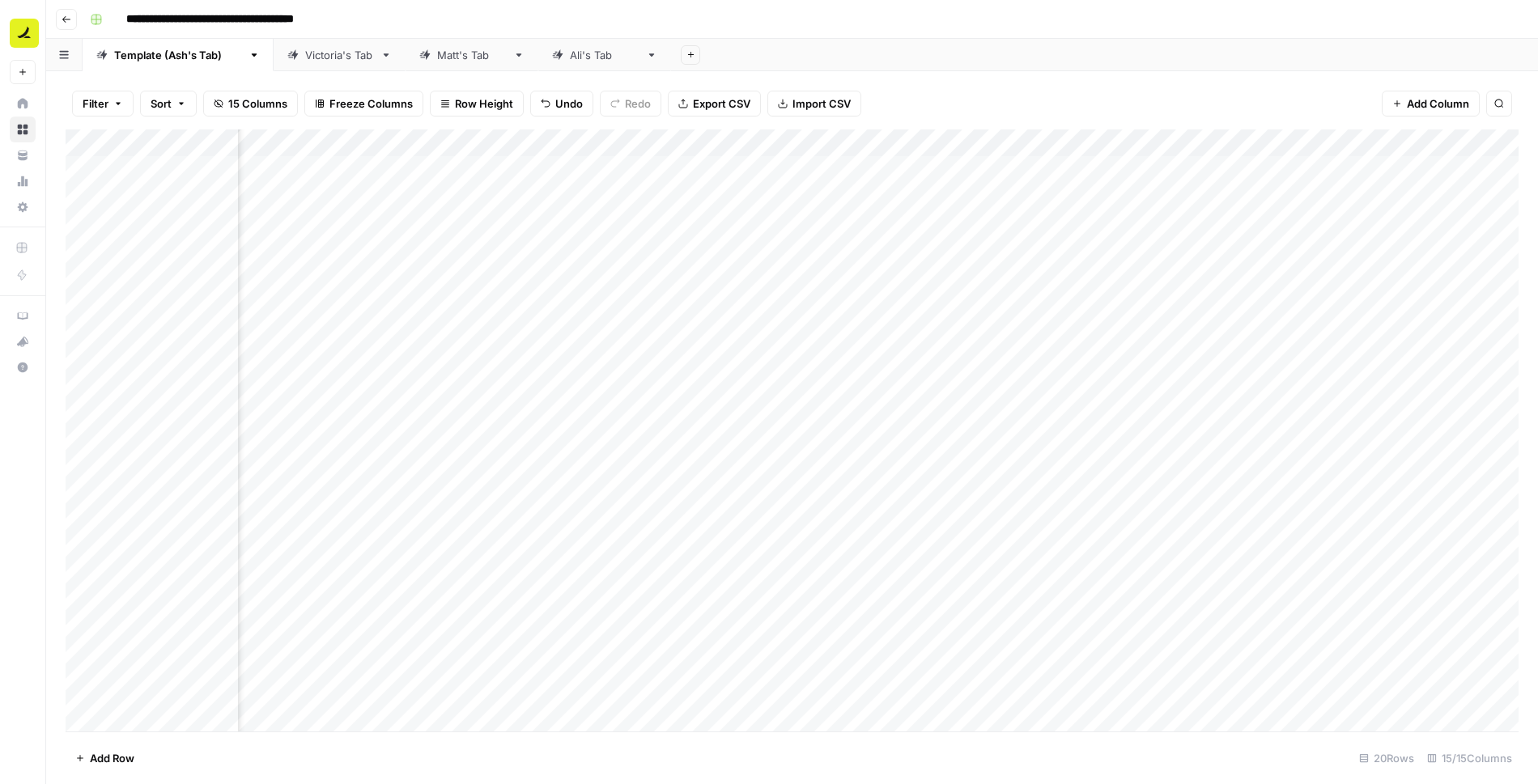 click on "Add Column" at bounding box center (792, 430) 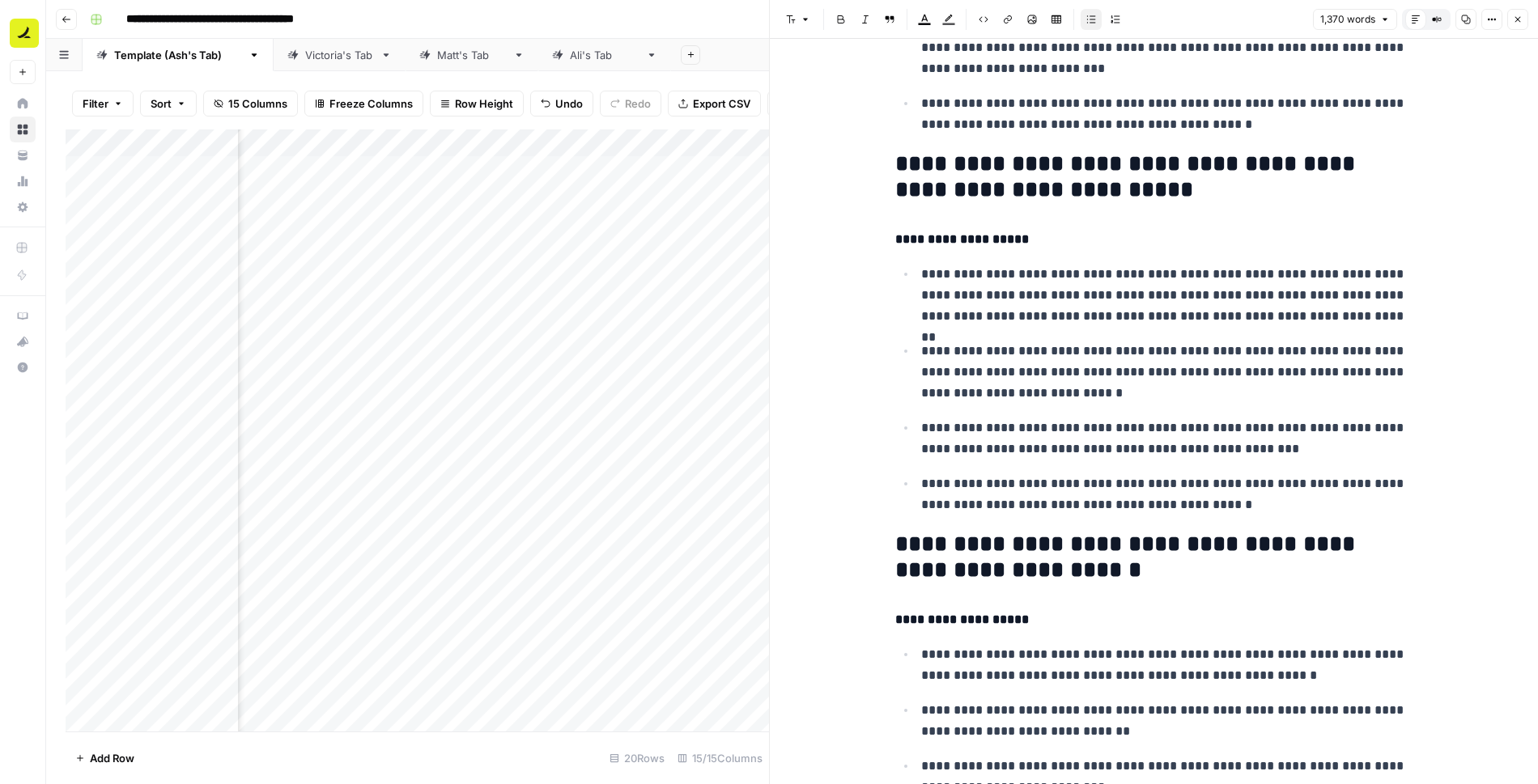 scroll, scrollTop: 1605, scrollLeft: 0, axis: vertical 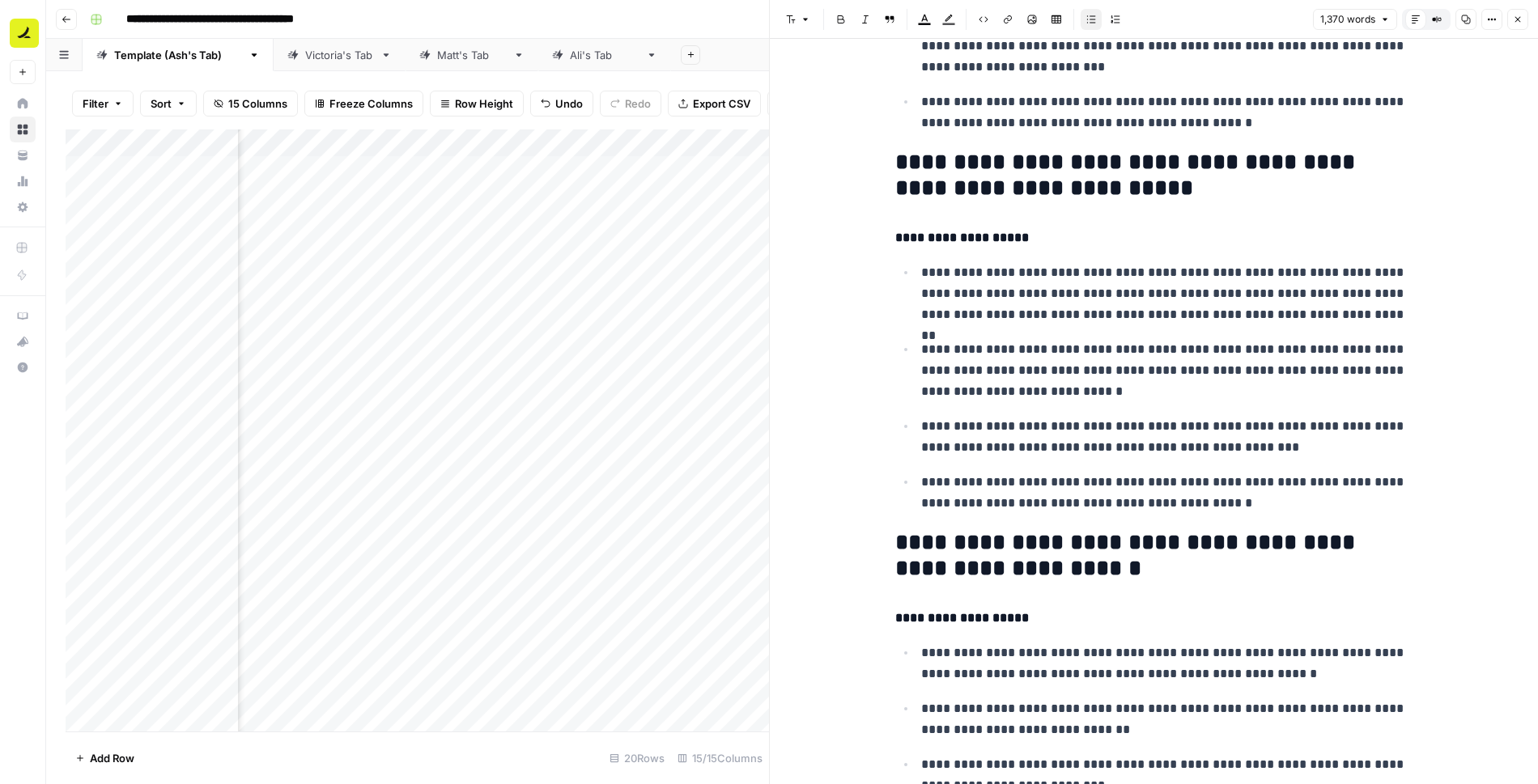 click on "**********" at bounding box center (1167, 294) 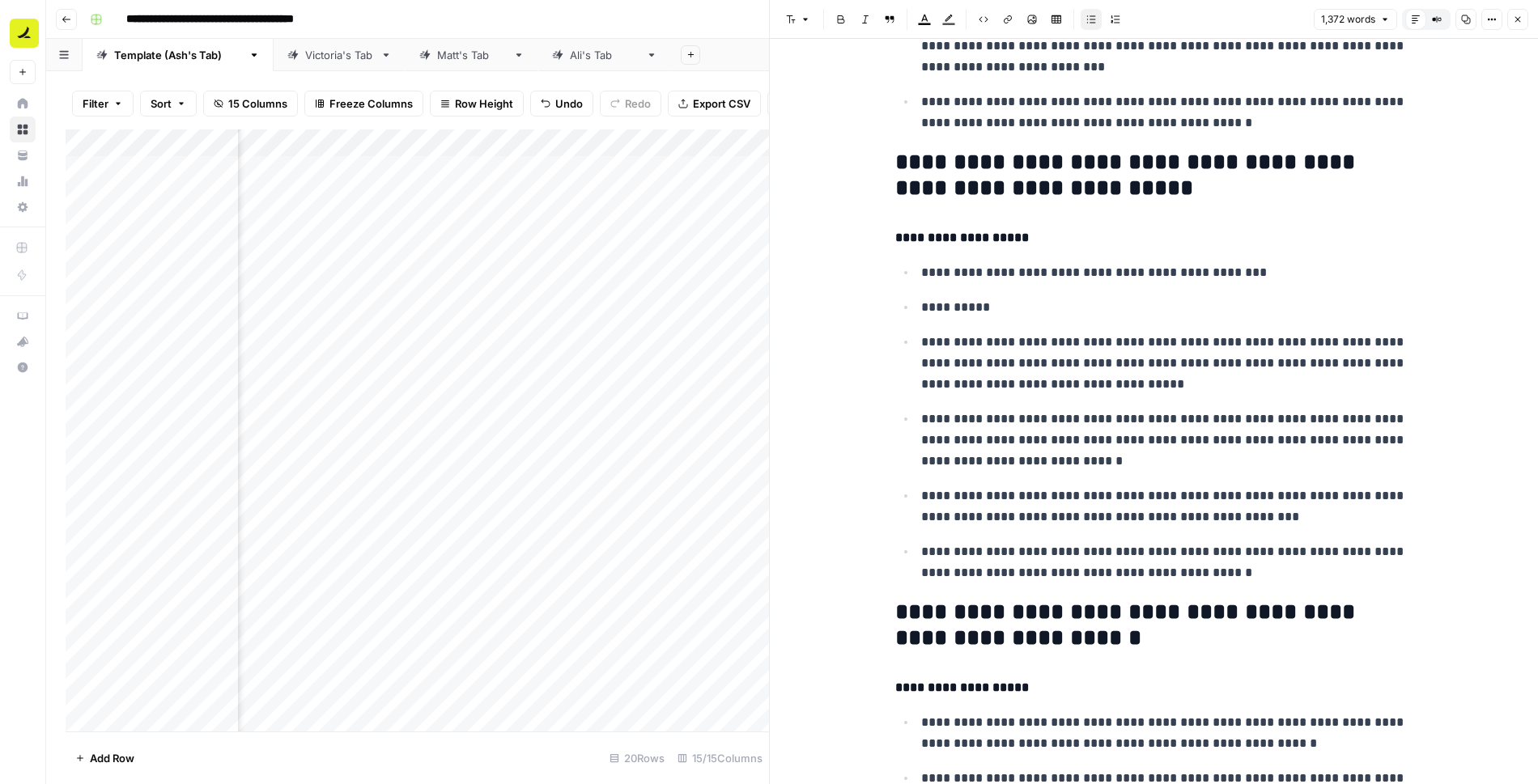 click on "**********" at bounding box center [1154, 422] 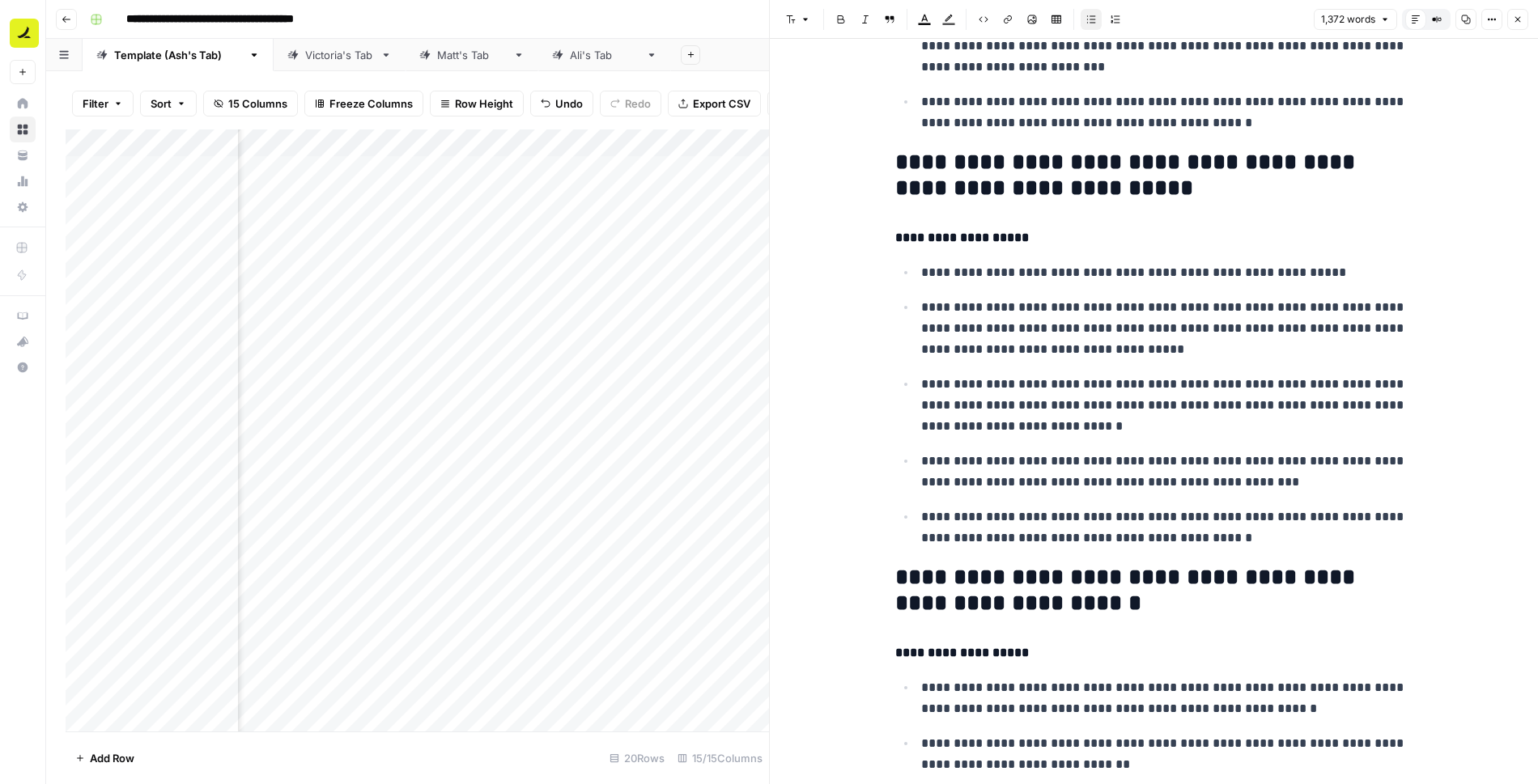 click on "**********" at bounding box center [1165, 328] 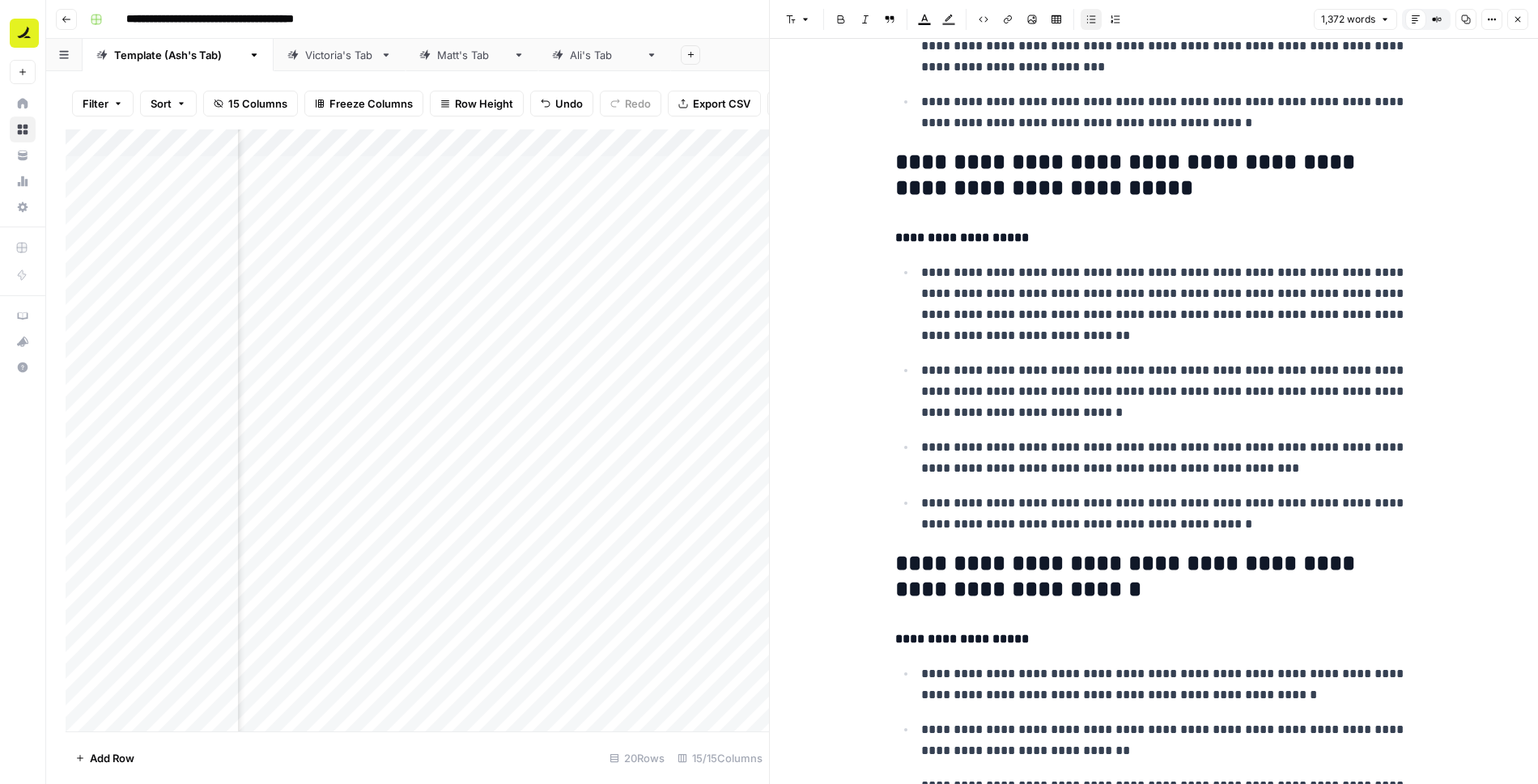 click on "**********" at bounding box center (1167, 304) 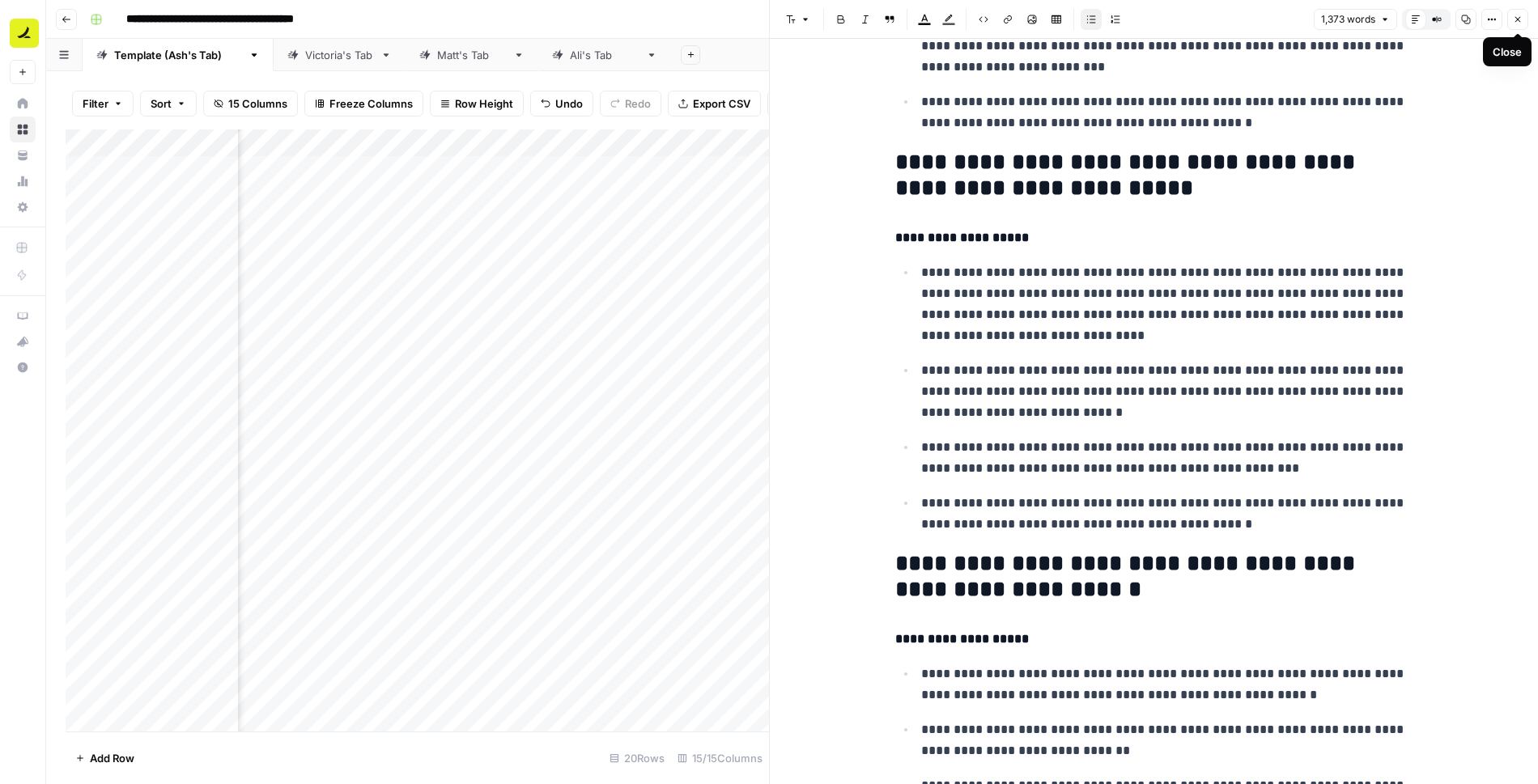 click on "Close" at bounding box center (1518, 19) 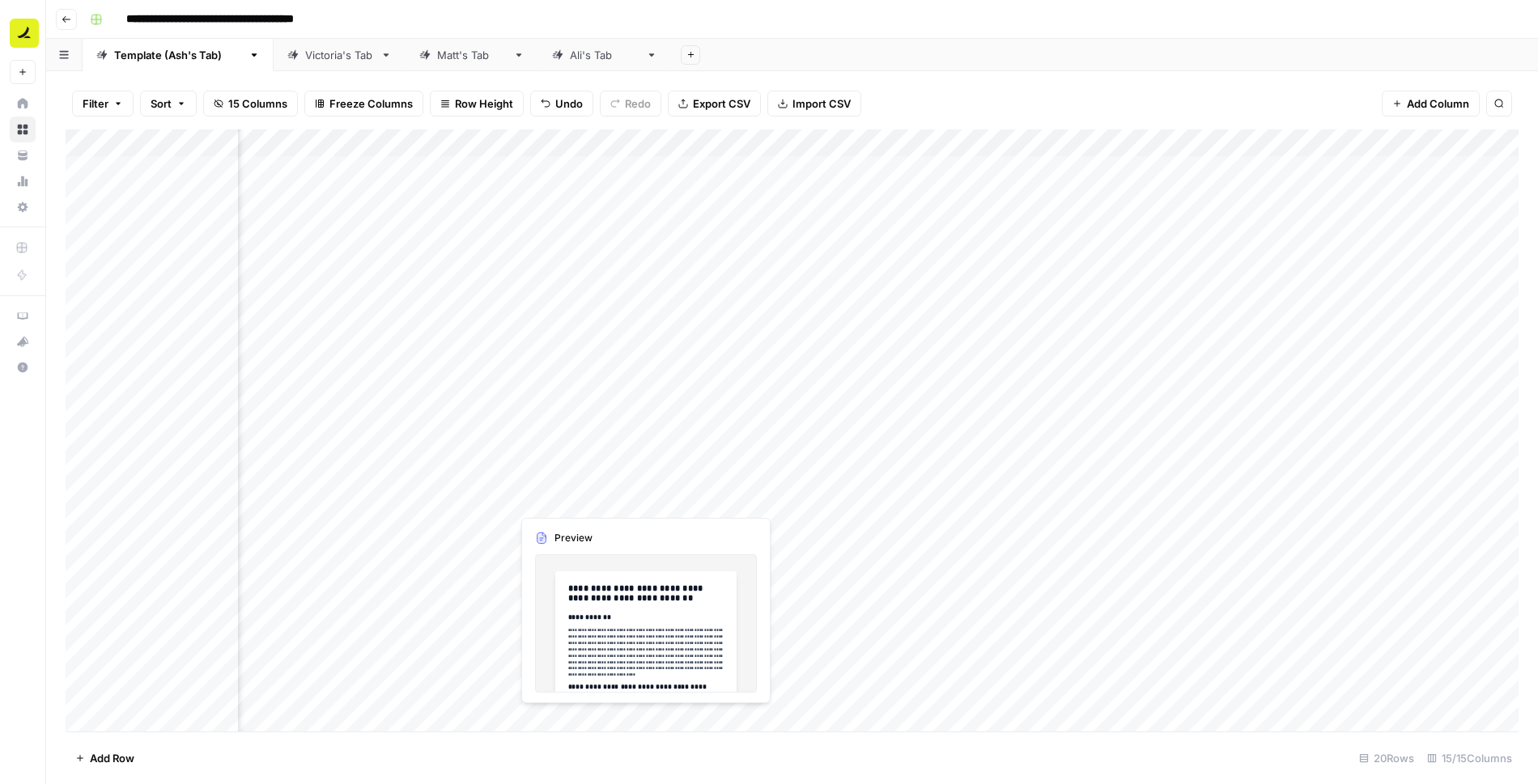 click on "Add Column" at bounding box center (792, 430) 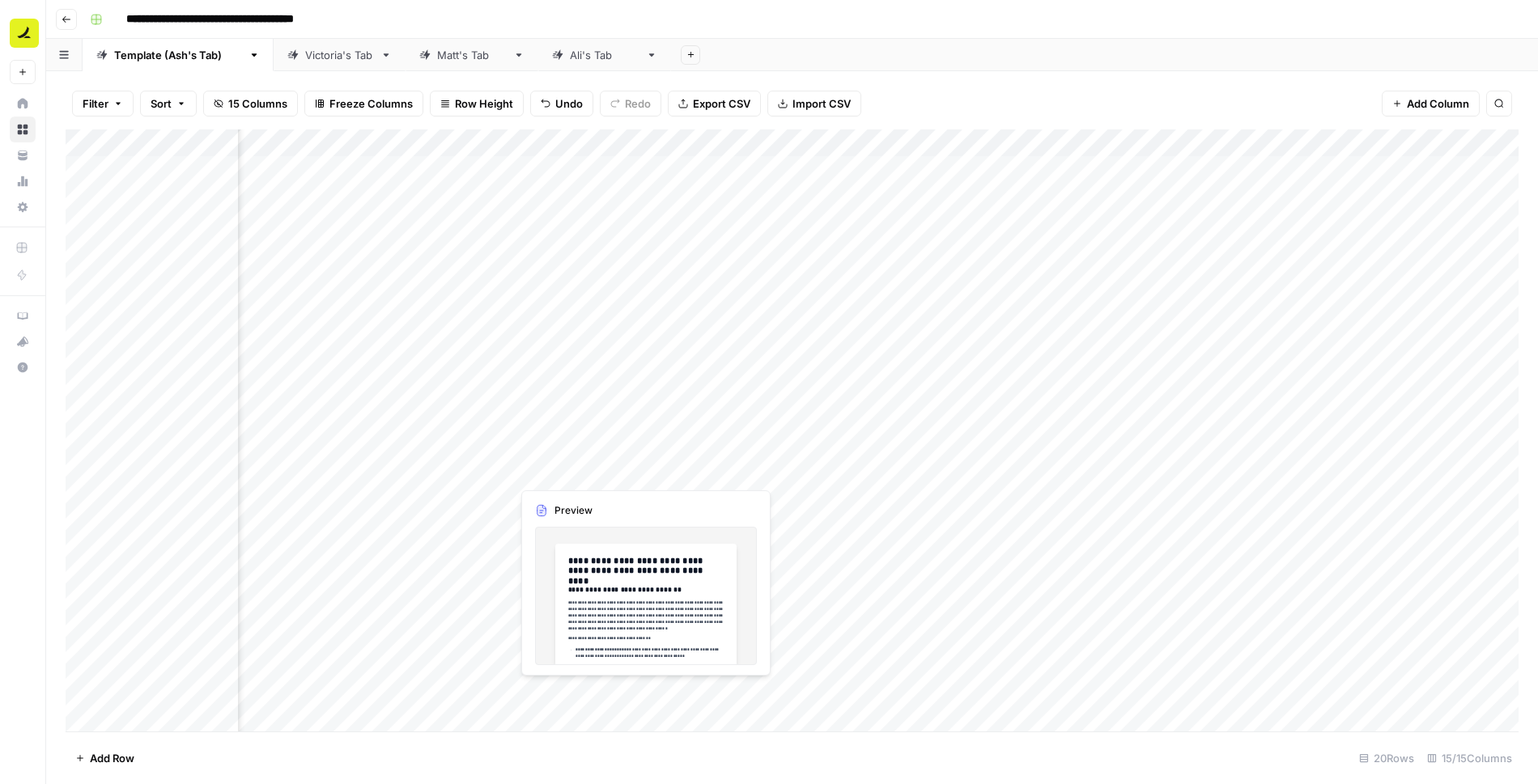 click on "Add Column" at bounding box center [792, 430] 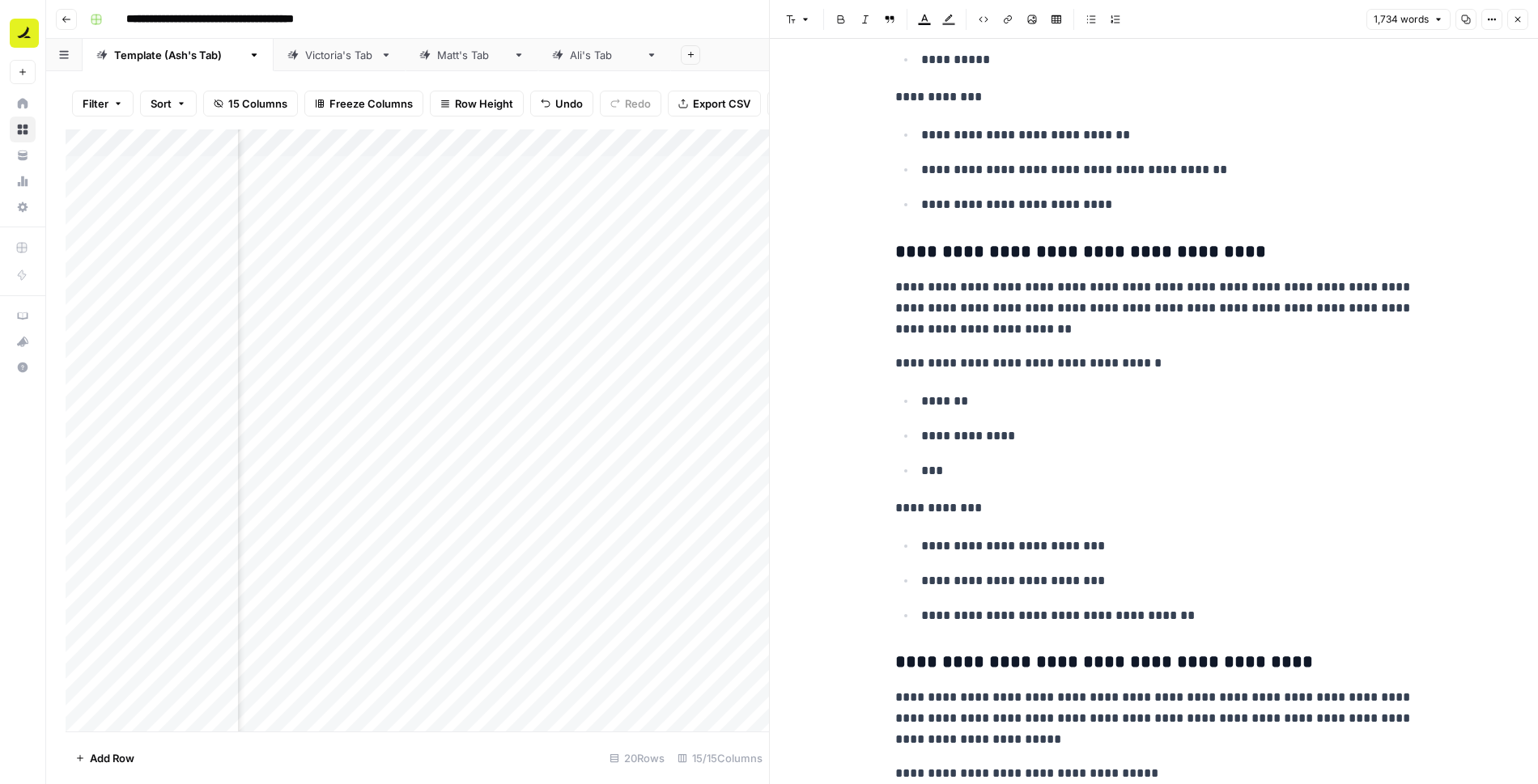 scroll, scrollTop: 1348, scrollLeft: 0, axis: vertical 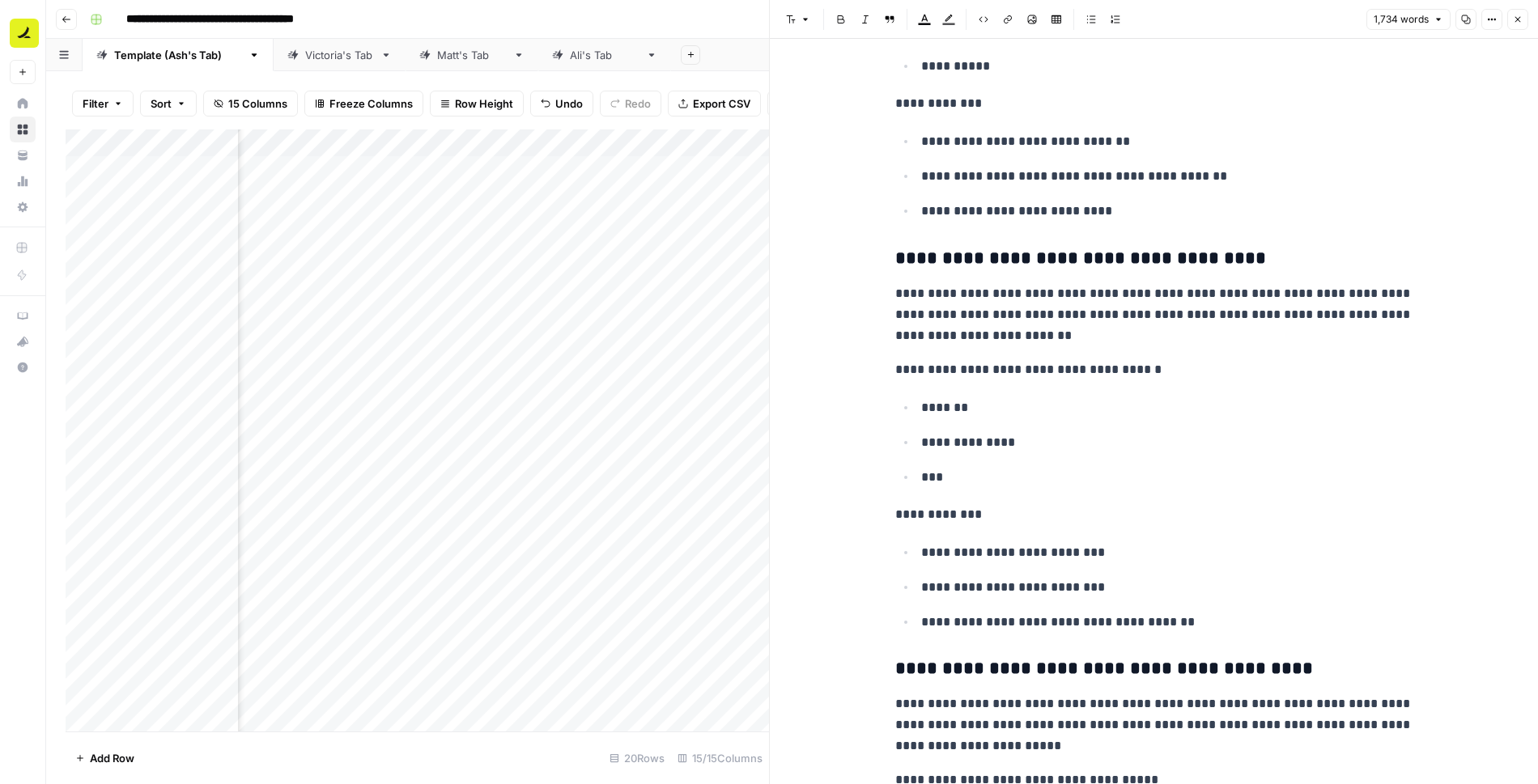 click on "*******" at bounding box center (1167, 408) 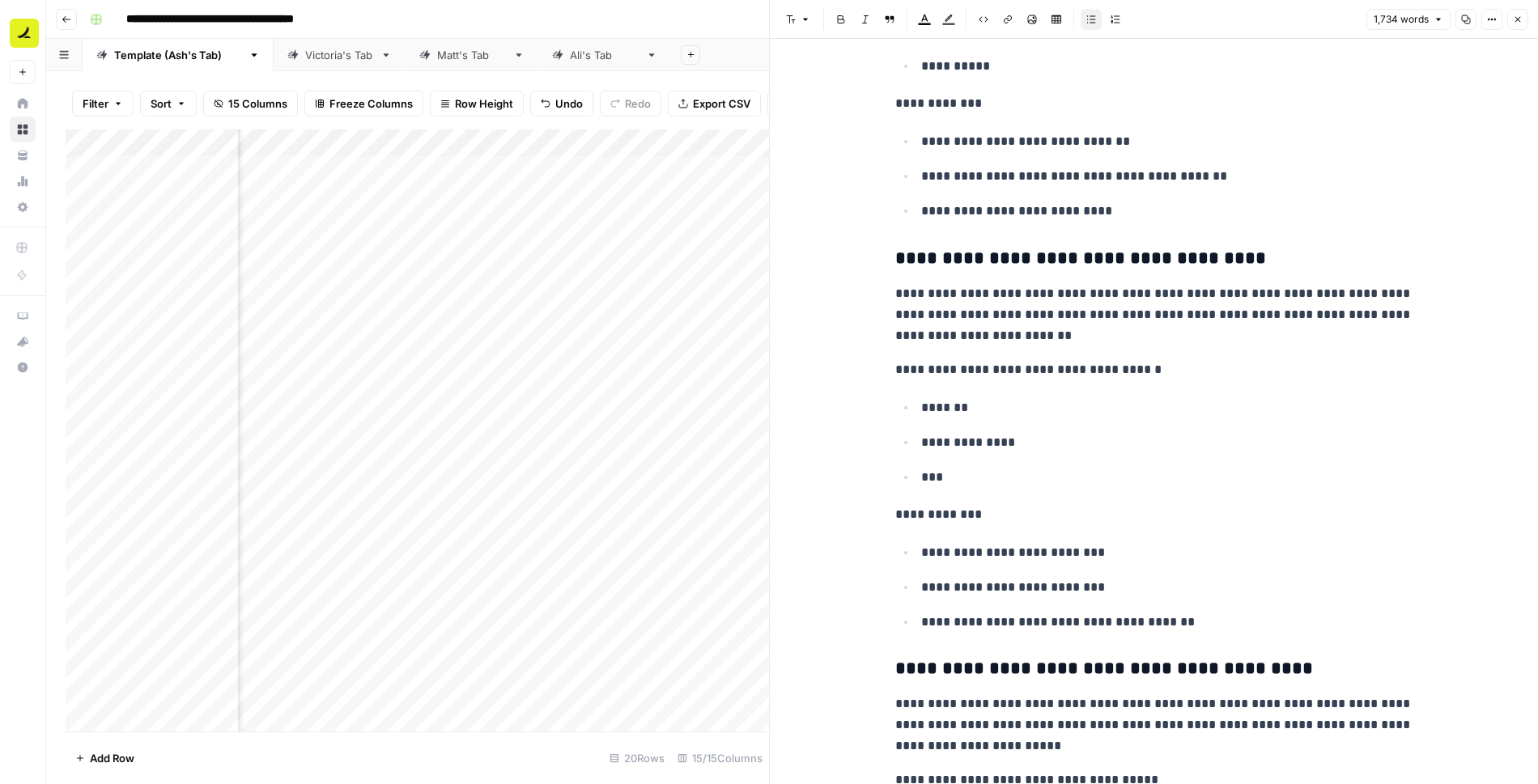 click on "*******" at bounding box center (1167, 408) 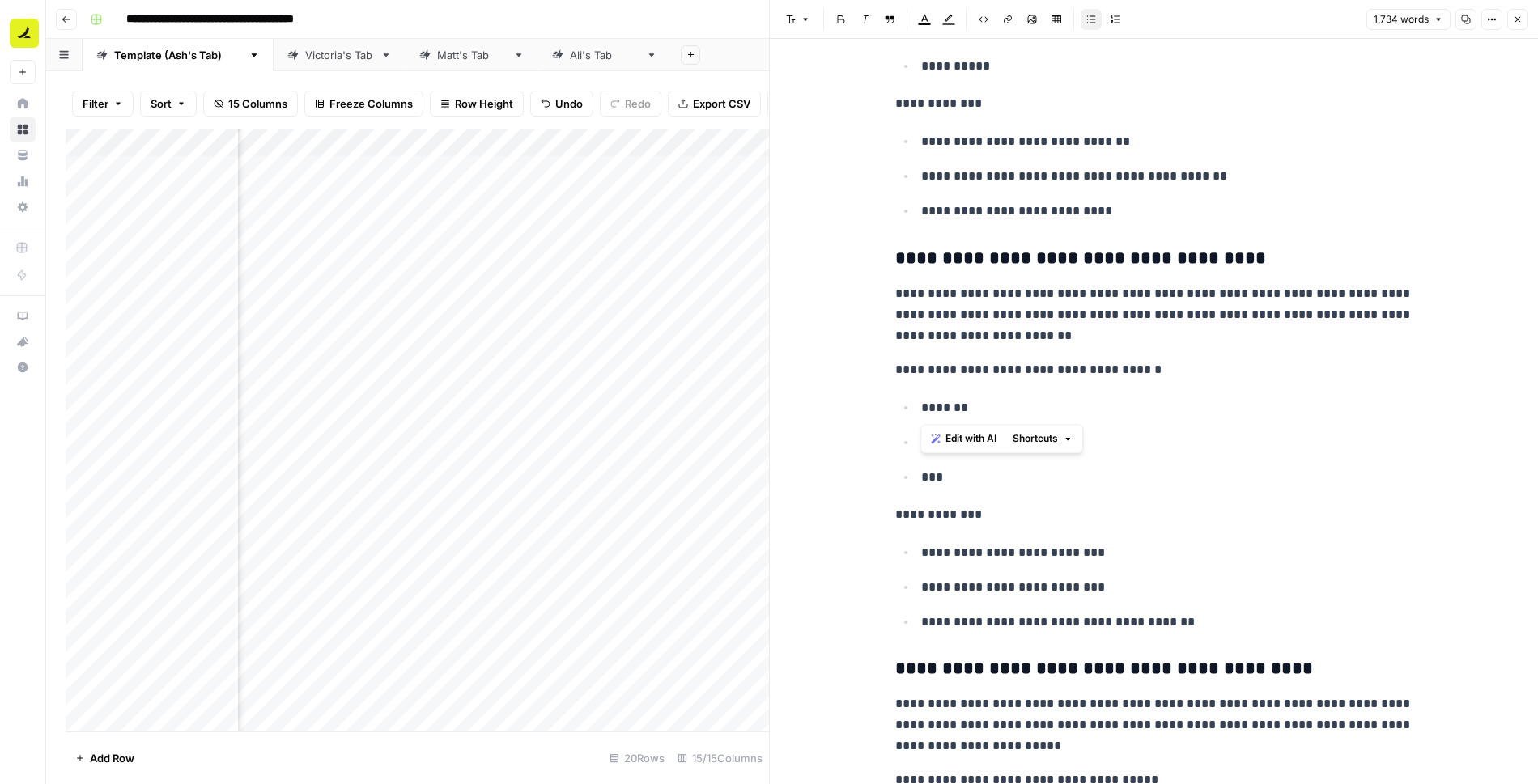 copy on "*******" 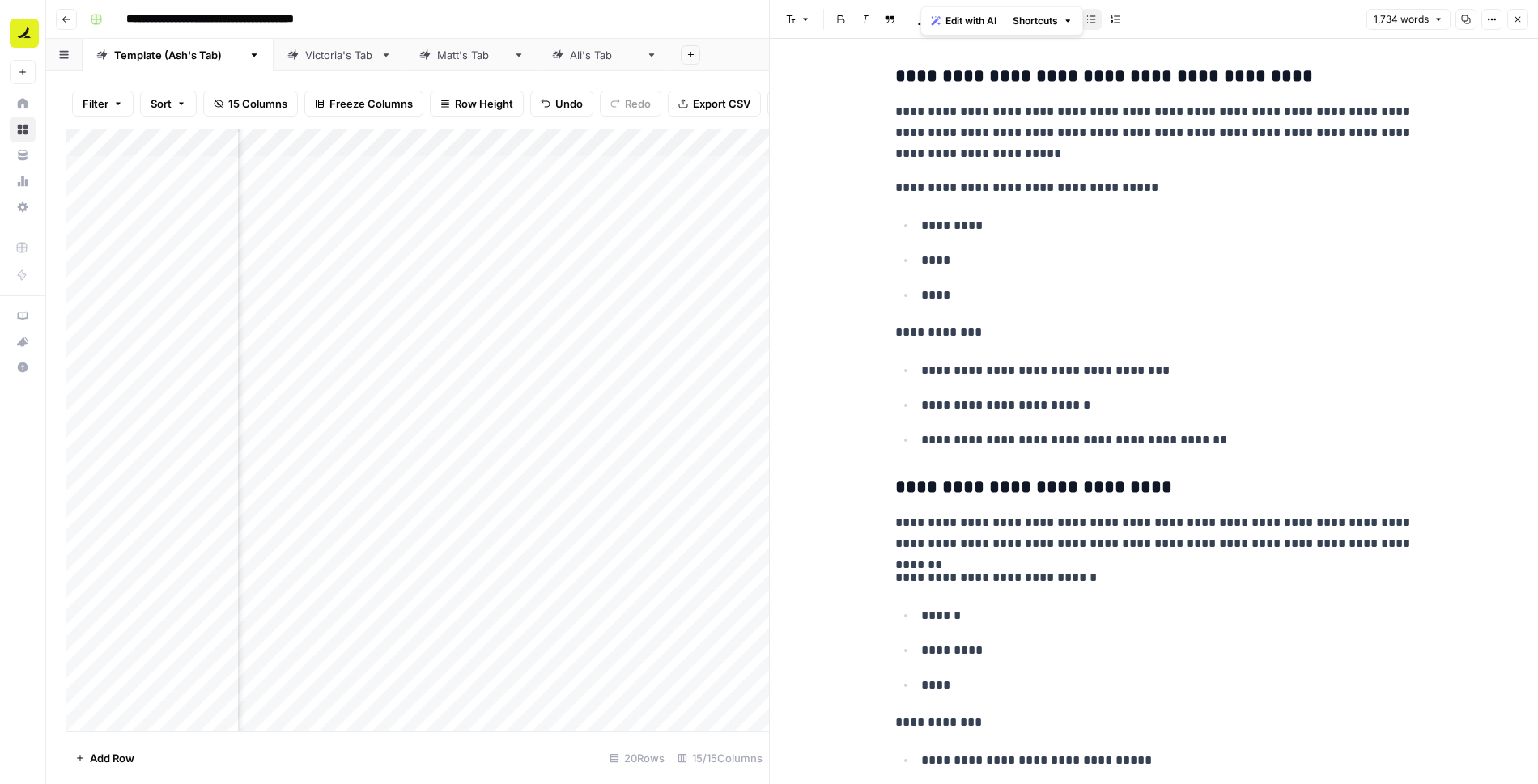 scroll, scrollTop: 1997, scrollLeft: 0, axis: vertical 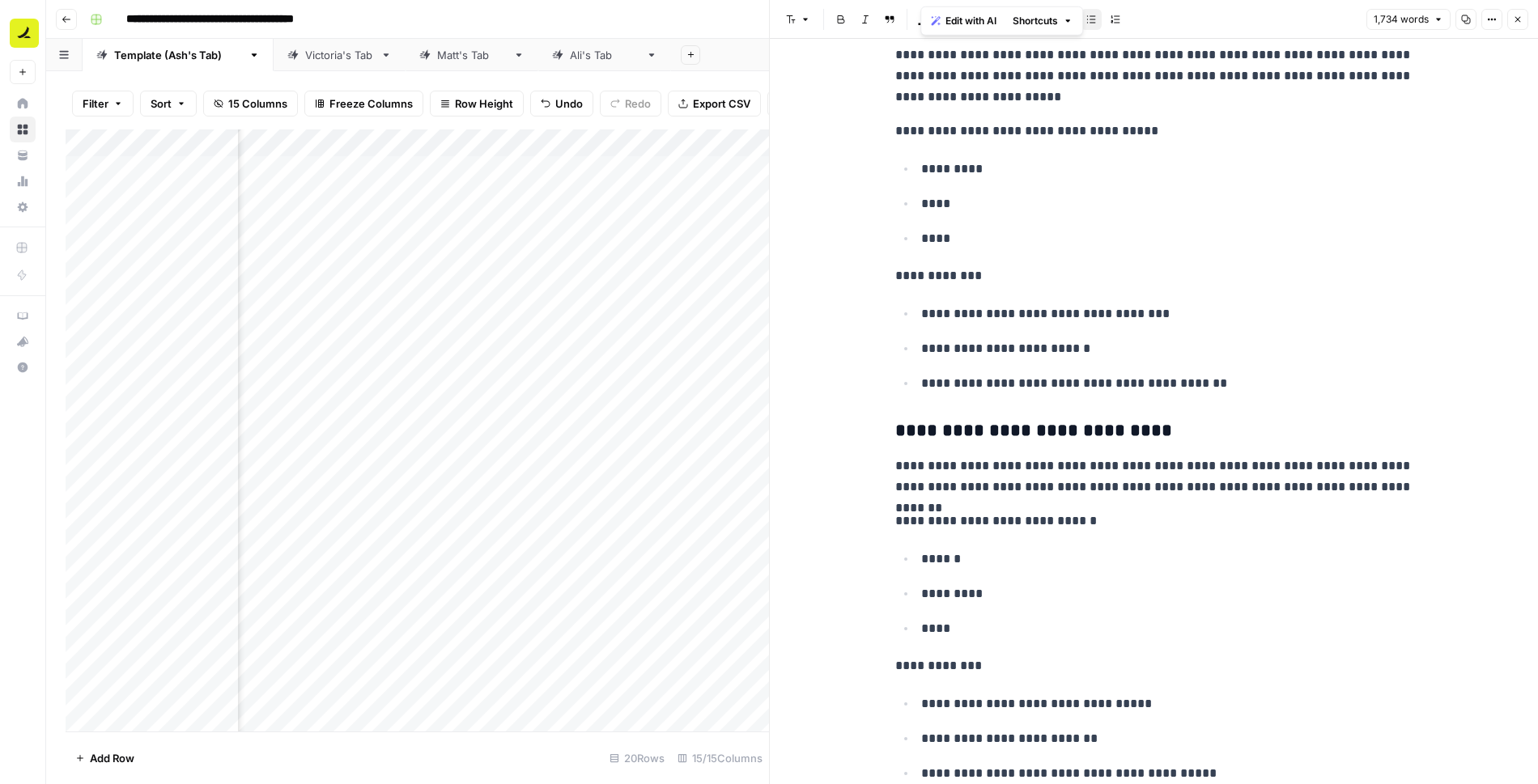 click on "Close" at bounding box center [1518, 19] 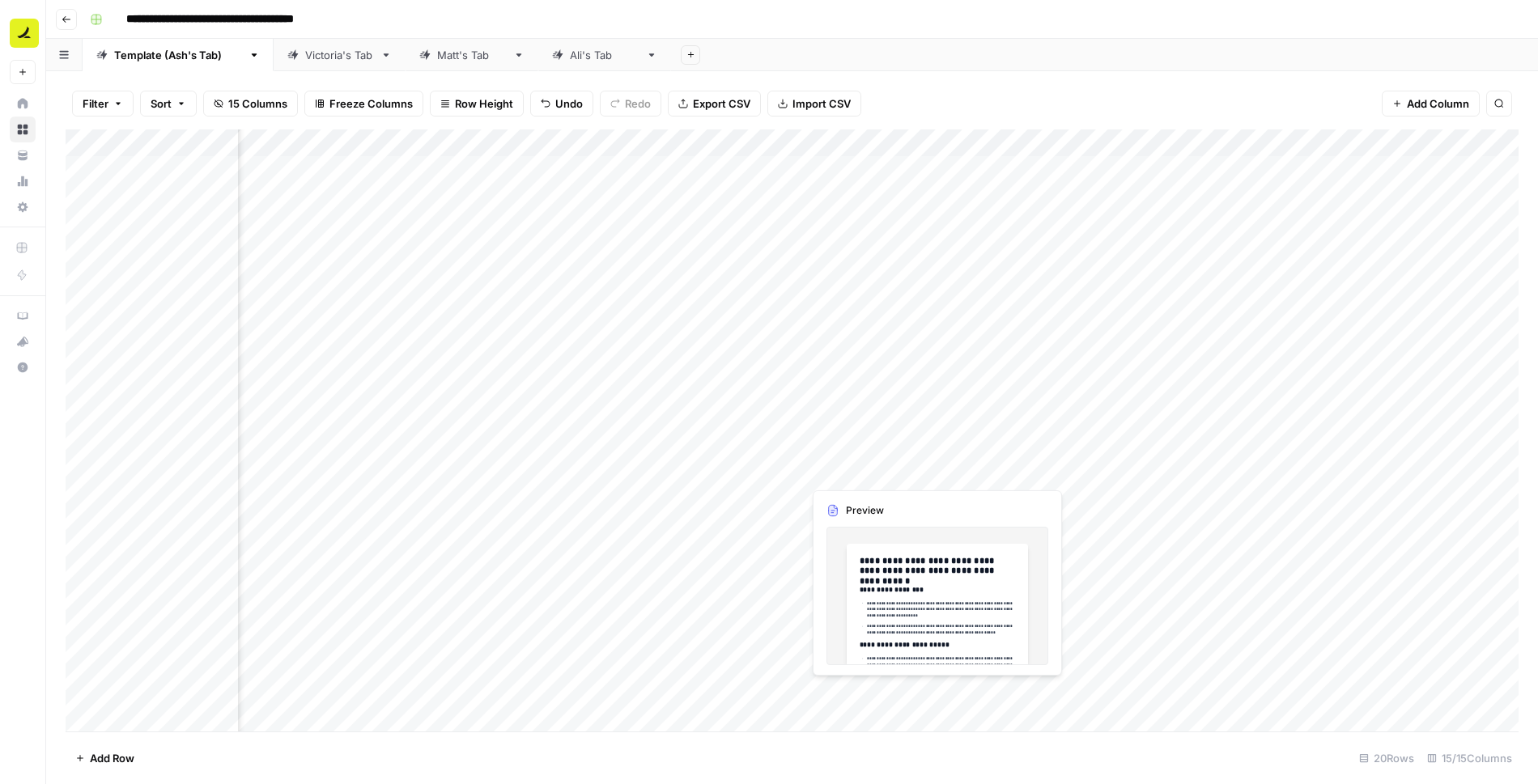 click on "Add Column" at bounding box center (792, 430) 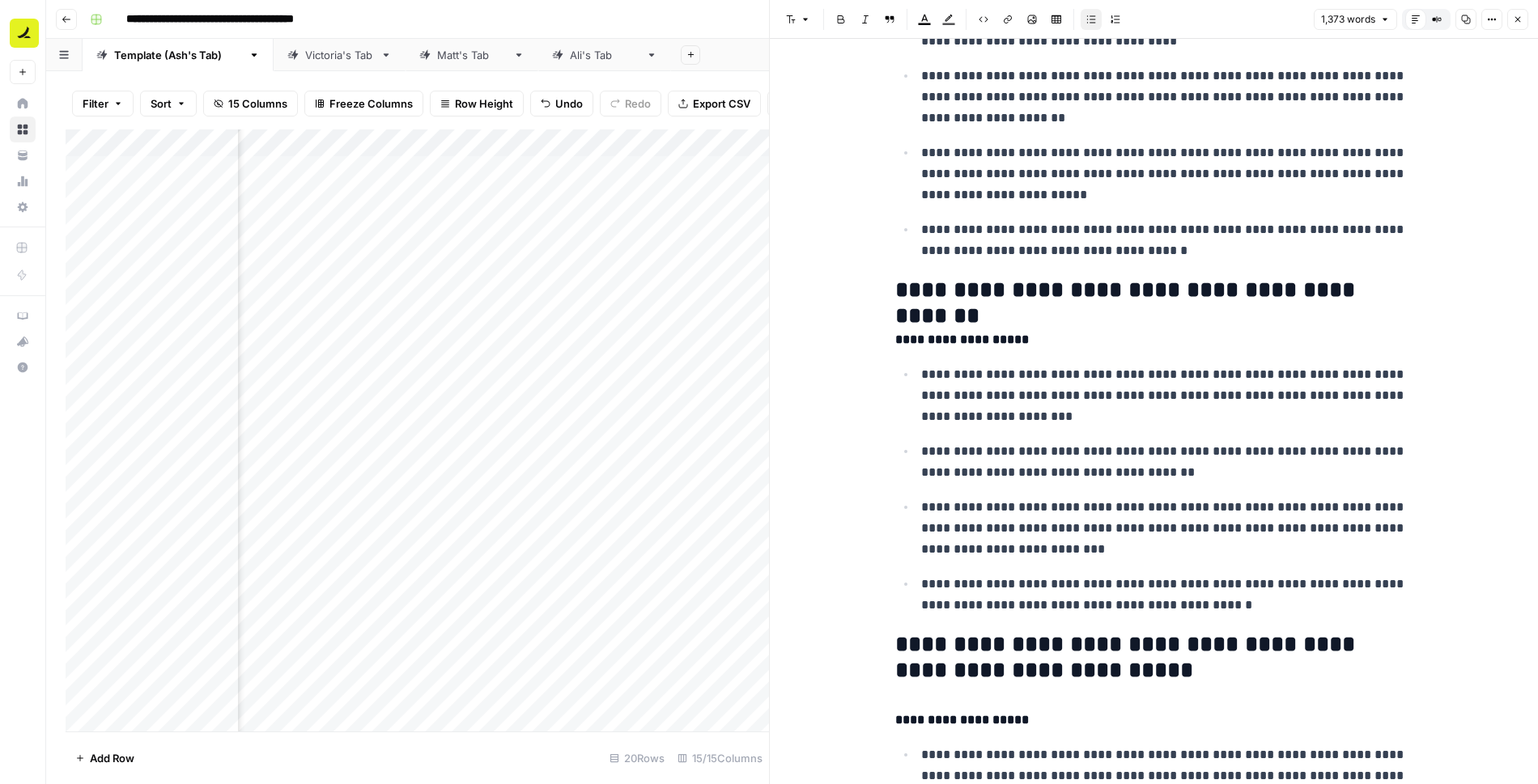 scroll, scrollTop: 1579, scrollLeft: 0, axis: vertical 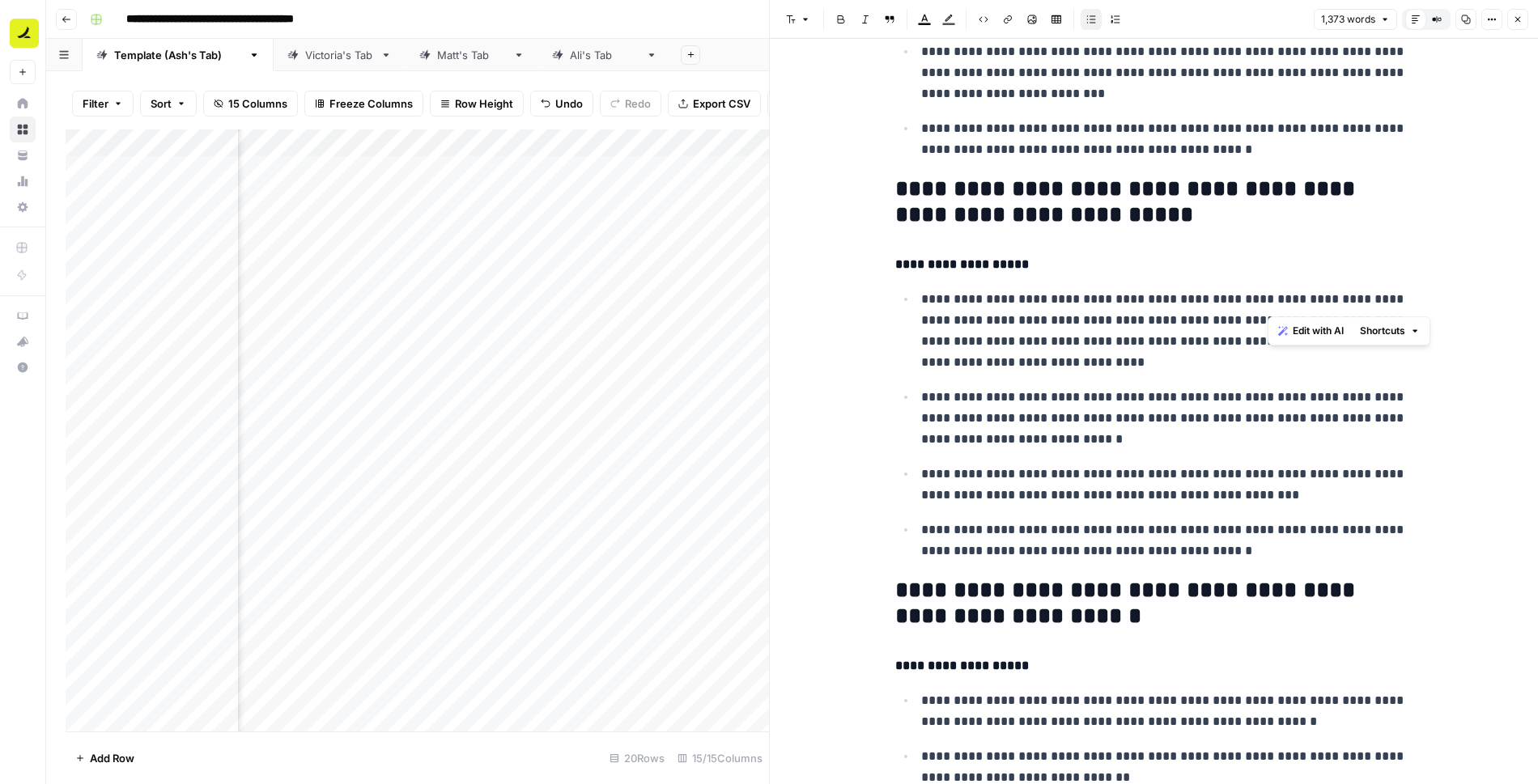 drag, startPoint x: 1391, startPoint y: 297, endPoint x: 1270, endPoint y: 300, distance: 121.03718 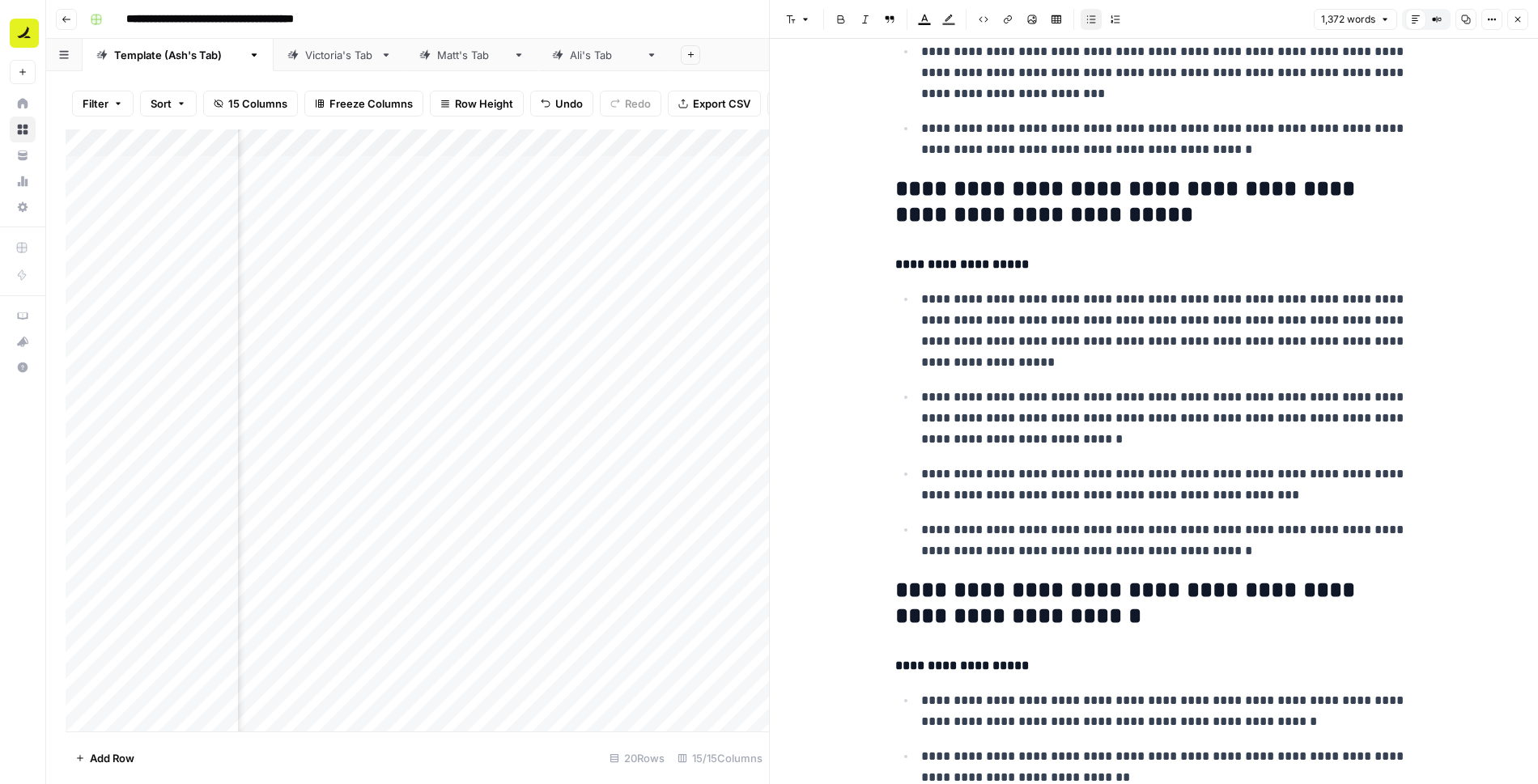 type 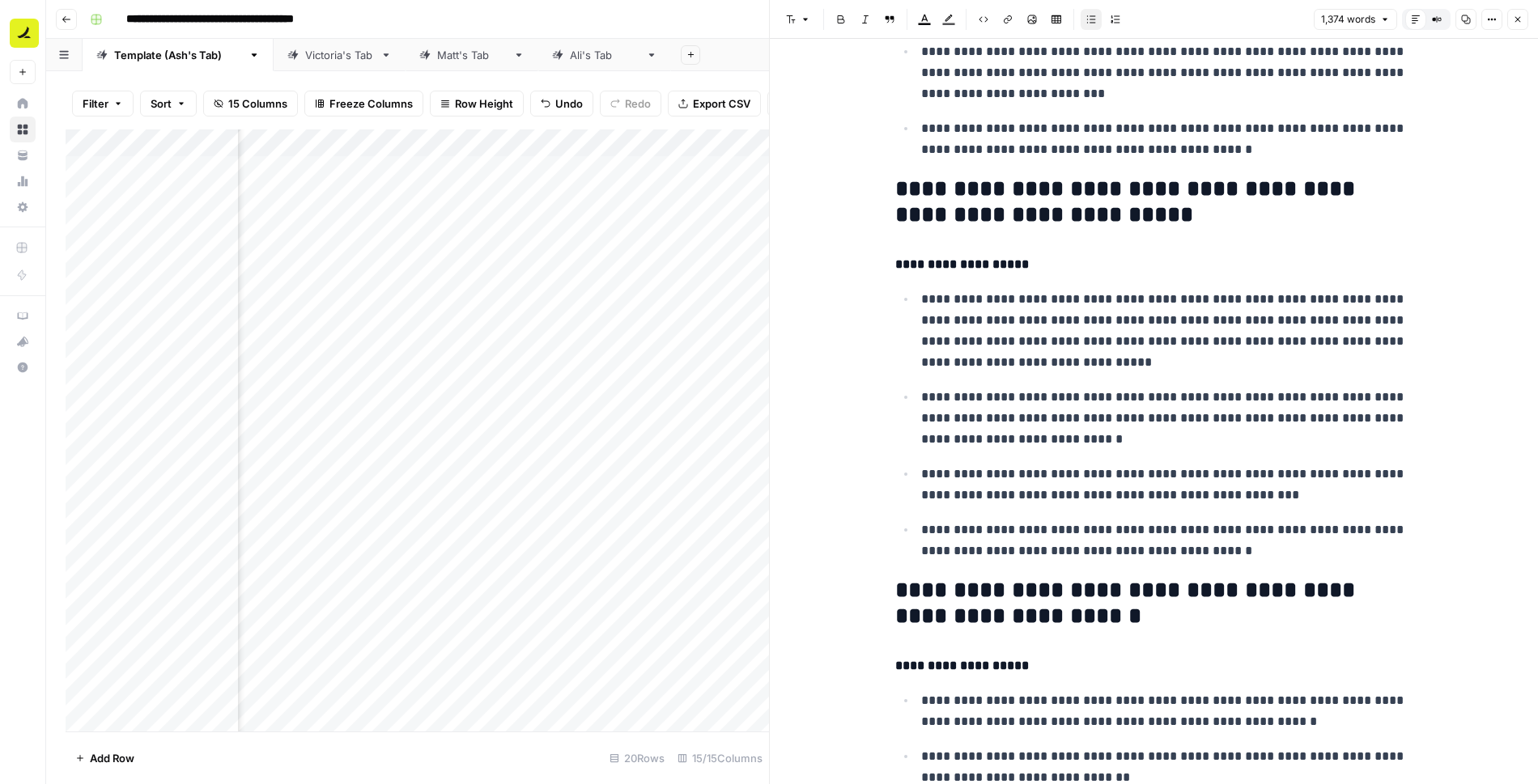 click on "Close" at bounding box center [1518, 19] 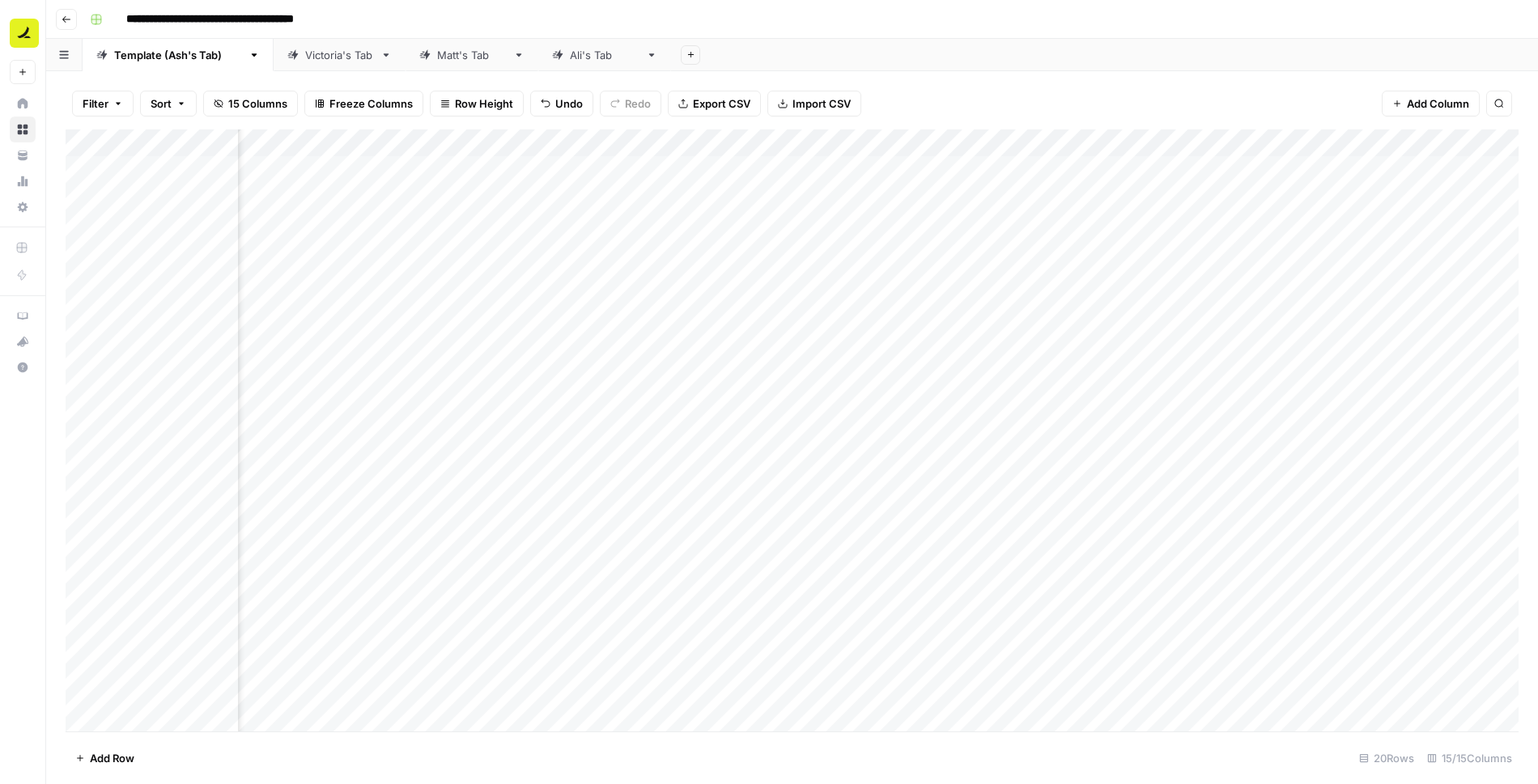 click on "Add Column" at bounding box center [792, 430] 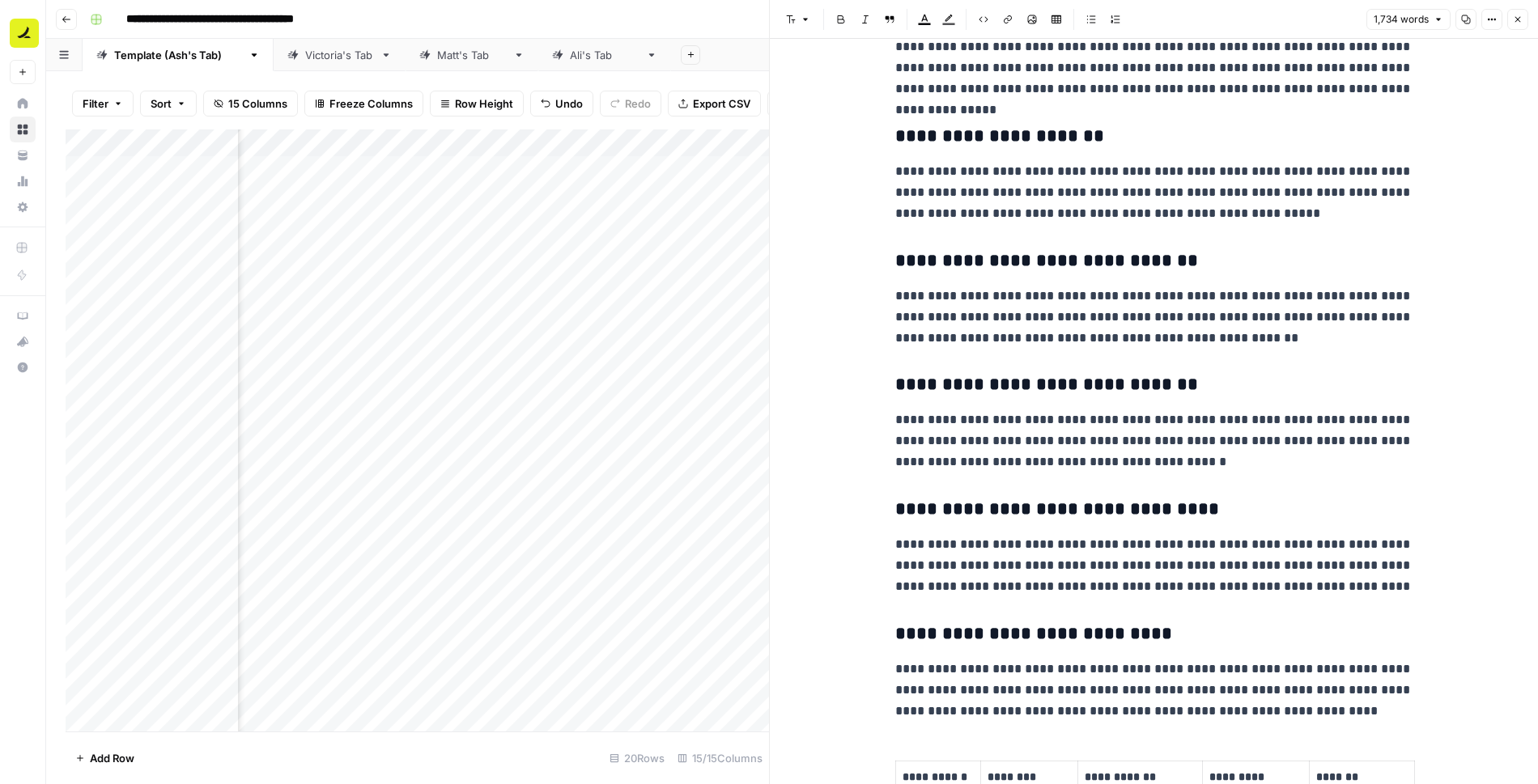 scroll, scrollTop: 4291, scrollLeft: 0, axis: vertical 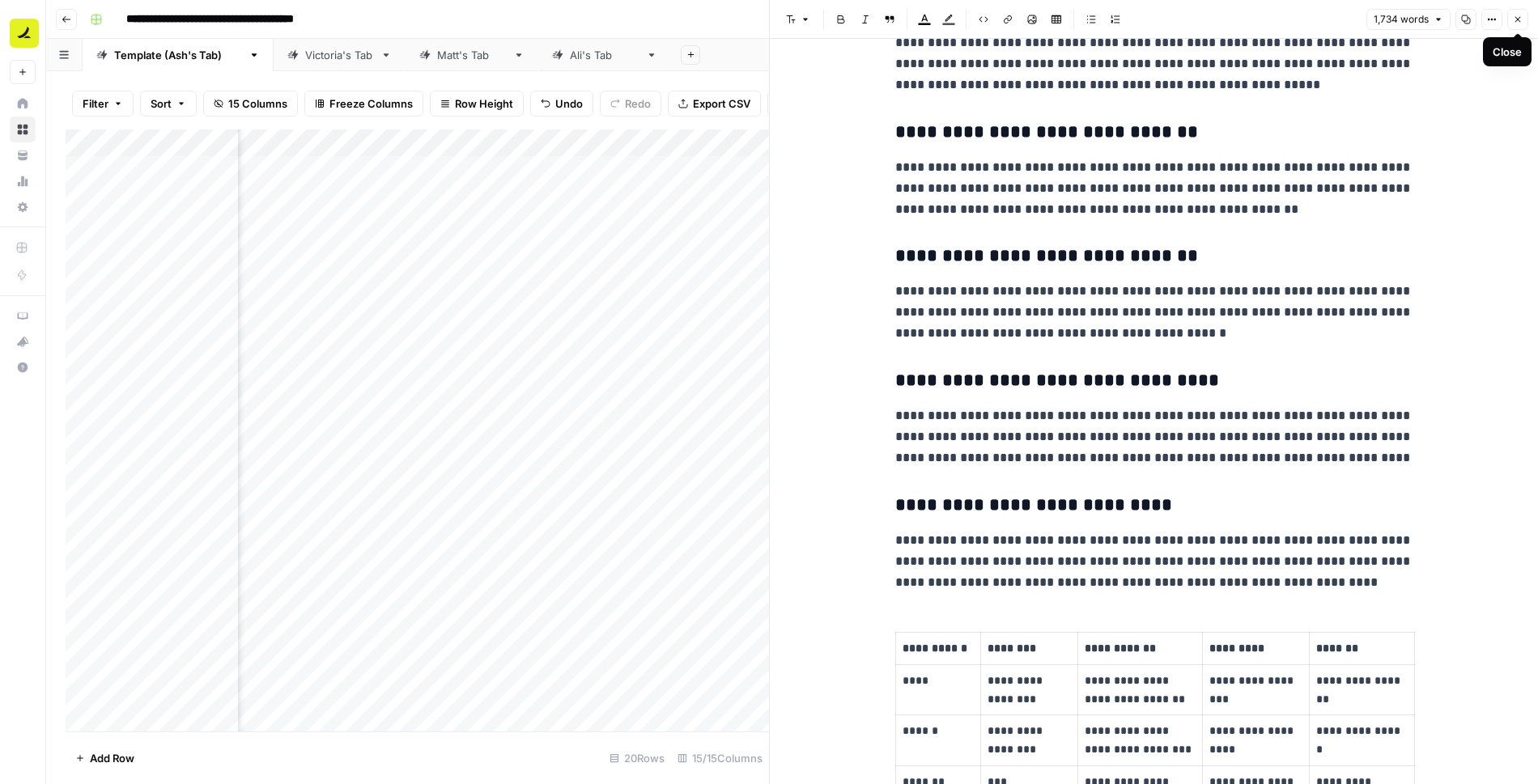 click 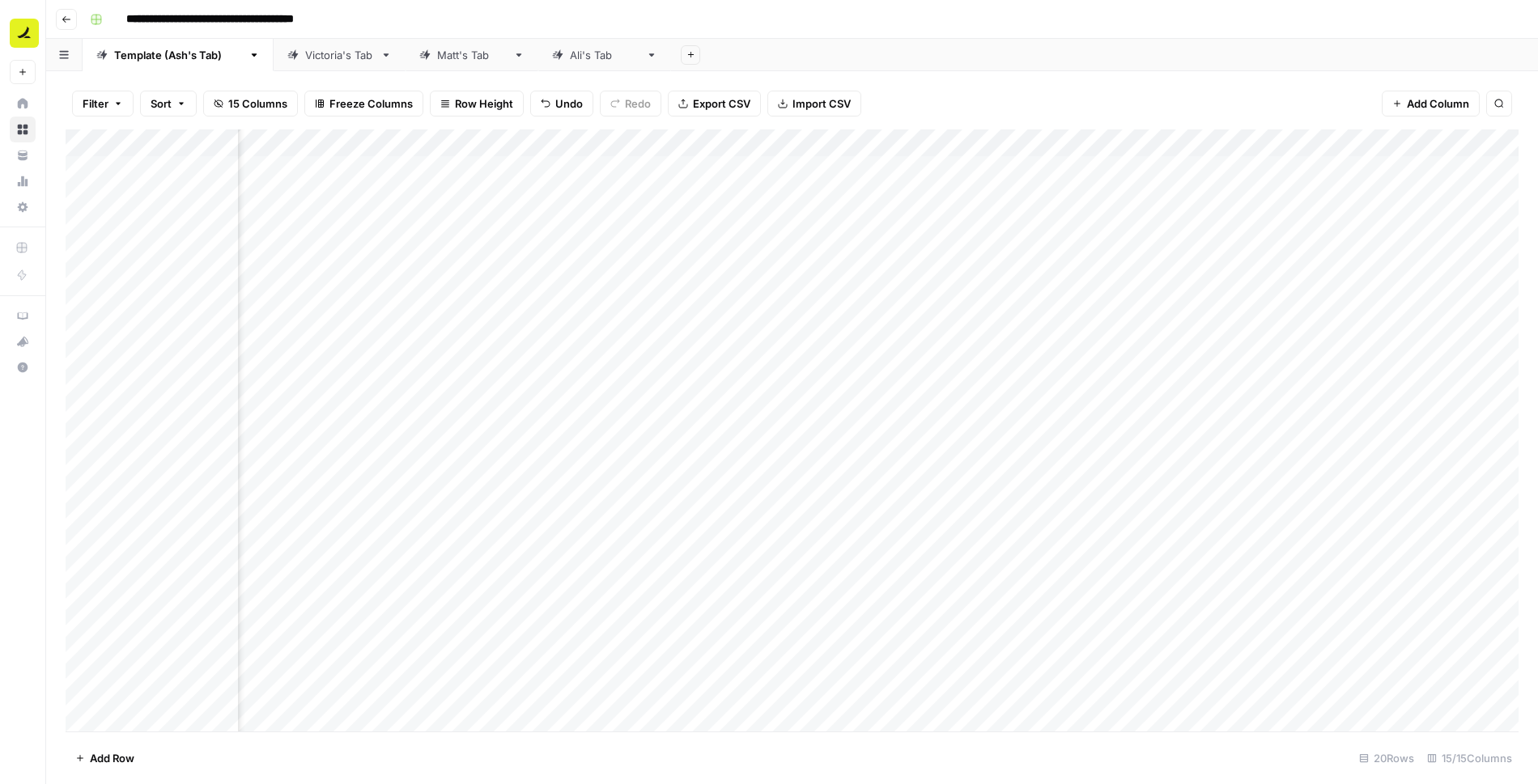 click on "Add Column" at bounding box center (792, 430) 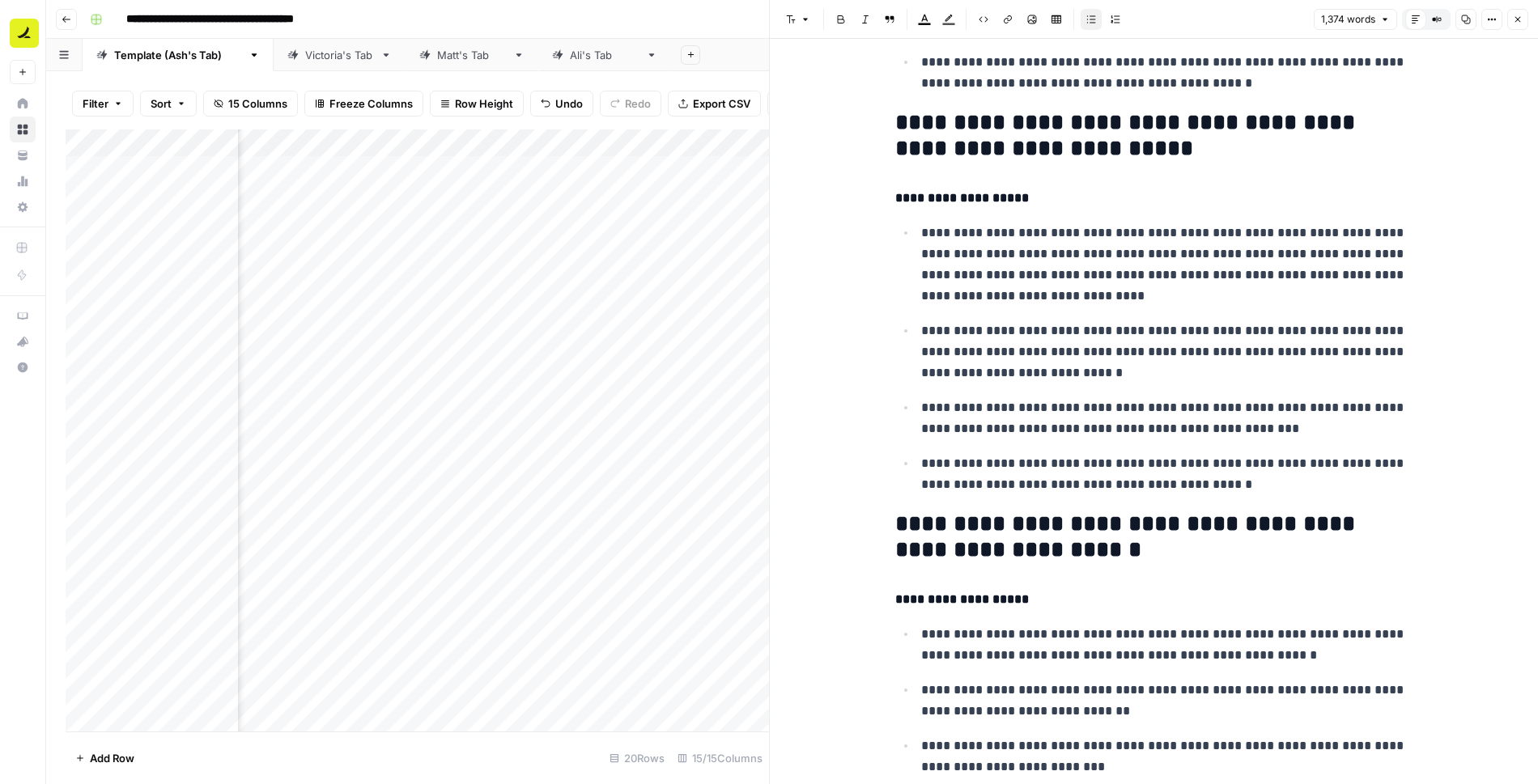 scroll, scrollTop: 1474, scrollLeft: 0, axis: vertical 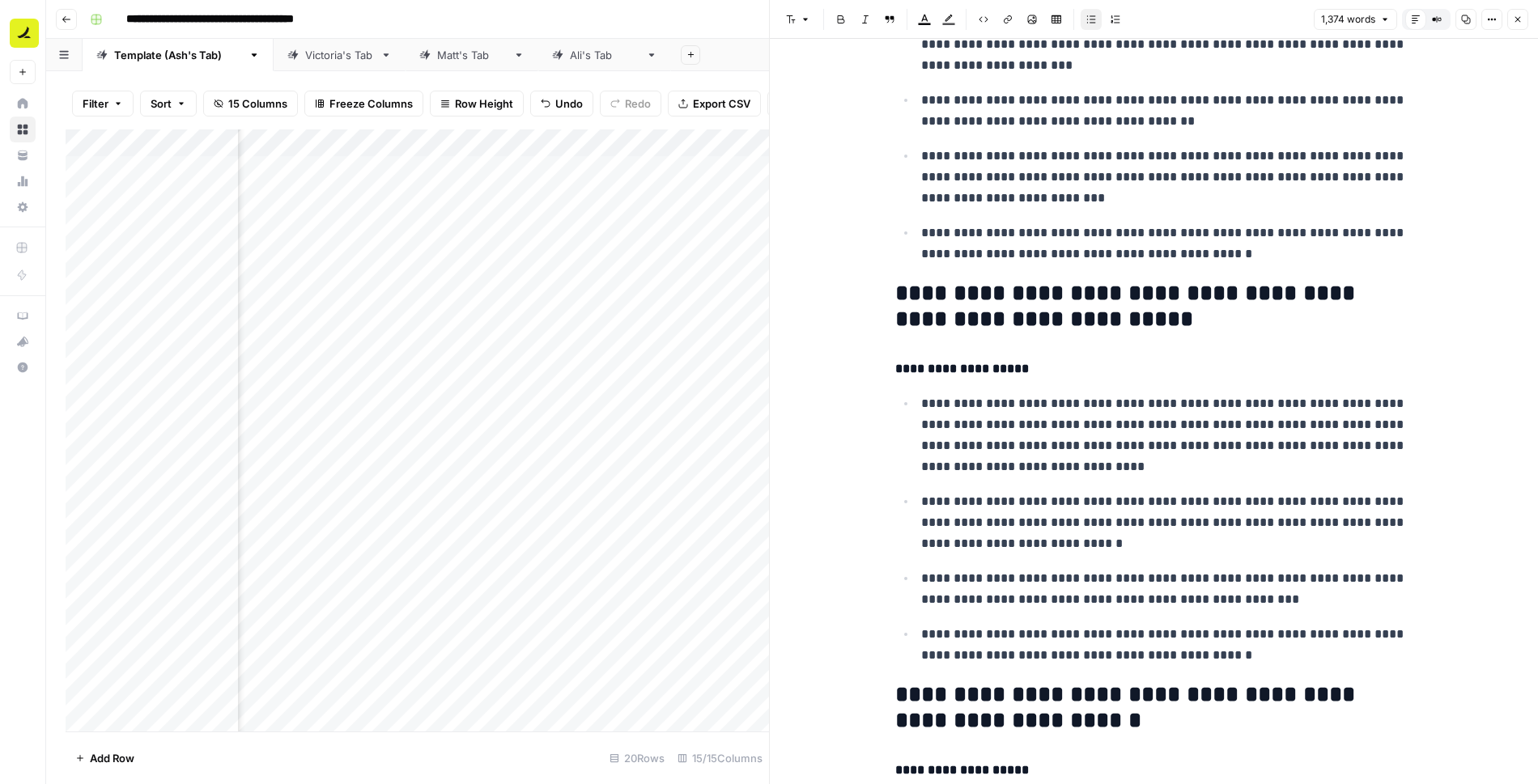 click on "**********" at bounding box center (1167, 435) 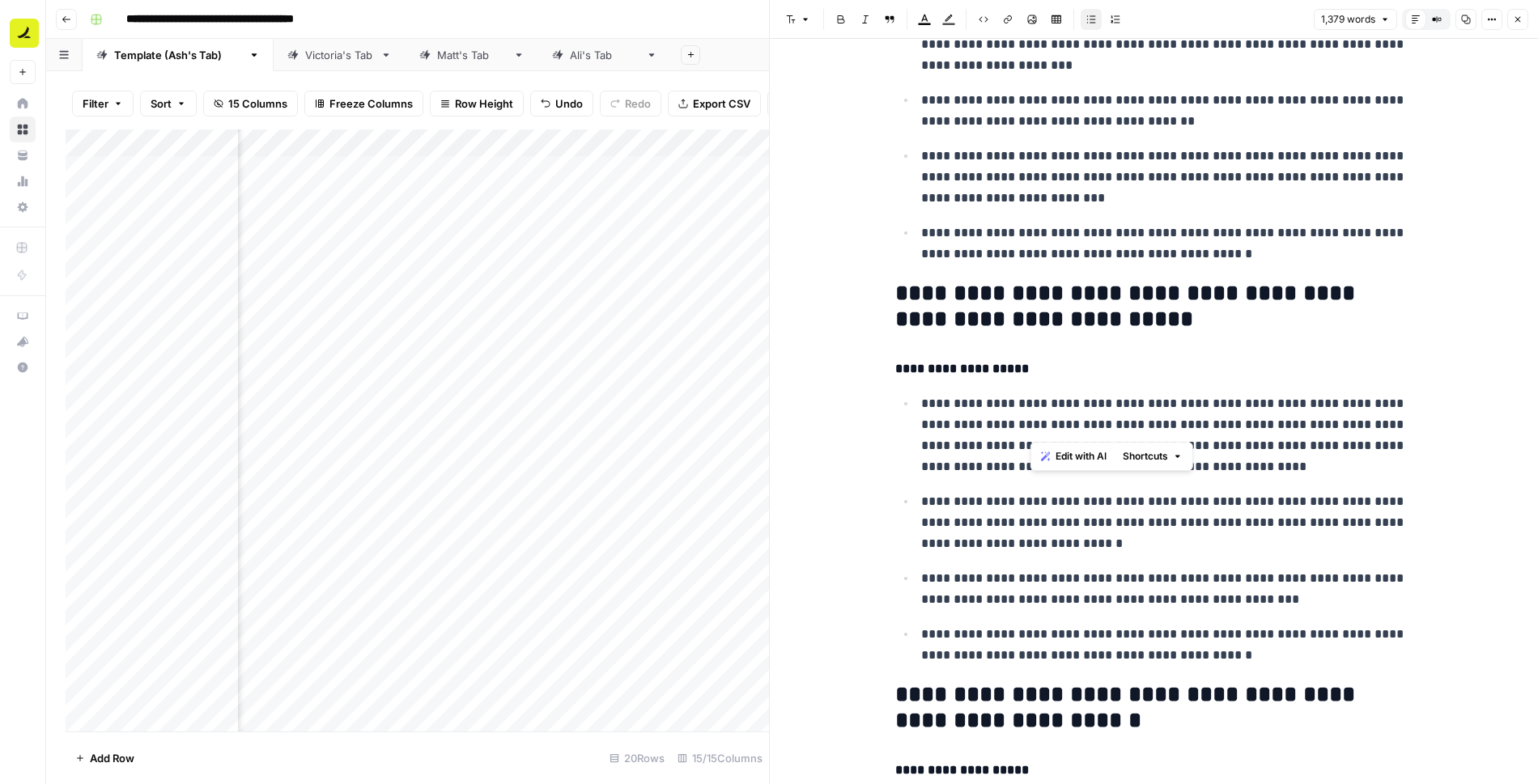 drag, startPoint x: 1213, startPoint y: 405, endPoint x: 1028, endPoint y: 424, distance: 185.97312 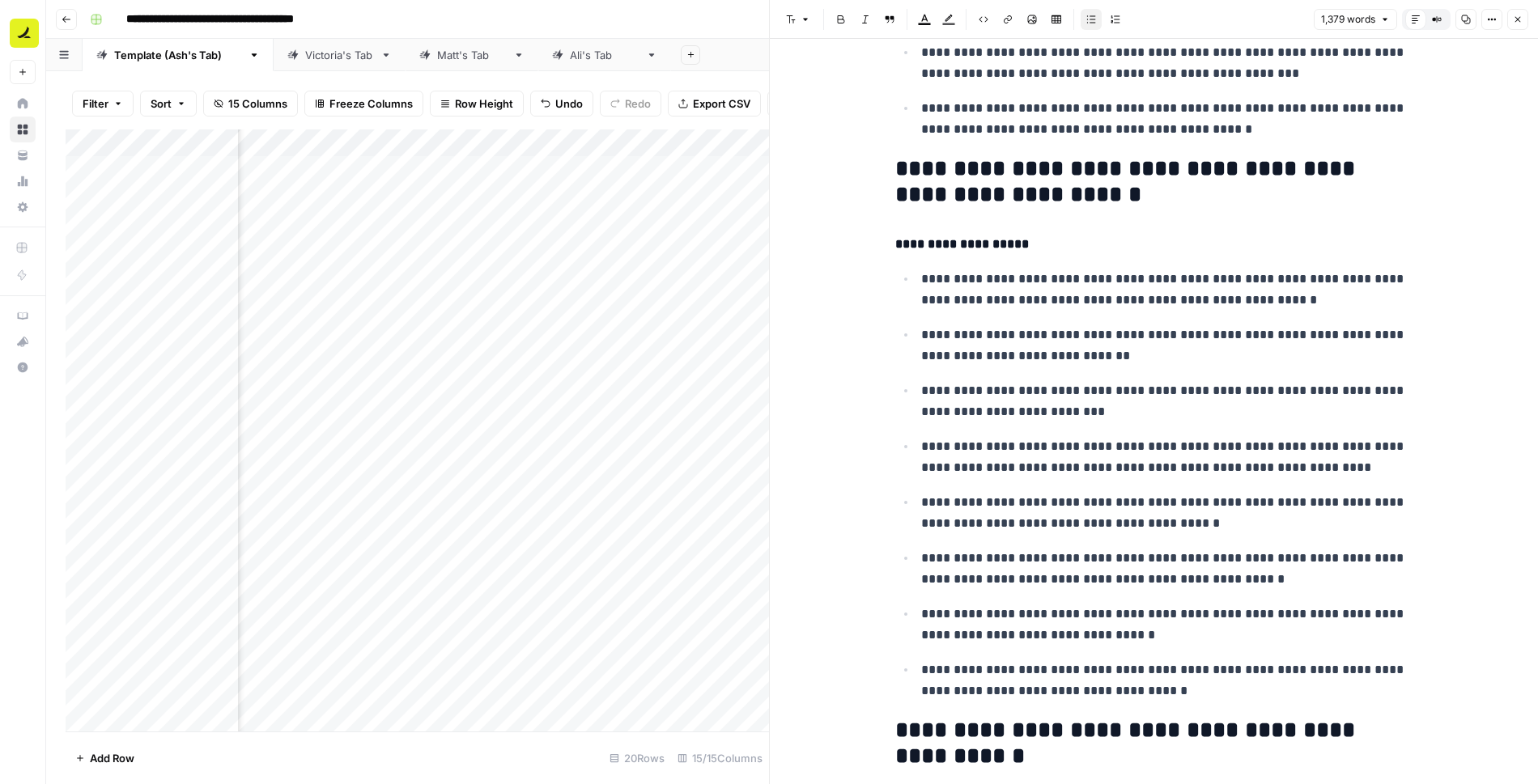 scroll, scrollTop: 2002, scrollLeft: 0, axis: vertical 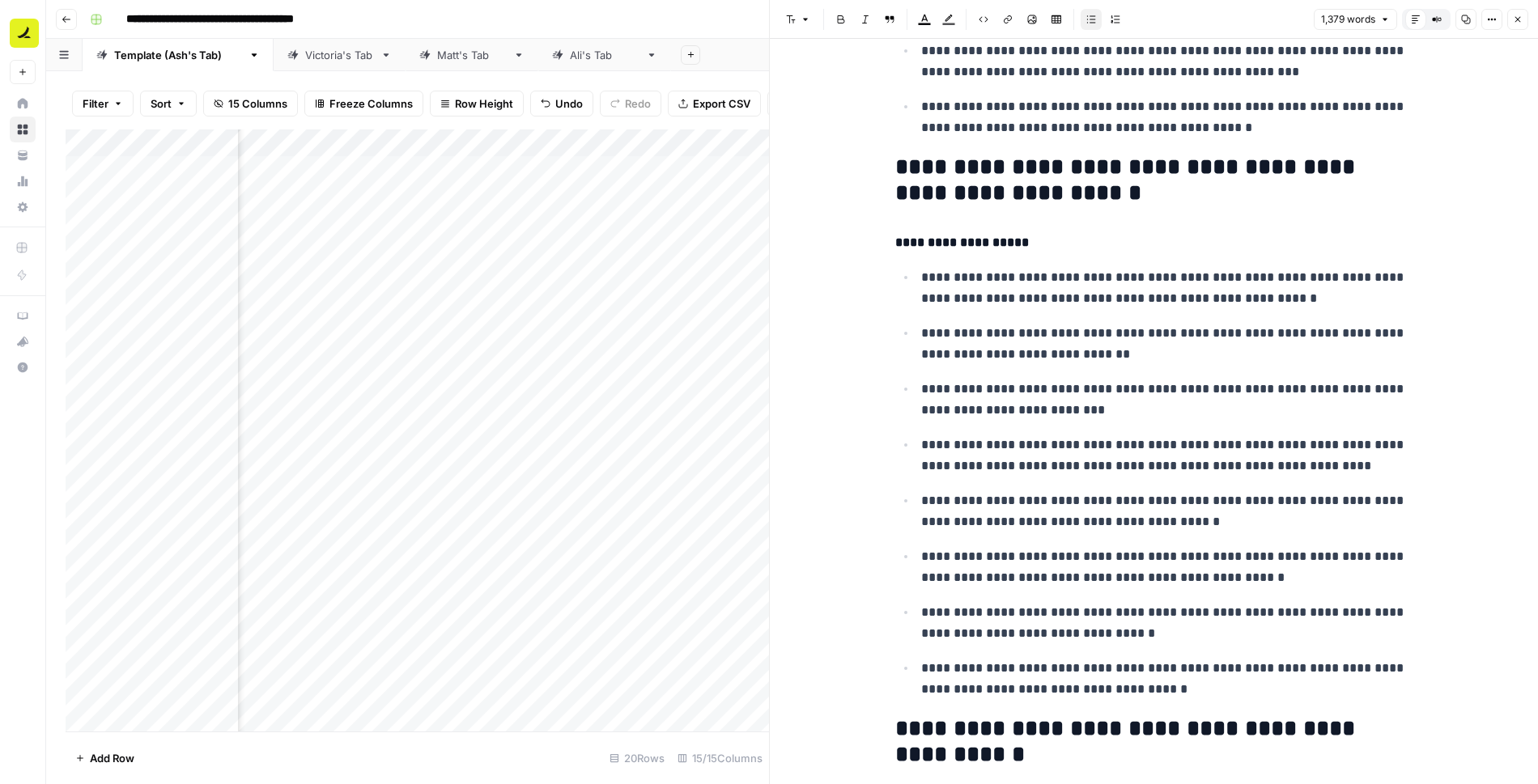 click on "**********" at bounding box center (1167, 288) 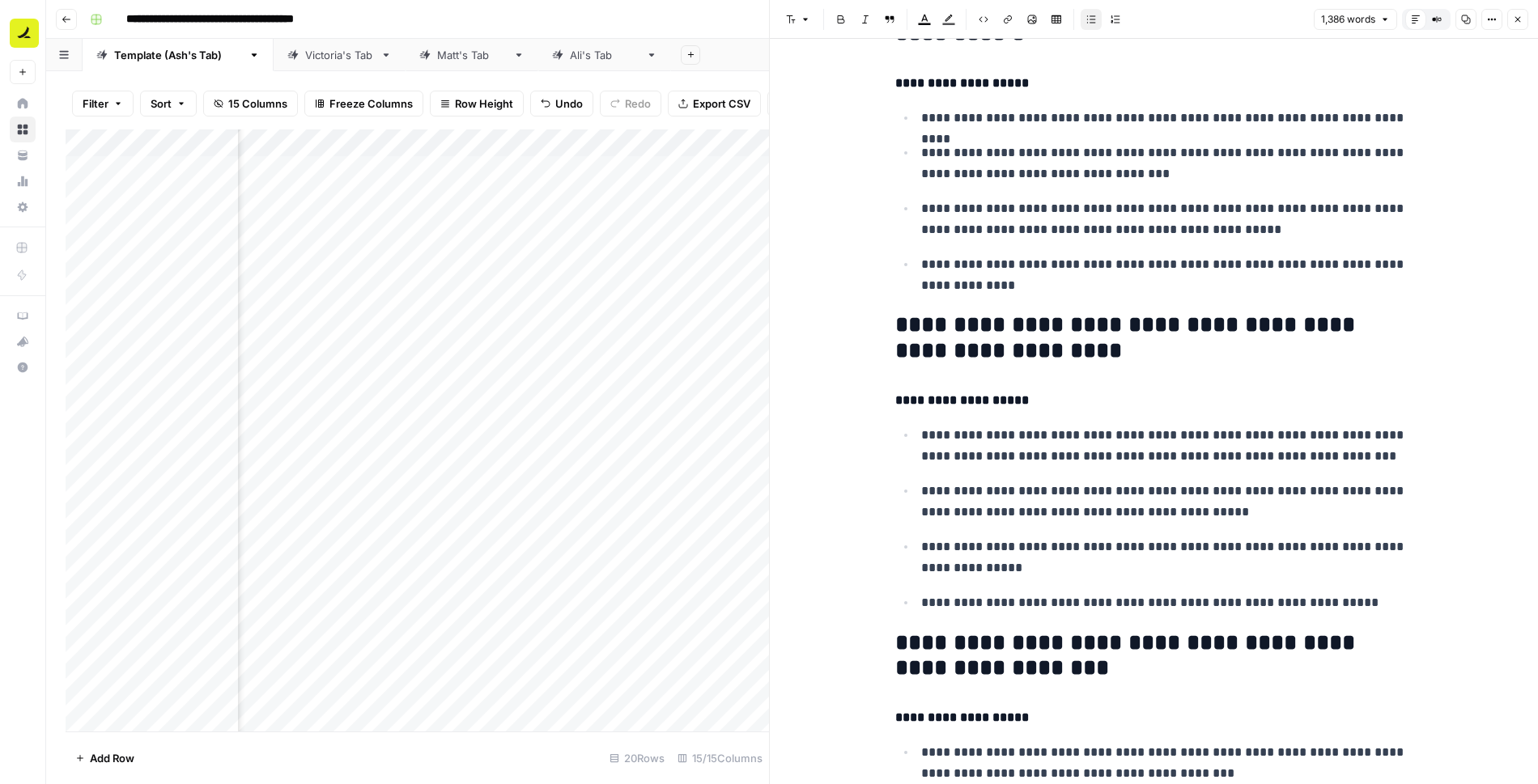 scroll, scrollTop: 2748, scrollLeft: 0, axis: vertical 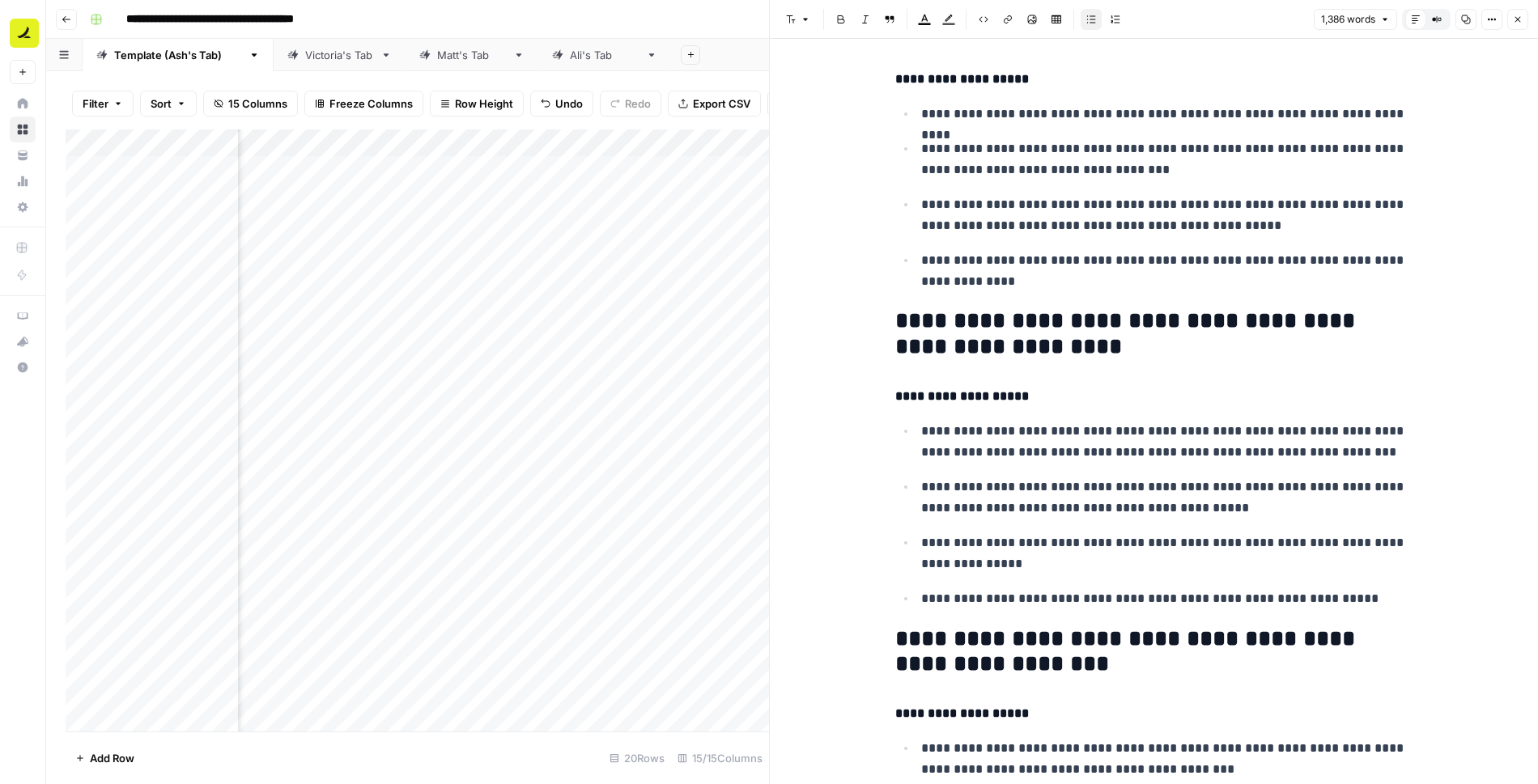 click on "**********" at bounding box center [1167, 442] 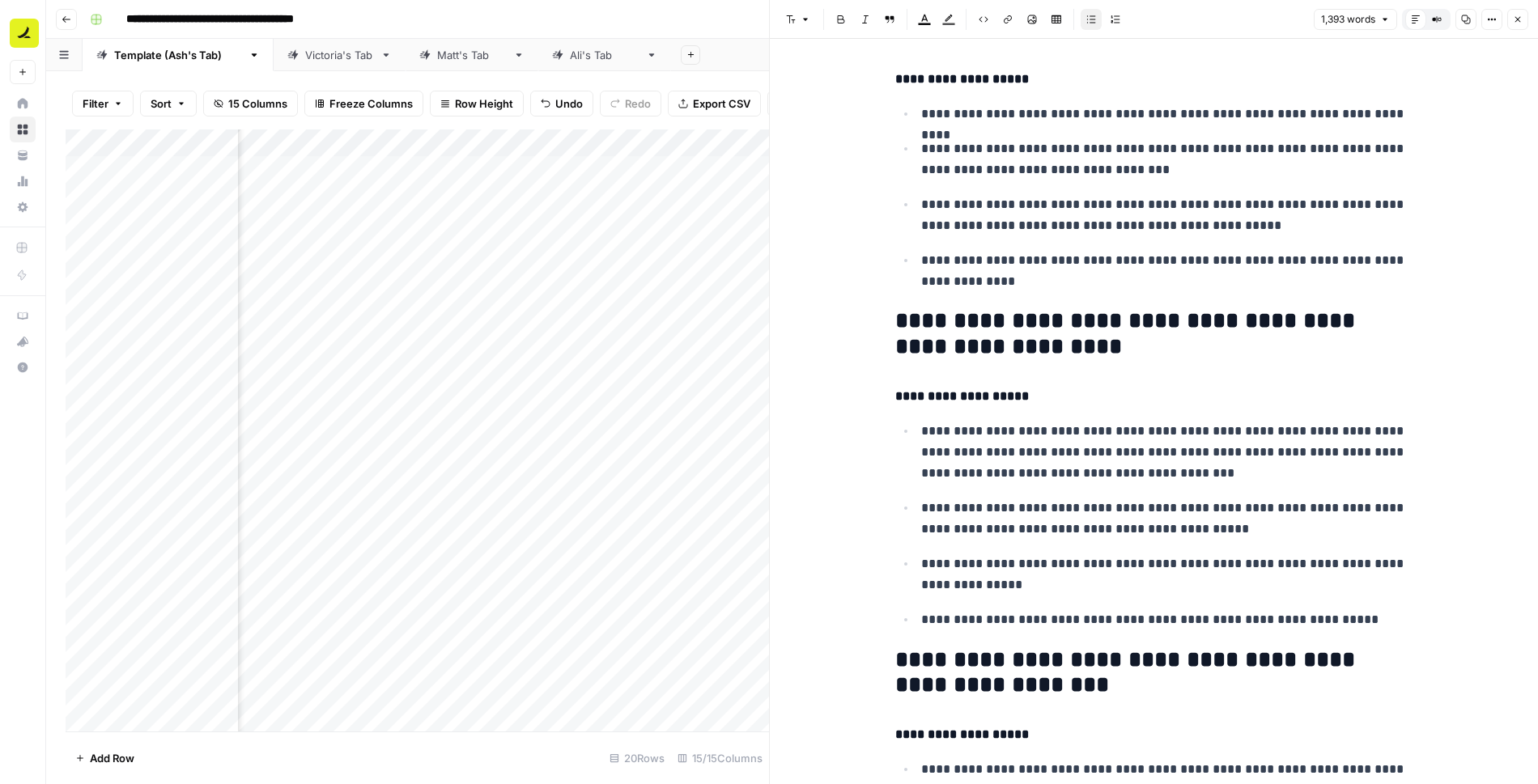 click on "**********" at bounding box center [1167, 452] 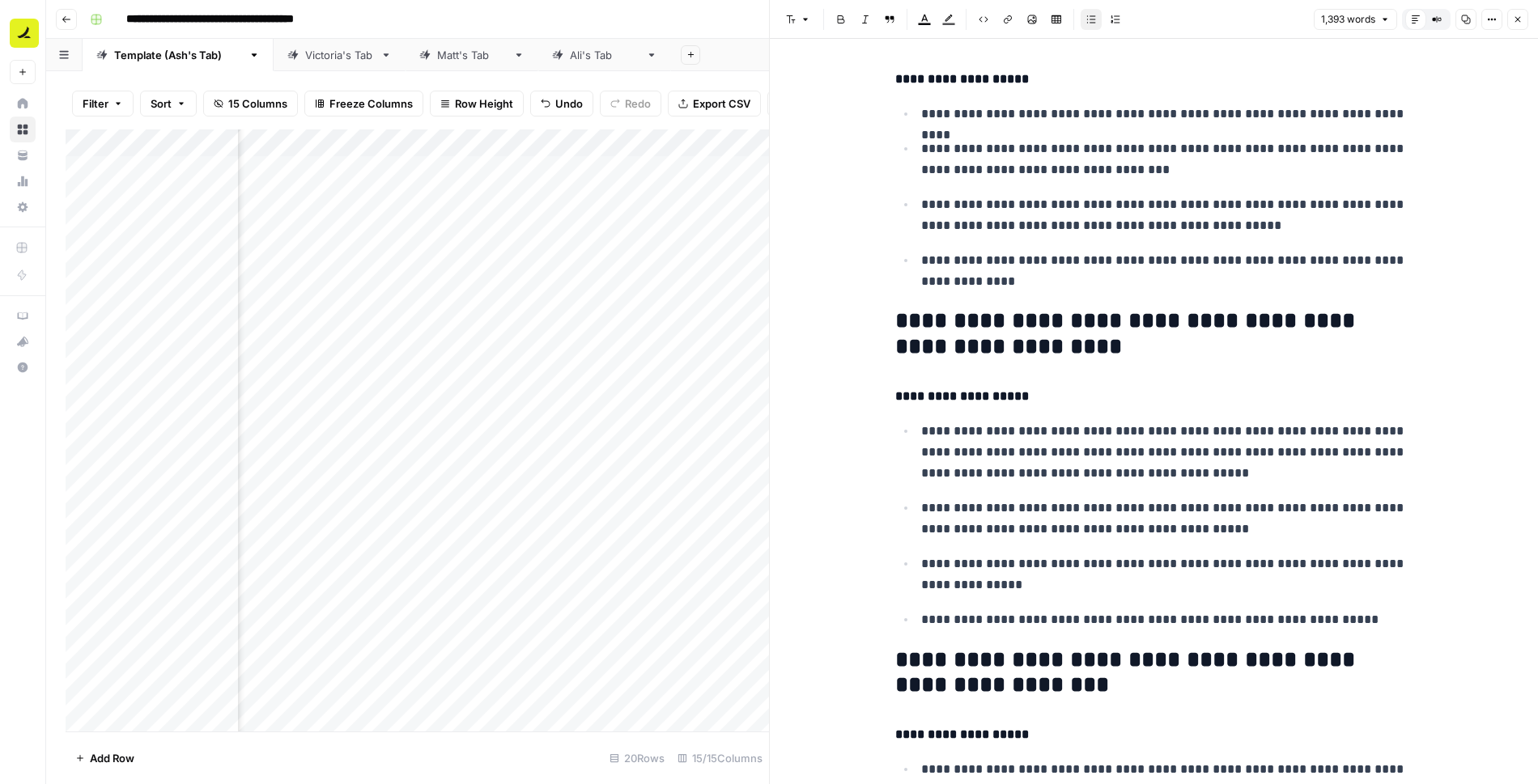 click on "**********" at bounding box center (1167, 452) 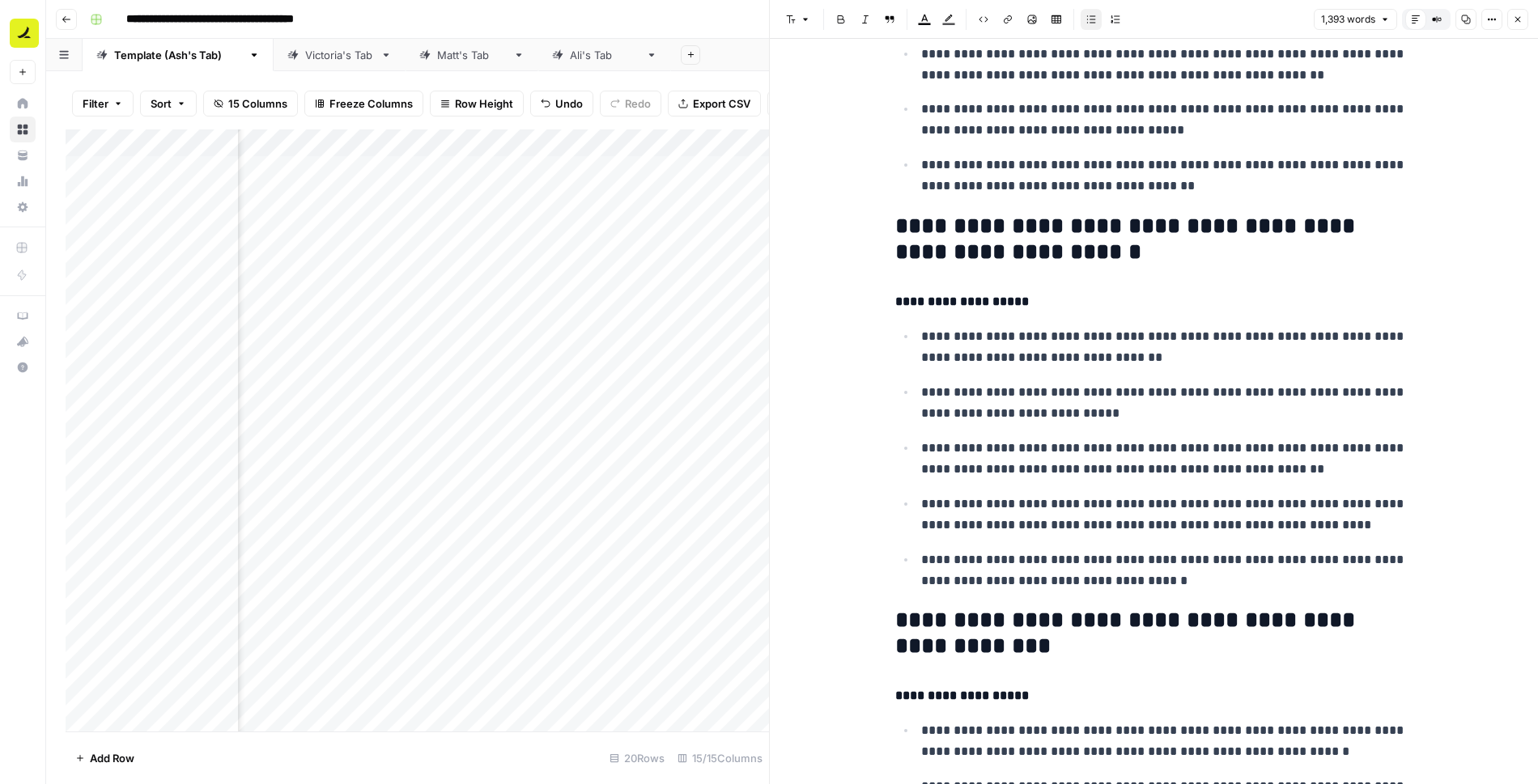 scroll, scrollTop: 4377, scrollLeft: 0, axis: vertical 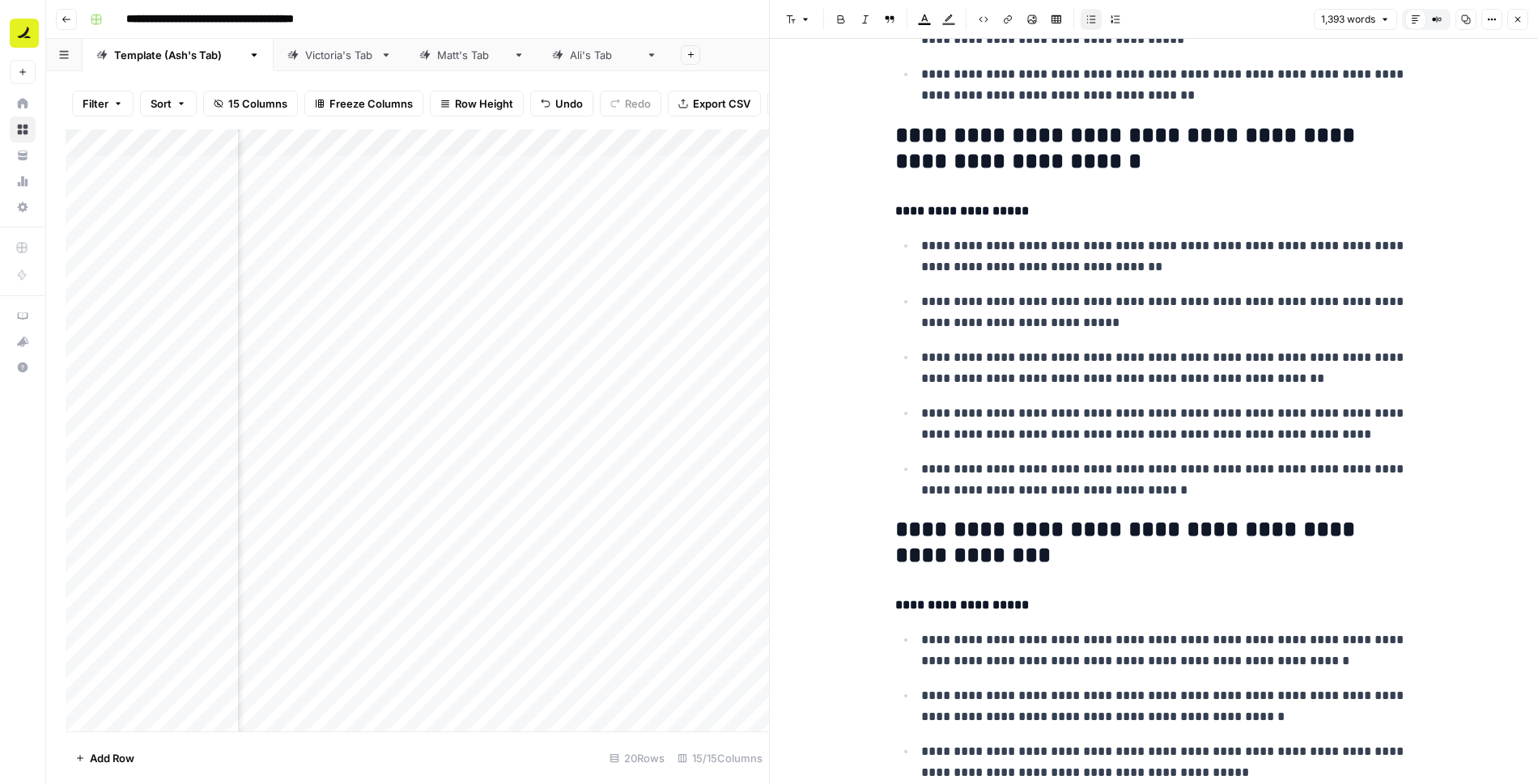 click 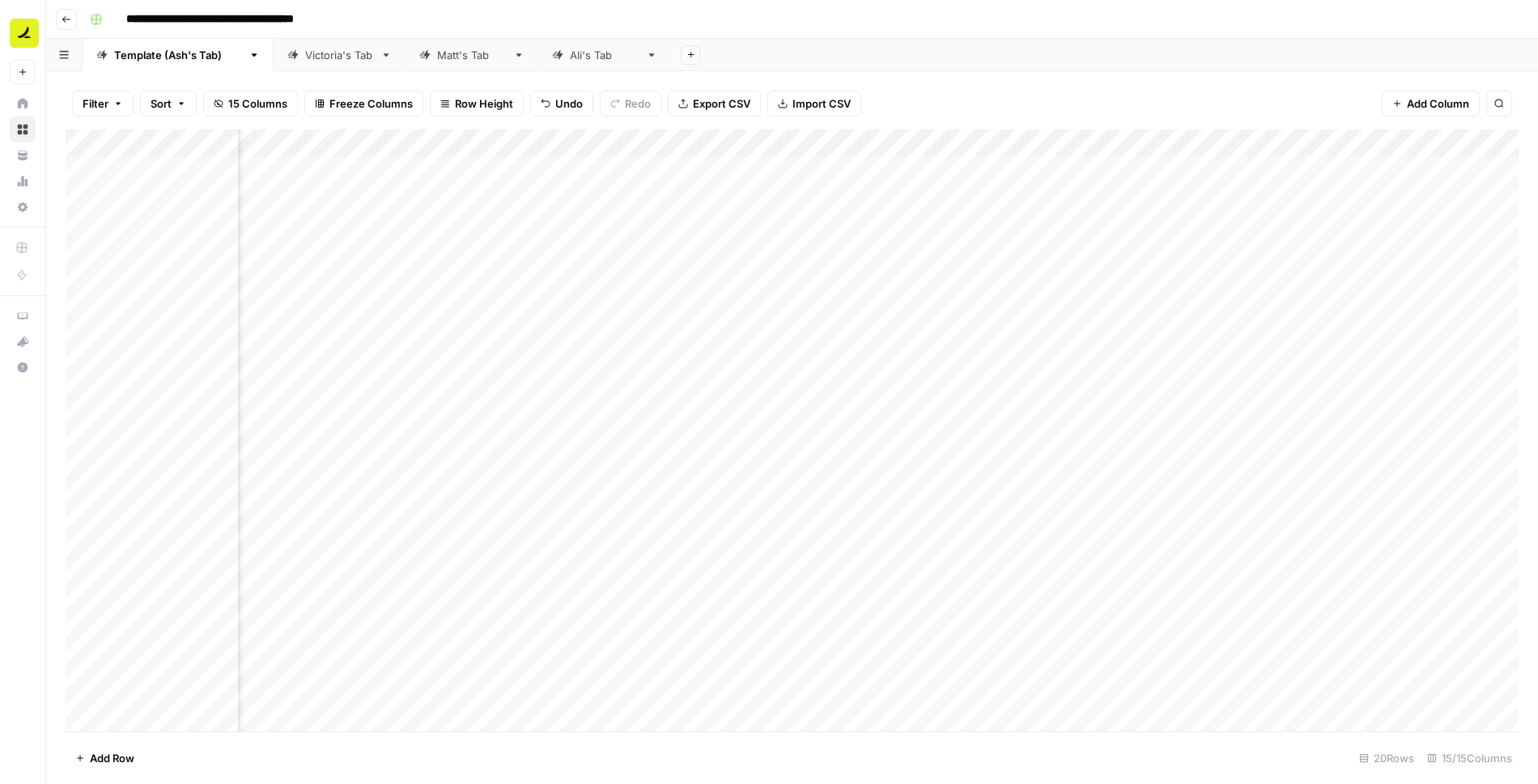 click on "Add Column" at bounding box center [792, 430] 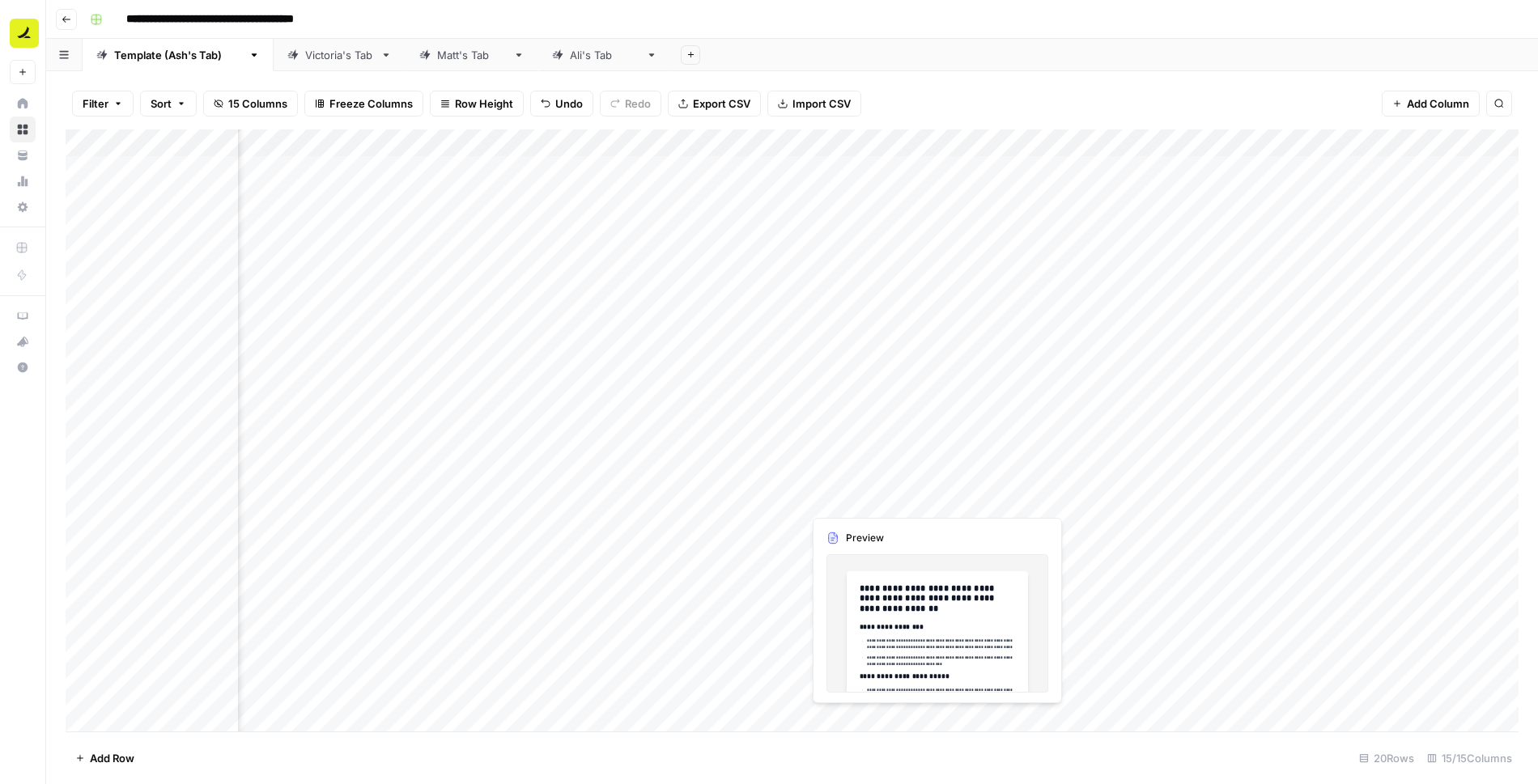 click on "Add Column" at bounding box center [792, 430] 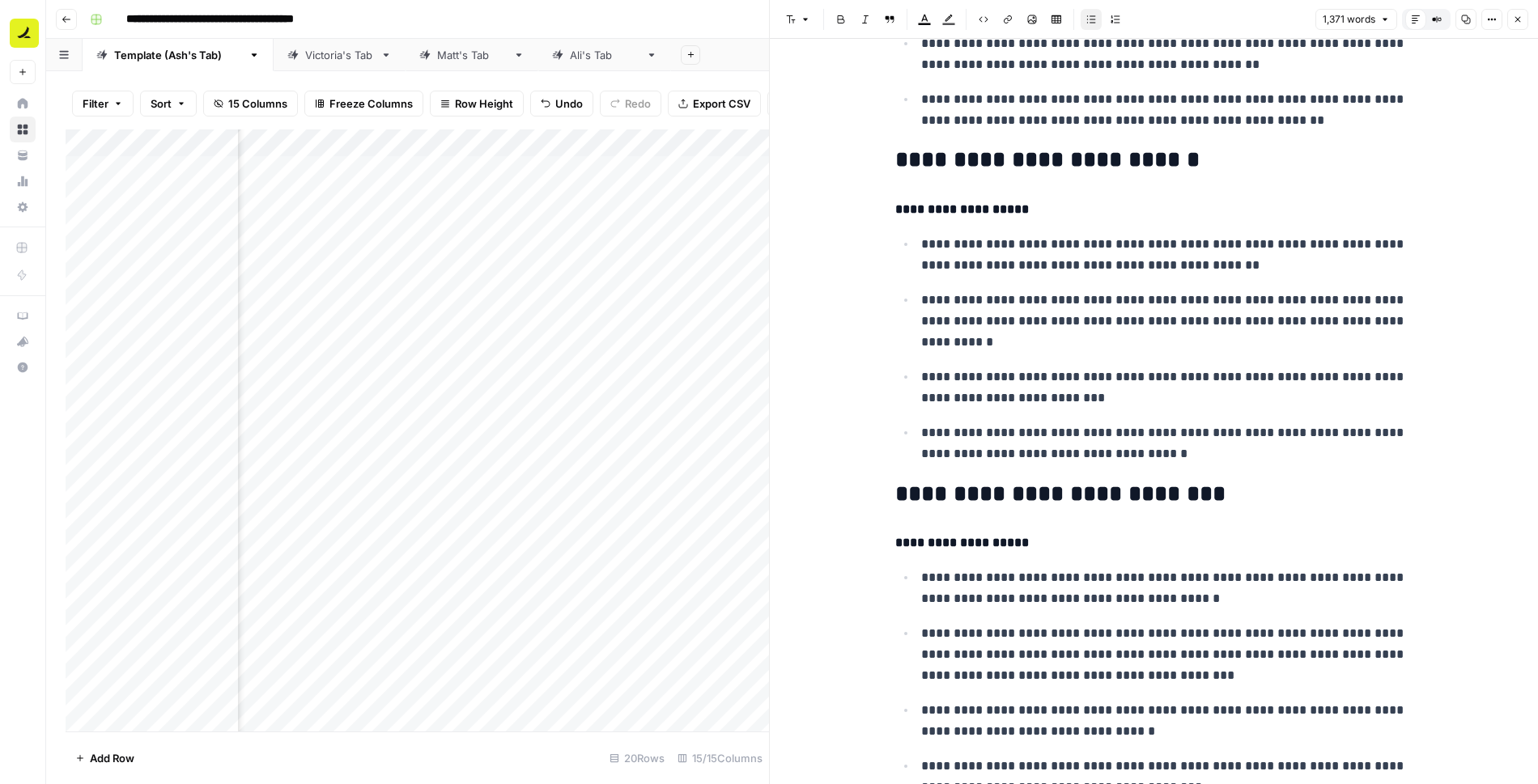 scroll, scrollTop: 1768, scrollLeft: 0, axis: vertical 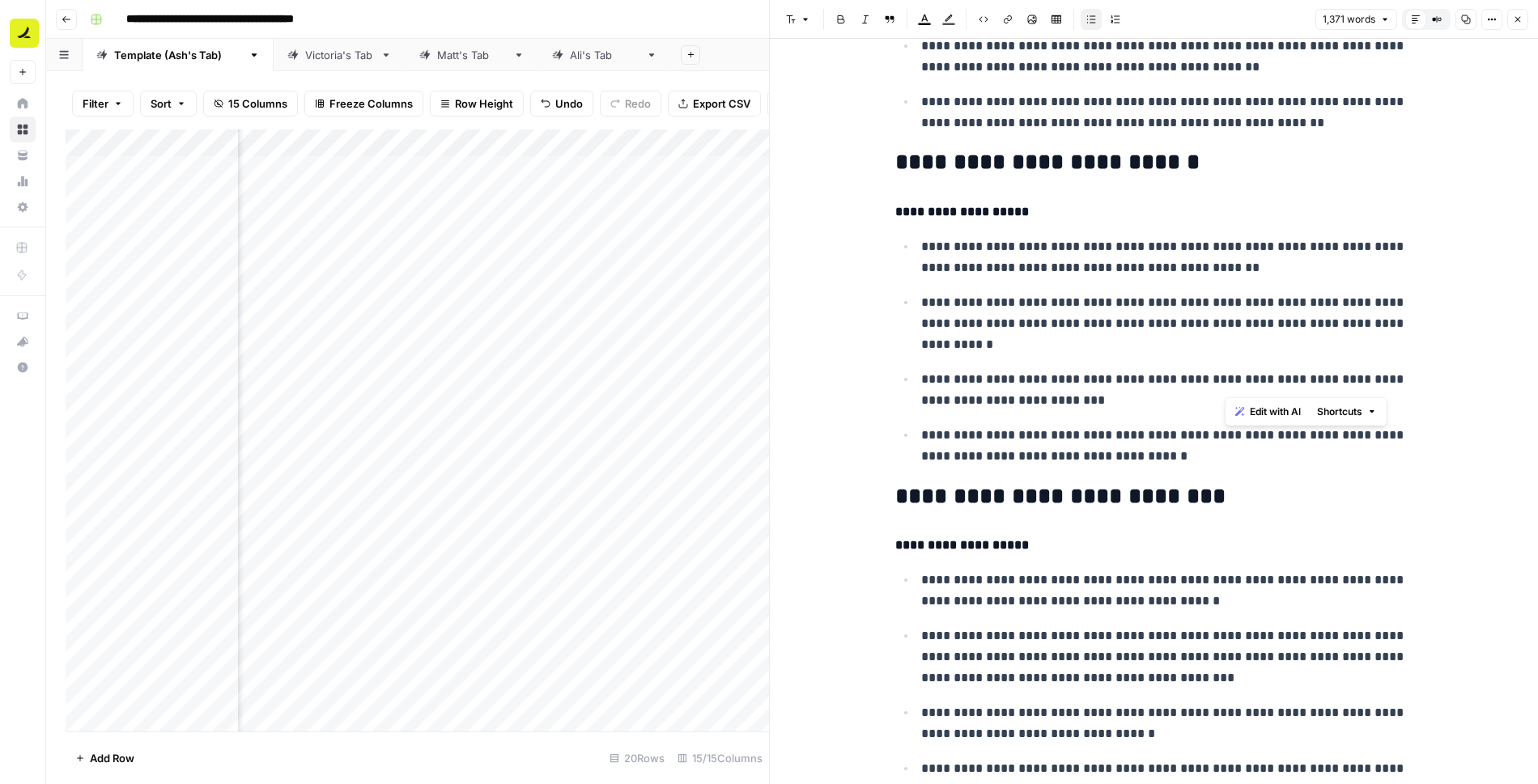 drag, startPoint x: 1254, startPoint y: 378, endPoint x: 1220, endPoint y: 378, distance: 34 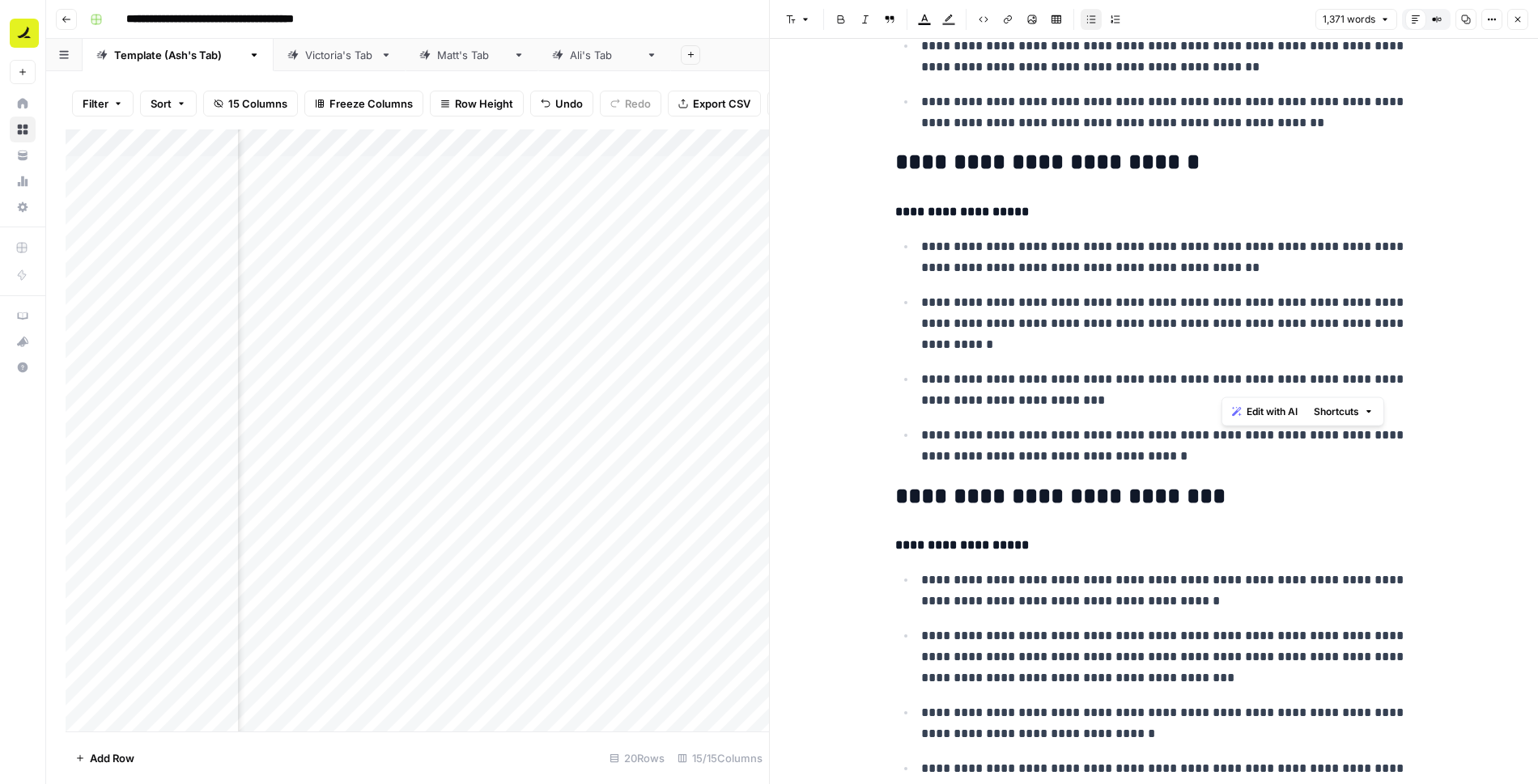 type 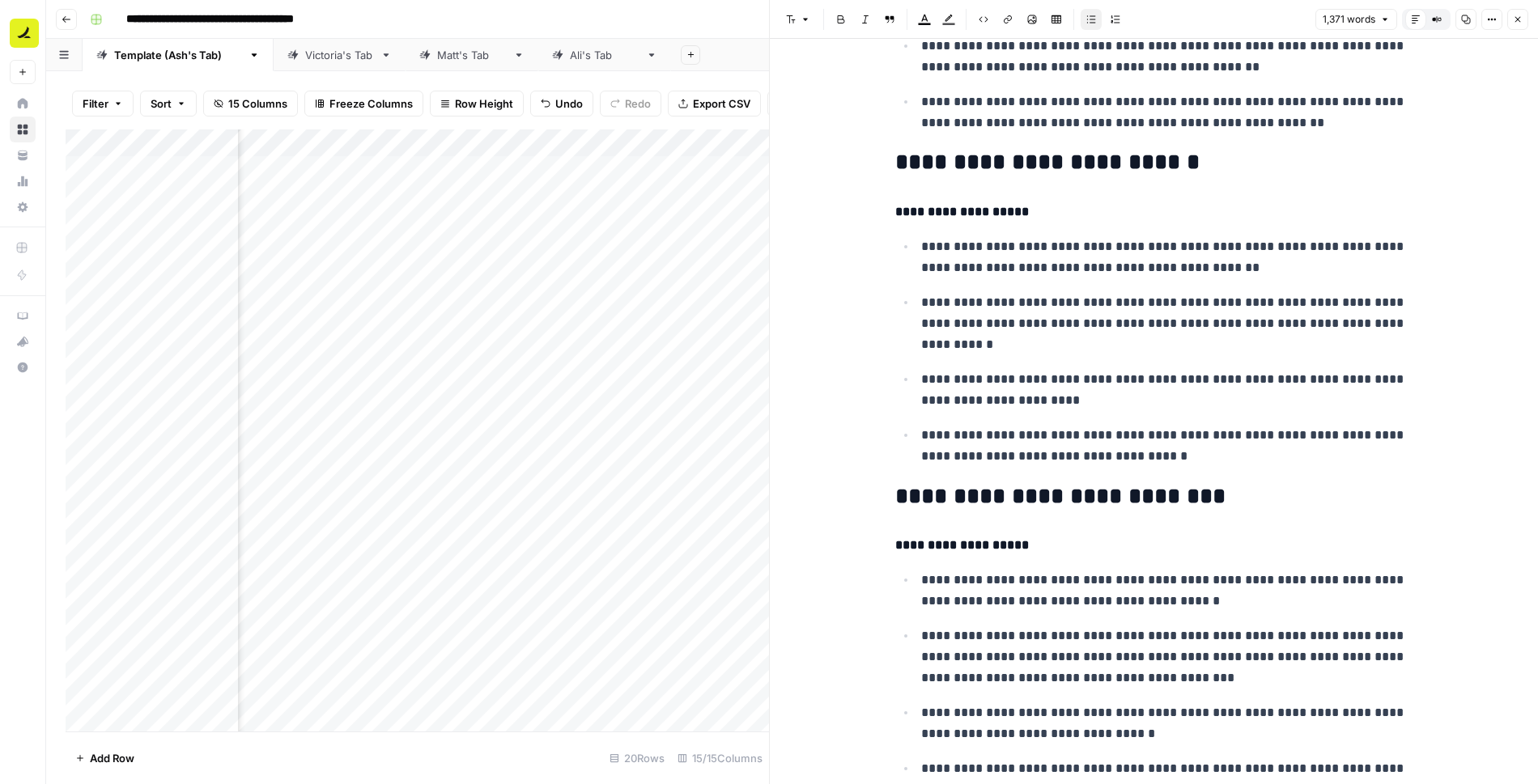 click on "**********" at bounding box center [1167, 390] 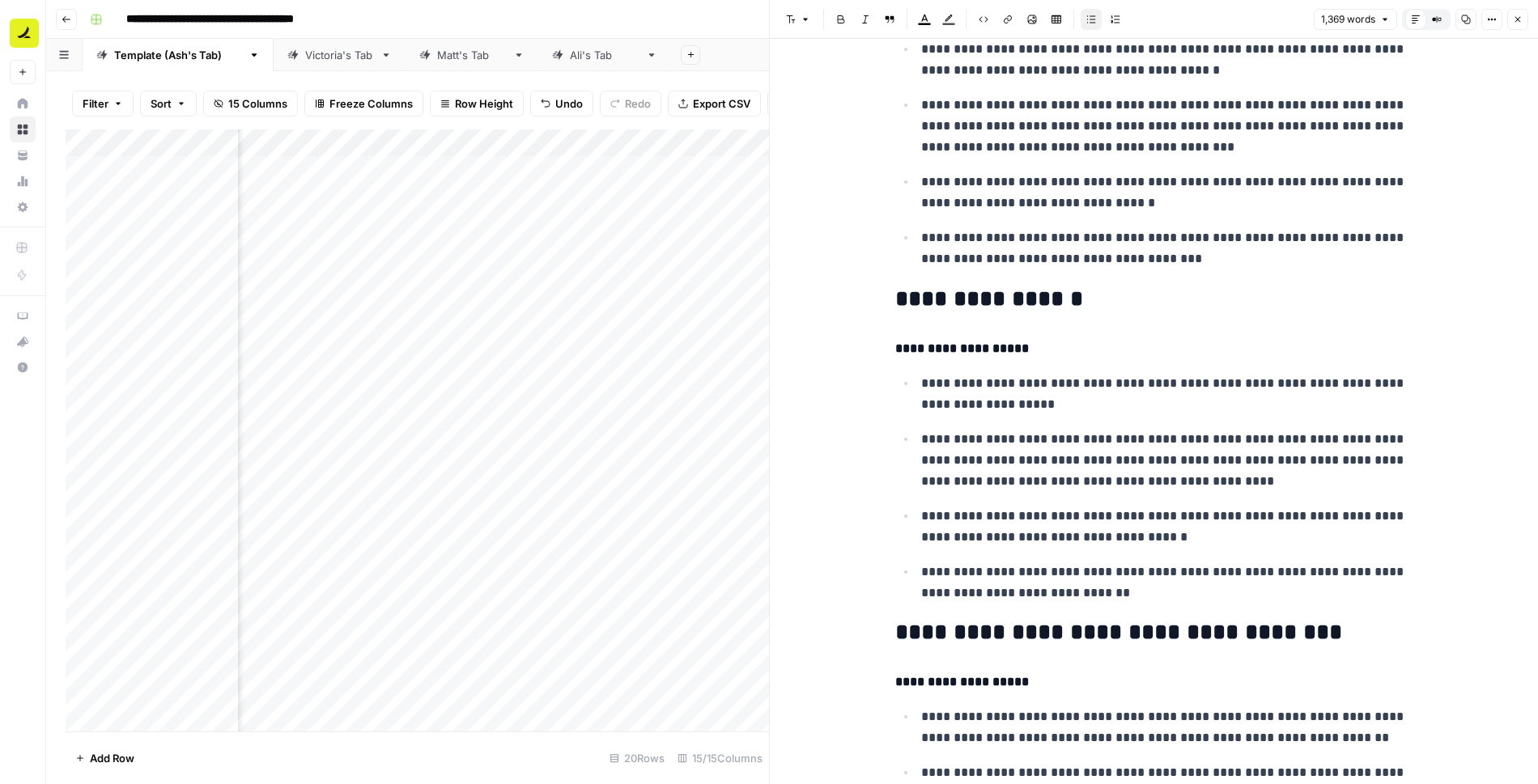 scroll, scrollTop: 2136, scrollLeft: 0, axis: vertical 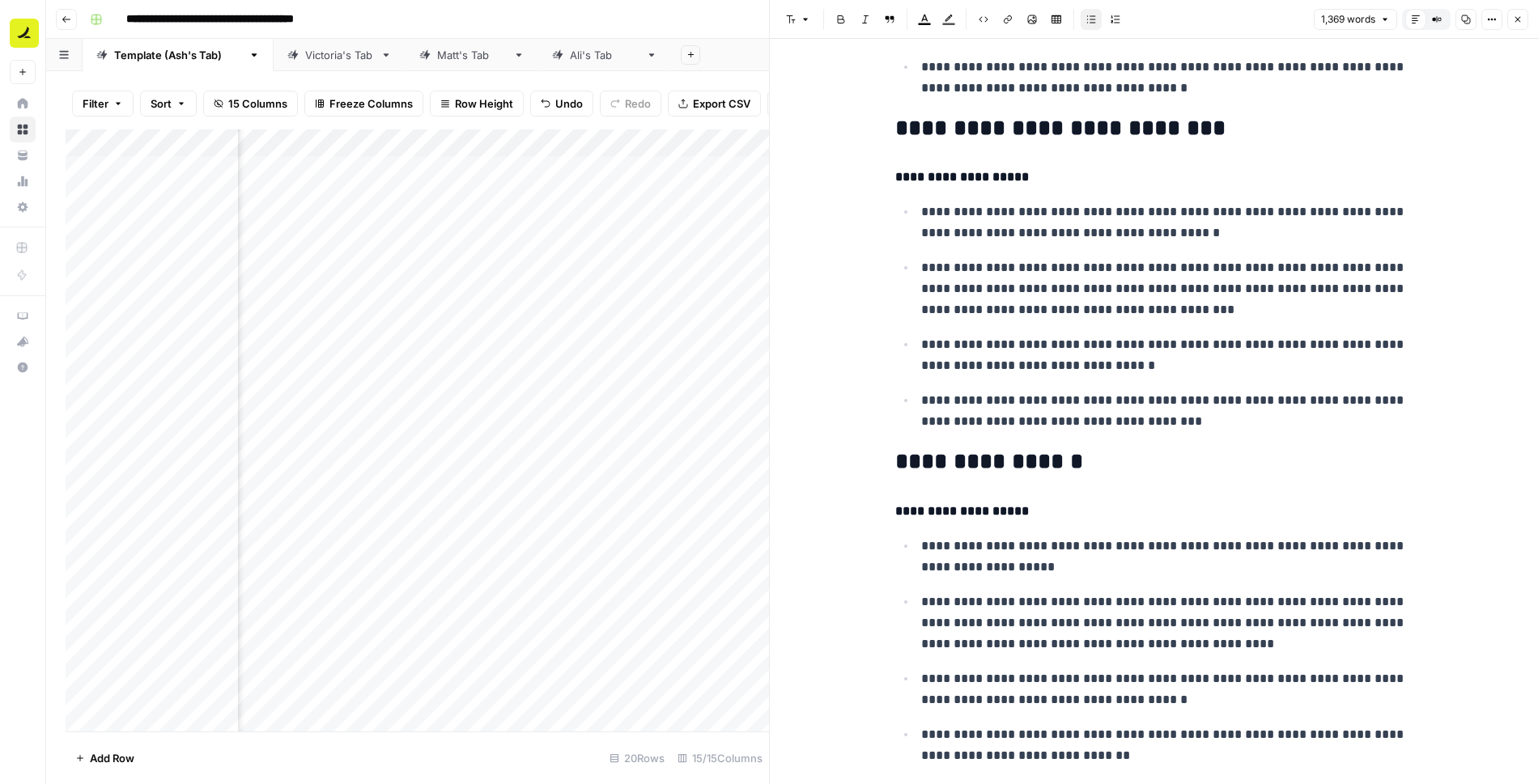 click on "**********" at bounding box center (1167, 355) 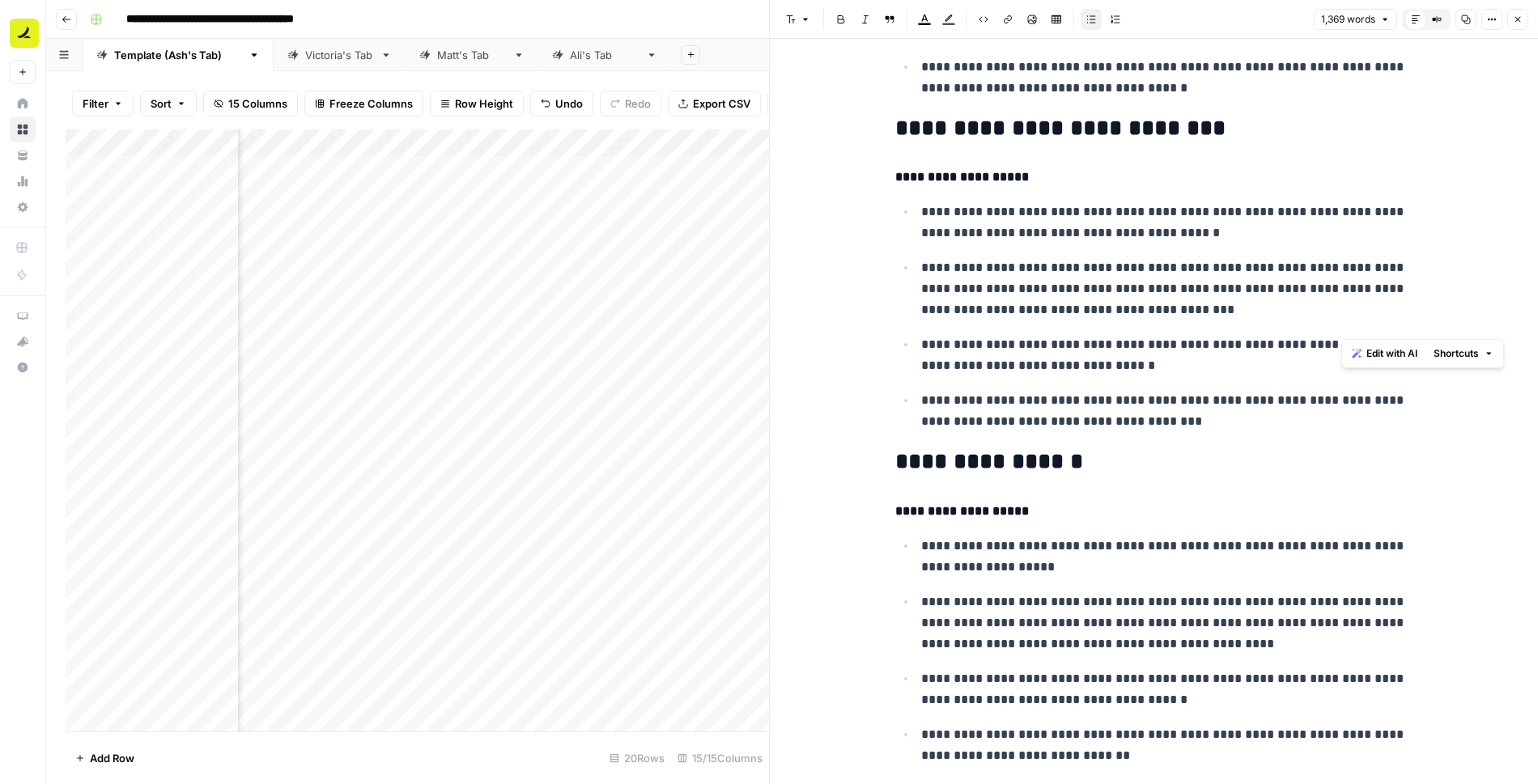 scroll, scrollTop: 2333, scrollLeft: 0, axis: vertical 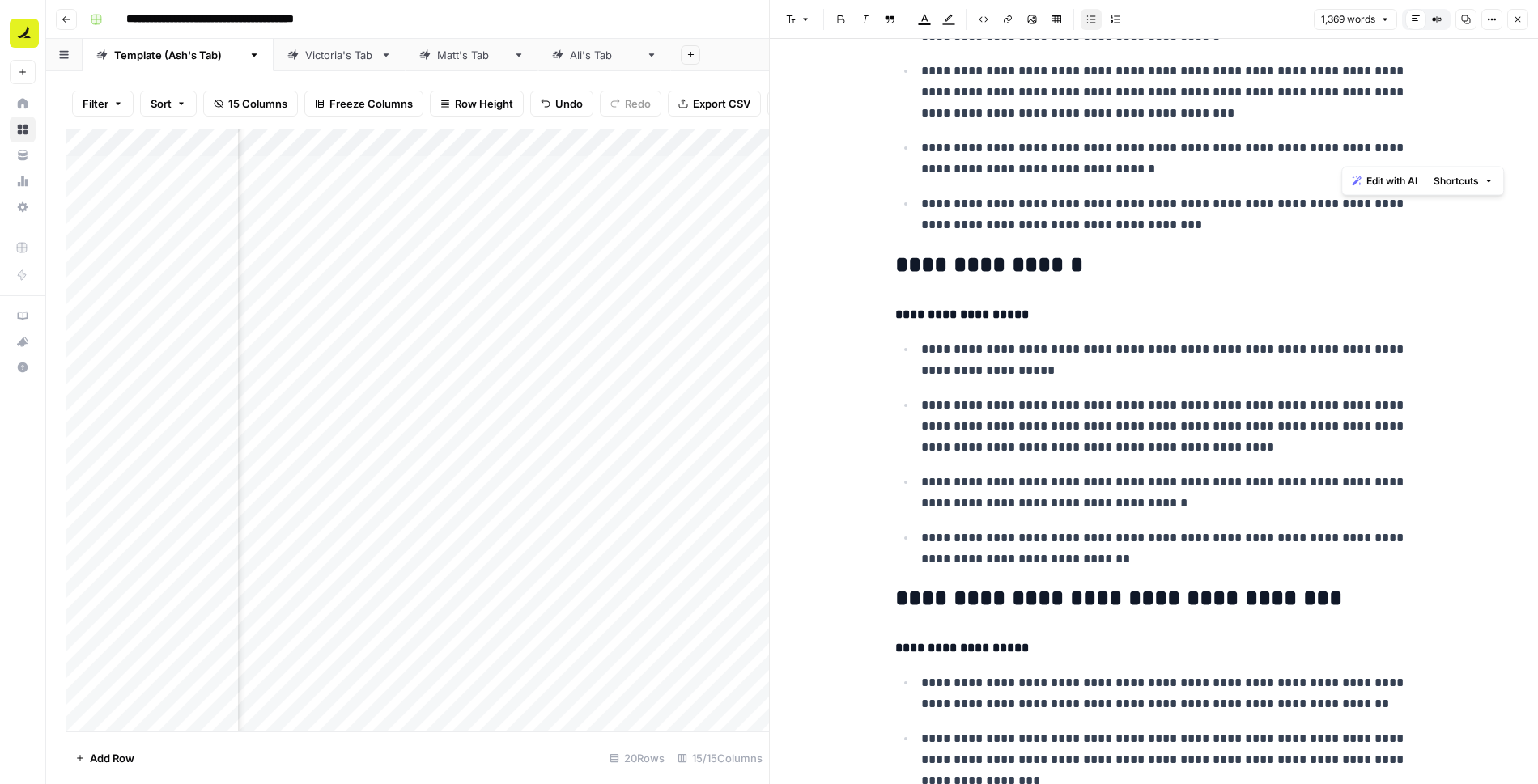 click on "**********" at bounding box center (1167, 360) 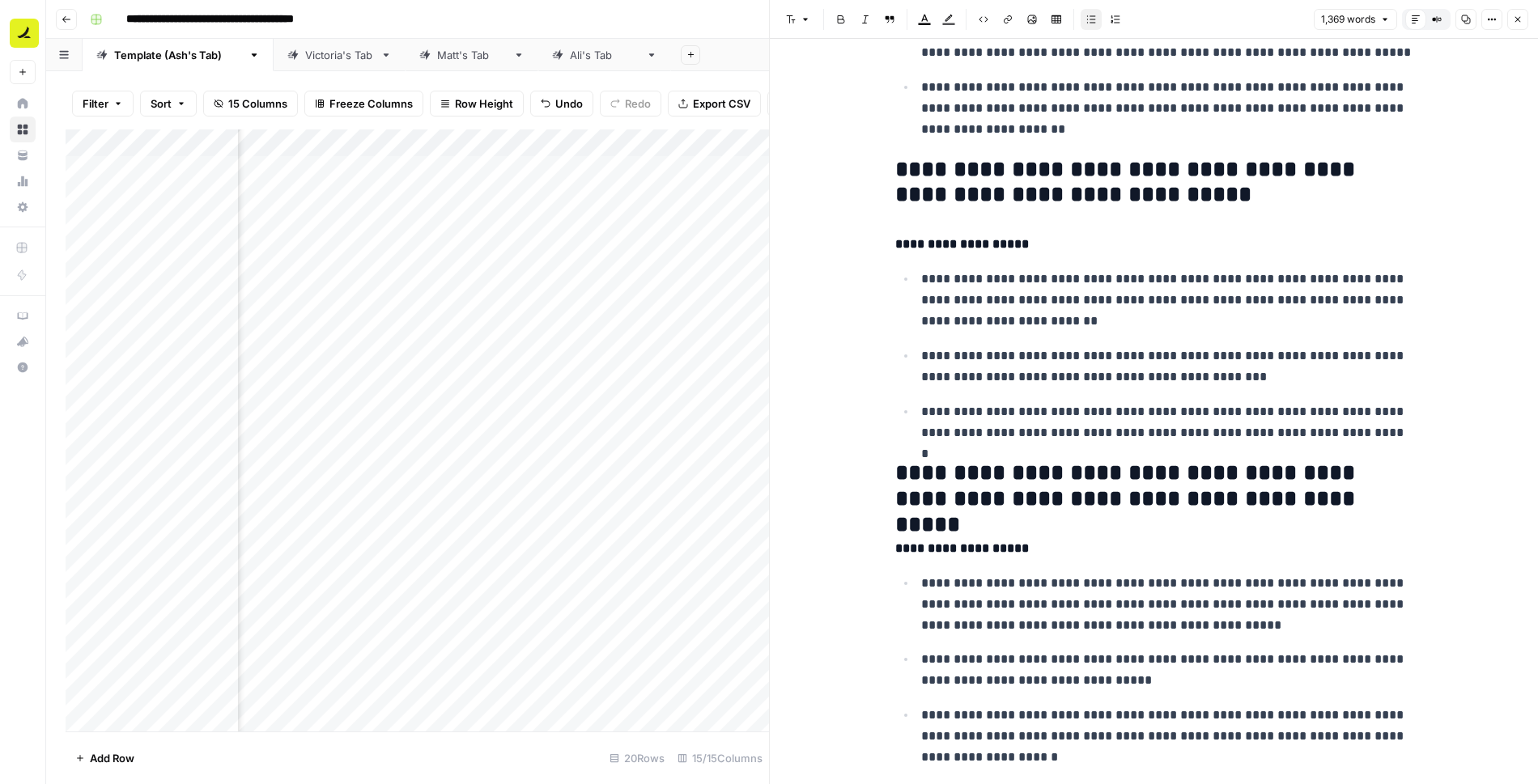 scroll, scrollTop: 5037, scrollLeft: 0, axis: vertical 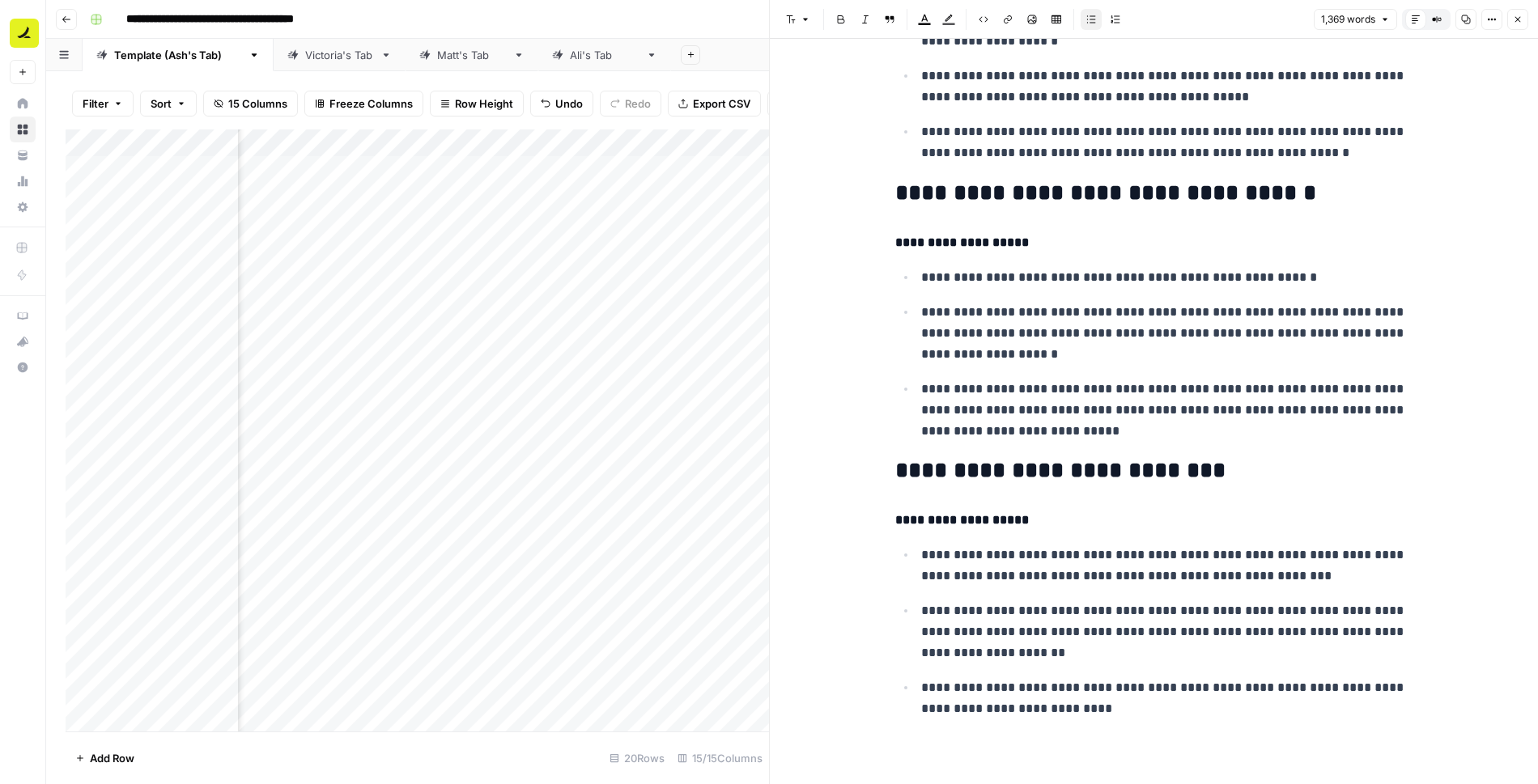 click 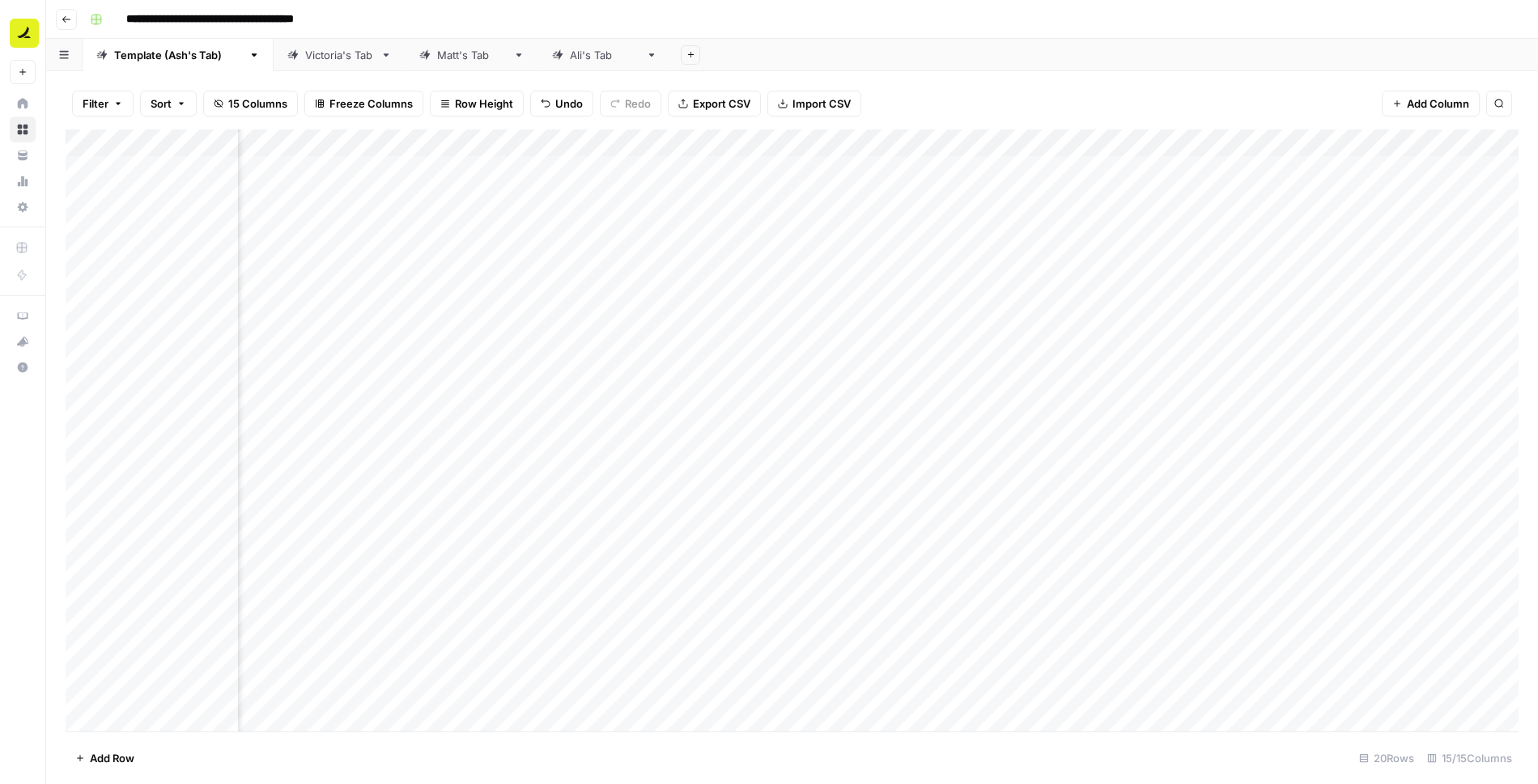 click on "Add Column" at bounding box center (792, 430) 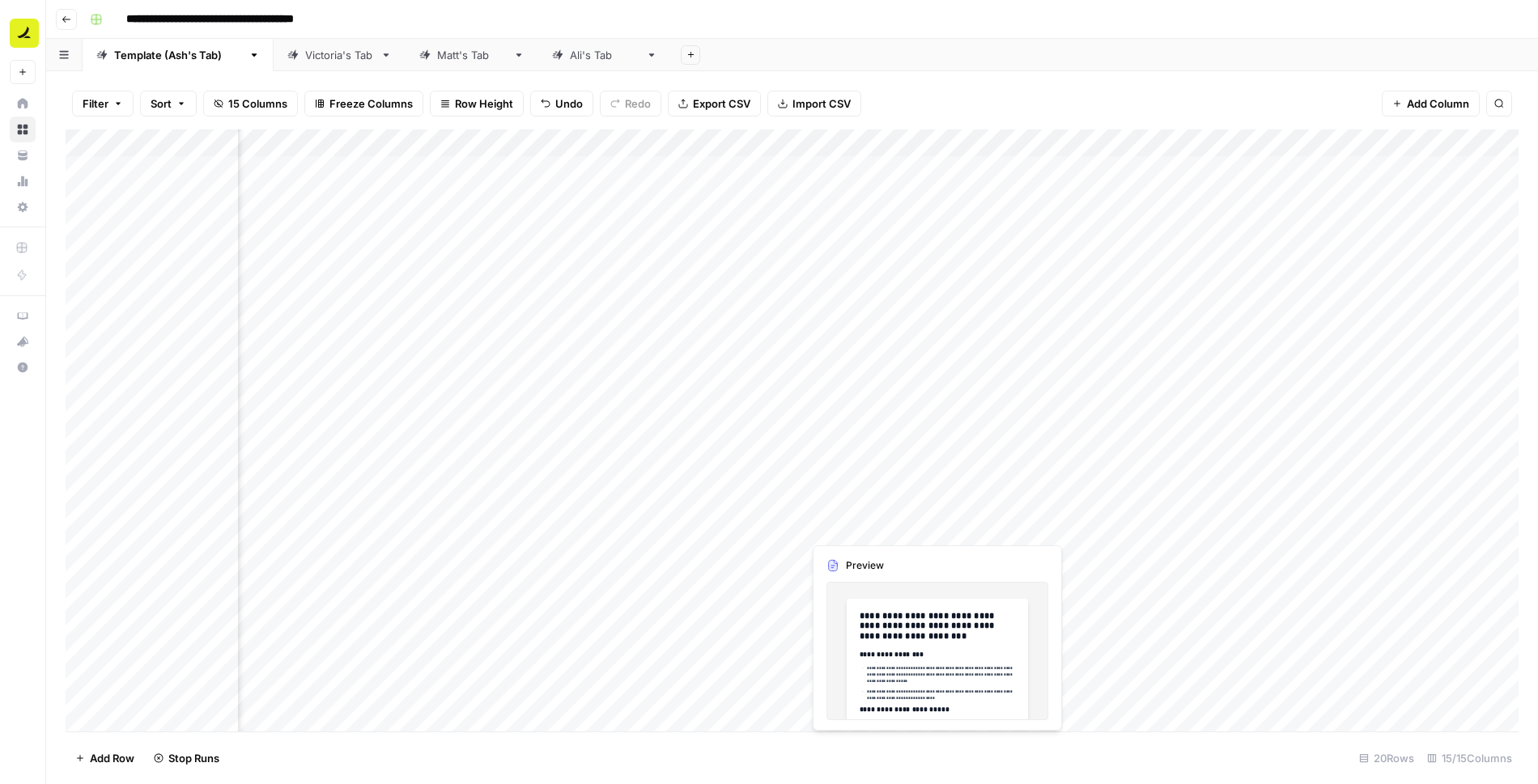 click on "Add Column" at bounding box center [792, 430] 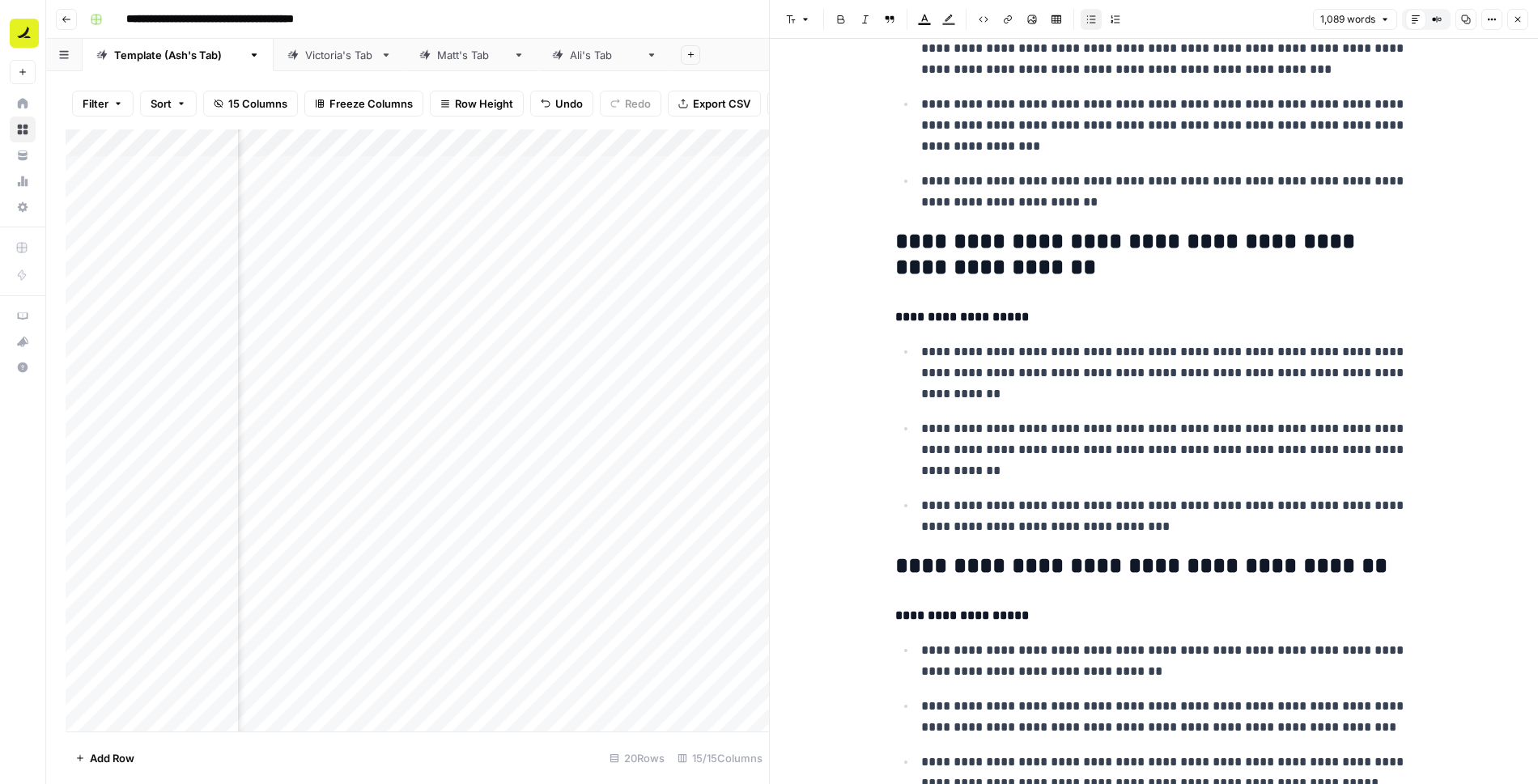scroll, scrollTop: 1799, scrollLeft: 0, axis: vertical 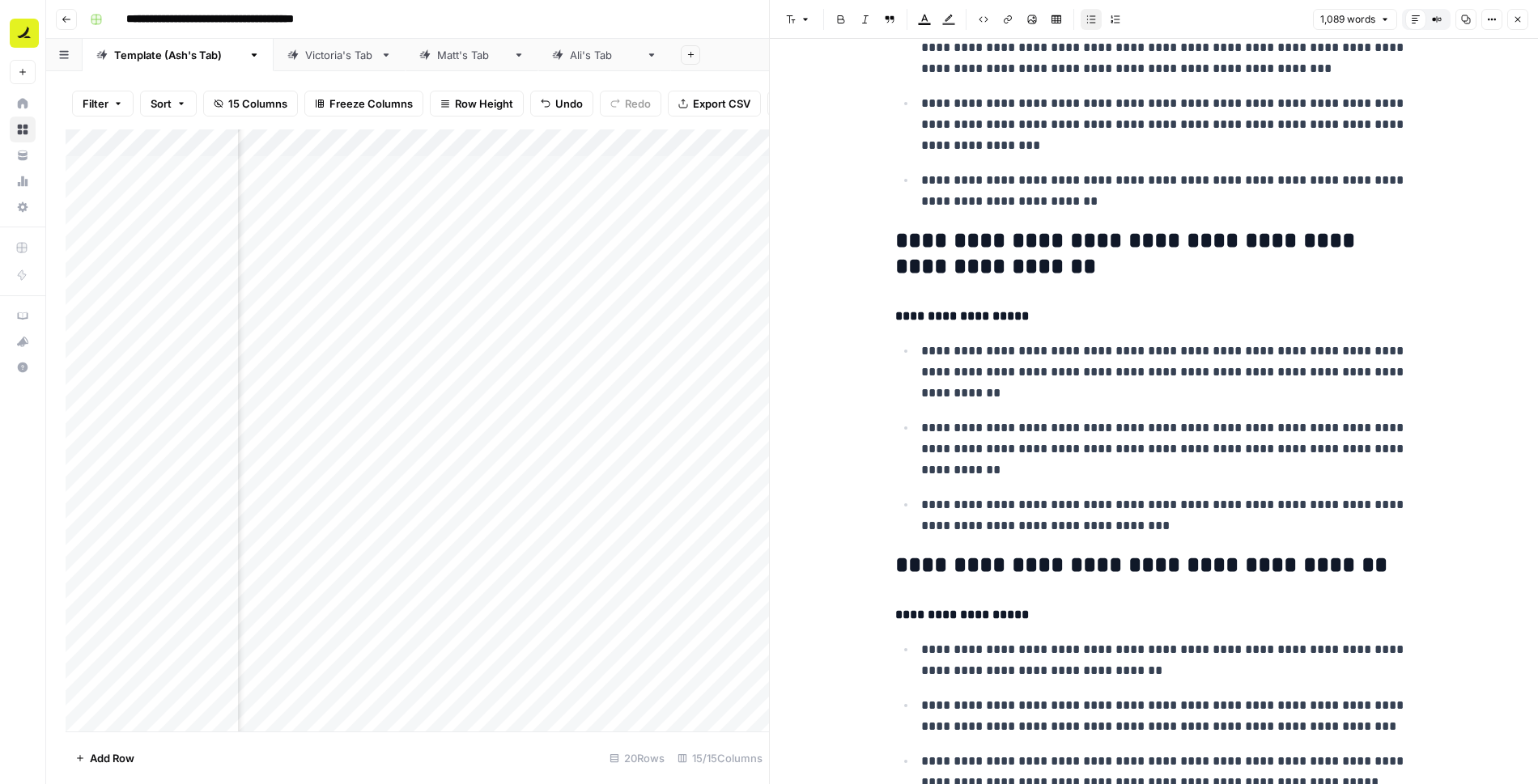 click on "**********" at bounding box center (1167, 372) 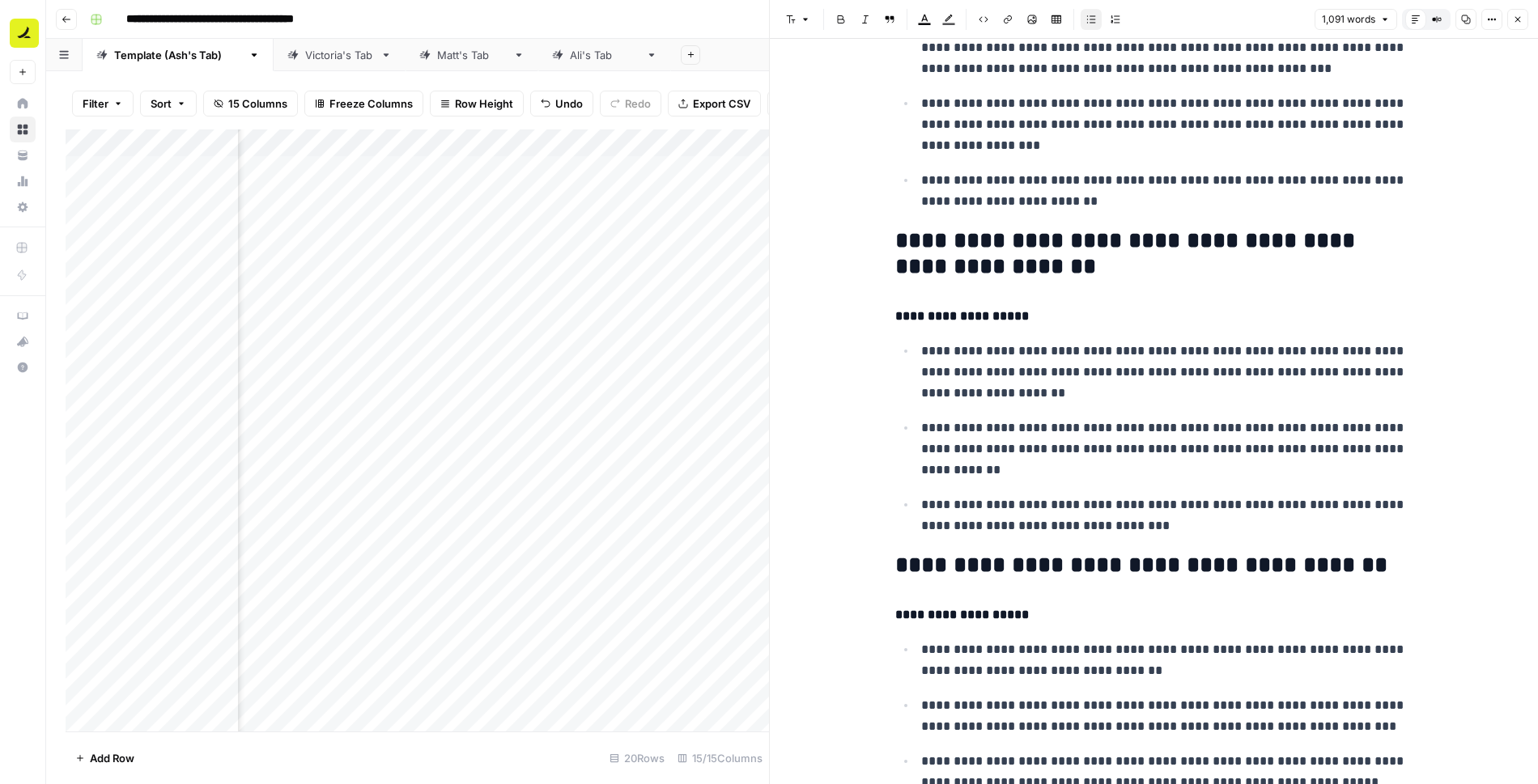 click 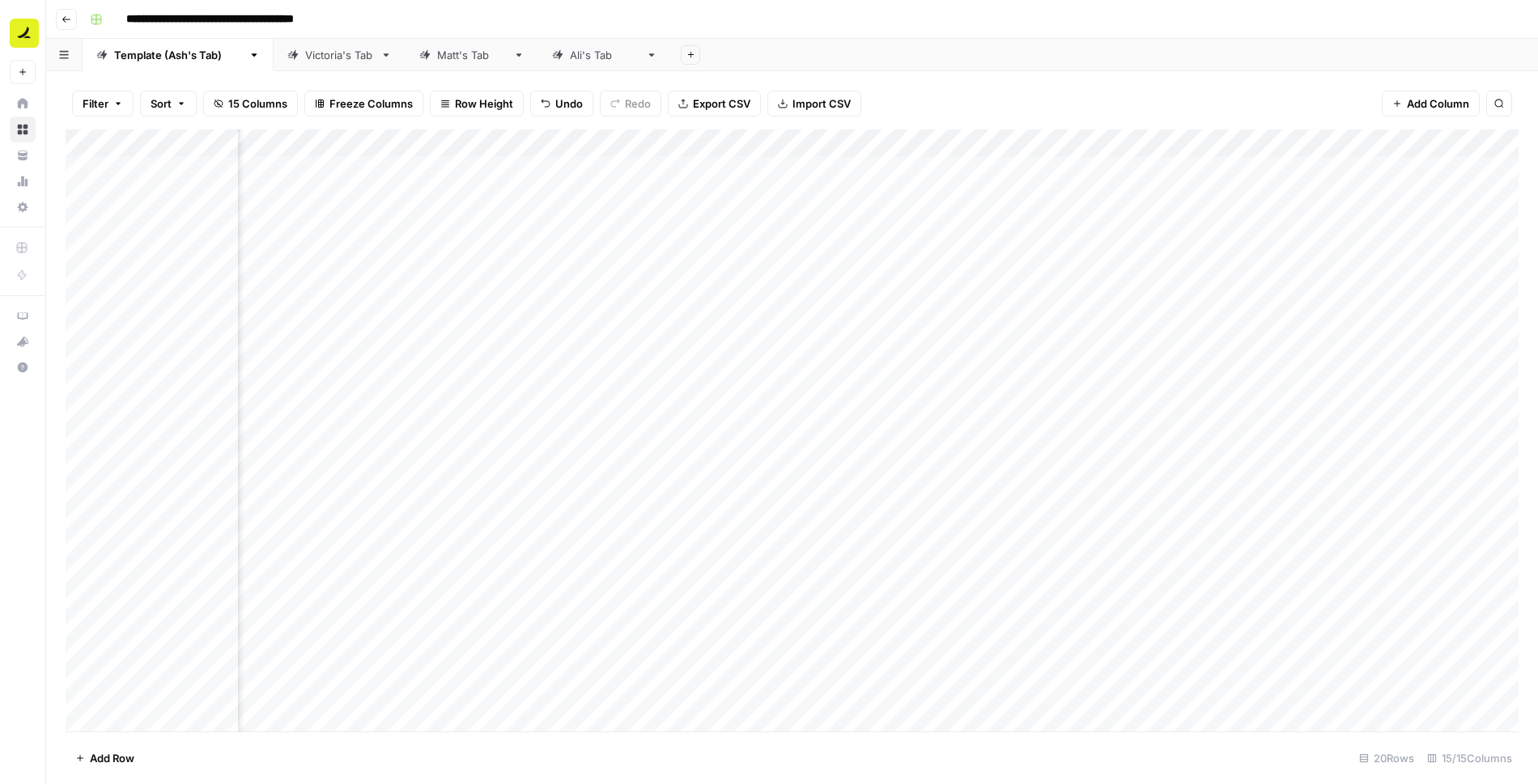 click on "Add Column" at bounding box center [792, 430] 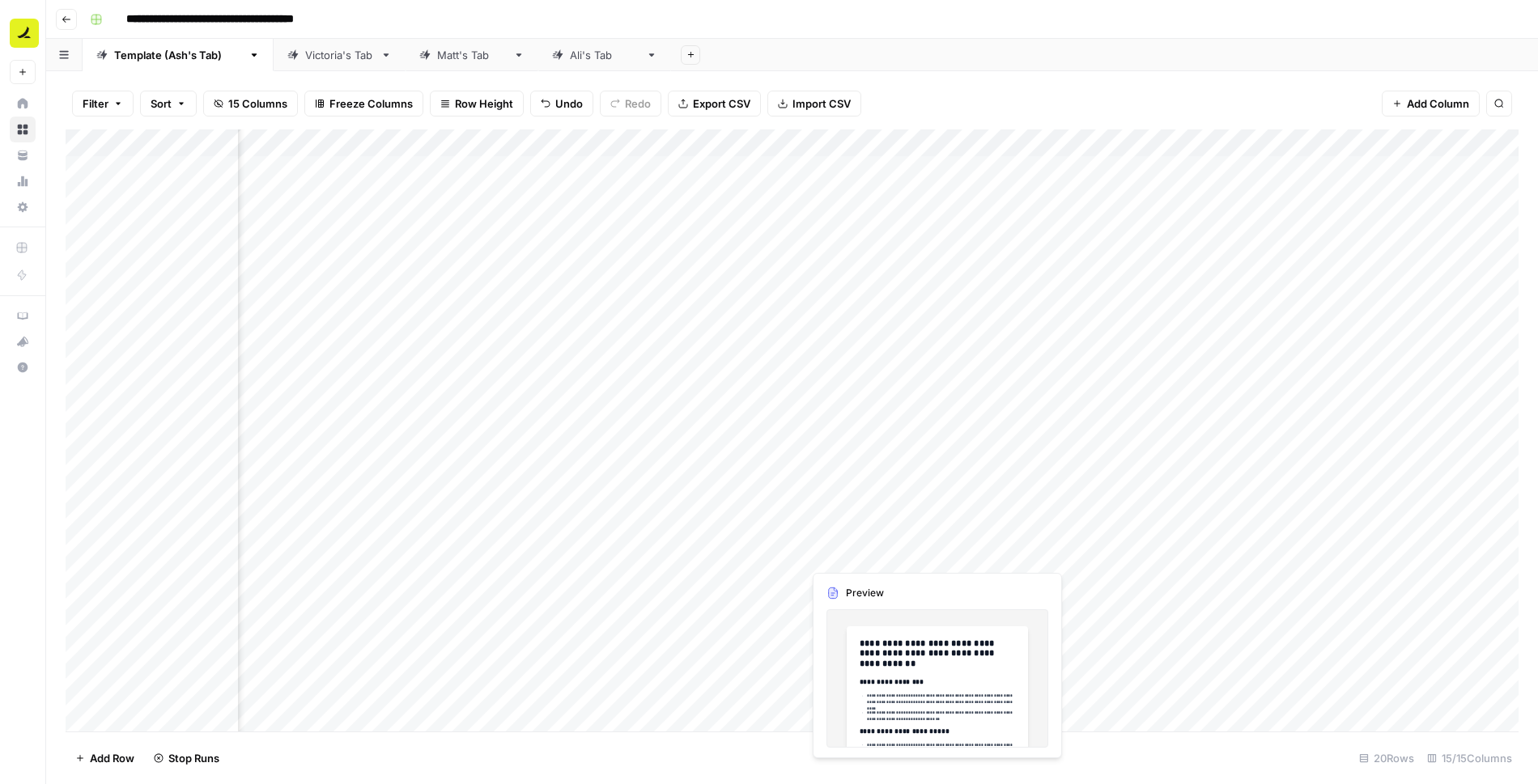 click on "Add Column" at bounding box center (792, 430) 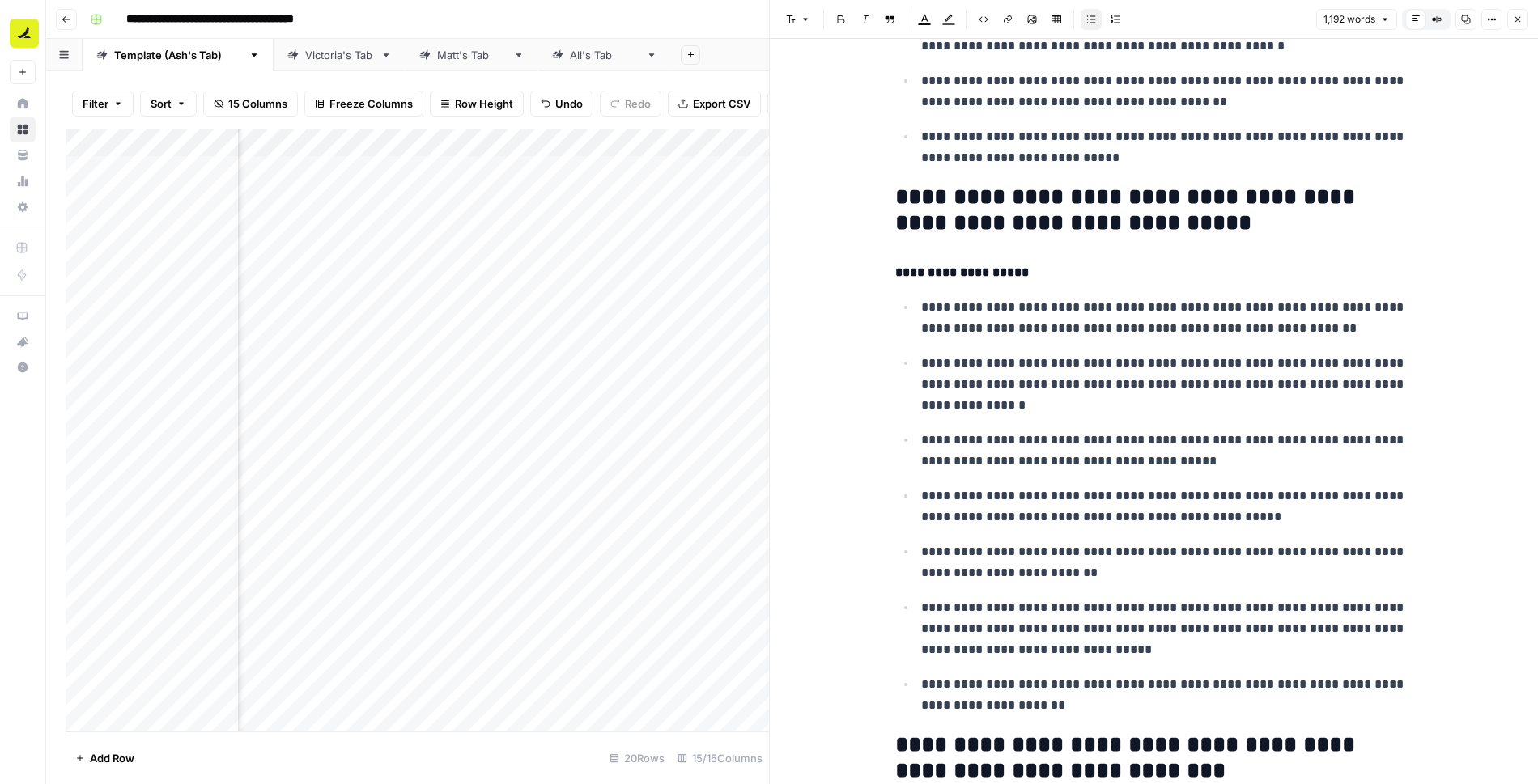 scroll, scrollTop: 2162, scrollLeft: 0, axis: vertical 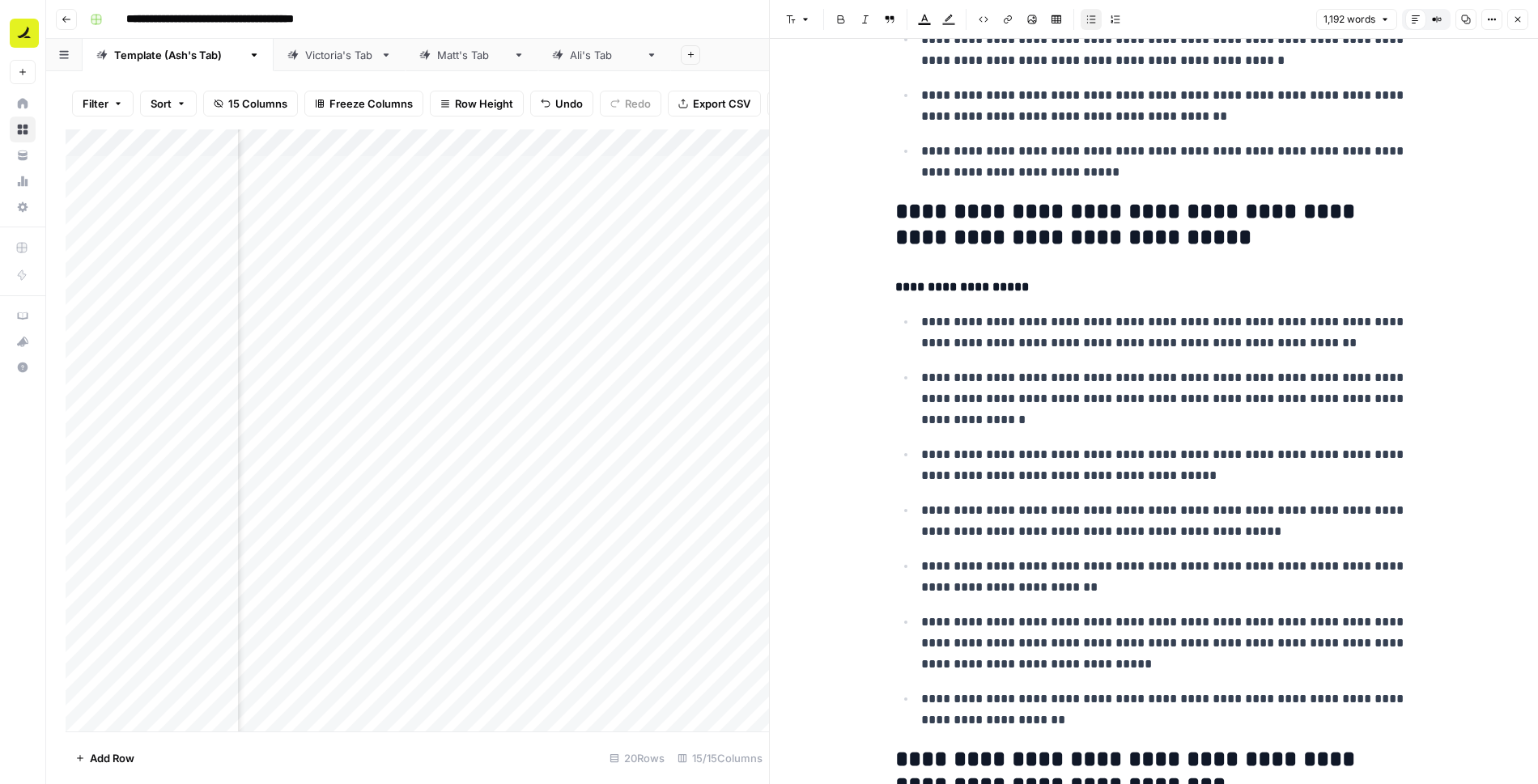 click on "**********" at bounding box center (1167, 333) 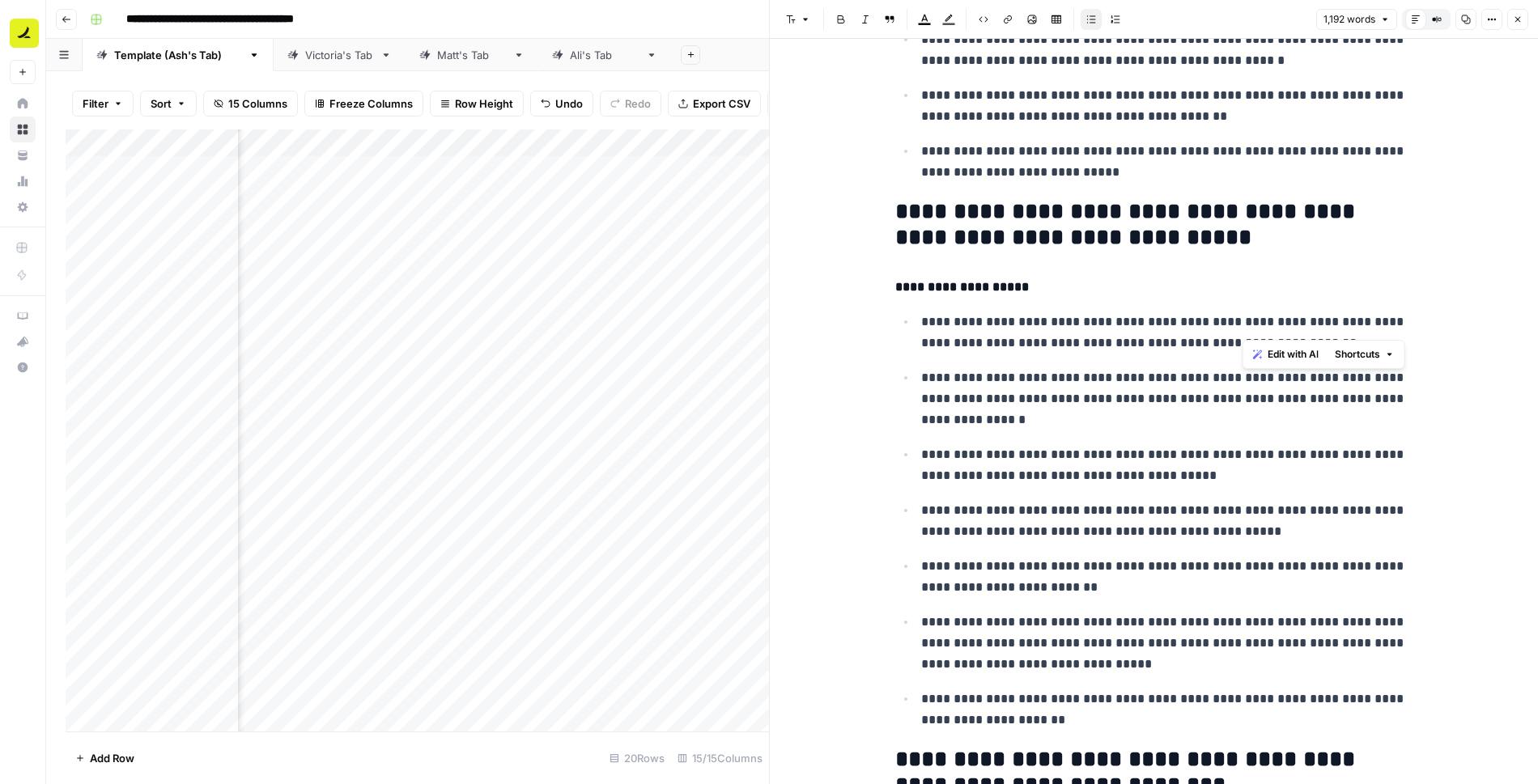 click on "**********" at bounding box center (1167, 333) 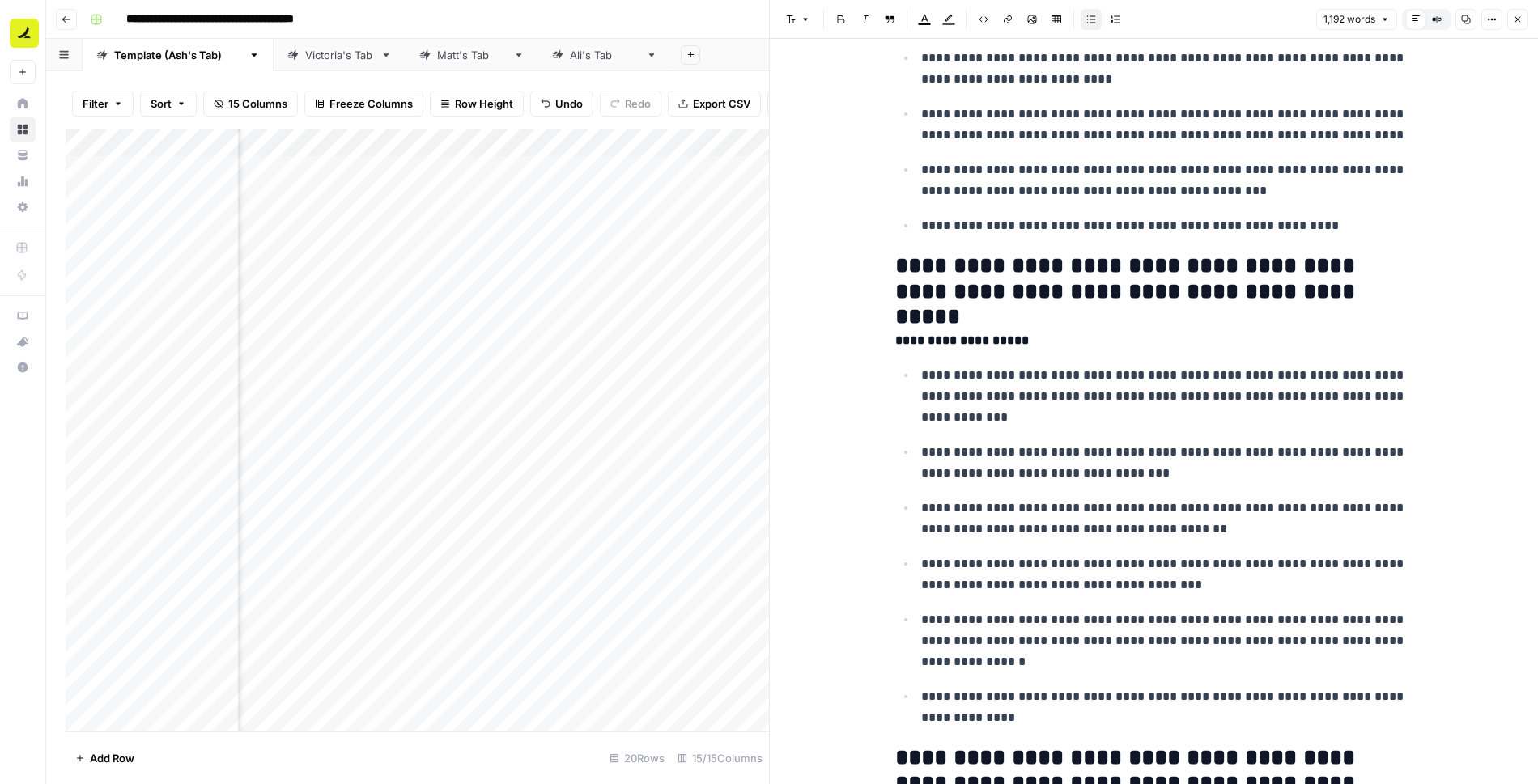 scroll, scrollTop: 2384, scrollLeft: 0, axis: vertical 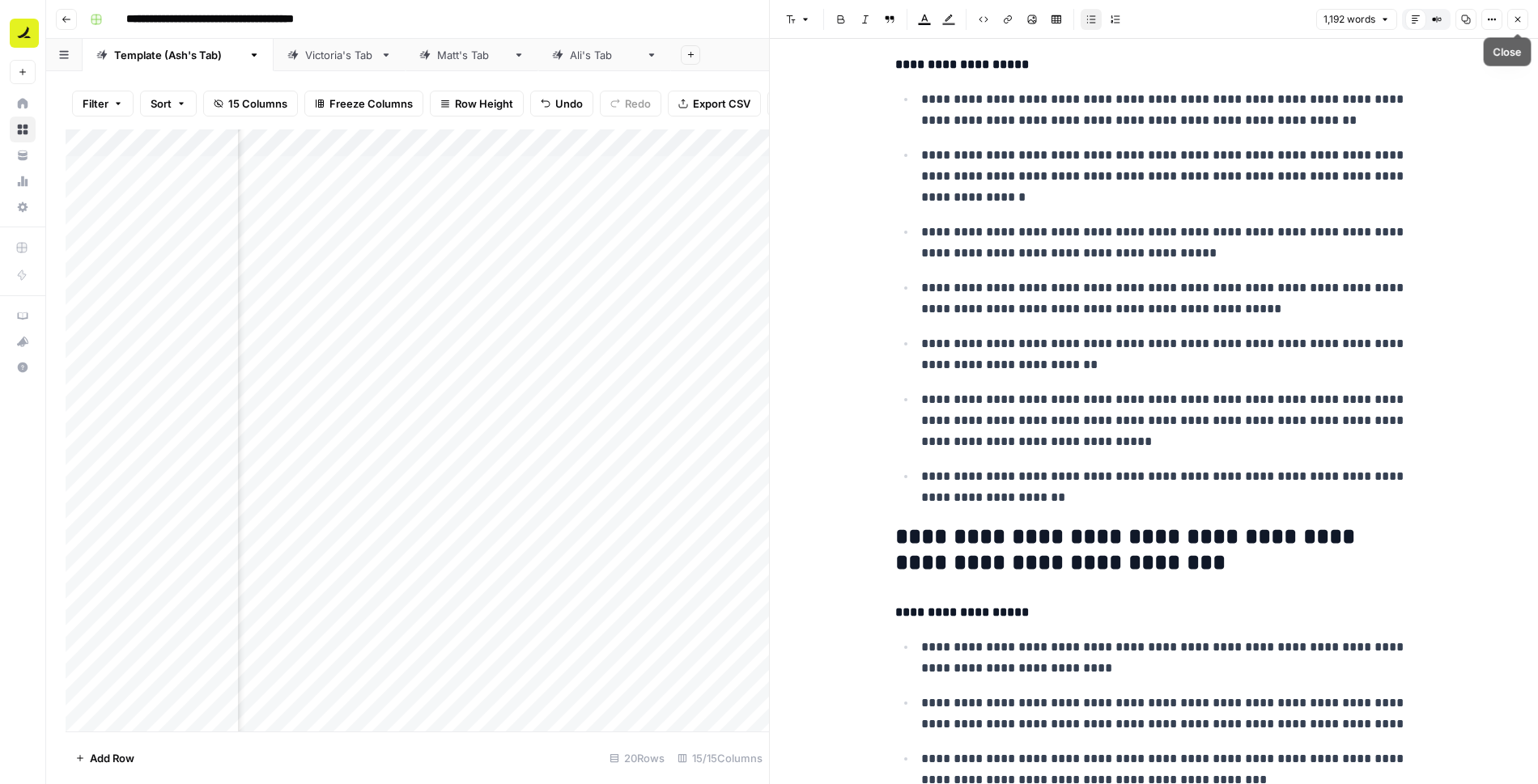 click 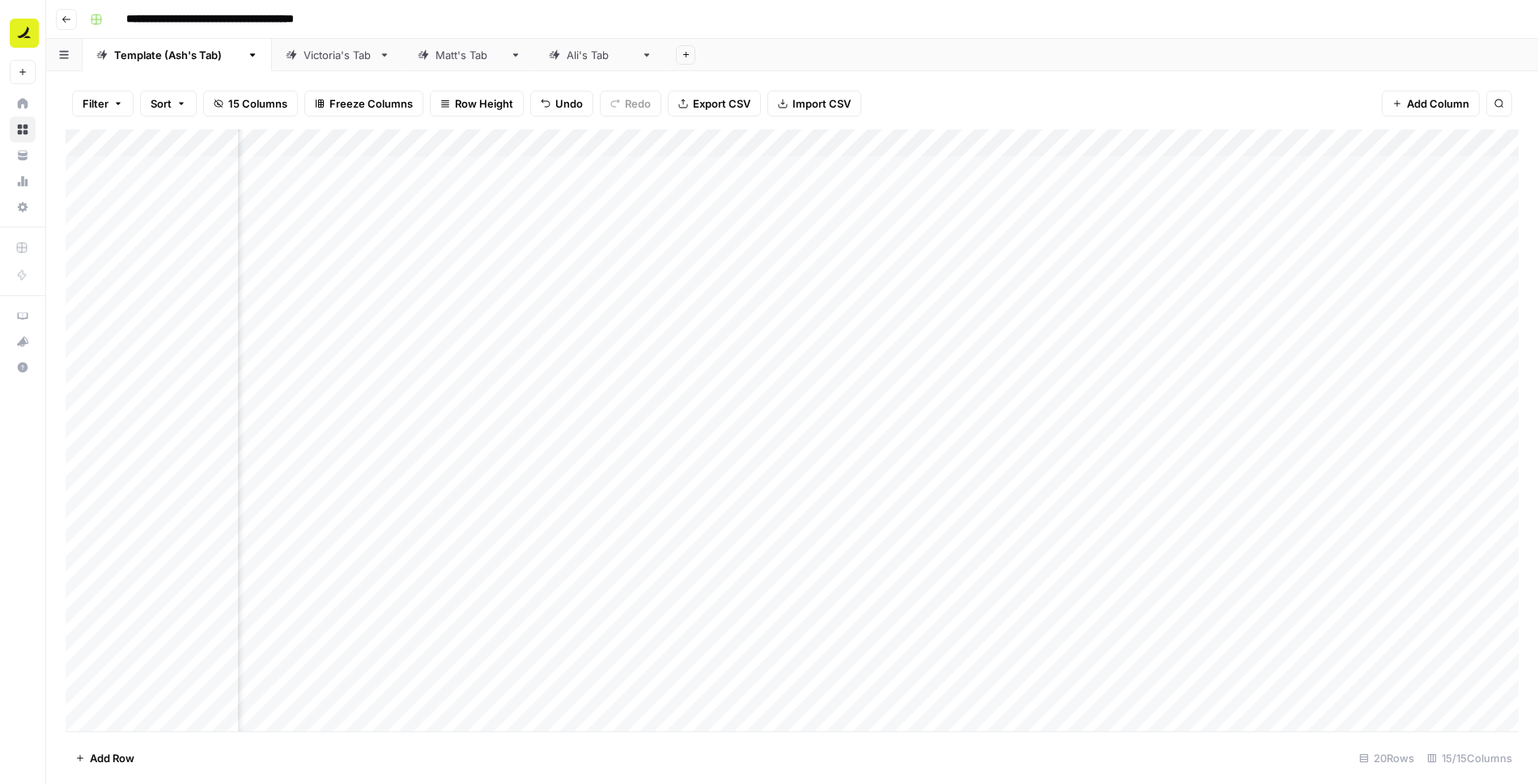 scroll, scrollTop: 0, scrollLeft: 0, axis: both 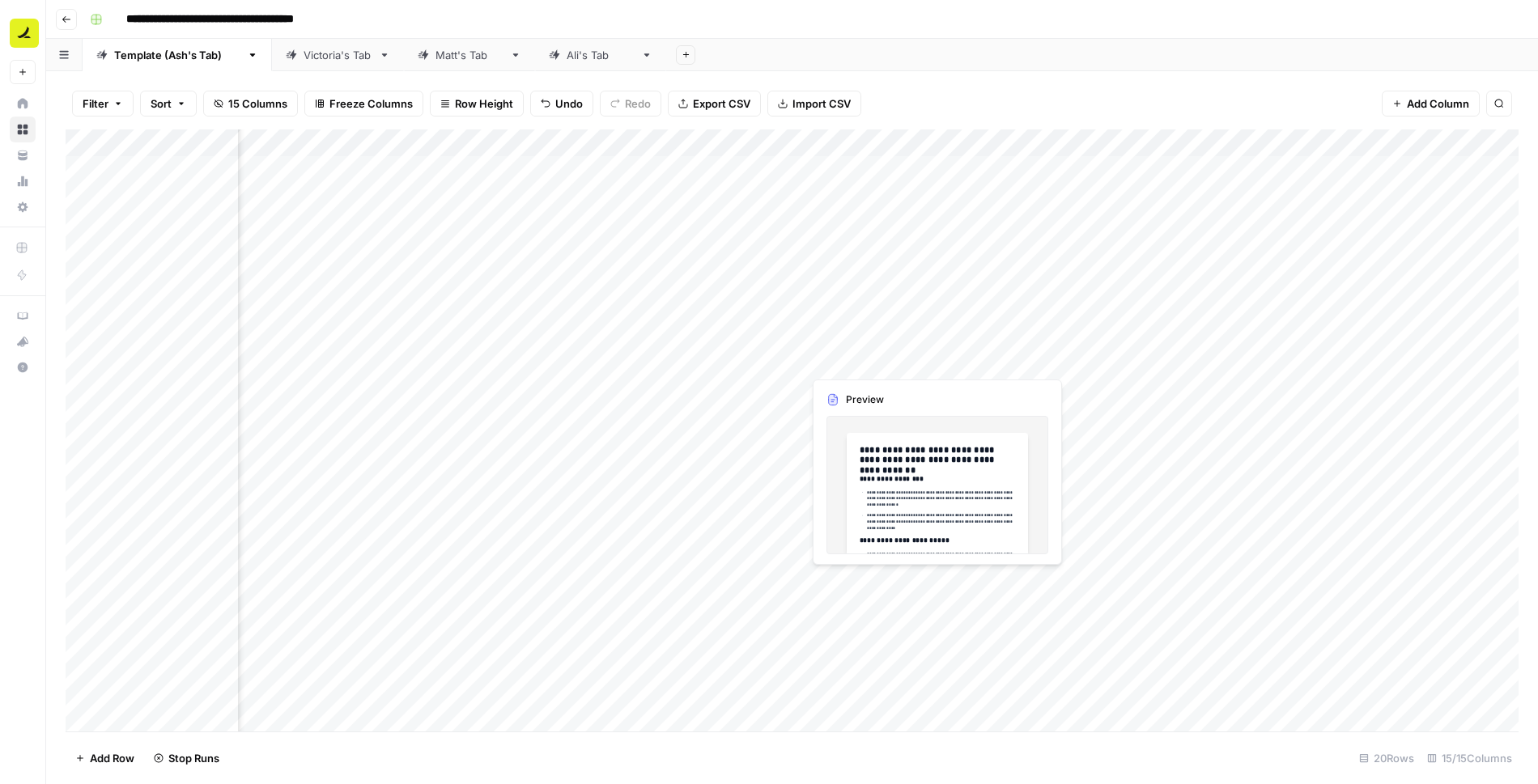 click on "Add Column" at bounding box center (792, 430) 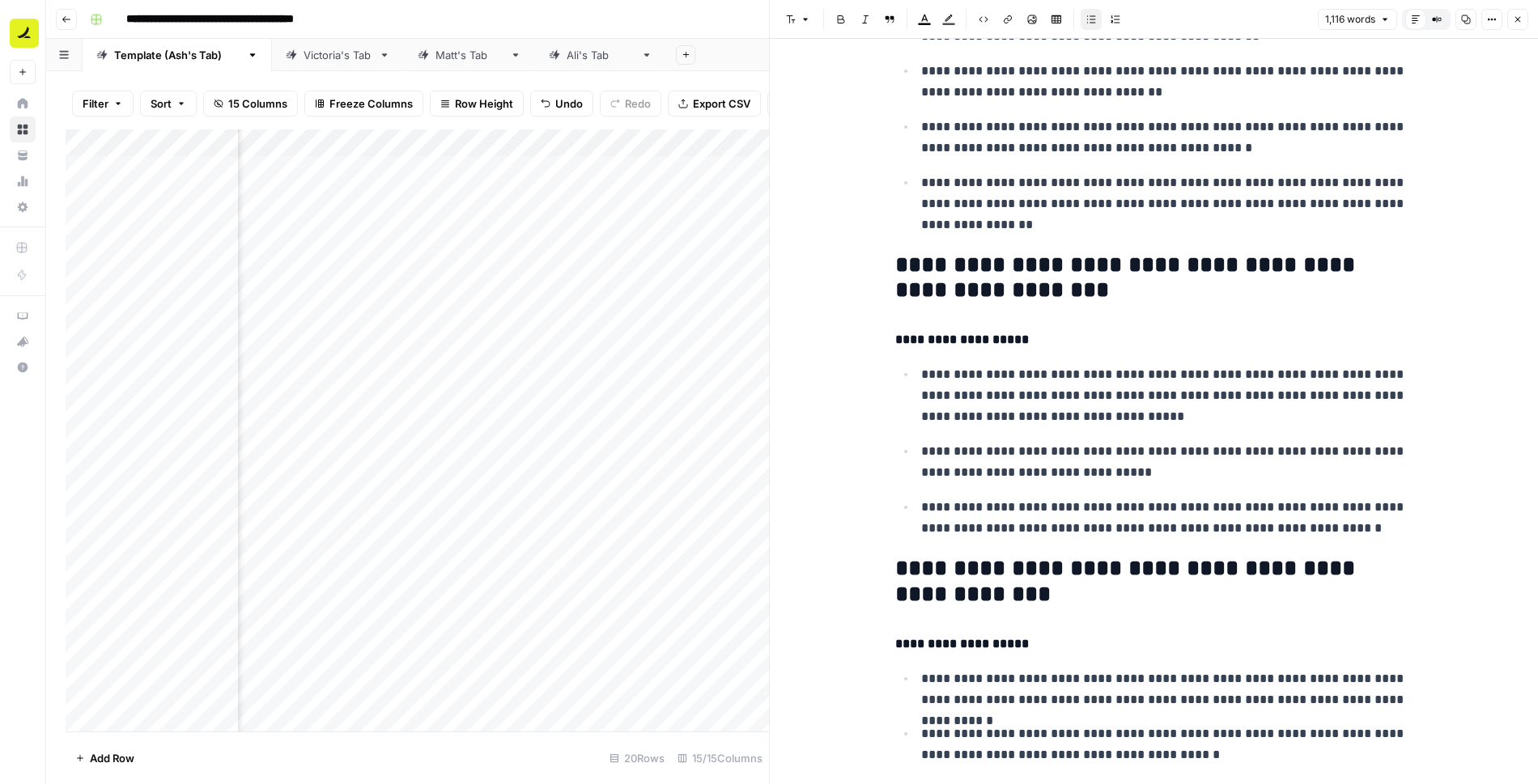 scroll, scrollTop: 4003, scrollLeft: 0, axis: vertical 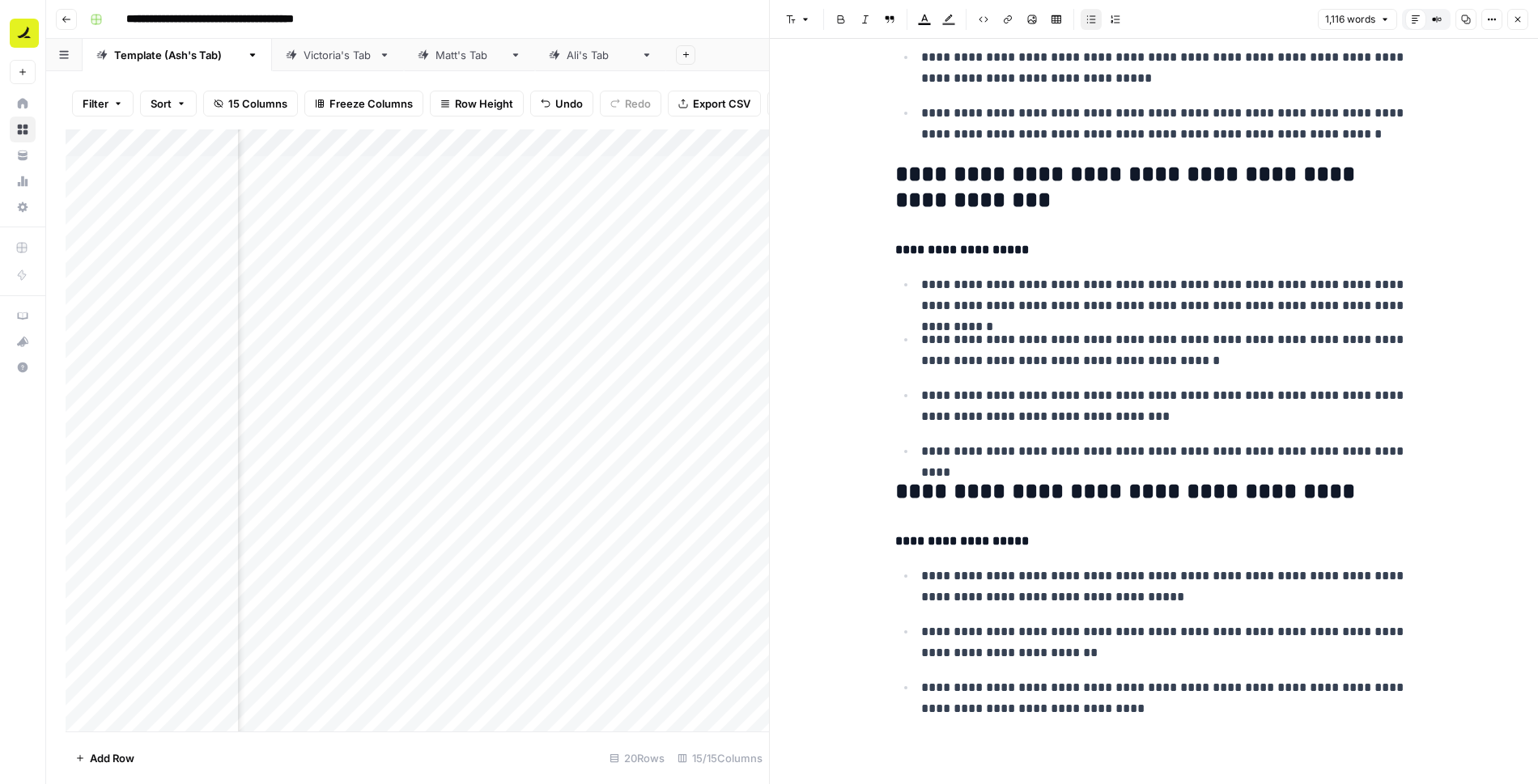 click 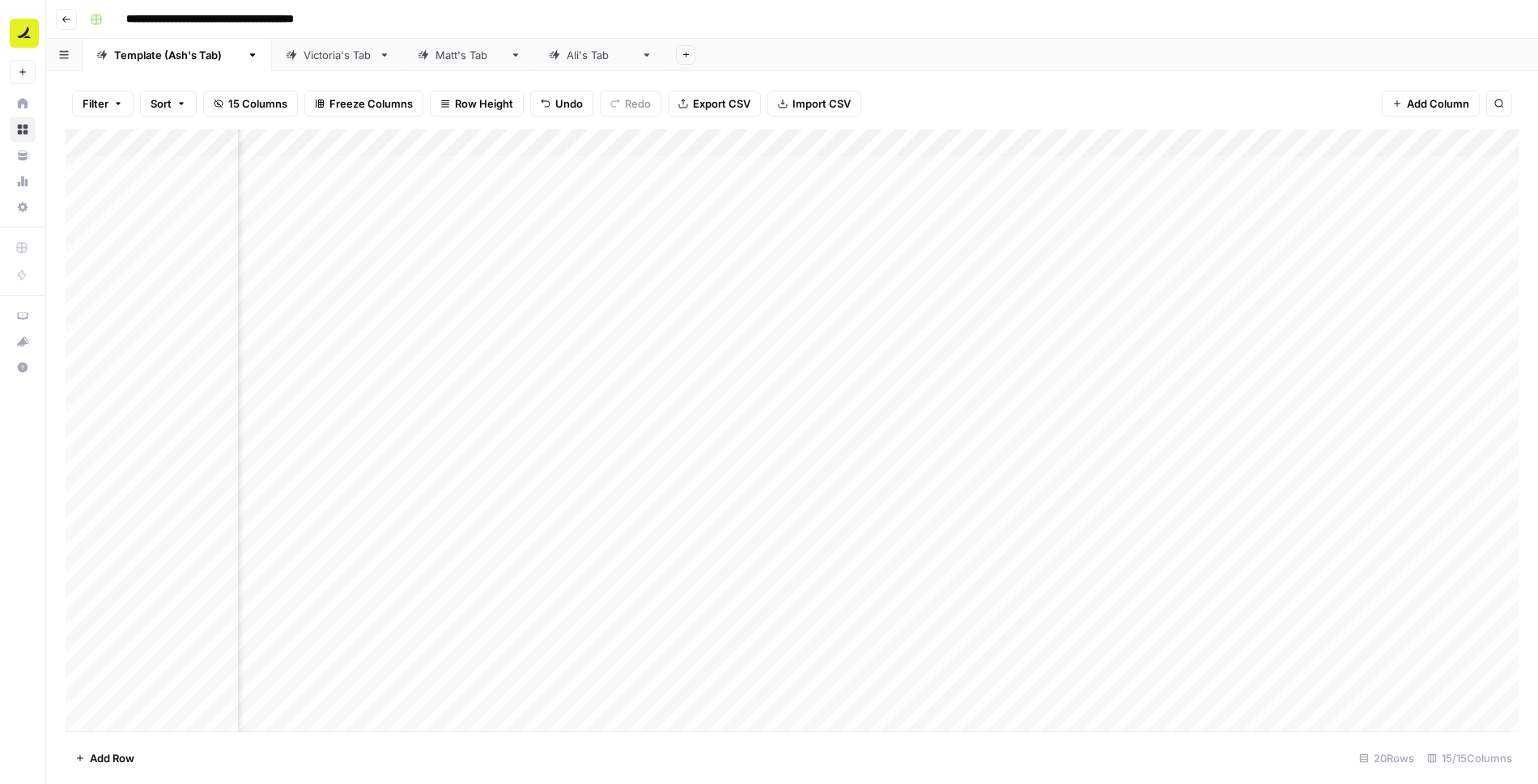 click on "Add Column" at bounding box center [792, 430] 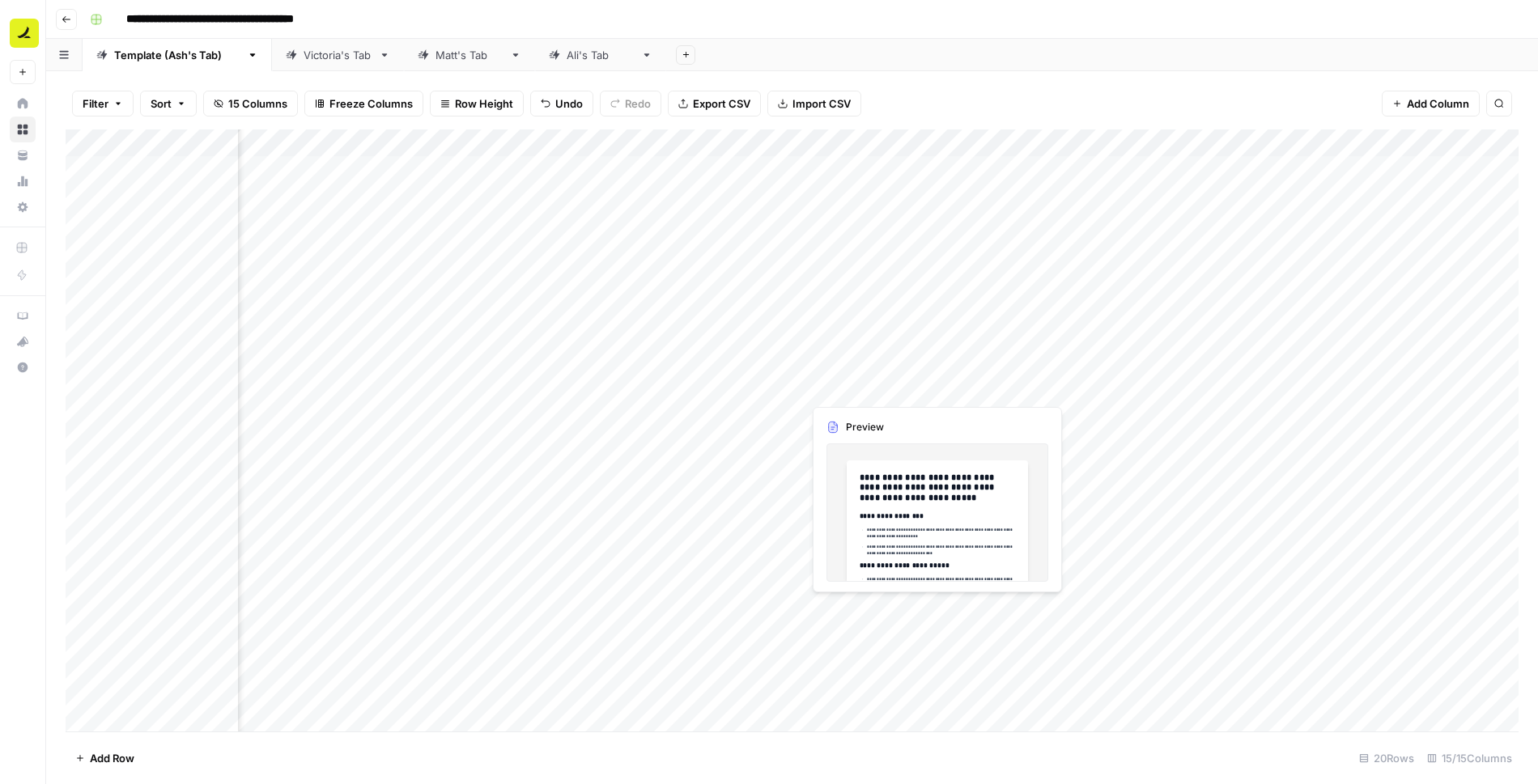 click on "Add Column" at bounding box center (792, 430) 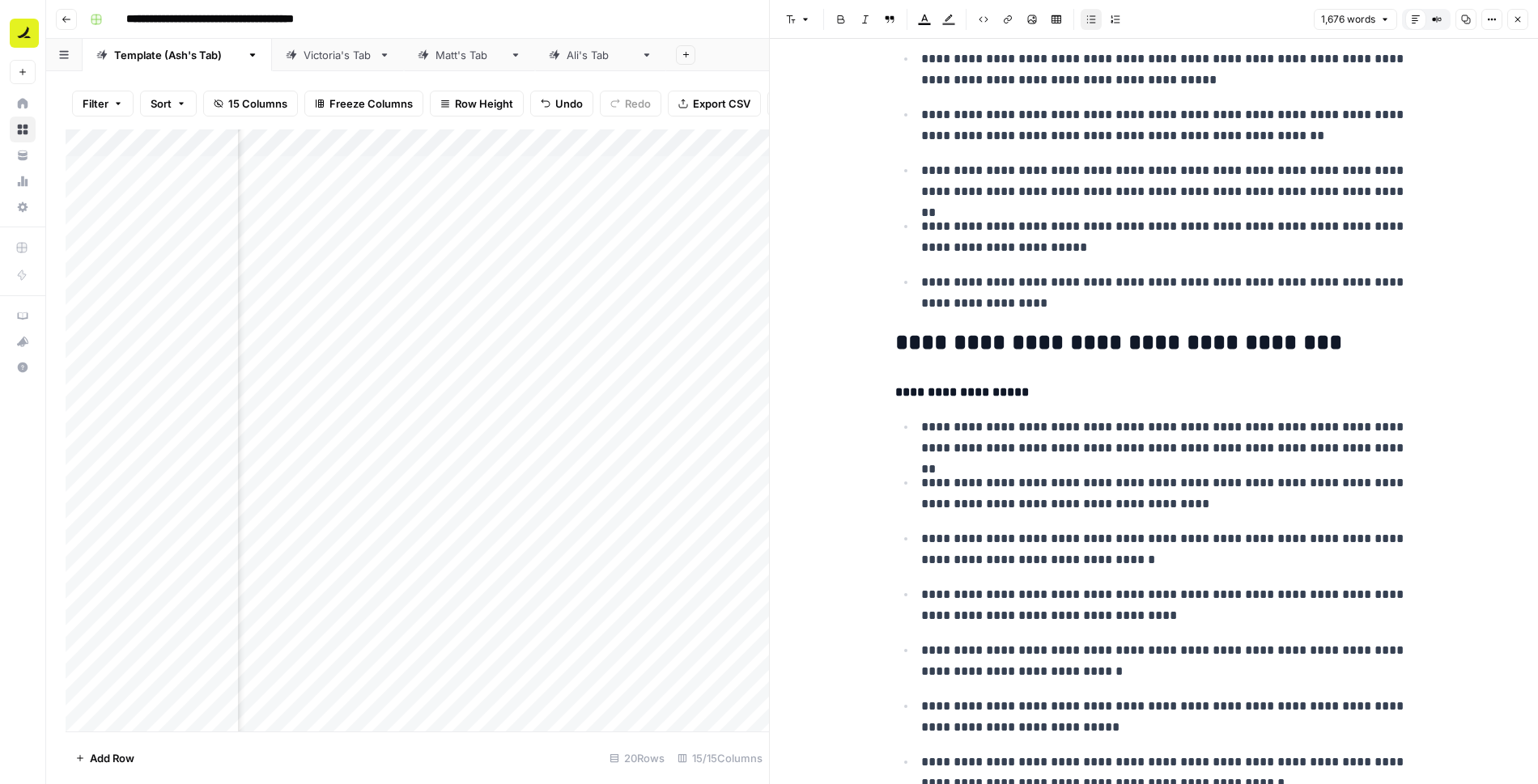 scroll, scrollTop: 5557, scrollLeft: 0, axis: vertical 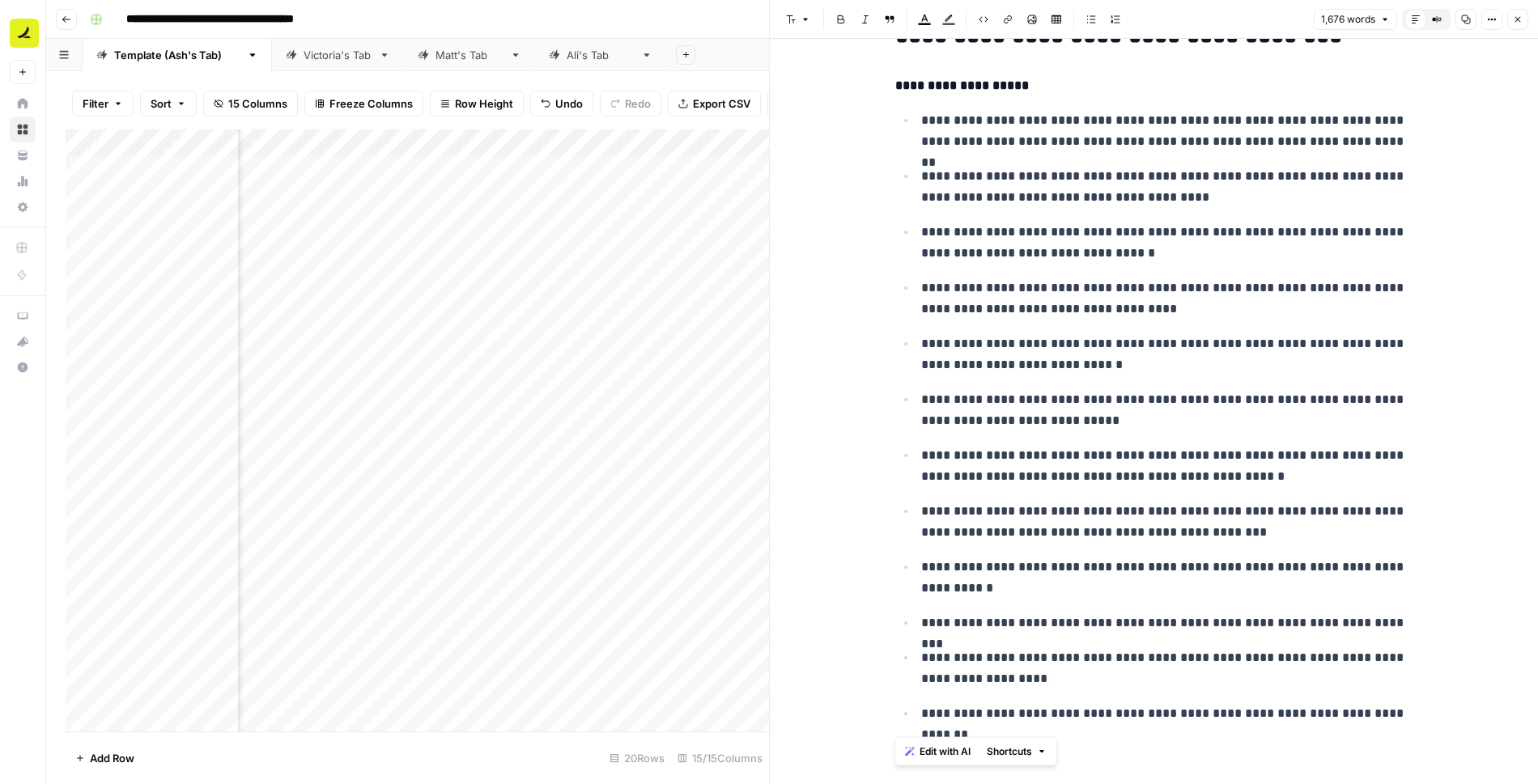 drag, startPoint x: 897, startPoint y: 339, endPoint x: 1436, endPoint y: 734, distance: 668.24097 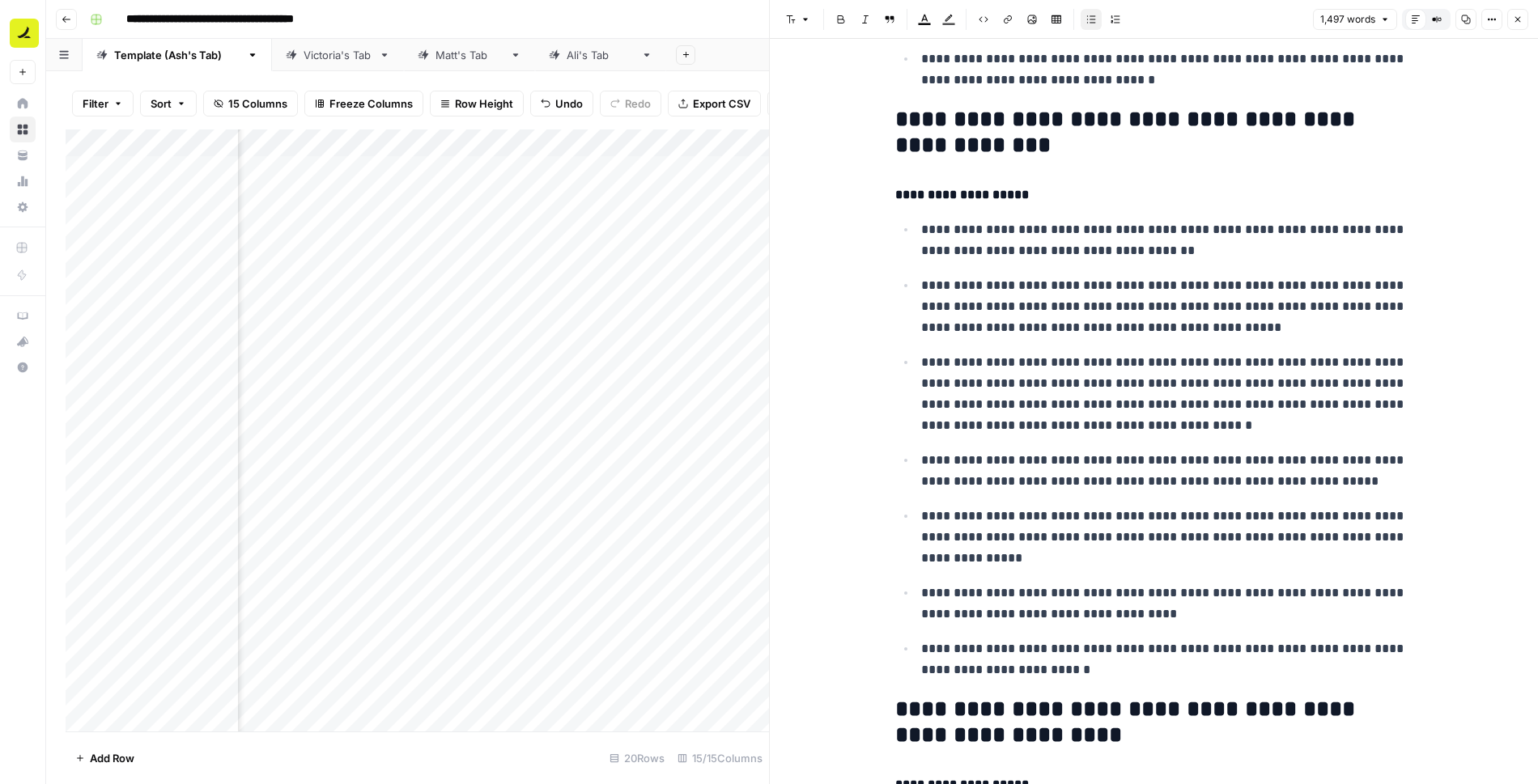 scroll, scrollTop: 3284, scrollLeft: 0, axis: vertical 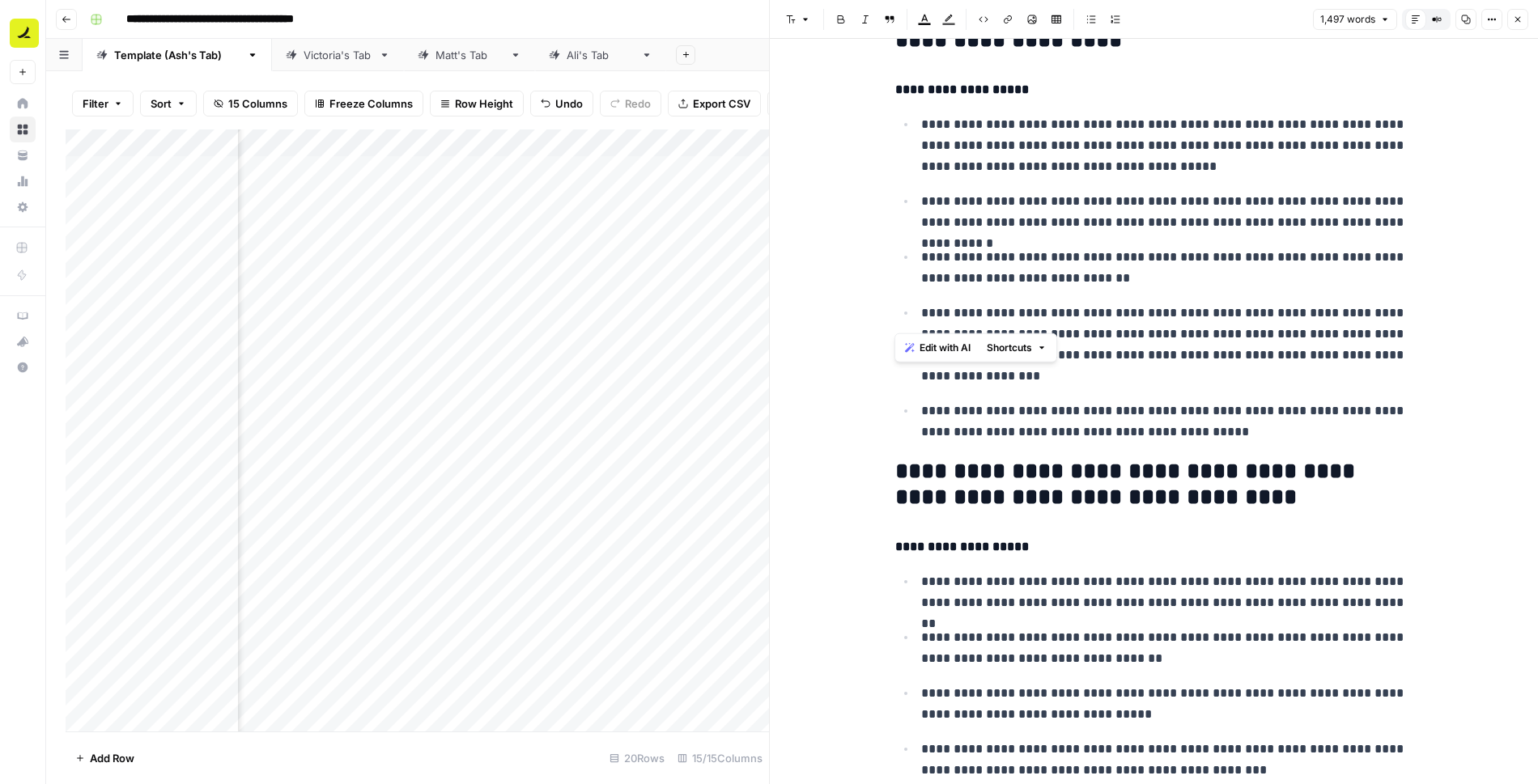 drag, startPoint x: 889, startPoint y: 110, endPoint x: 1047, endPoint y: 314, distance: 258.03101 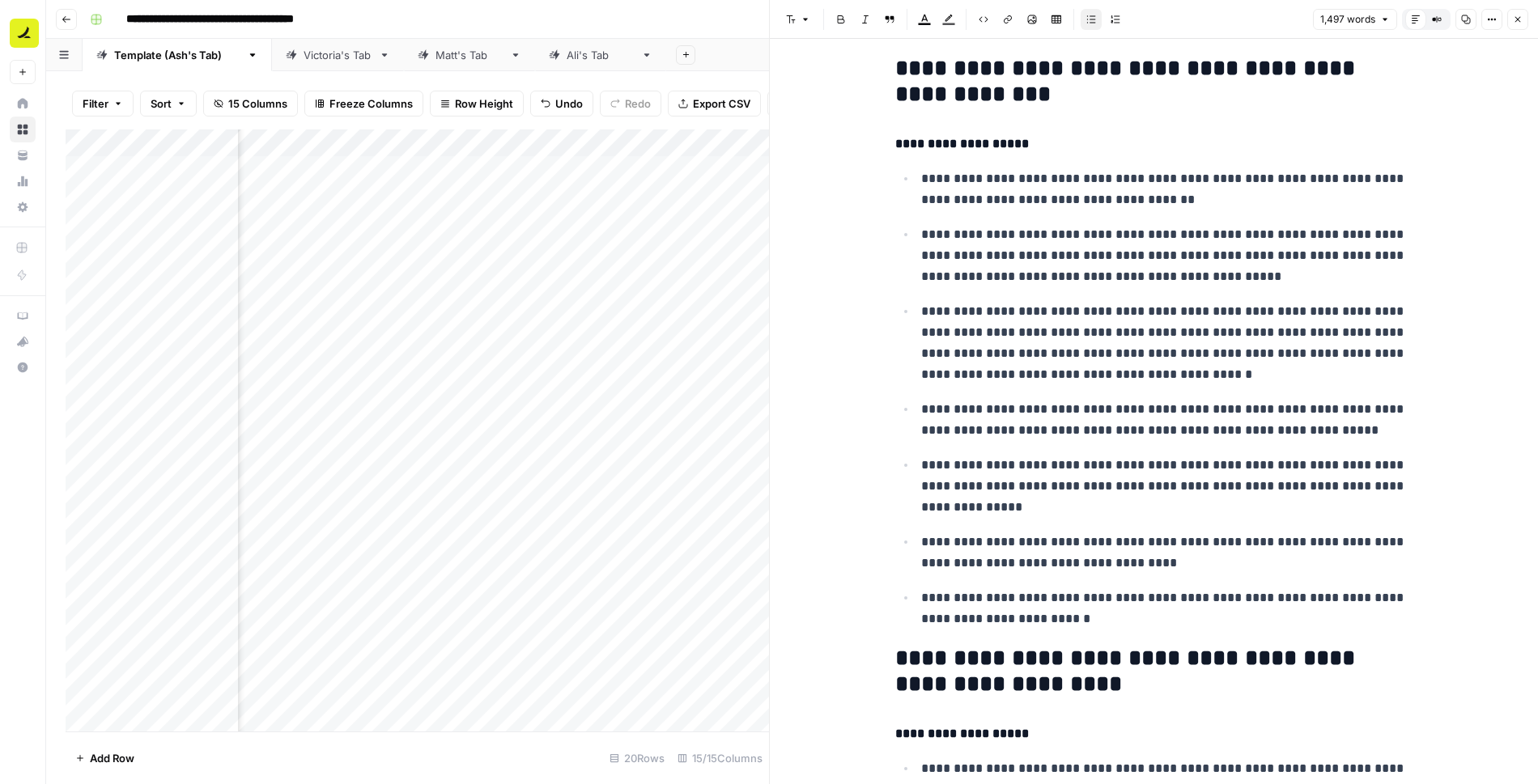 scroll, scrollTop: 3265, scrollLeft: 0, axis: vertical 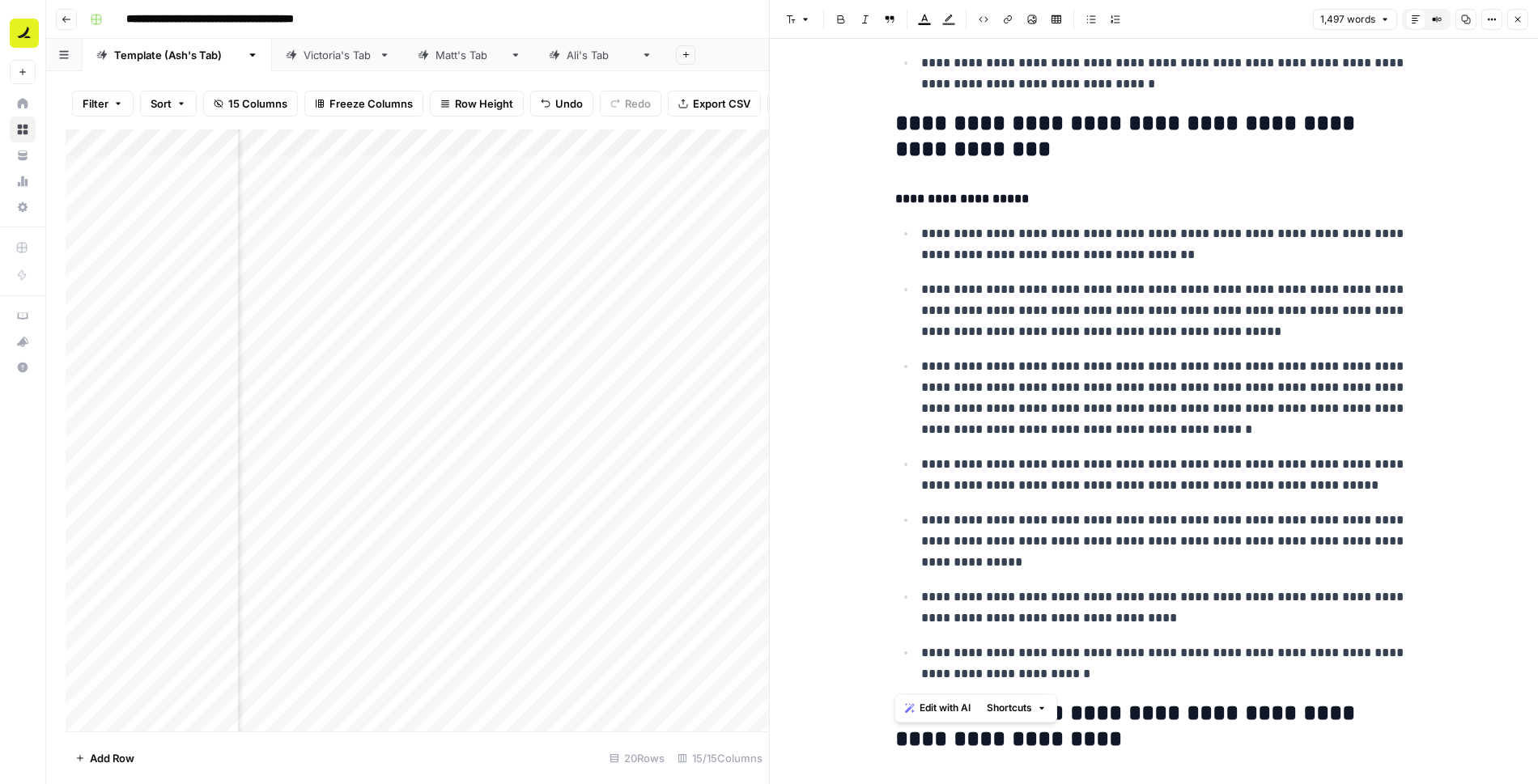 drag, startPoint x: 894, startPoint y: 124, endPoint x: 1059, endPoint y: 676, distance: 576.1328 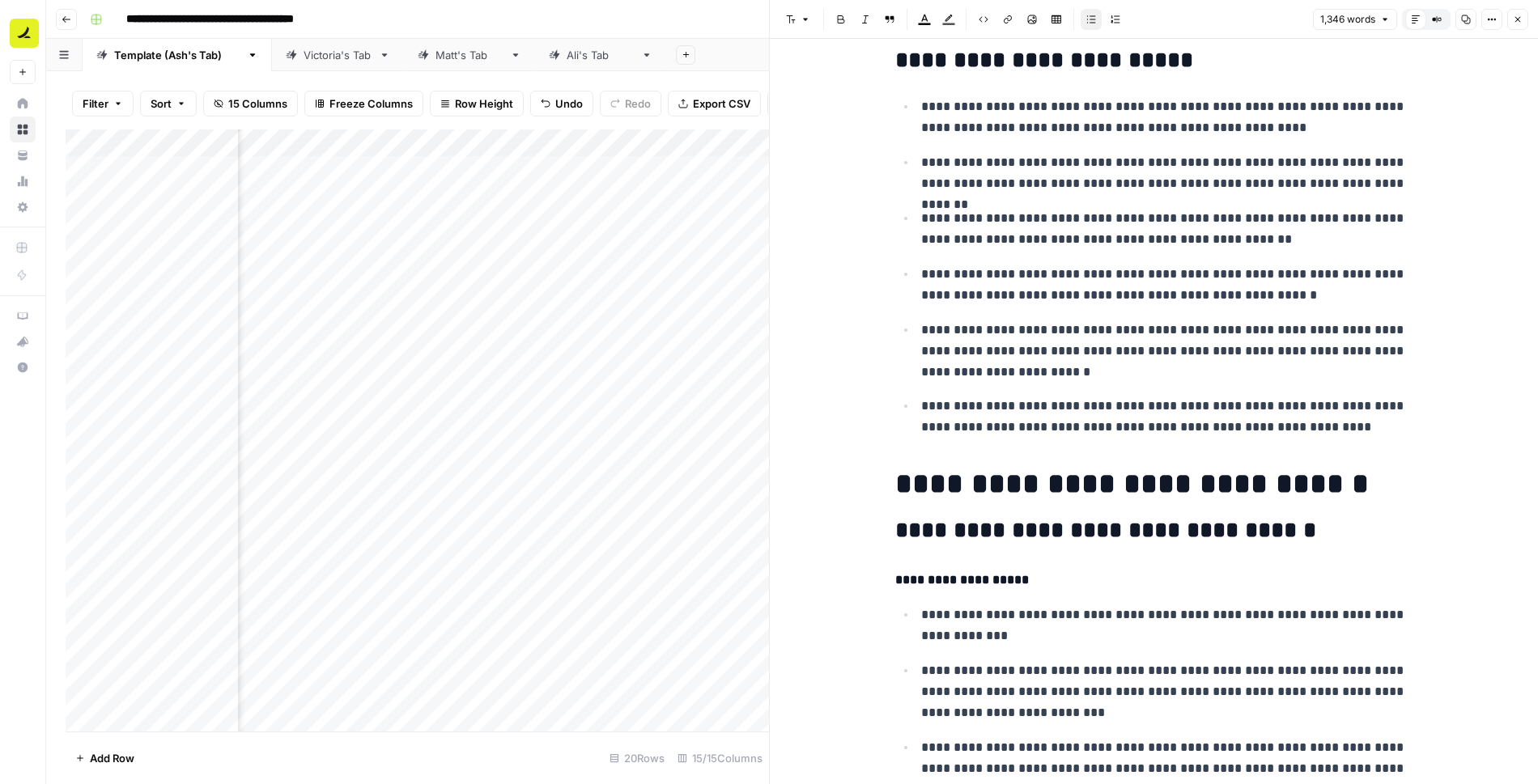 scroll, scrollTop: 608, scrollLeft: 0, axis: vertical 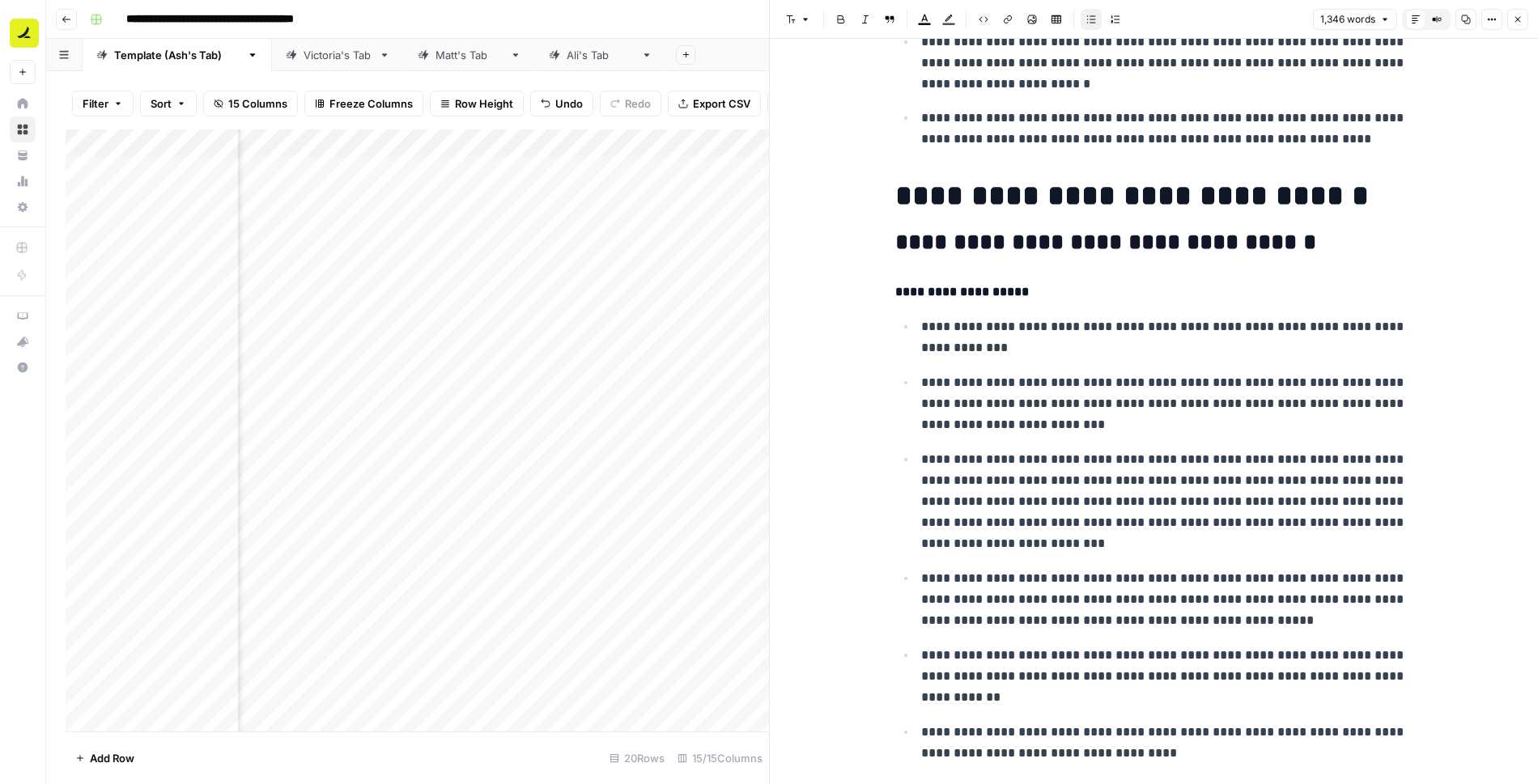 click 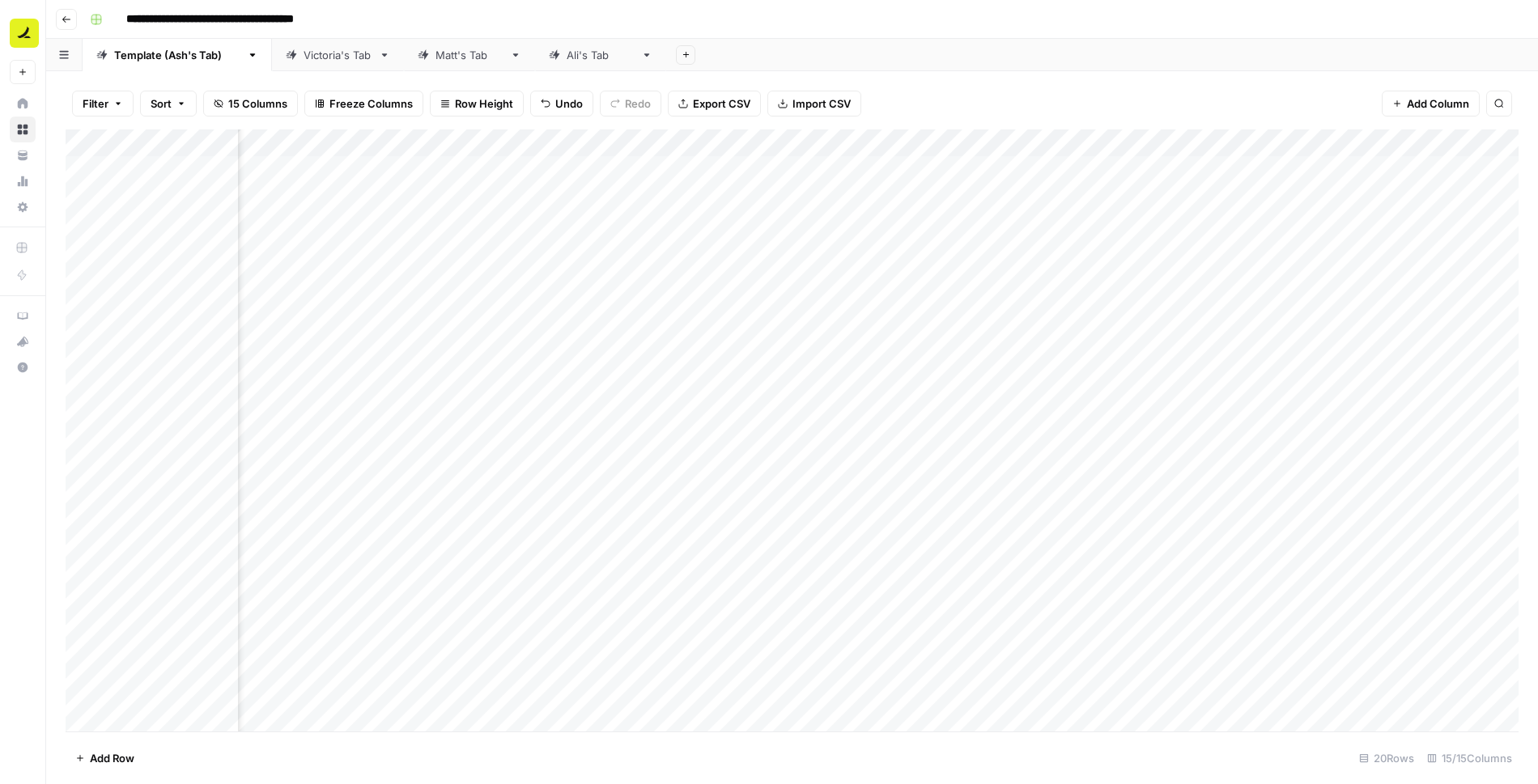 click on "Add Column" at bounding box center [792, 430] 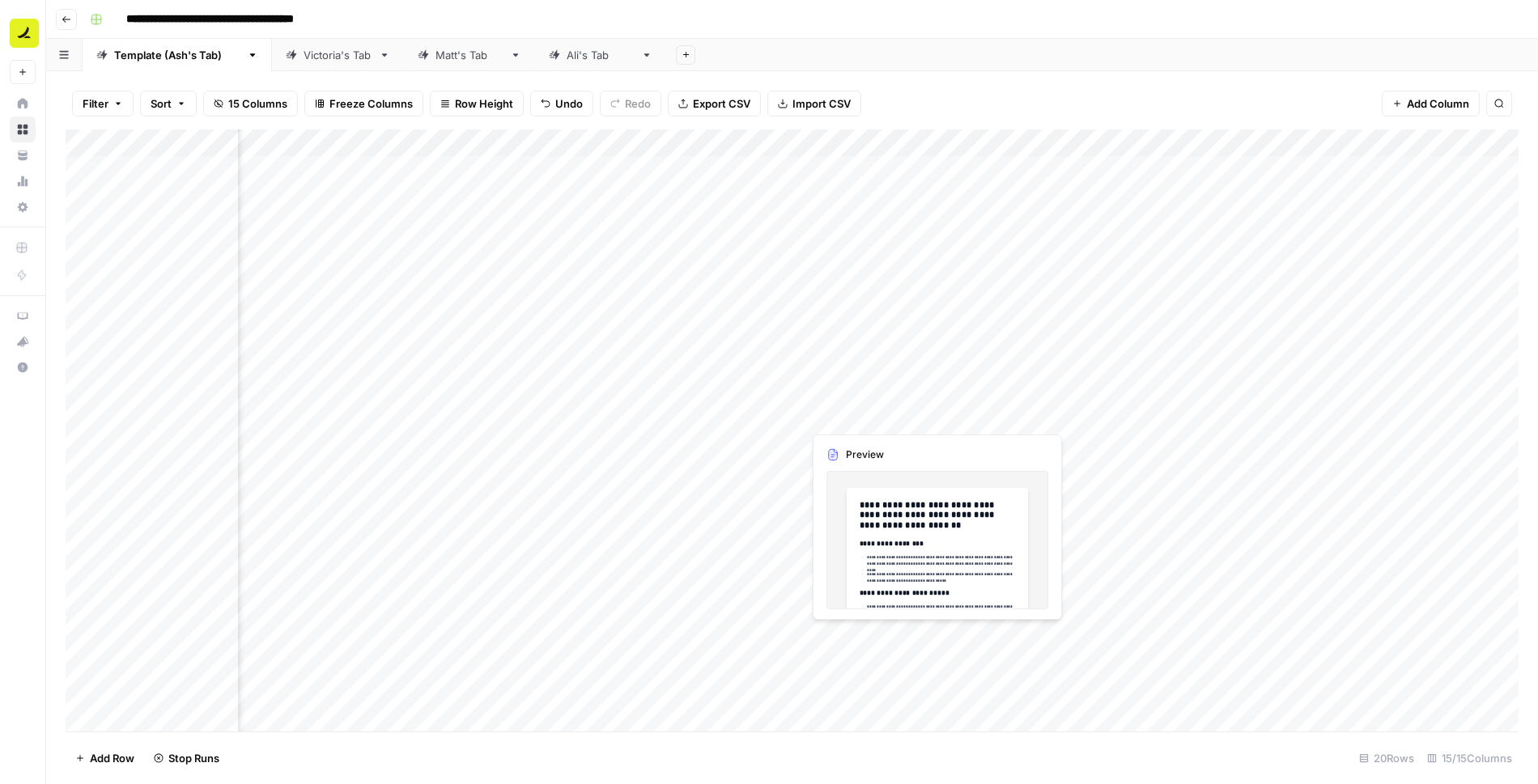 click on "Add Column" at bounding box center [792, 430] 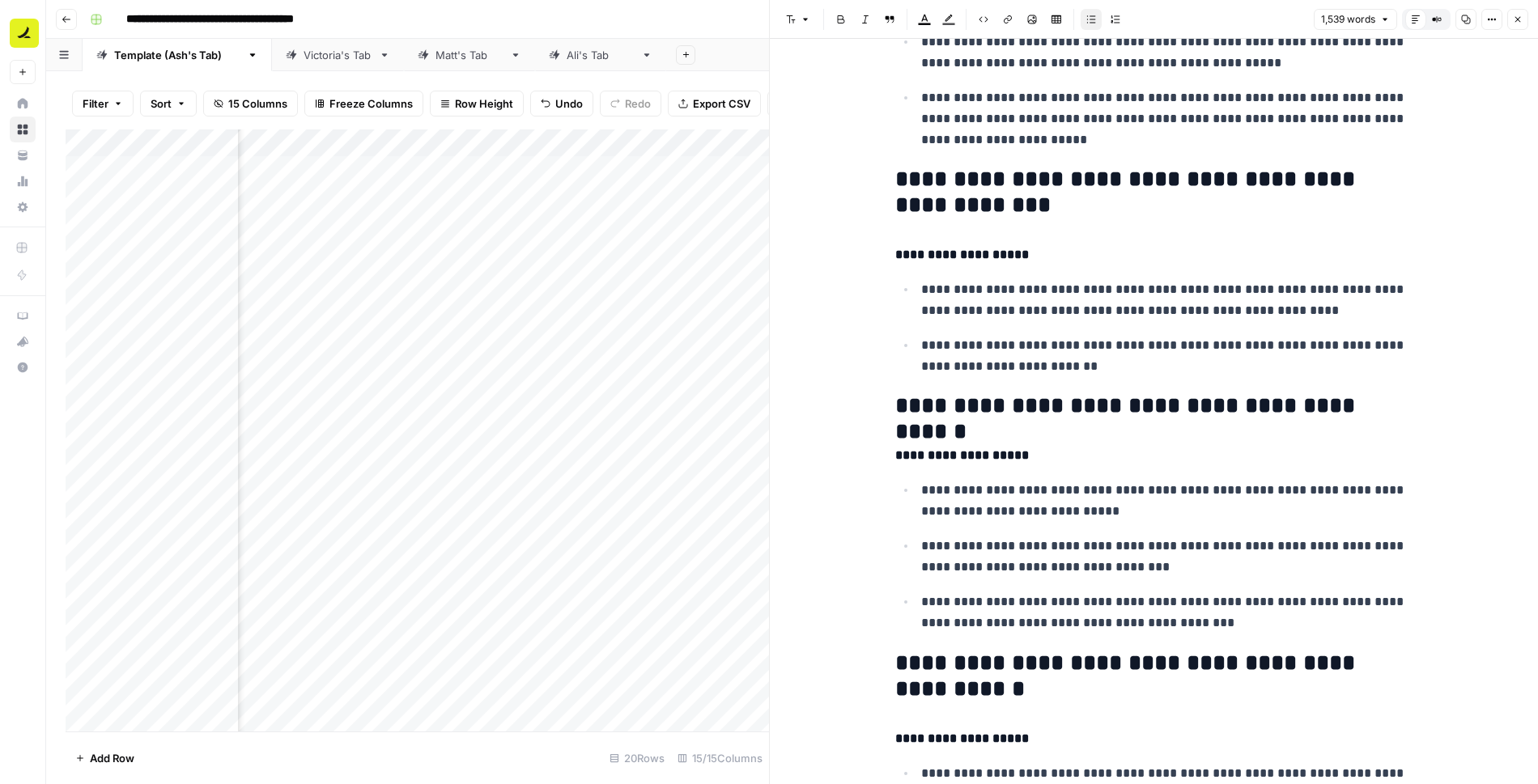 scroll, scrollTop: 3683, scrollLeft: 0, axis: vertical 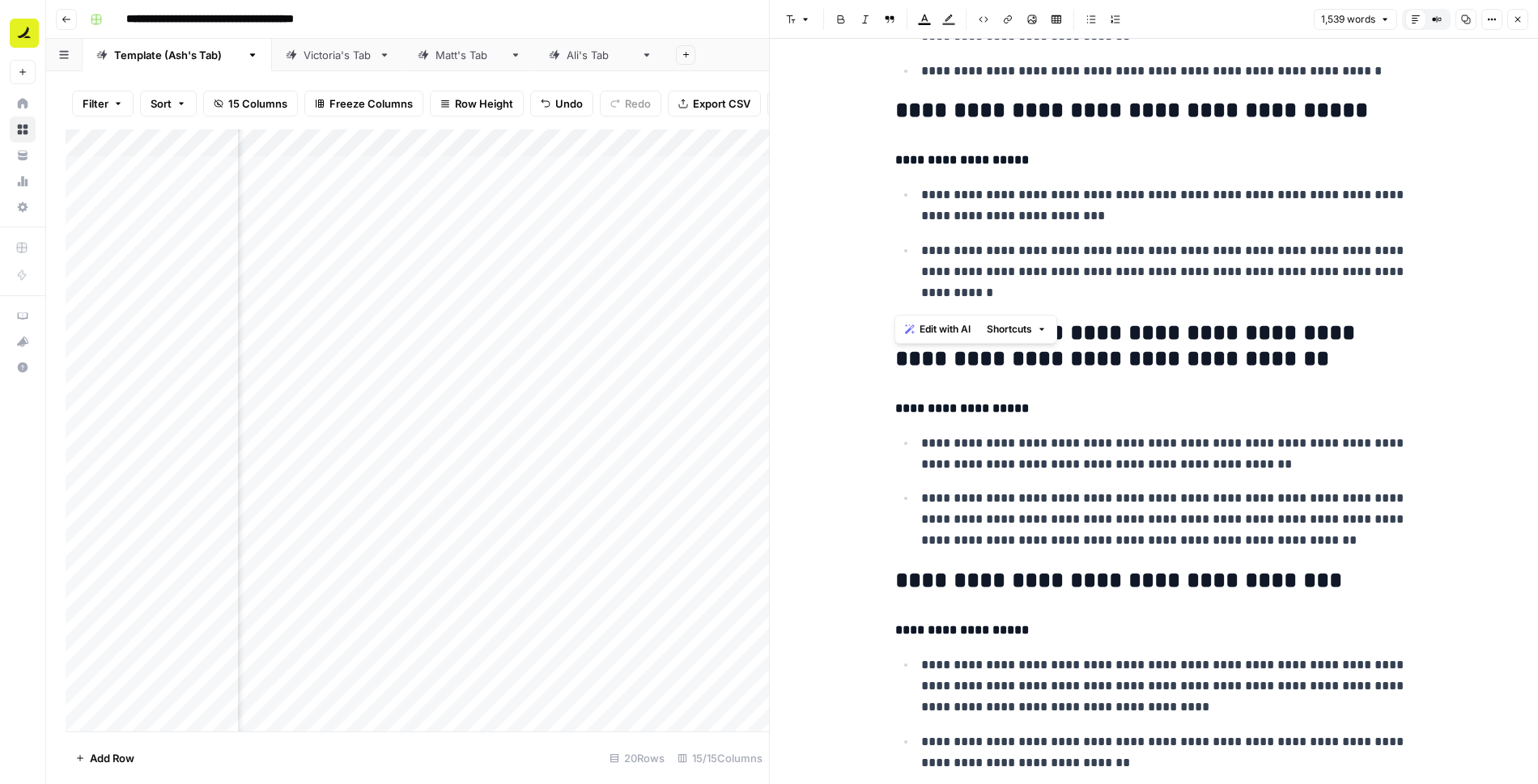 drag, startPoint x: 894, startPoint y: 184, endPoint x: 1124, endPoint y: 305, distance: 259.88651 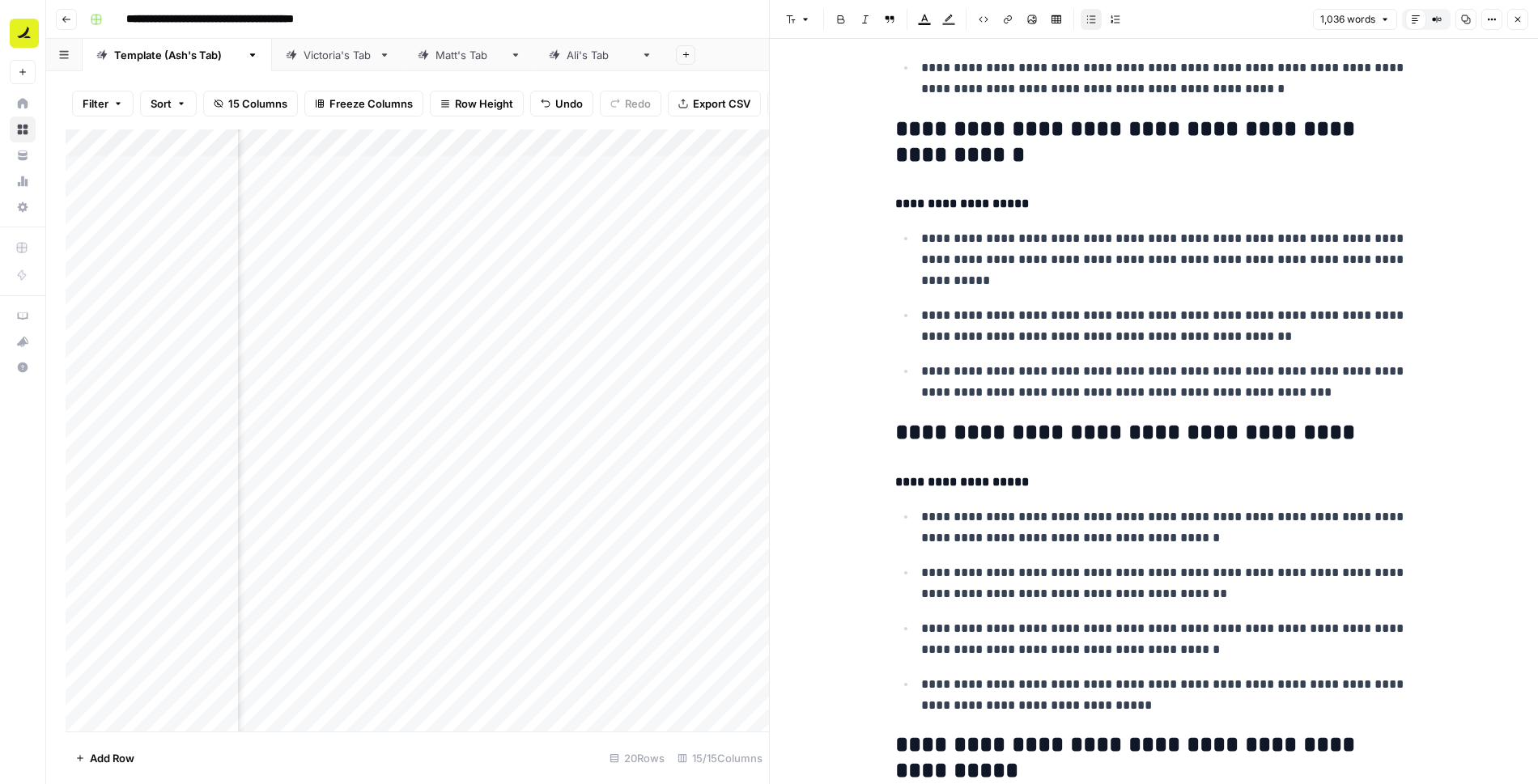 scroll, scrollTop: 2473, scrollLeft: 0, axis: vertical 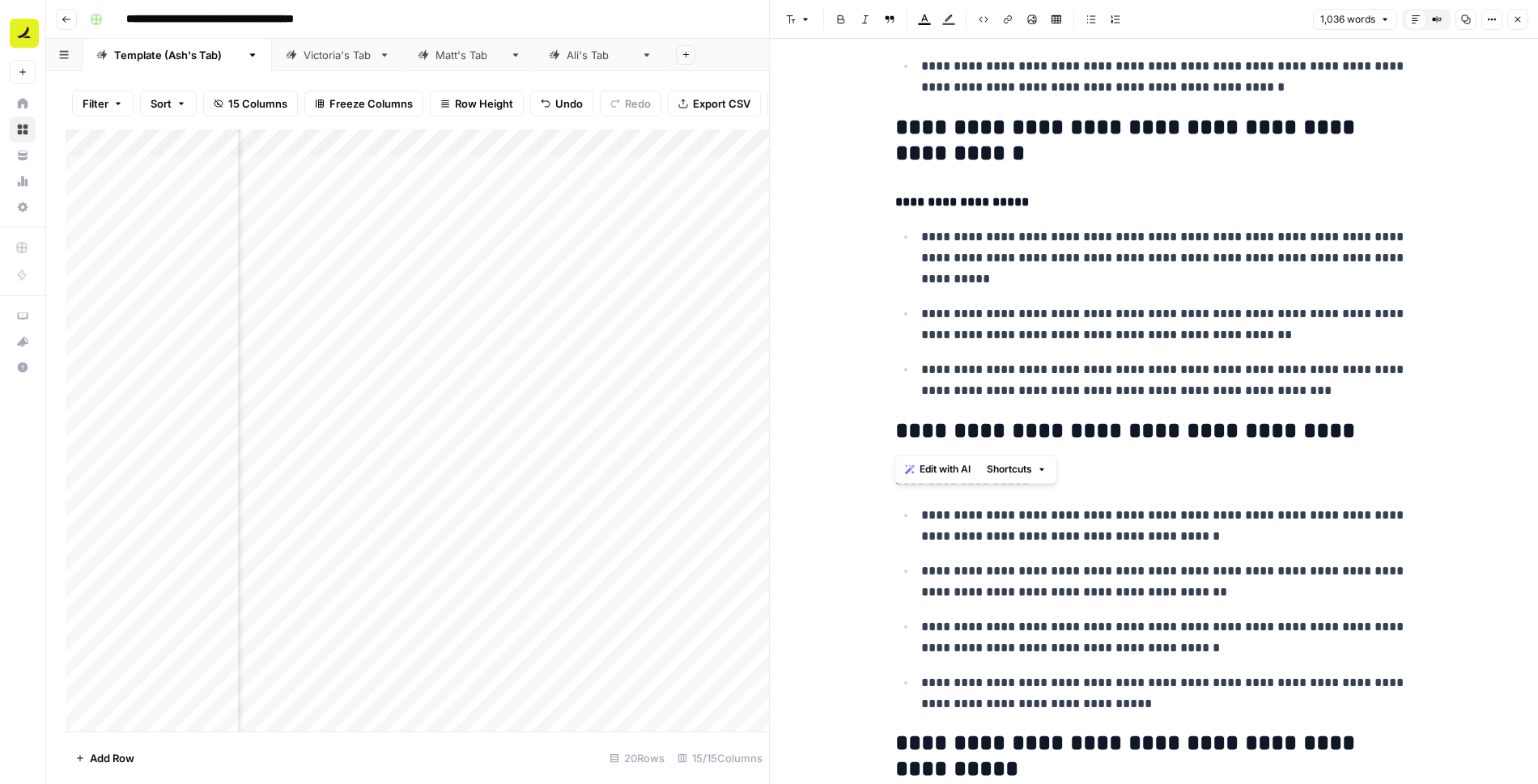 drag, startPoint x: 886, startPoint y: 124, endPoint x: 1058, endPoint y: 439, distance: 358.89971 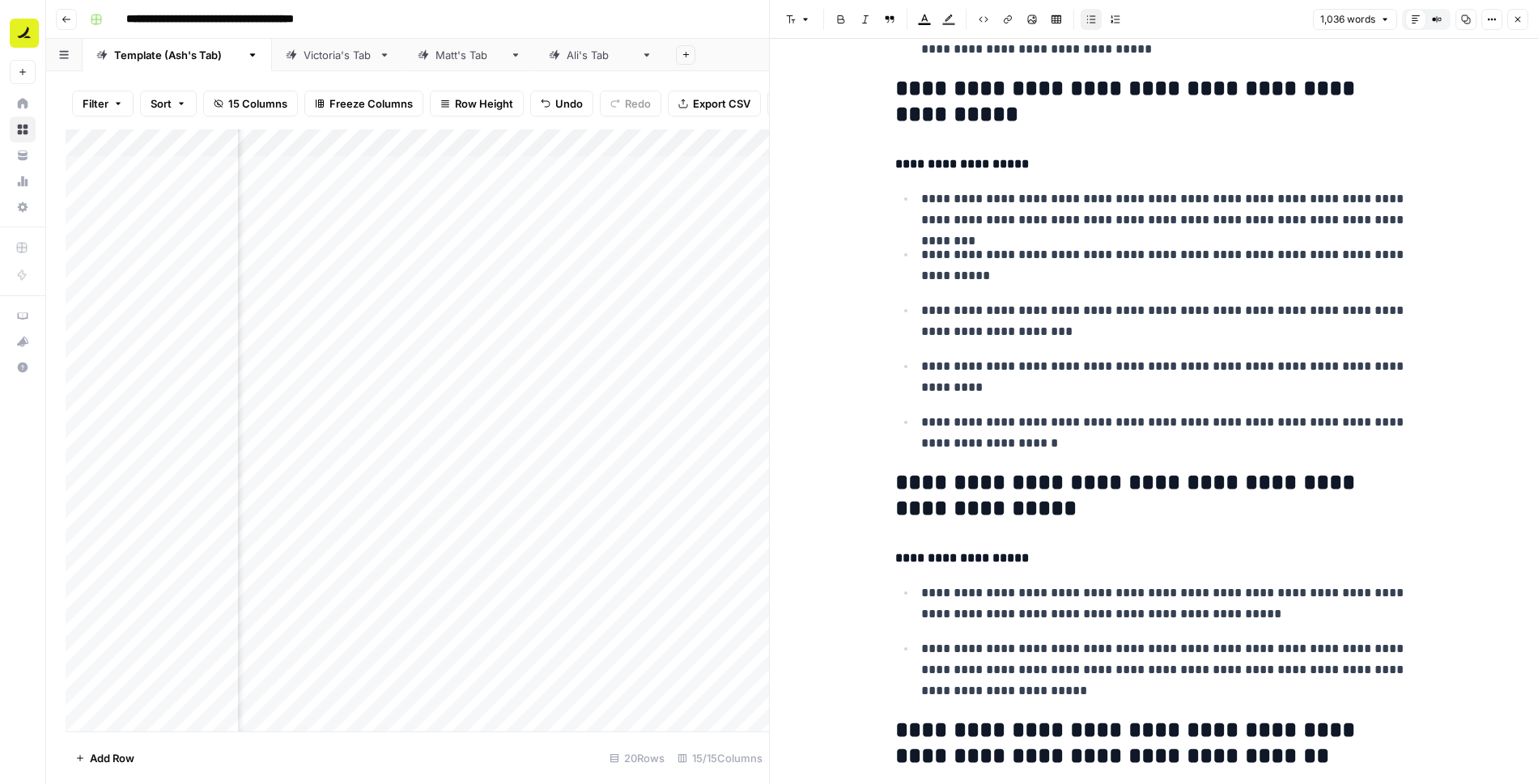 scroll, scrollTop: 3129, scrollLeft: 0, axis: vertical 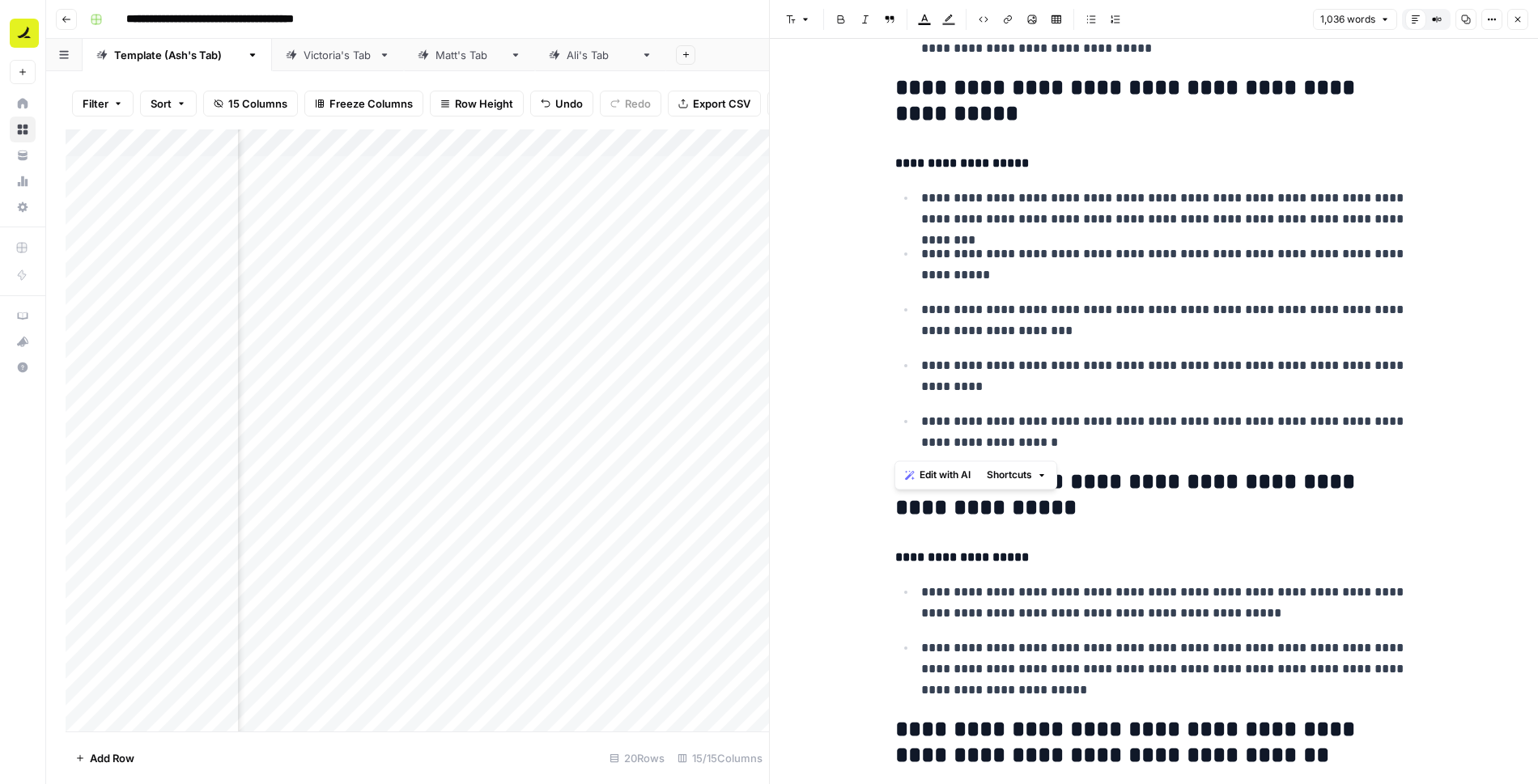 drag, startPoint x: 898, startPoint y: 91, endPoint x: 1072, endPoint y: 450, distance: 398.9449 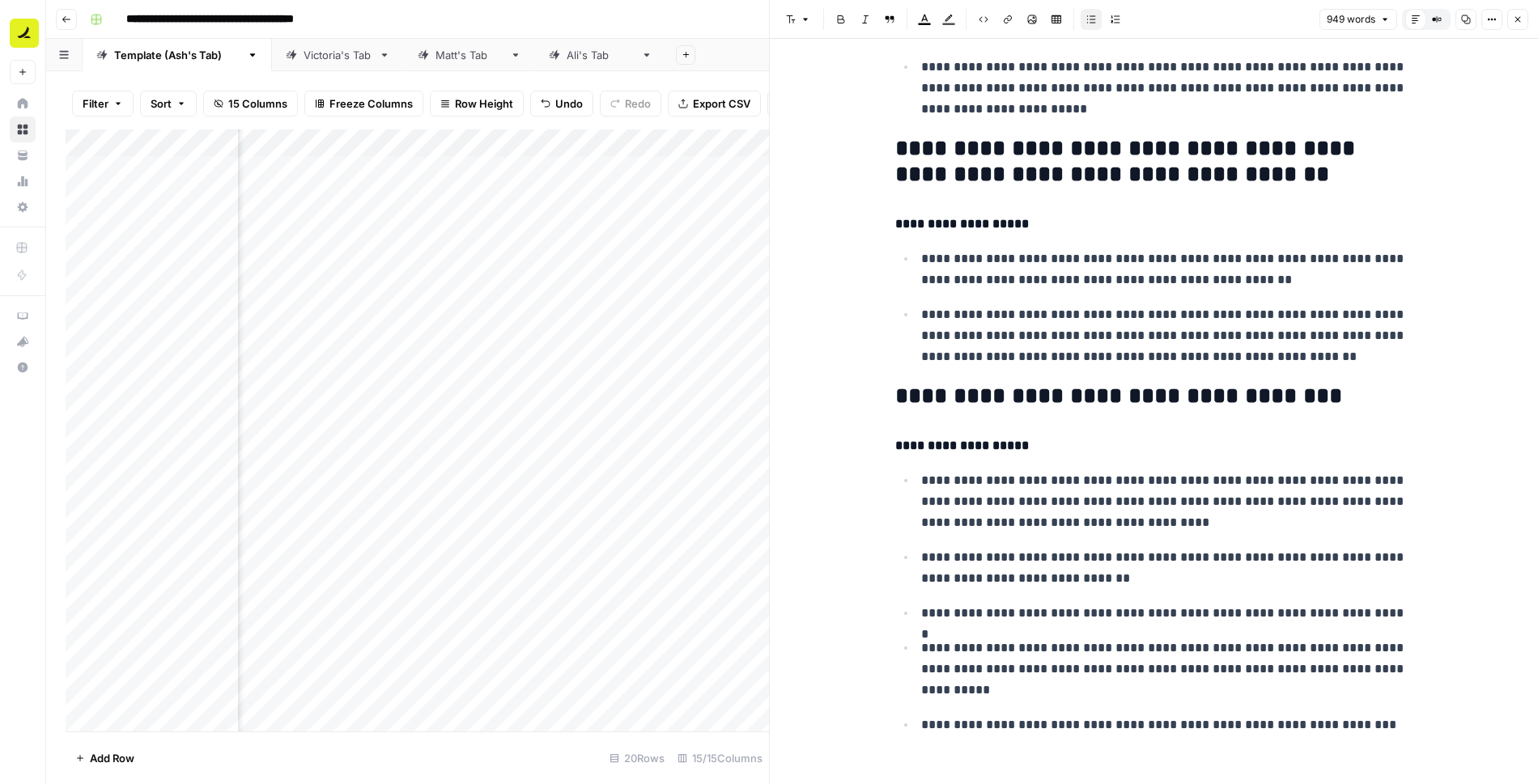 scroll, scrollTop: 3335, scrollLeft: 0, axis: vertical 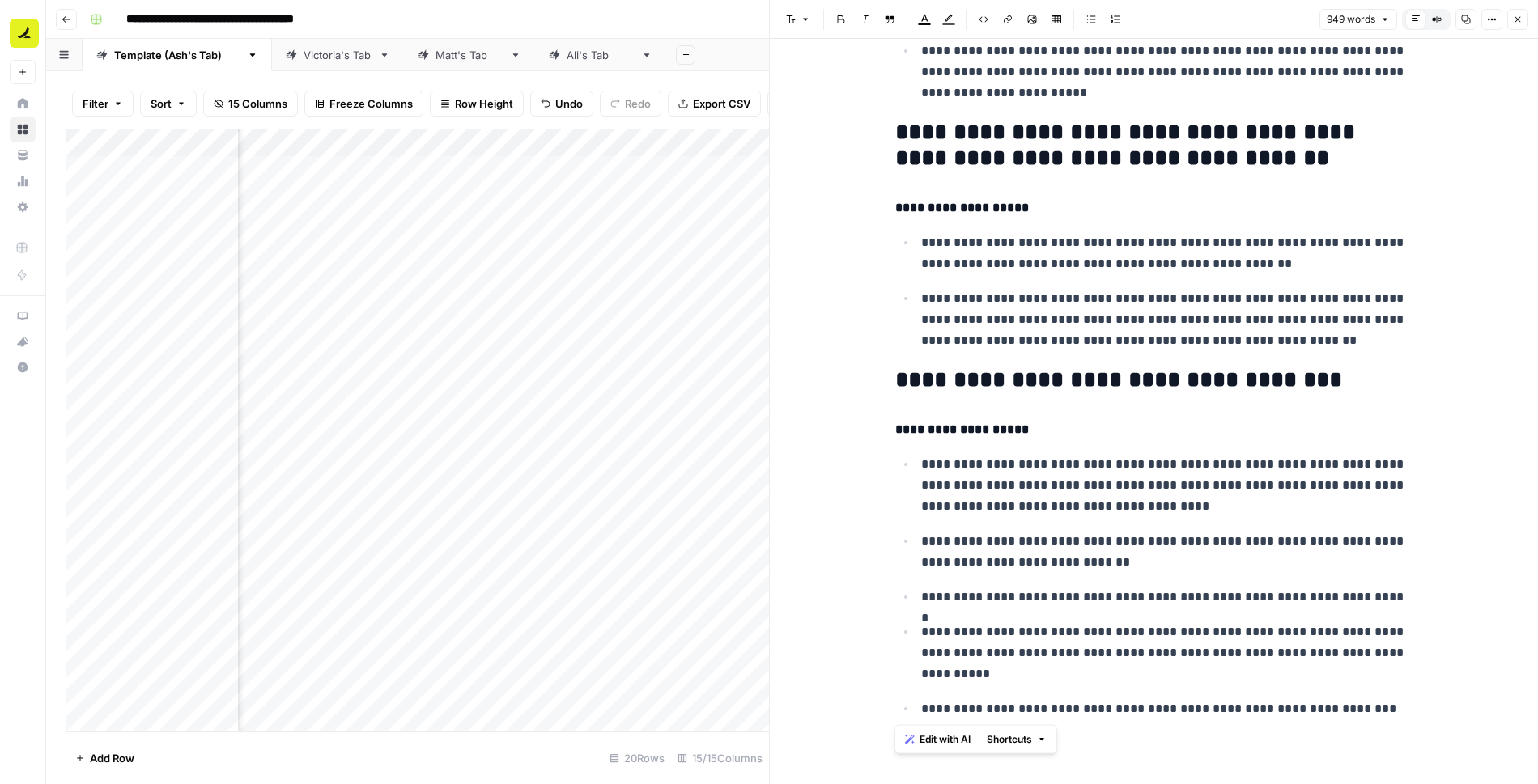 drag, startPoint x: 897, startPoint y: 372, endPoint x: 1410, endPoint y: 724, distance: 622.15191 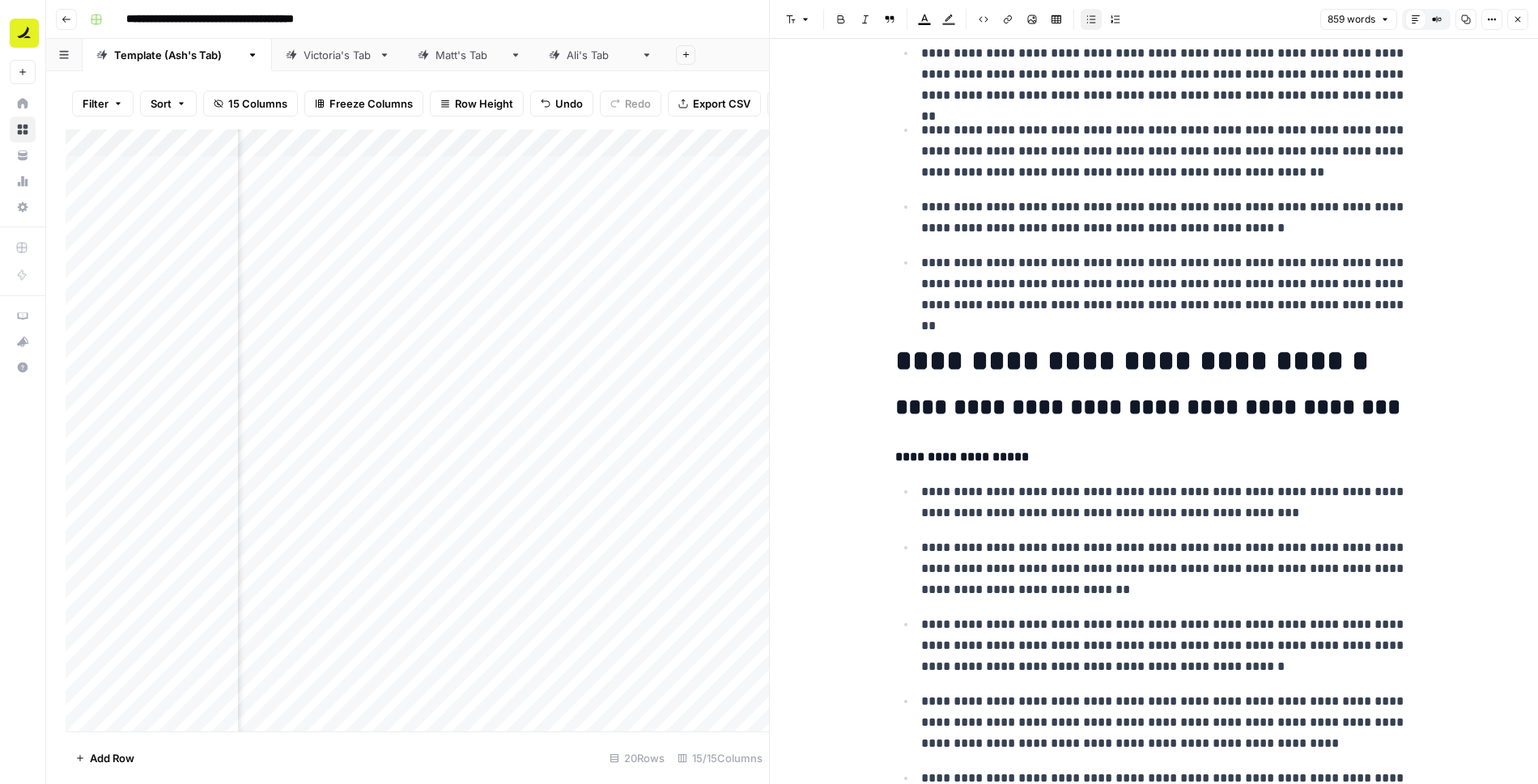 scroll, scrollTop: 0, scrollLeft: 0, axis: both 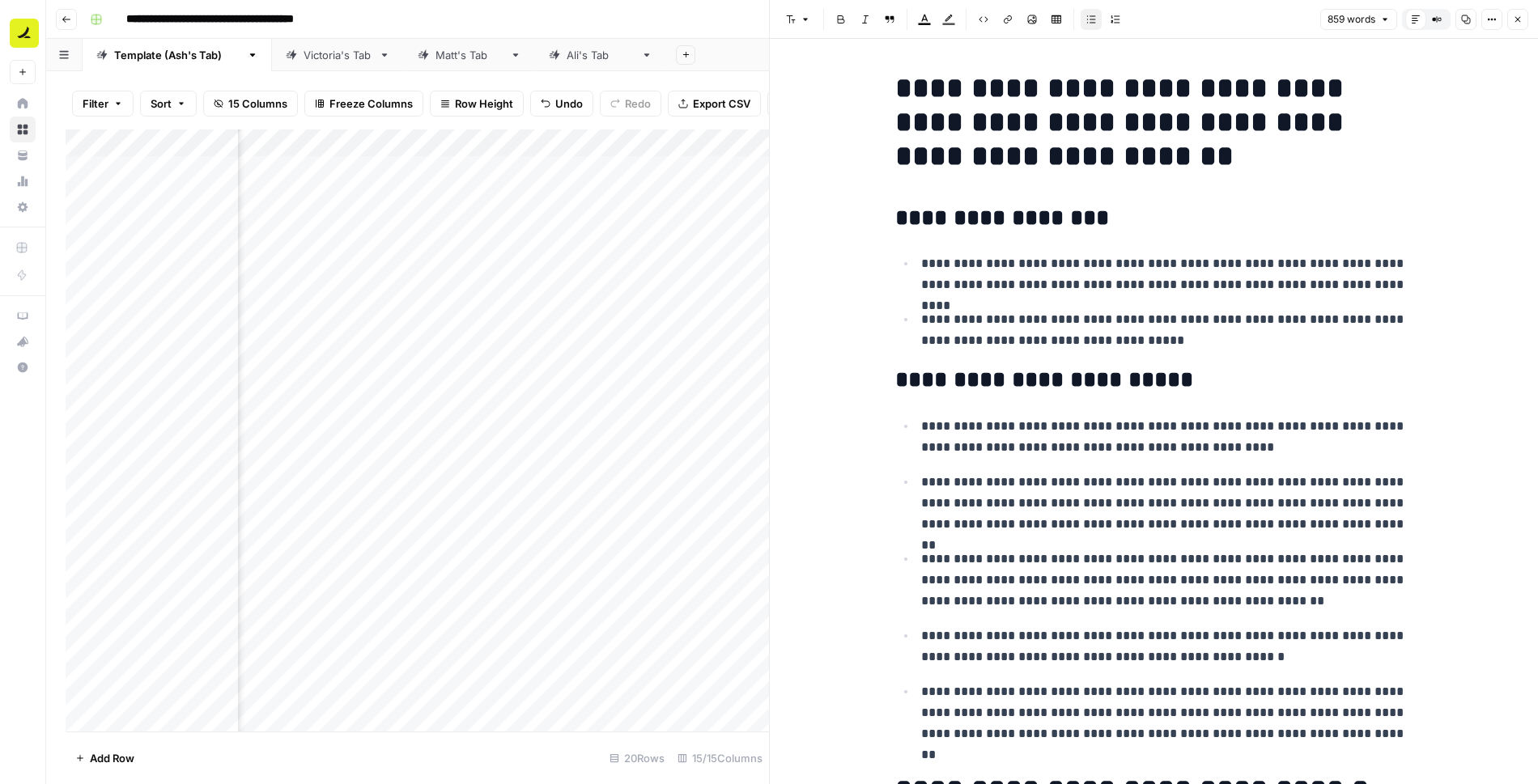 click 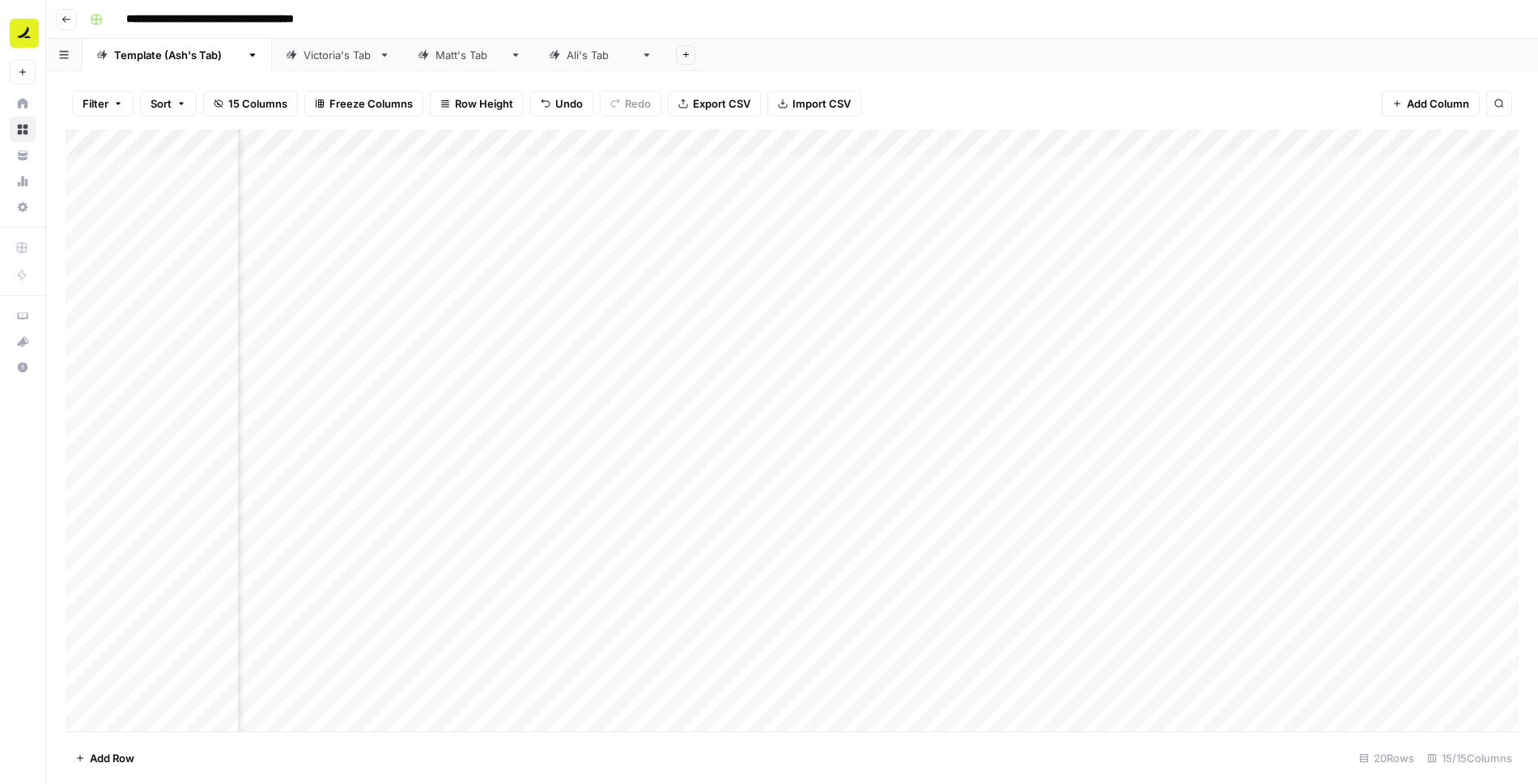 click on "Add Column" at bounding box center (792, 430) 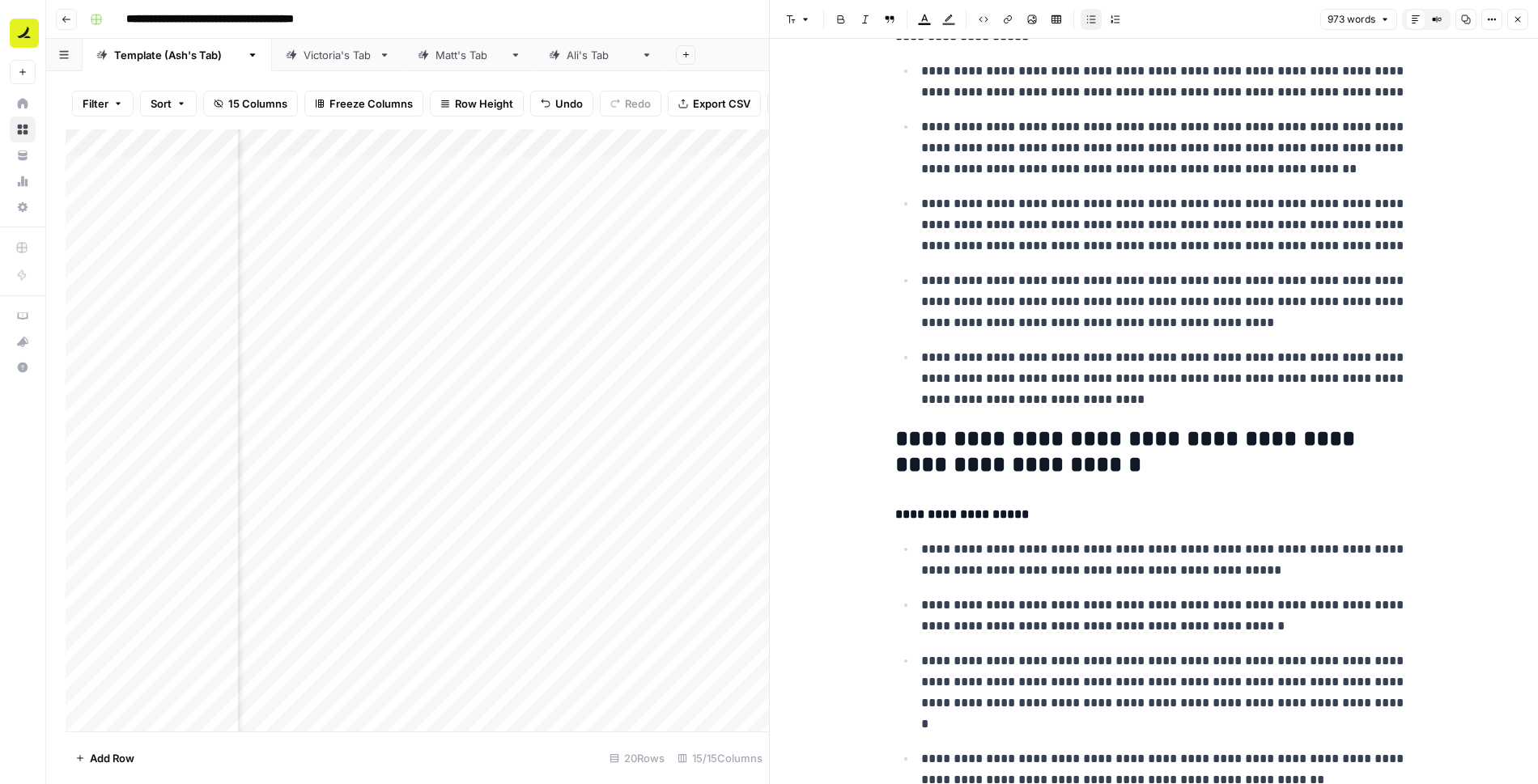 scroll, scrollTop: 2956, scrollLeft: 0, axis: vertical 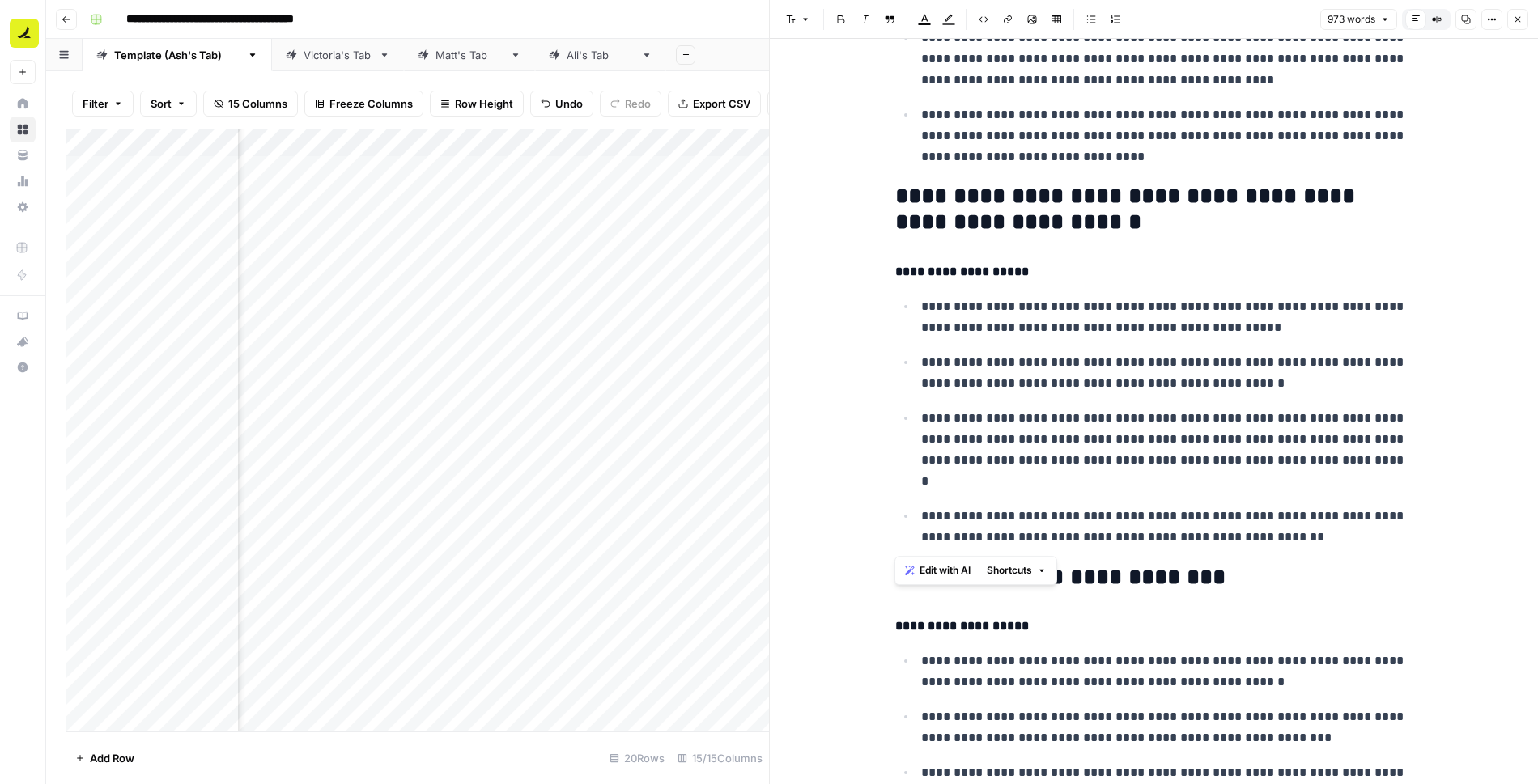 drag, startPoint x: 894, startPoint y: 201, endPoint x: 1304, endPoint y: 538, distance: 530.725 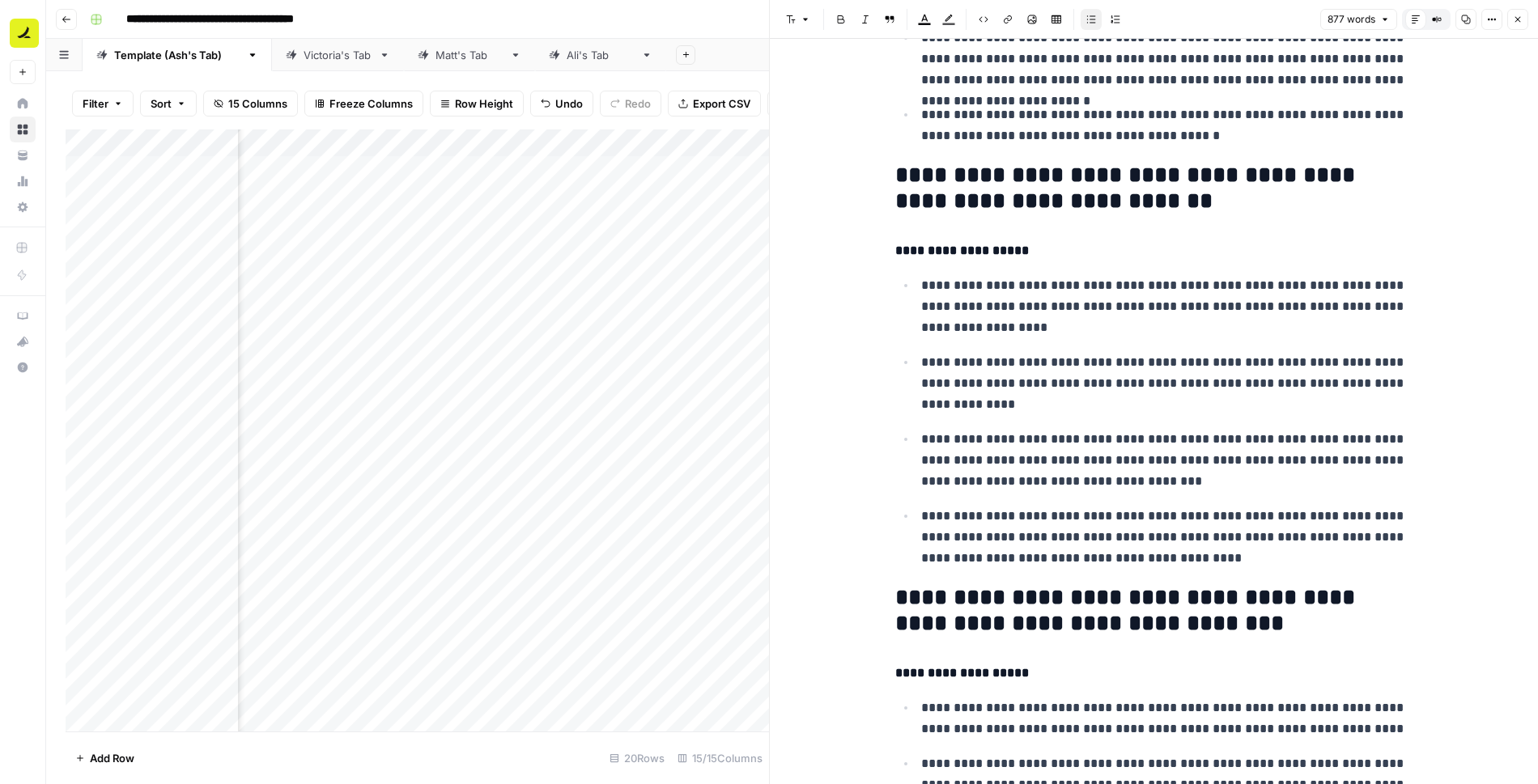 scroll, scrollTop: 2121, scrollLeft: 0, axis: vertical 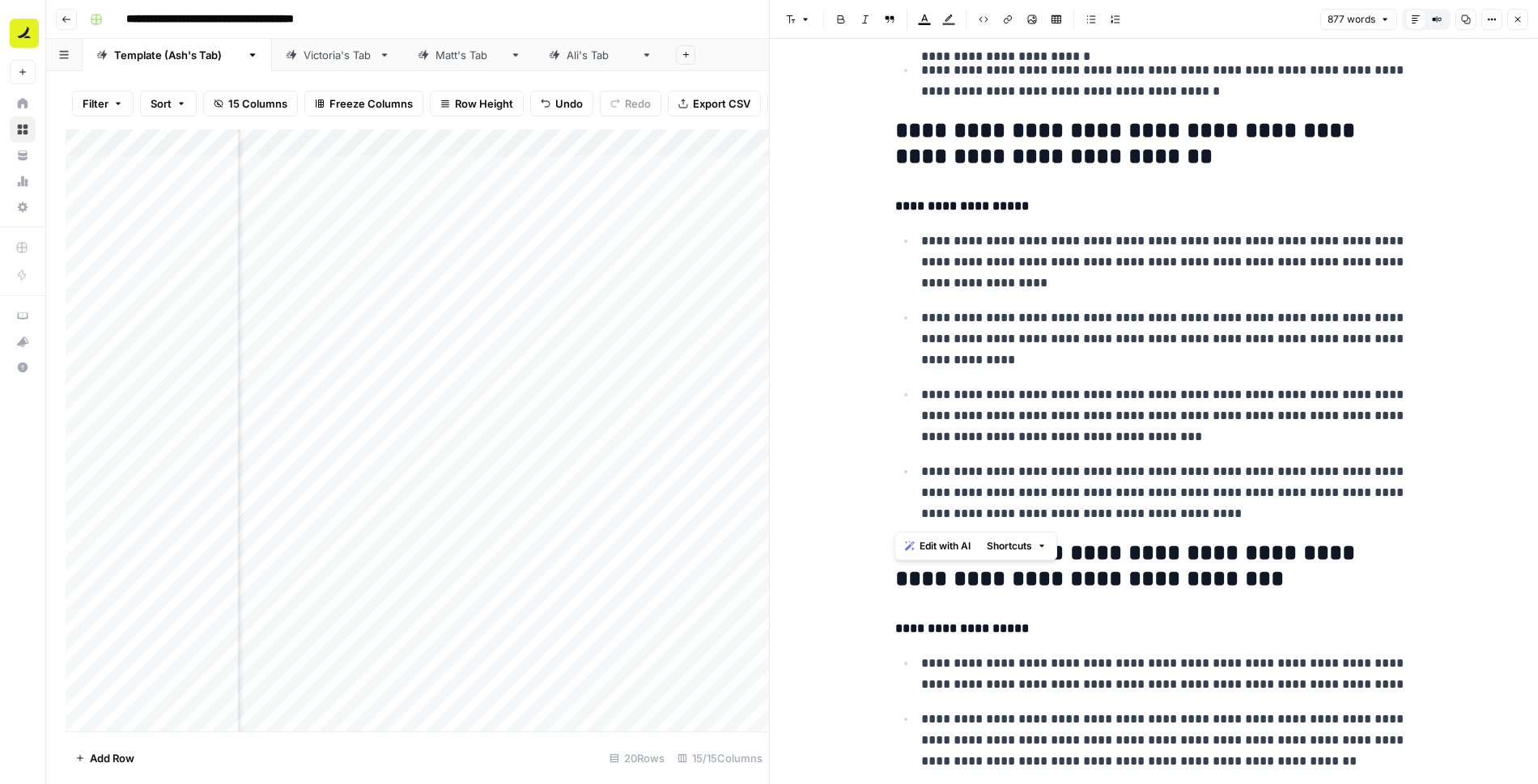 drag, startPoint x: 894, startPoint y: 133, endPoint x: 1289, endPoint y: 520, distance: 552.98644 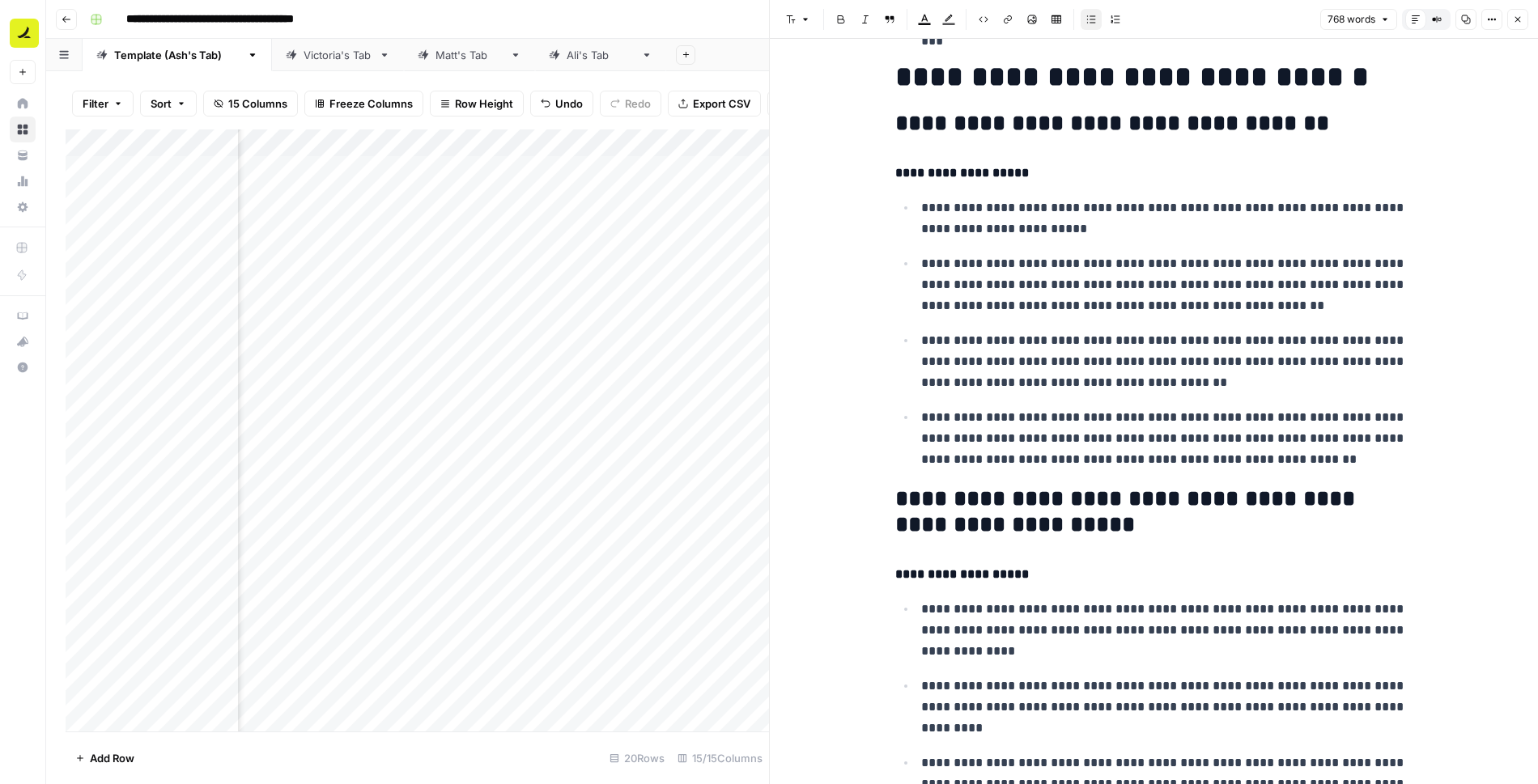 scroll, scrollTop: 0, scrollLeft: 0, axis: both 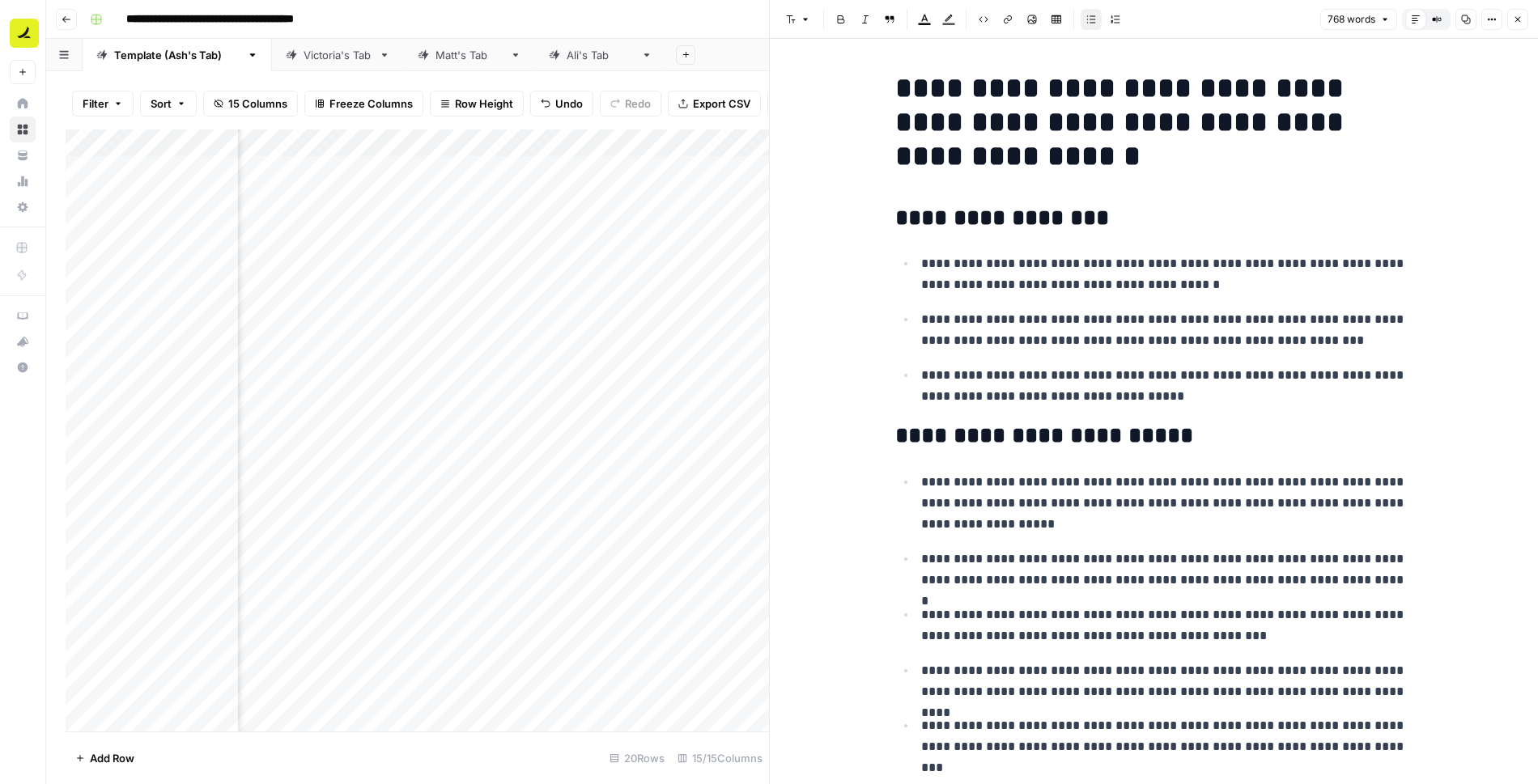 click on "Close" at bounding box center [1518, 19] 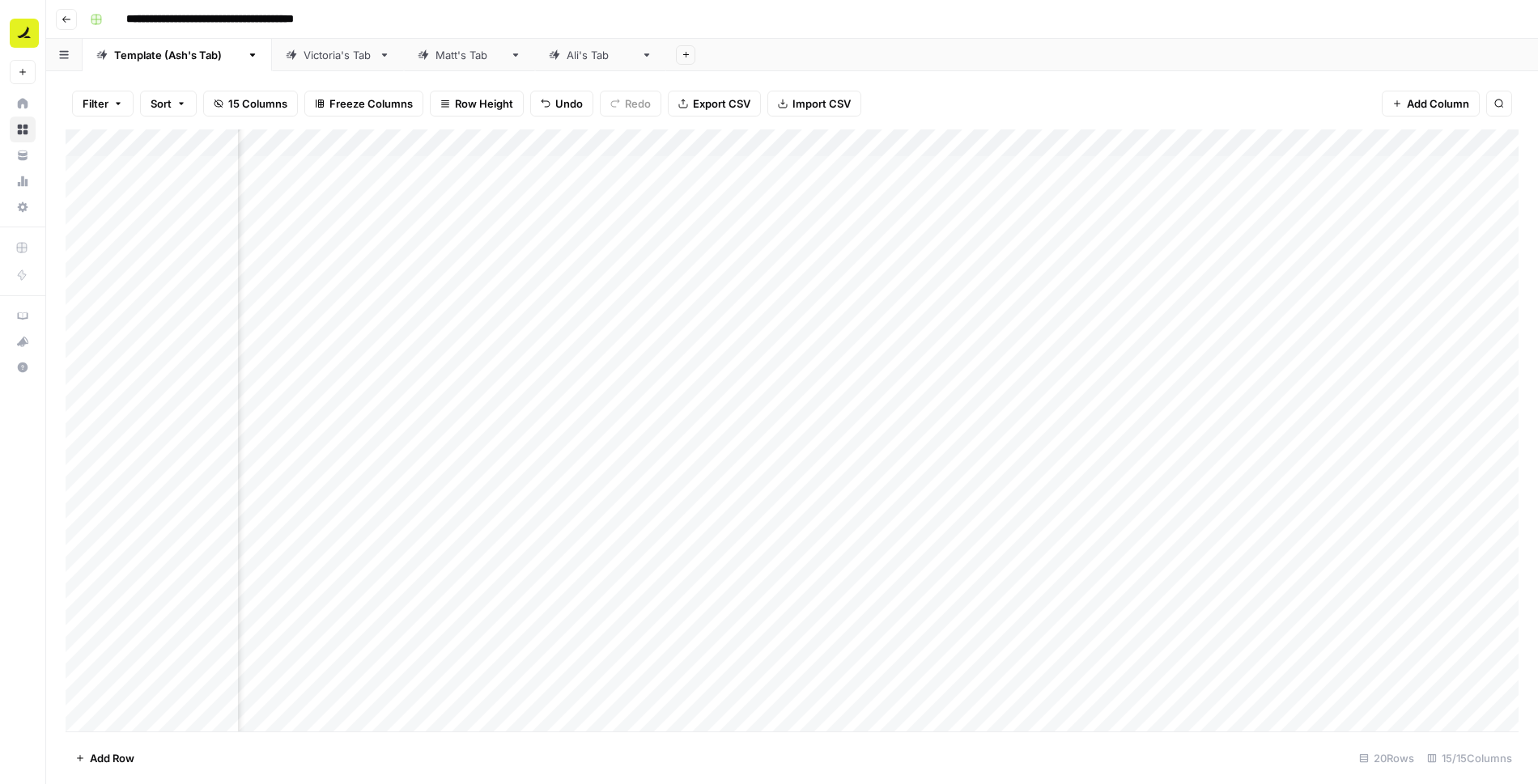 click on "Add Column" at bounding box center (792, 430) 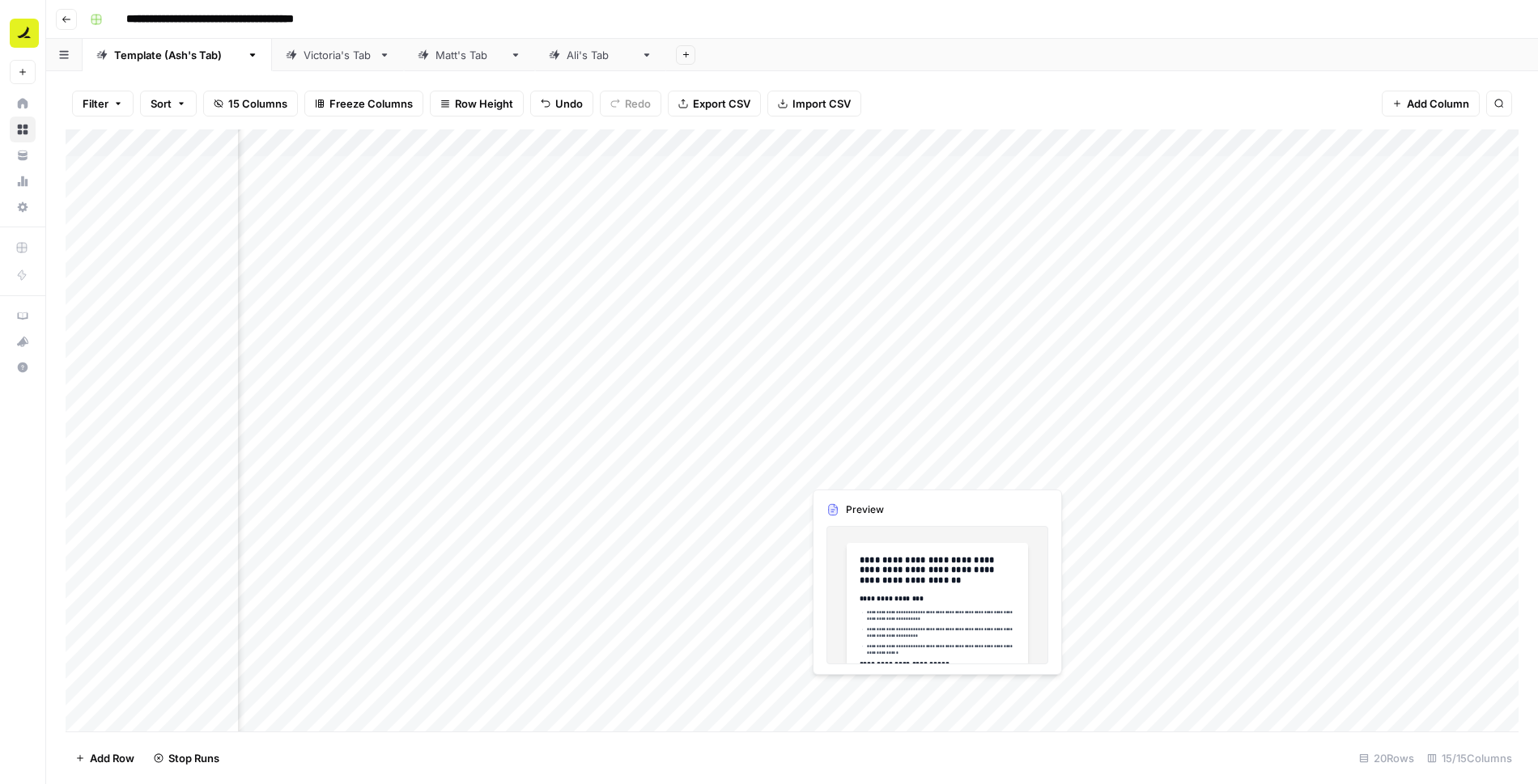 click on "Add Column" at bounding box center [792, 430] 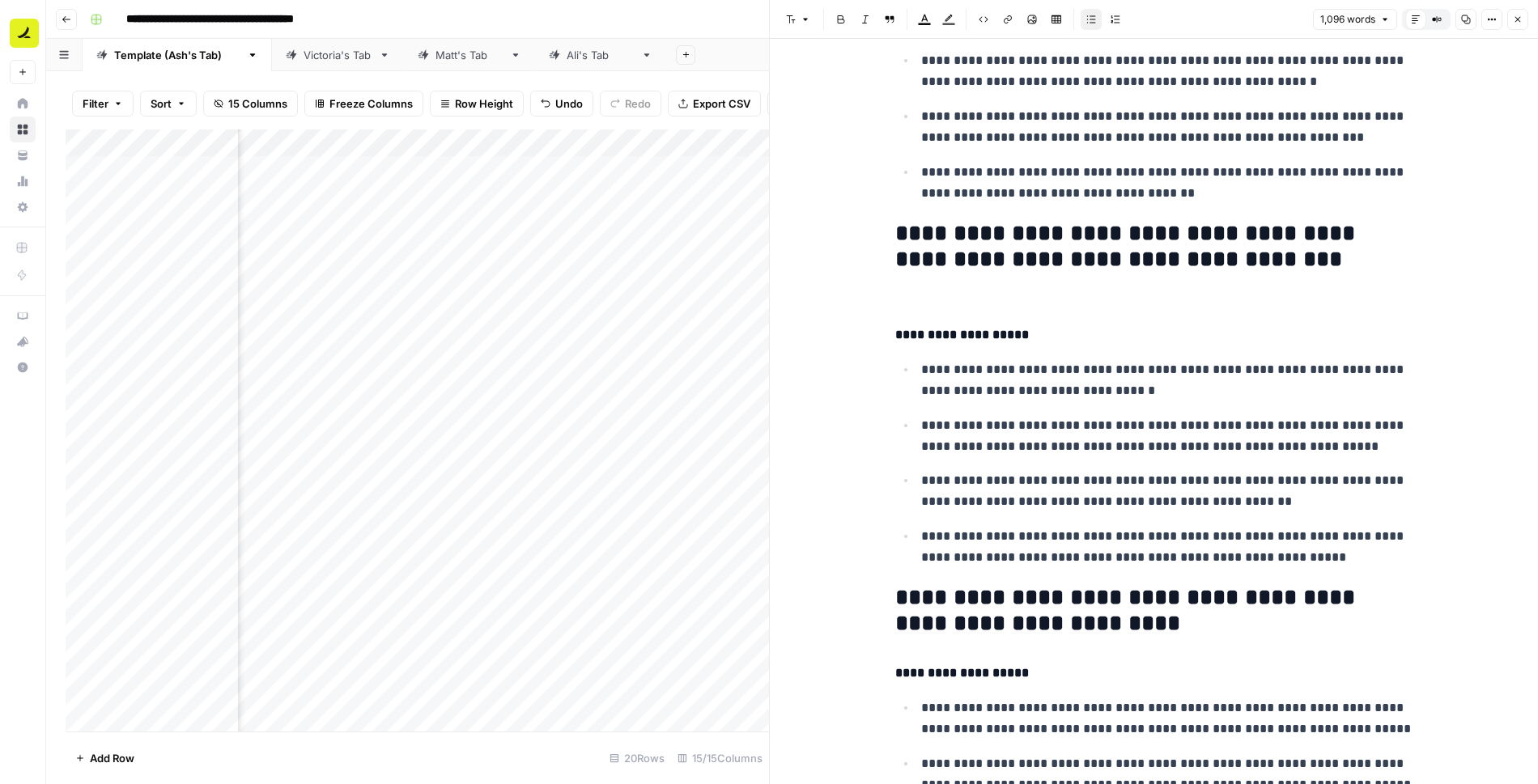 scroll, scrollTop: 3059, scrollLeft: 0, axis: vertical 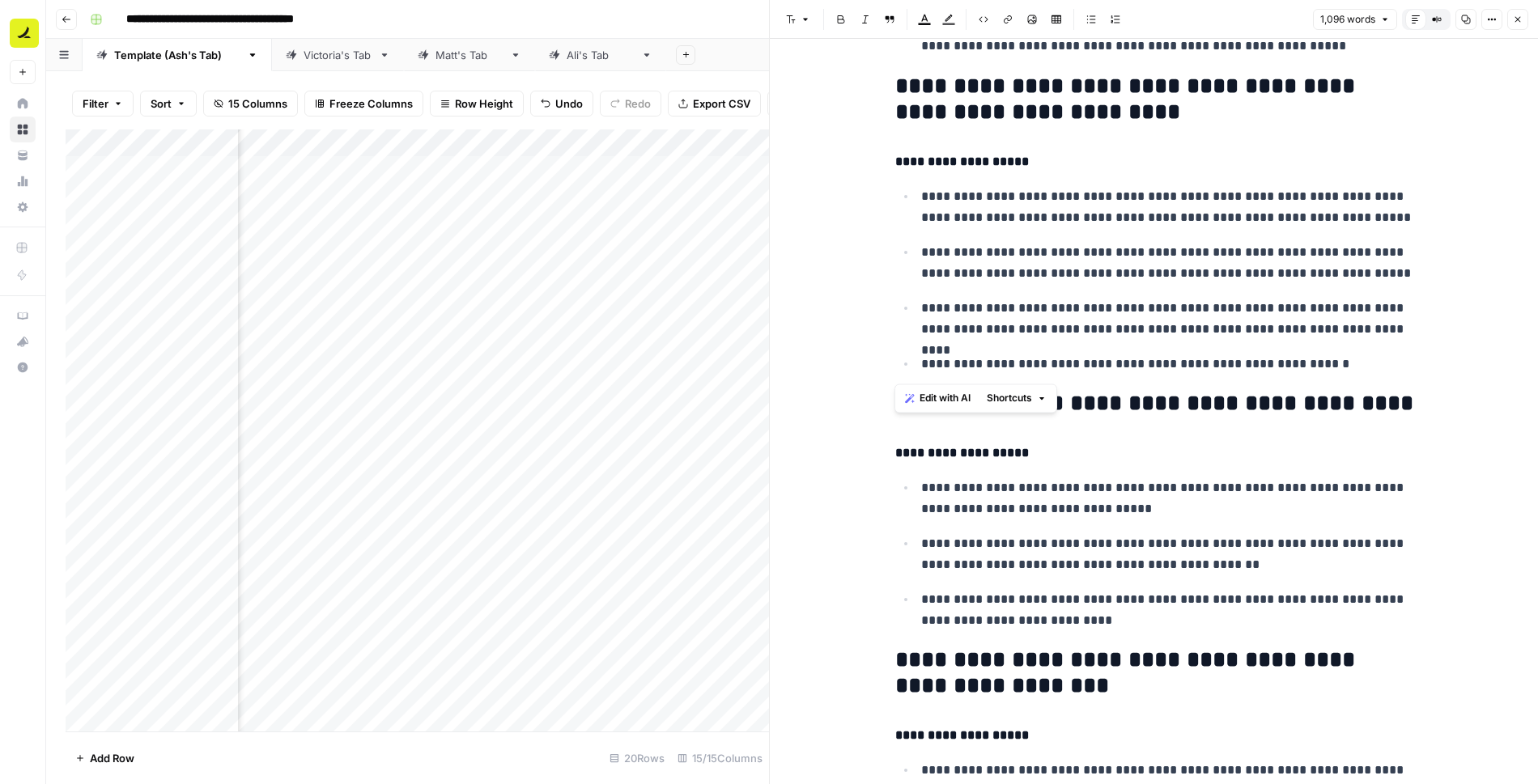 drag, startPoint x: 893, startPoint y: 233, endPoint x: 1312, endPoint y: 367, distance: 439.90567 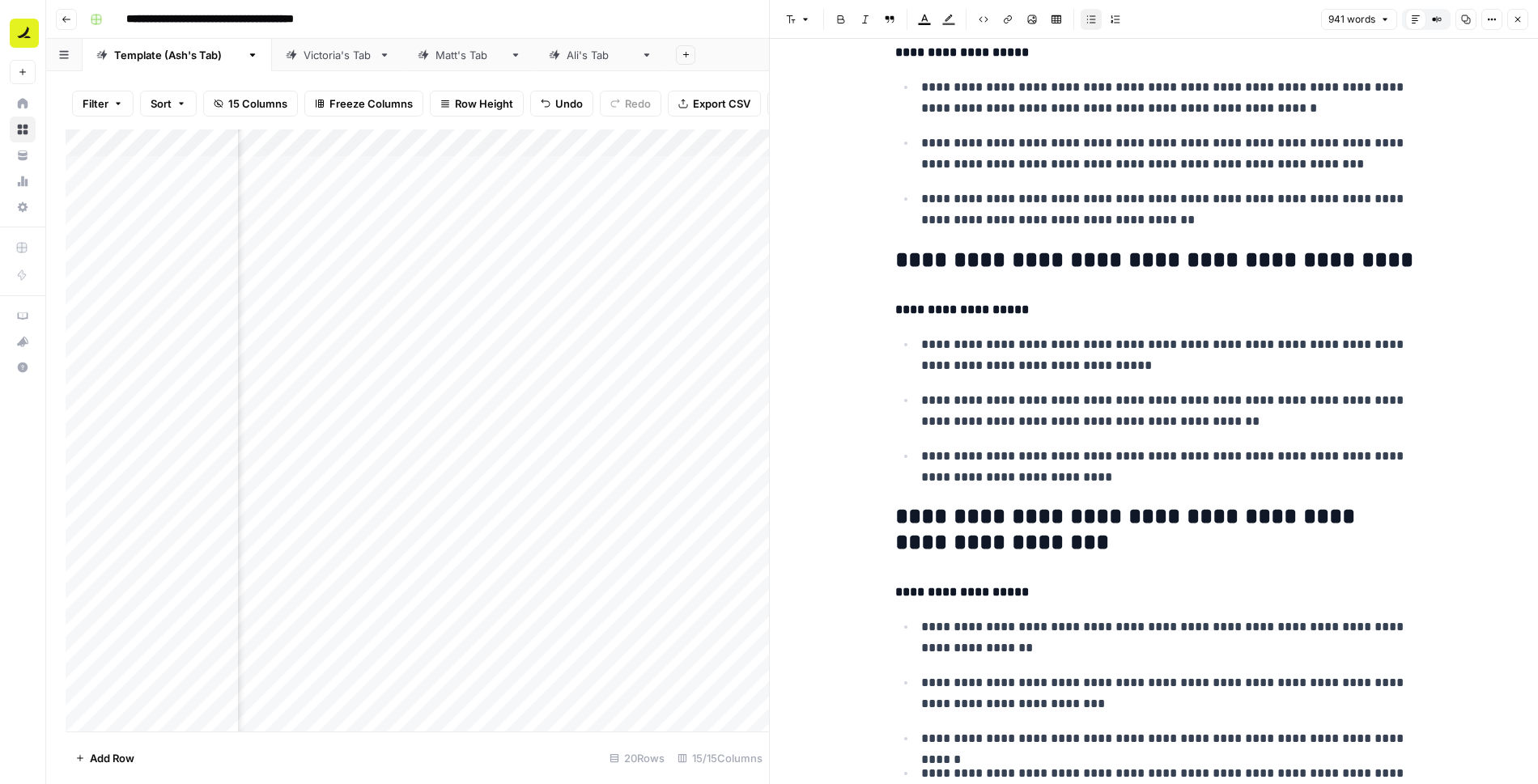 scroll, scrollTop: 3028, scrollLeft: 0, axis: vertical 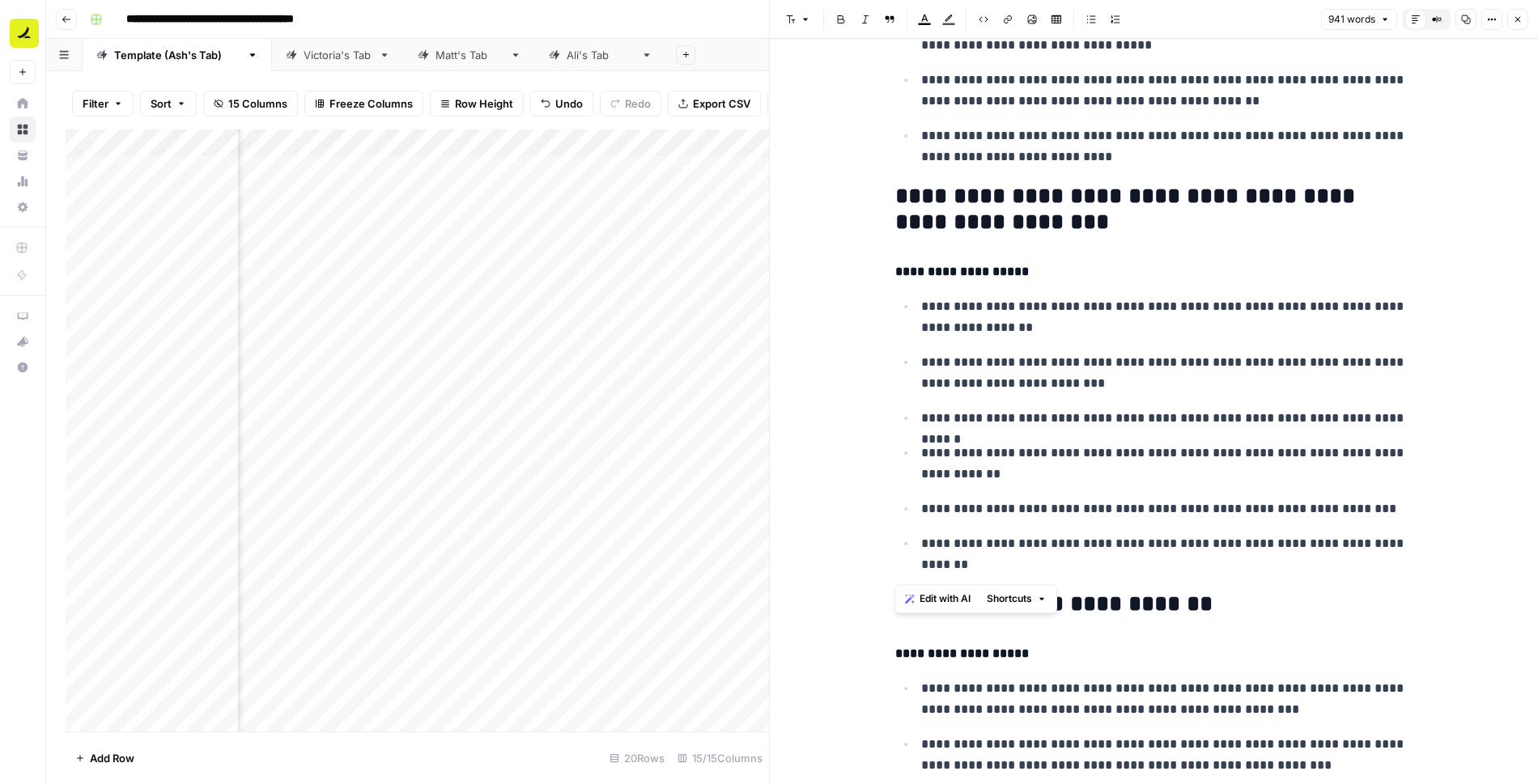drag, startPoint x: 895, startPoint y: 514, endPoint x: 1100, endPoint y: 580, distance: 215.36249 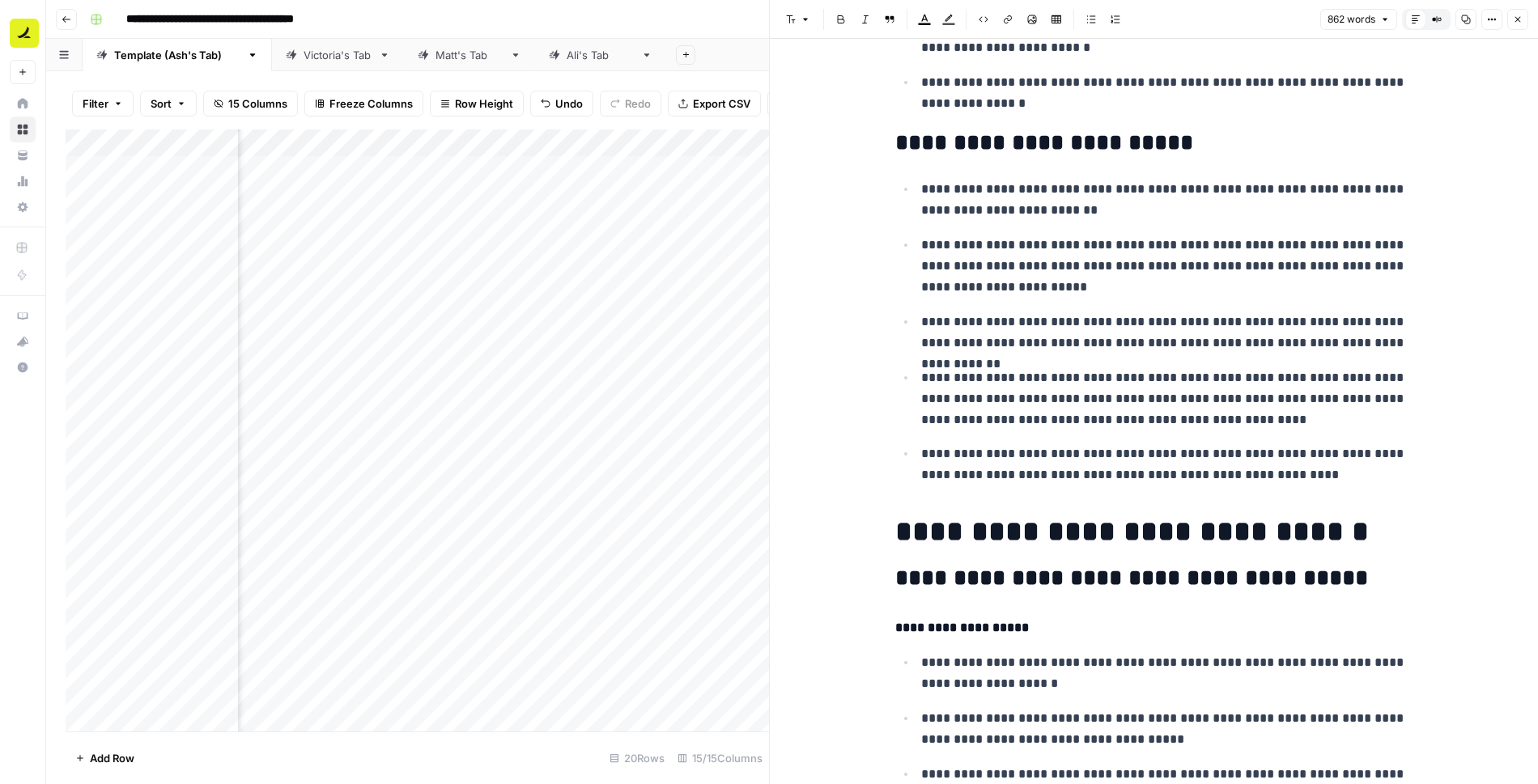 scroll, scrollTop: 0, scrollLeft: 0, axis: both 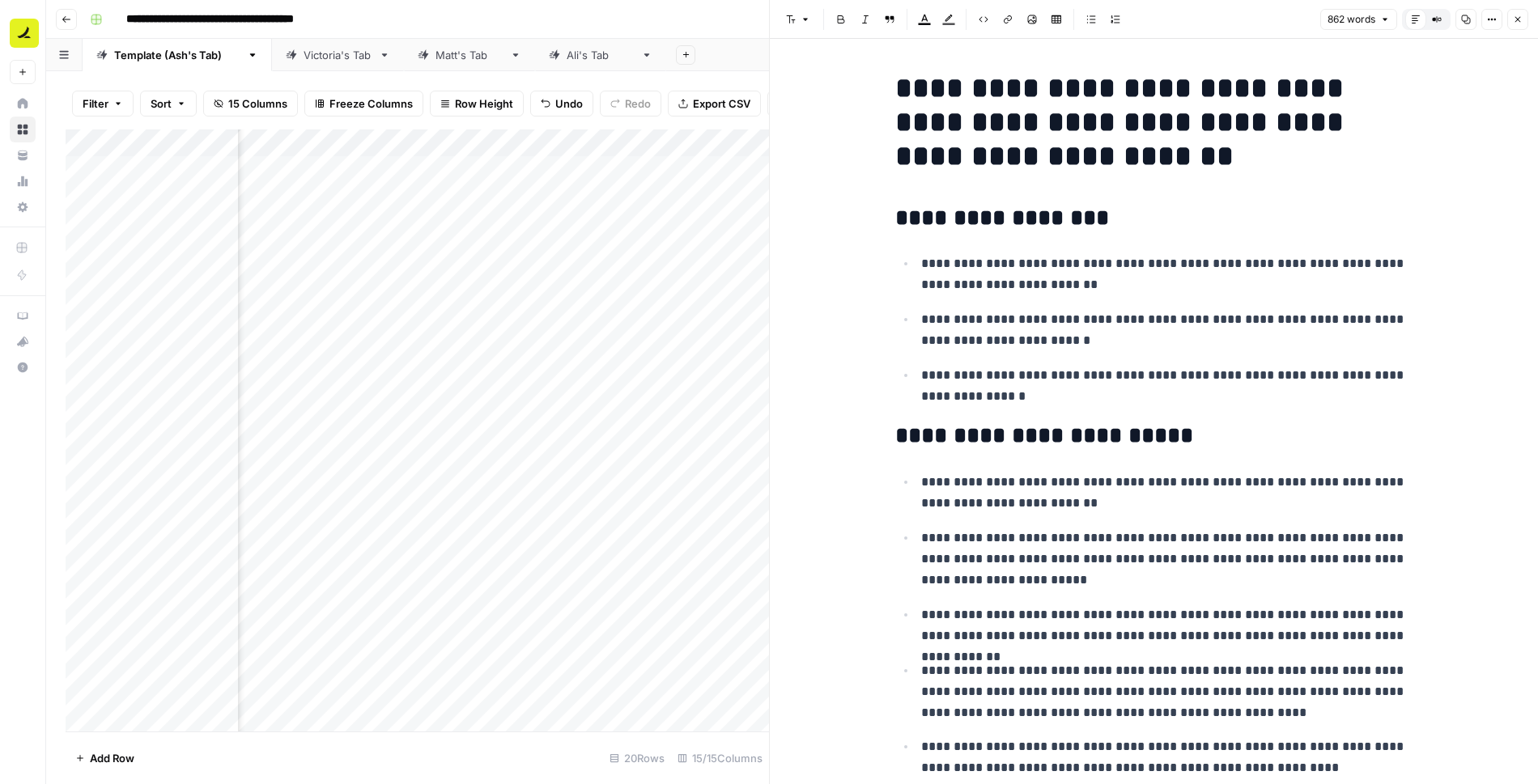 click 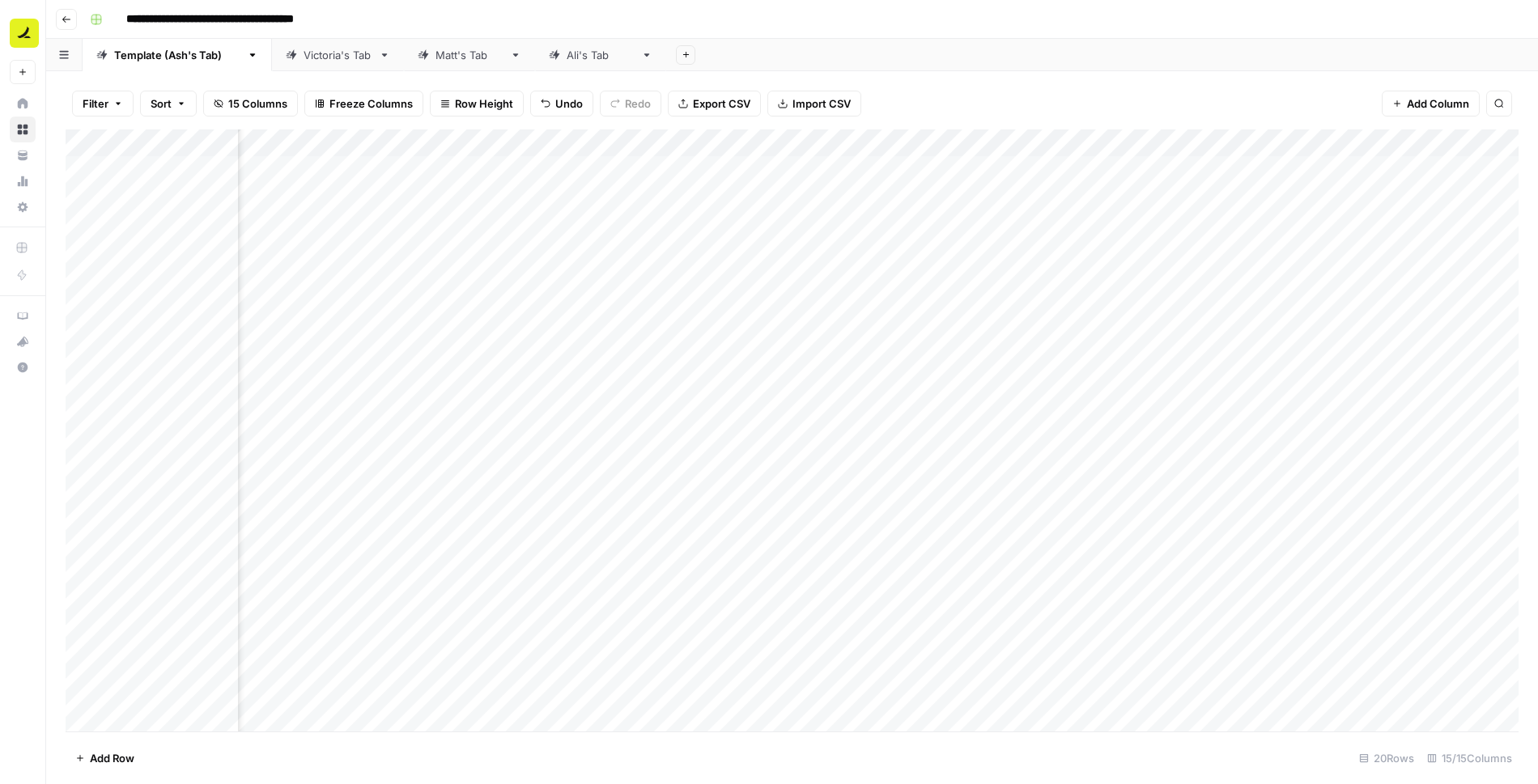 click on "Add Column" at bounding box center [792, 430] 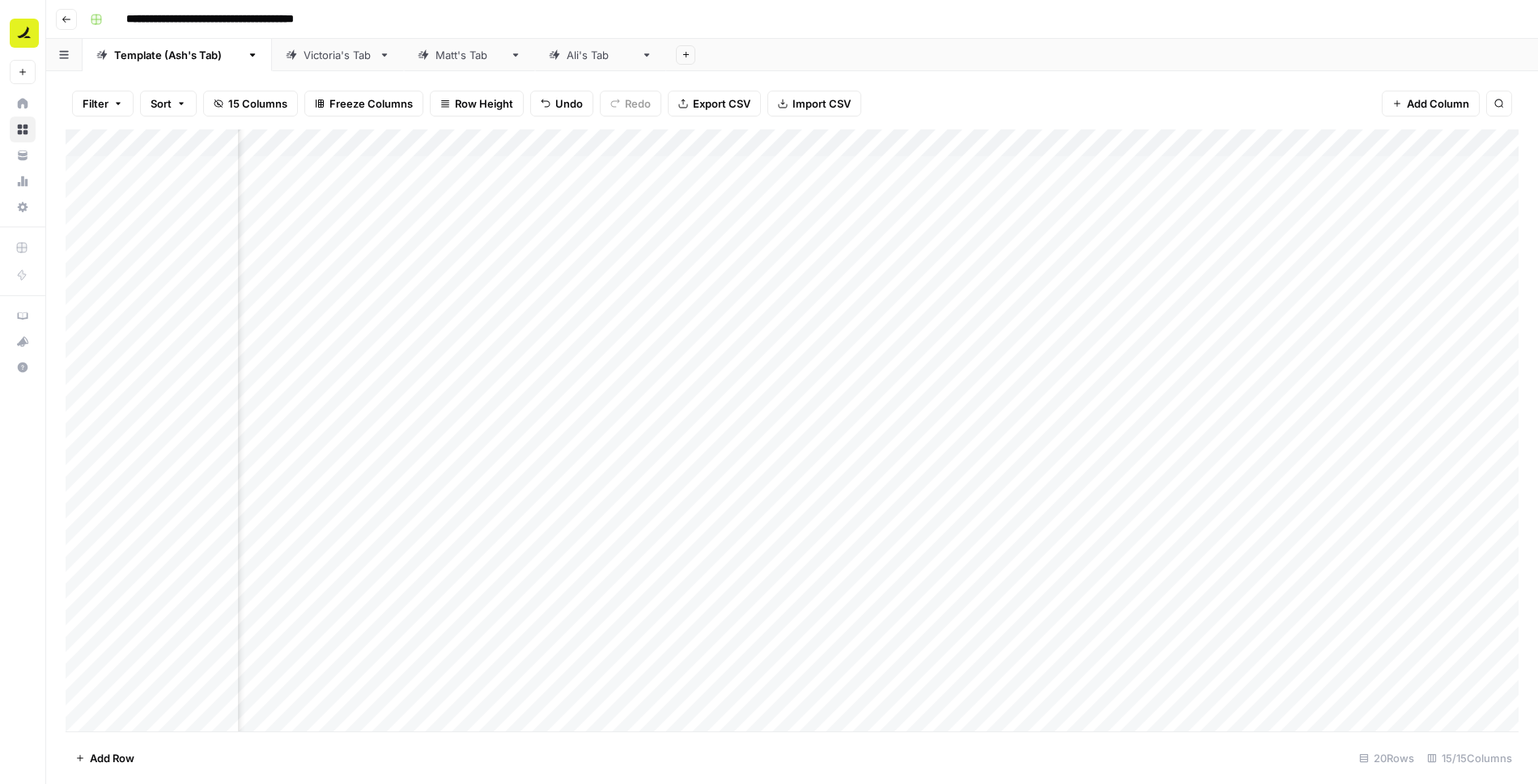 click on "Add Column" at bounding box center (792, 430) 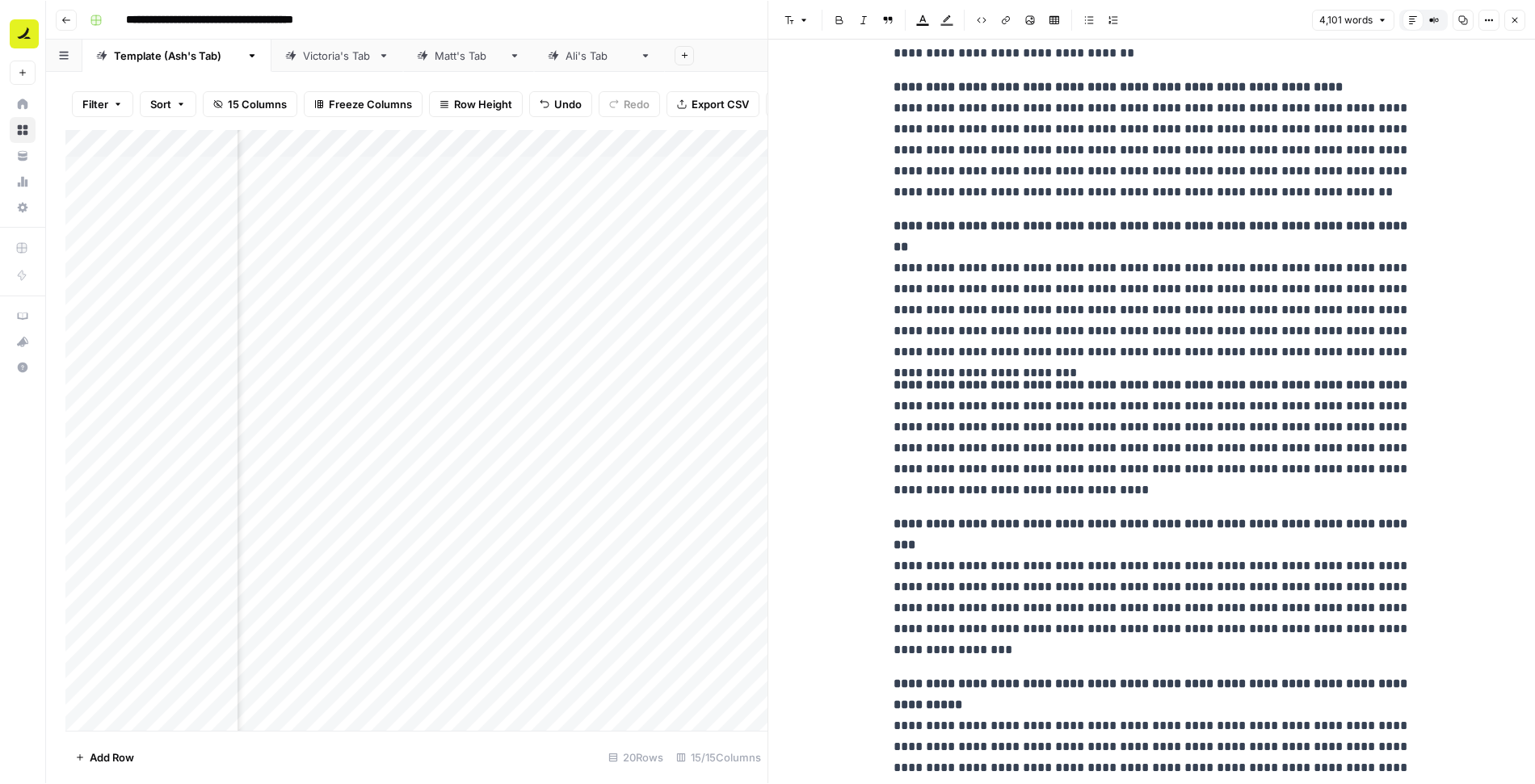 scroll, scrollTop: 14130, scrollLeft: 0, axis: vertical 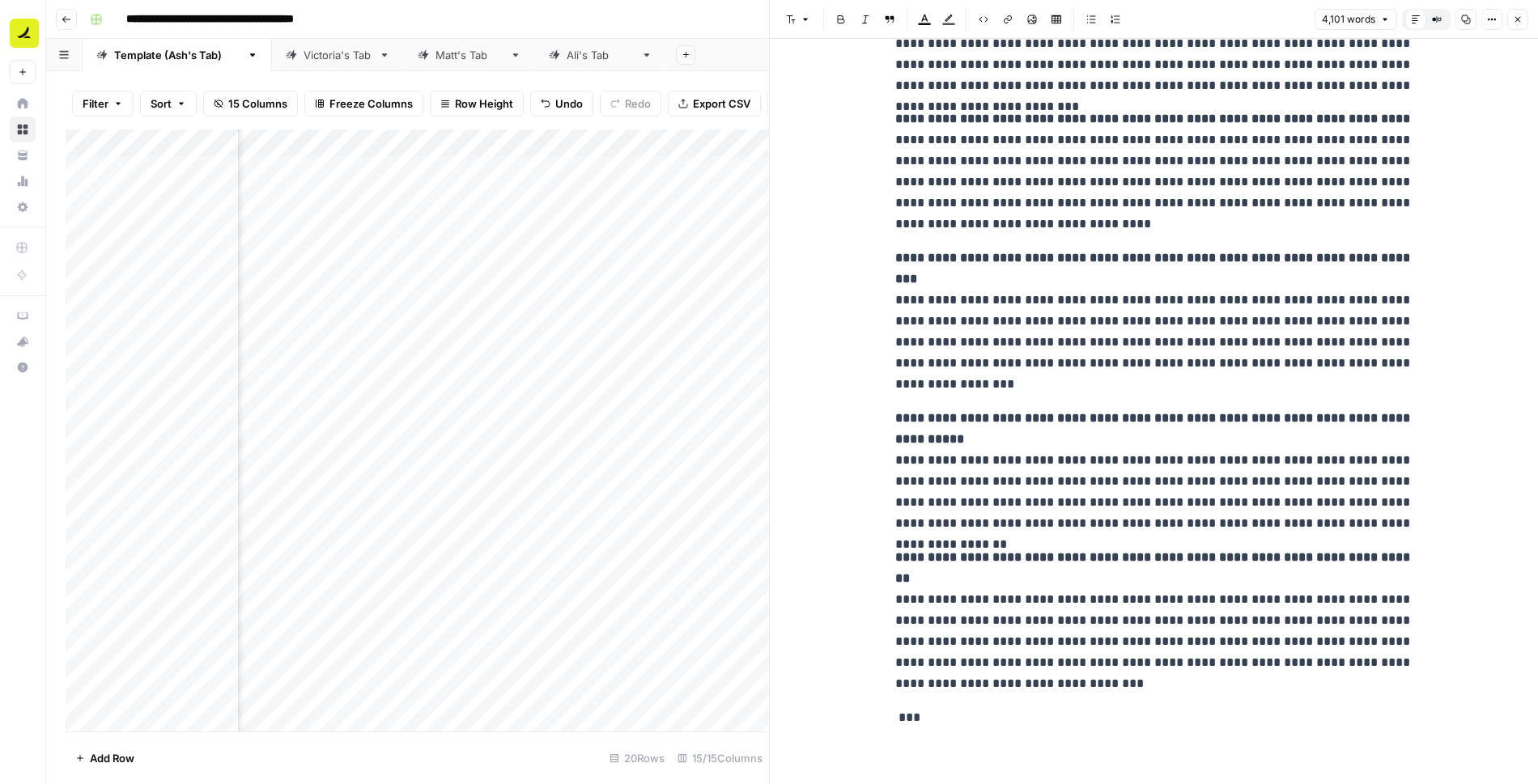 click 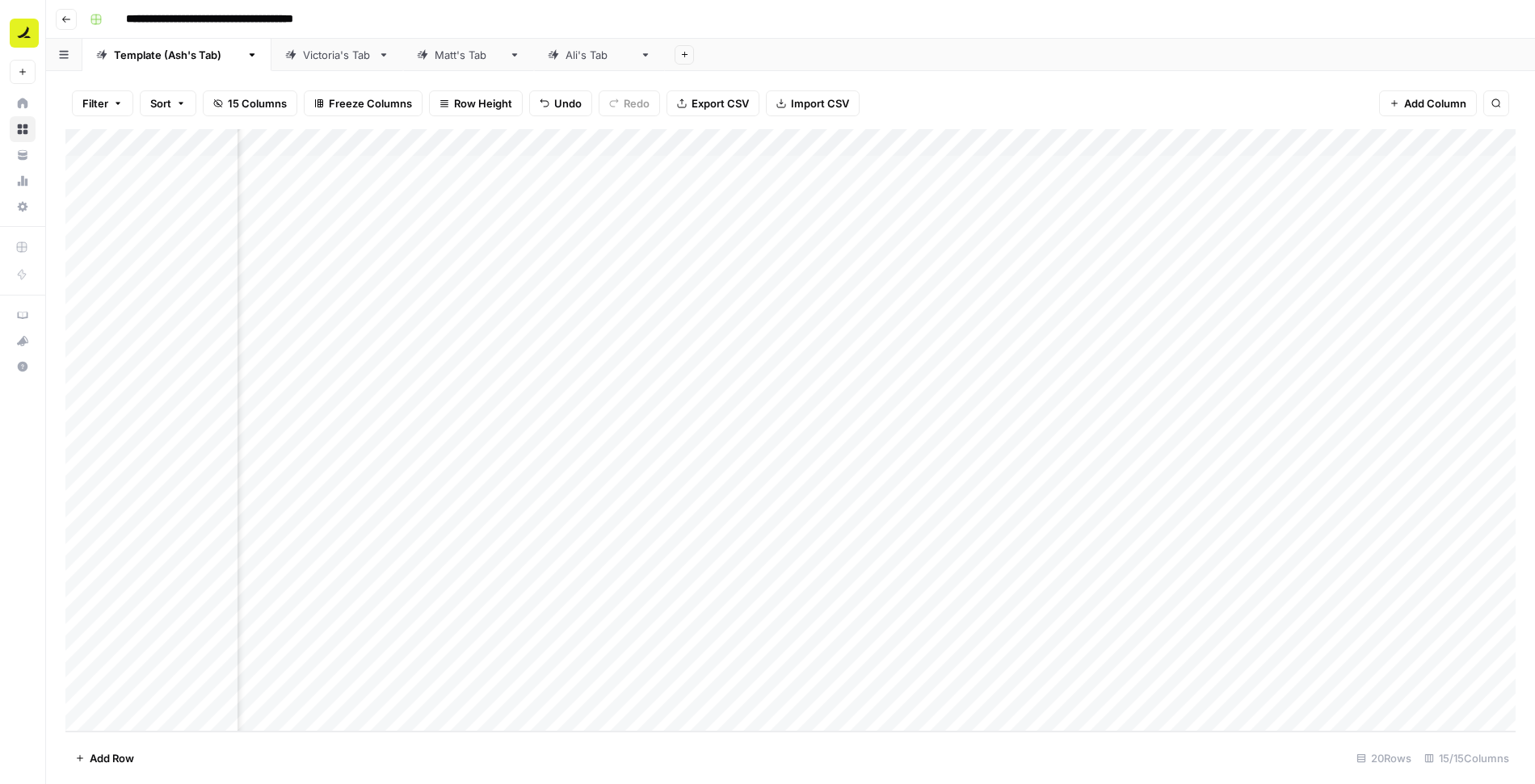 scroll, scrollTop: 0, scrollLeft: 845, axis: horizontal 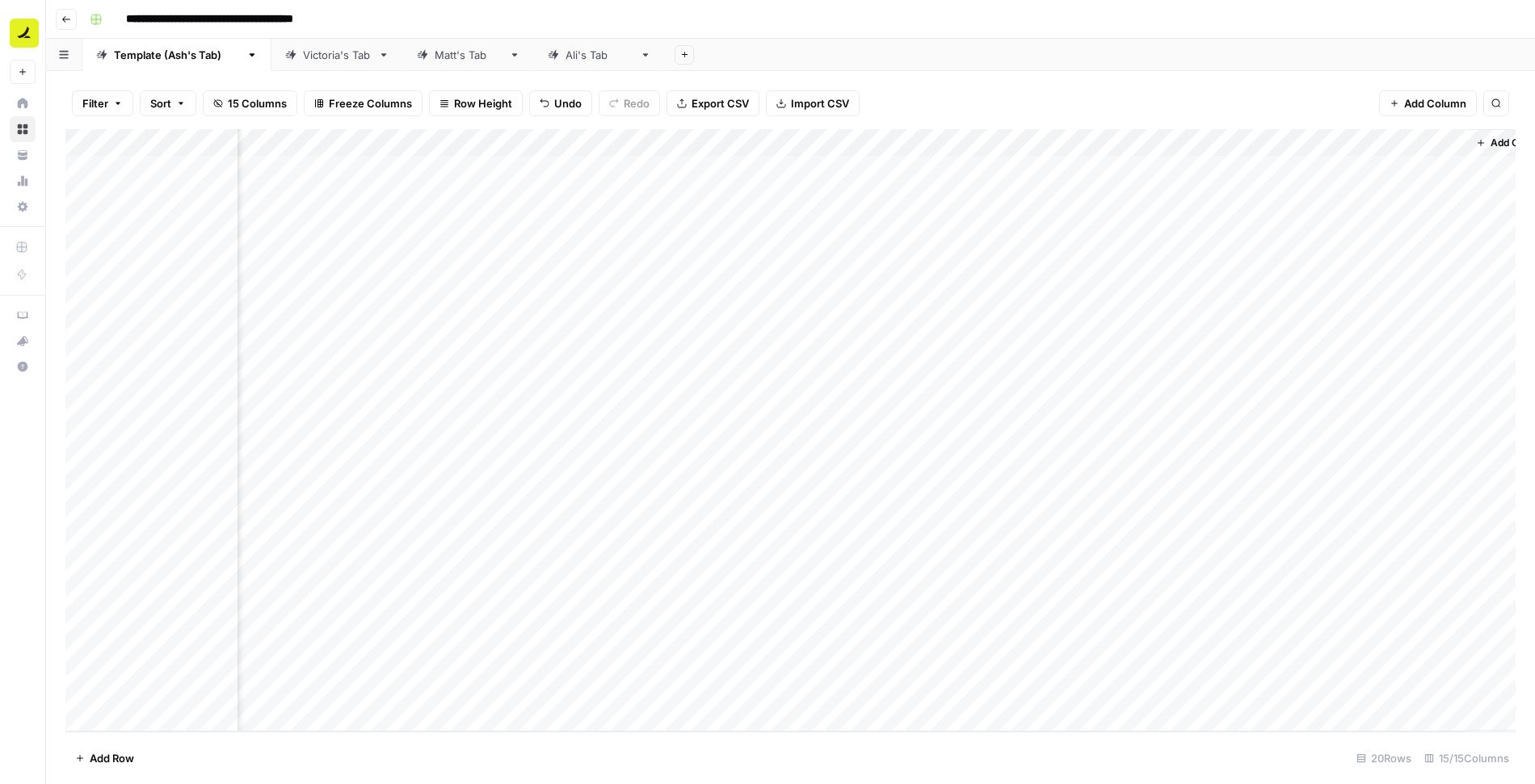 click on "Add Column" at bounding box center (790, 430) 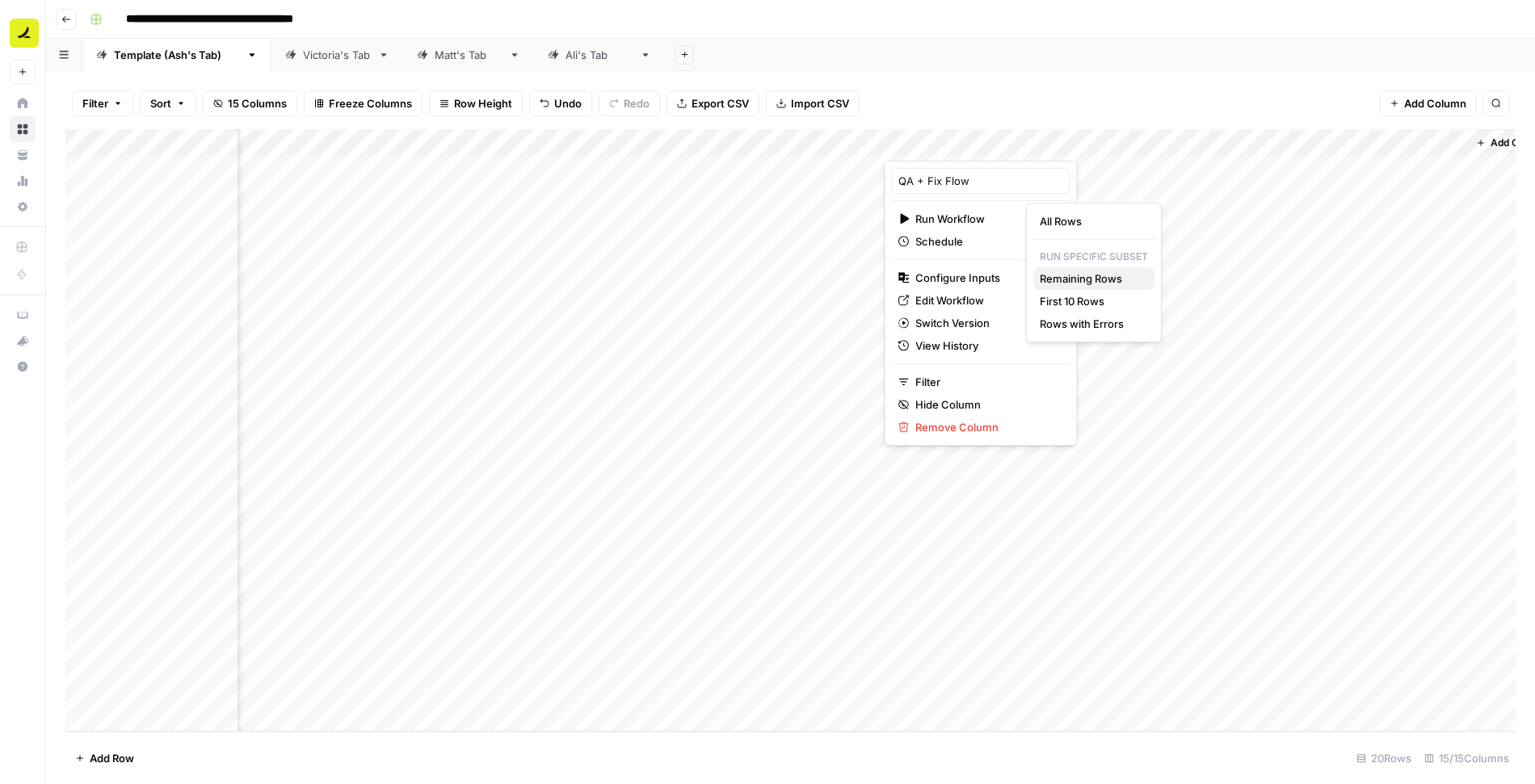 click on "Remaining Rows" at bounding box center (1091, 279) 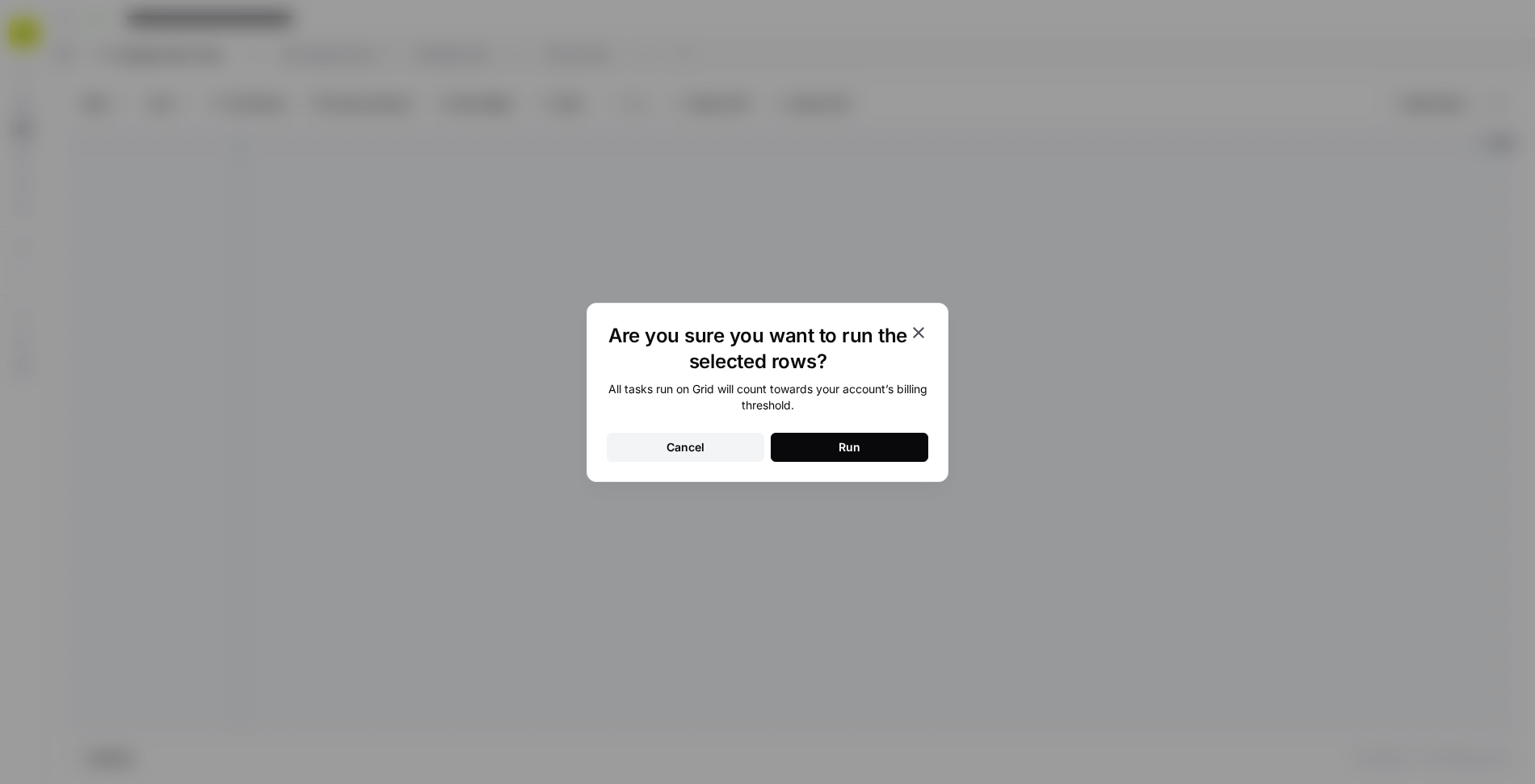 click on "Run" at bounding box center (849, 447) 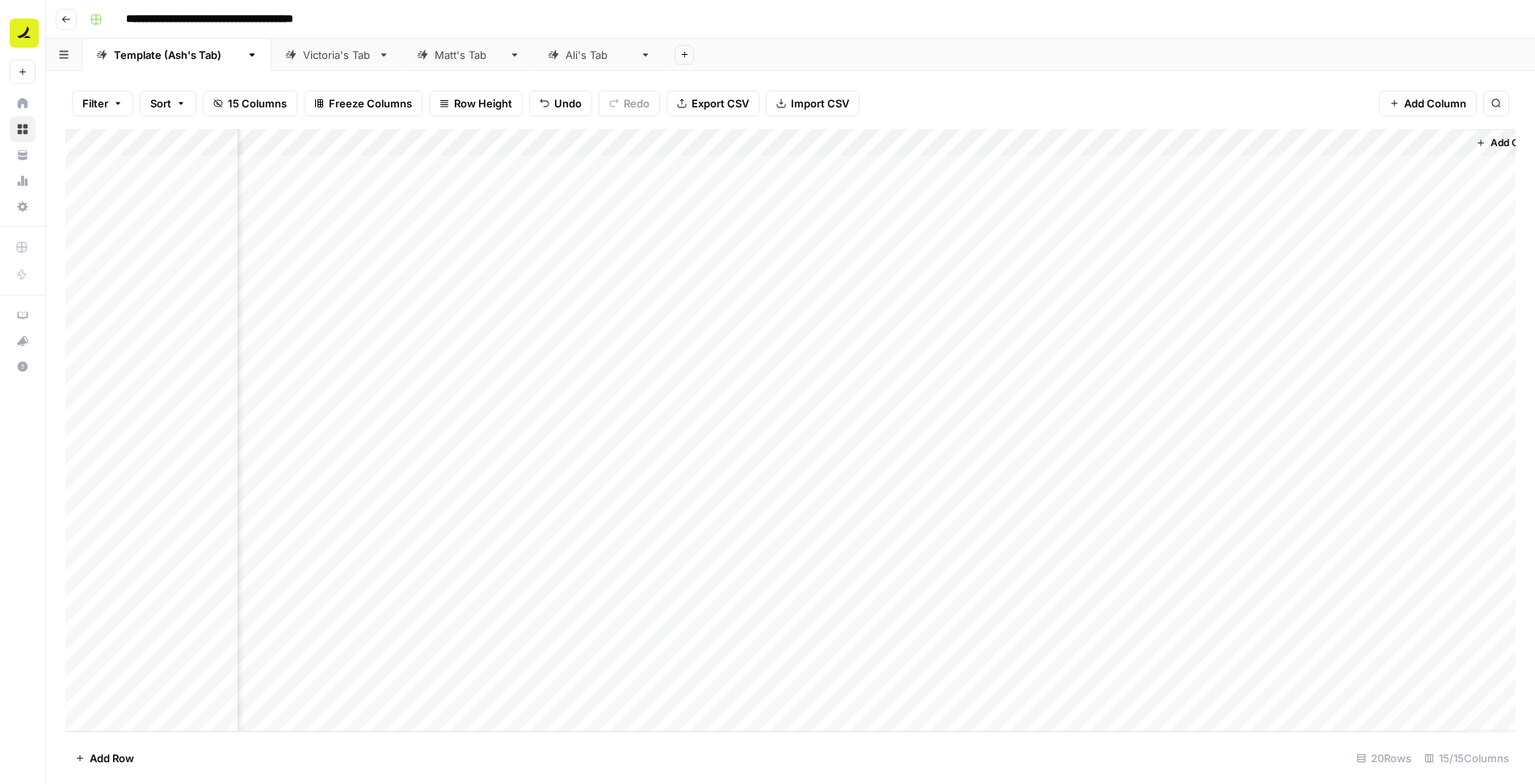 click on "Add Column" at bounding box center (790, 430) 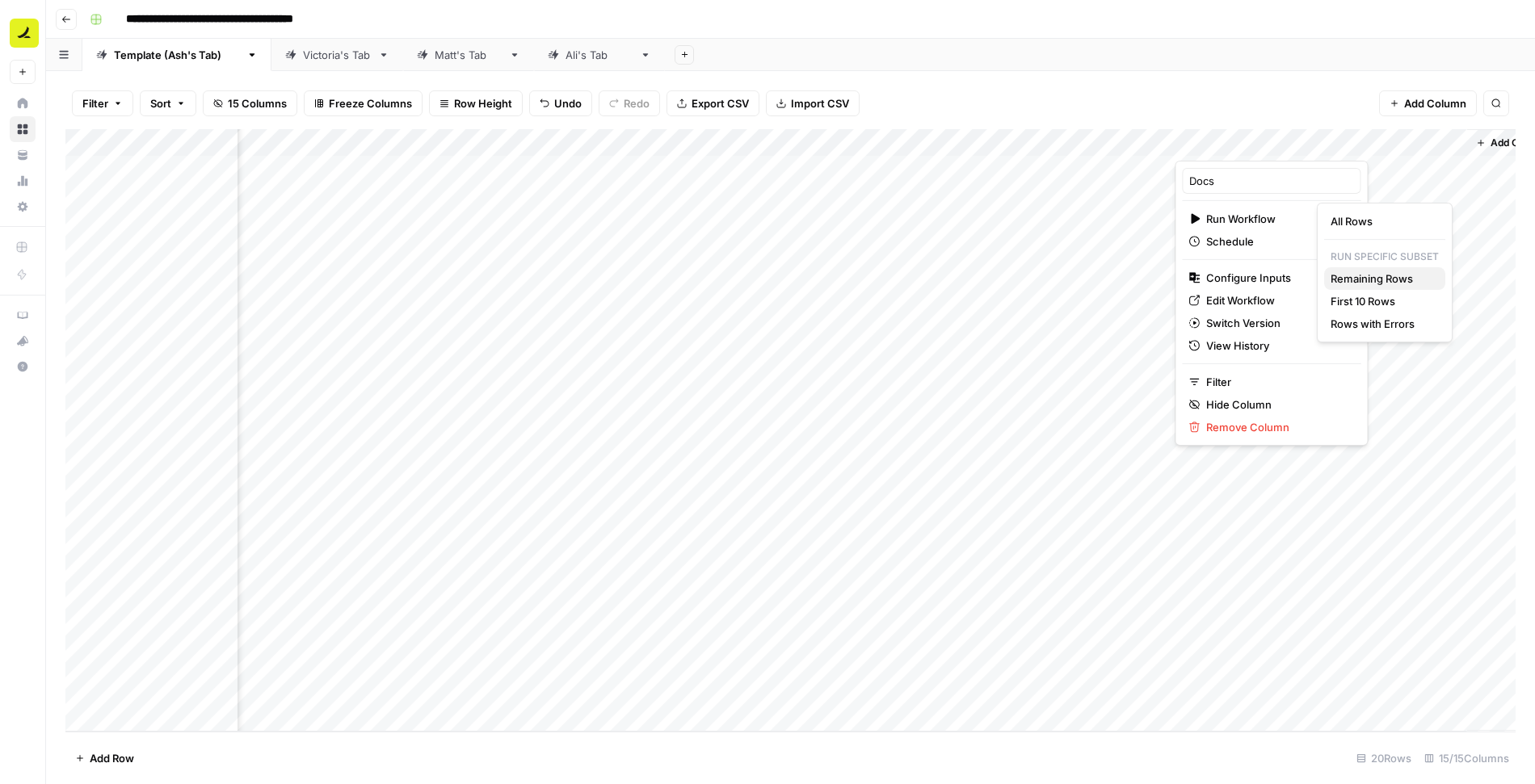 click on "Remaining Rows" at bounding box center (1382, 279) 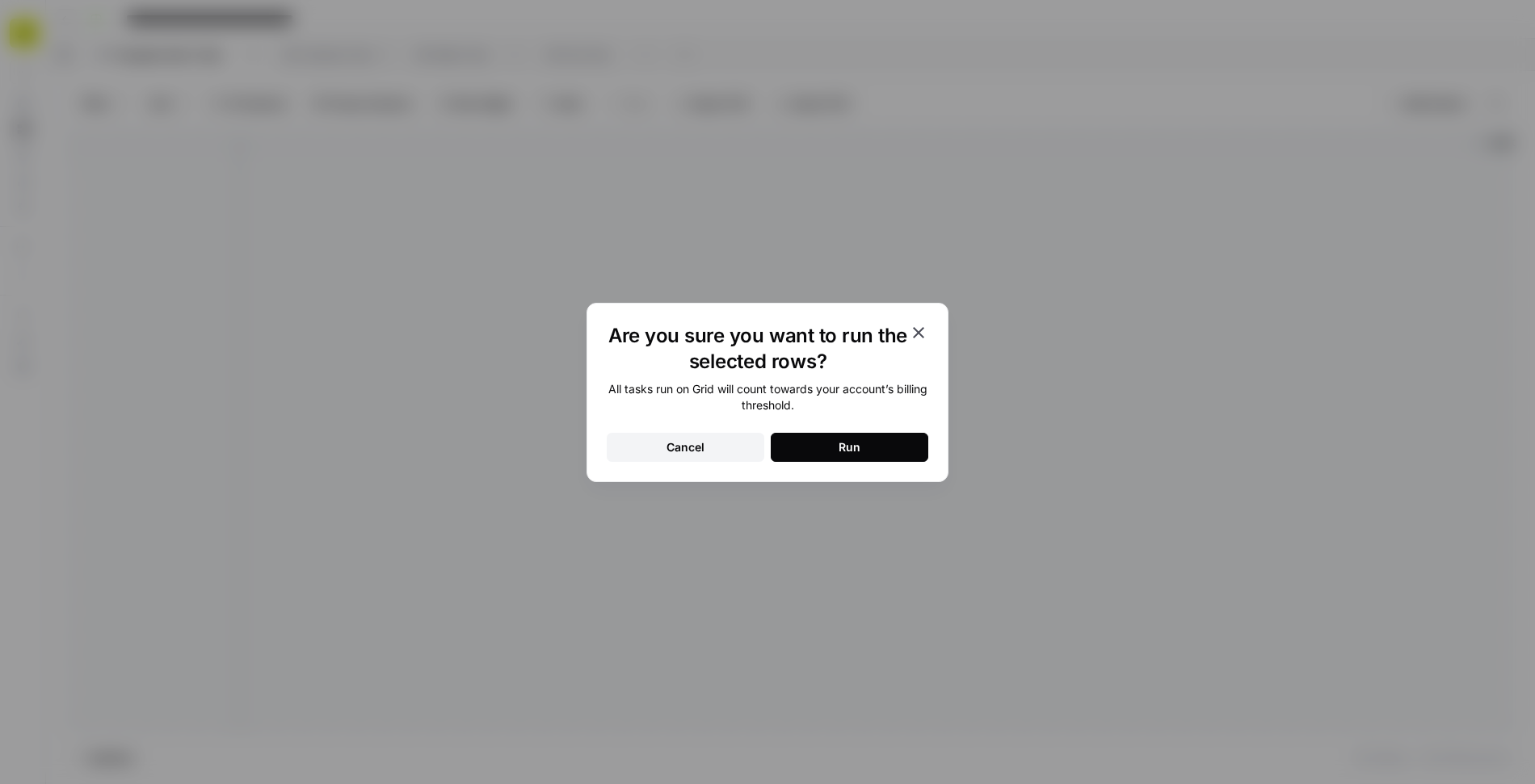 click on "Run" at bounding box center [849, 447] 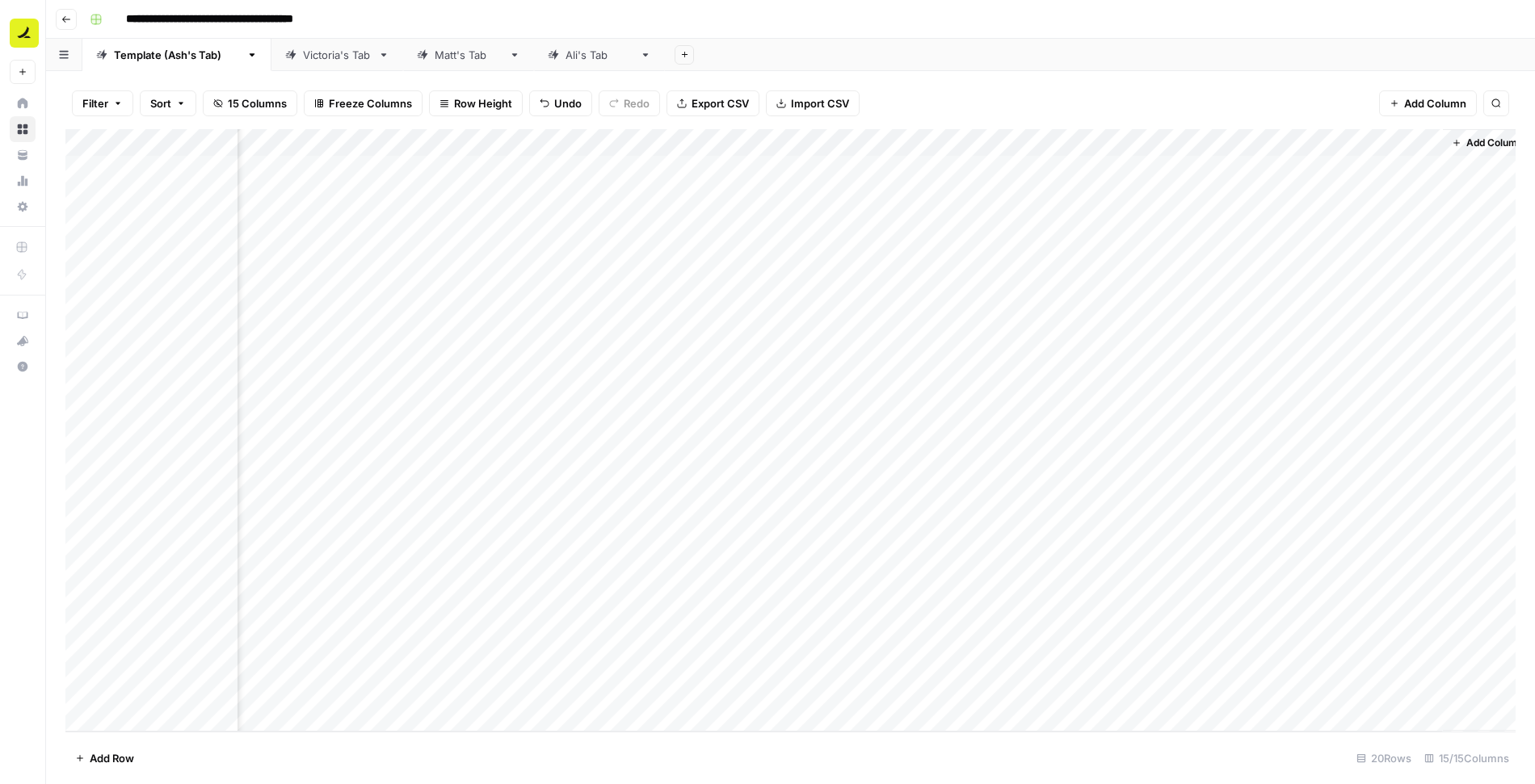 scroll, scrollTop: 0, scrollLeft: 886, axis: horizontal 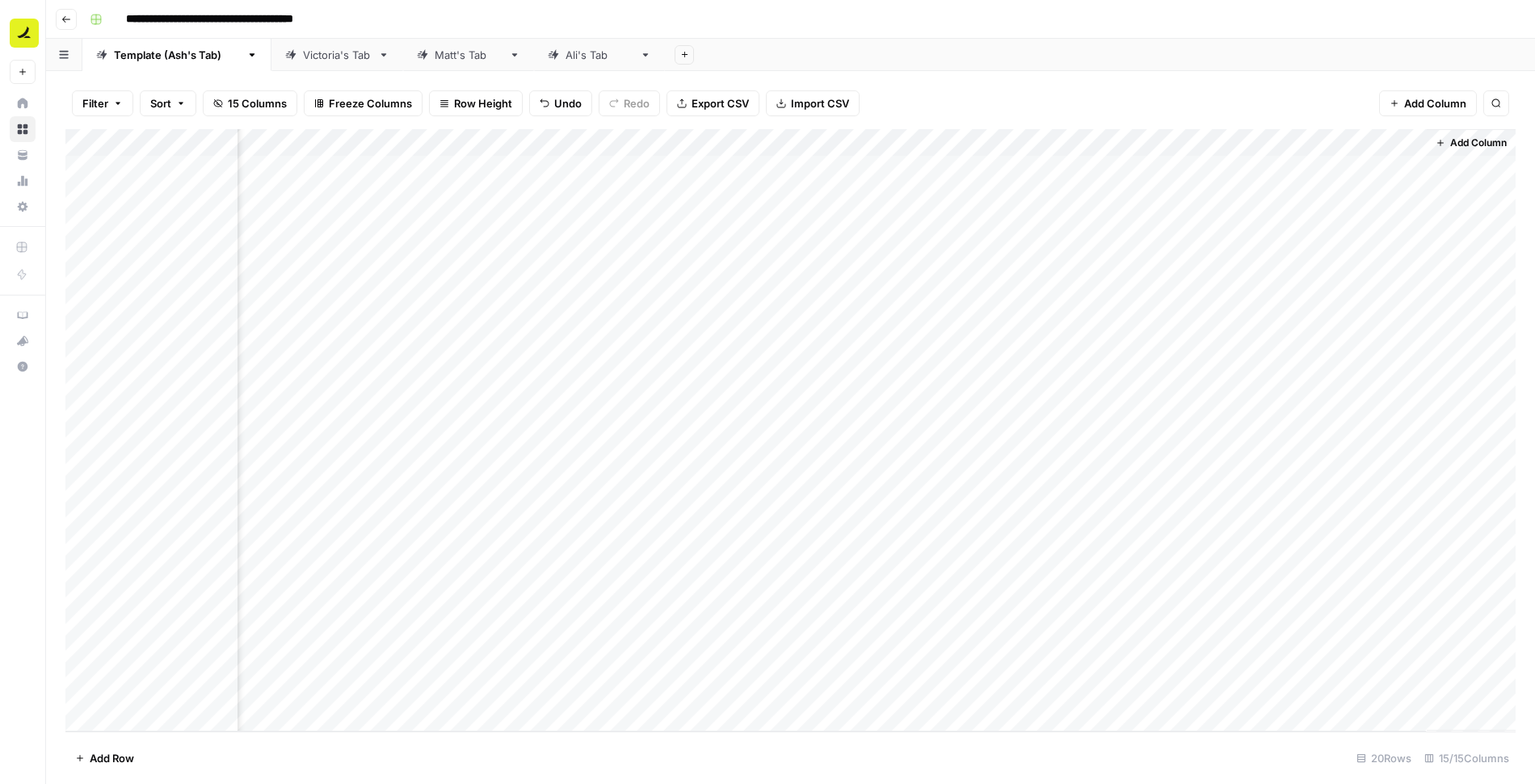 click on "Add Column" at bounding box center (790, 430) 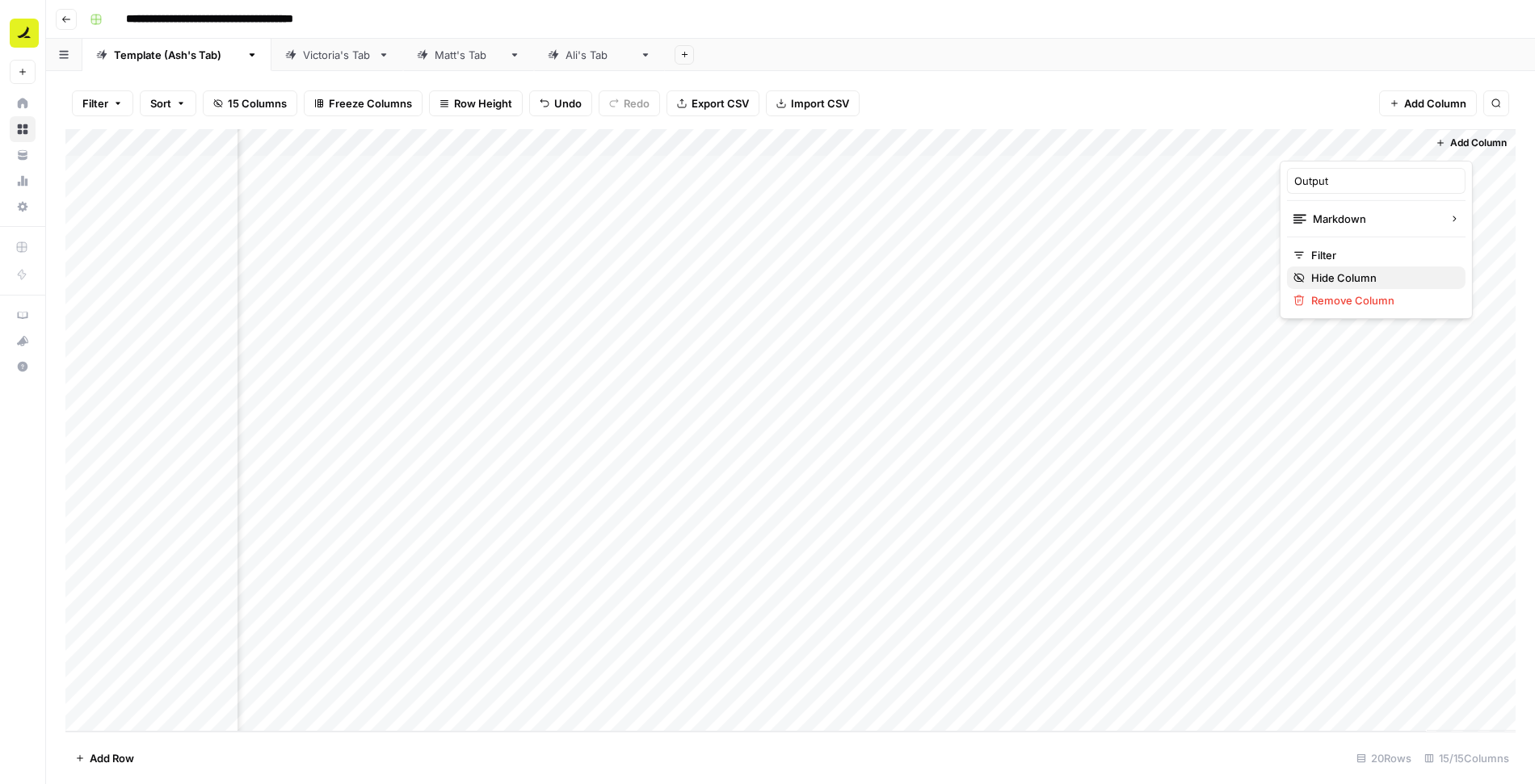 click on "Hide Column" at bounding box center [1382, 278] 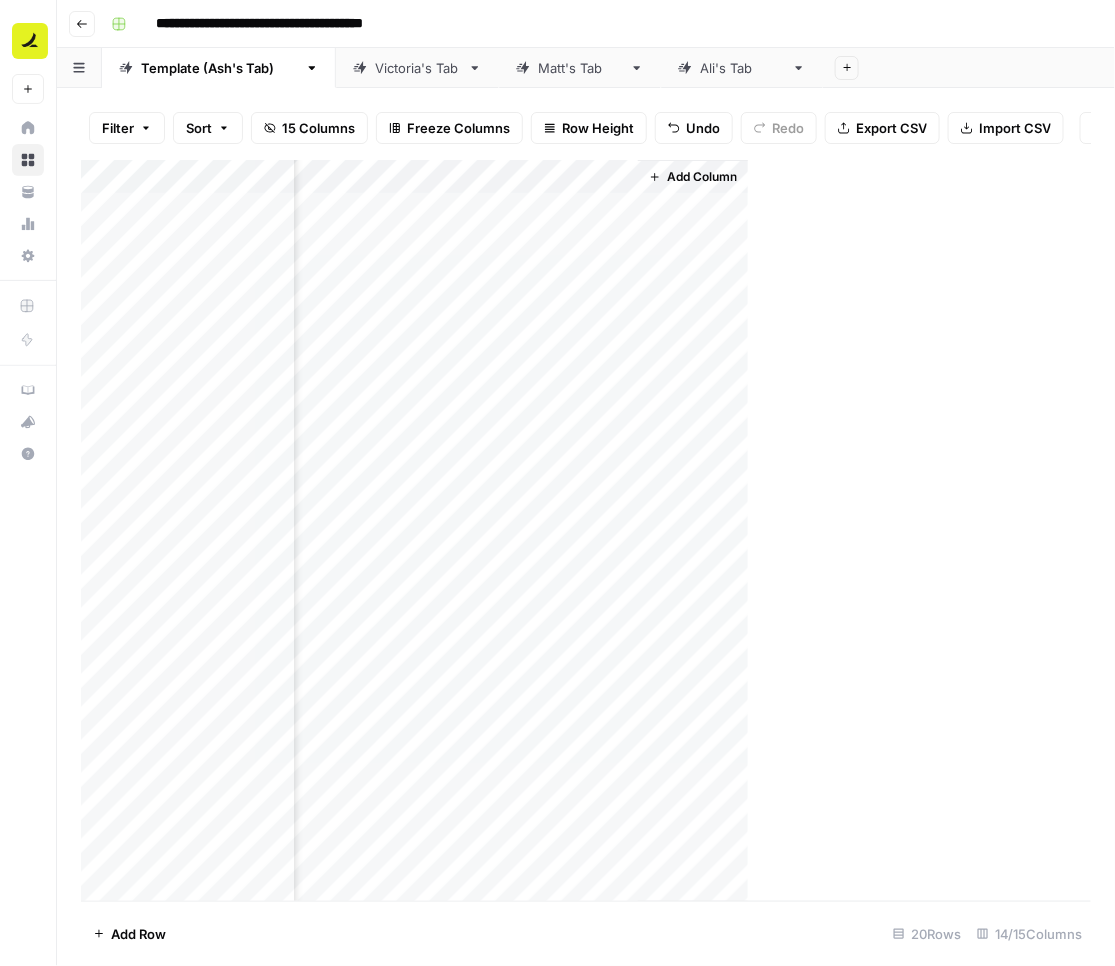 scroll, scrollTop: 2, scrollLeft: 1701, axis: both 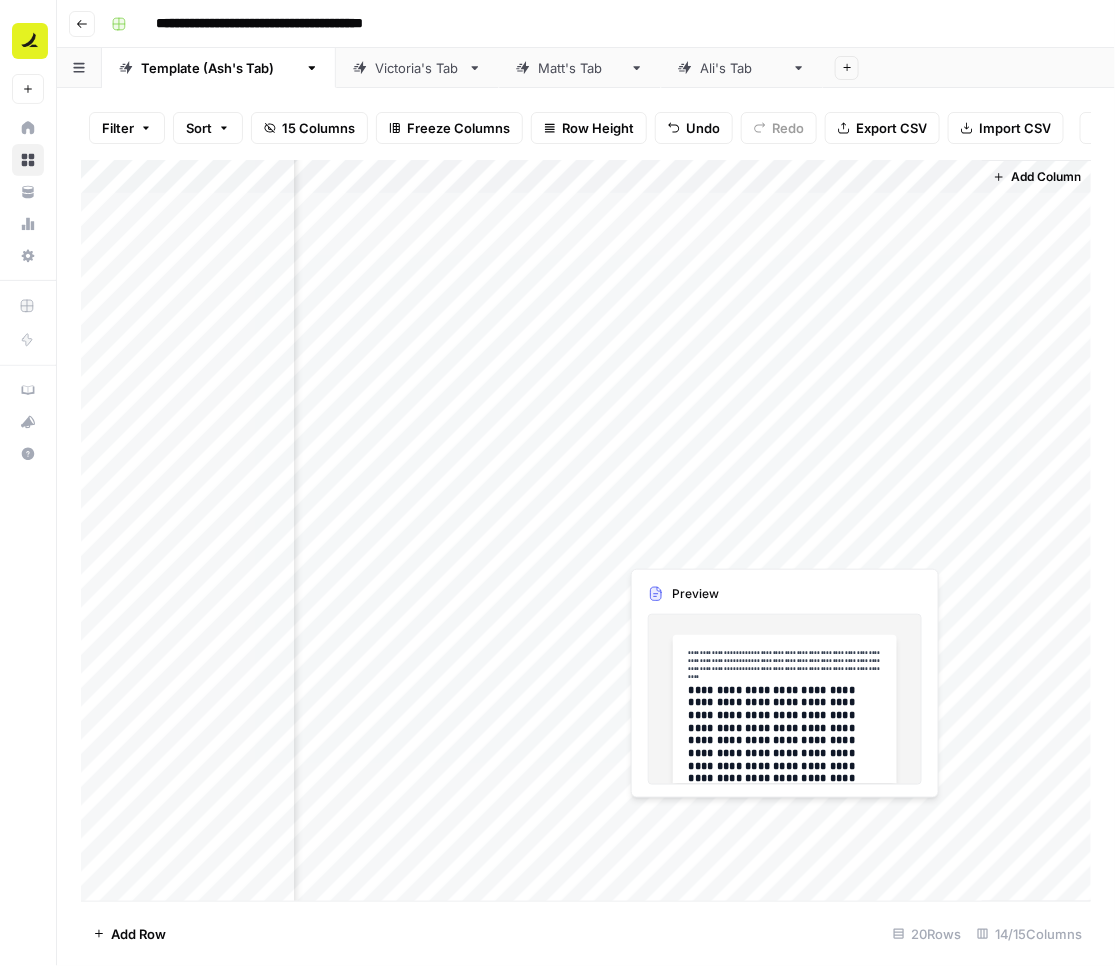 click on "Add Column" at bounding box center (586, 531) 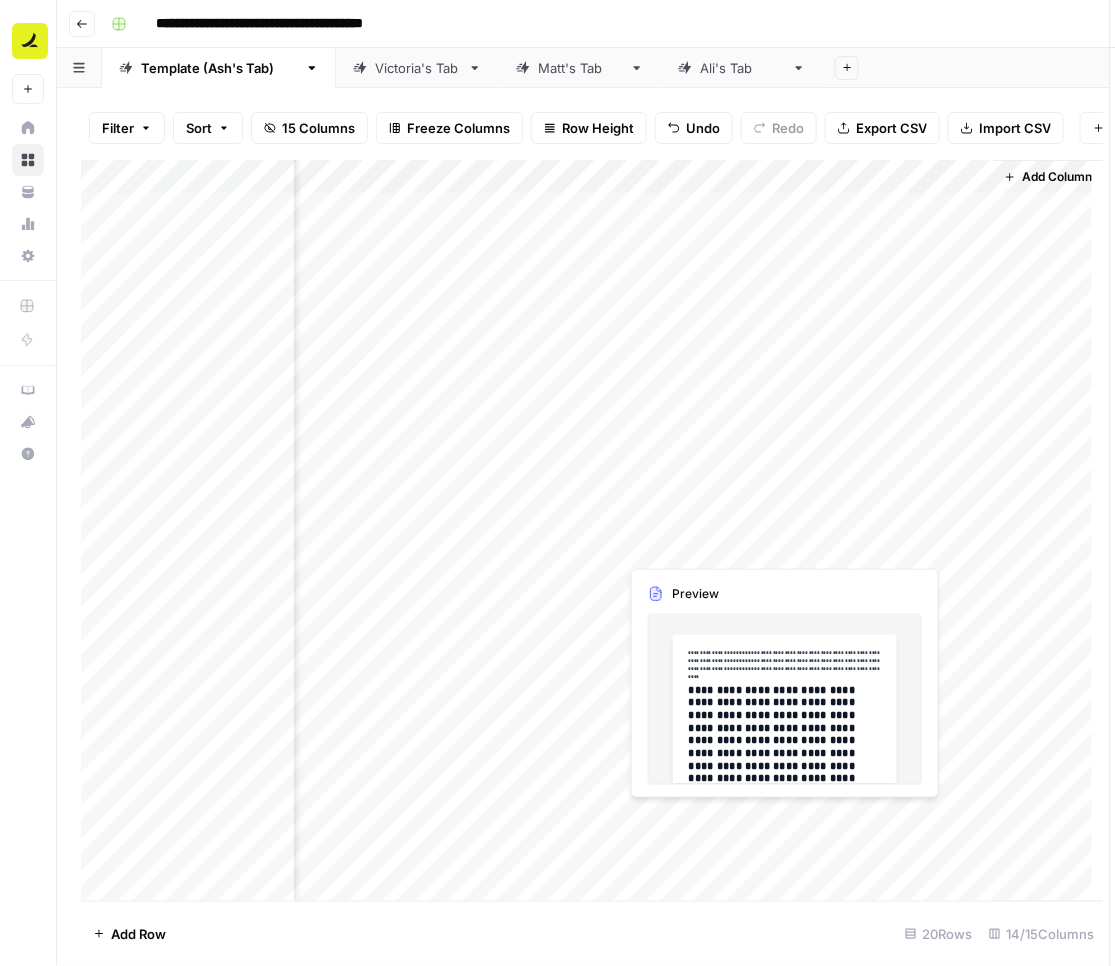 scroll, scrollTop: 2, scrollLeft: 1690, axis: both 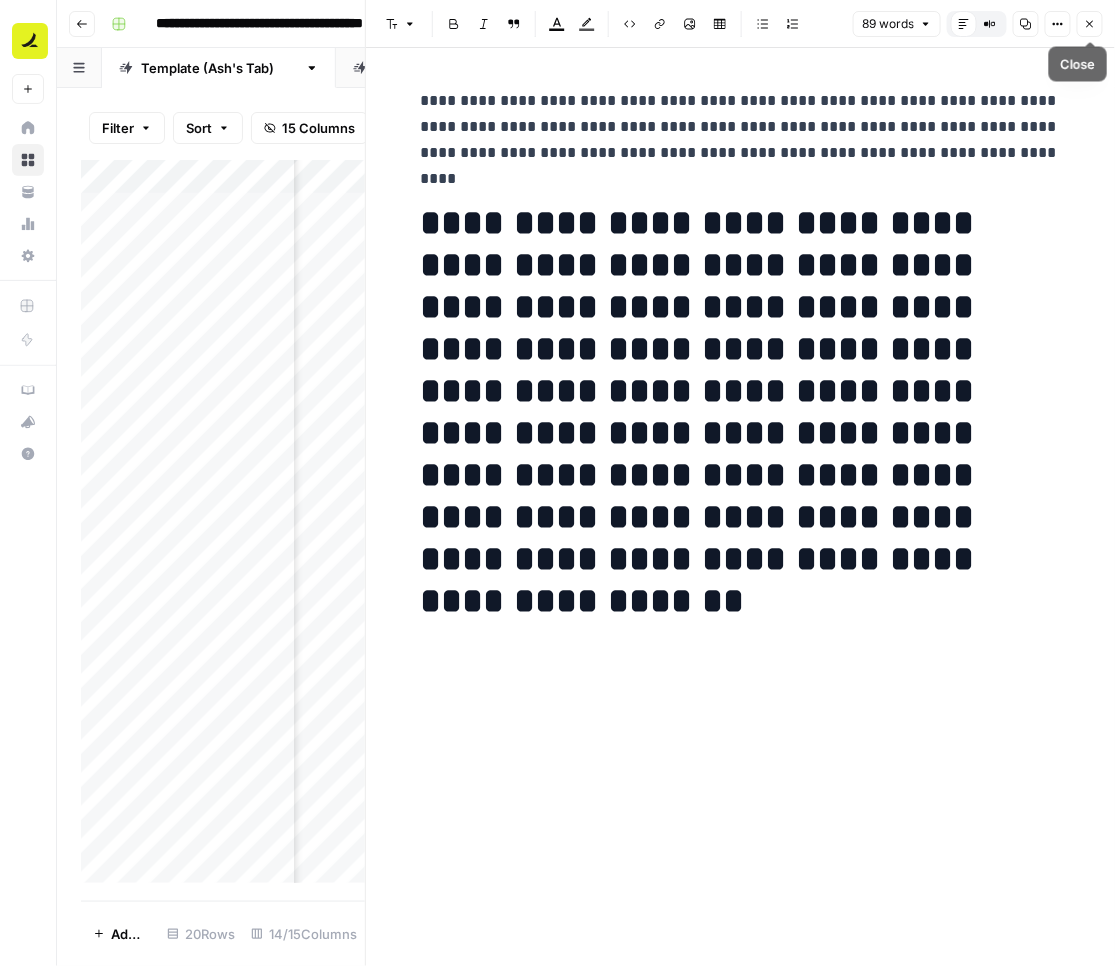 click 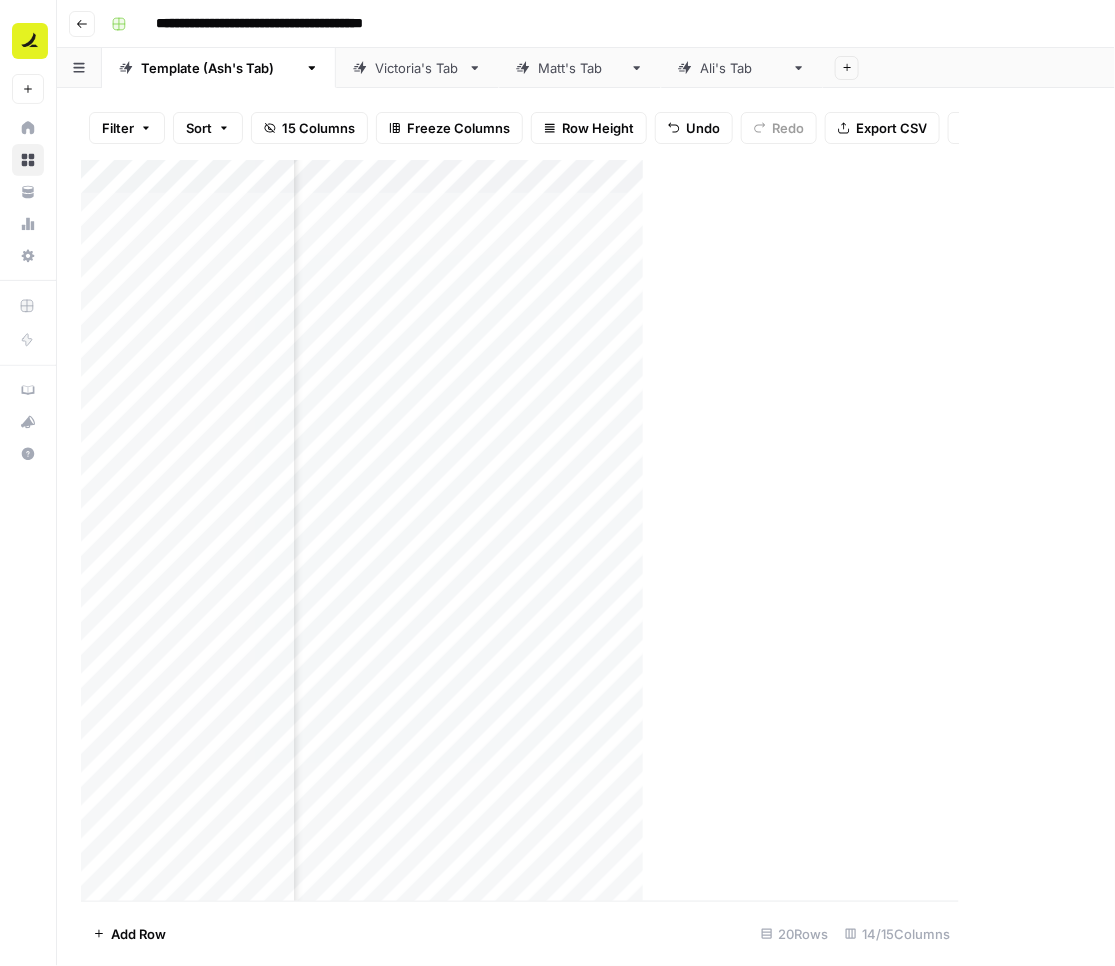 scroll, scrollTop: 2, scrollLeft: 1677, axis: both 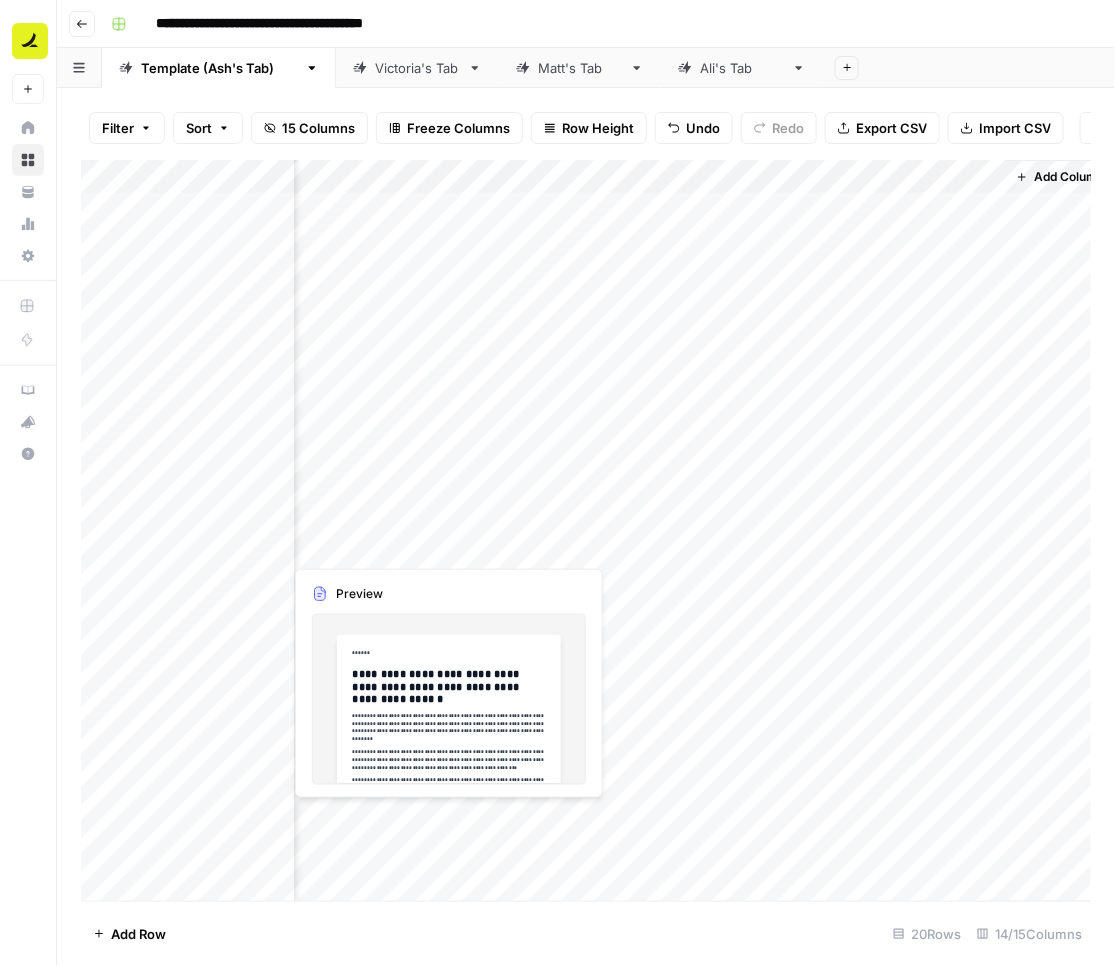 click on "Add Column" at bounding box center [586, 531] 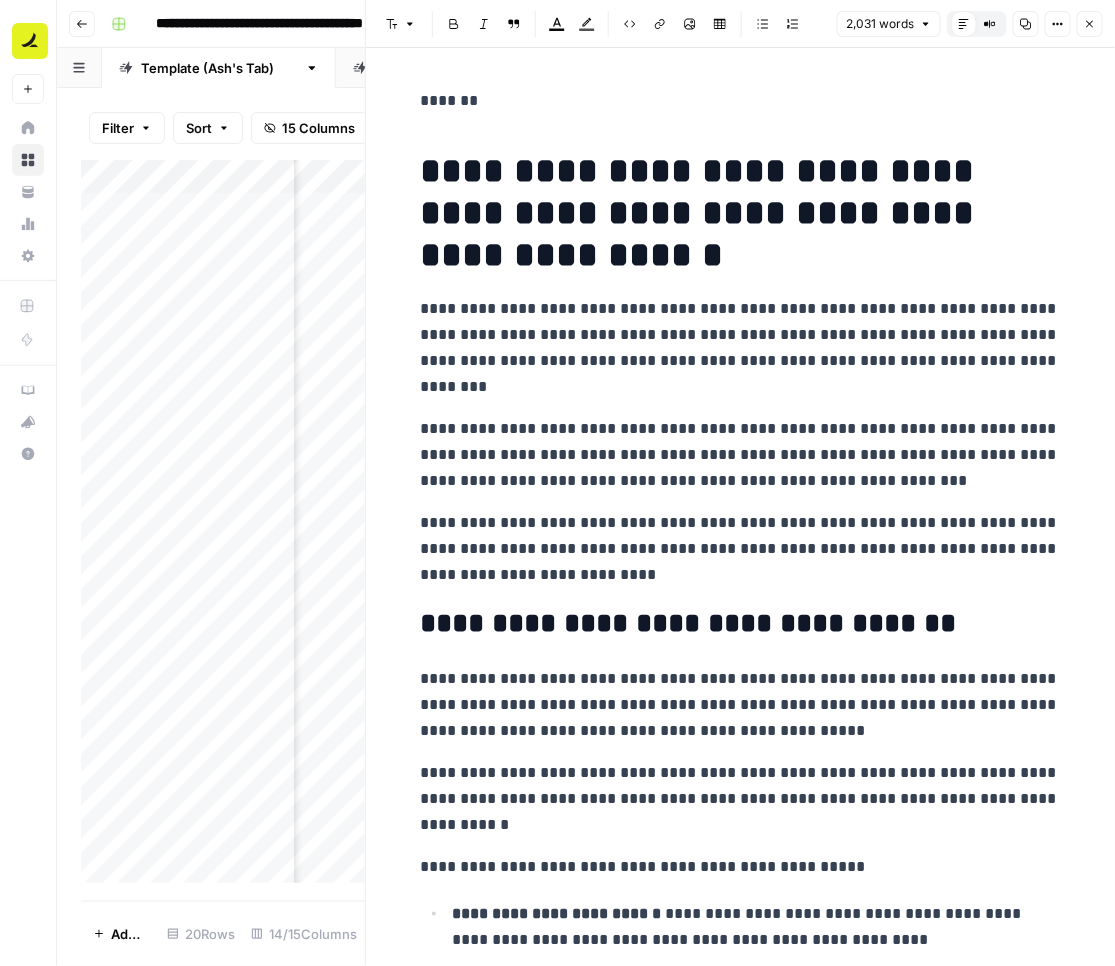 click on "**********" at bounding box center [741, 348] 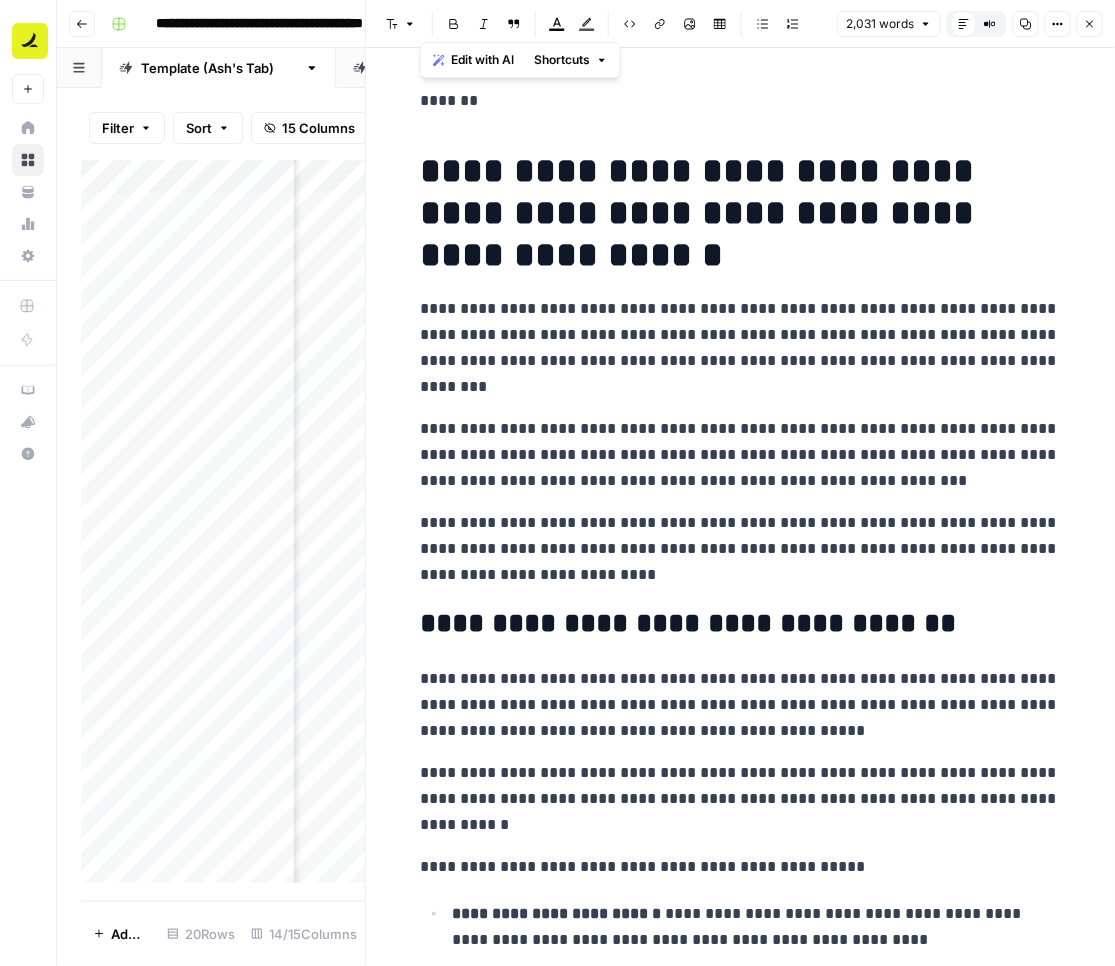 copy on "[REDACTED]" 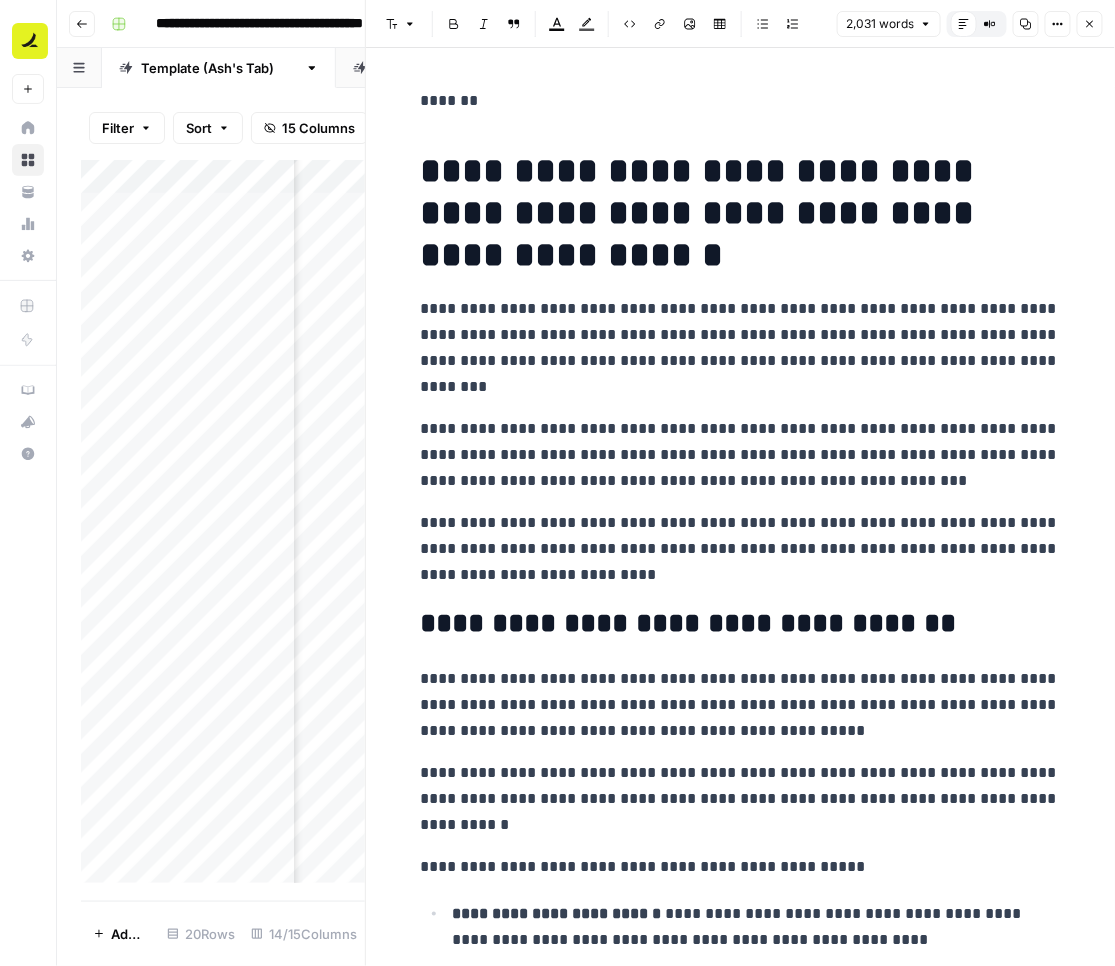 click 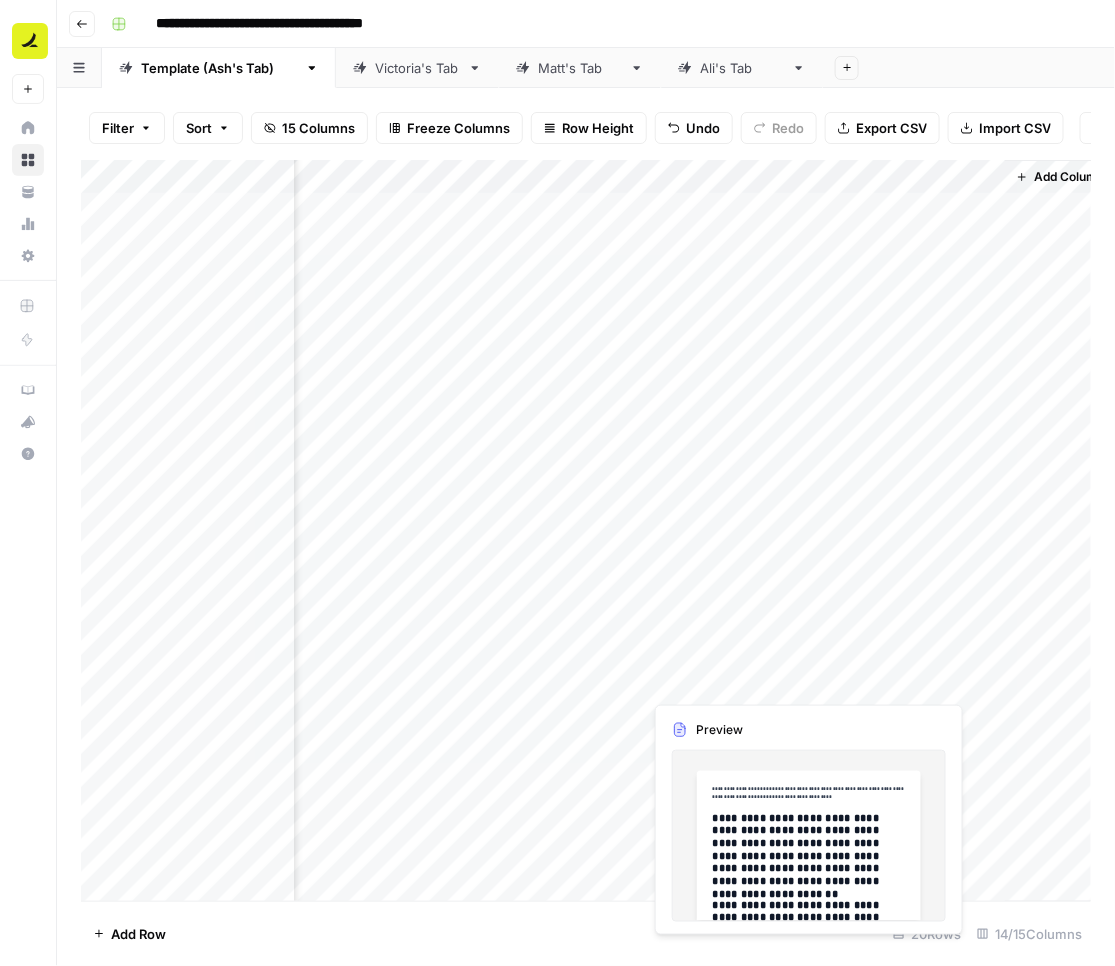 click on "Add Column" at bounding box center [586, 531] 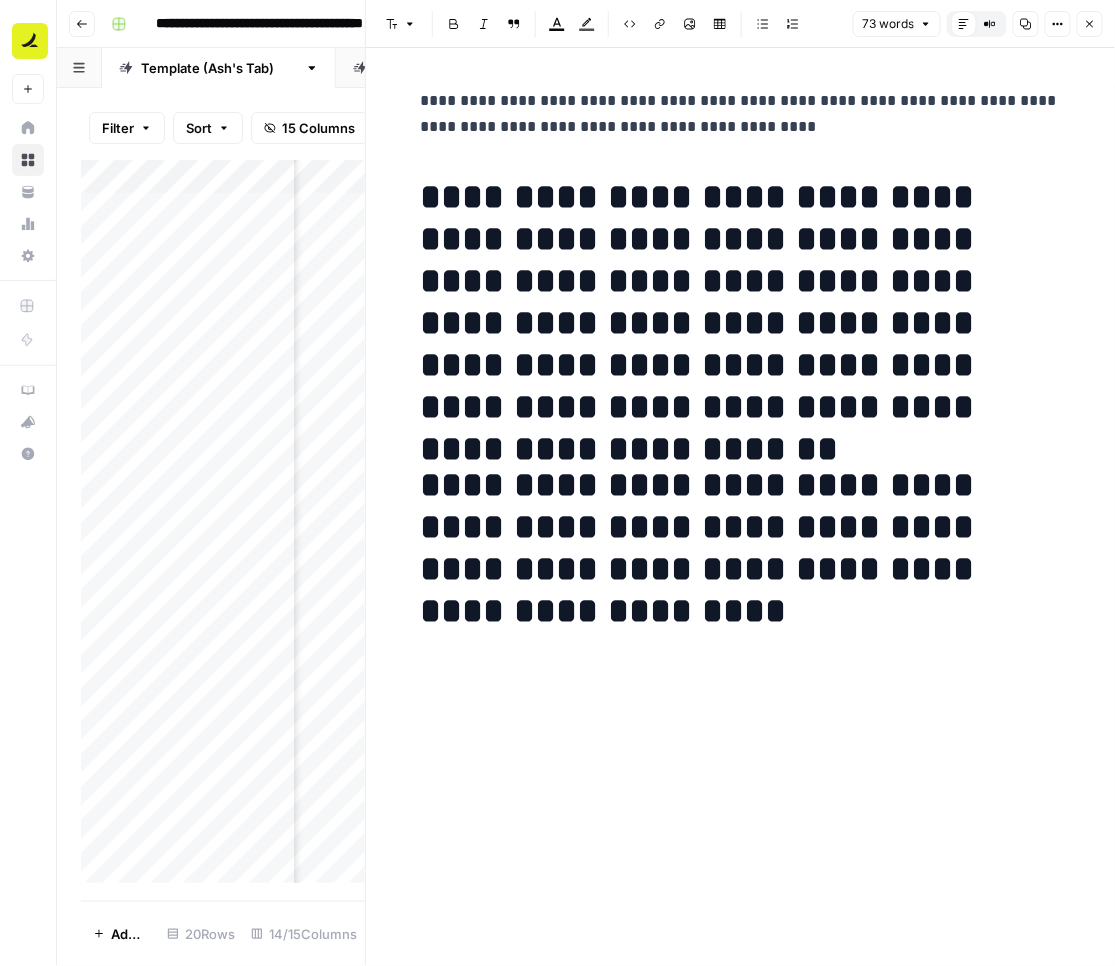 click on "Close" at bounding box center (1090, 24) 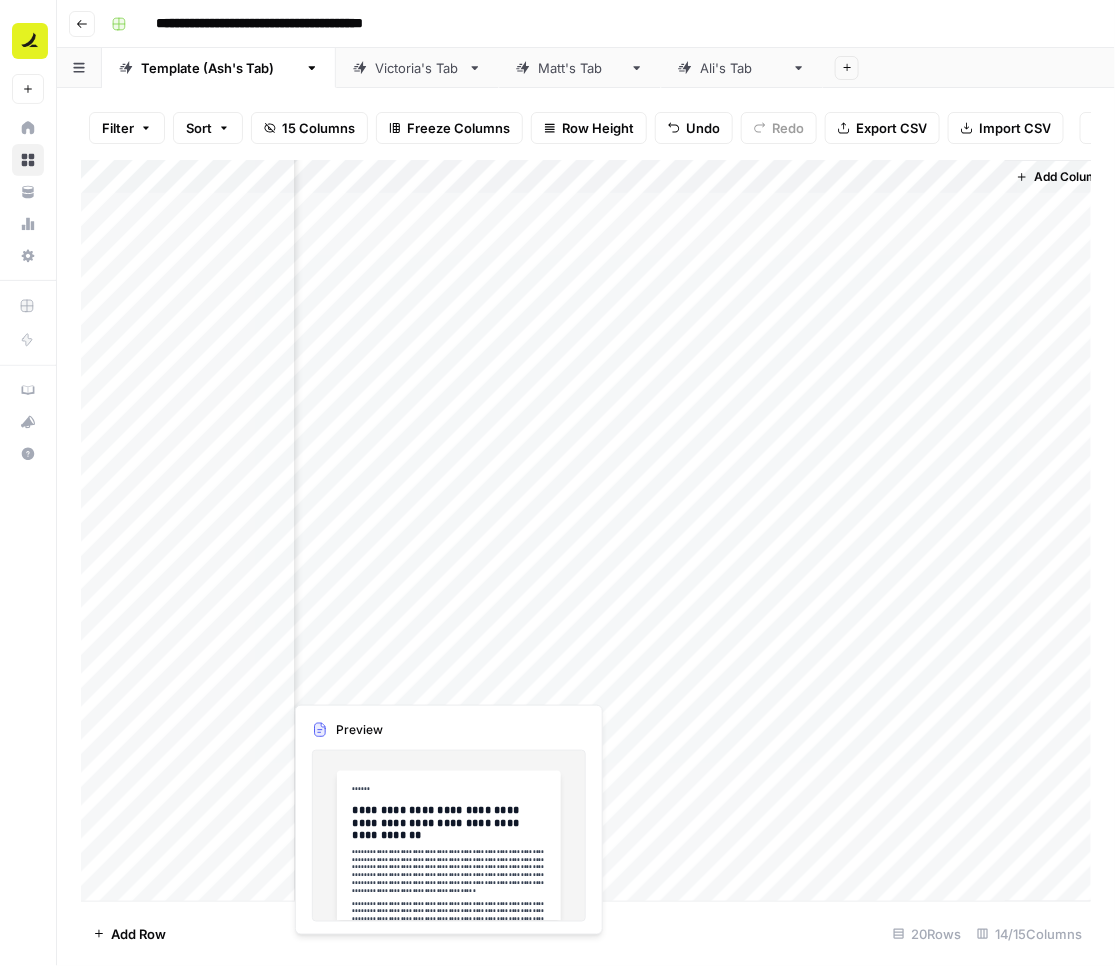 click on "Add Column" at bounding box center [586, 531] 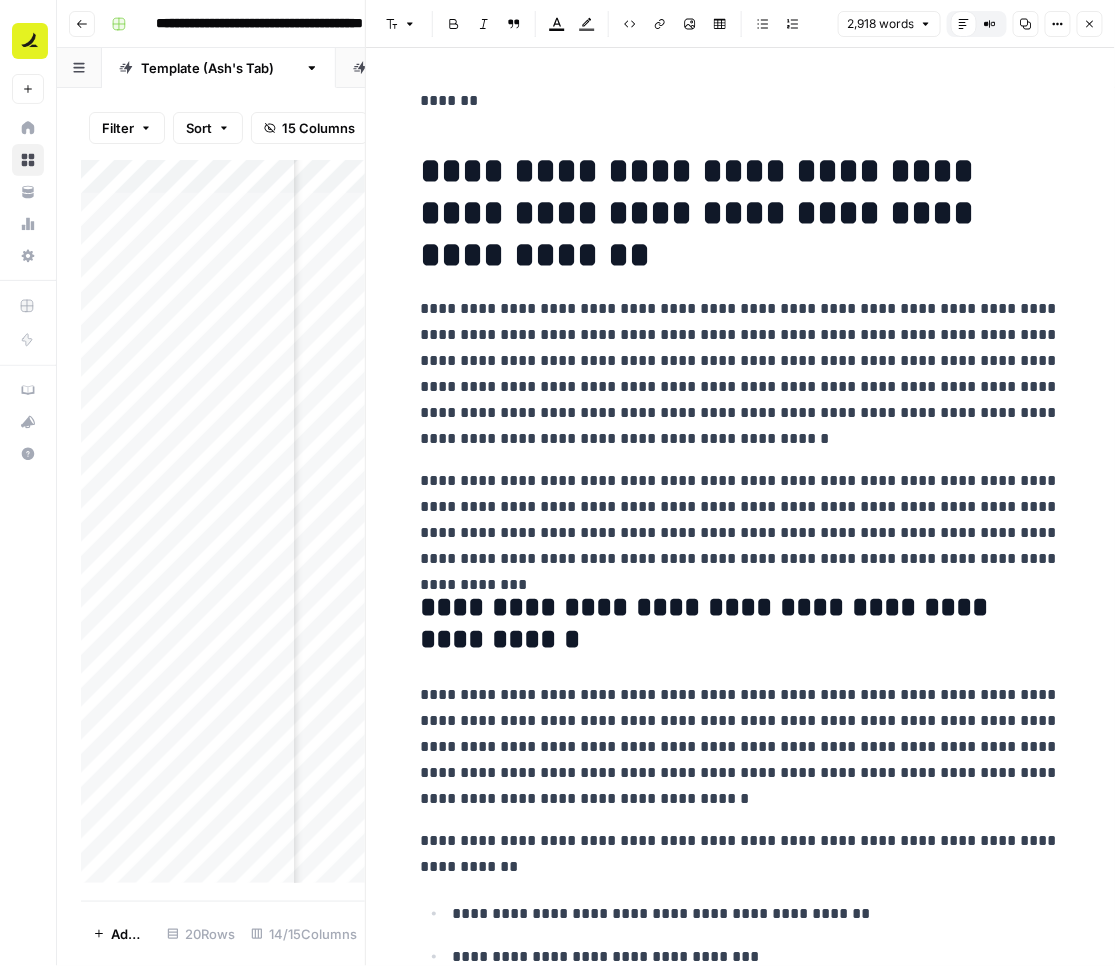 click on "**********" at bounding box center [741, 374] 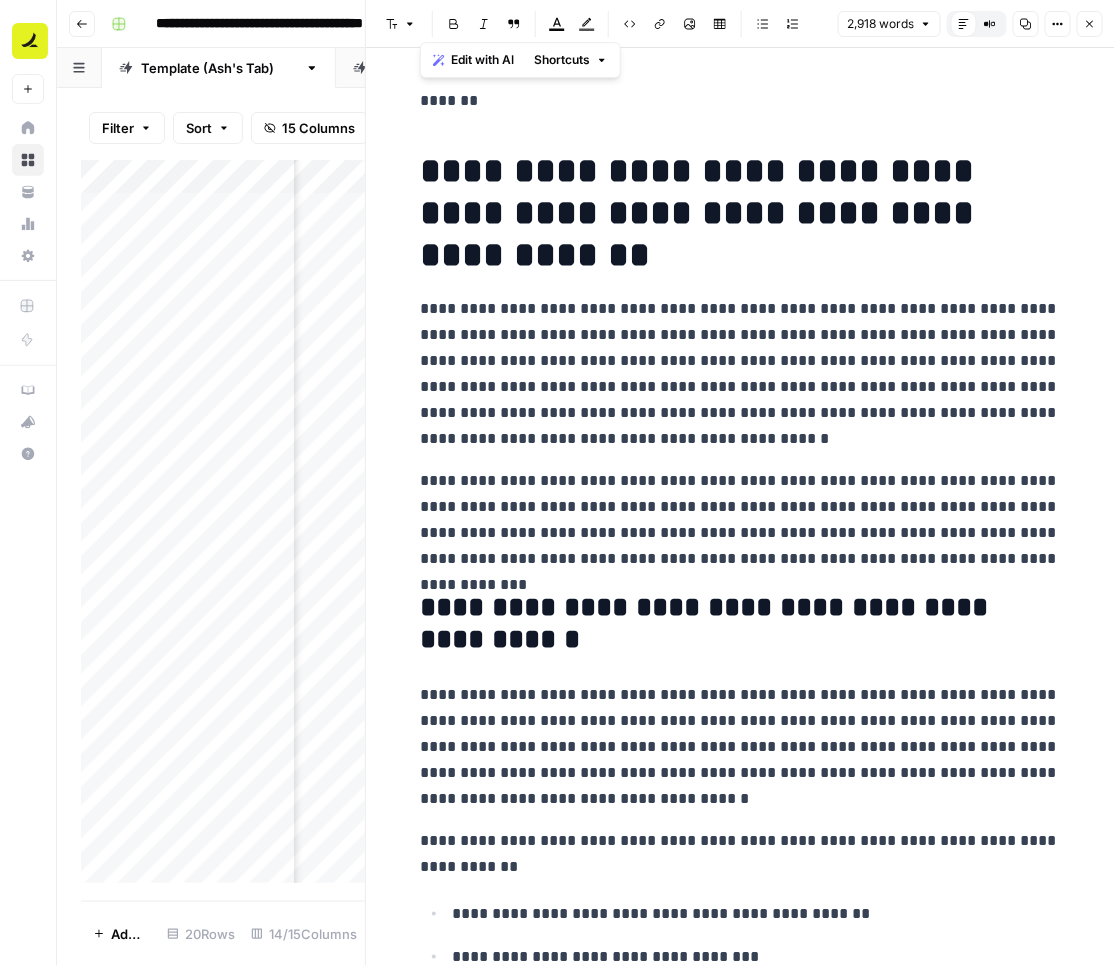 copy on "[REDACTED]" 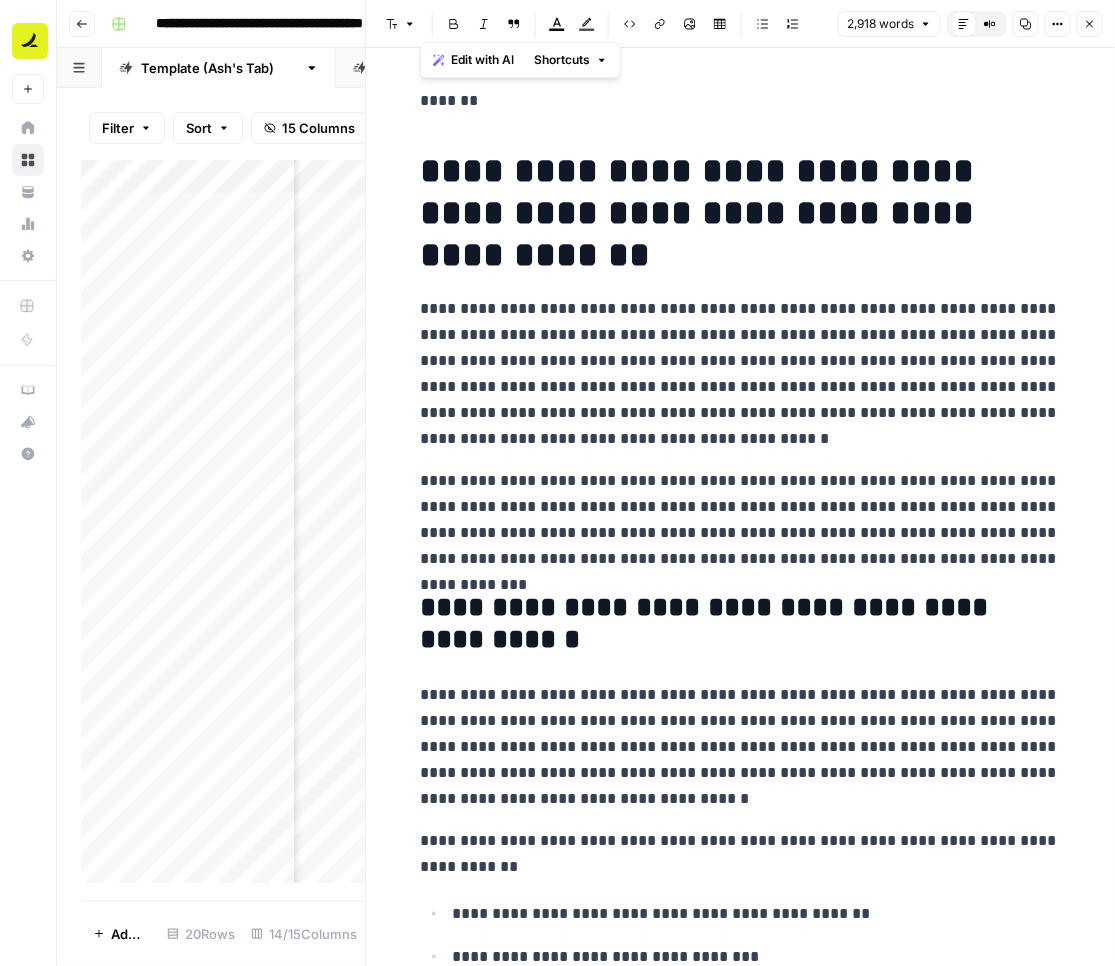 click 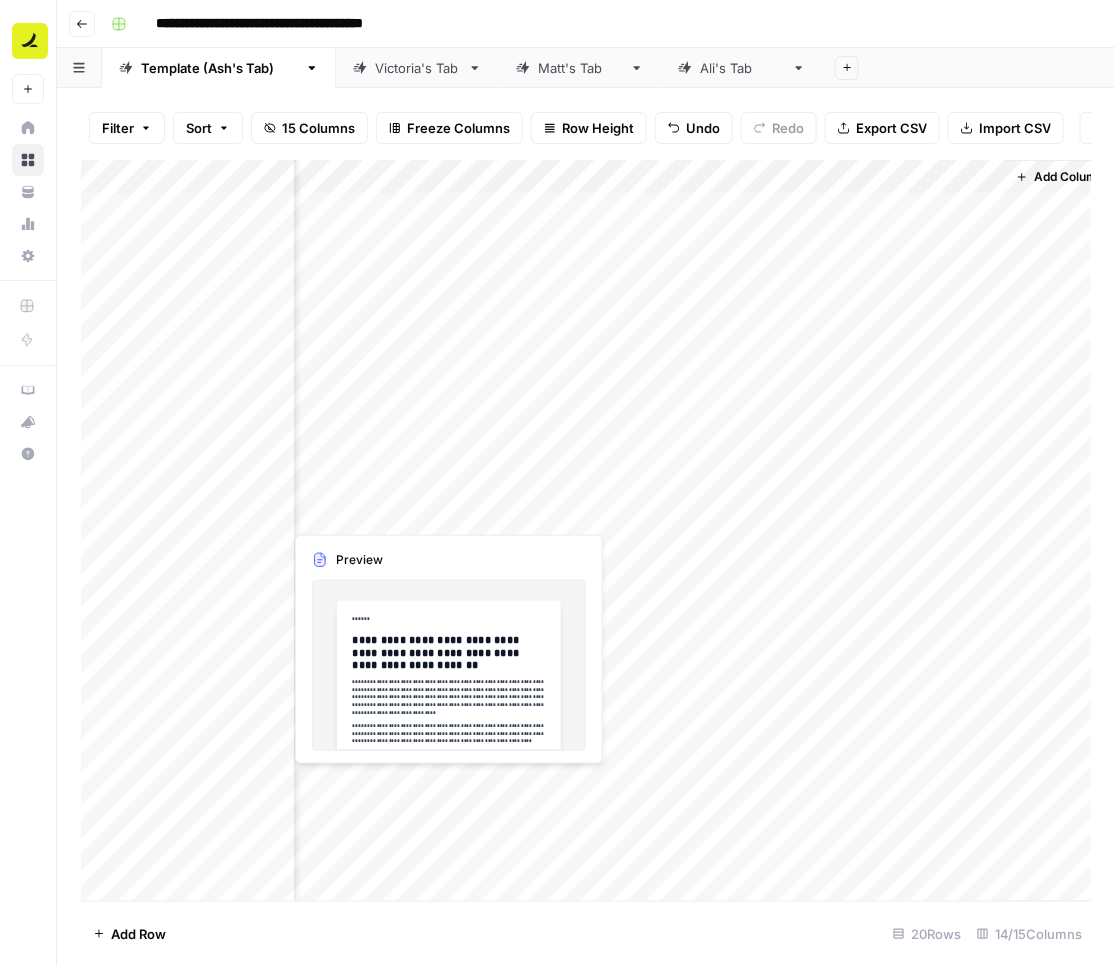 click on "Add Column" at bounding box center [586, 531] 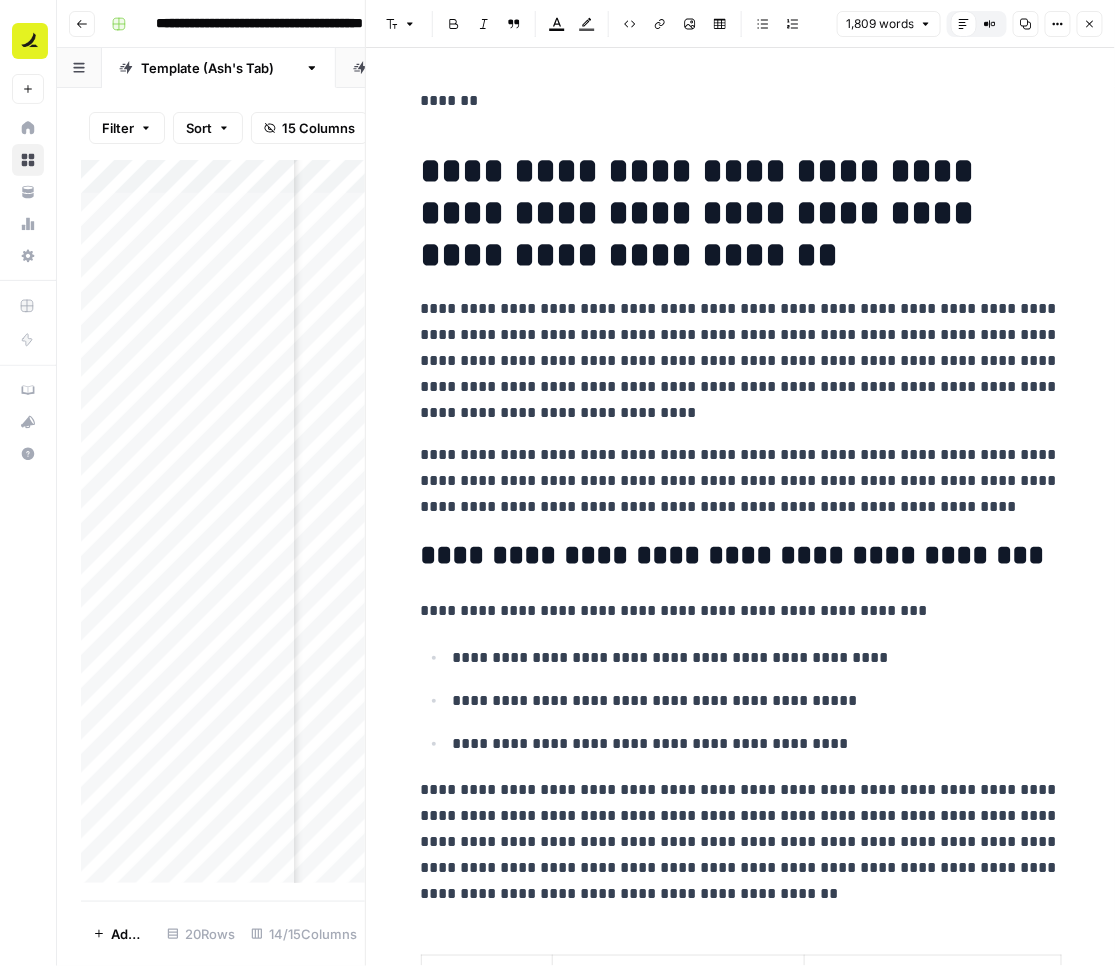 click on "**********" at bounding box center [741, 481] 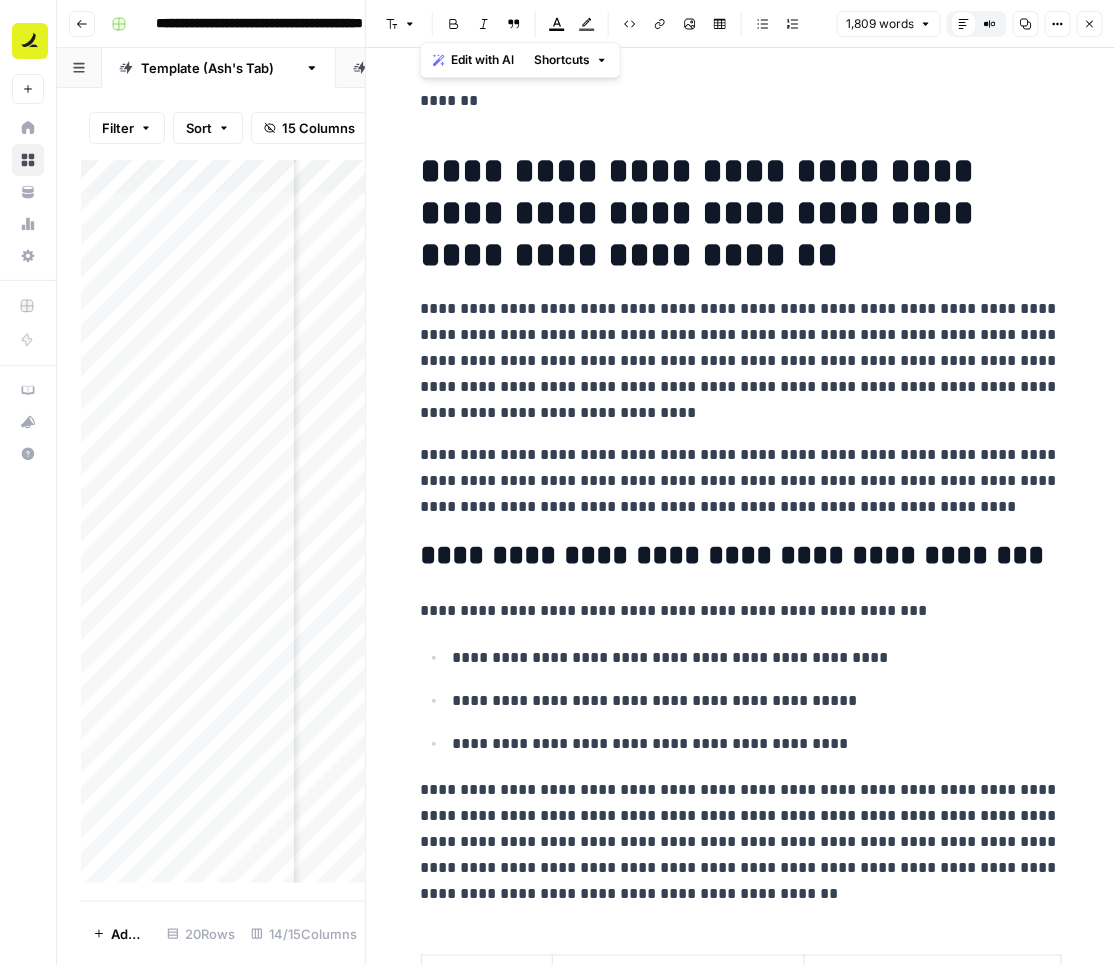 copy on "[REDACTED]" 